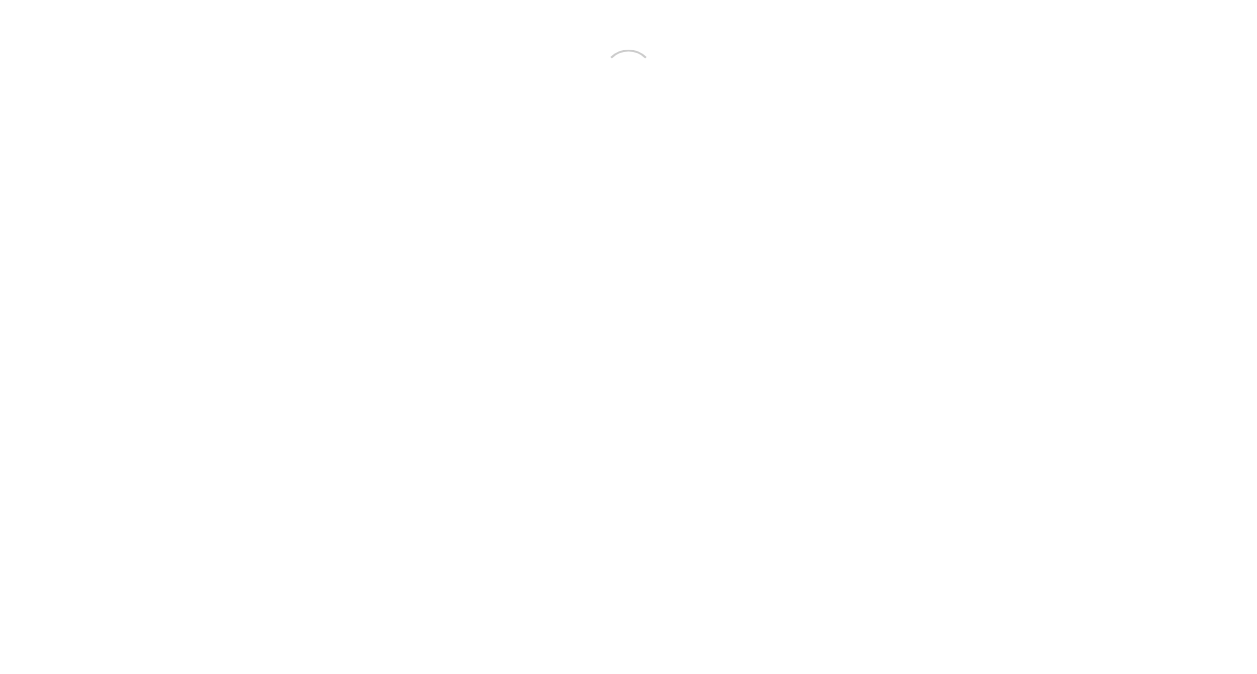 scroll, scrollTop: 0, scrollLeft: 0, axis: both 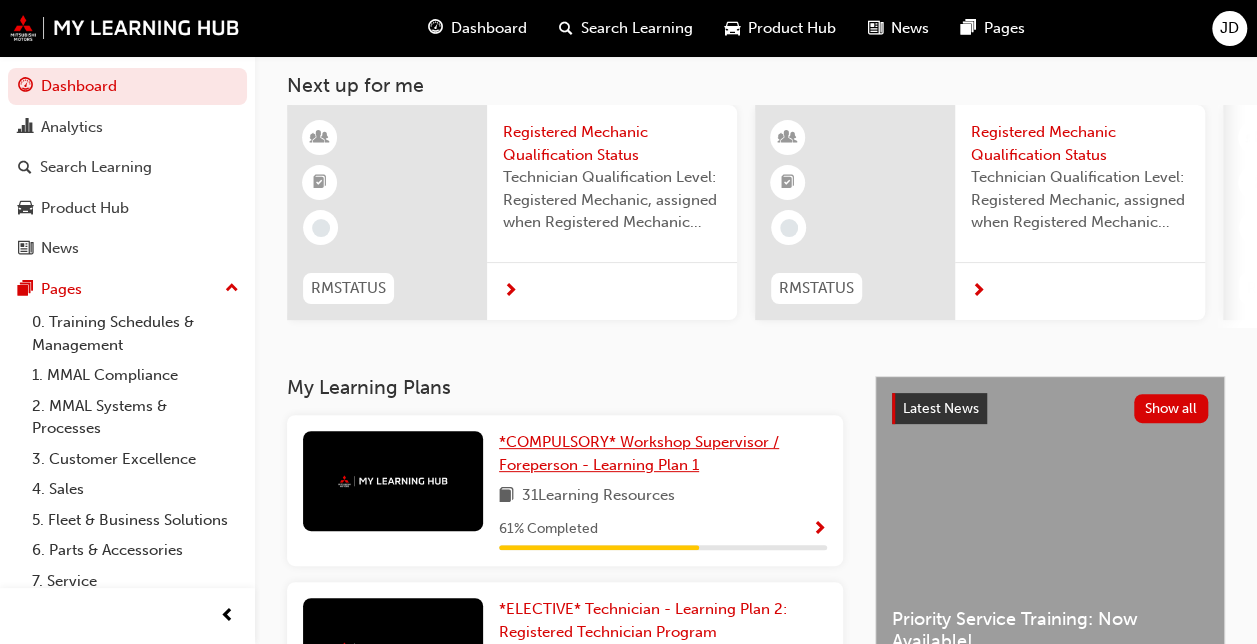 click on "*COMPULSORY* Workshop Supervisor / Foreperson - Learning Plan 1" at bounding box center (639, 453) 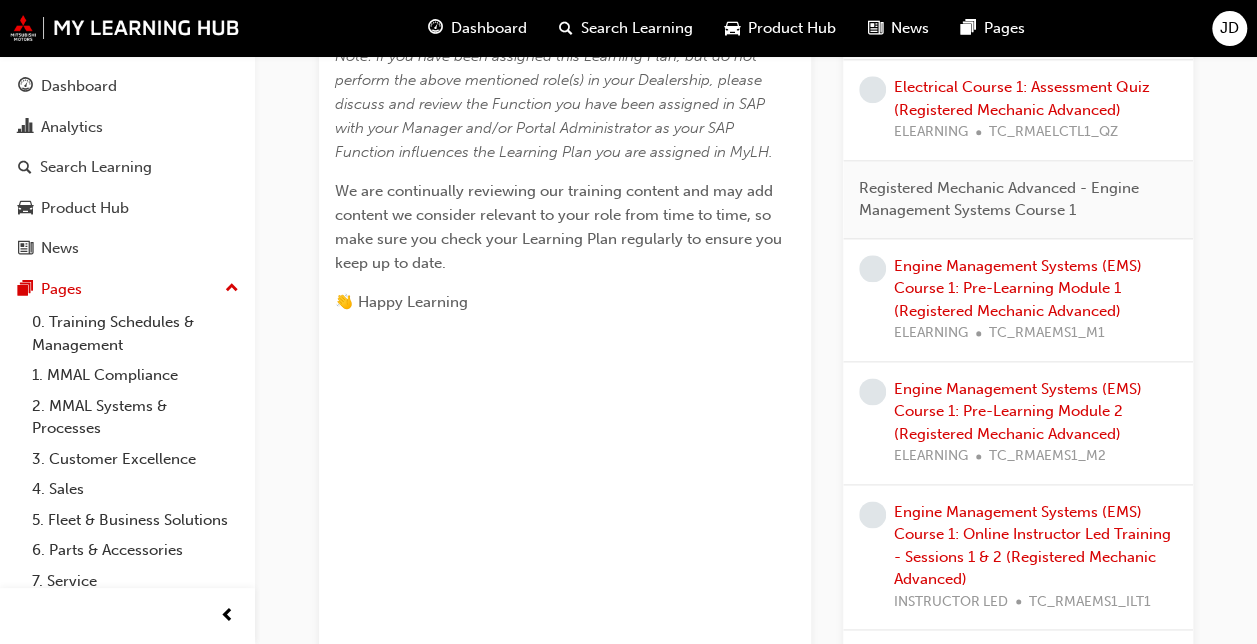 scroll, scrollTop: 1072, scrollLeft: 0, axis: vertical 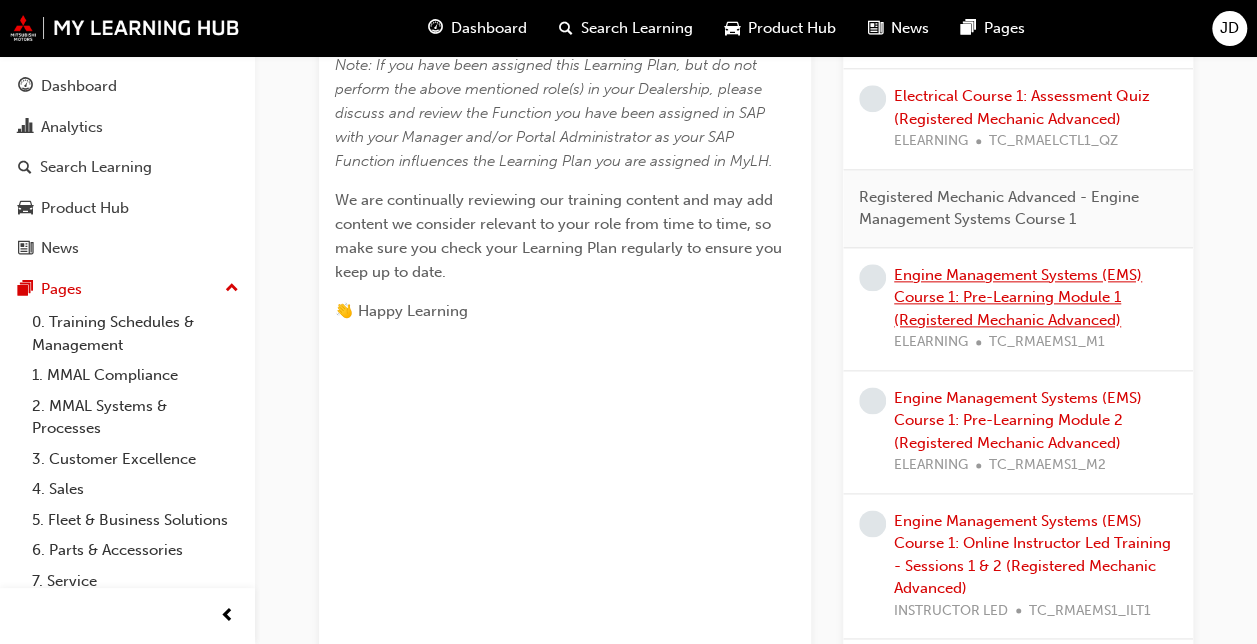 click on "Engine Management Systems (EMS) Course 1: Pre-Learning Module 1 (Registered Mechanic Advanced)" at bounding box center (1018, 297) 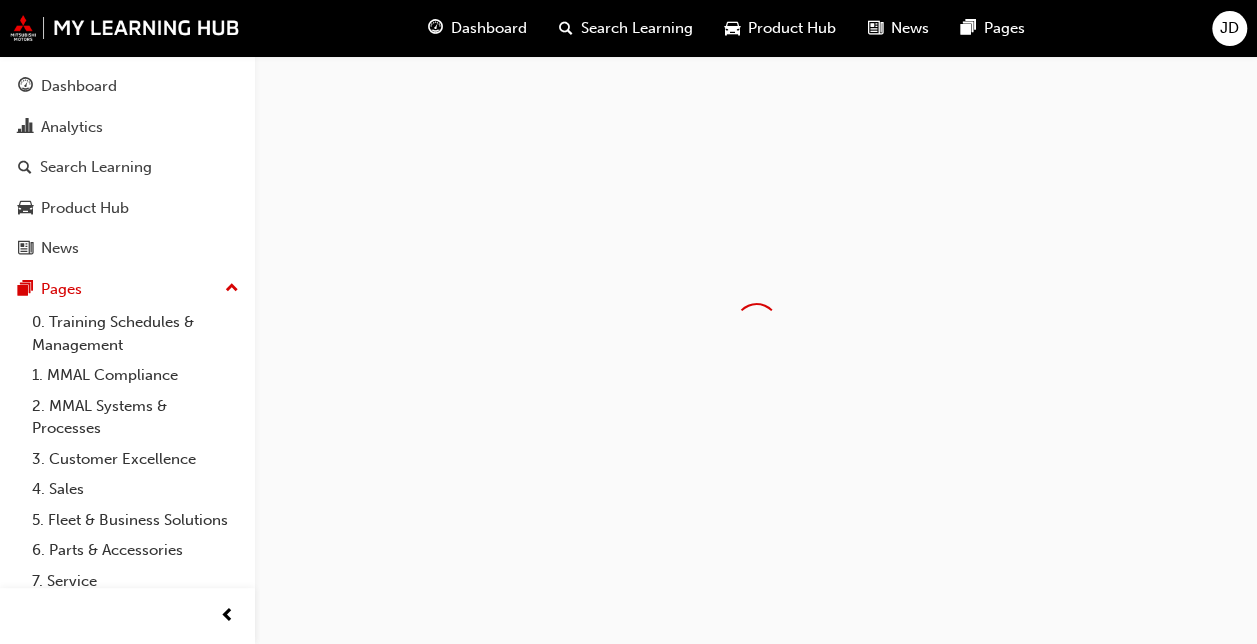 scroll, scrollTop: 0, scrollLeft: 0, axis: both 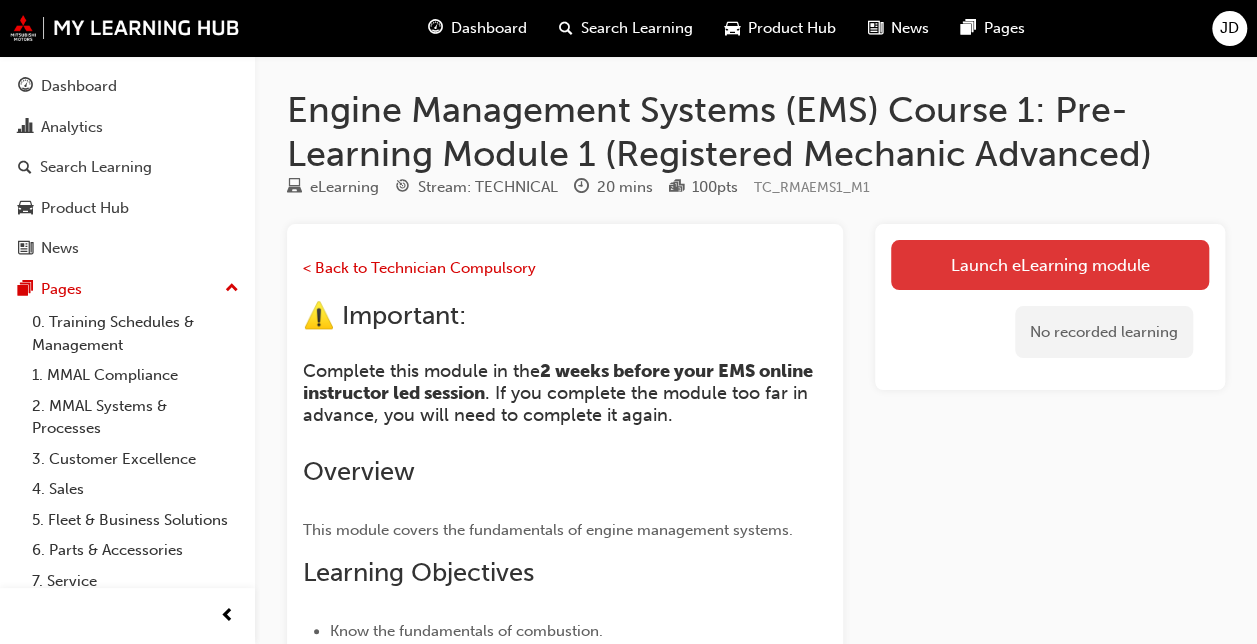 click on "Launch eLearning module" at bounding box center [1050, 265] 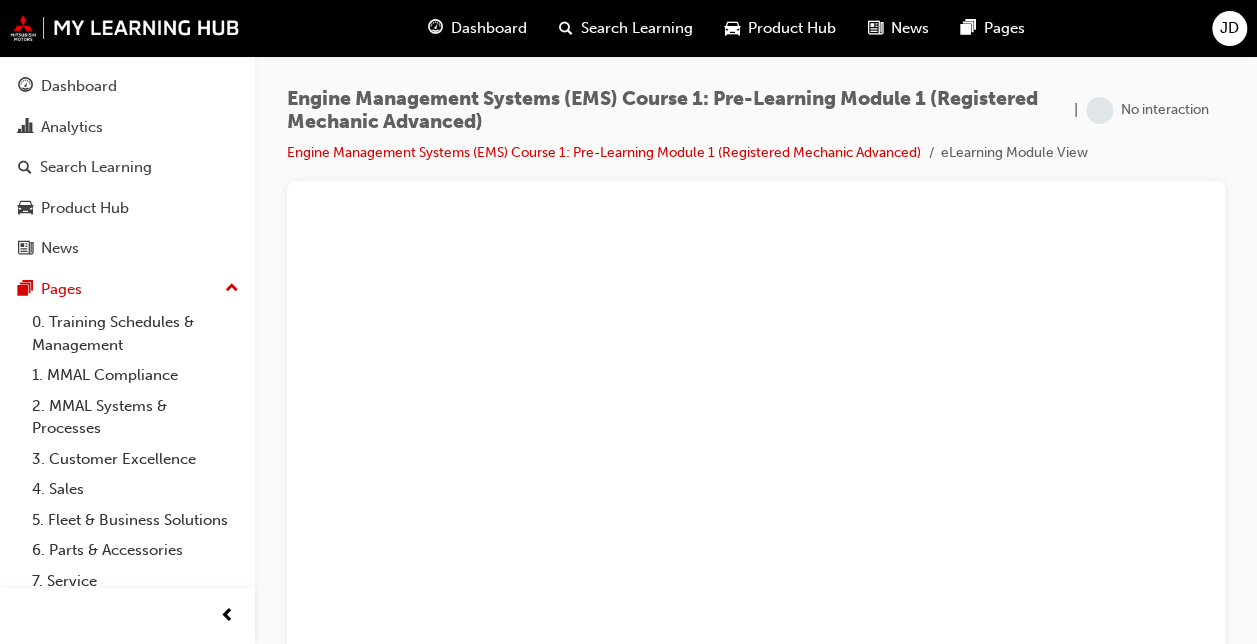 scroll, scrollTop: 14, scrollLeft: 0, axis: vertical 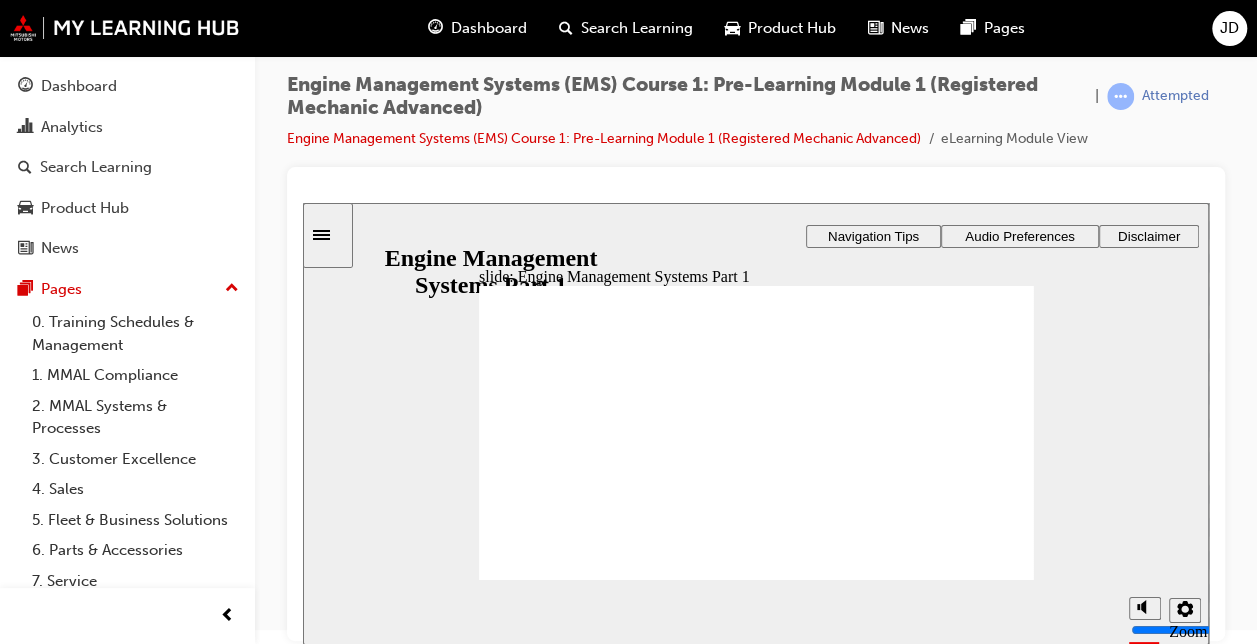 click on "Audio Preferences" at bounding box center (1020, 235) 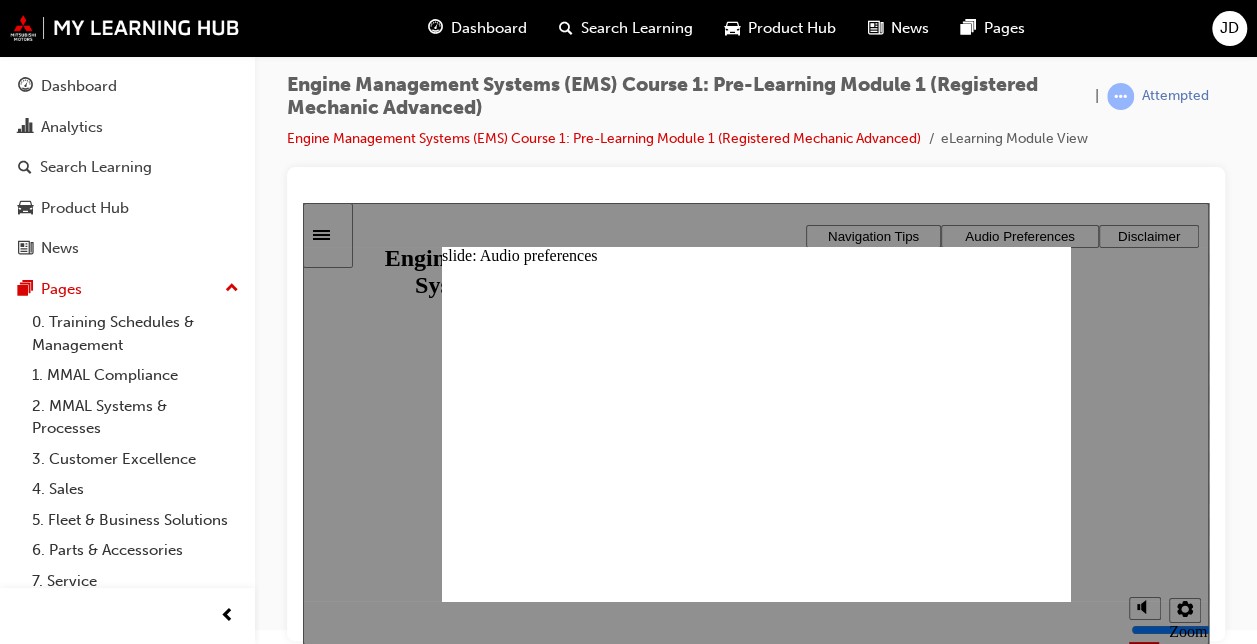 click 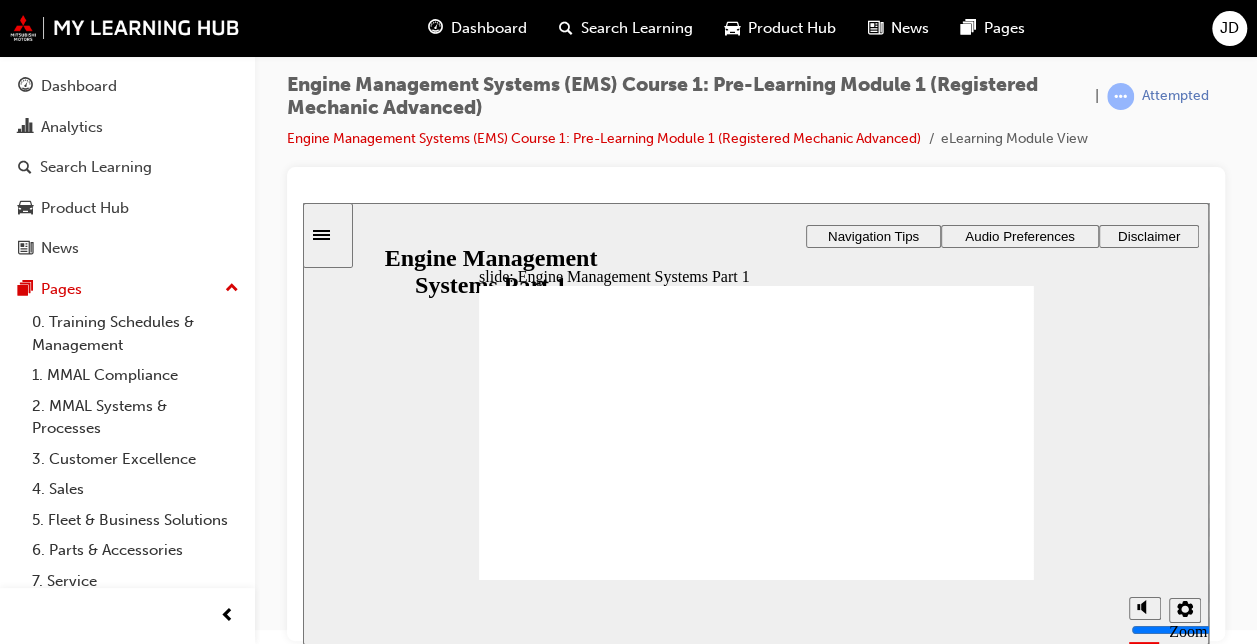 click 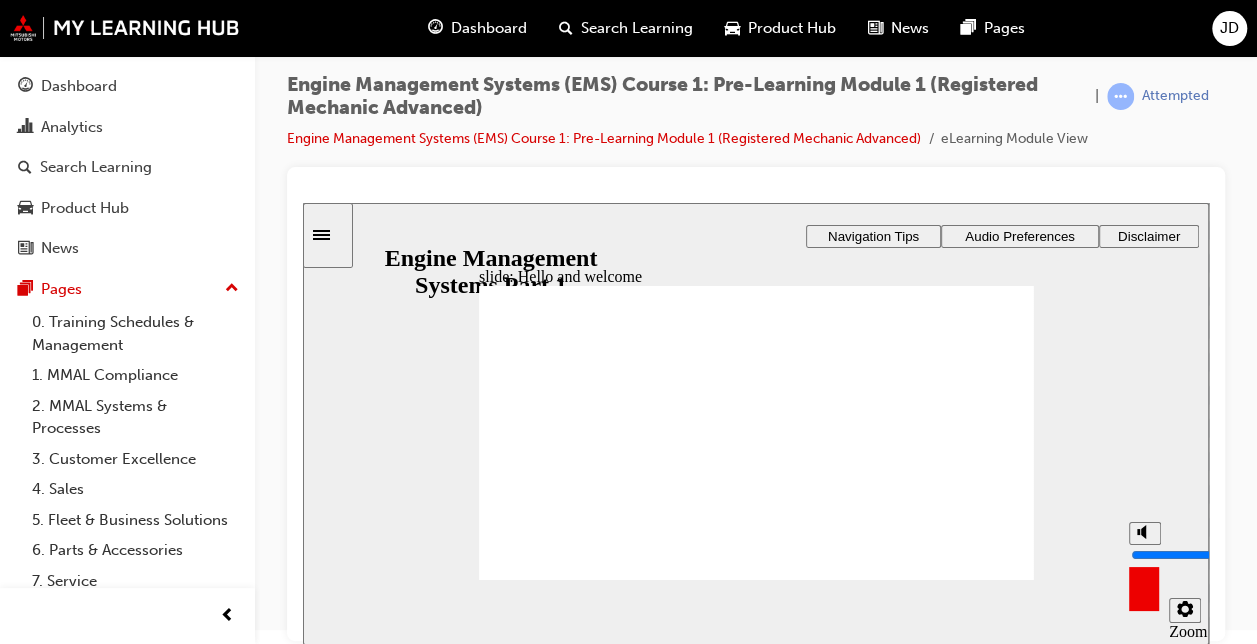 click at bounding box center [1145, 532] 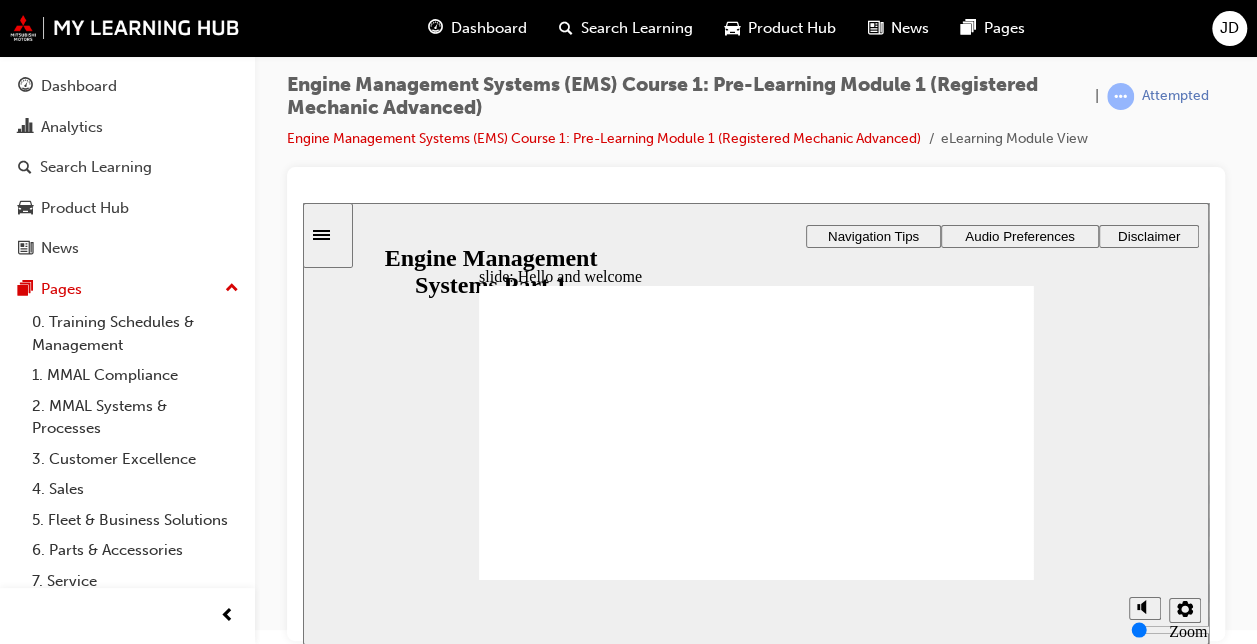 click on "Playback Speed
2
1.75
1.5
1.25 Normal" at bounding box center [756, 611] 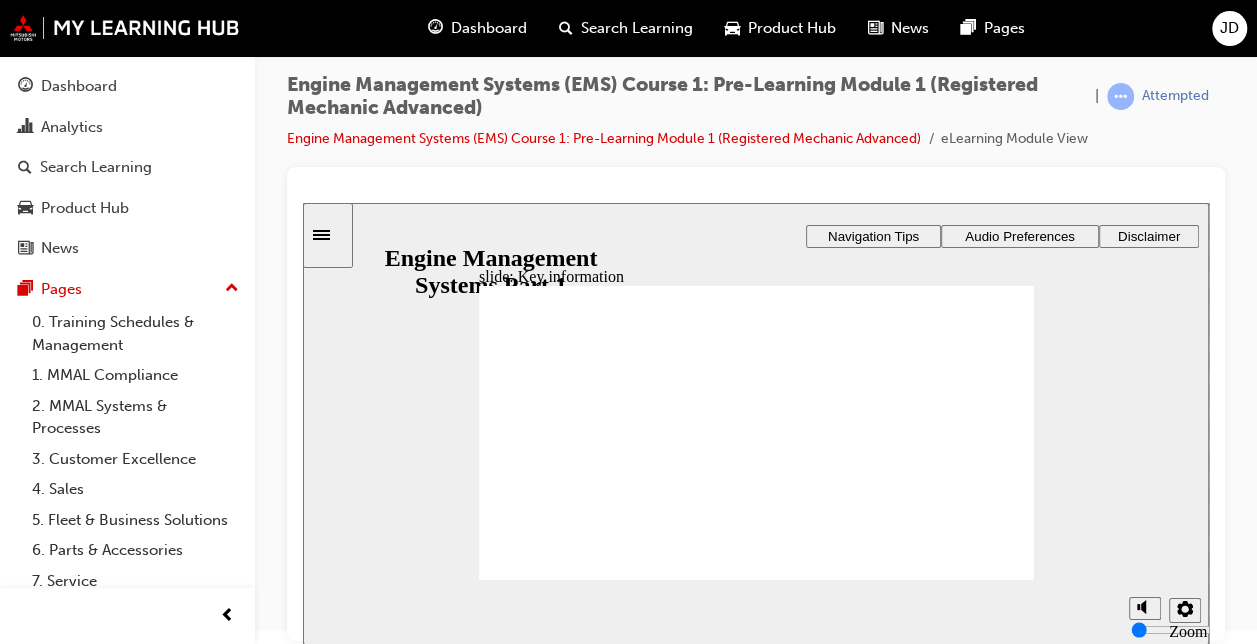 click 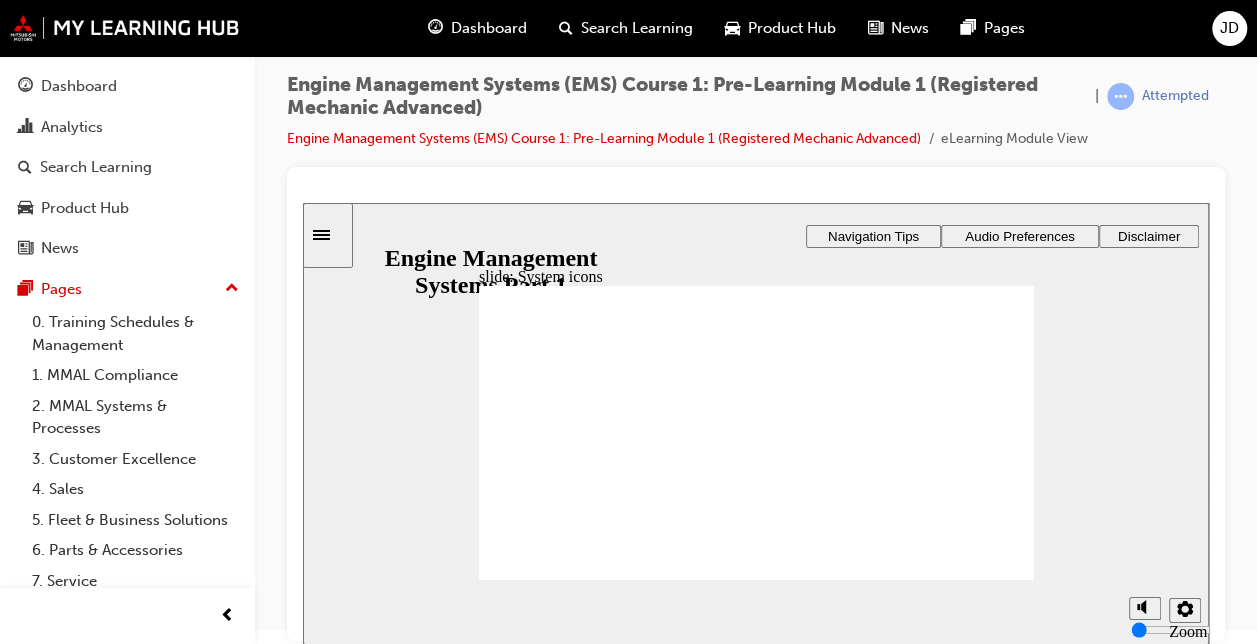 click 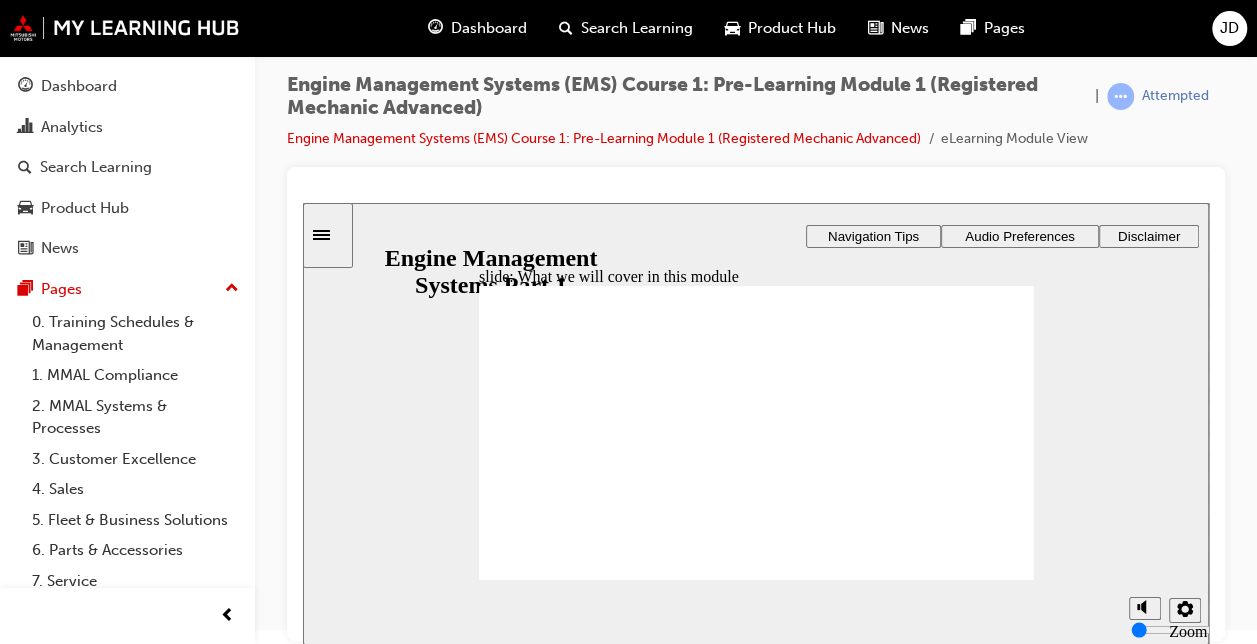 click on "Next Next" at bounding box center (991, 2256) 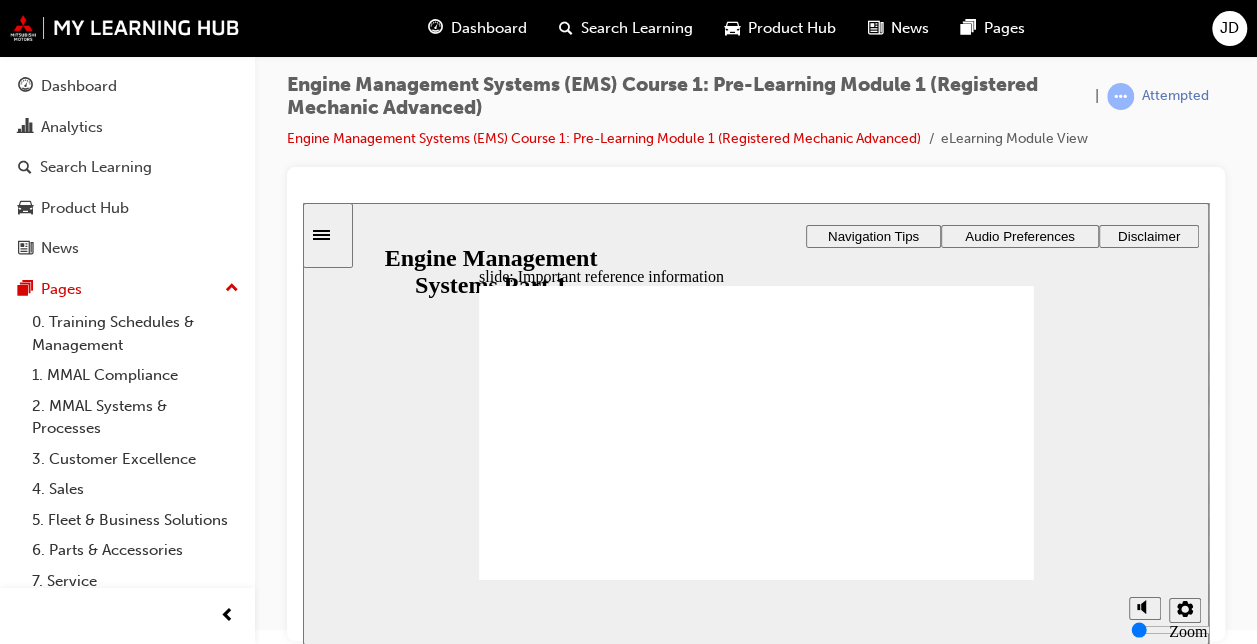 click on "Next Next" at bounding box center [991, 2229] 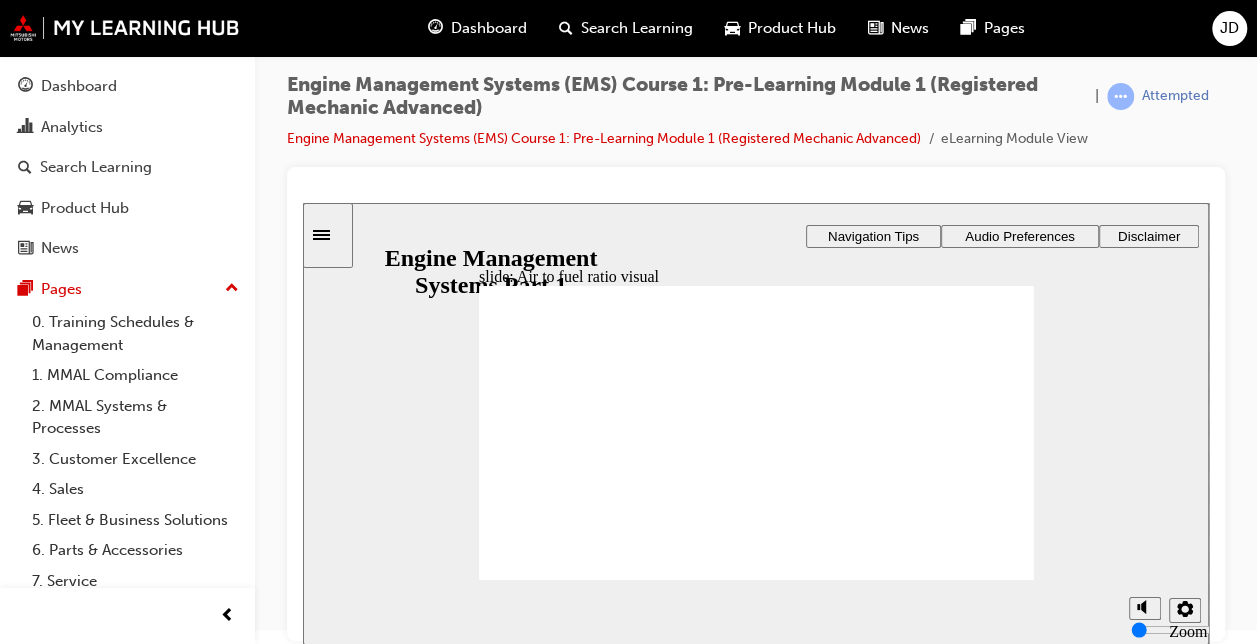 click 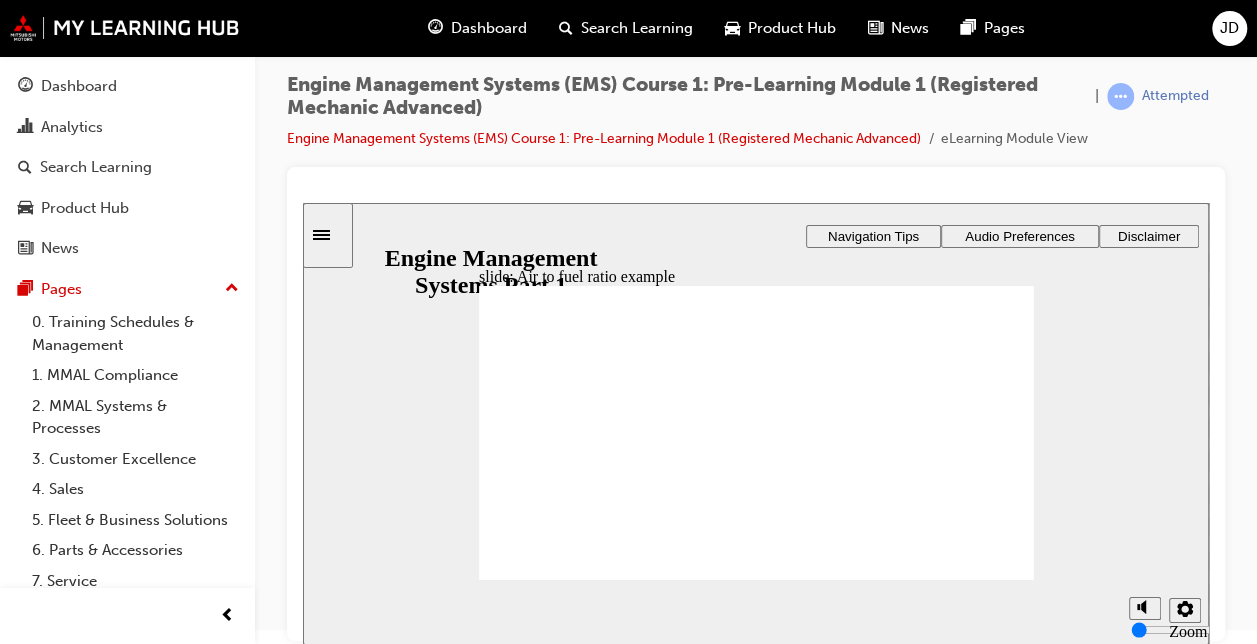 click at bounding box center (1185, 609) 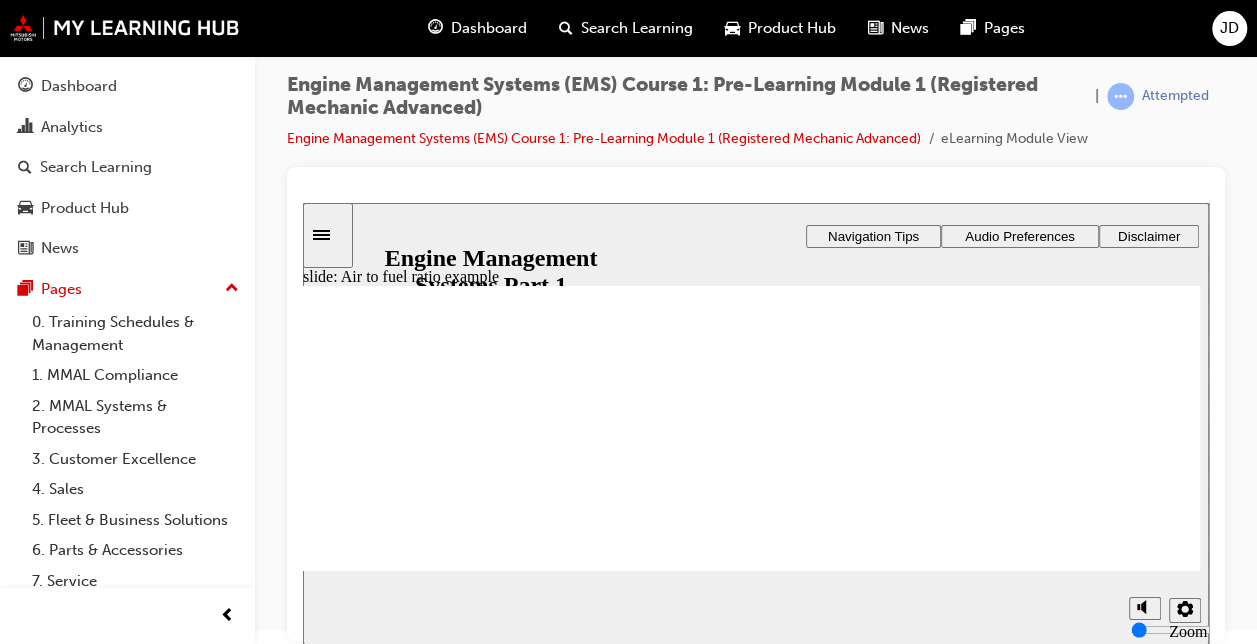 click on "slide: Air to fuel ratio example
Rectangle 1 Air to fuel ratio  example A suitable air-fuel ratio varies depending on the engine and driving conditions: • When the air-fuel ratio is  smaller  than stoichiometric, like 11:1,  less air enters  the cylinder, and the mixture is called a  rich mixture .  • Conversely, when the ratio is  larger  than one, like 16:1,  more air enters  the cylinder, and the mixture is called a  lean mixture .   For example: • When starting a cold engine, a rich mixture is required. • When driving at a constant cruising speed after the engine has warmed-up, a leaner mixture is required. Group
1 Click the  box  to reveal the tip. Oval 1 Oval 1 tick icon 1 Group
2 Rectangle 1 Oval 1 Oval 1 tick icon 1 Tip:  An air fuel mixture that burns with no excess air left over after the combustion process is known as Stoichiometric. Click  Next  to continue. Round Same Side Corner 1 Round Same Side Corner 1 Next Next Round Same Side Corner 1 Back Back Back Back · smaller ." at bounding box center [756, 423] 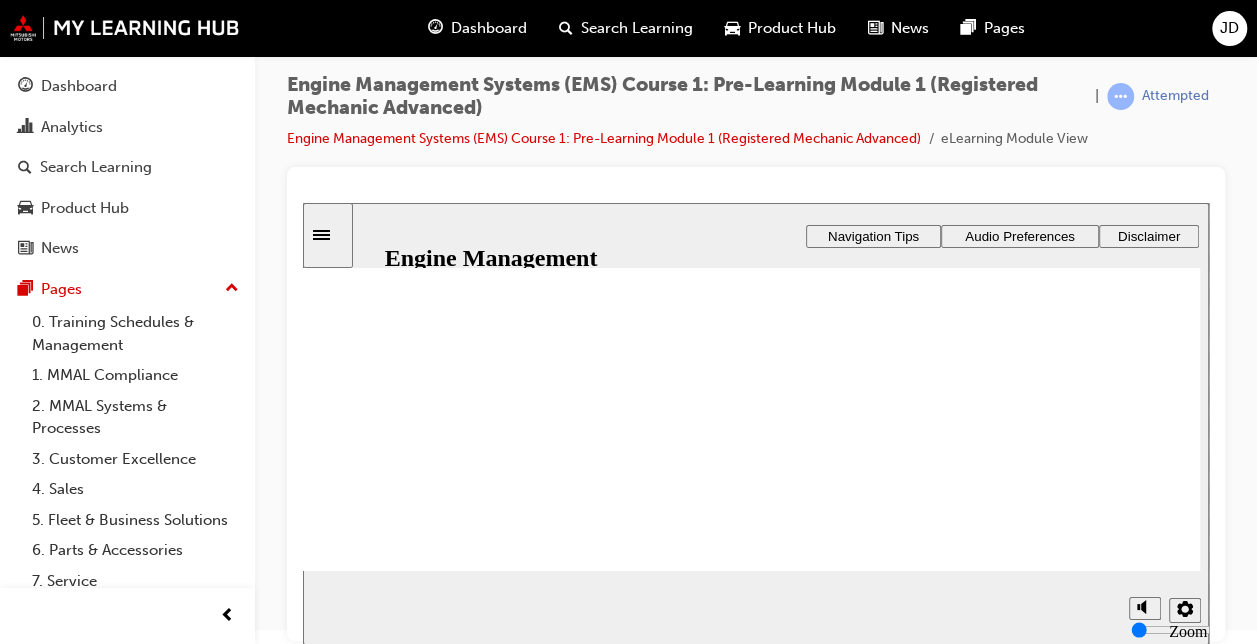 scroll, scrollTop: 212, scrollLeft: 0, axis: vertical 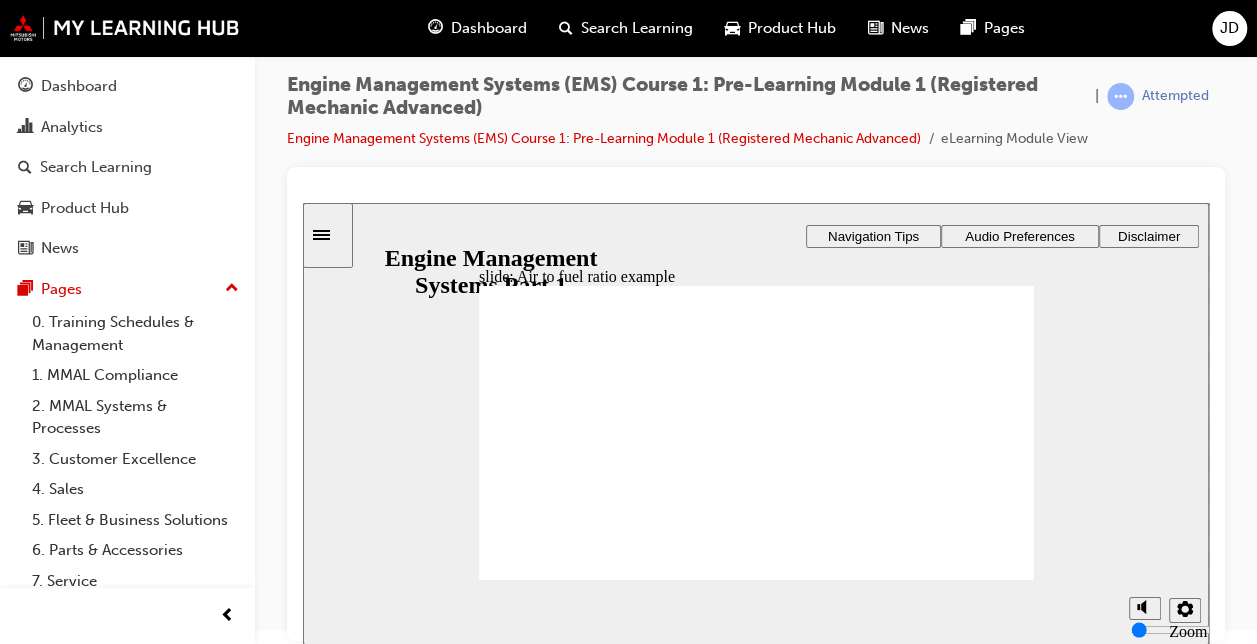 click 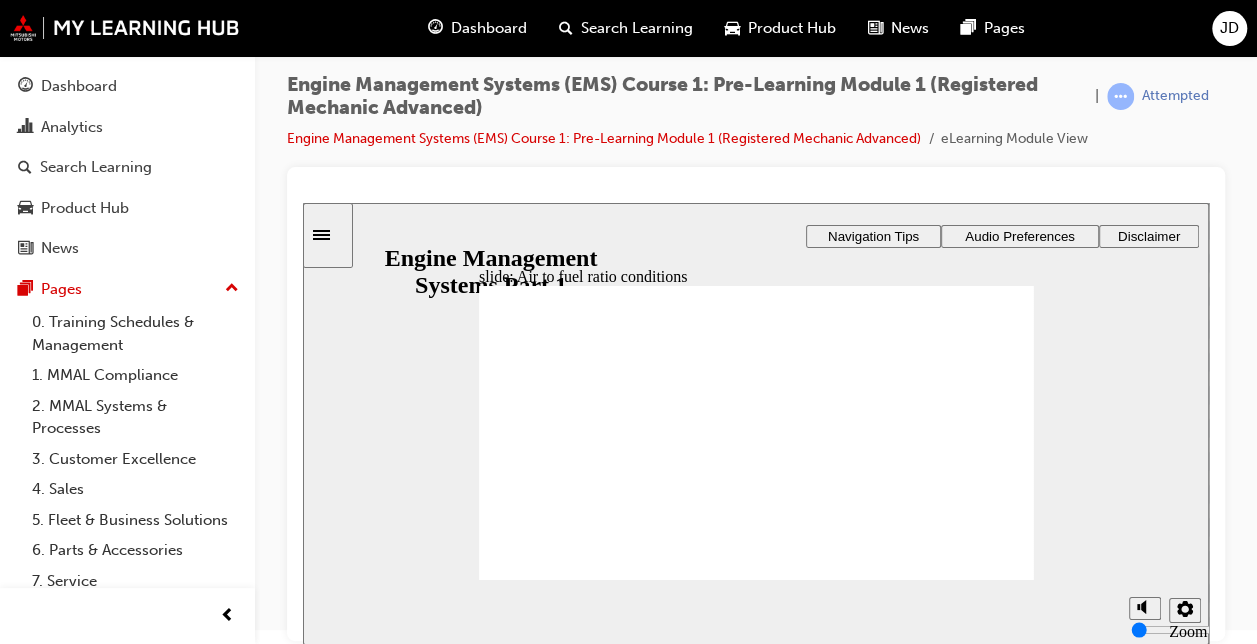 click 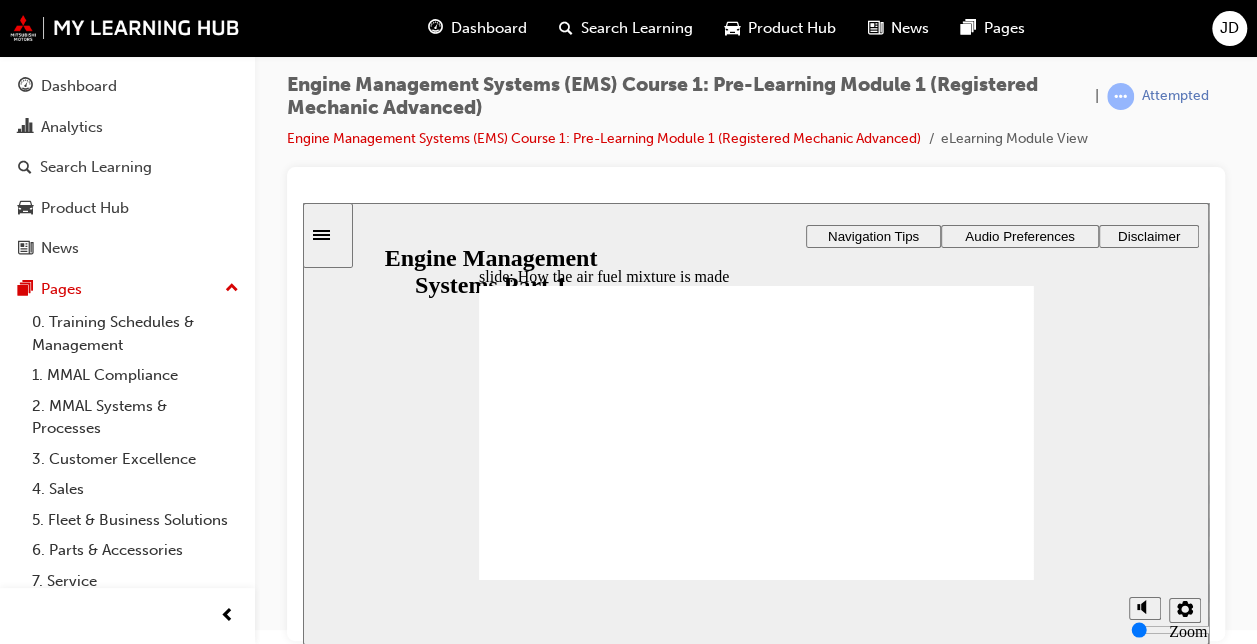 click 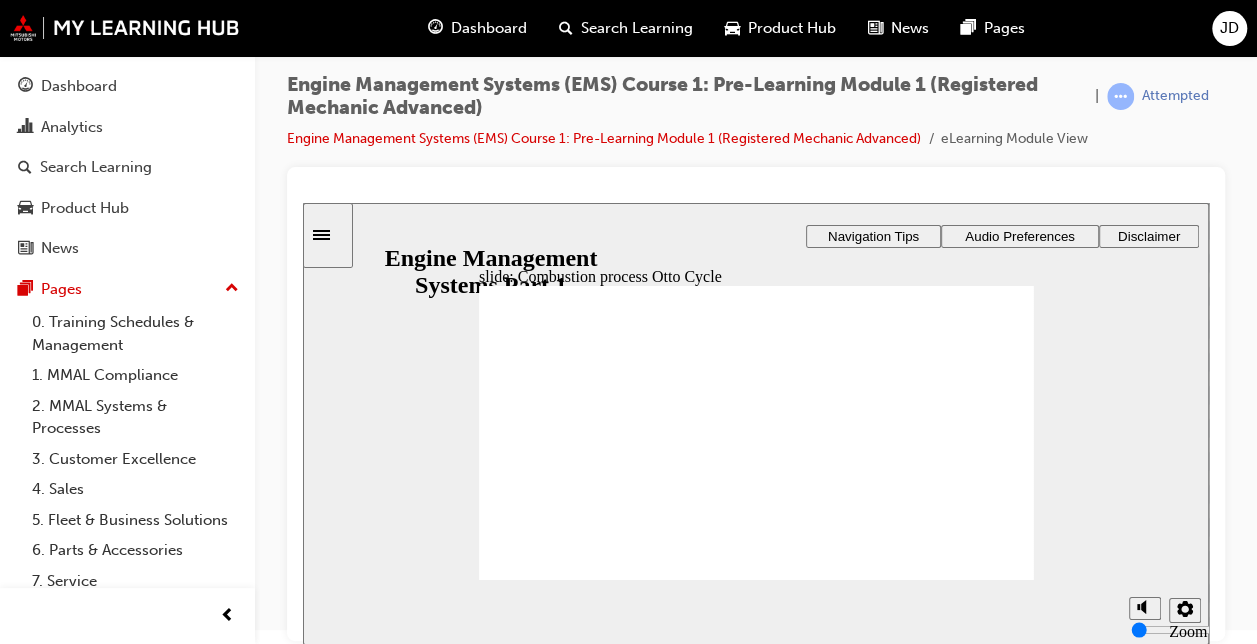 click 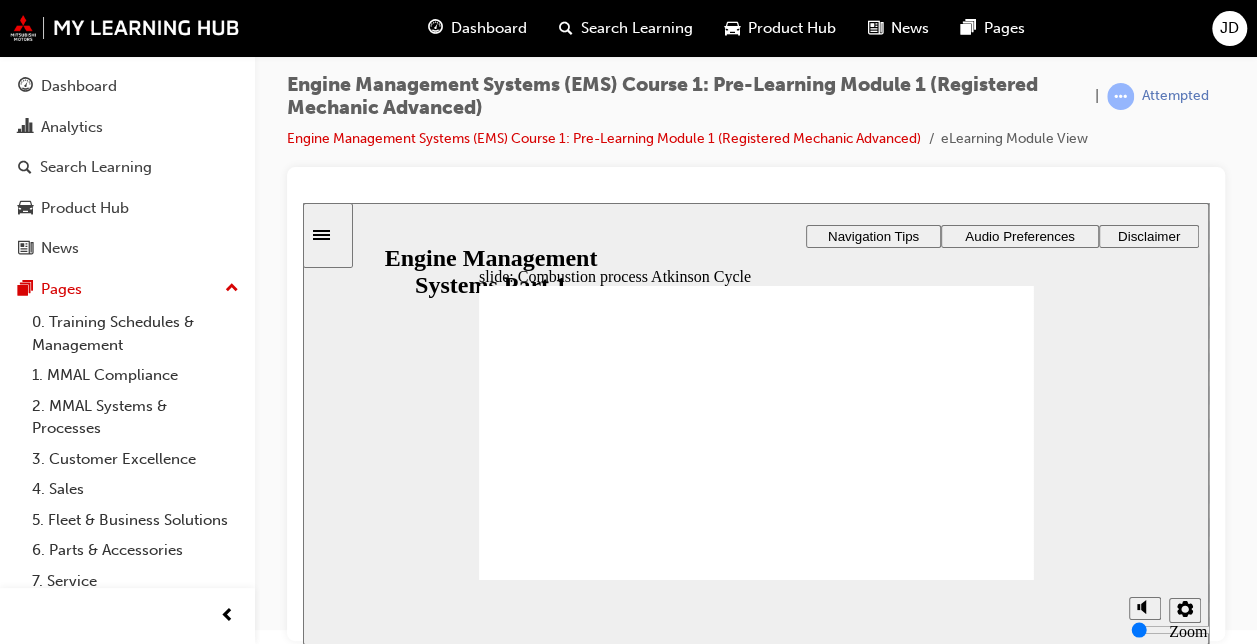 click on "Next" at bounding box center [991, 2258] 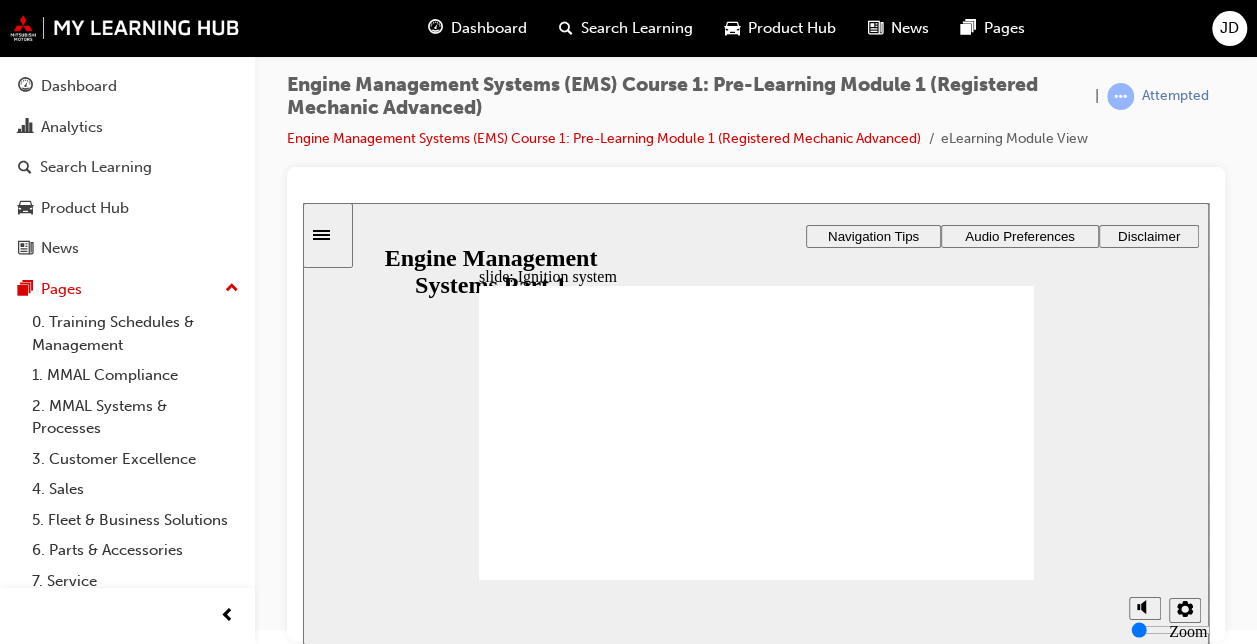 click on "Next Next" at bounding box center (991, 2167) 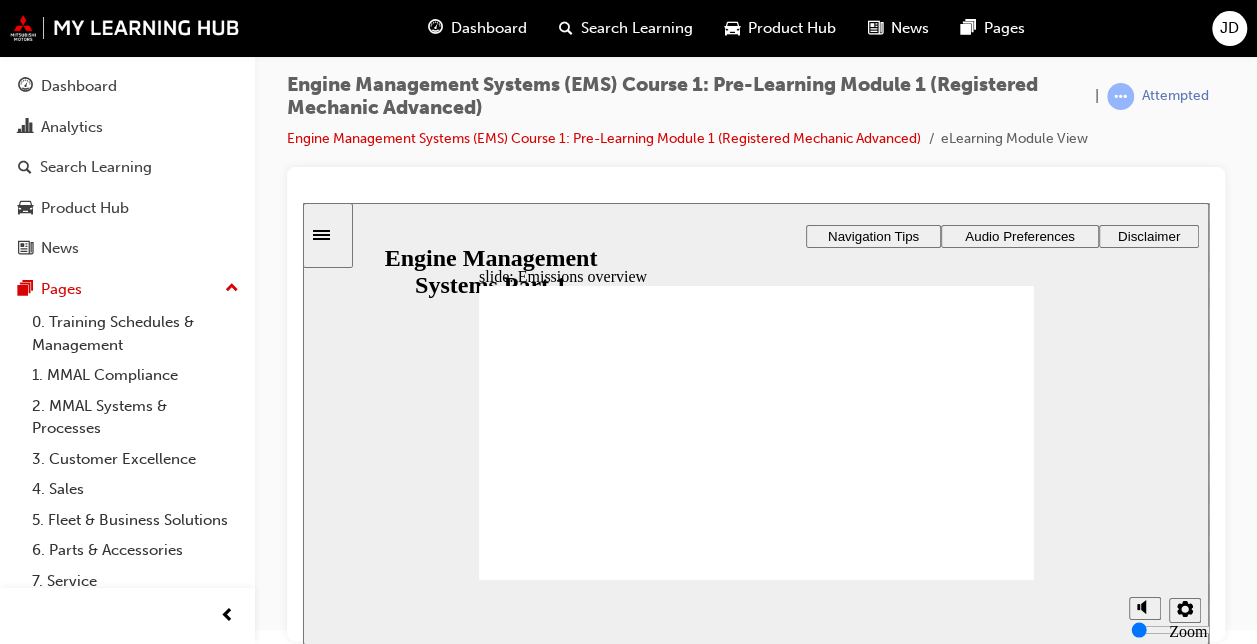 click on "Next Next" at bounding box center (991, 2067) 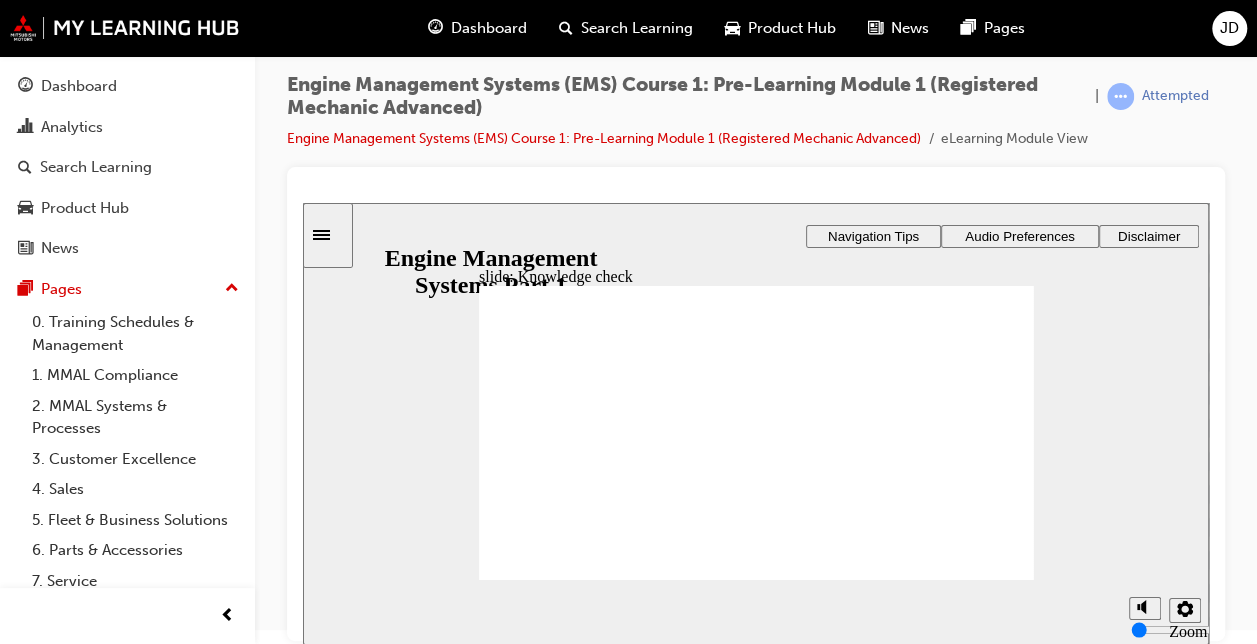 drag, startPoint x: 541, startPoint y: 388, endPoint x: 714, endPoint y: 491, distance: 201.34052 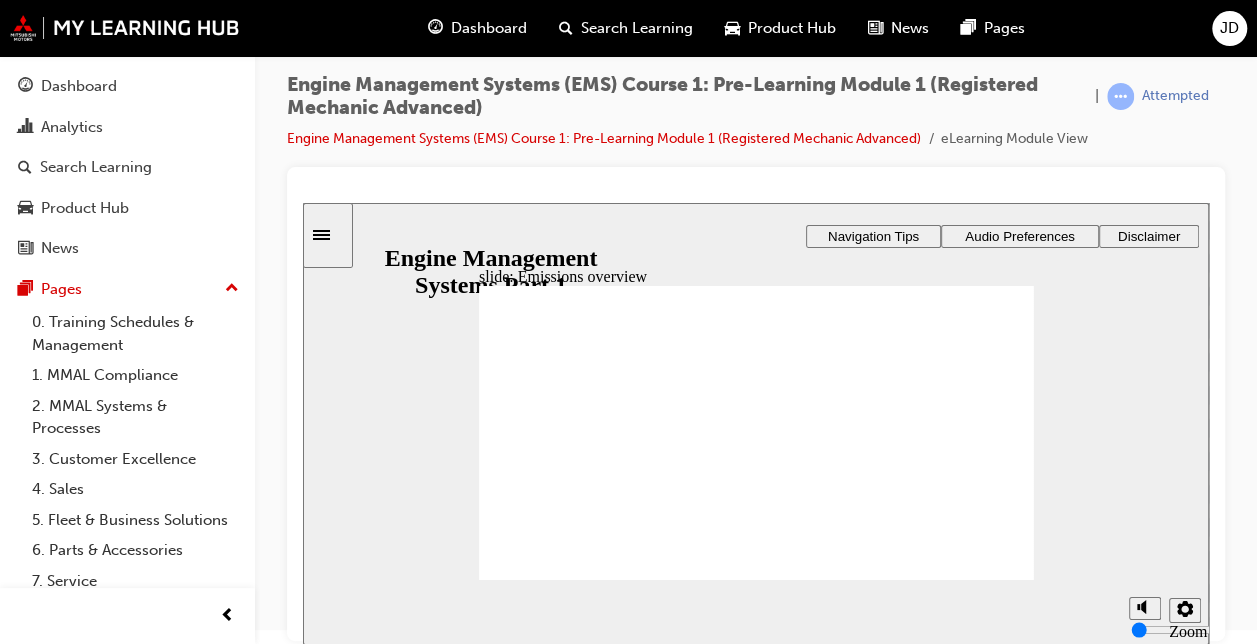 click on "Next Next" at bounding box center (991, 2067) 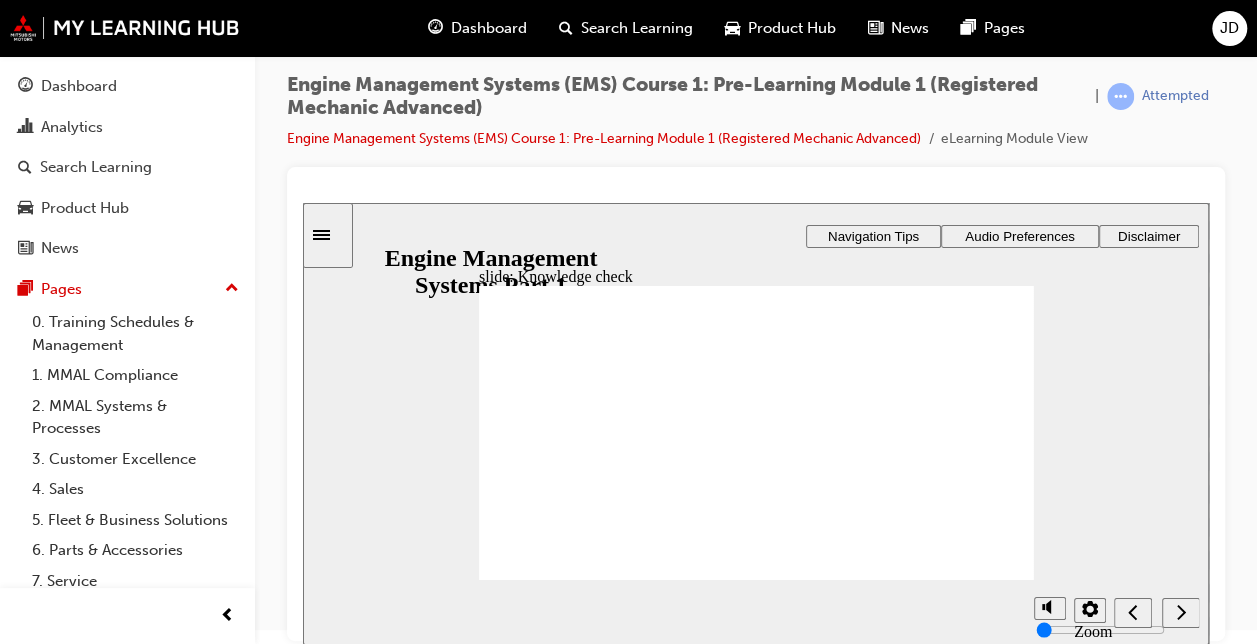 drag, startPoint x: 718, startPoint y: 433, endPoint x: 762, endPoint y: 535, distance: 111.085556 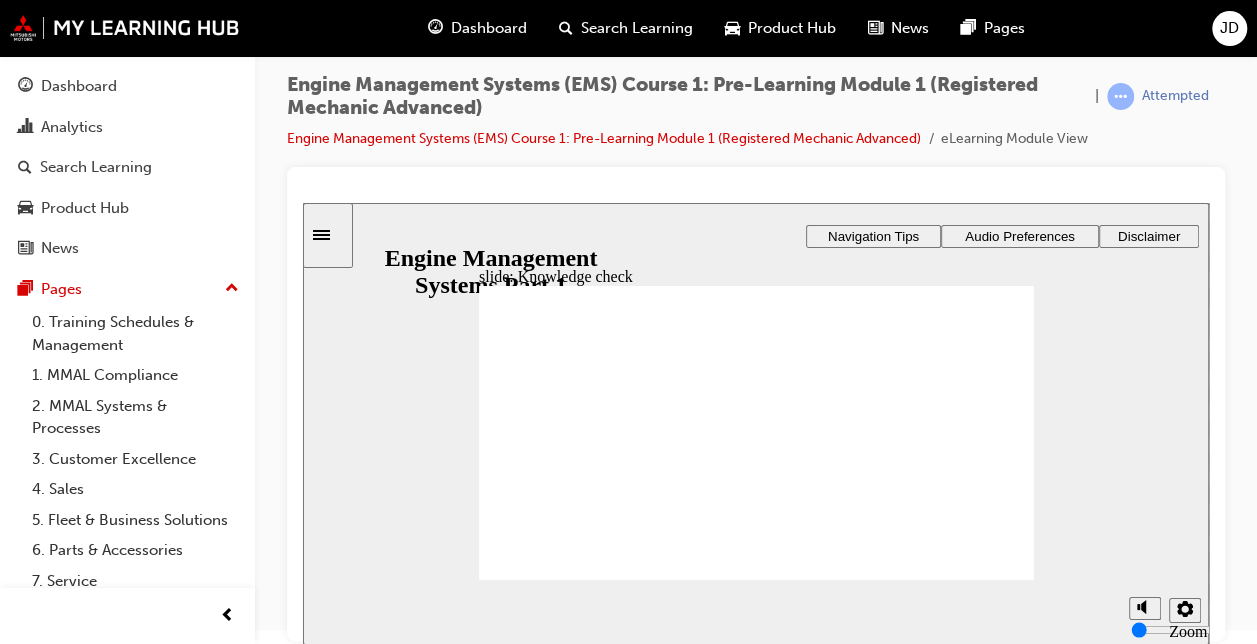 click 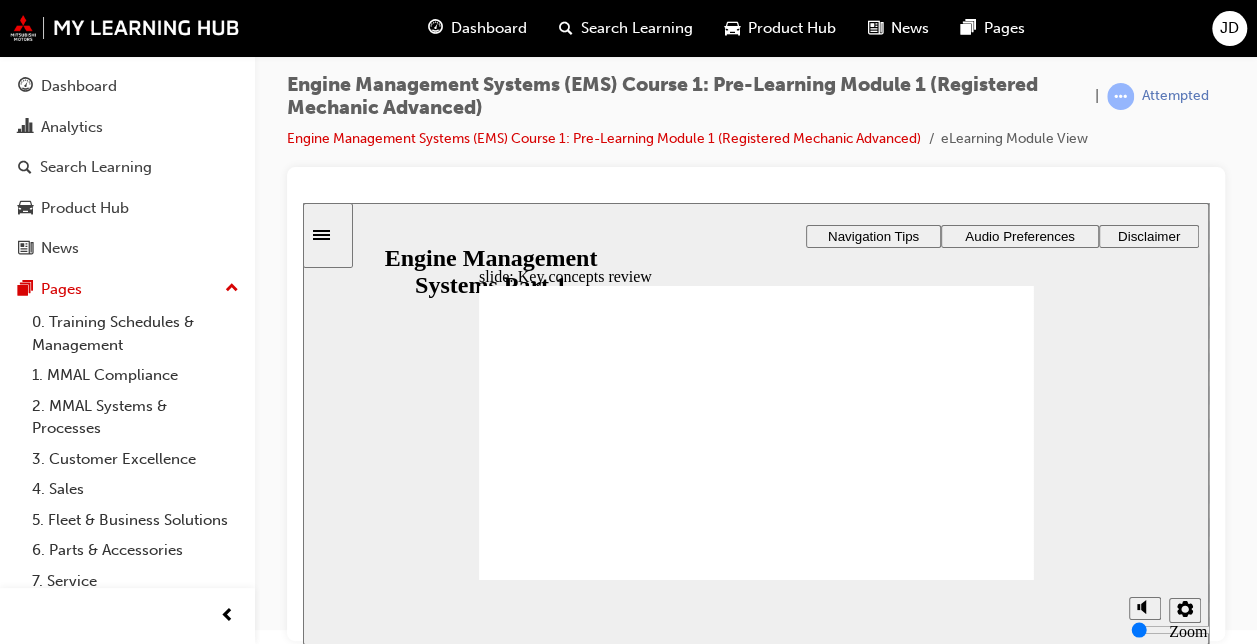 click 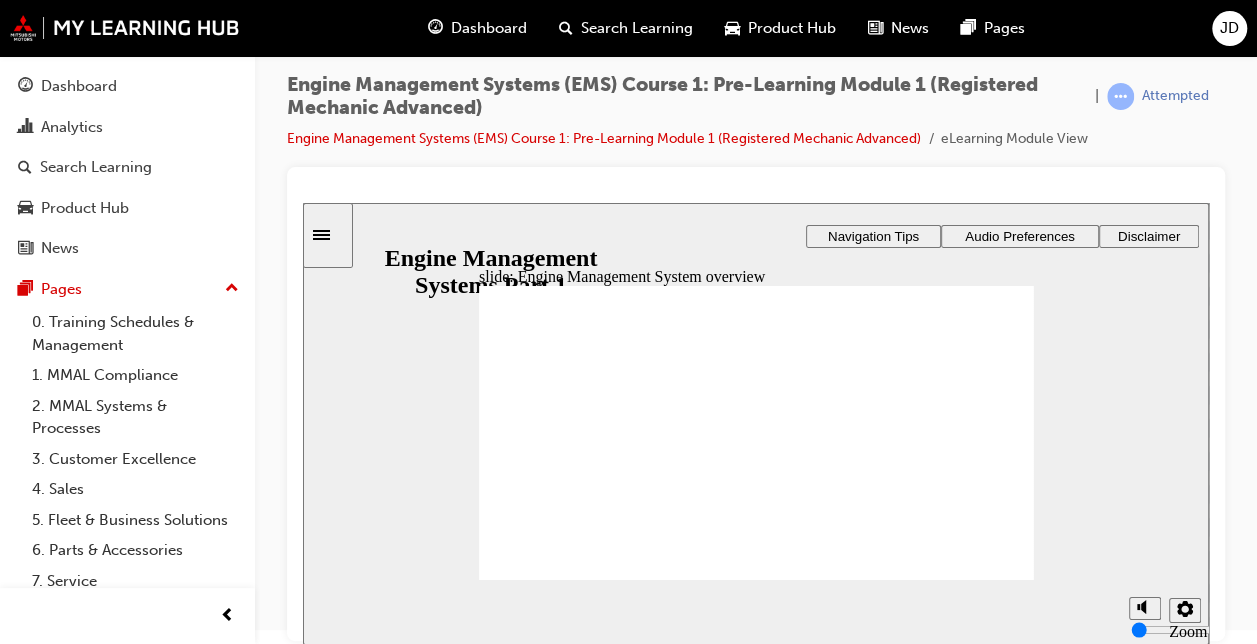 click 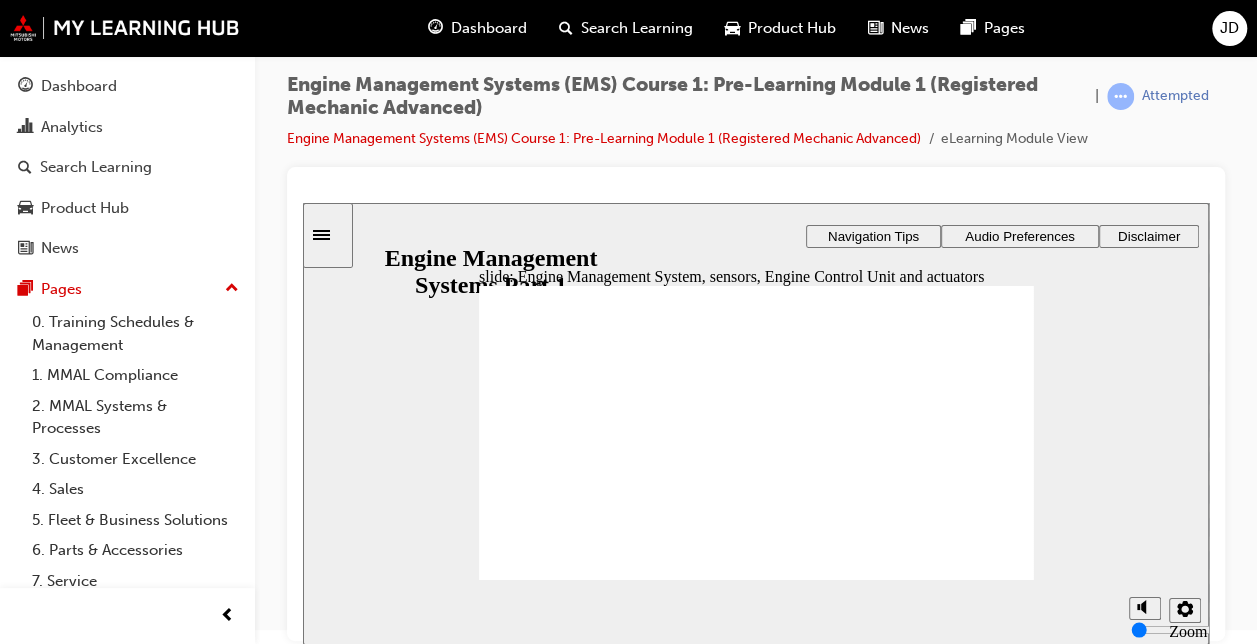 click 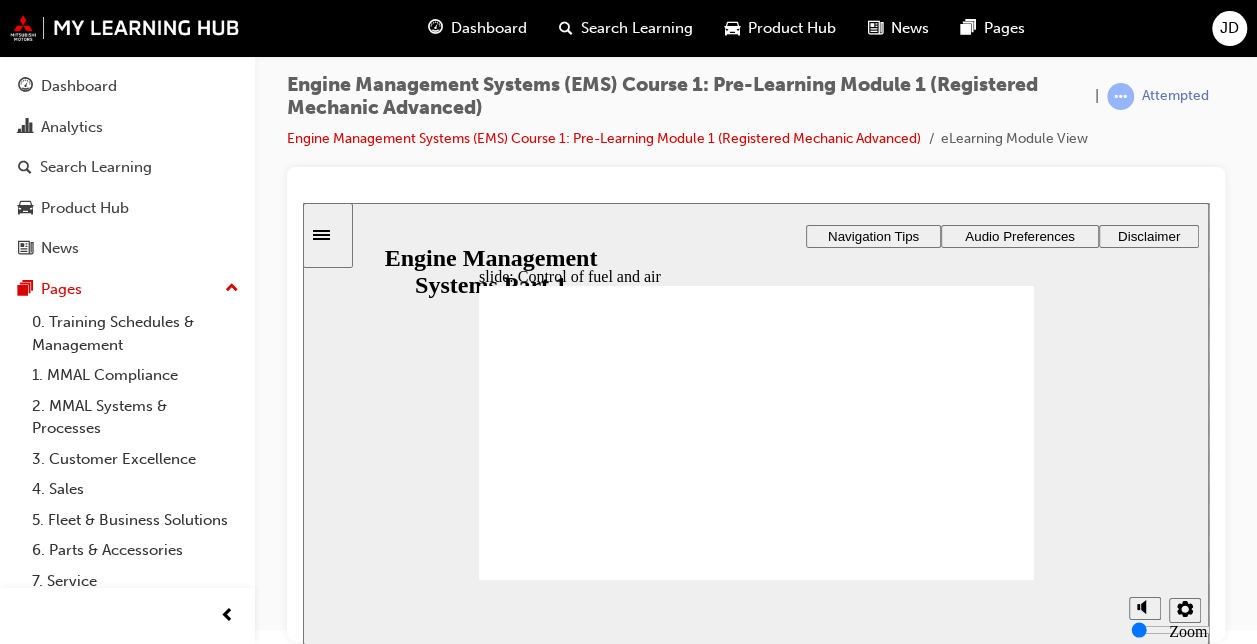 click on "Next" at bounding box center [991, 2267] 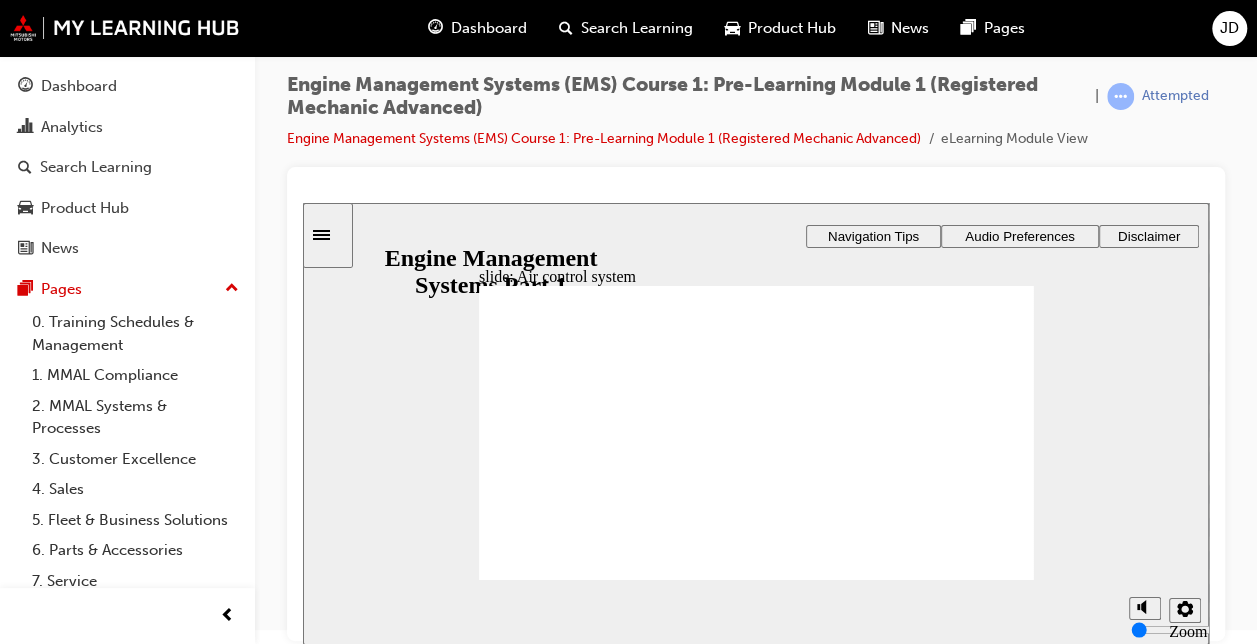 click 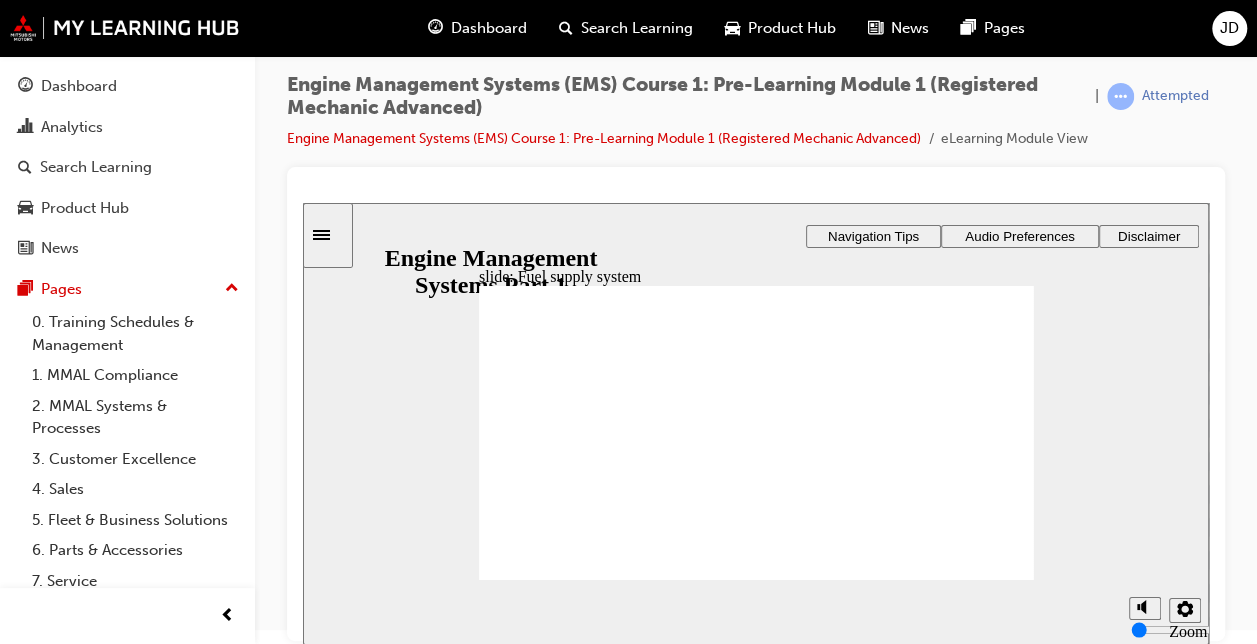 click 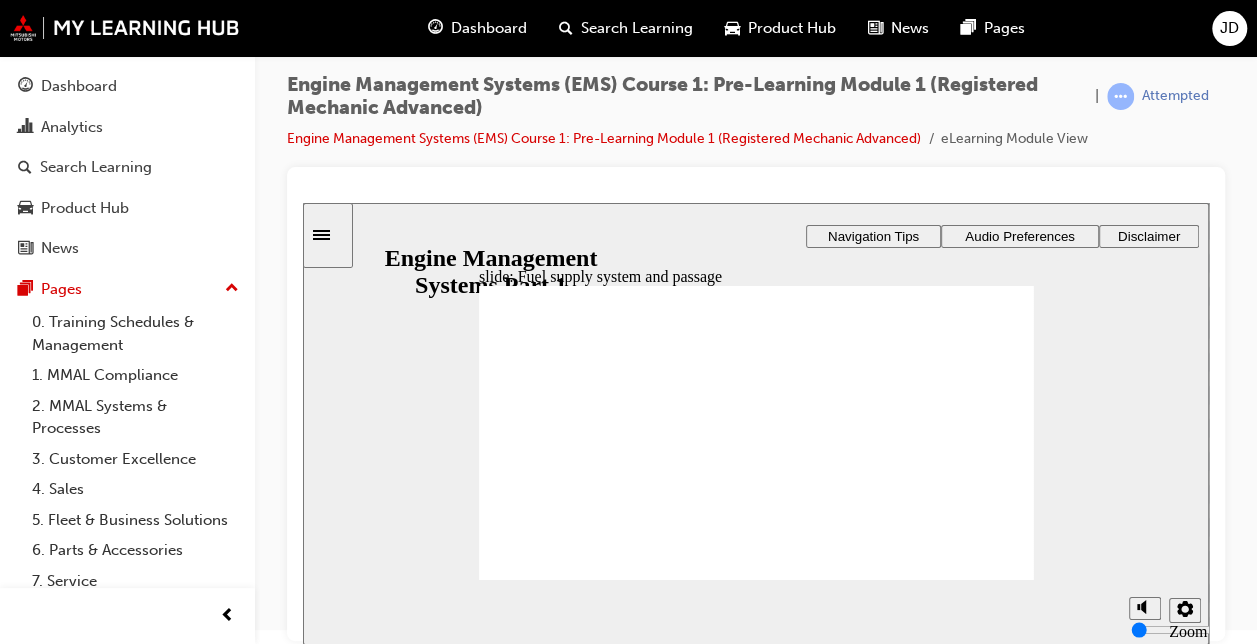 click 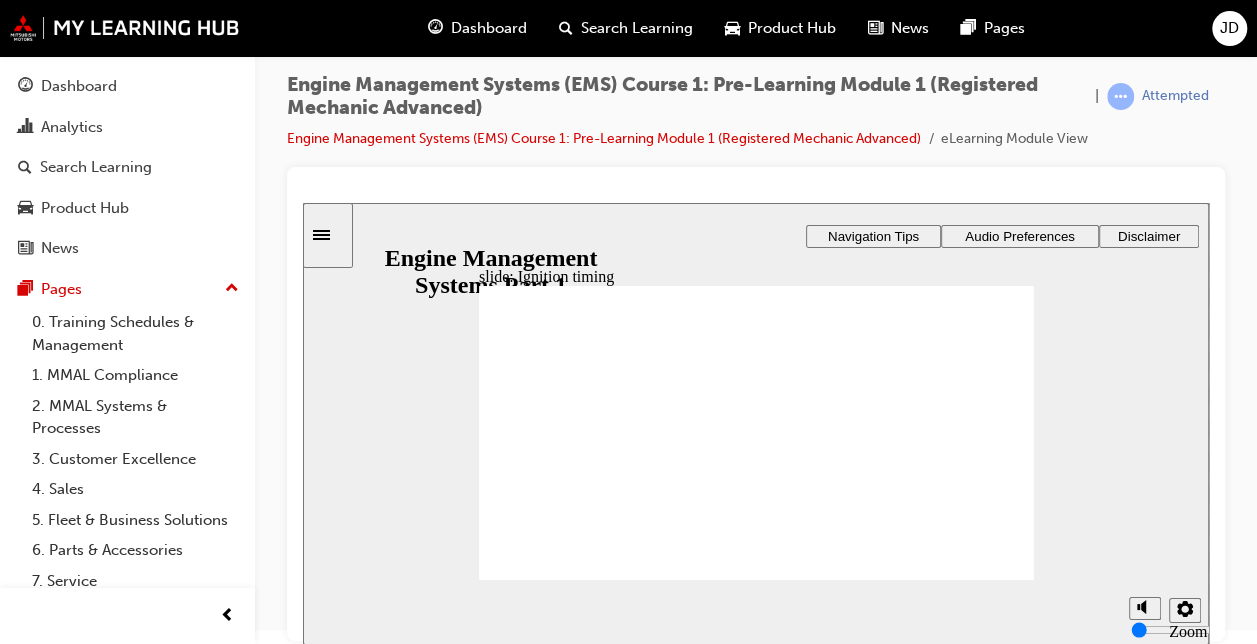 click 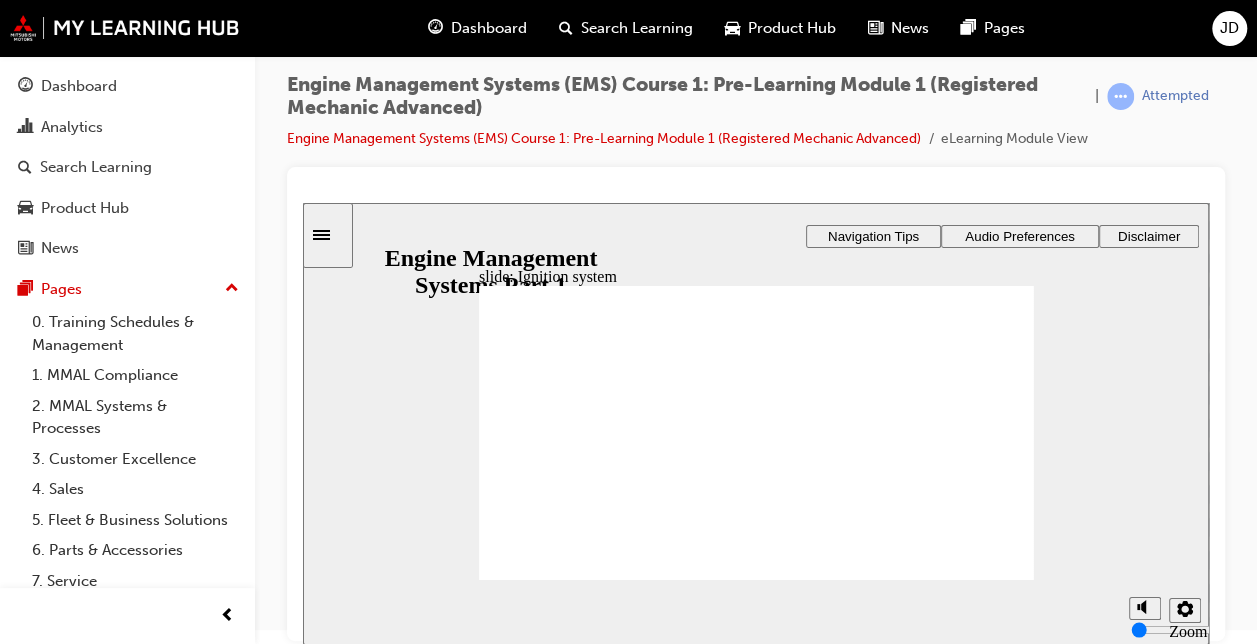 click 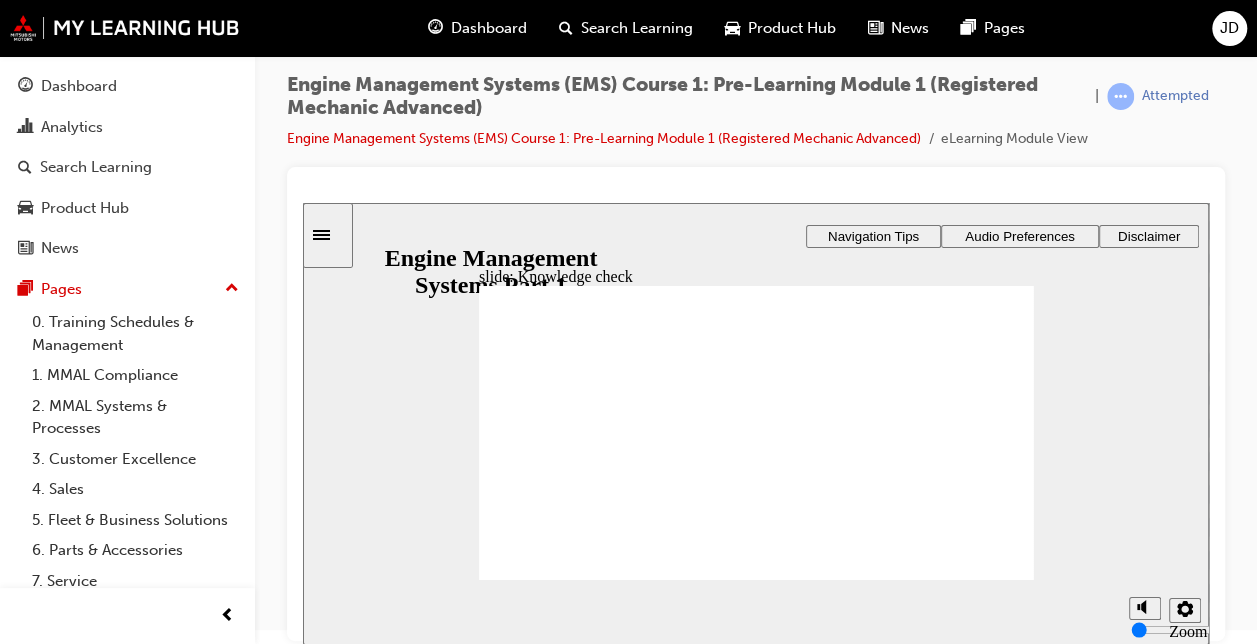 click 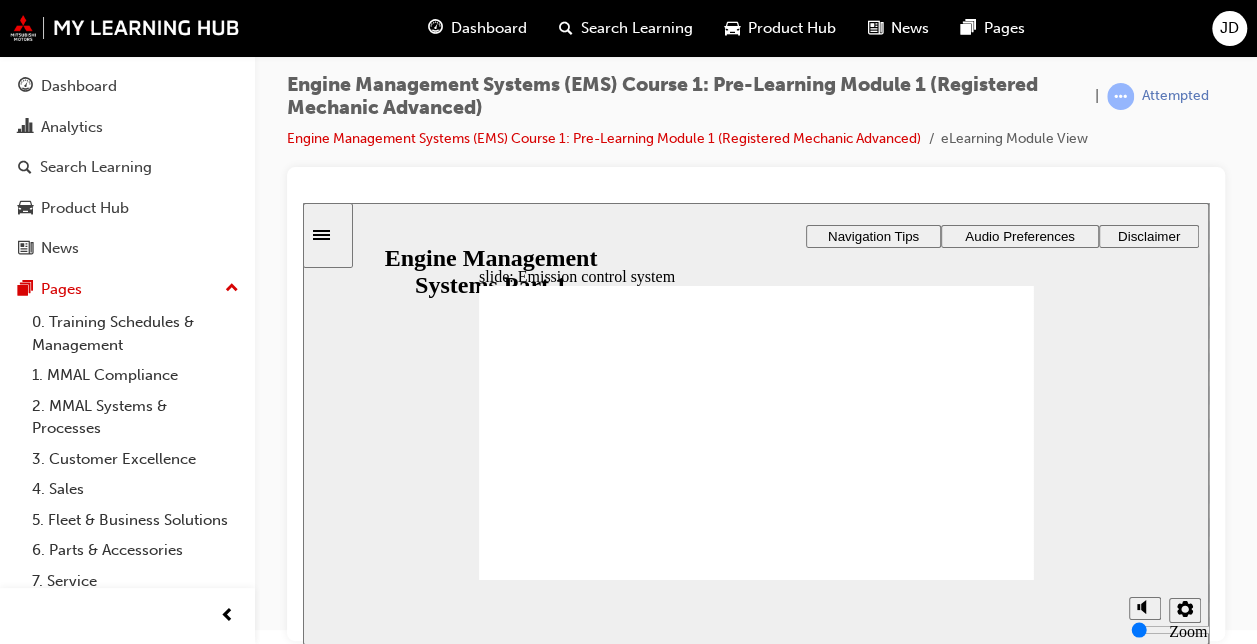 click 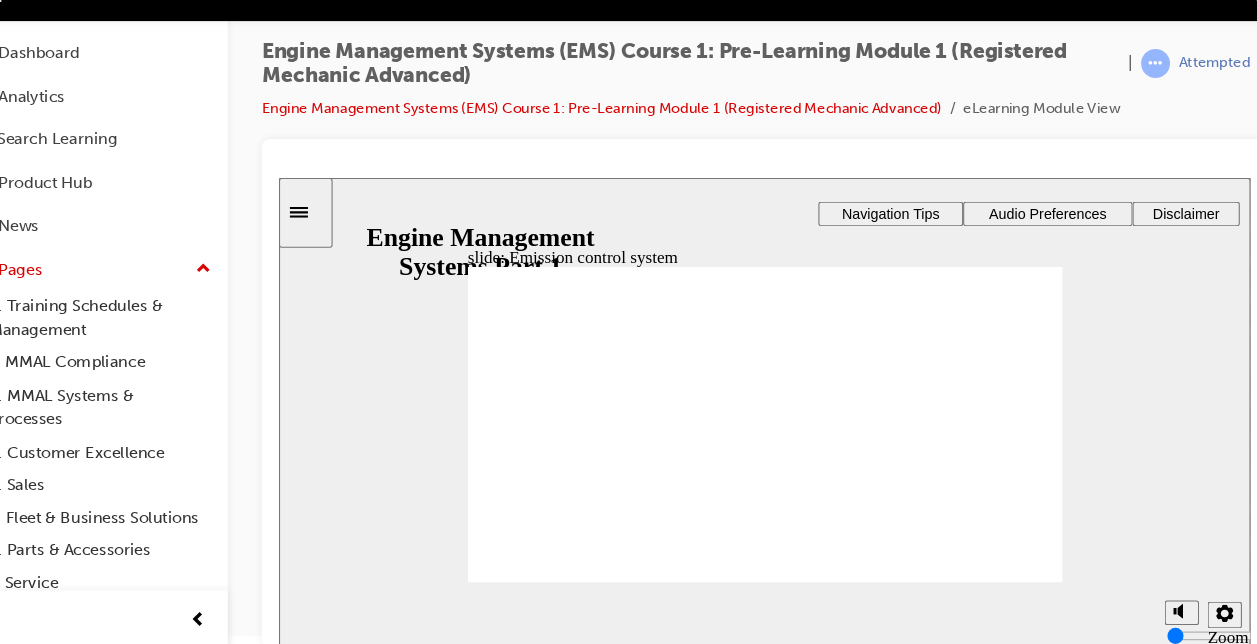 click 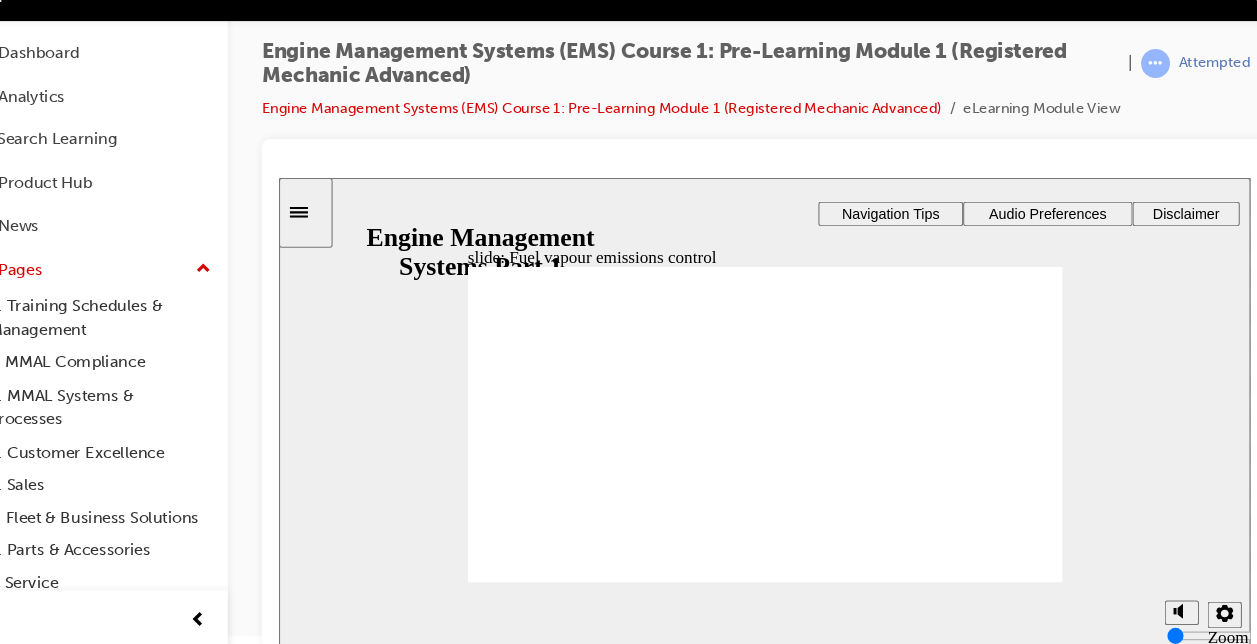 click 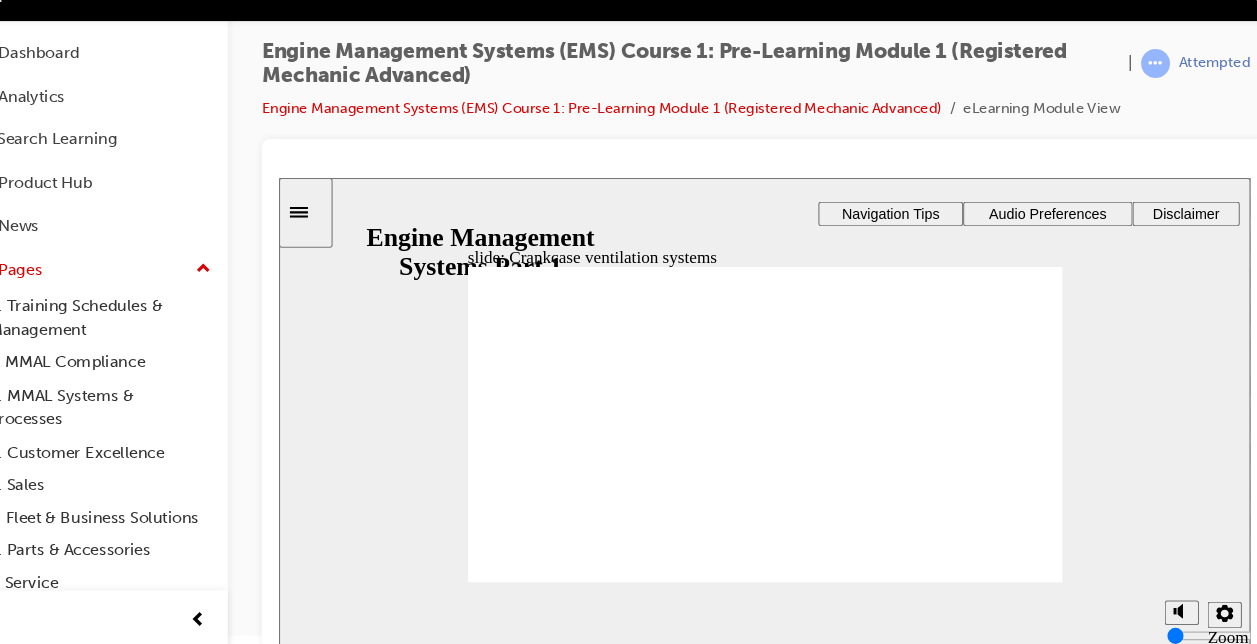 click 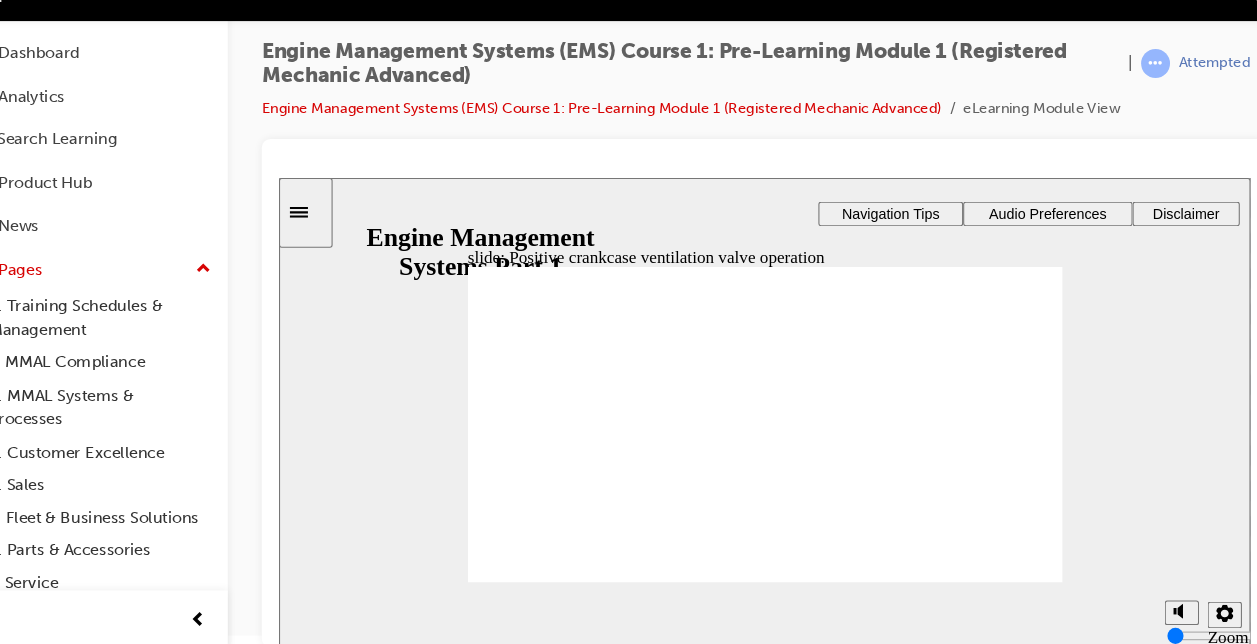 click 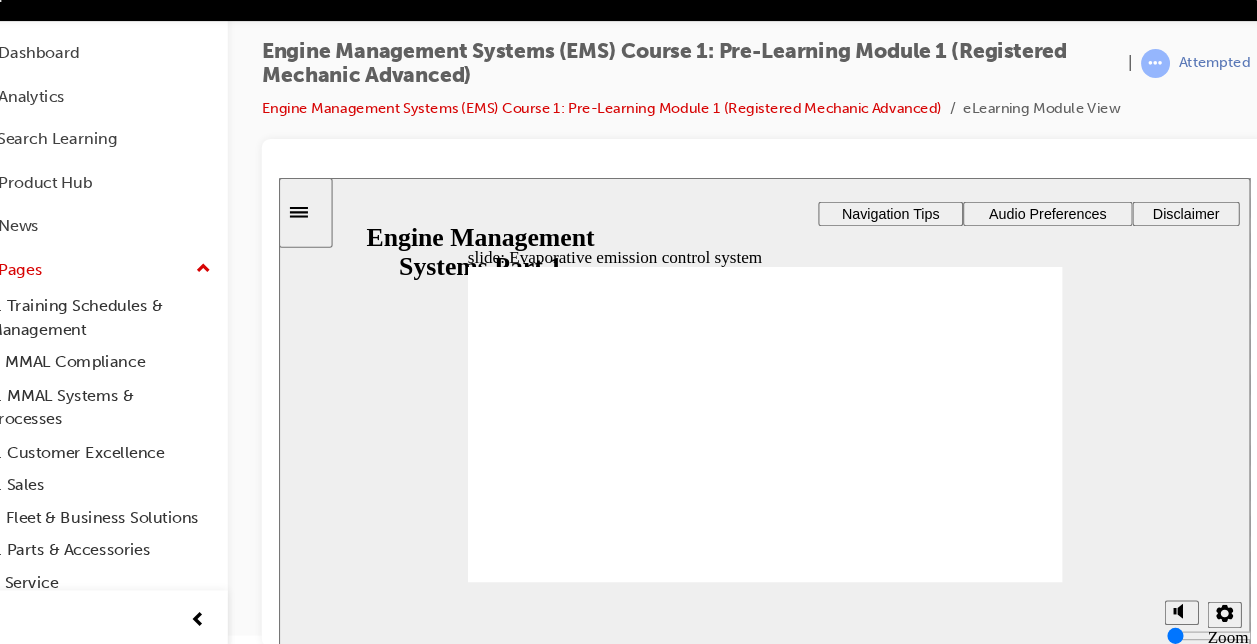 click 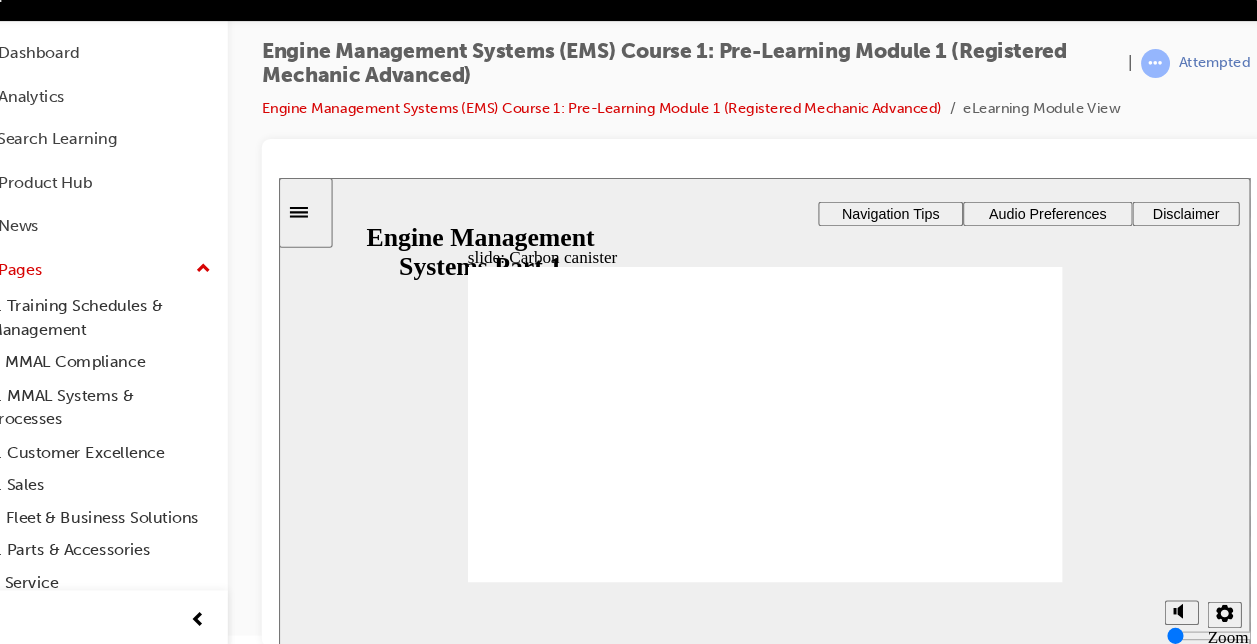 click 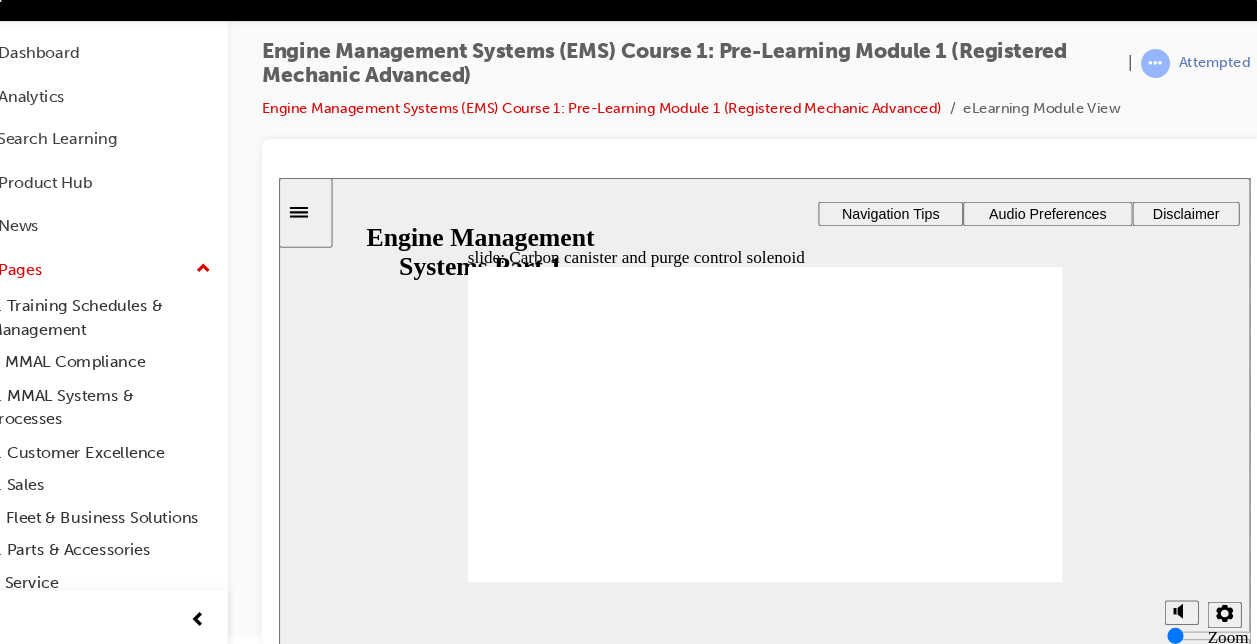 click 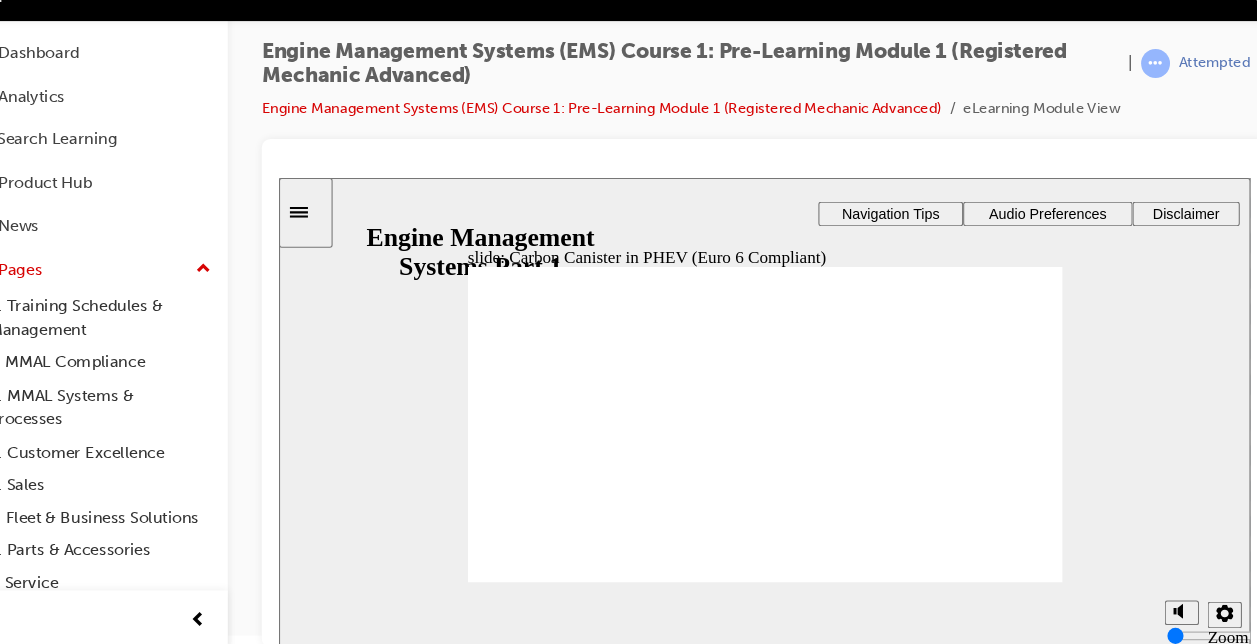 click 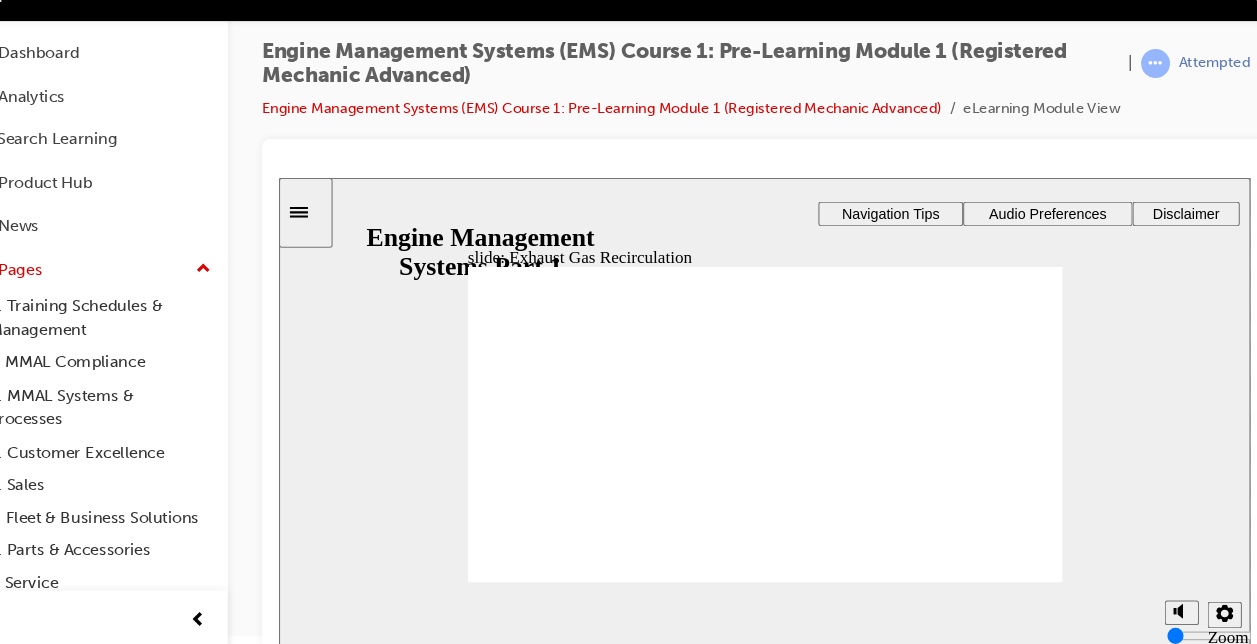 click 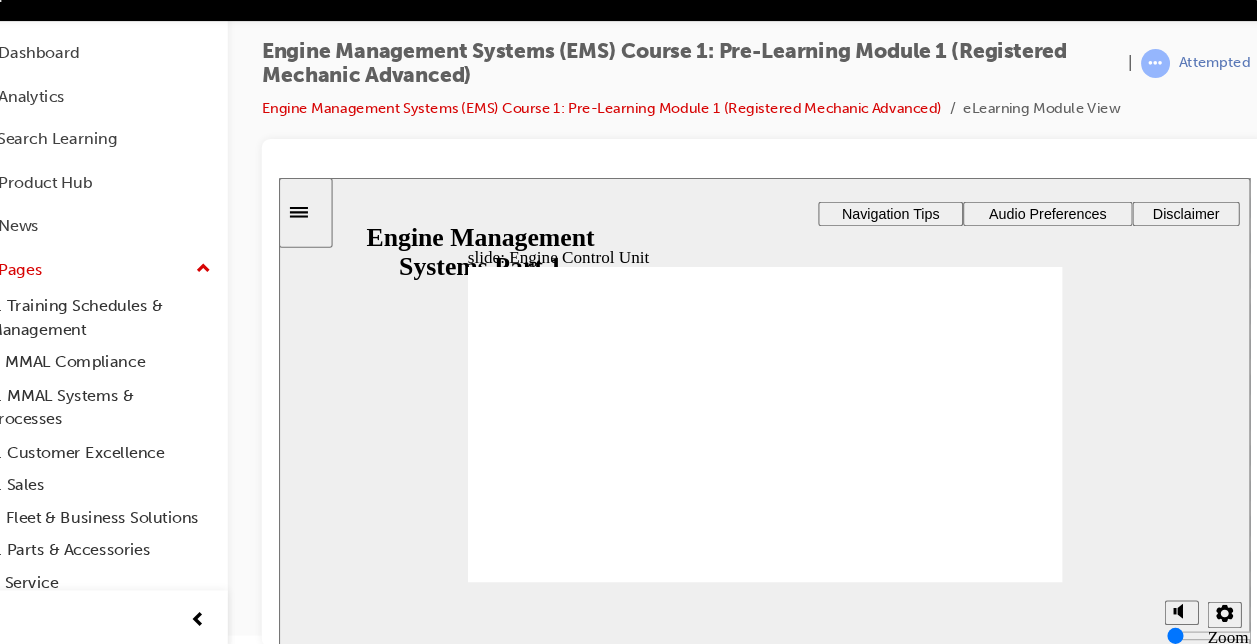 click 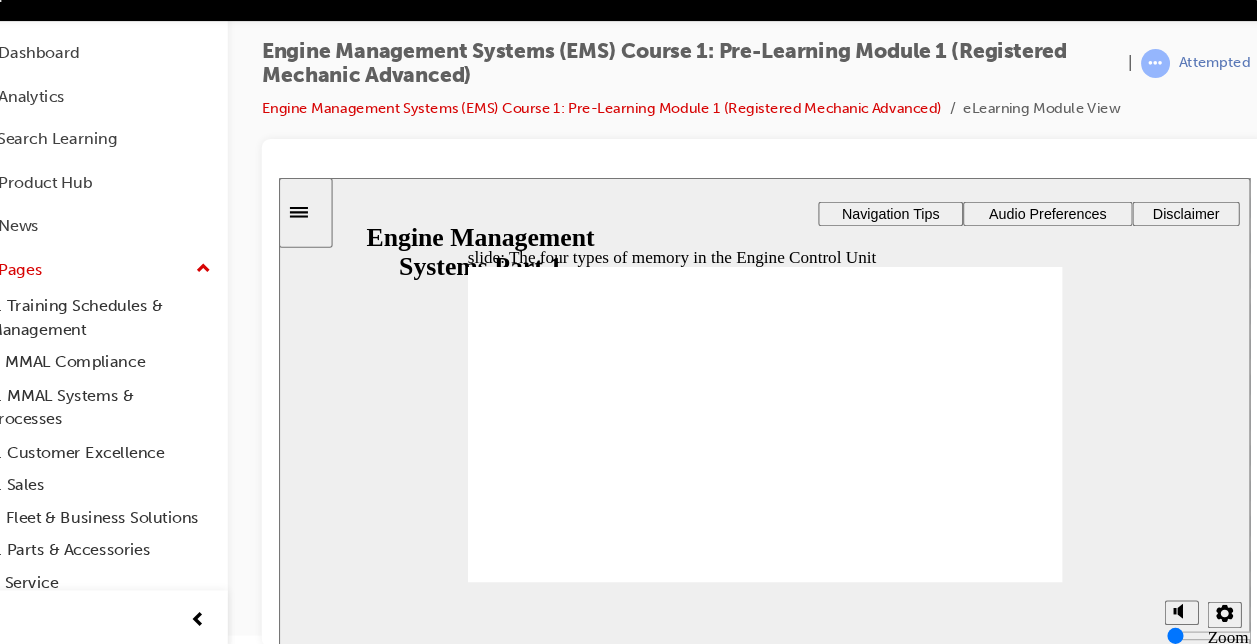 click 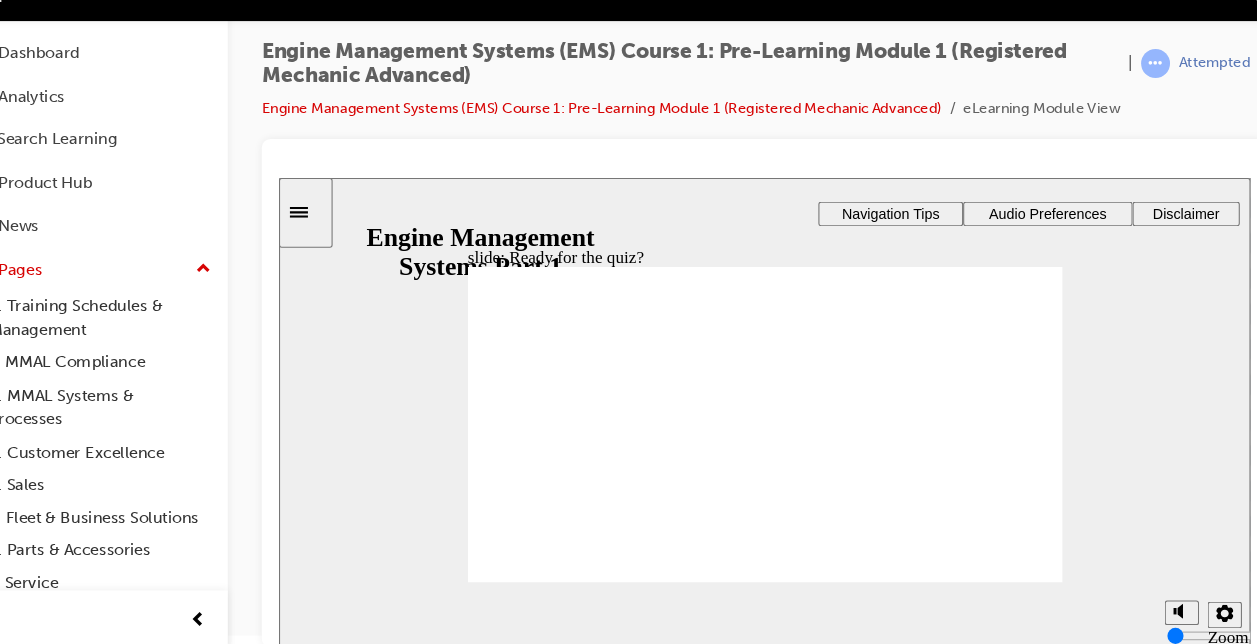 click 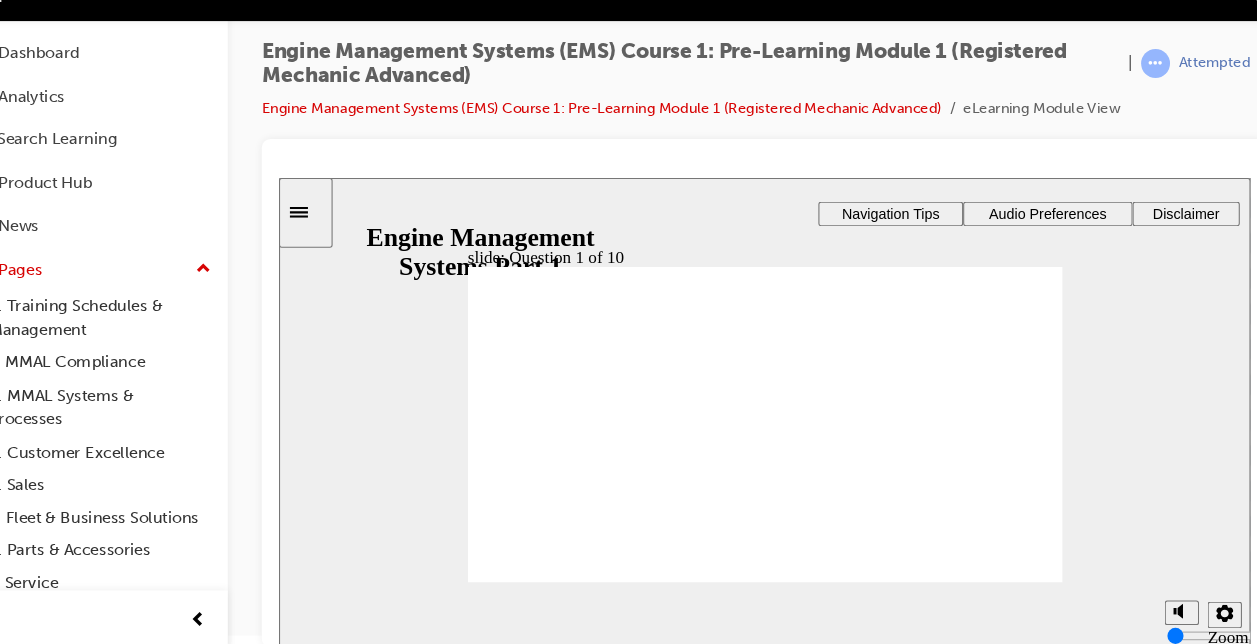 drag, startPoint x: 861, startPoint y: 361, endPoint x: 528, endPoint y: 429, distance: 339.87204 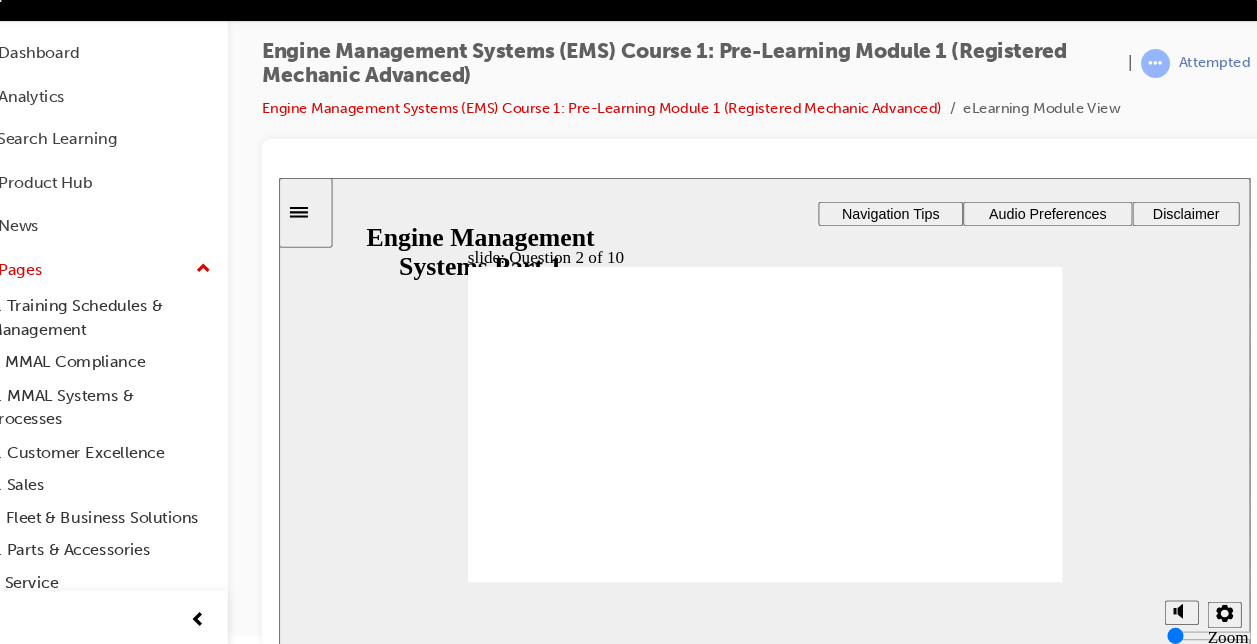 drag, startPoint x: 677, startPoint y: 358, endPoint x: 789, endPoint y: 392, distance: 117.047 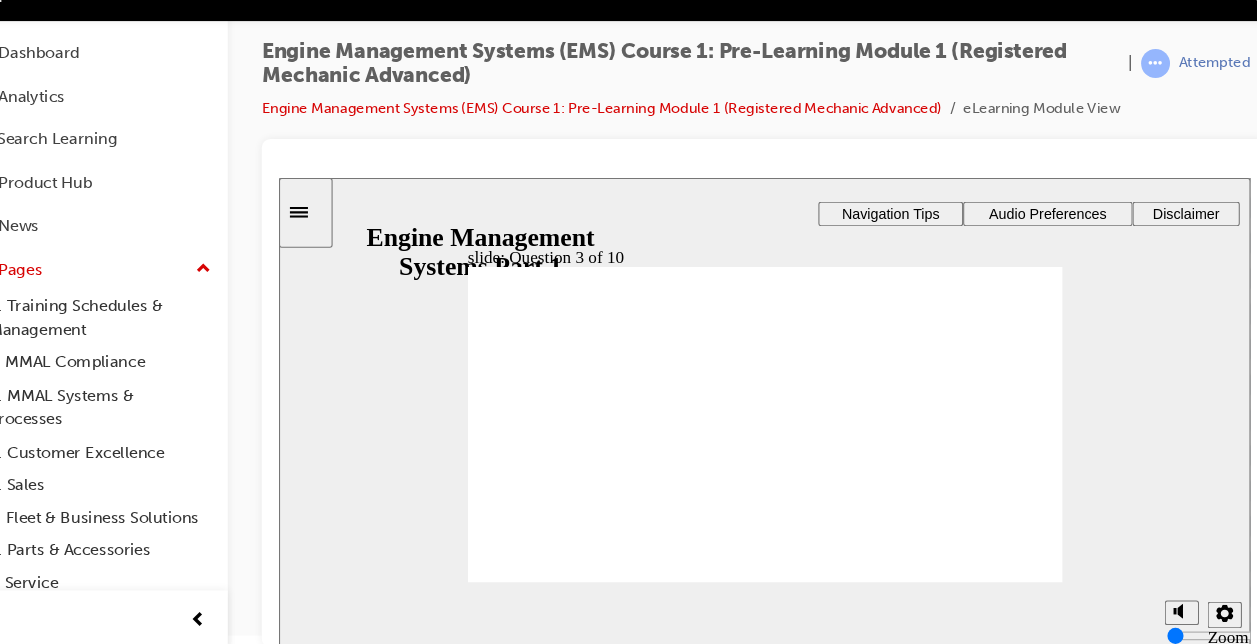 click 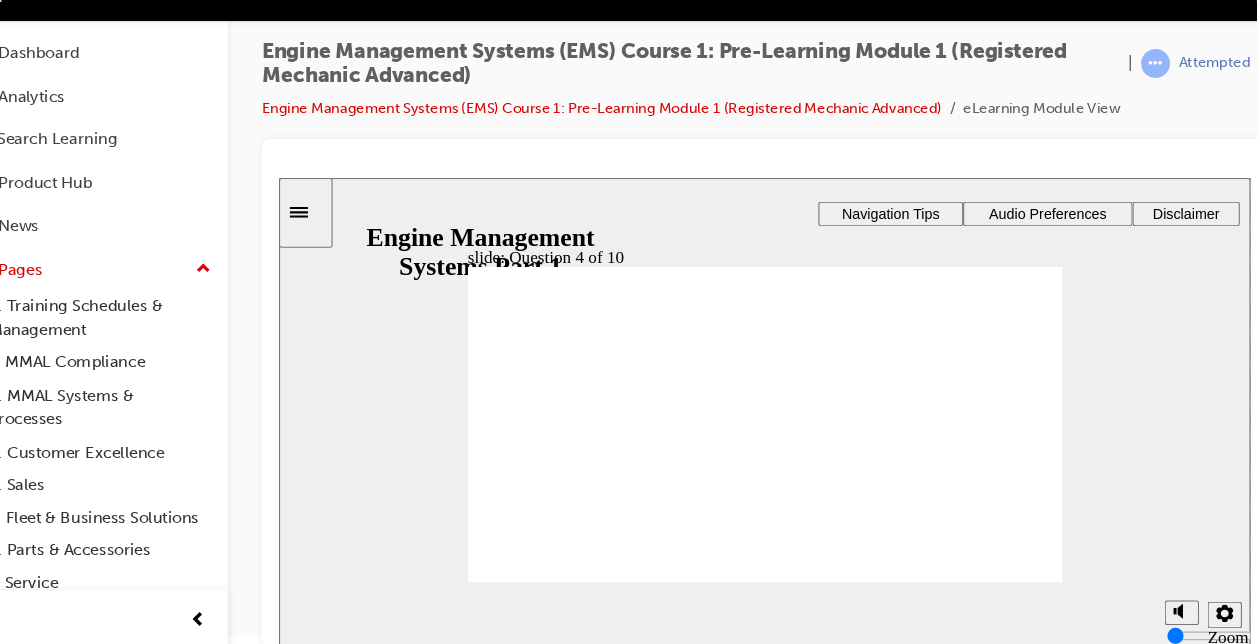 click 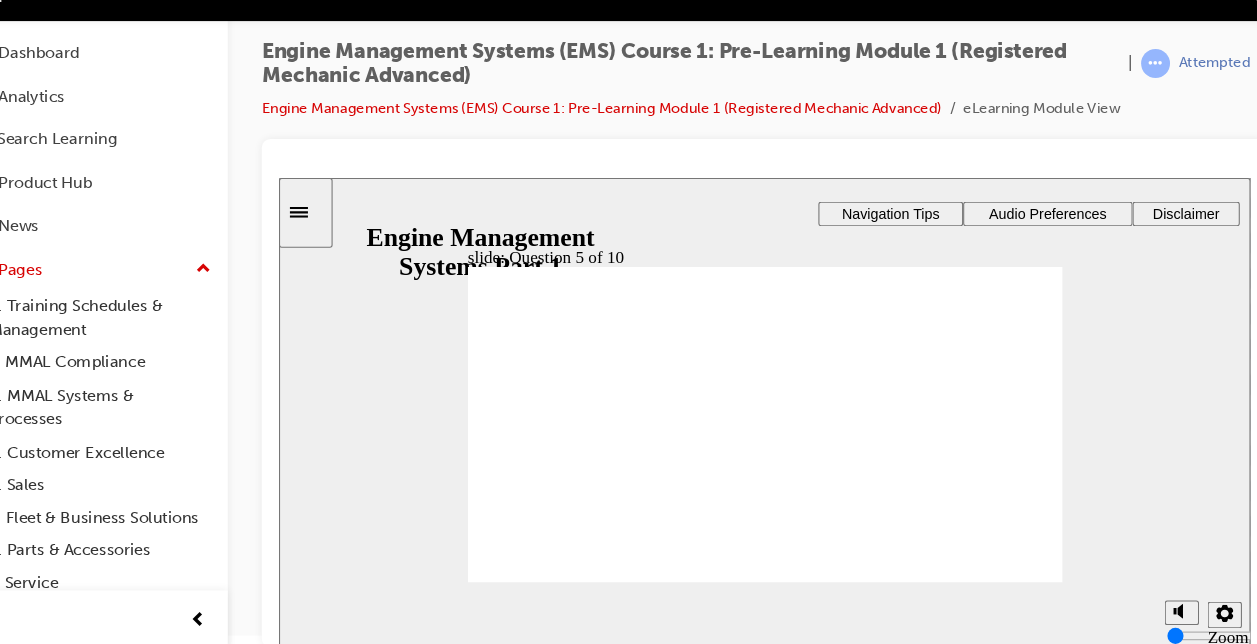 click 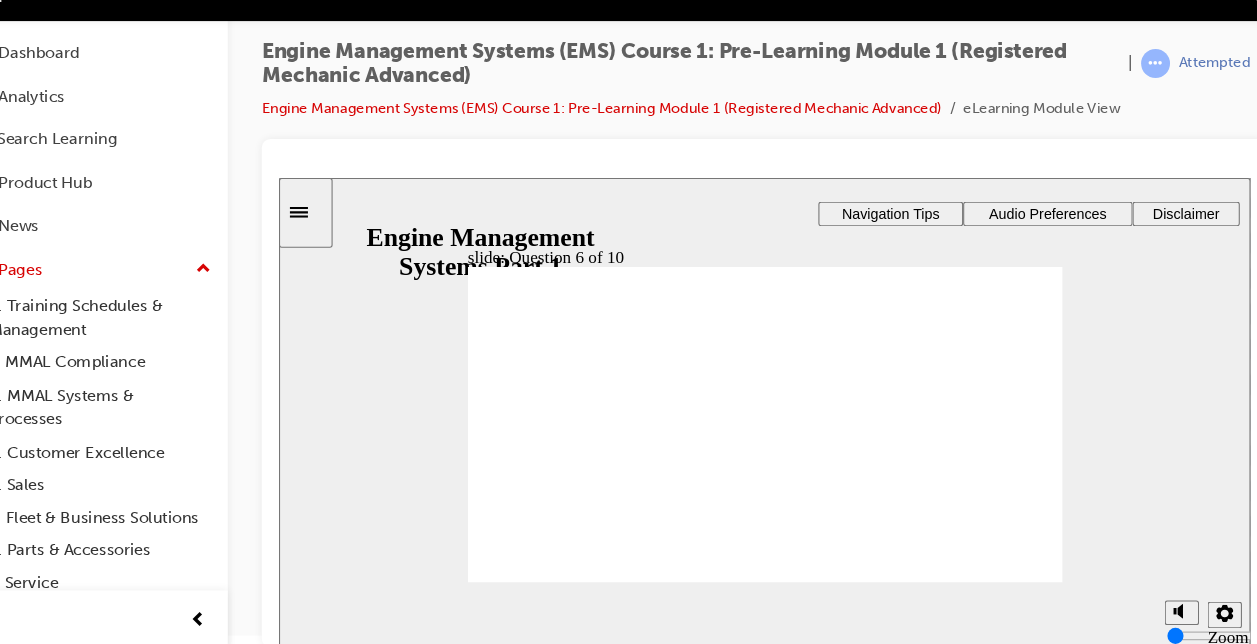 drag, startPoint x: 608, startPoint y: 363, endPoint x: 588, endPoint y: 492, distance: 130.54118 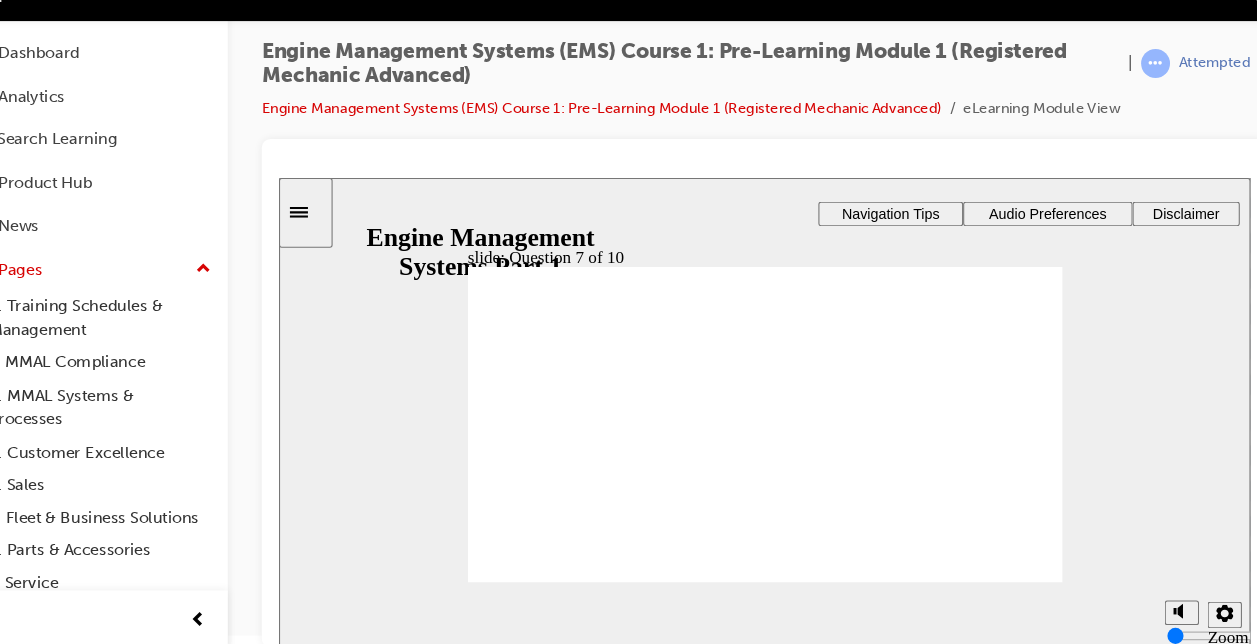 click 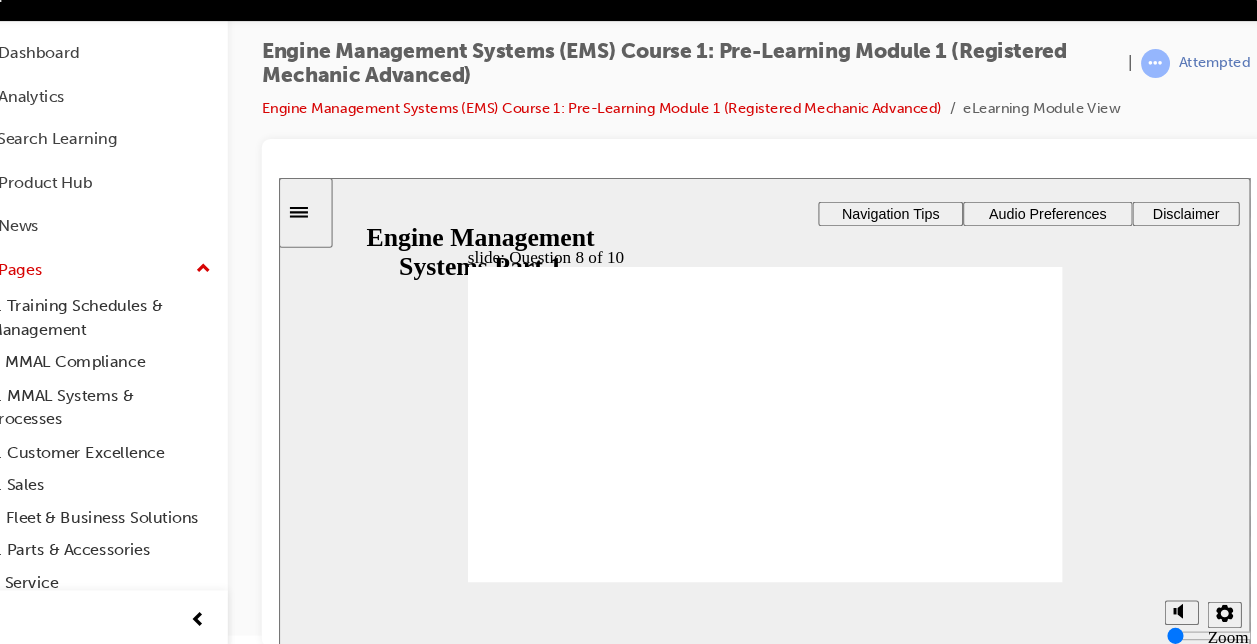 click 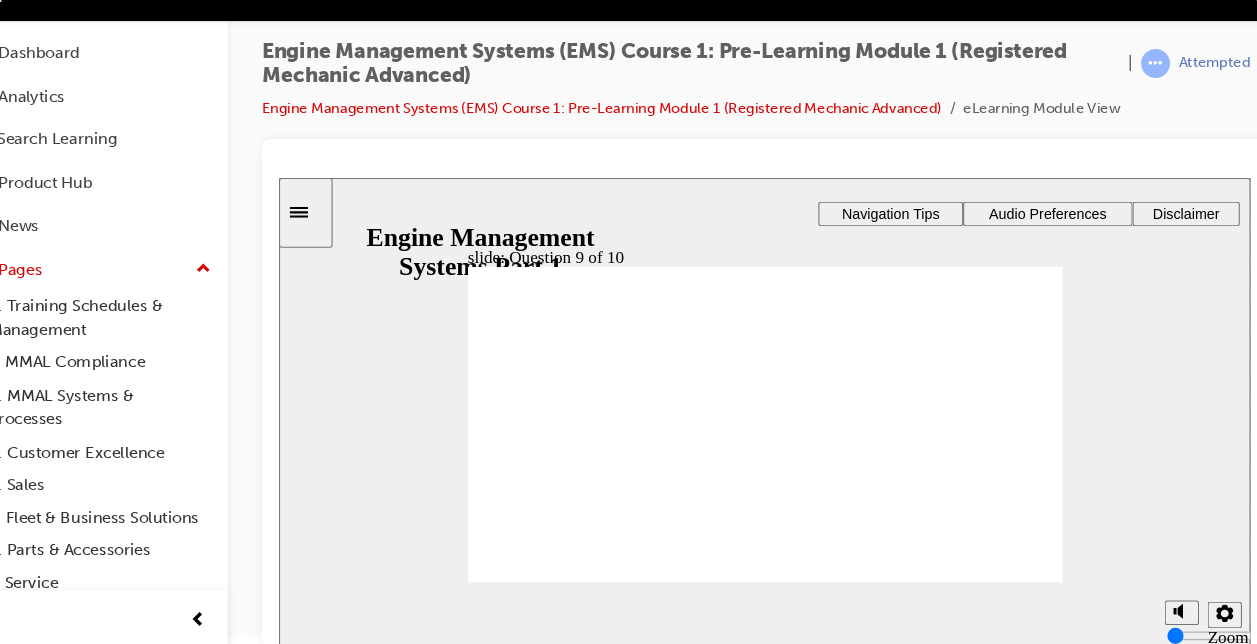 drag, startPoint x: 945, startPoint y: 342, endPoint x: 542, endPoint y: 374, distance: 404.26846 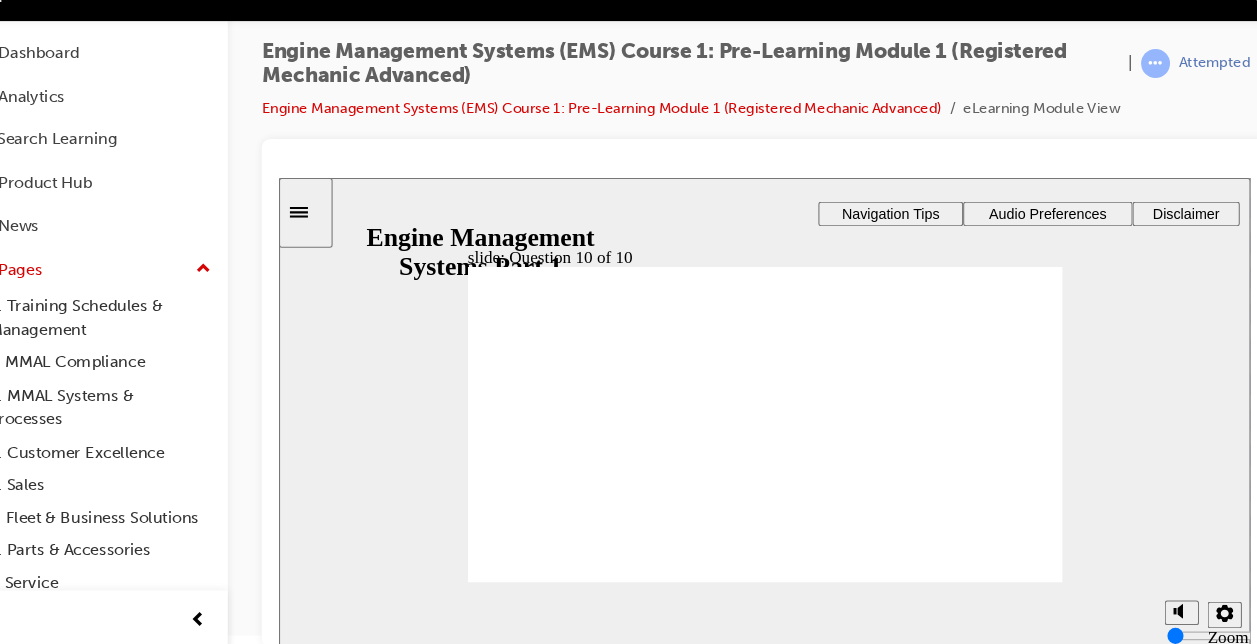drag, startPoint x: 809, startPoint y: 362, endPoint x: 566, endPoint y: 410, distance: 247.69537 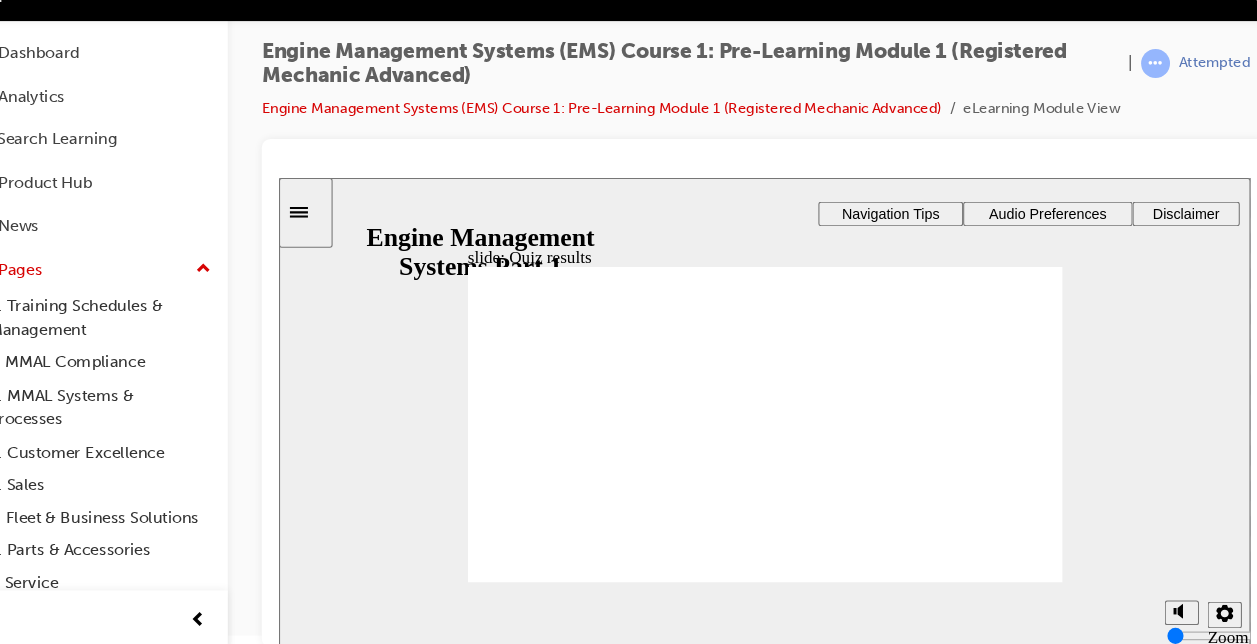 click 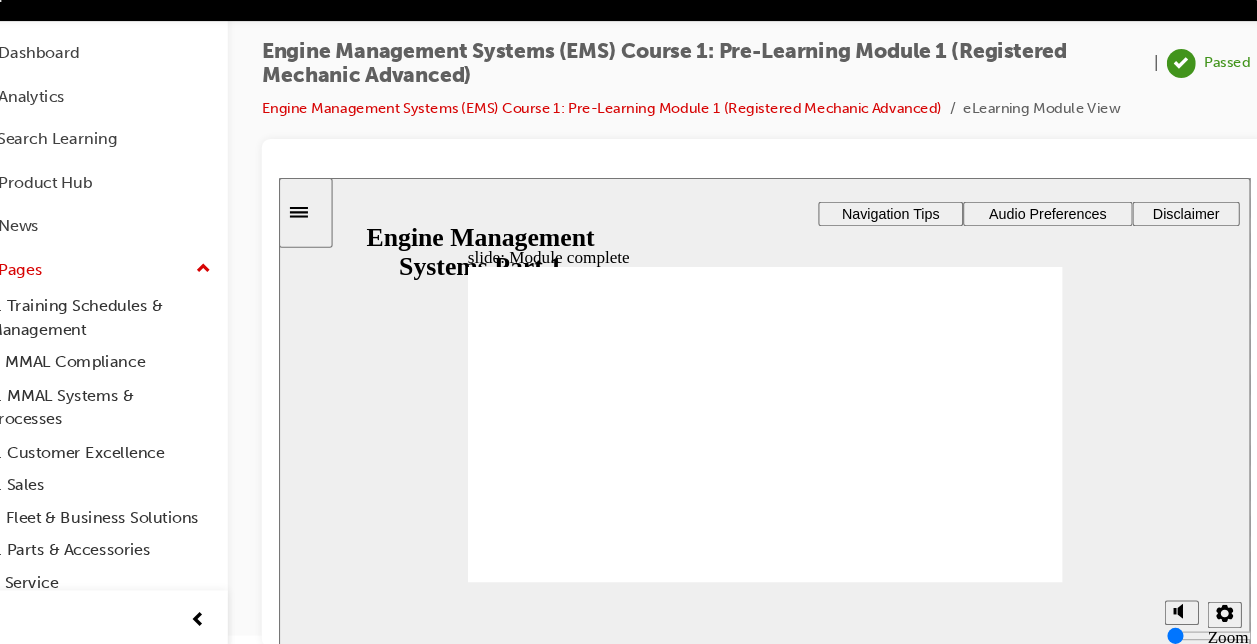 click 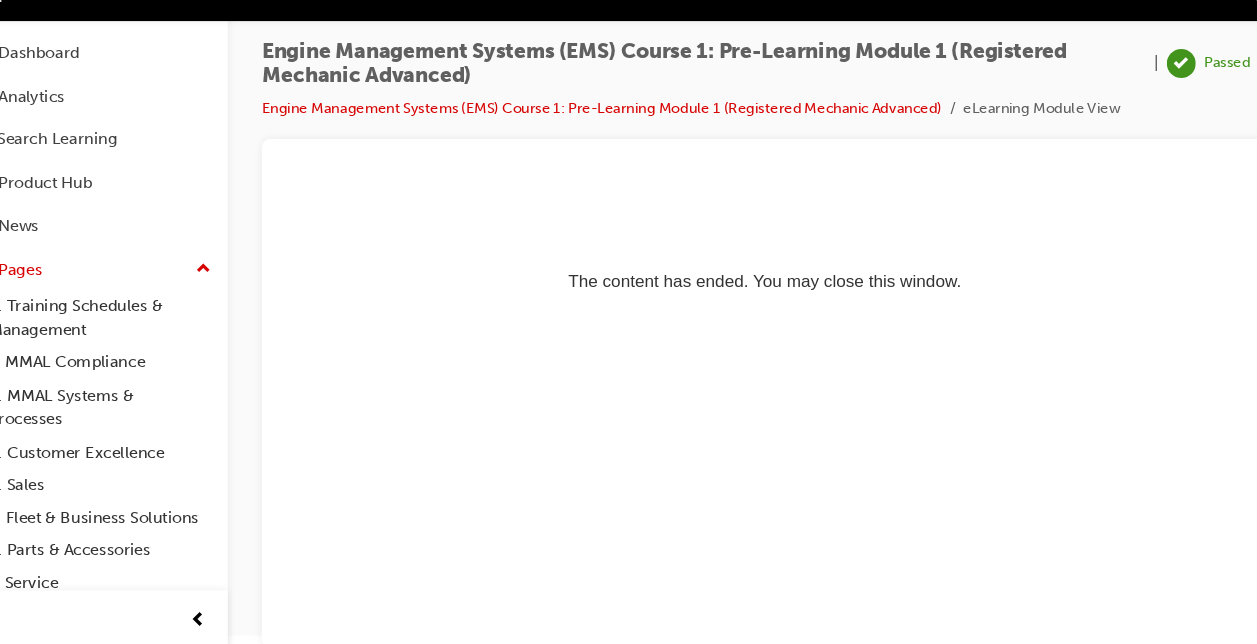 scroll, scrollTop: 0, scrollLeft: 0, axis: both 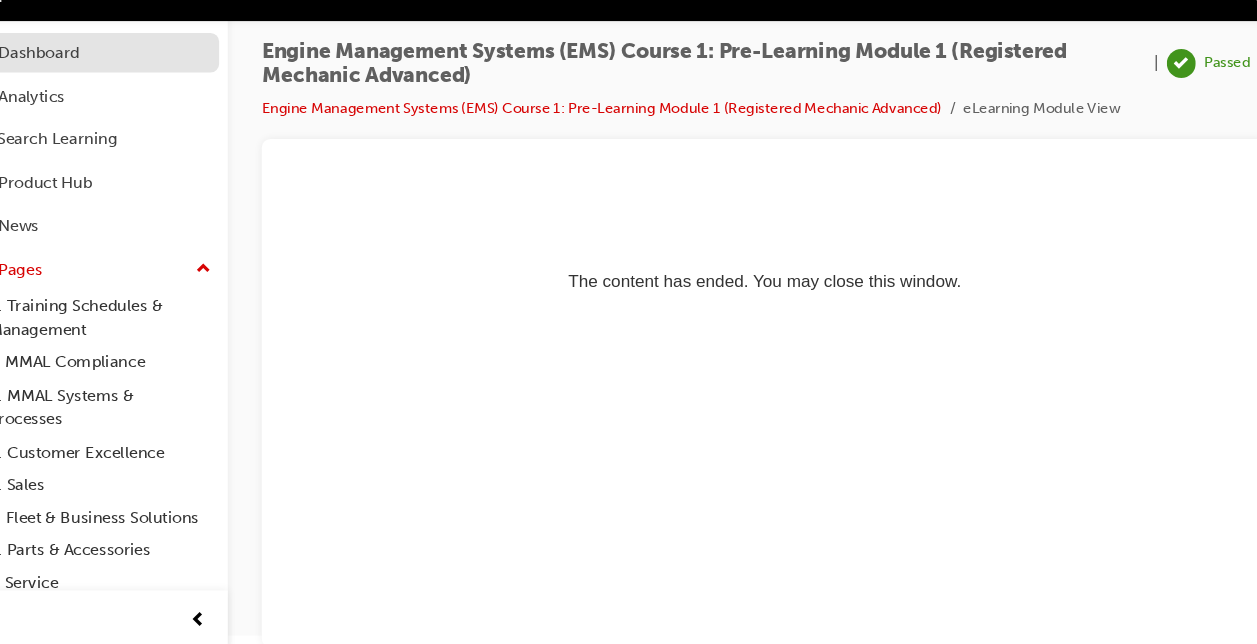click on "Dashboard" at bounding box center [79, 86] 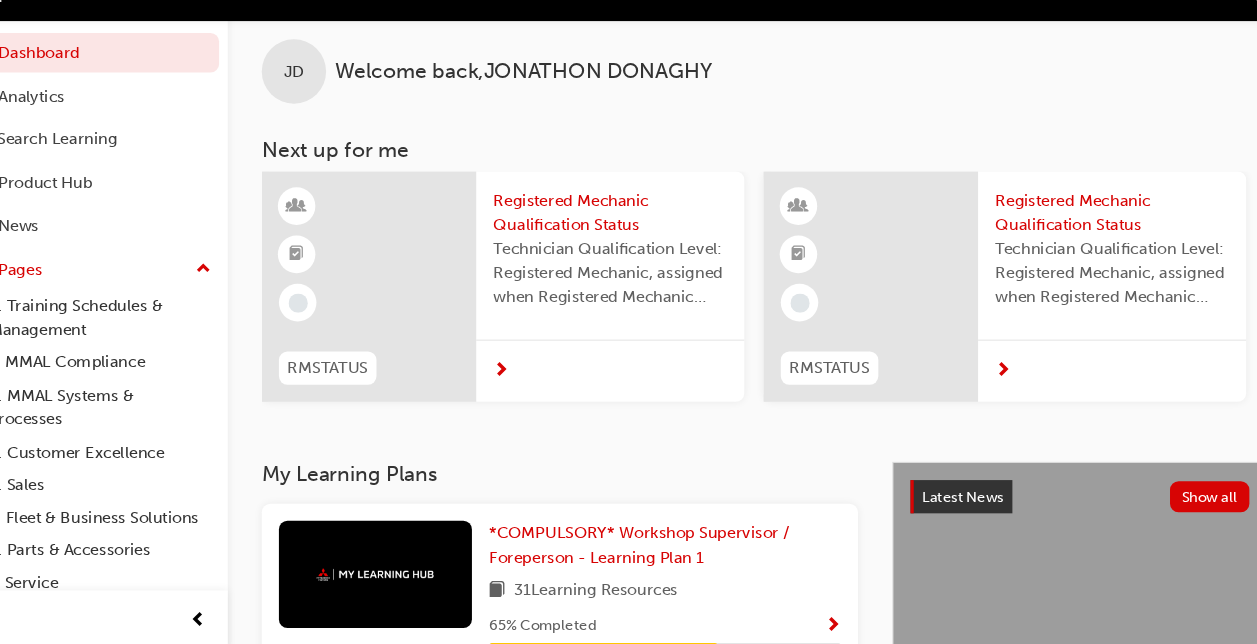 click at bounding box center [612, 383] 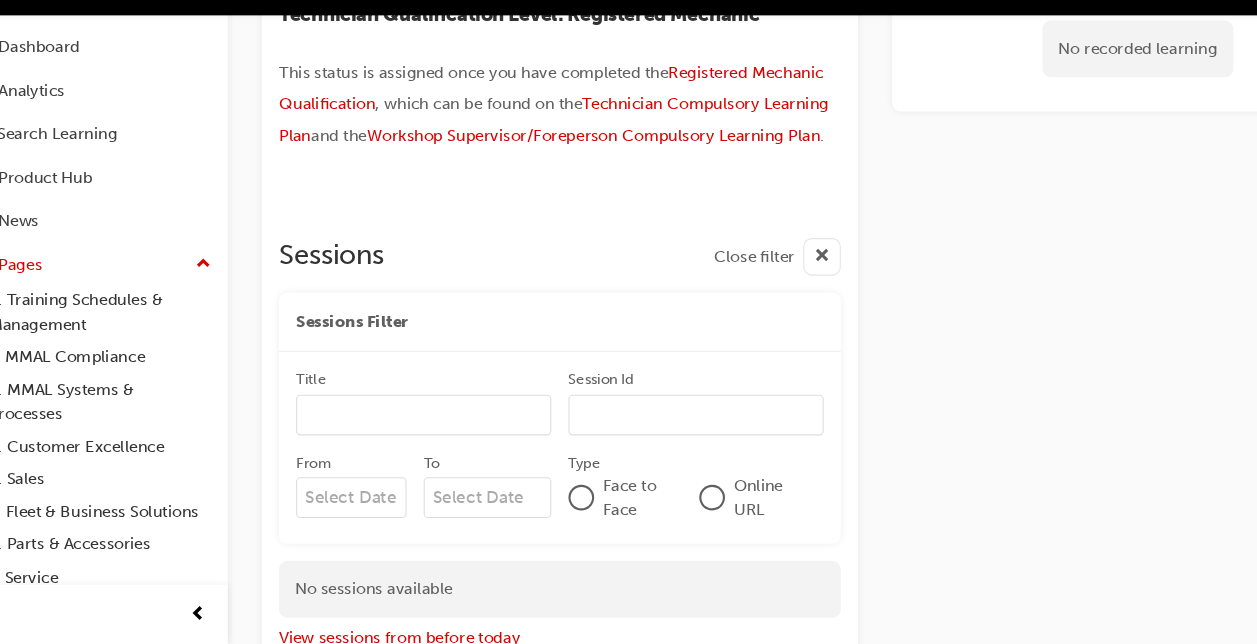 scroll, scrollTop: 245, scrollLeft: 0, axis: vertical 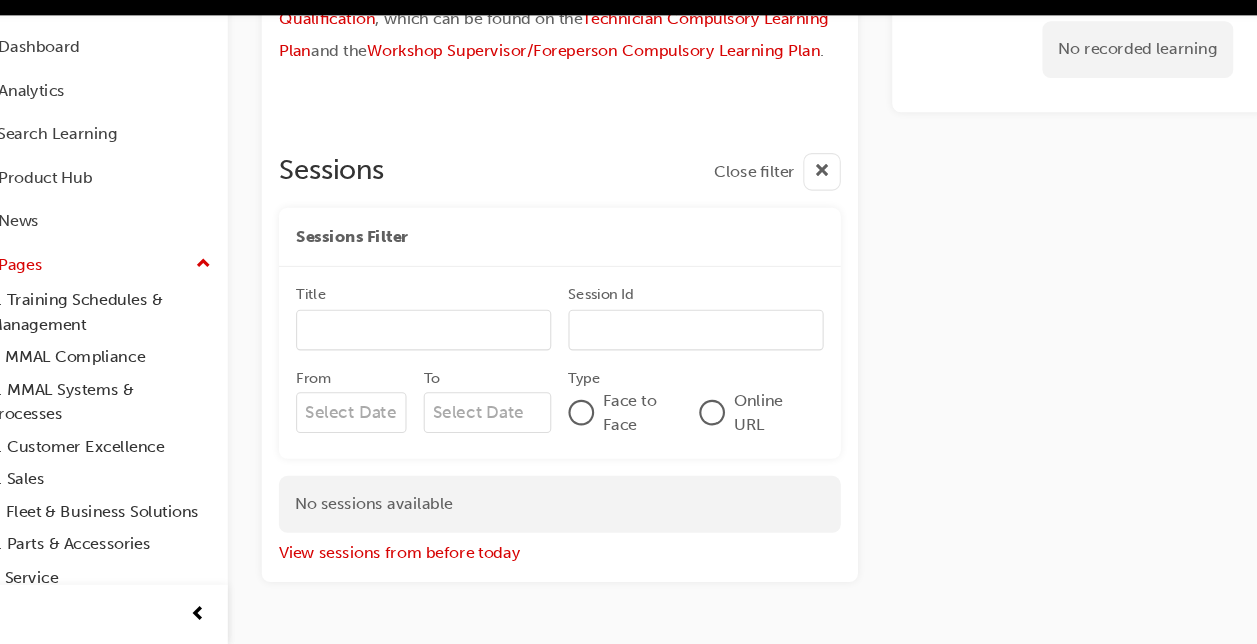 drag, startPoint x: 871, startPoint y: 527, endPoint x: 951, endPoint y: 52, distance: 481.68973 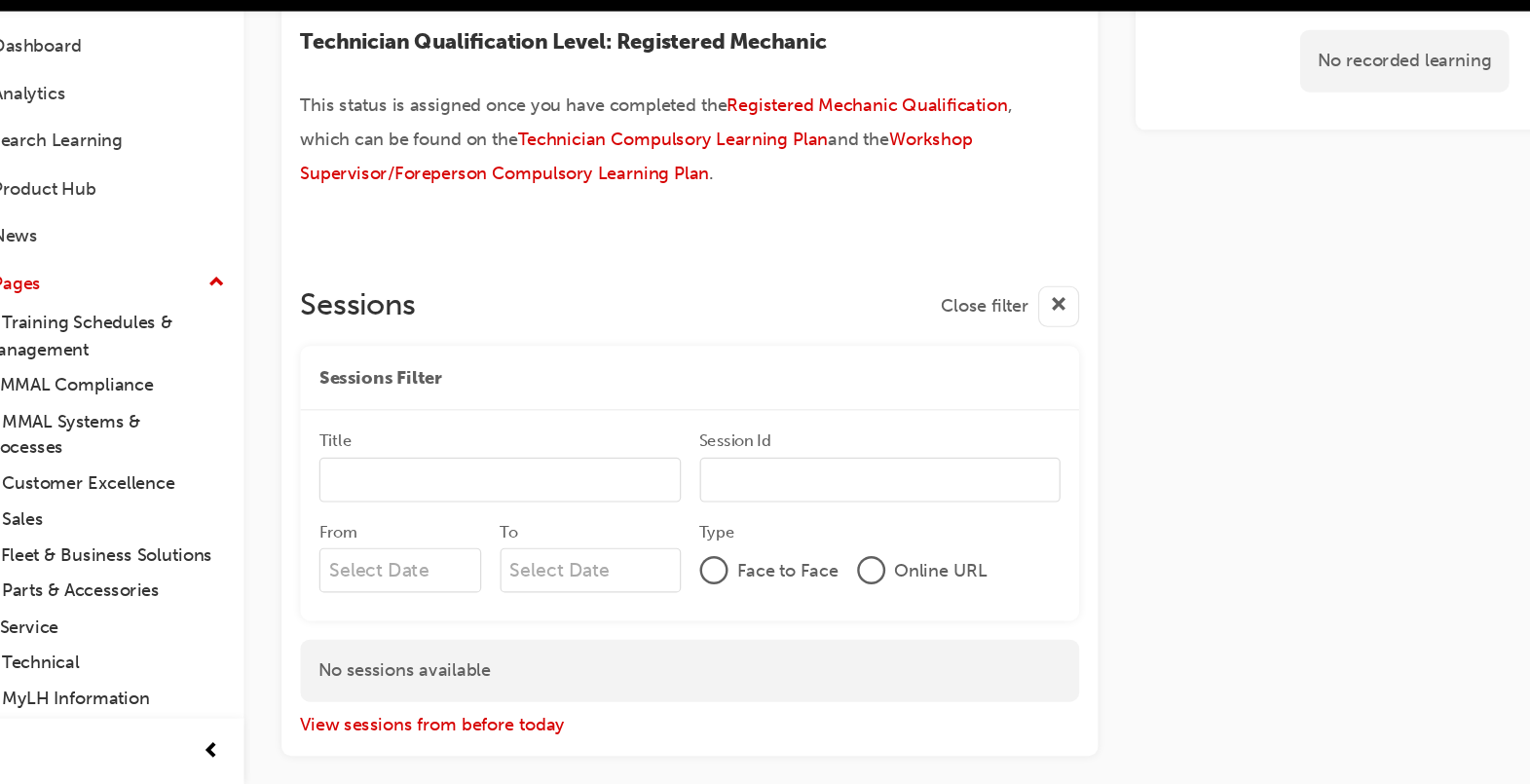 scroll, scrollTop: 135, scrollLeft: 0, axis: vertical 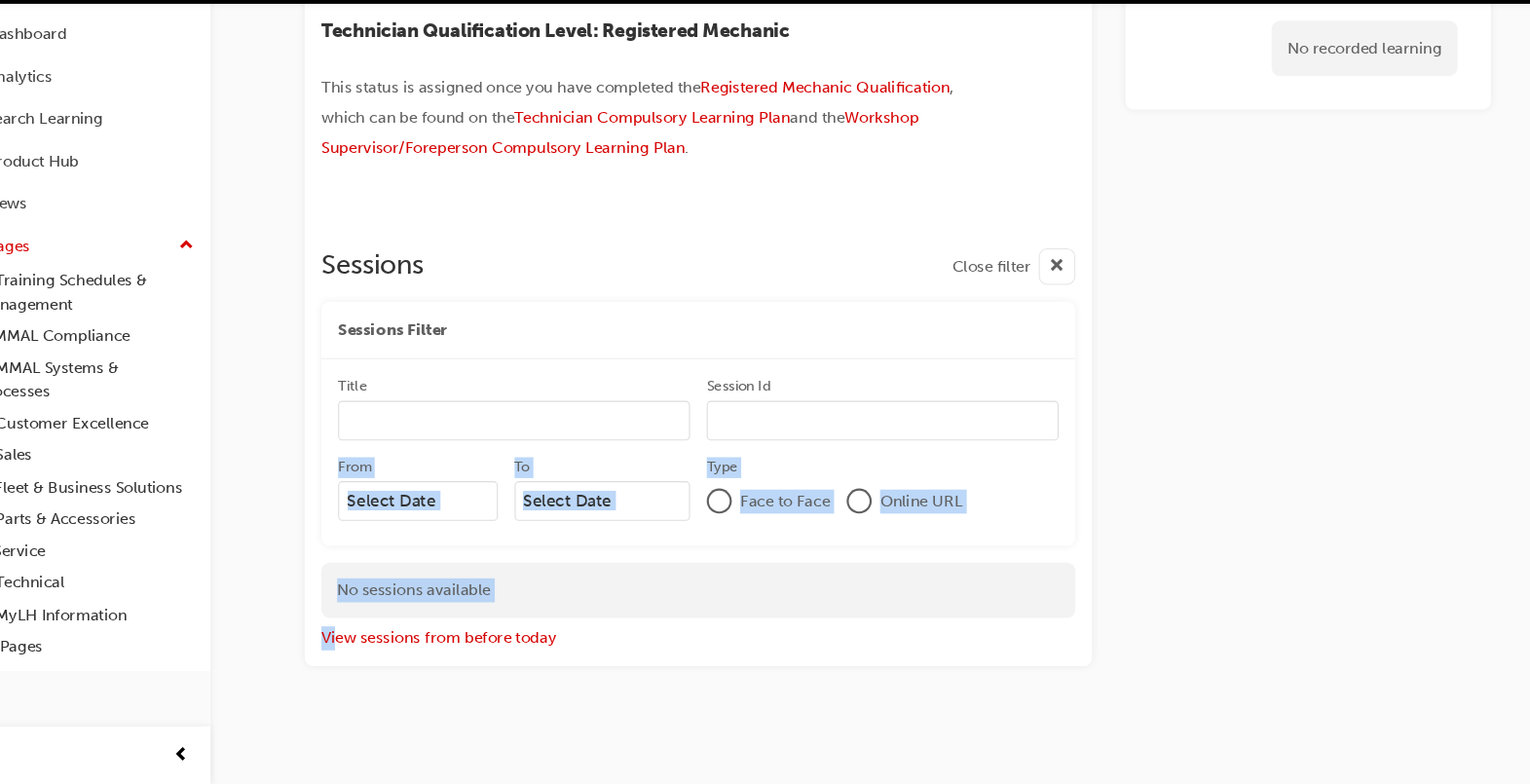 drag, startPoint x: 306, startPoint y: 493, endPoint x: 298, endPoint y: 695, distance: 202.1584 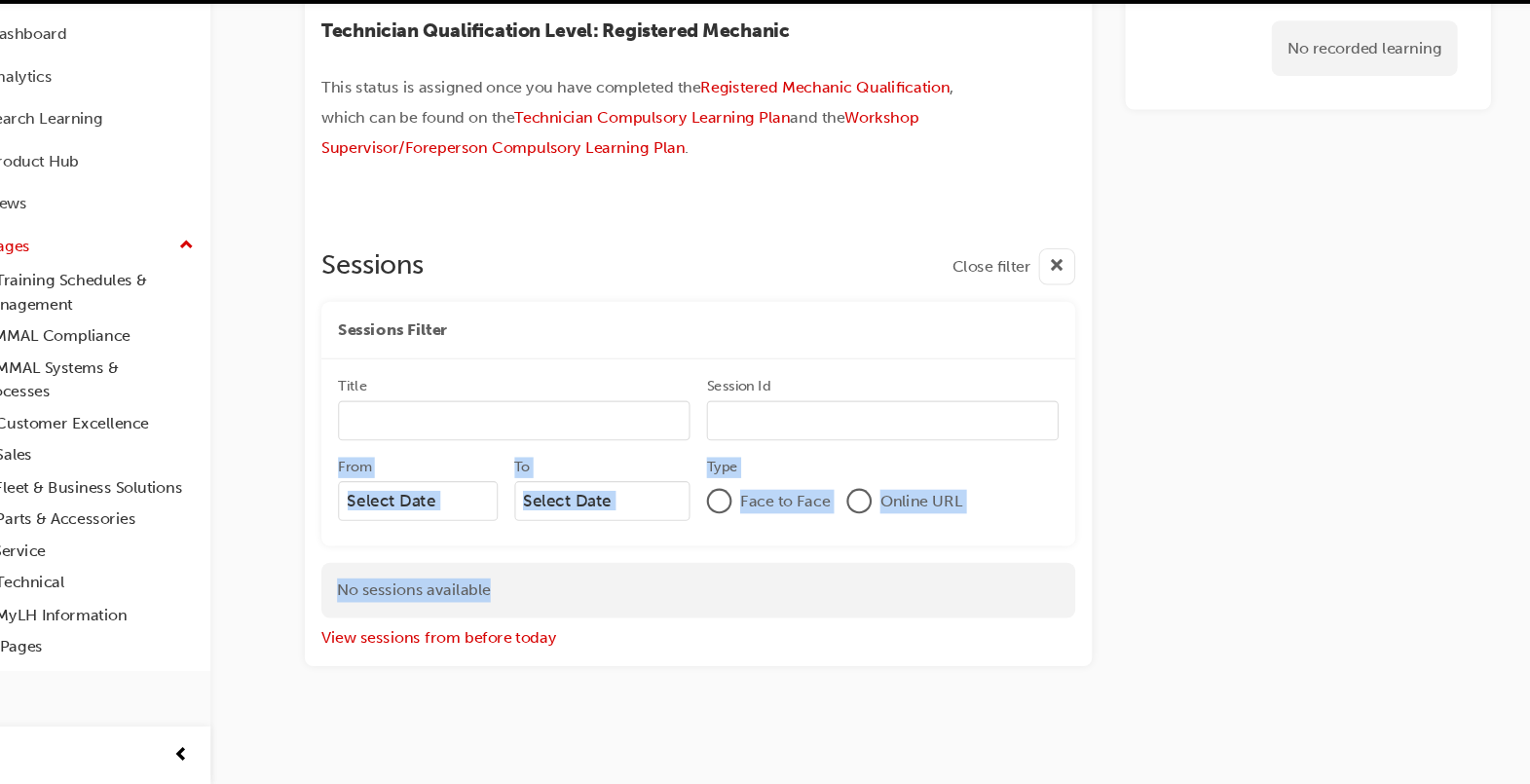 drag, startPoint x: 298, startPoint y: 695, endPoint x: 286, endPoint y: 698, distance: 12.369317 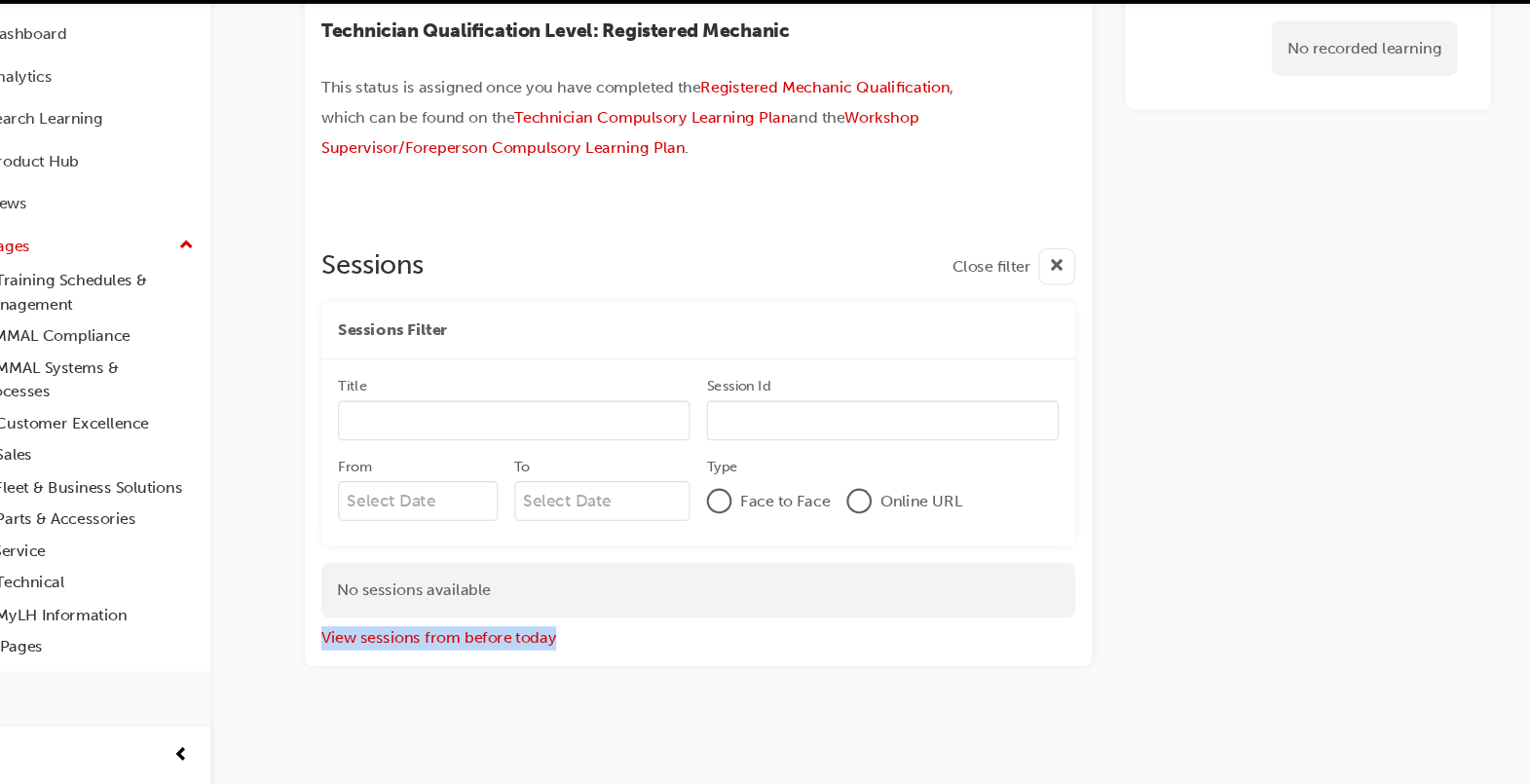 click on "Registered Mechanic Qualification Status Instructor led RMSTATUS Technician Qualification Level: Registered Mechanic This status is assigned once you have completed the    Registered Mechanic Qualification   , which can be found on the    Technician Compulsory Learning Plan    and the    Workshop Supervisor/Foreperson Compulsory Learning Plan   .  Sessions Close filter Sessions Filter Title Session Id From To Type Face to Face Online URL No sessions available View sessions from before today No recorded learning" at bounding box center (765, 324) 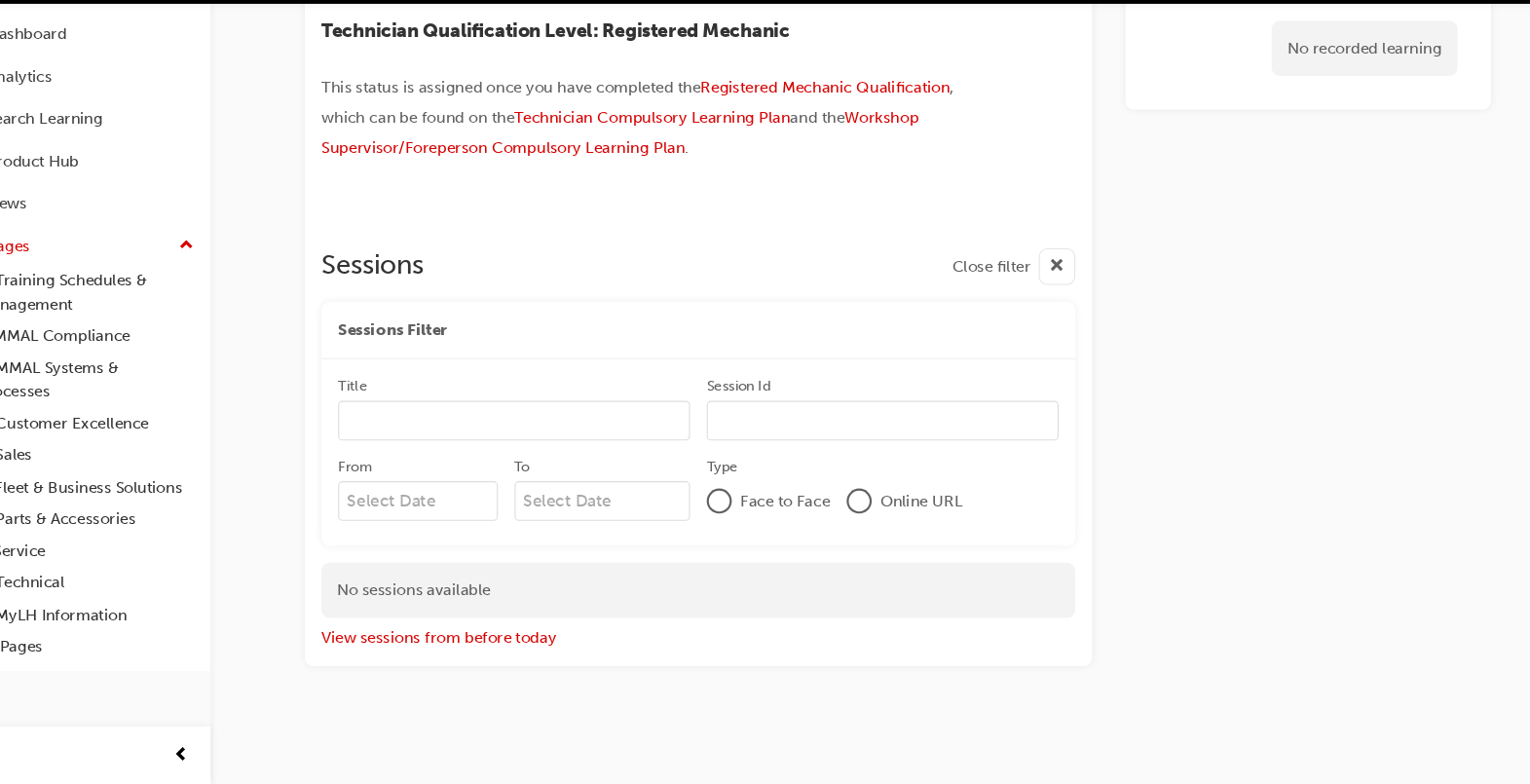 drag, startPoint x: 286, startPoint y: 698, endPoint x: 436, endPoint y: 765, distance: 164.2833 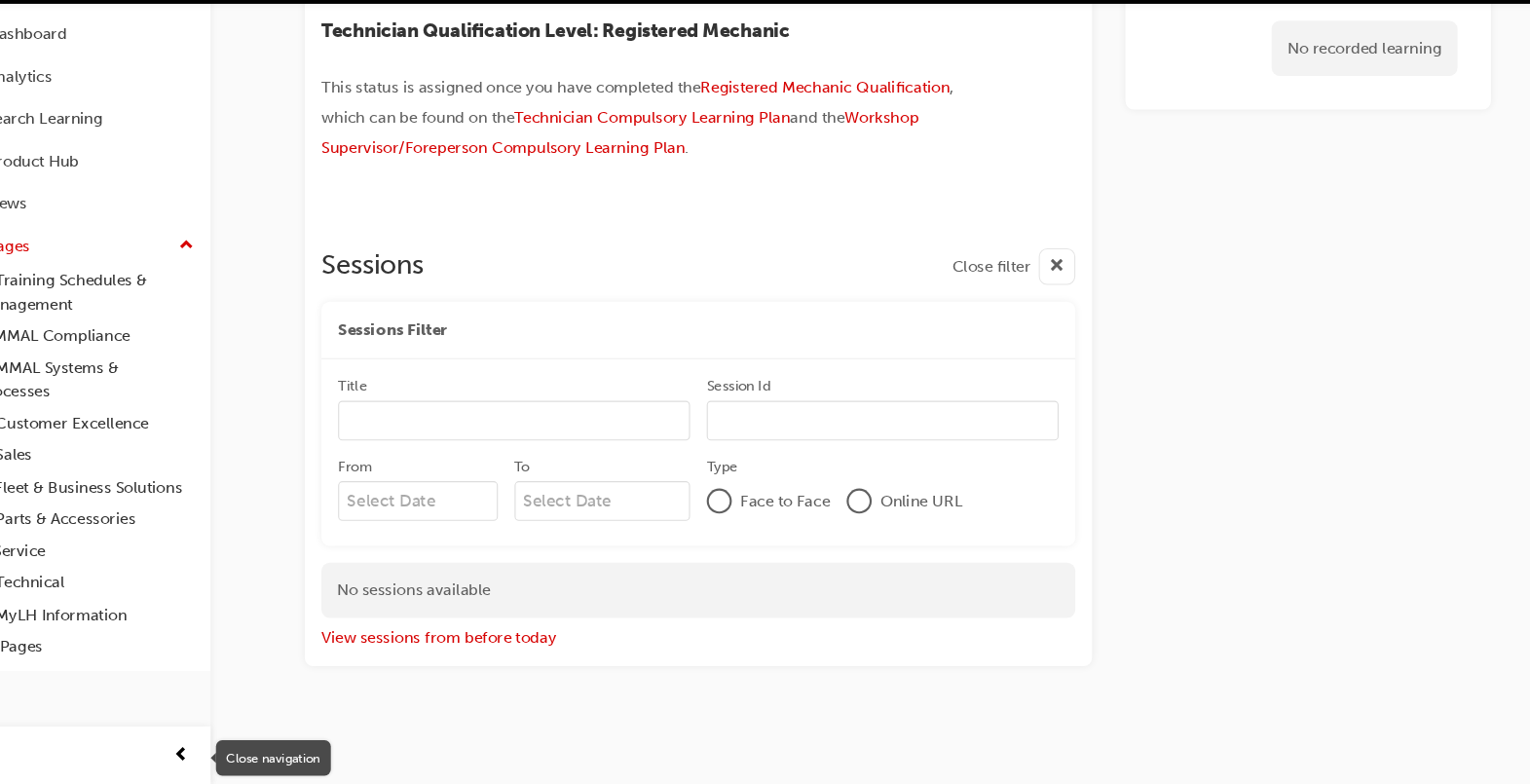 click at bounding box center [221, 757] 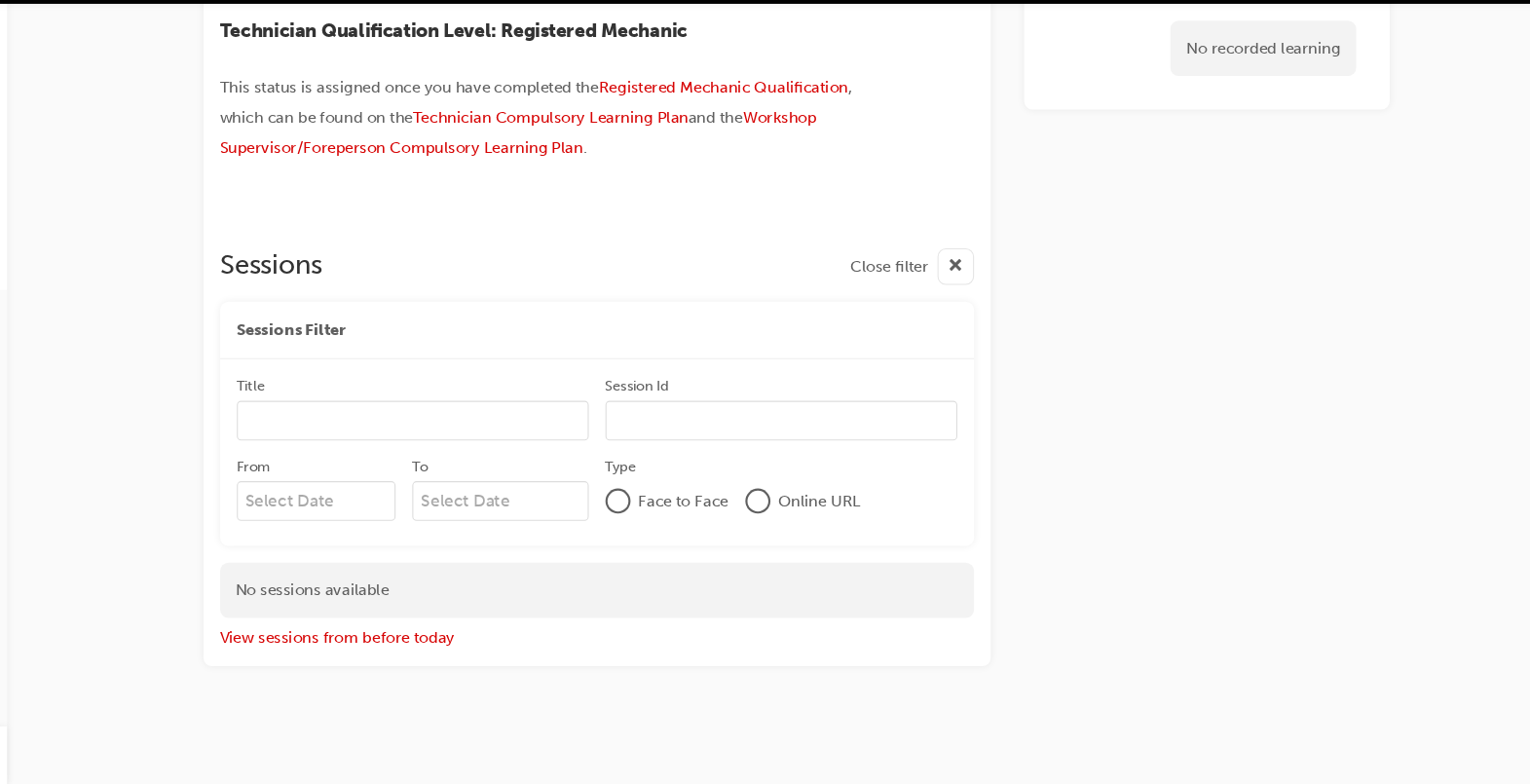 scroll, scrollTop: 0, scrollLeft: 0, axis: both 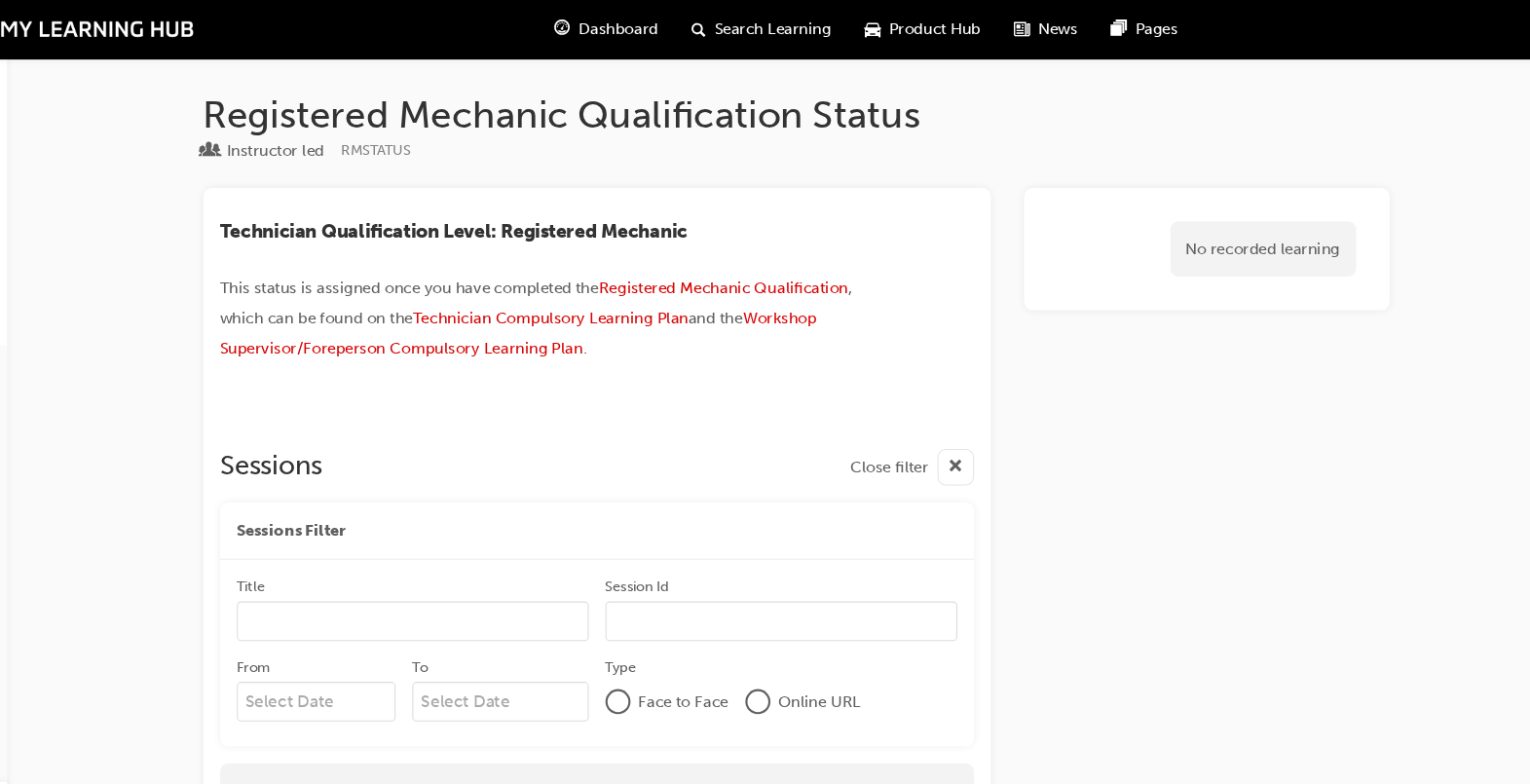 click on "Dashboard" at bounding box center (629, 27) 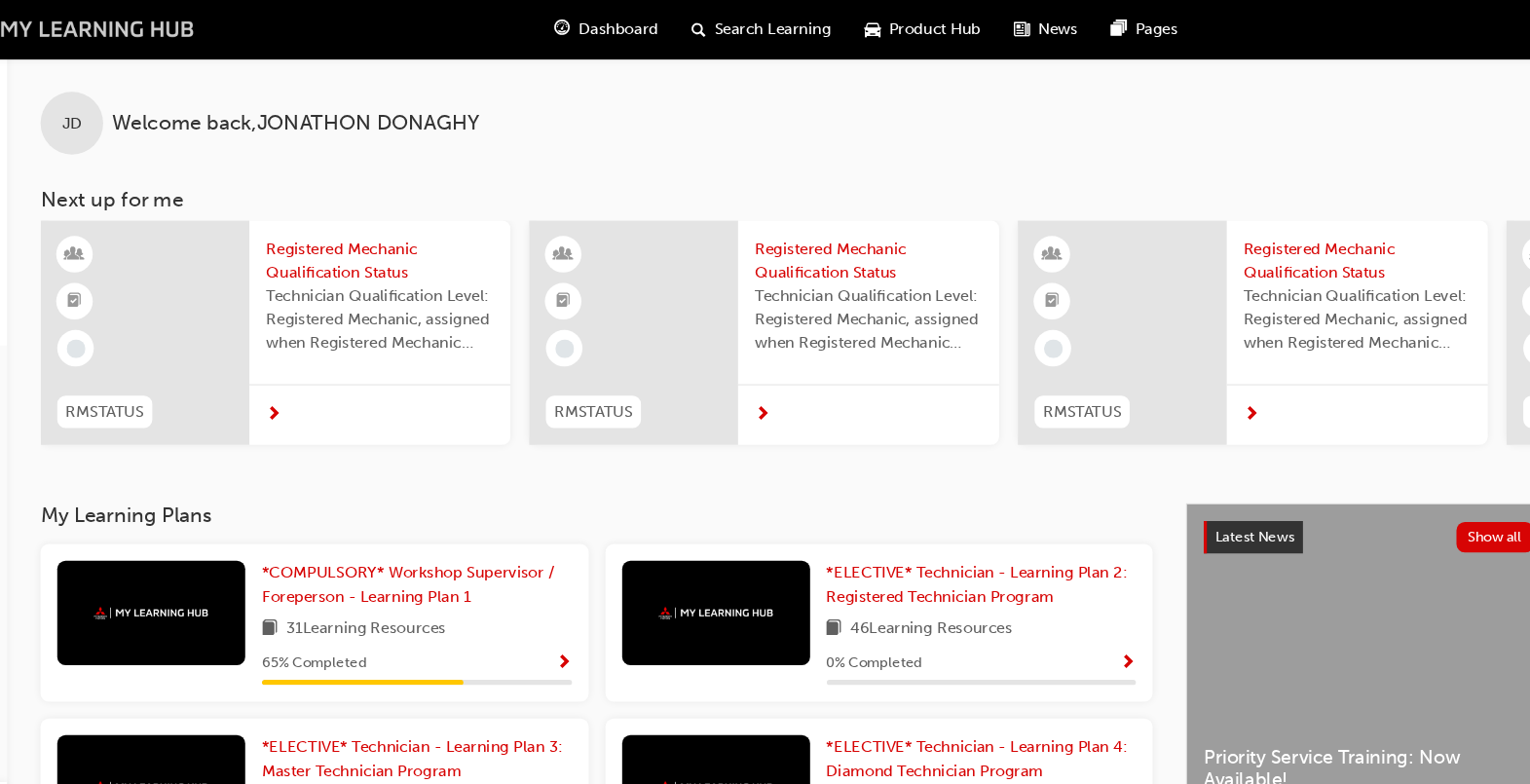 click at bounding box center (122, 27) 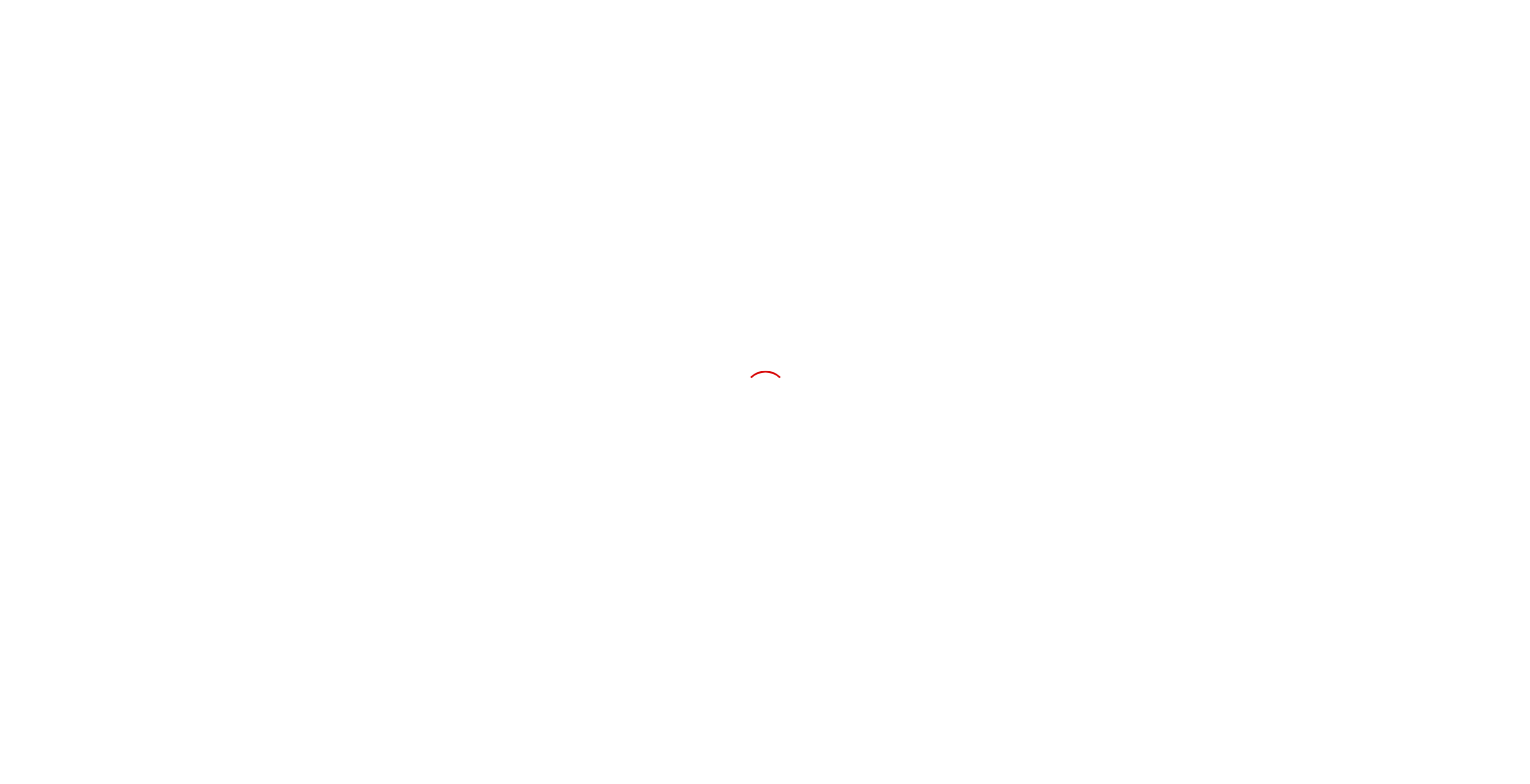 scroll, scrollTop: 0, scrollLeft: 0, axis: both 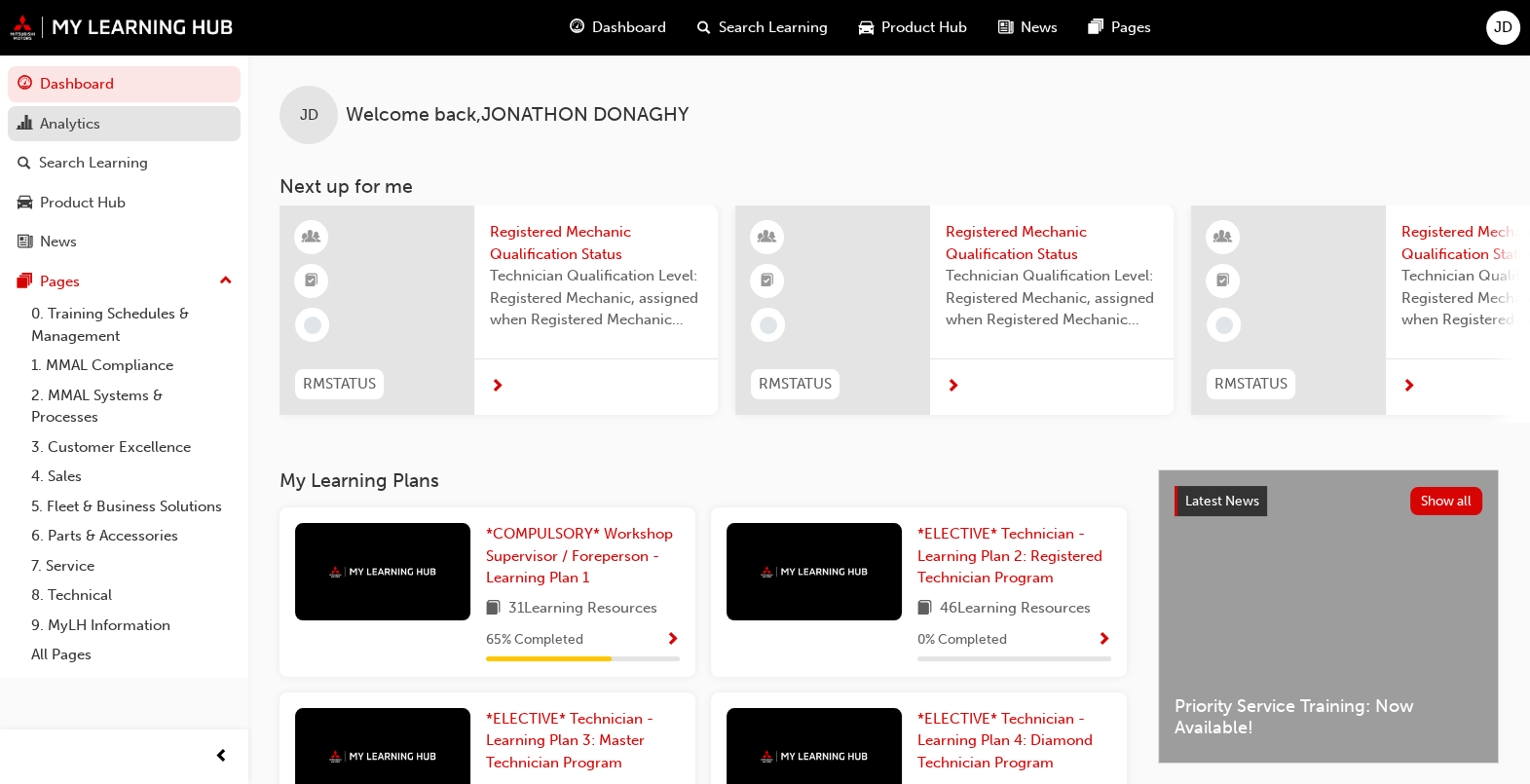 click on "Analytics" at bounding box center [70, 124] 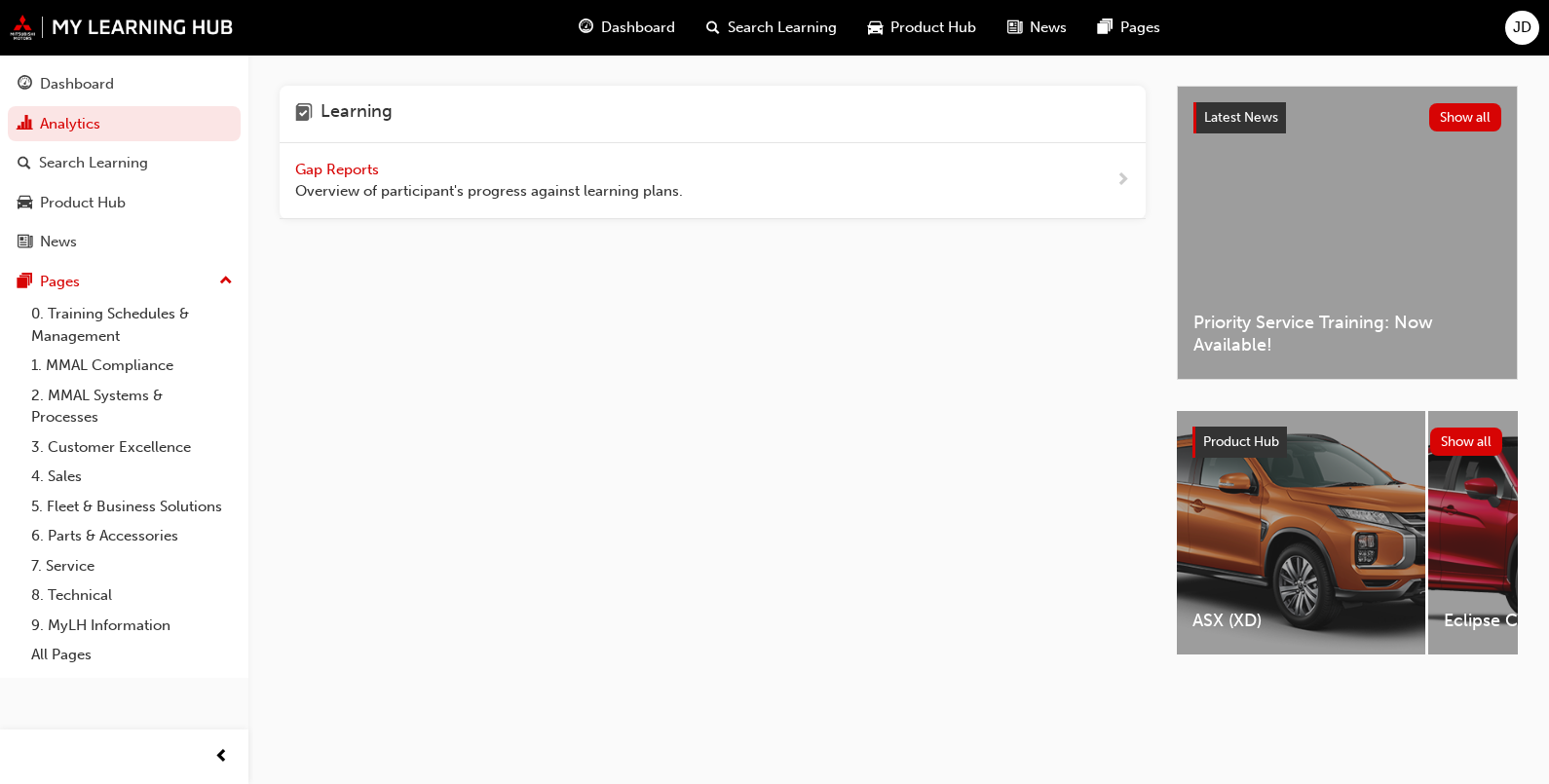 click on "Gap Reports" at bounding box center [339, 169] 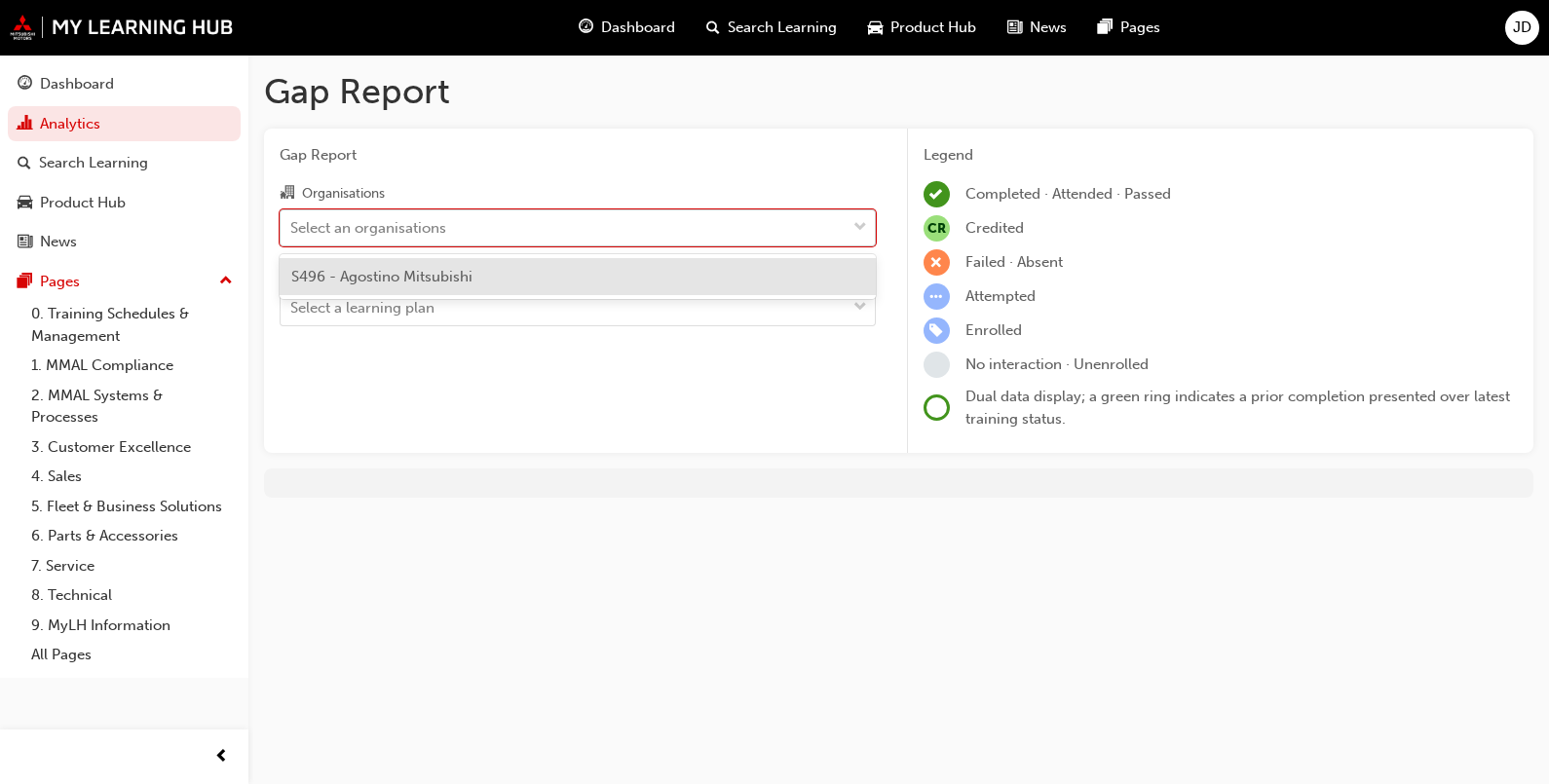 click on "Select an organisations" at bounding box center [563, 227] 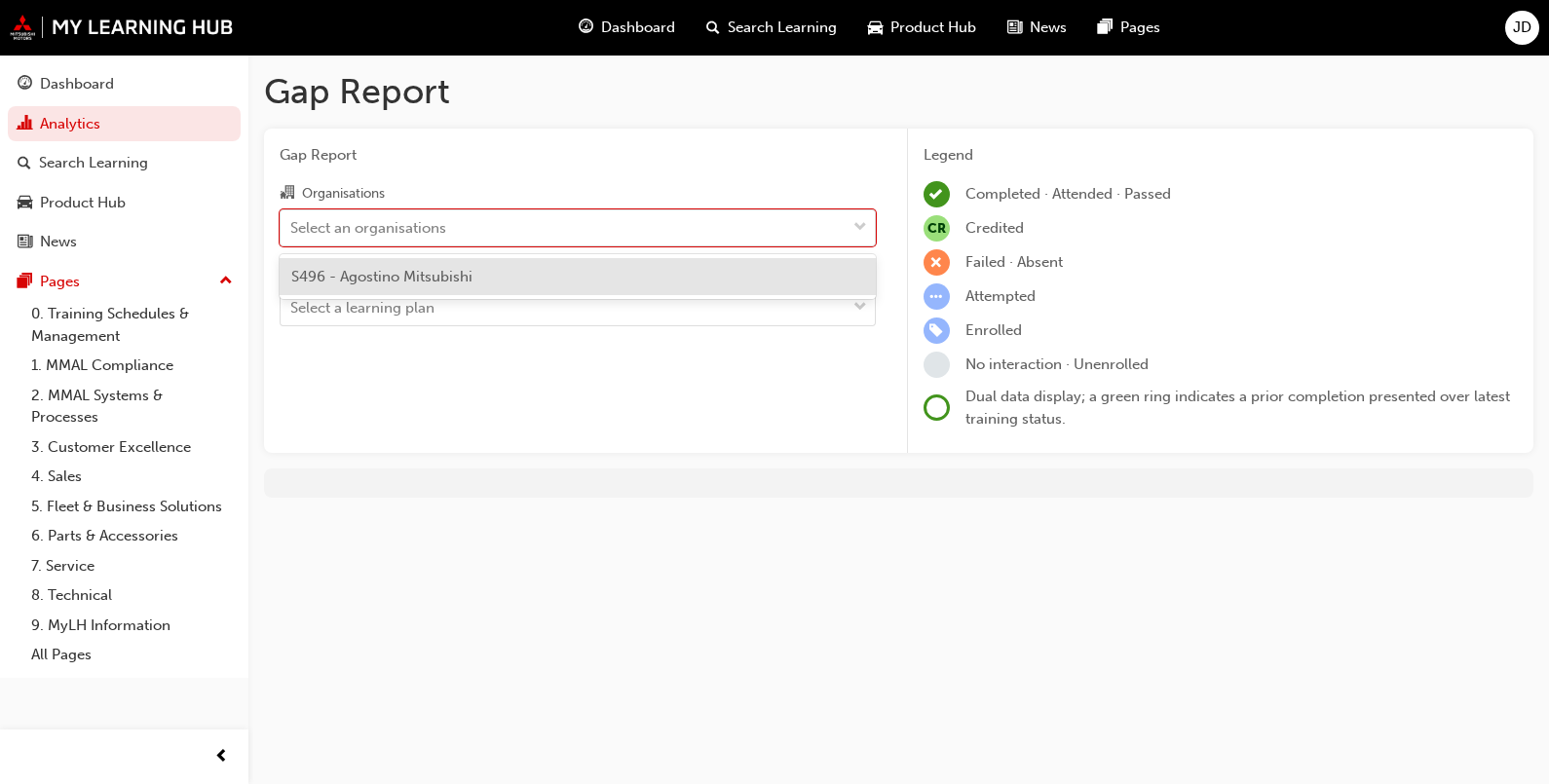 click on "S496 - Agostino Mitsubishi" at bounding box center (578, 277) 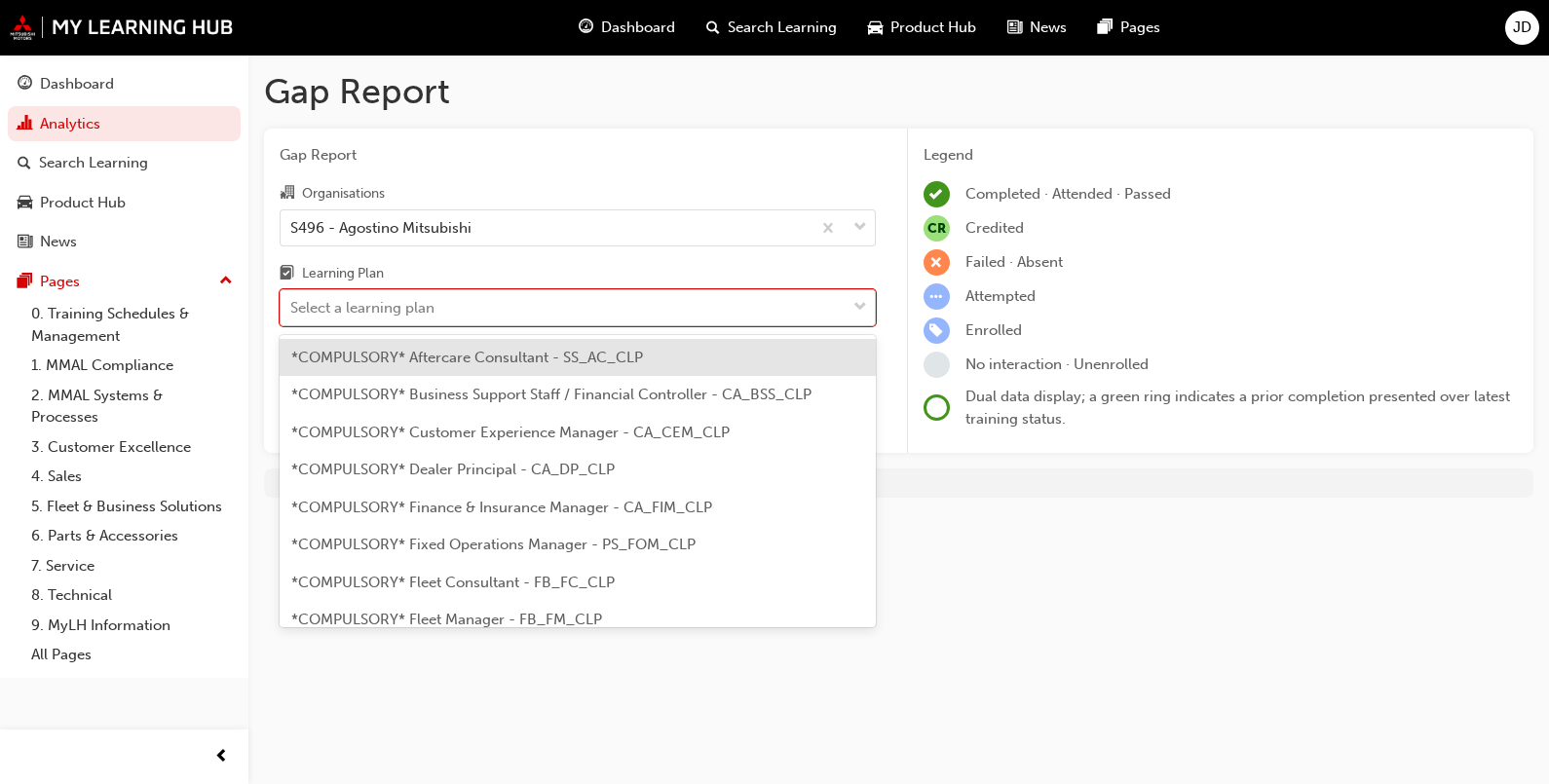 click on "Select a learning plan" at bounding box center (563, 308) 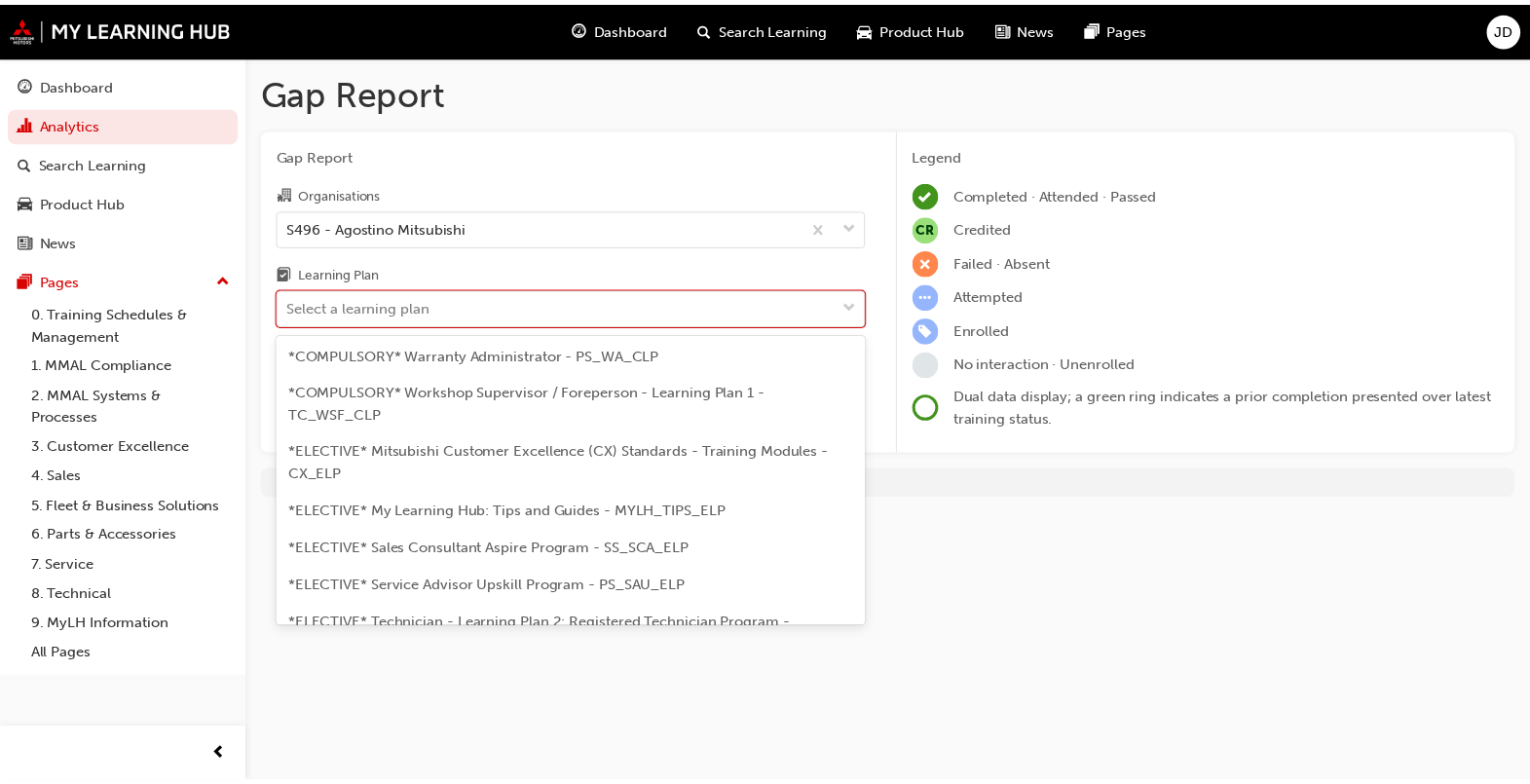 scroll, scrollTop: 795, scrollLeft: 0, axis: vertical 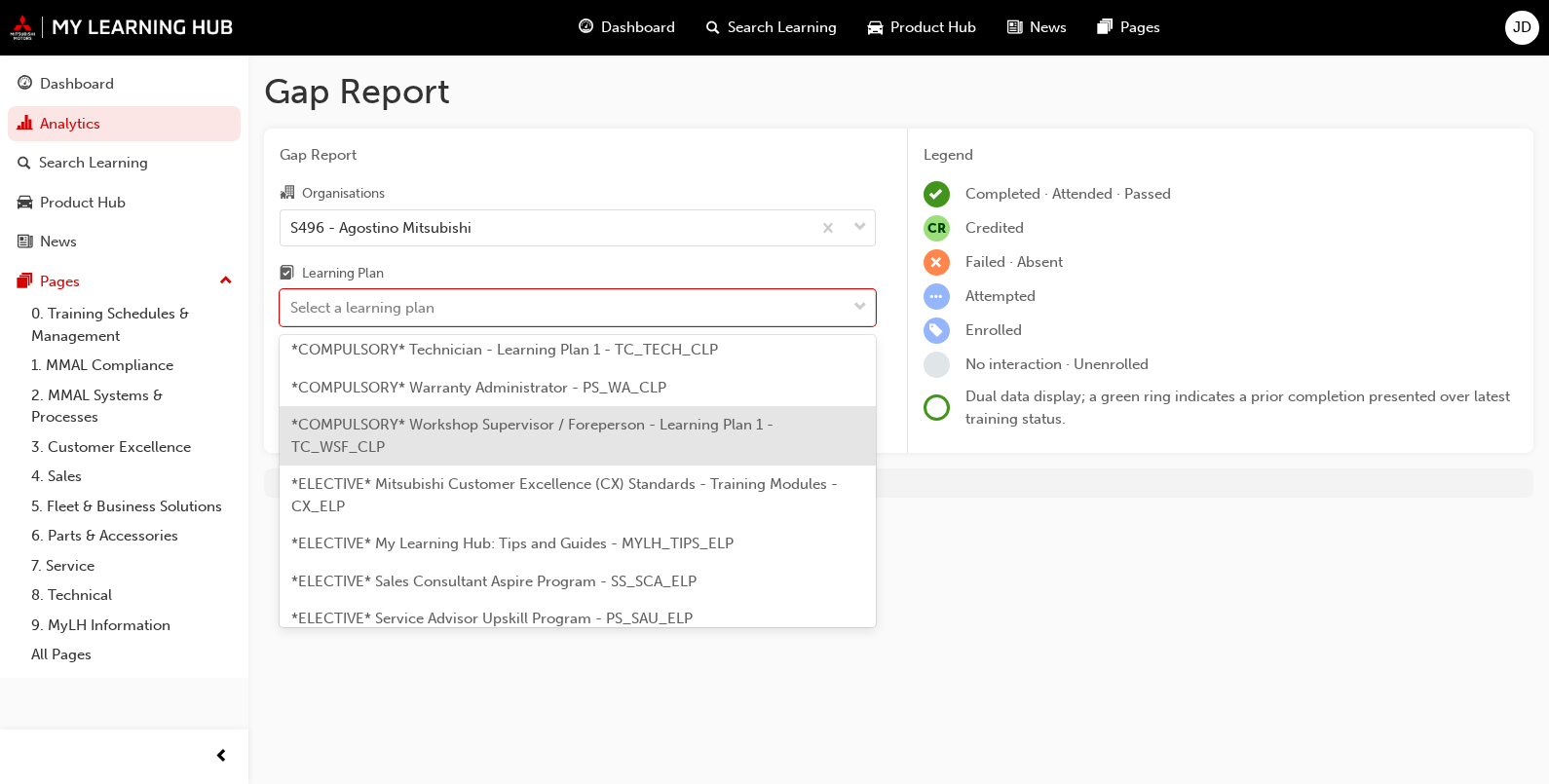click on "*COMPULSORY* Workshop Supervisor / Foreperson - Learning Plan 1 - TC_WSF_CLP" at bounding box center (578, 435) 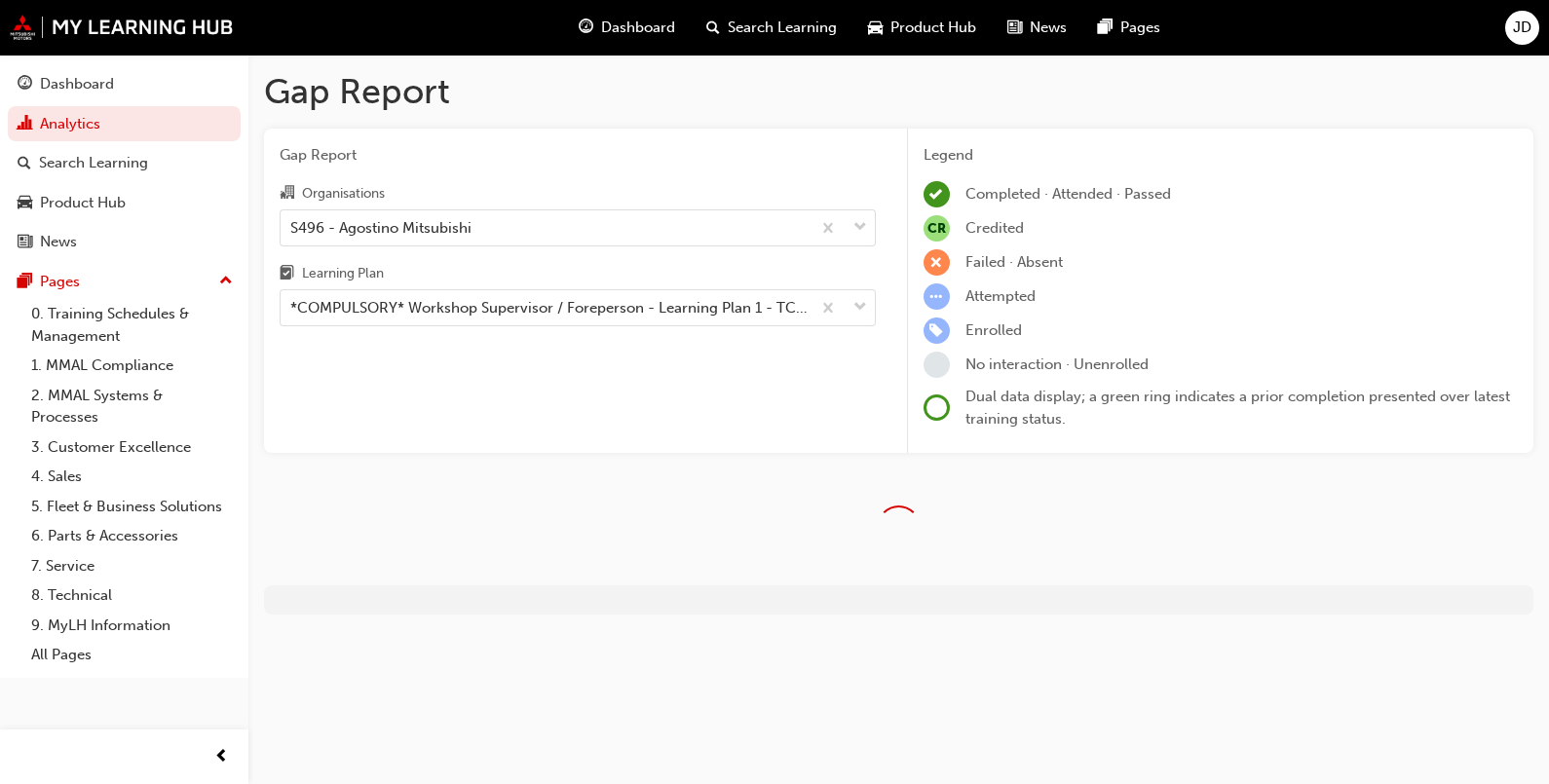 click on "Gap Report Organisations S496 - Agostino Mitsubishi Learning Plan *COMPULSORY* Workshop Supervisor / Foreperson - Learning Plan 1 - TC_WSF_CLP" at bounding box center (578, 291) 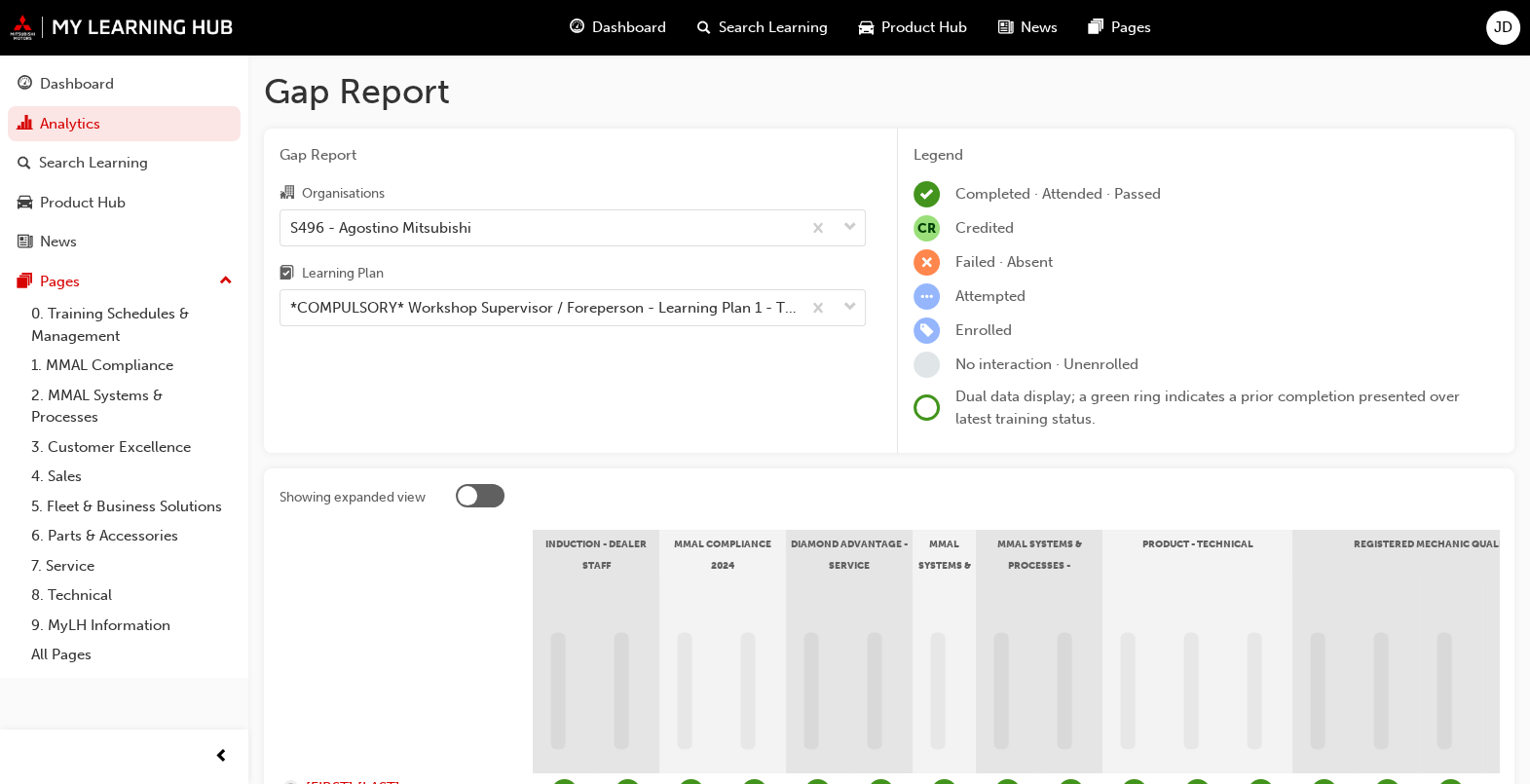 click at bounding box center [1197, 676] 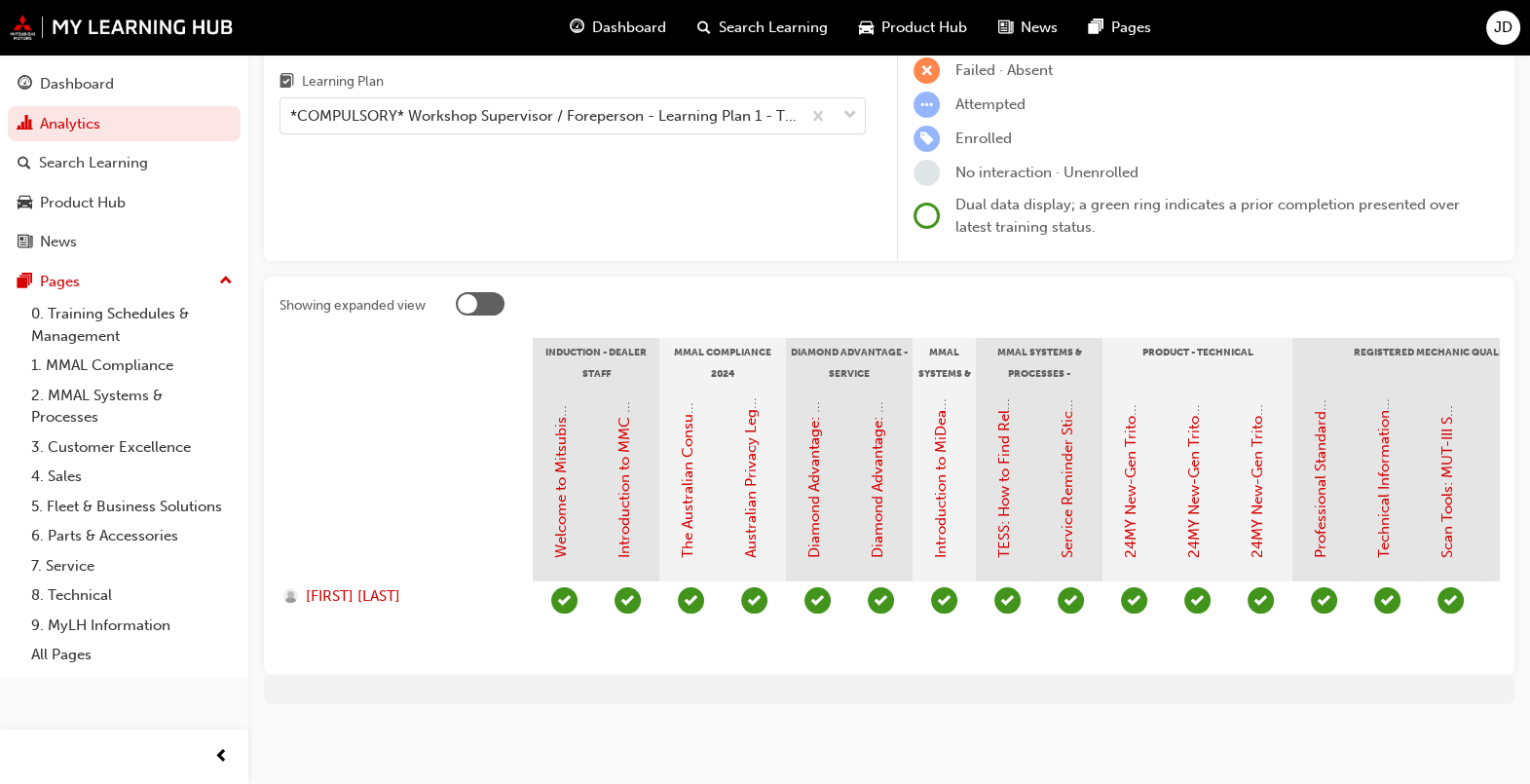 scroll, scrollTop: 197, scrollLeft: 0, axis: vertical 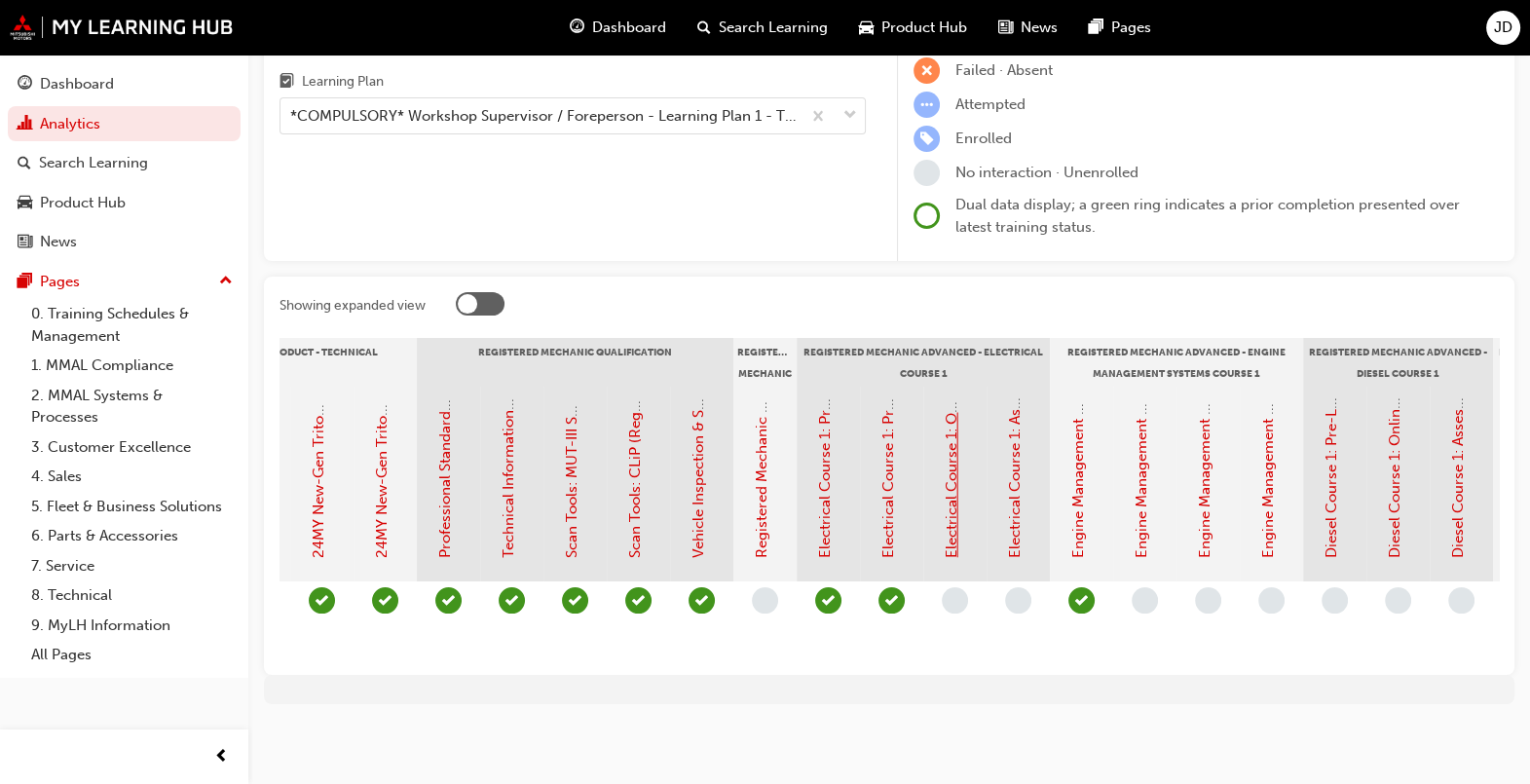 click on "Electrical Course 1: Online Instructor Led Training - Sessions 1 & 2 (Registered Mechanic Advanced)" at bounding box center [952, 223] 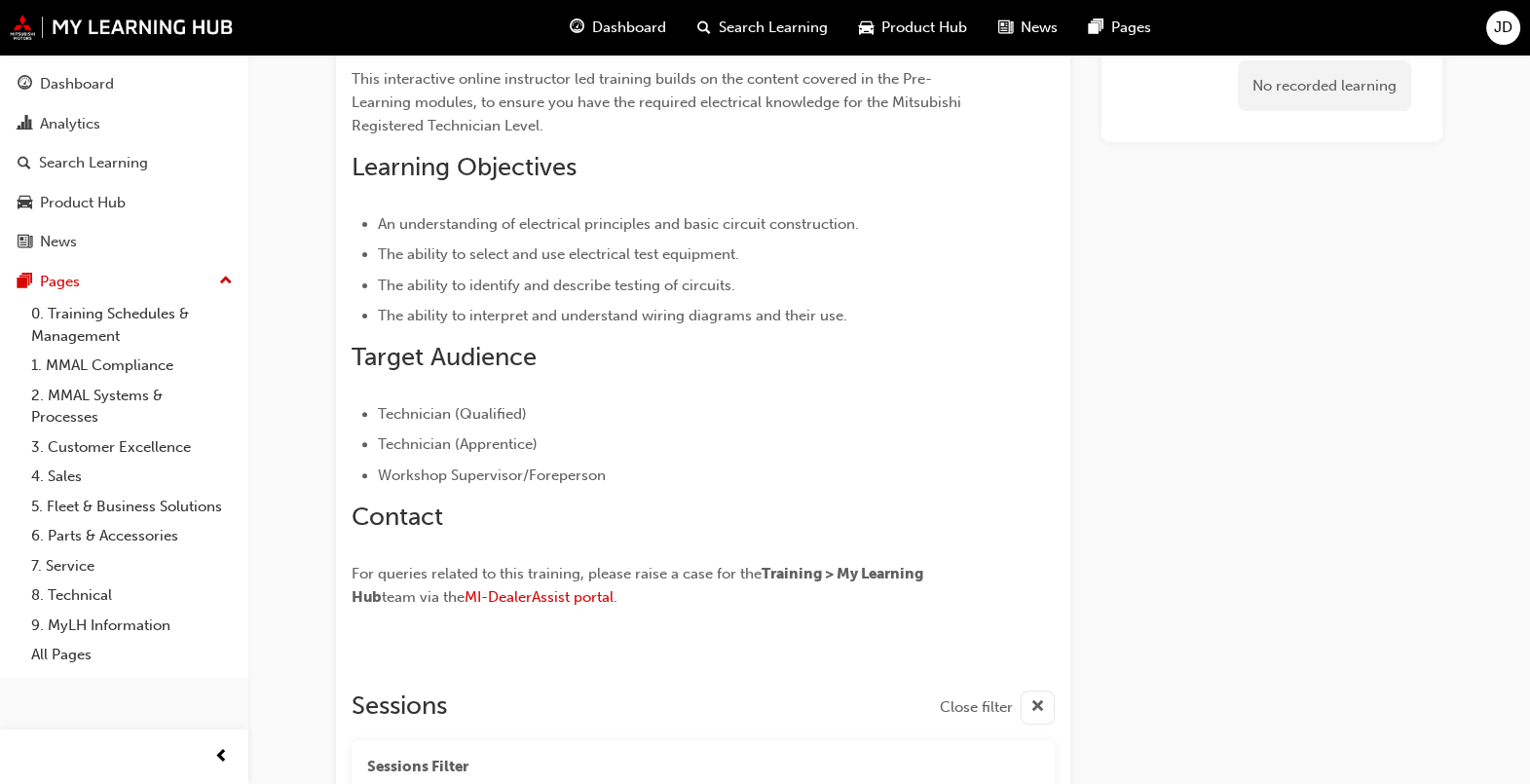 click on "< Back to Technician Compulsory   About Electrical Course 1 (Registered Technician Fundamentals): ⚠️  Who is this course for?   Technicians who have already achieved  Registered Mechanic  Status.  ⚠️  How do you complete this course? Enroll in the Online Instructor Led Training below. This is split into  2 Sessions  held over 2 days in a row. You must attend both. Complete    Pre-Learning Module 1     &    Pre-Learning Module 2    in the 2 weeks before the sessions. Attend your enrolled  online instructor led sessions . Complete the    Assessment Quiz.   Complete and submit the    Practical Tasks   . Course completion assigned by trainer. ﻿ About this instructor-led session: Overview This interactive online instructor led training builds on the content covered in the Pre-Learning modules, to ensure you have the required electrical knowledge for the Mitsubishi Registered Technician Level. Learning Objectives An understanding of electrical principles and basic circuit construction. Contact" at bounding box center [668, 37] 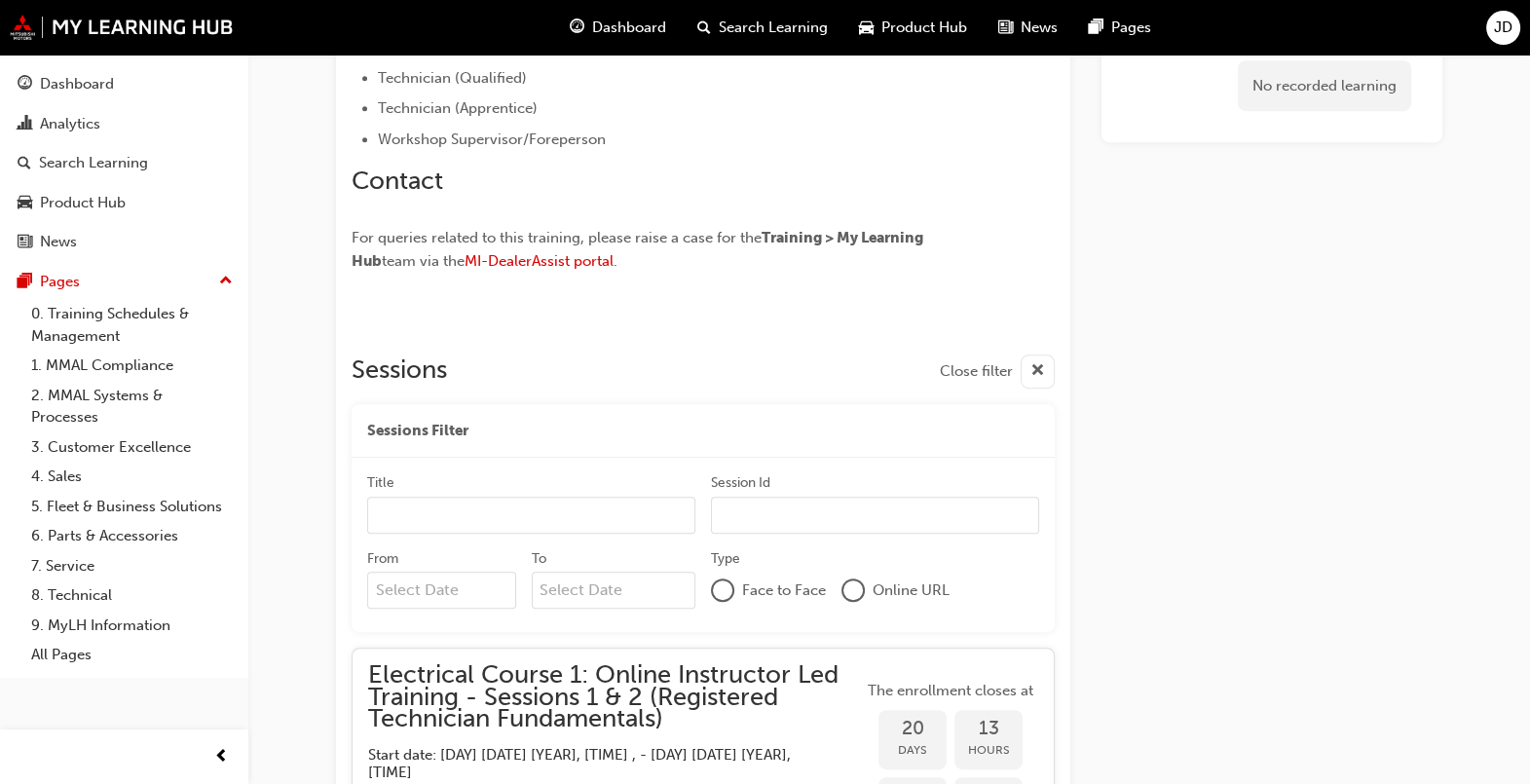 scroll, scrollTop: 1144, scrollLeft: 0, axis: vertical 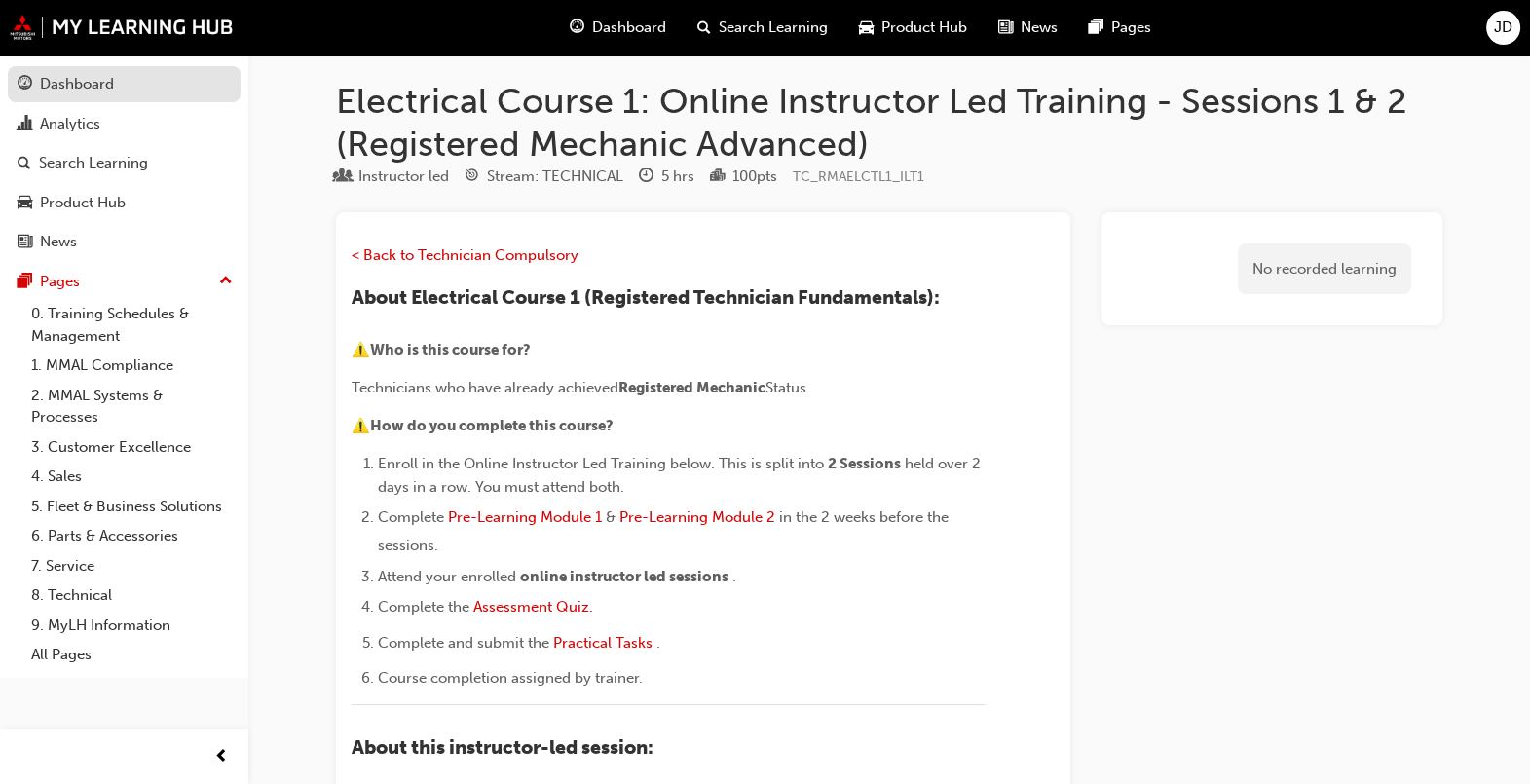 click on "Dashboard" at bounding box center (77, 84) 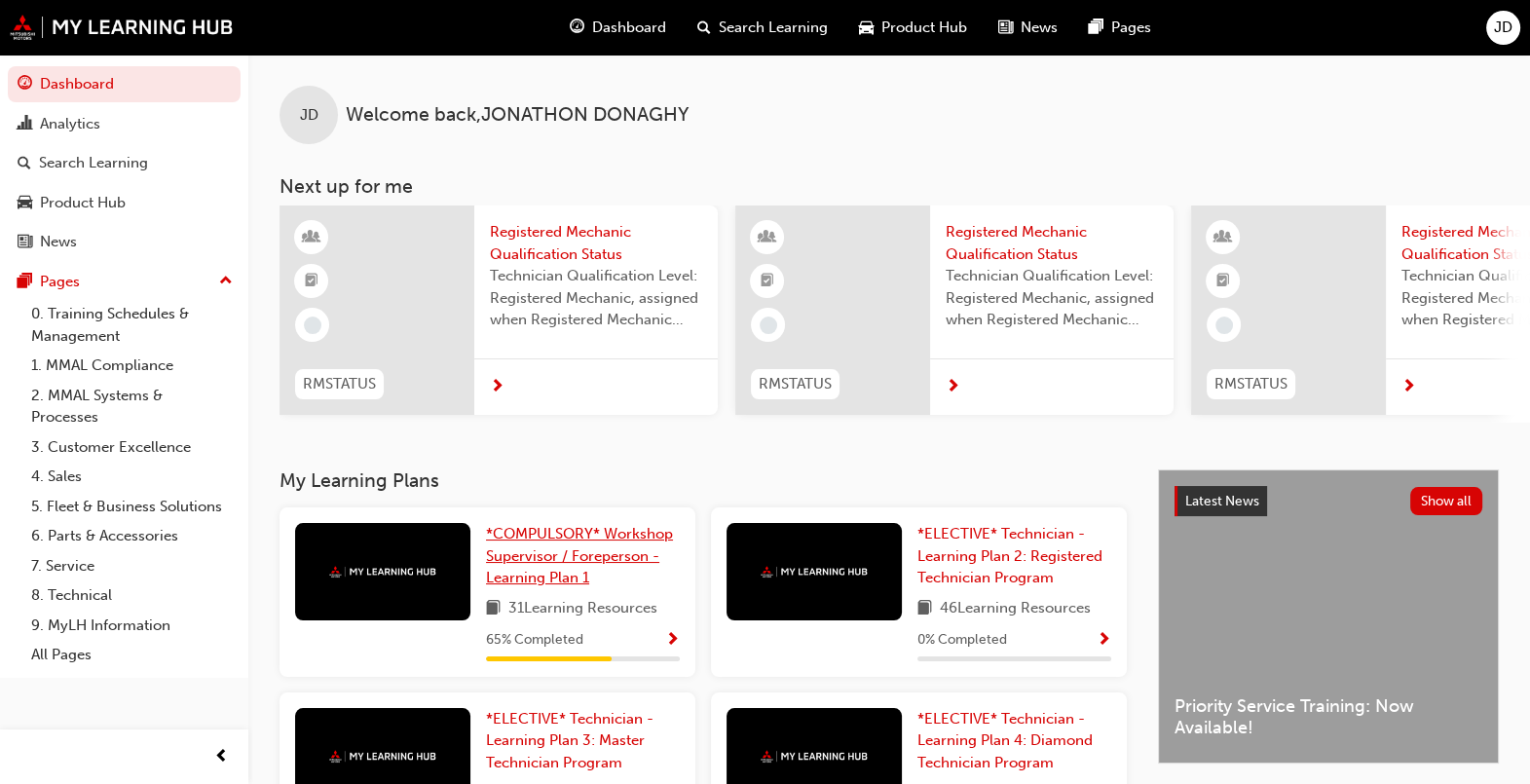 click on "*COMPULSORY* Workshop Supervisor / Foreperson - Learning Plan 1" at bounding box center [579, 555] 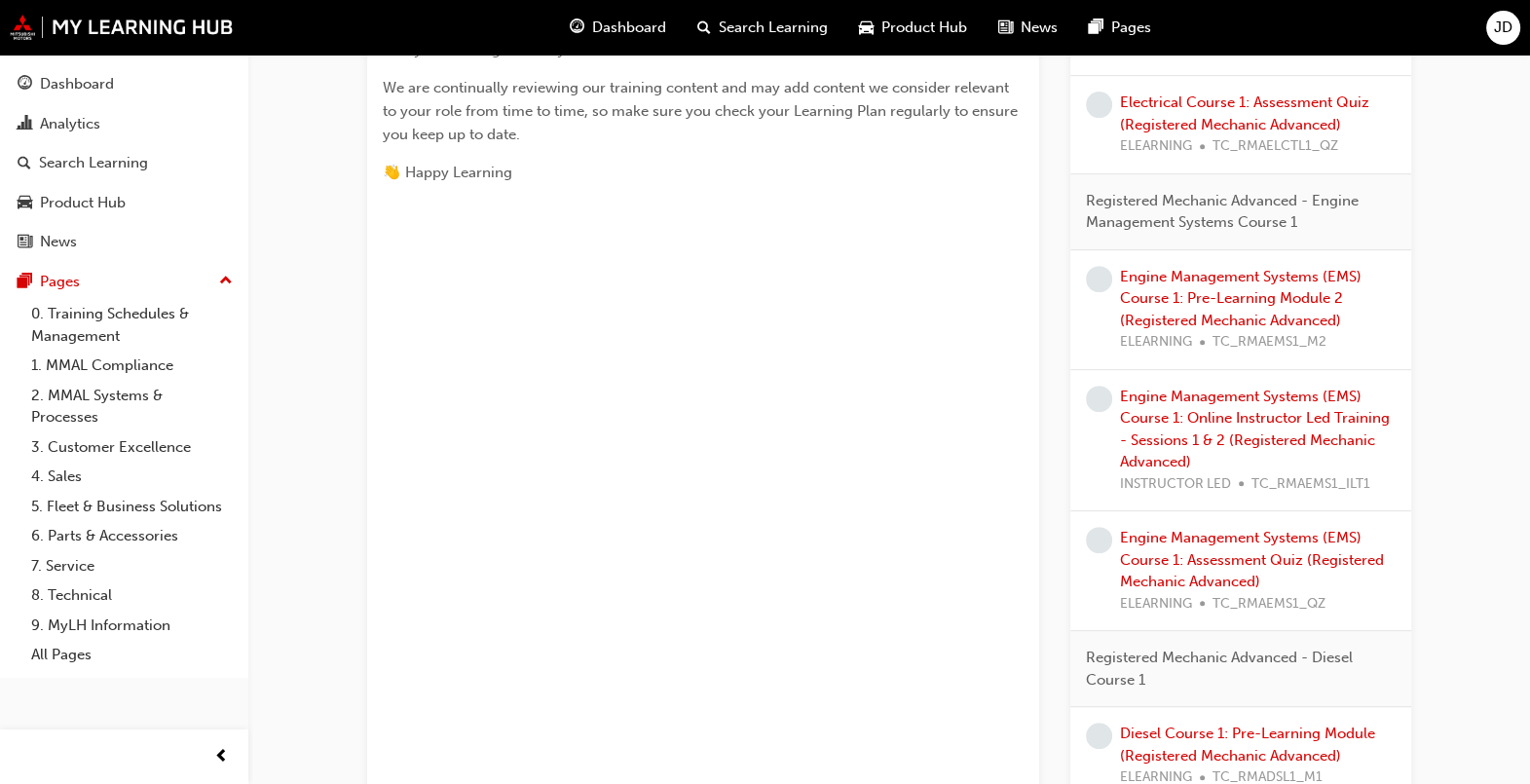 scroll, scrollTop: 1055, scrollLeft: 0, axis: vertical 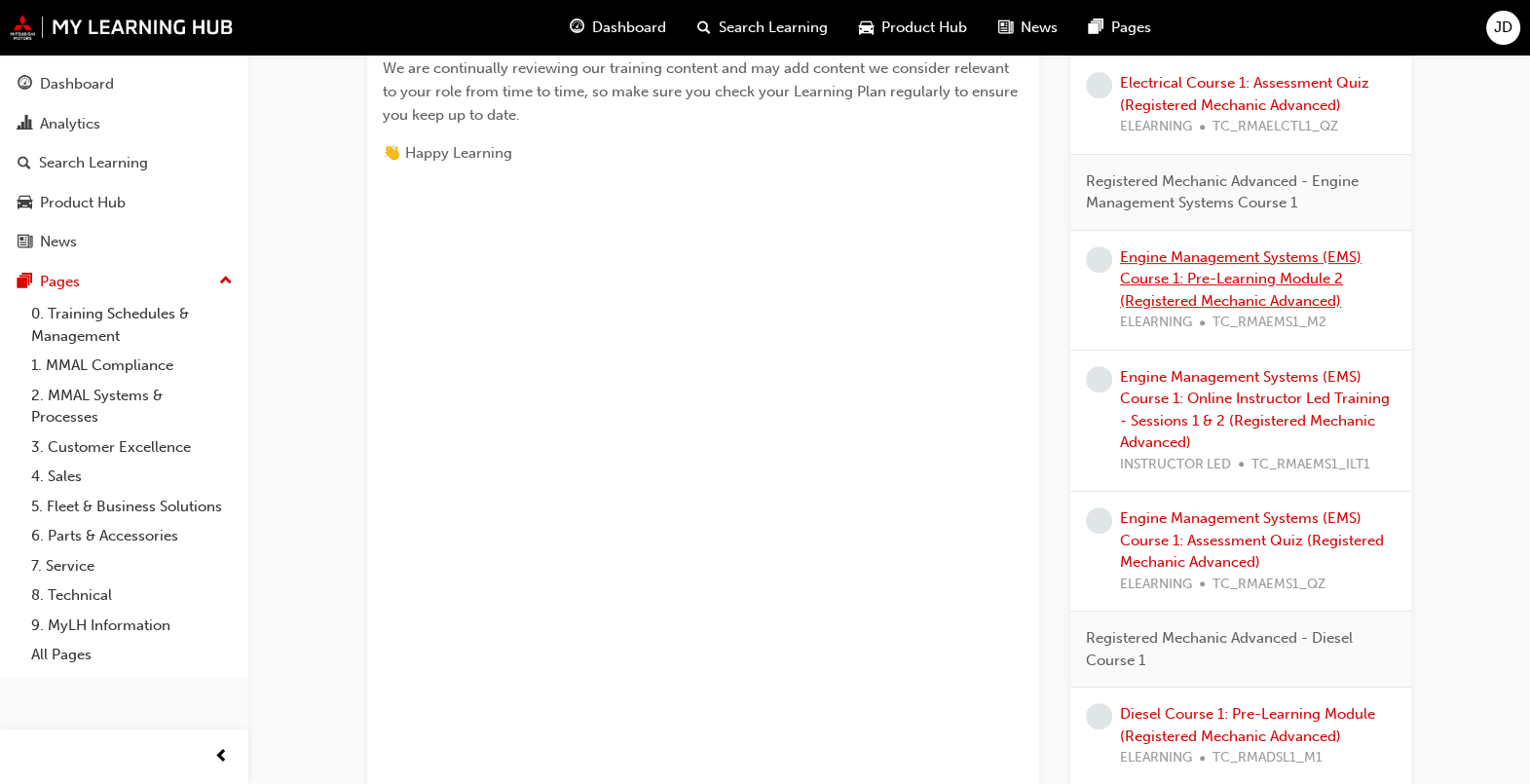 click on "Engine Management Systems (EMS) Course 1: Pre-Learning Module 2 (Registered Mechanic Advanced)" at bounding box center (1241, 279) 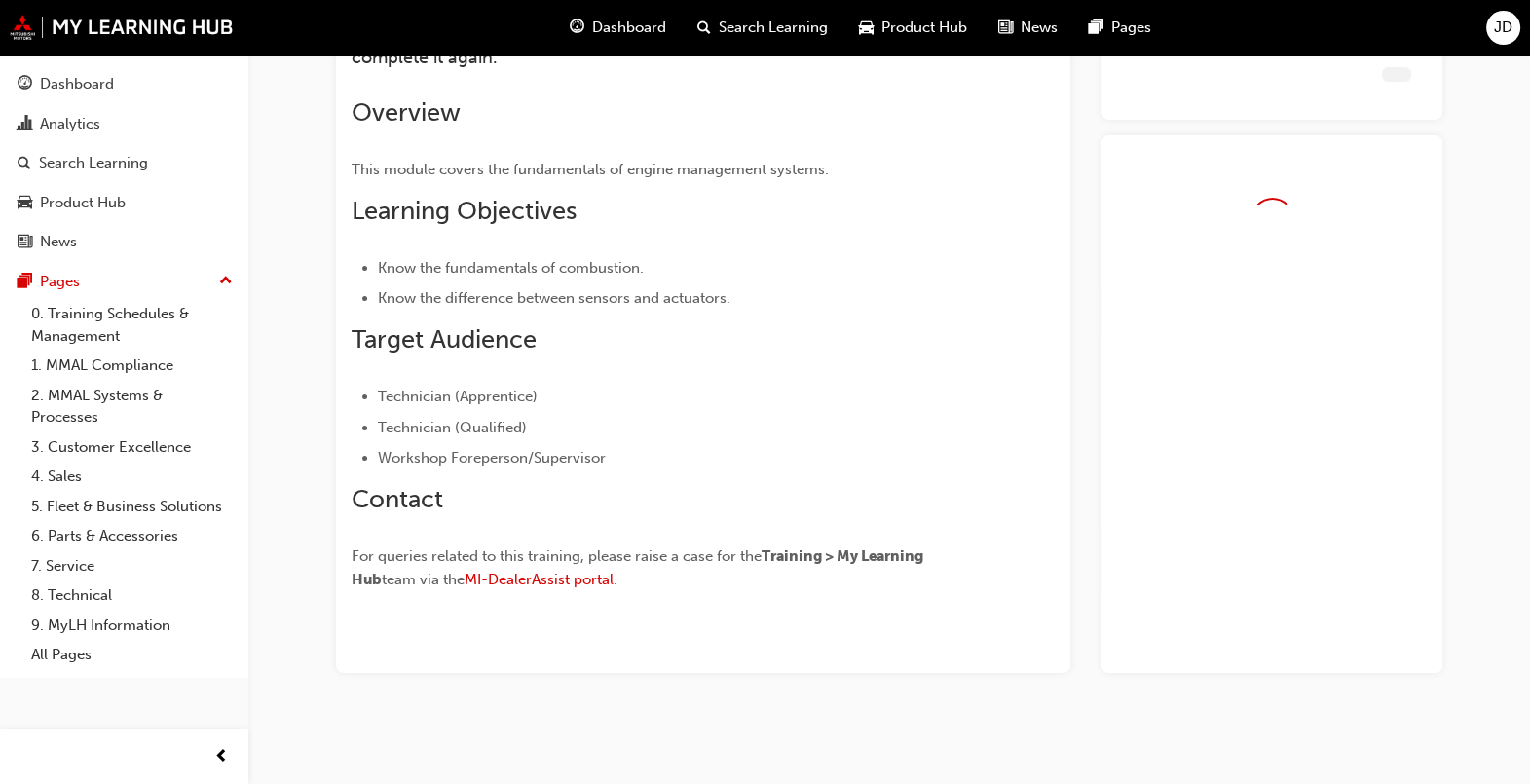 scroll, scrollTop: 347, scrollLeft: 0, axis: vertical 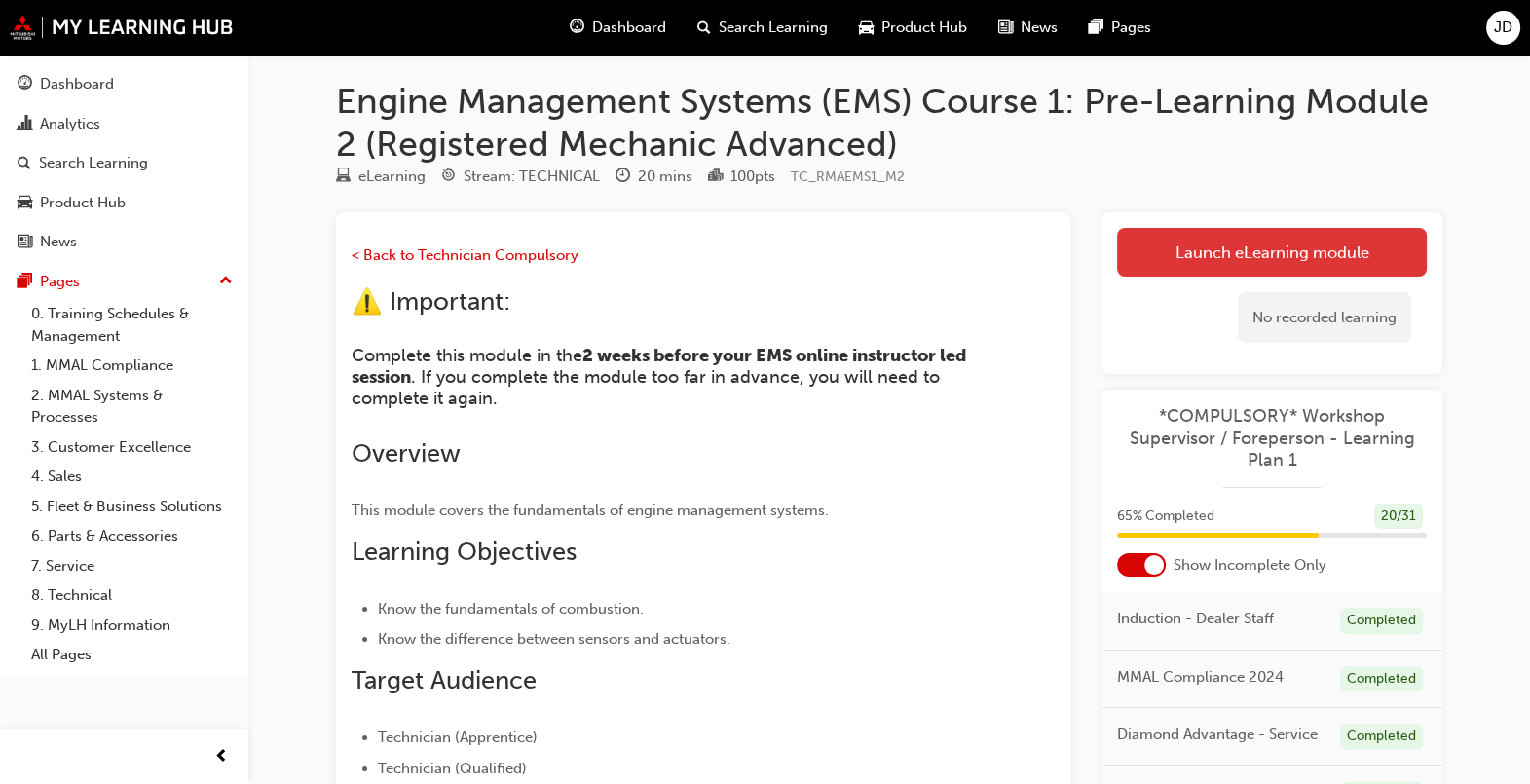 click on "Launch eLearning module" at bounding box center (1272, 252) 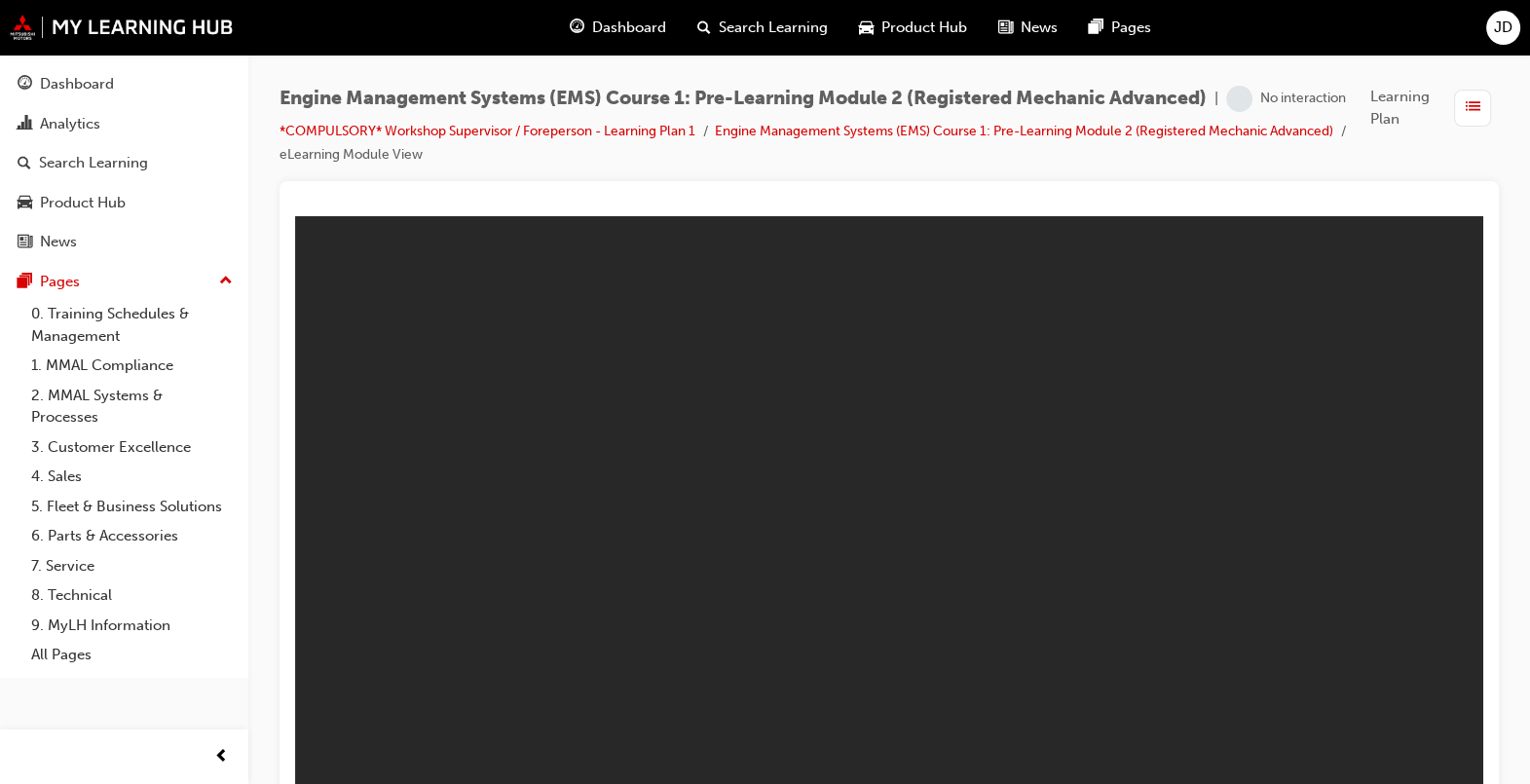 scroll, scrollTop: 0, scrollLeft: 0, axis: both 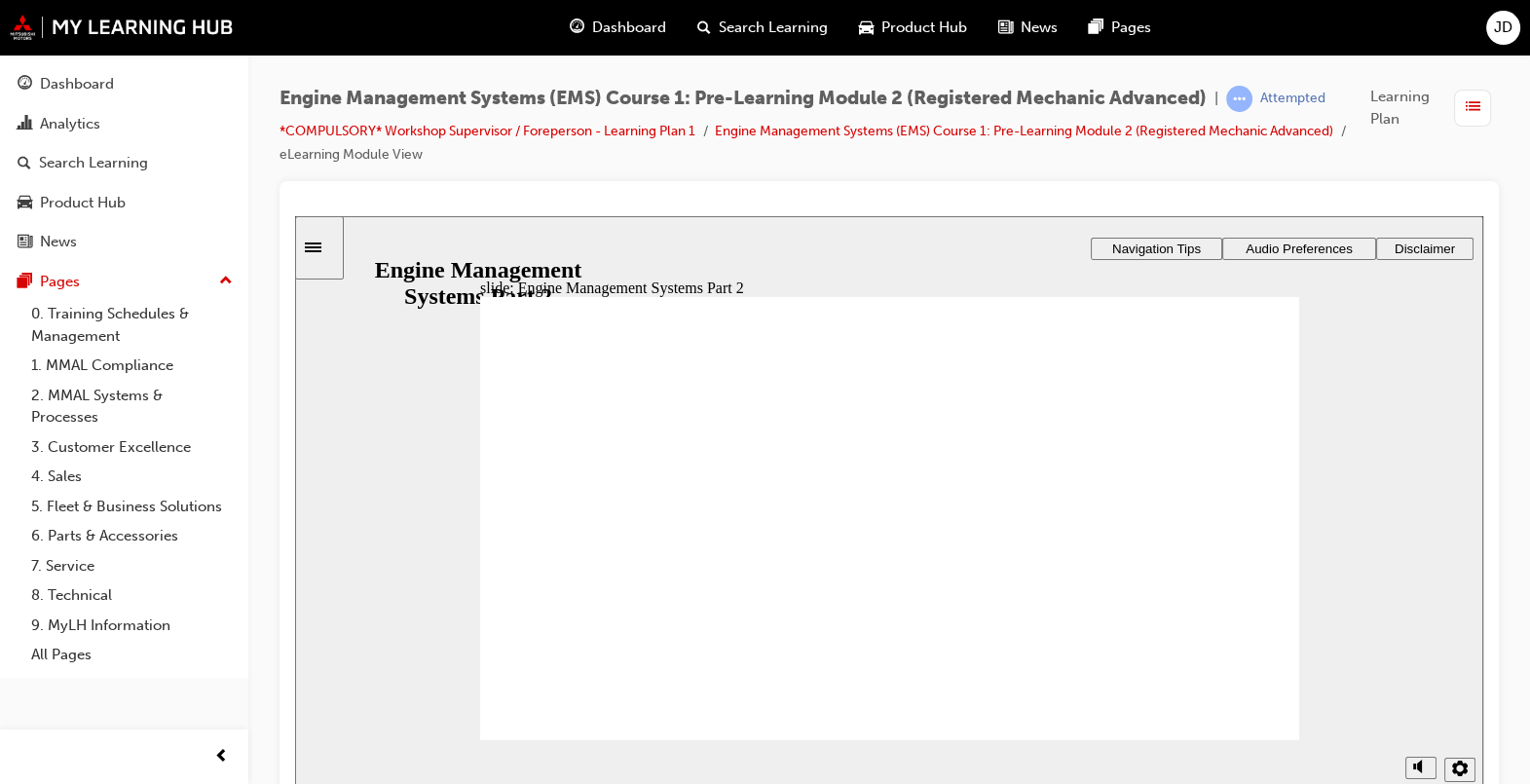 click 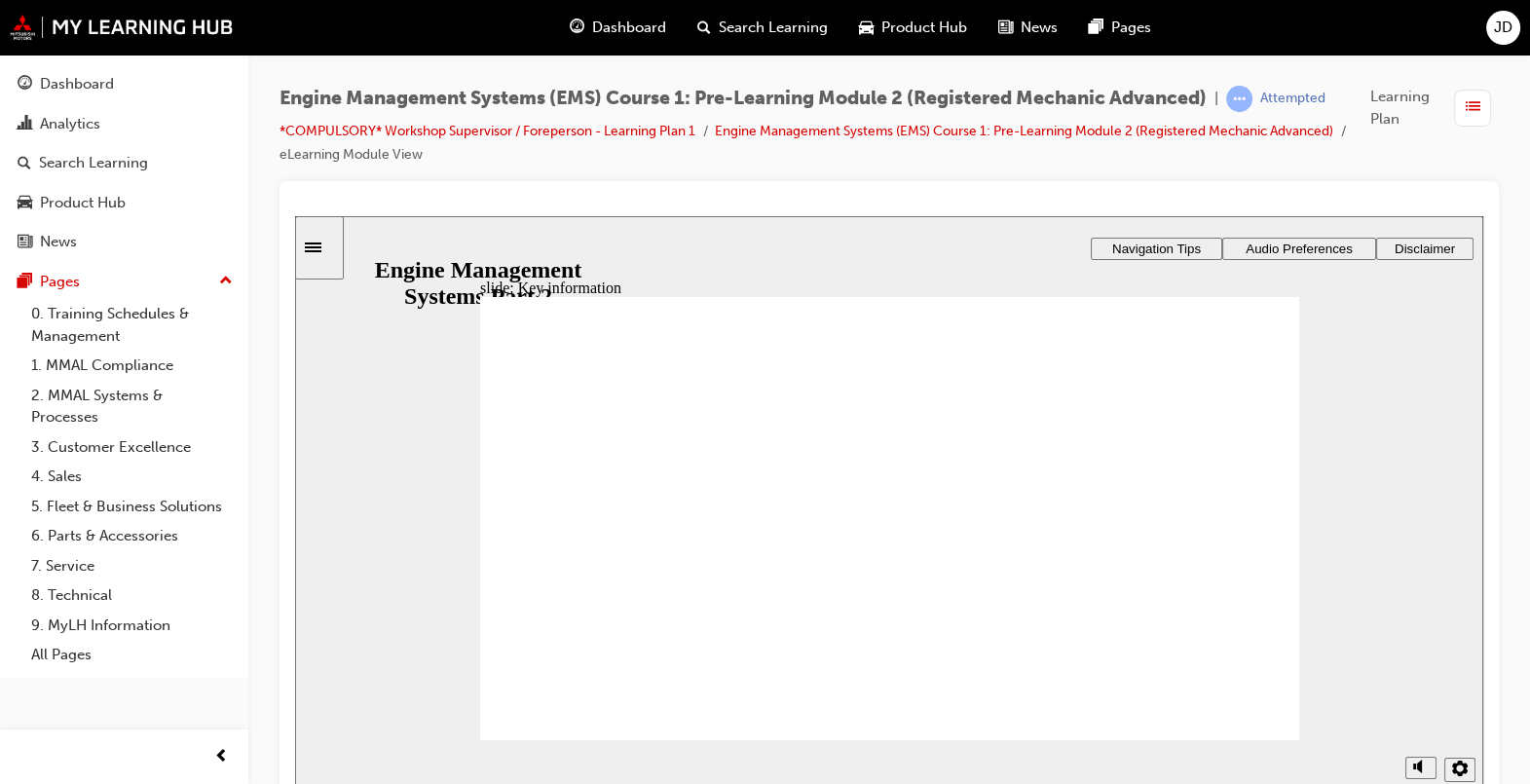 scroll, scrollTop: 18, scrollLeft: 0, axis: vertical 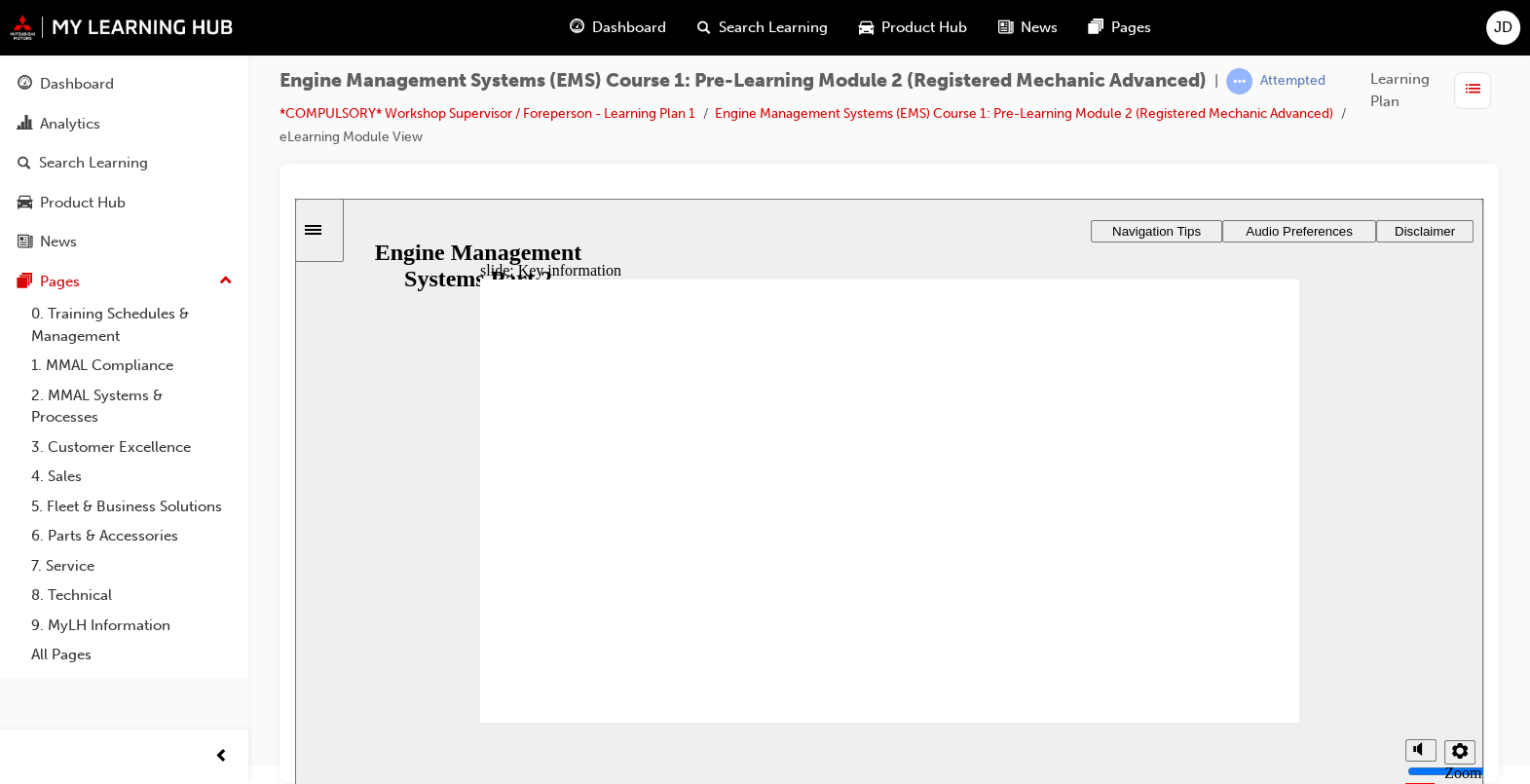 click 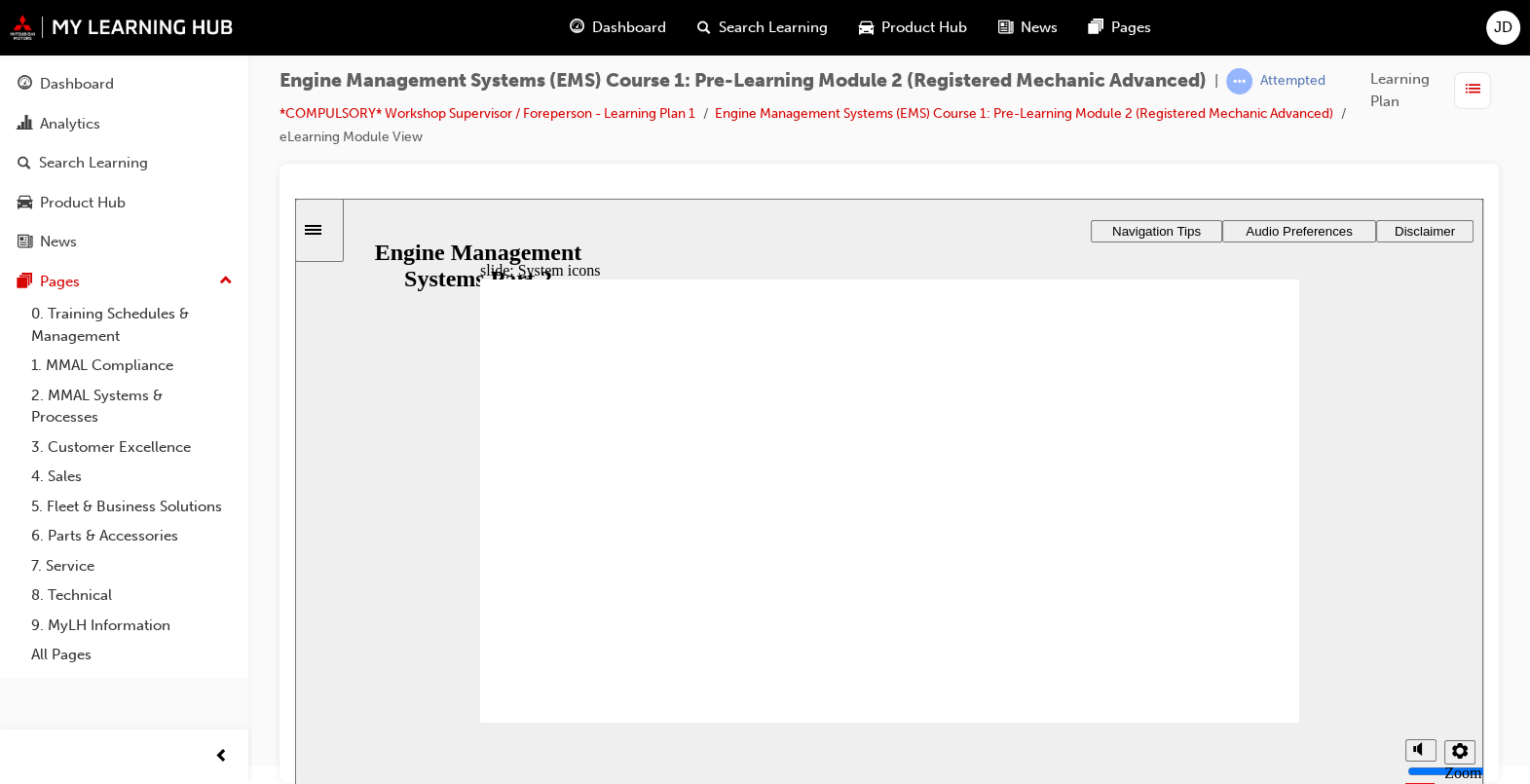 click 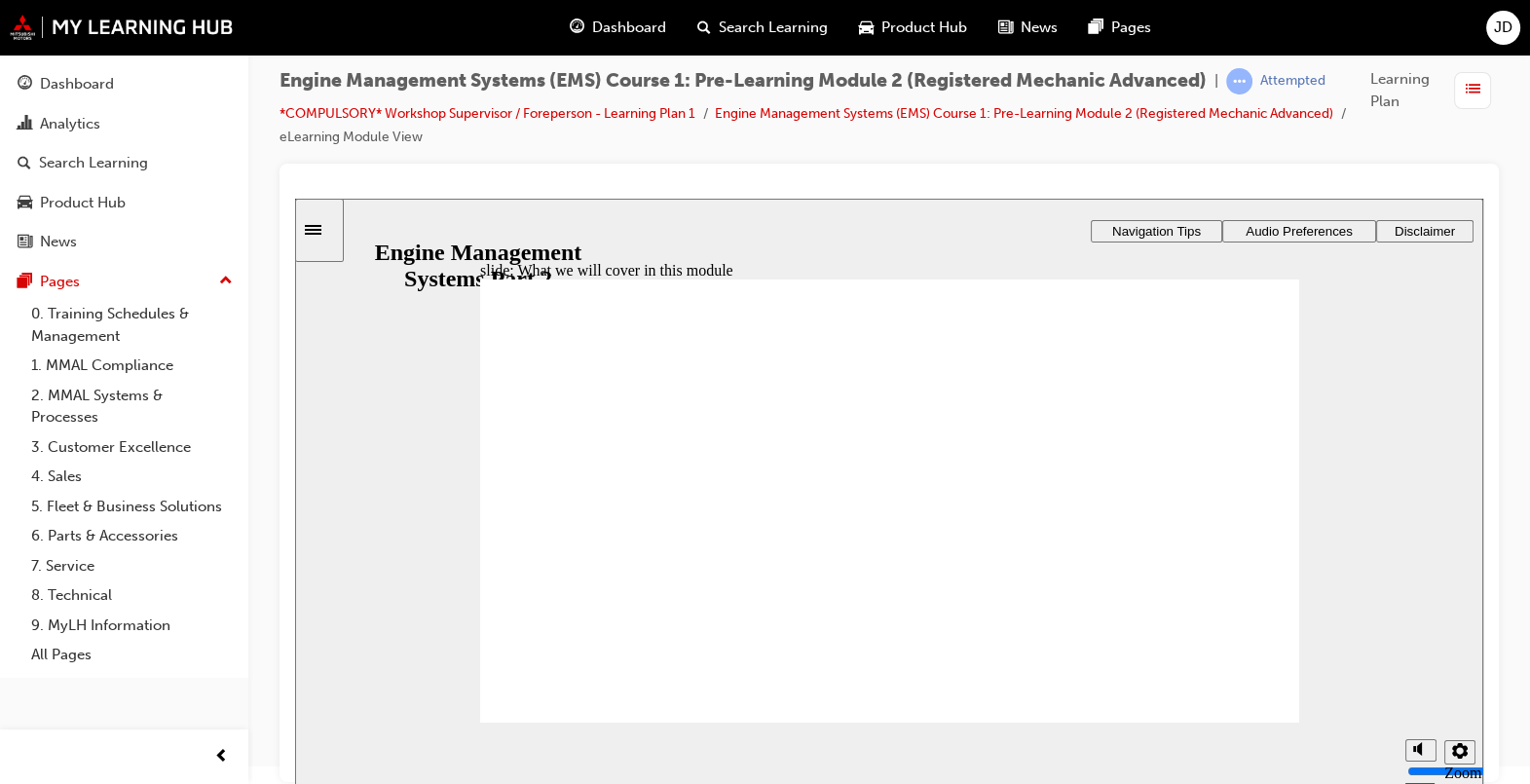 drag, startPoint x: 794, startPoint y: 452, endPoint x: 833, endPoint y: 460, distance: 39.812058 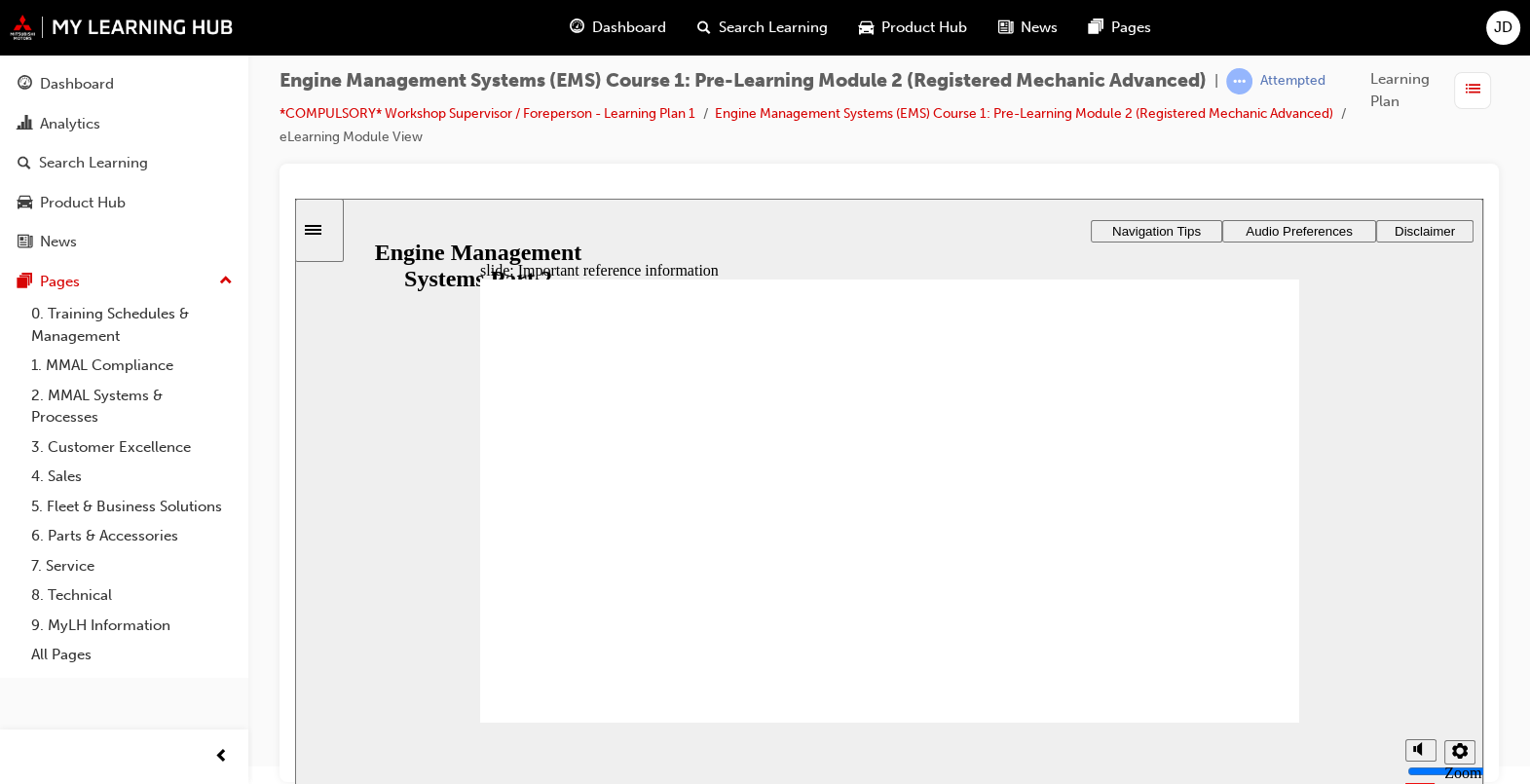 click 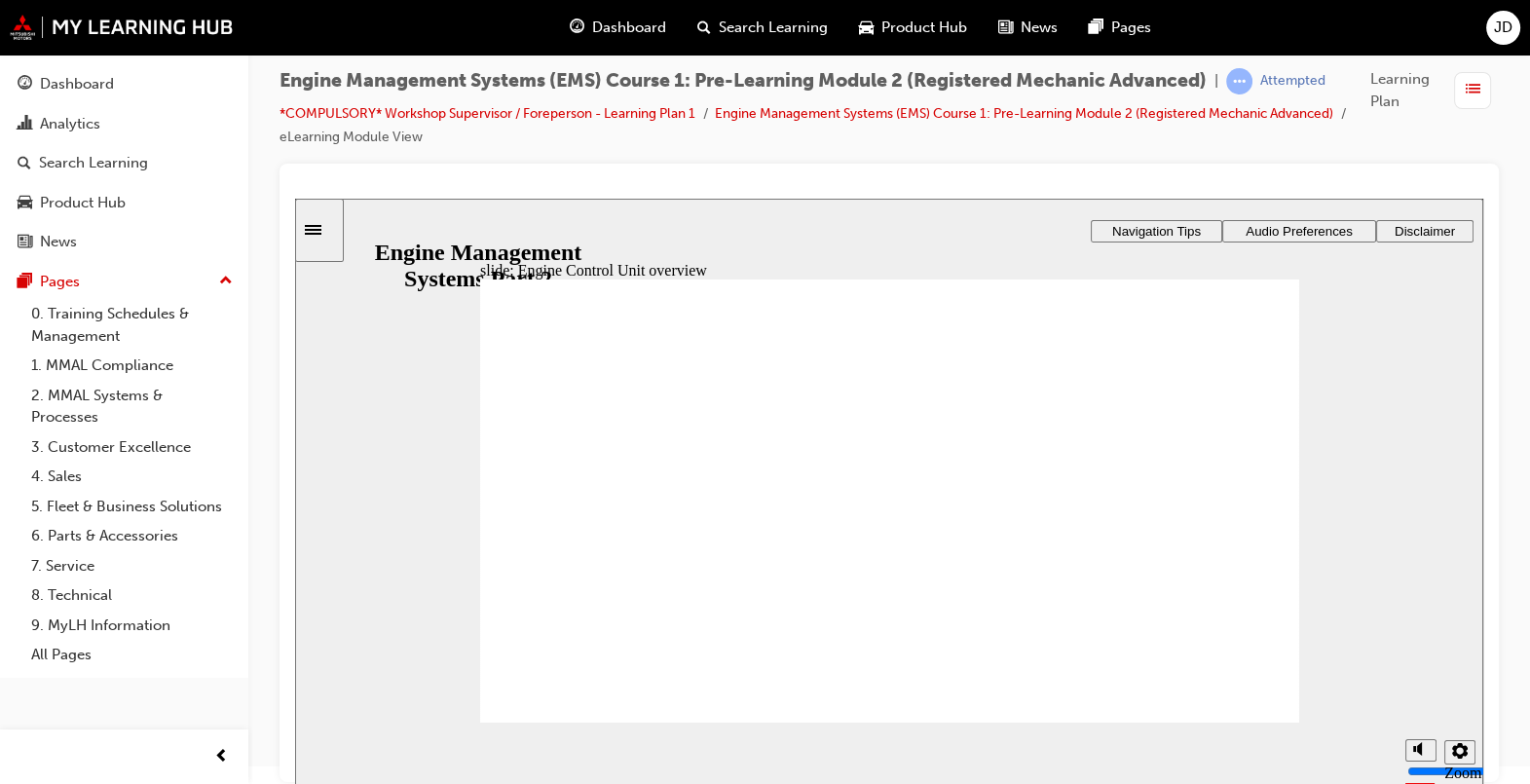click 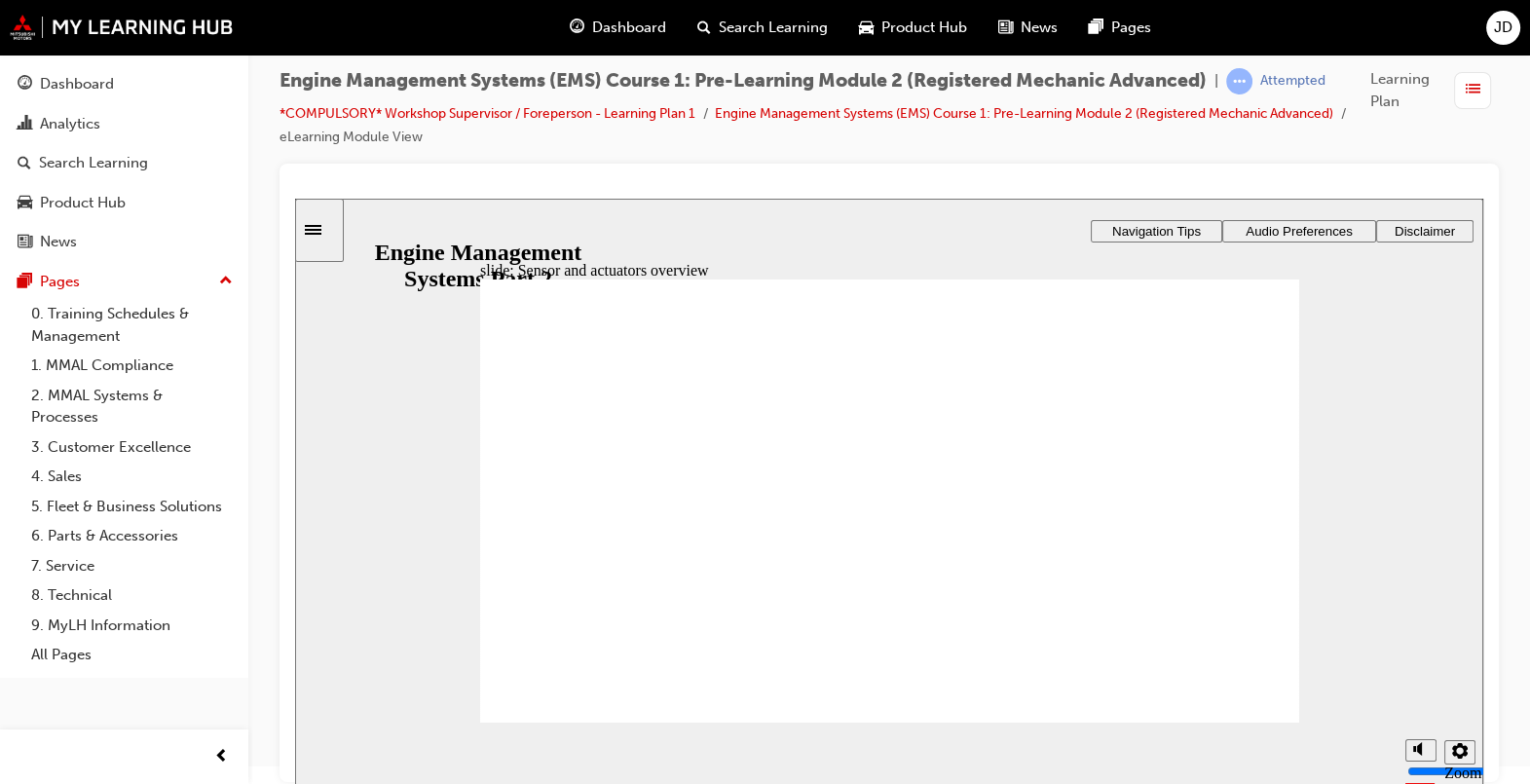 click on "Next Next" at bounding box center (1237, 3225) 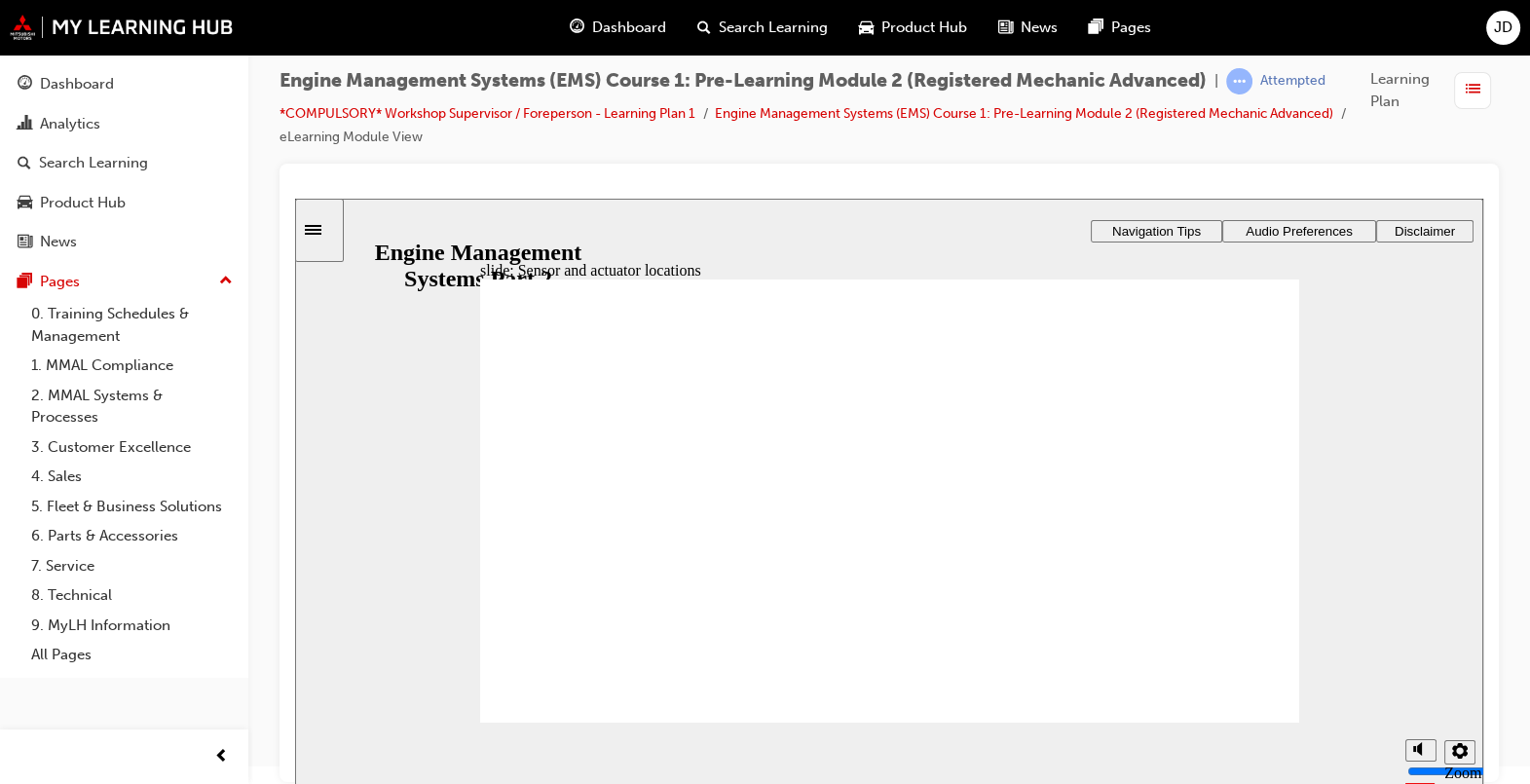 click 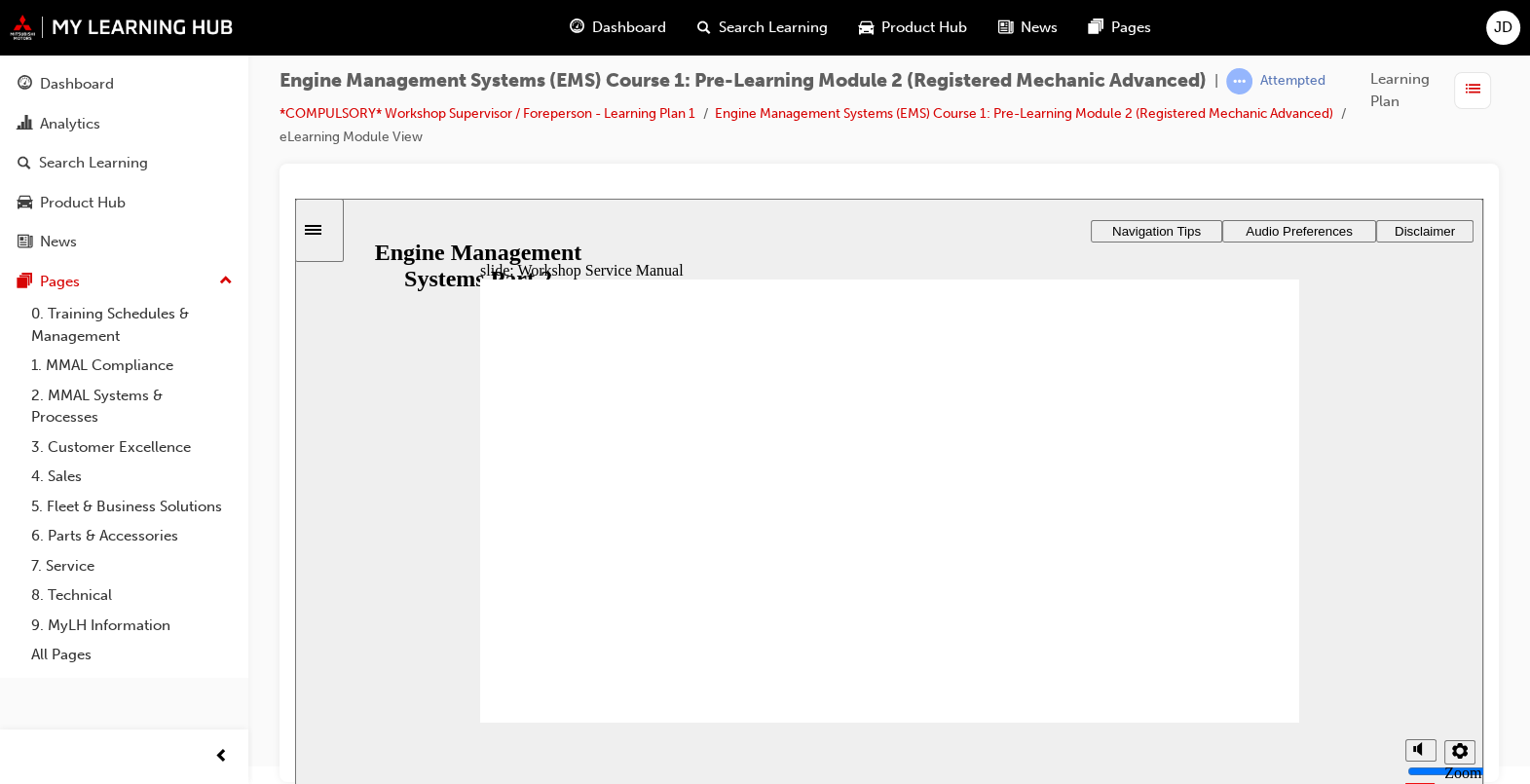click 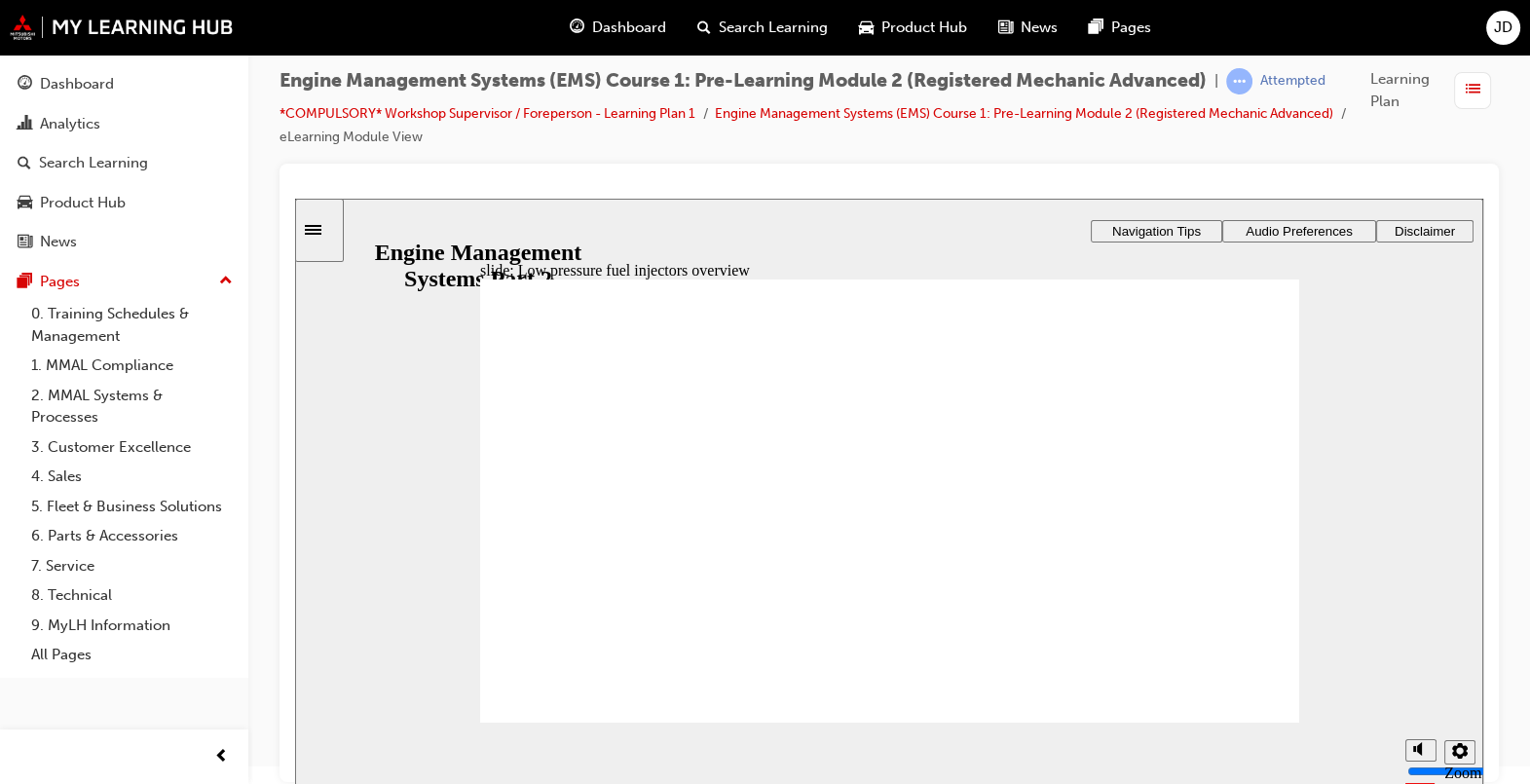 click 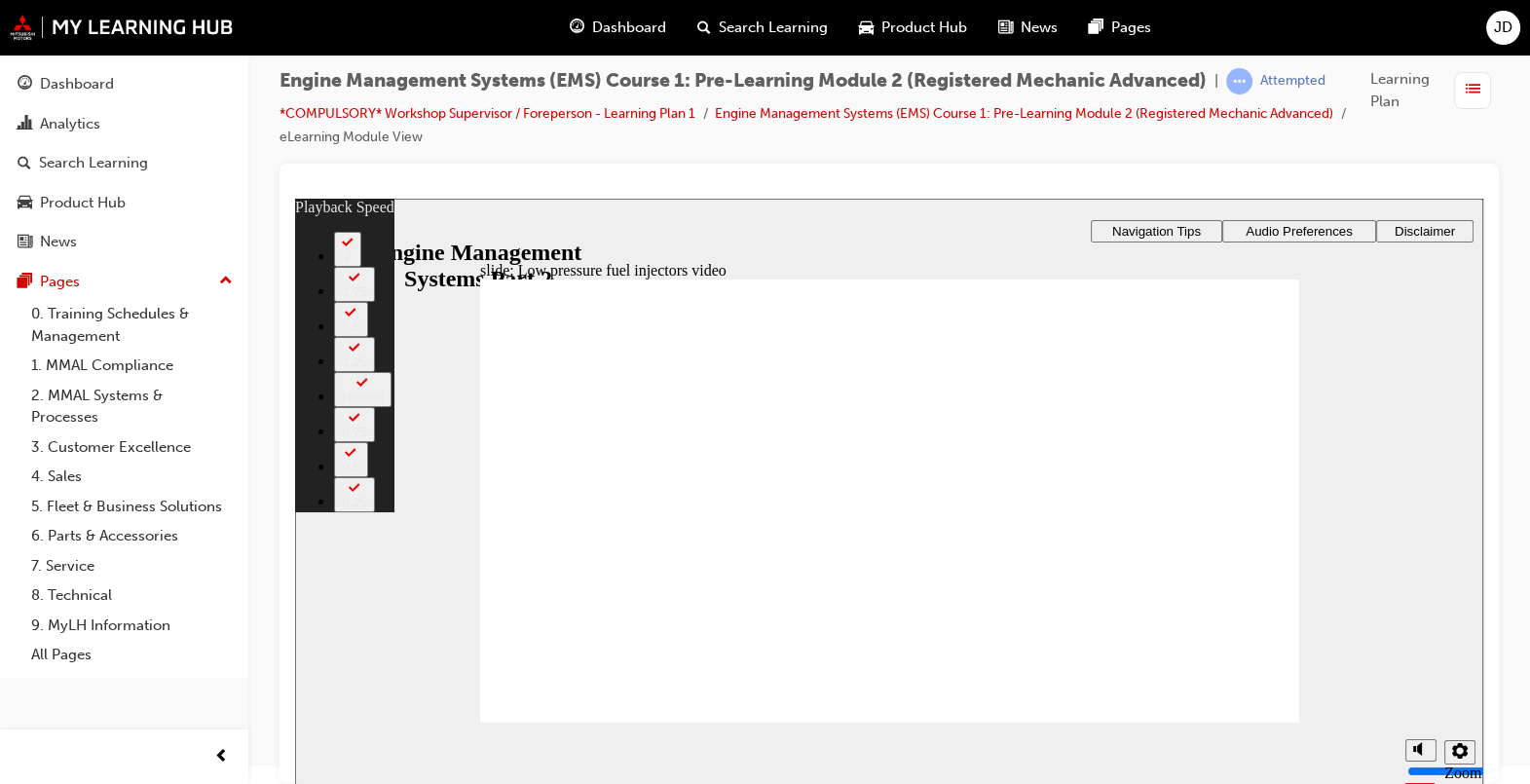 click at bounding box center (877, 2334) 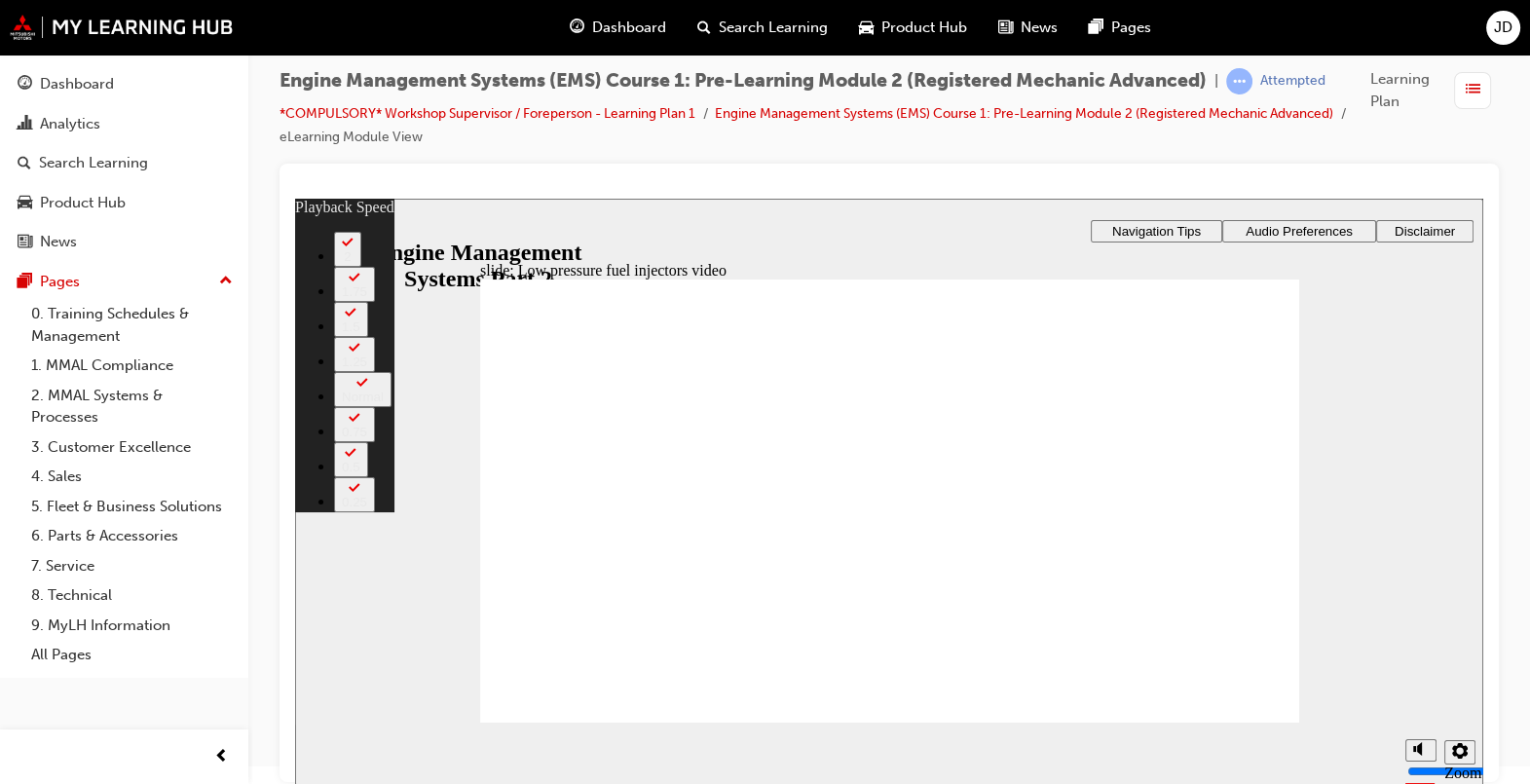 type on "8" 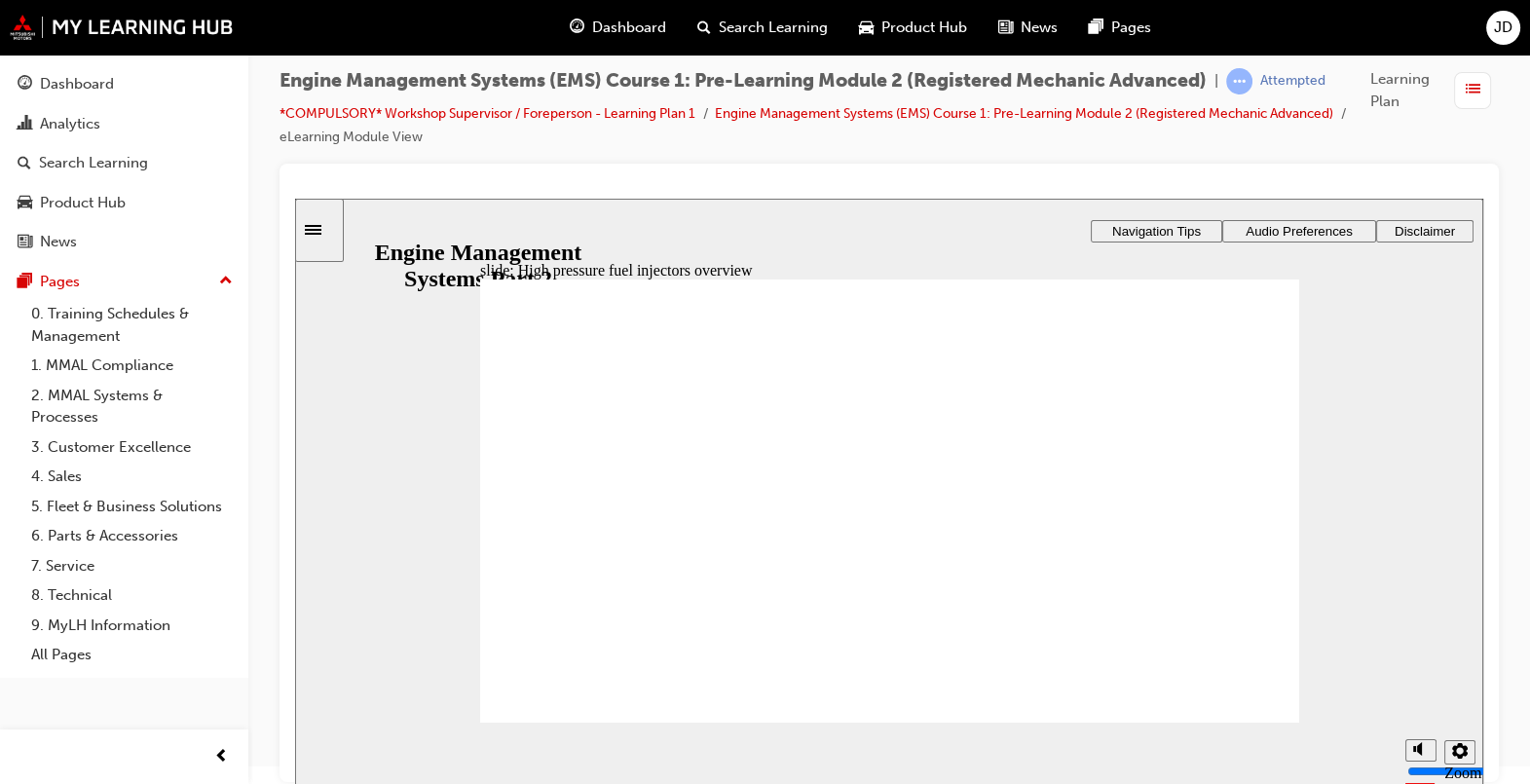 click 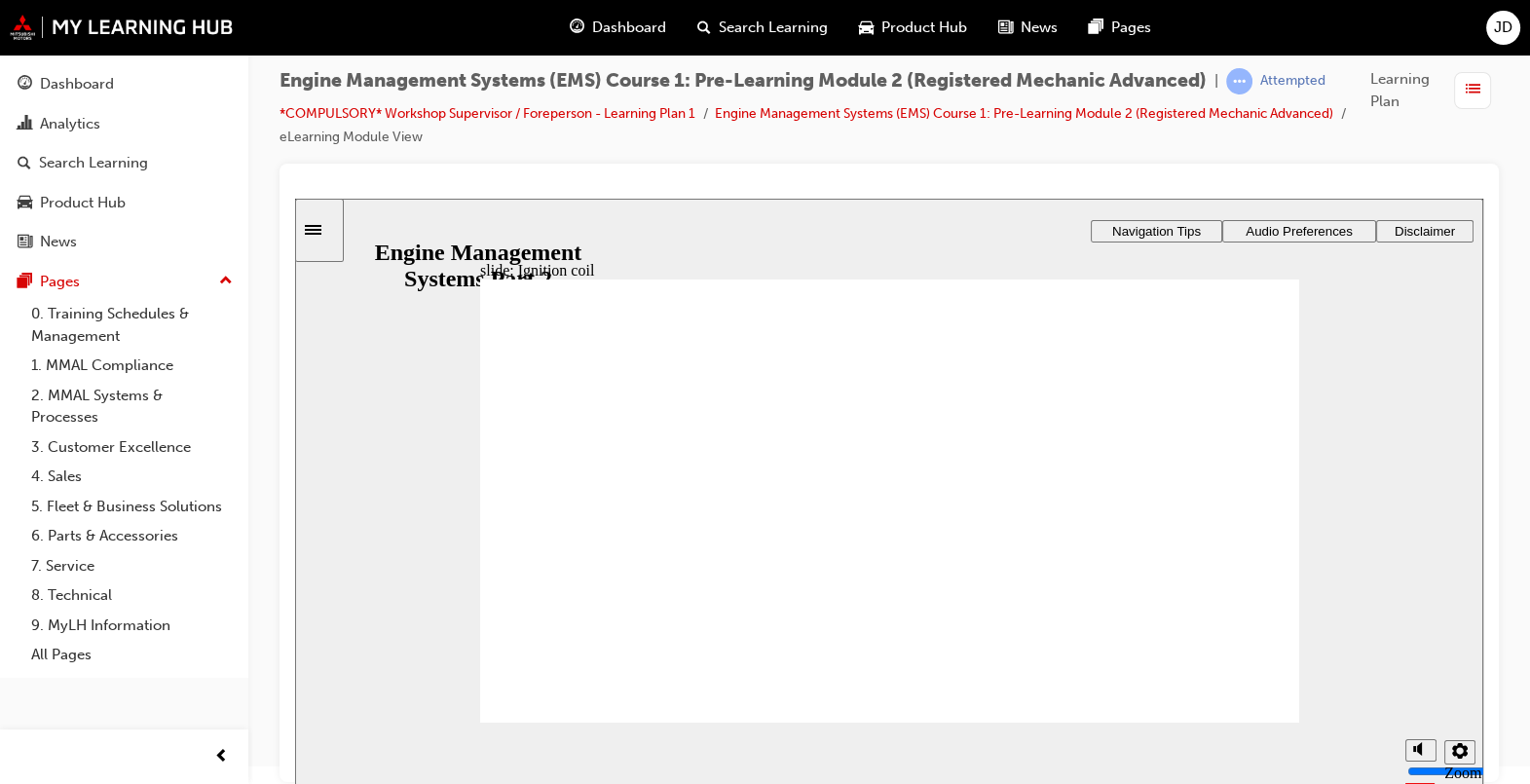 click 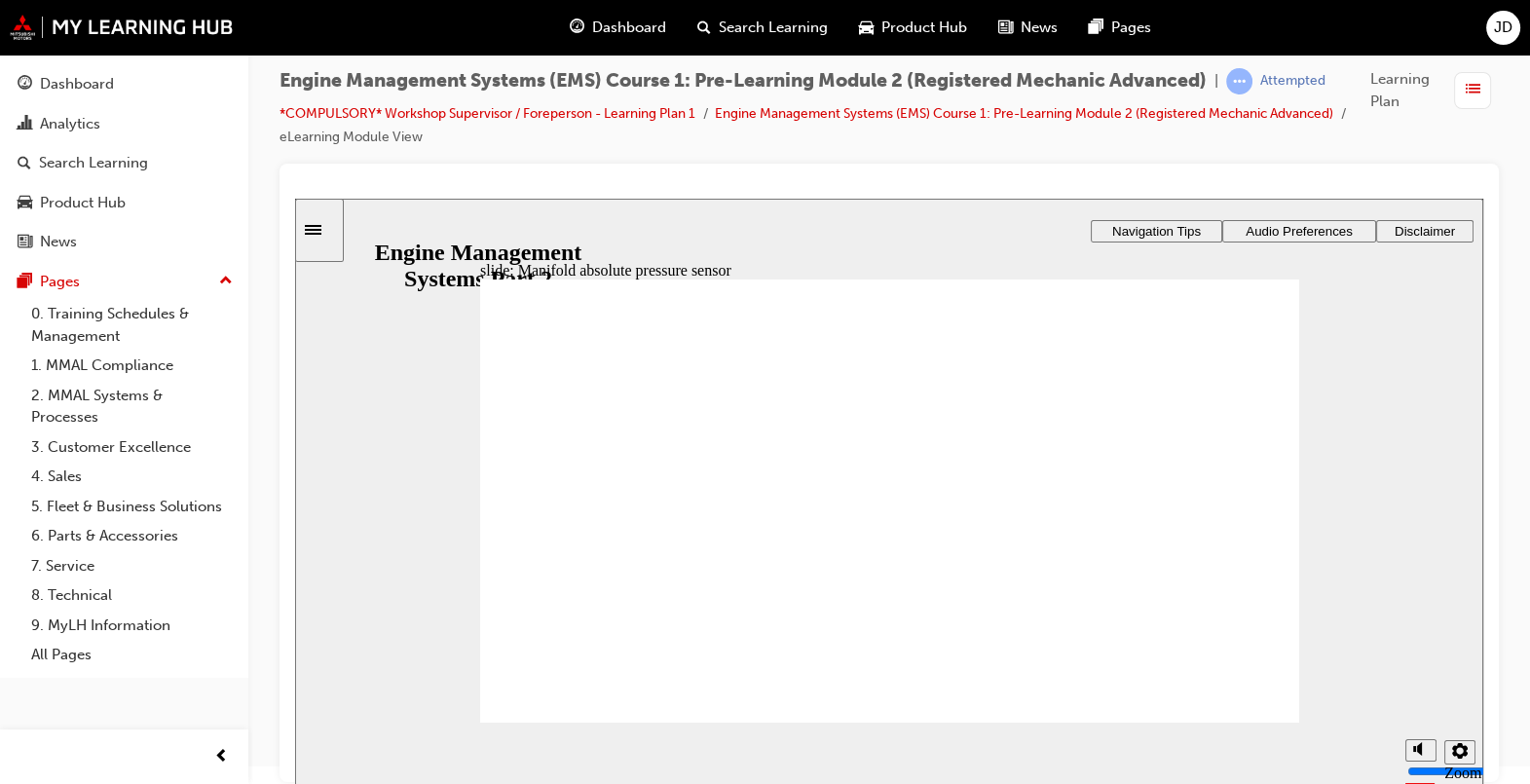 click 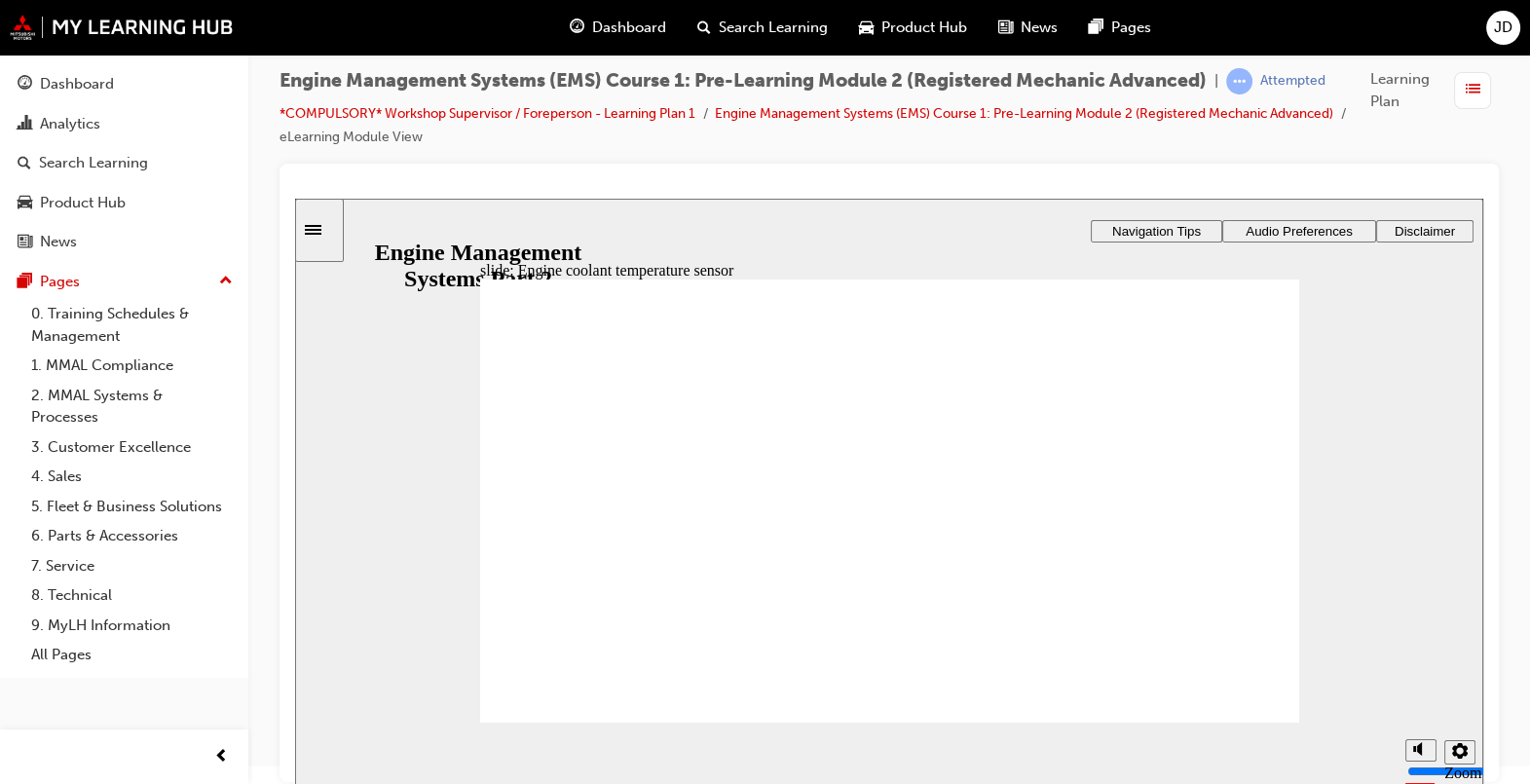 click 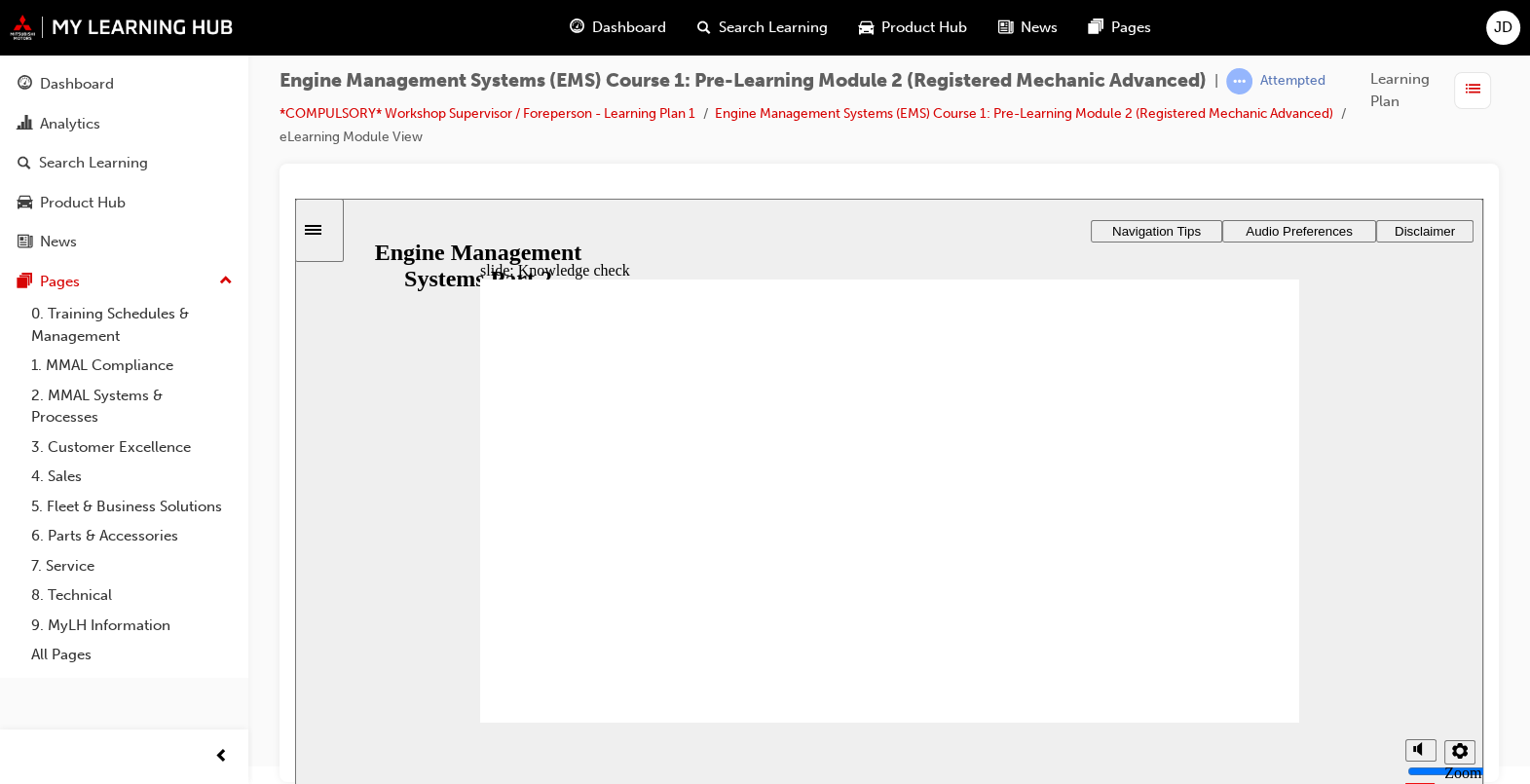 click 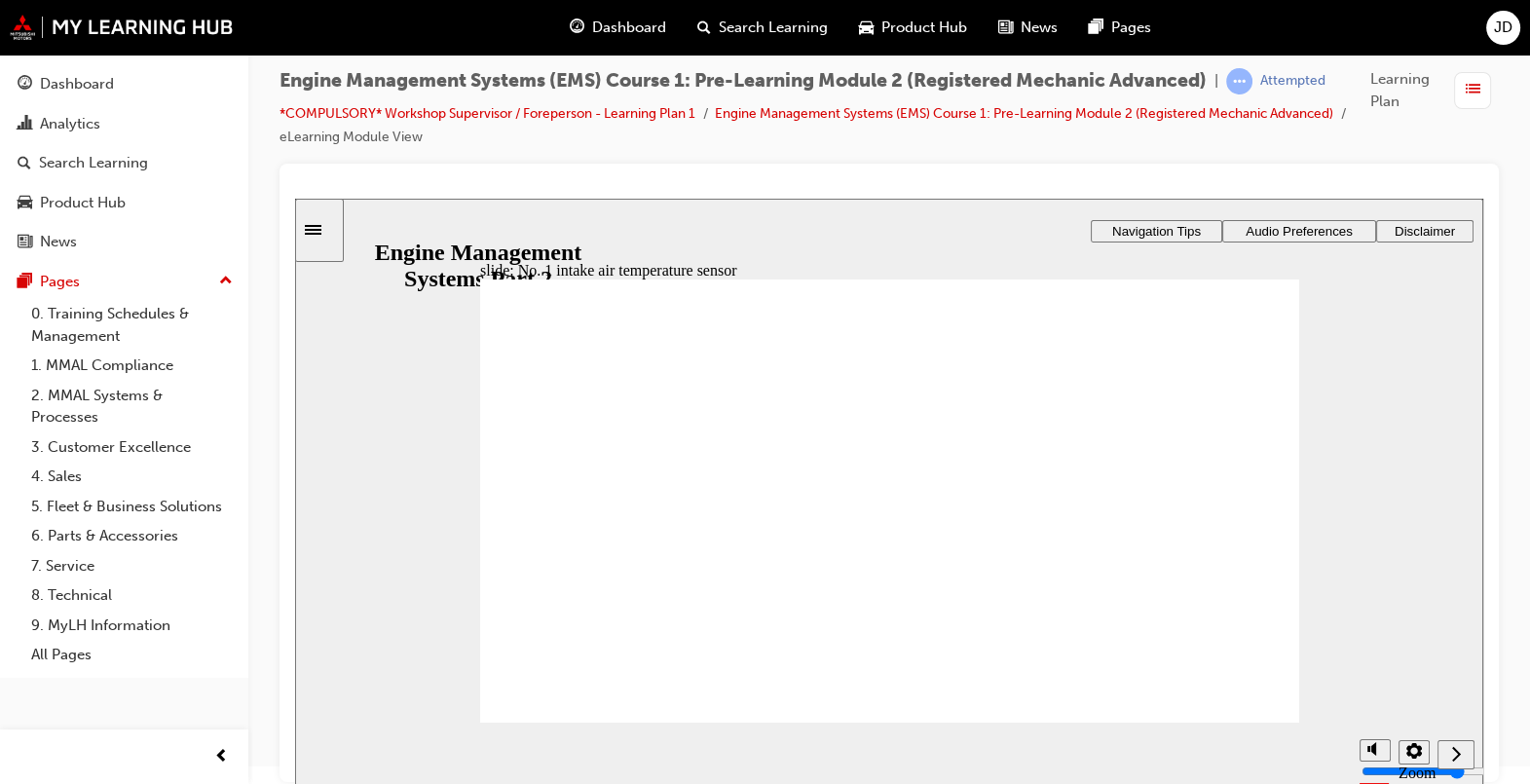click 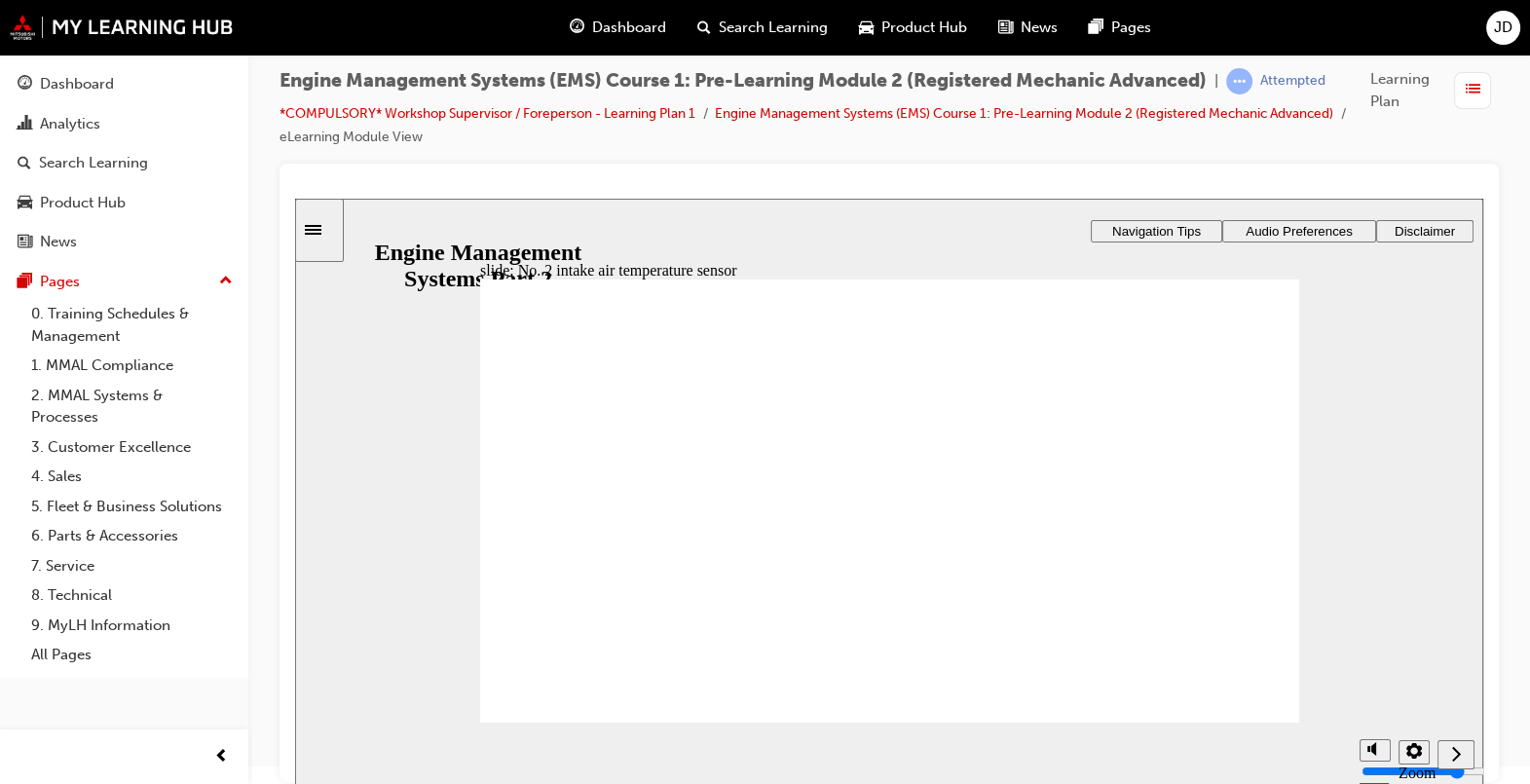 click 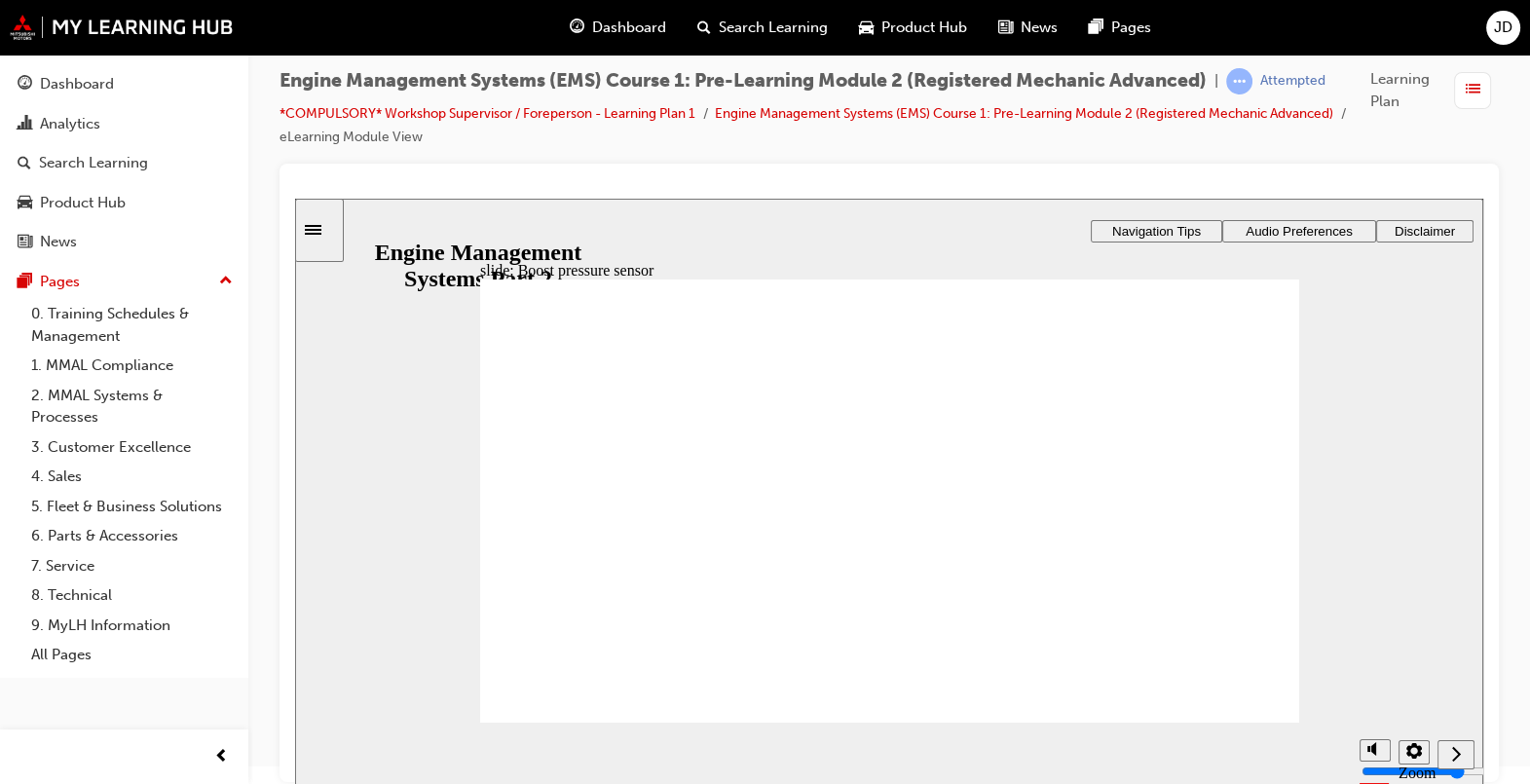 click 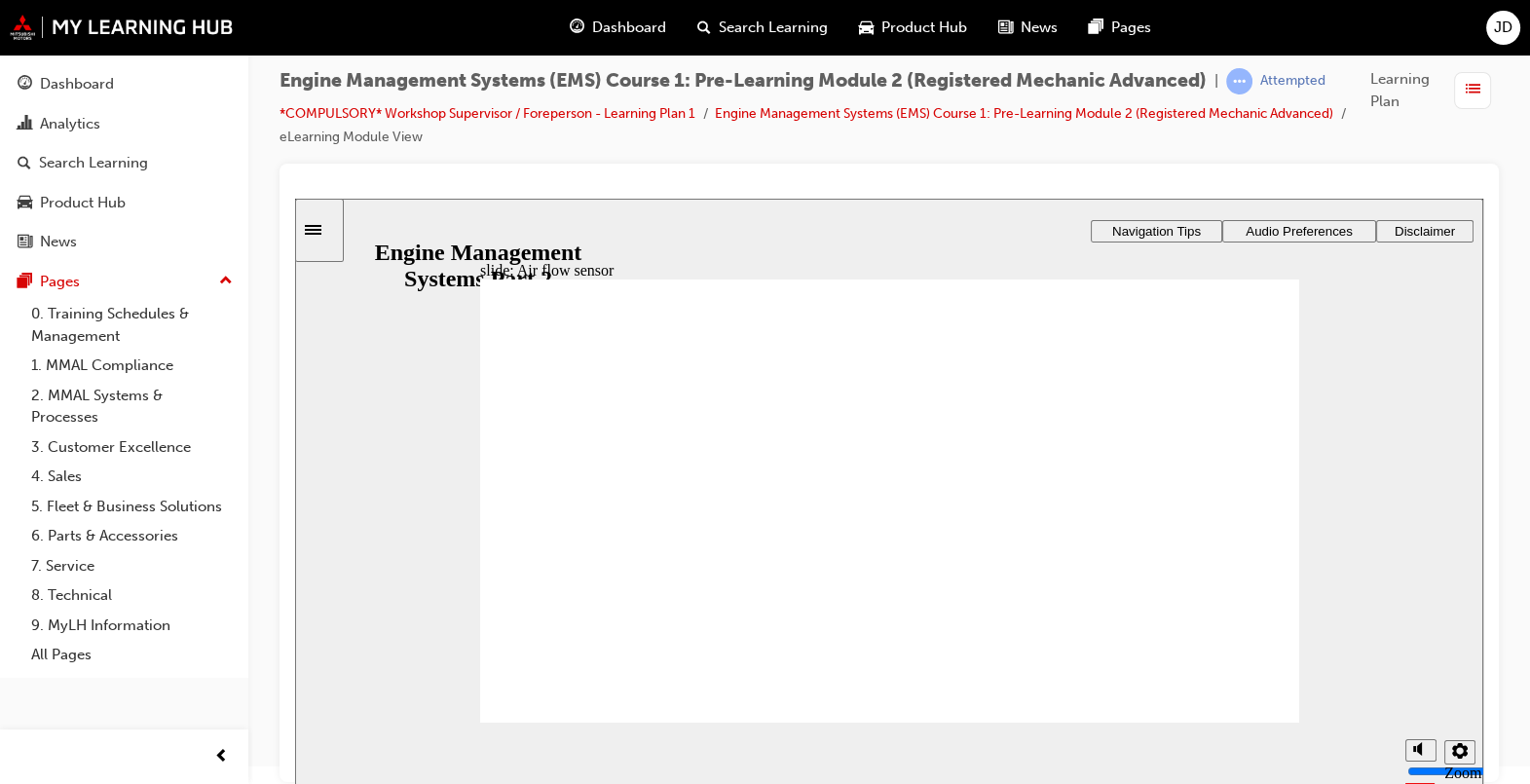 click 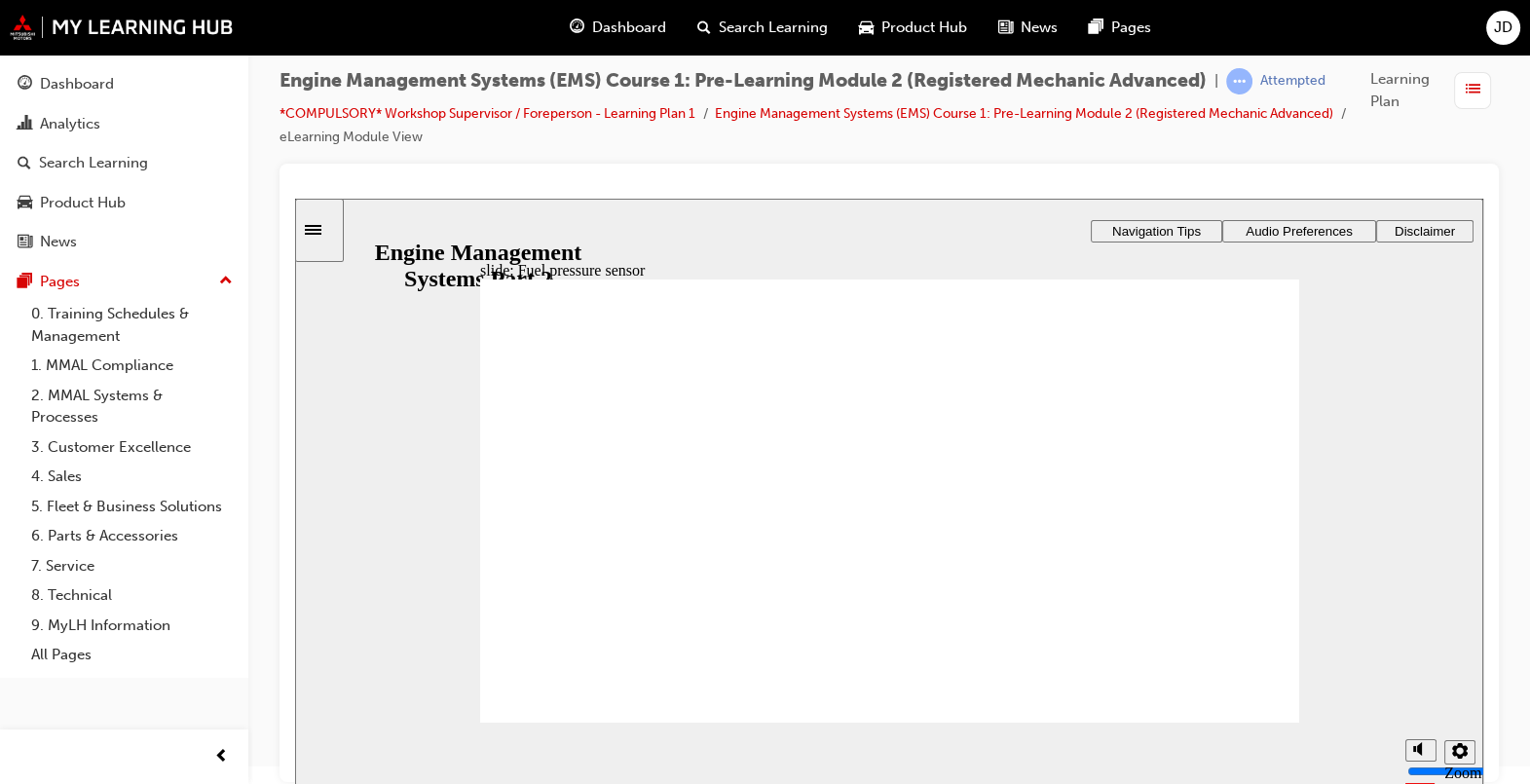 click 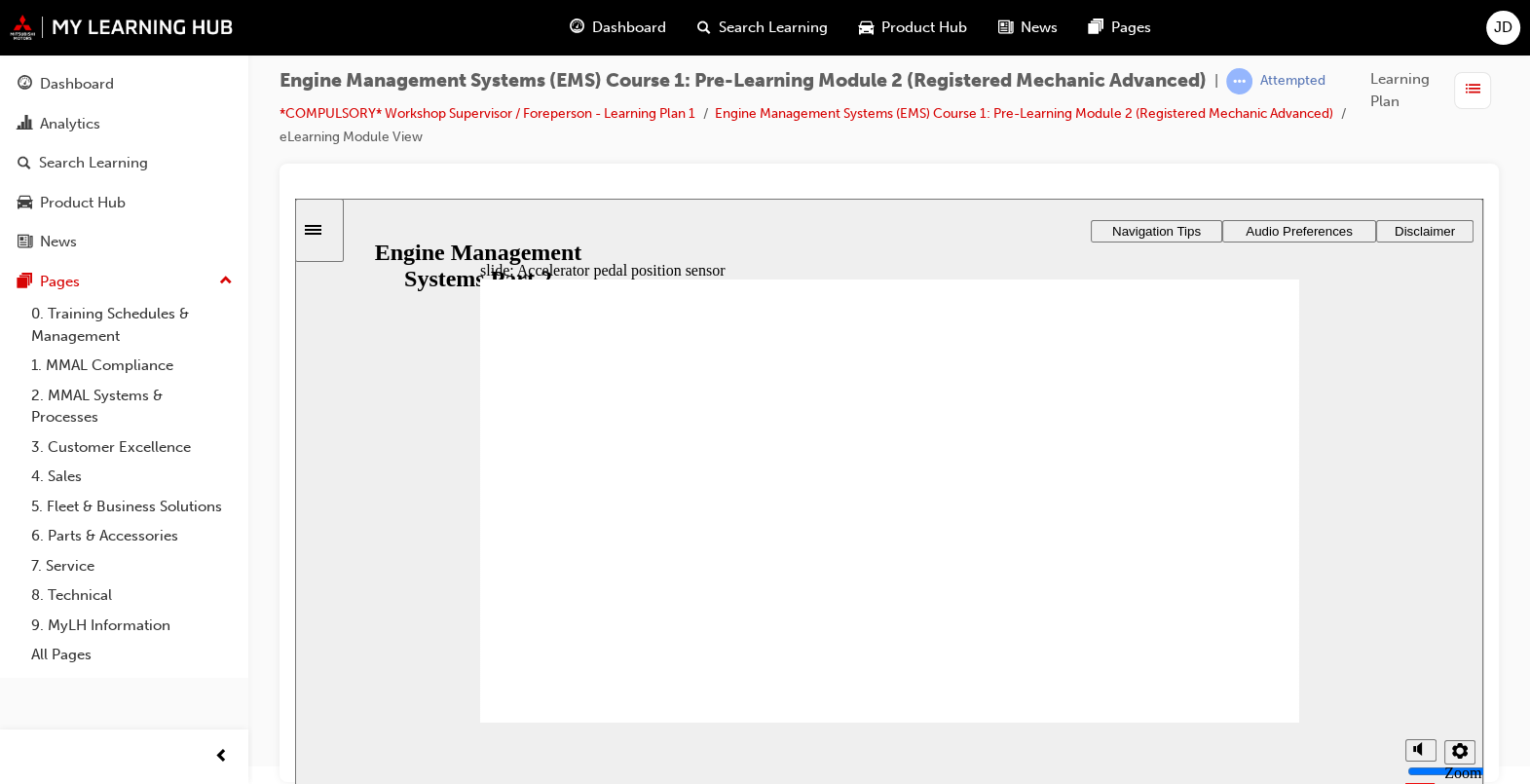 click 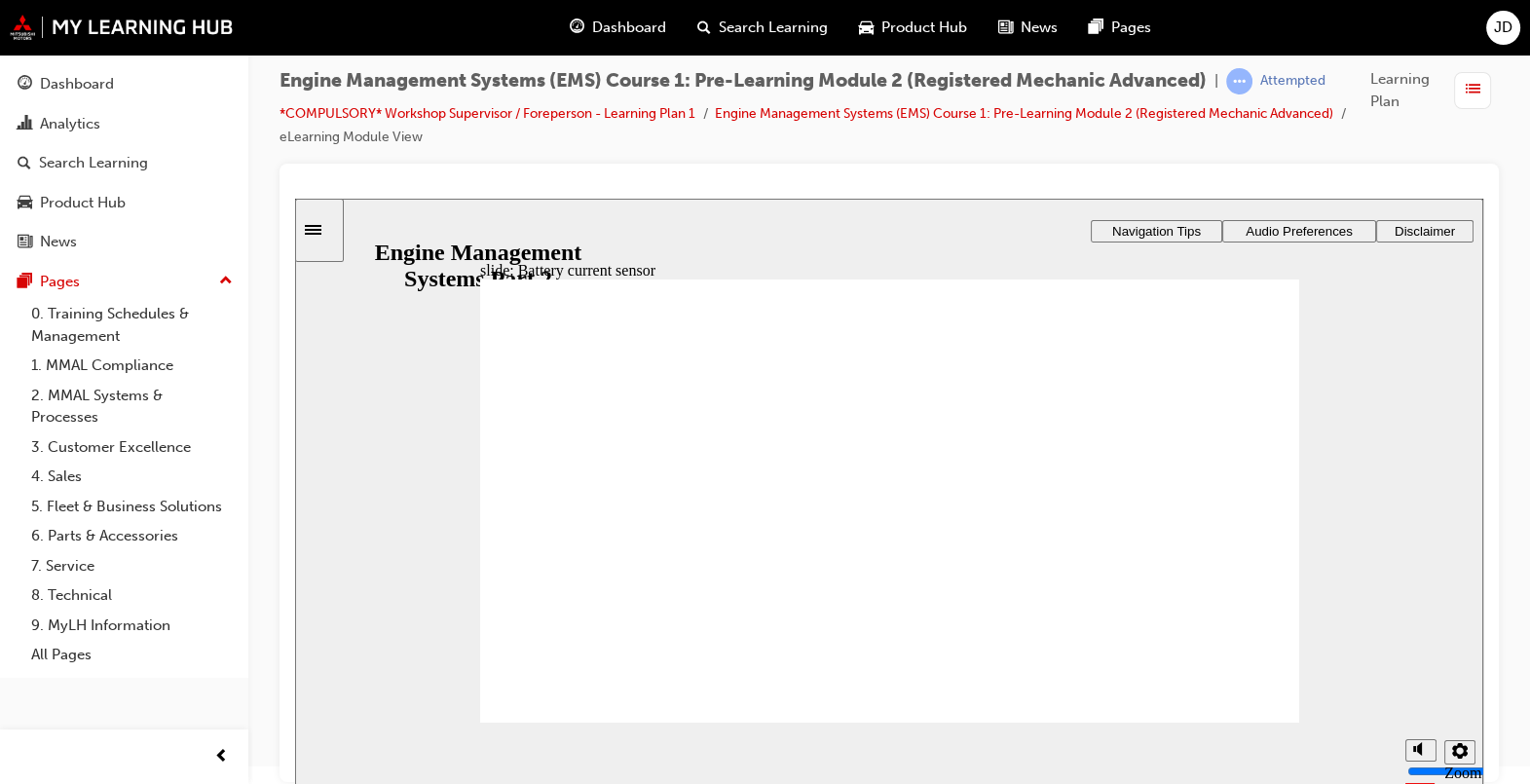 click 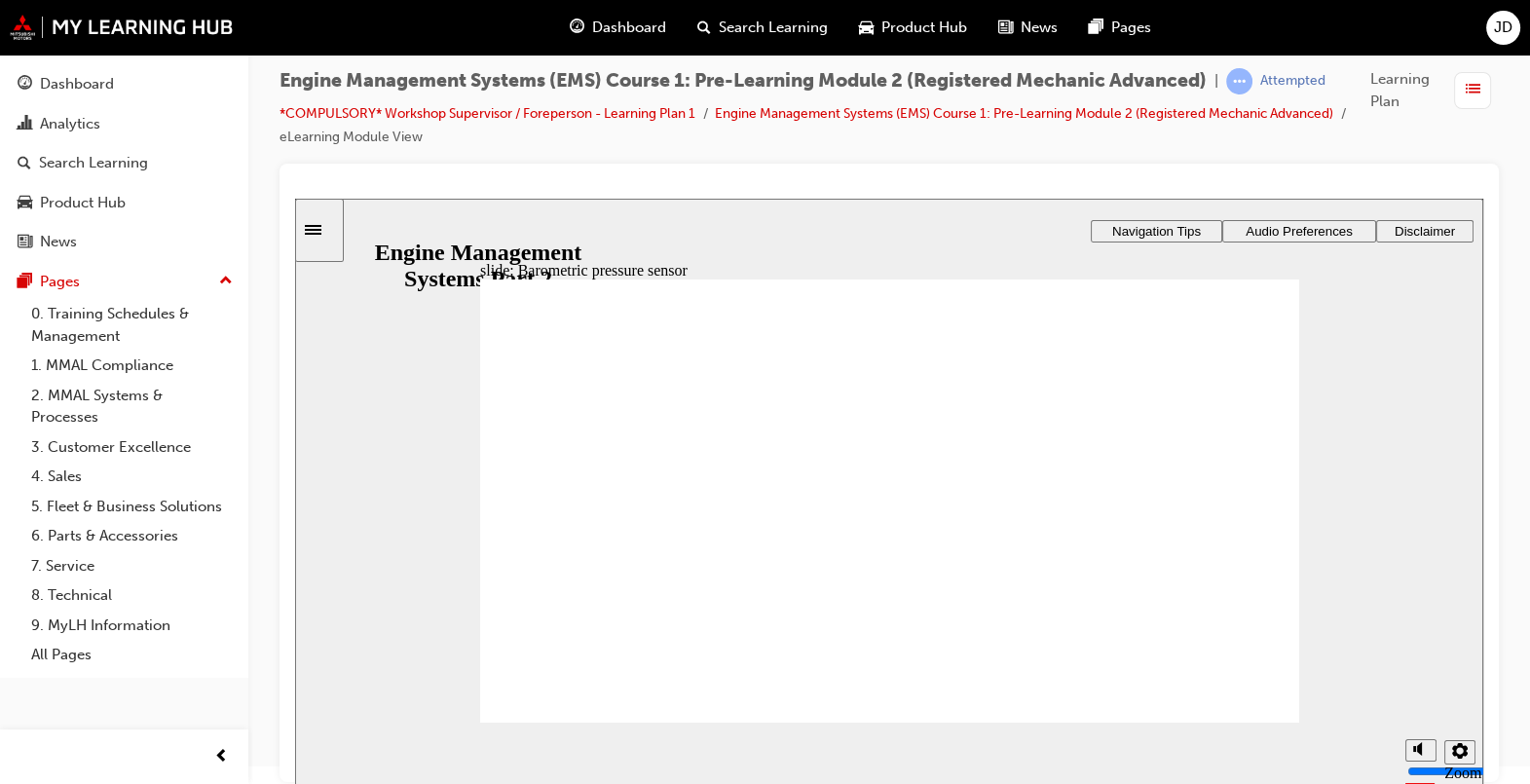 click on "Next Next" at bounding box center (1237, 2583) 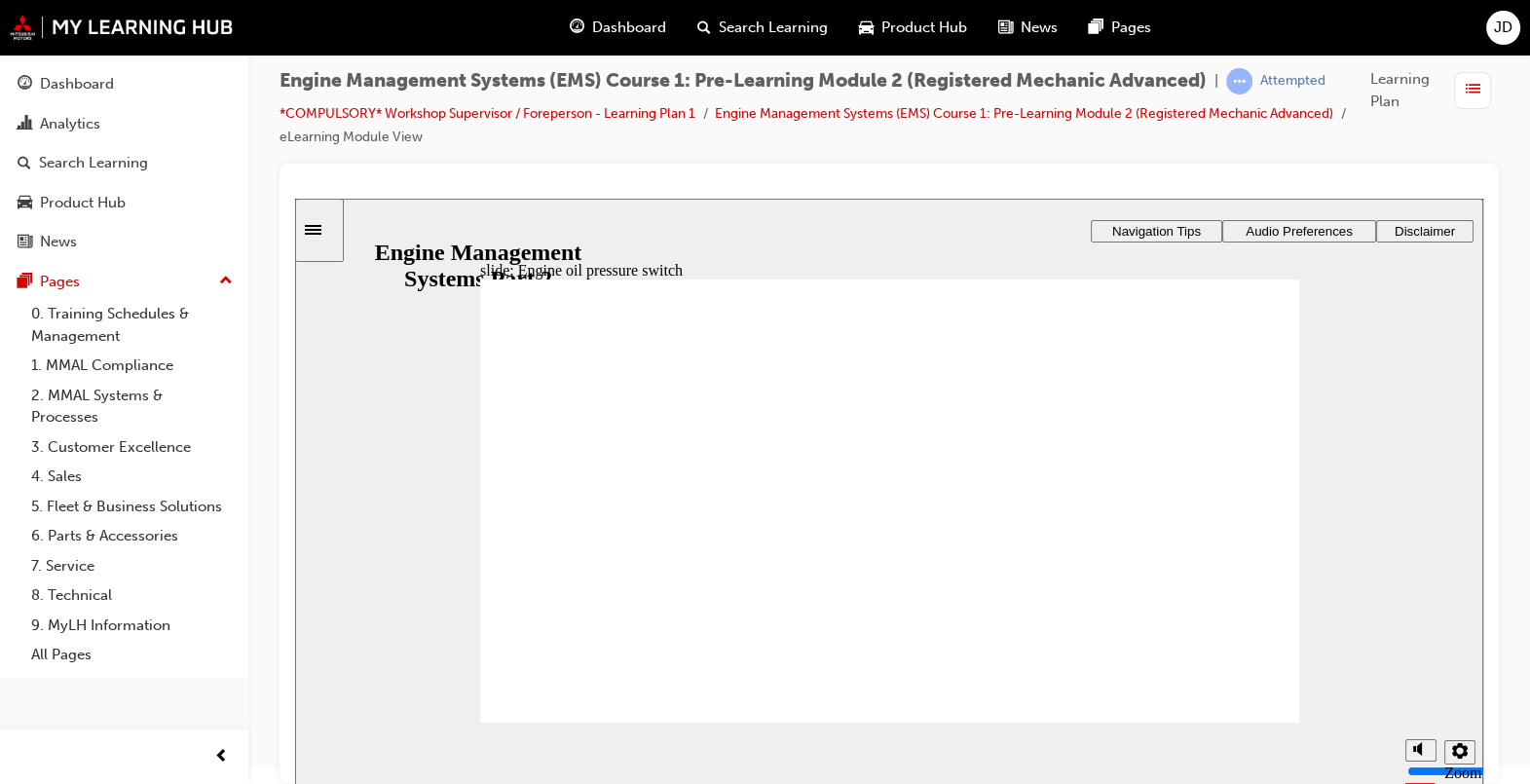 click on "Next Next" at bounding box center (1237, 2571) 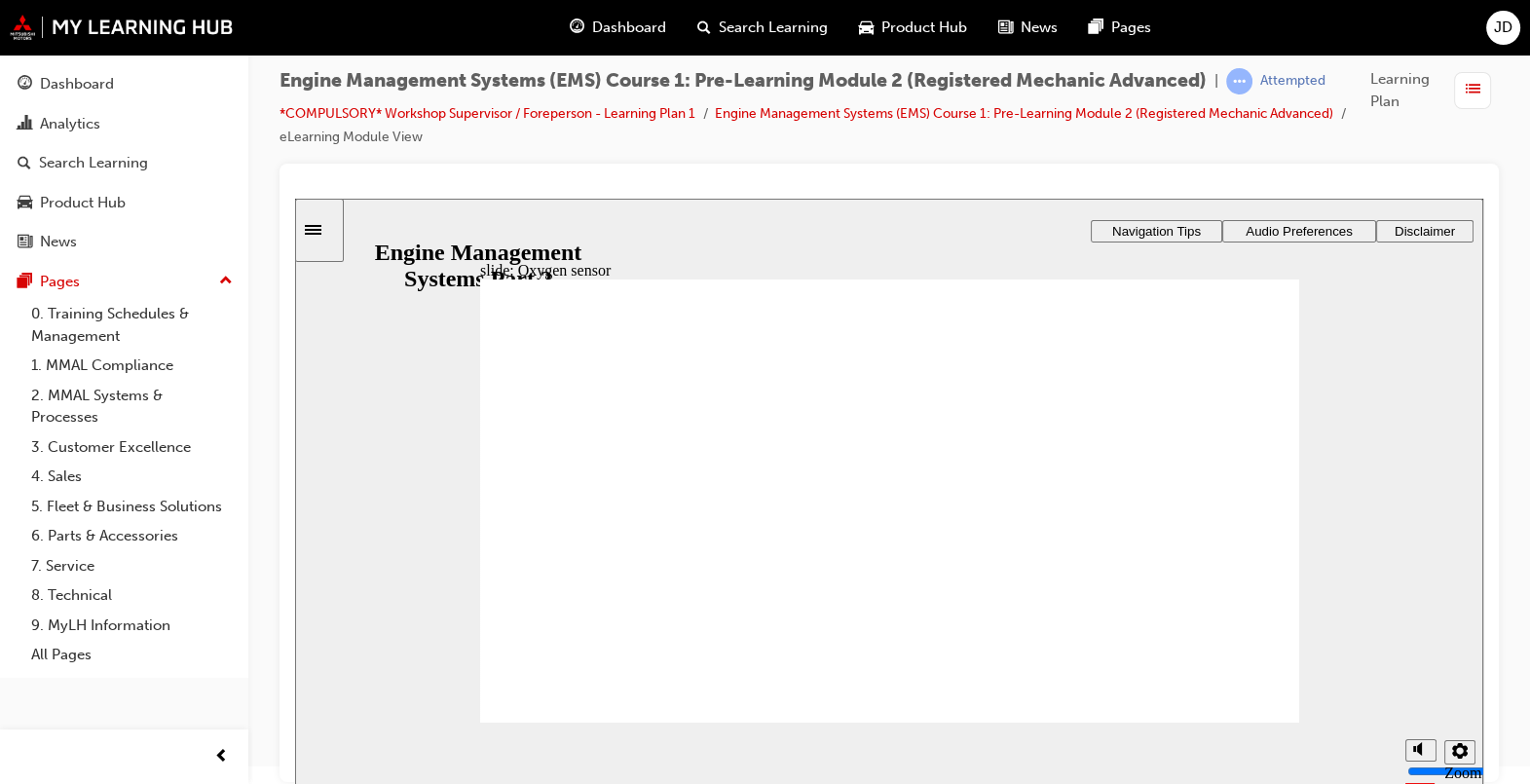 click on "Back Back Back" at bounding box center [1138, 2626] 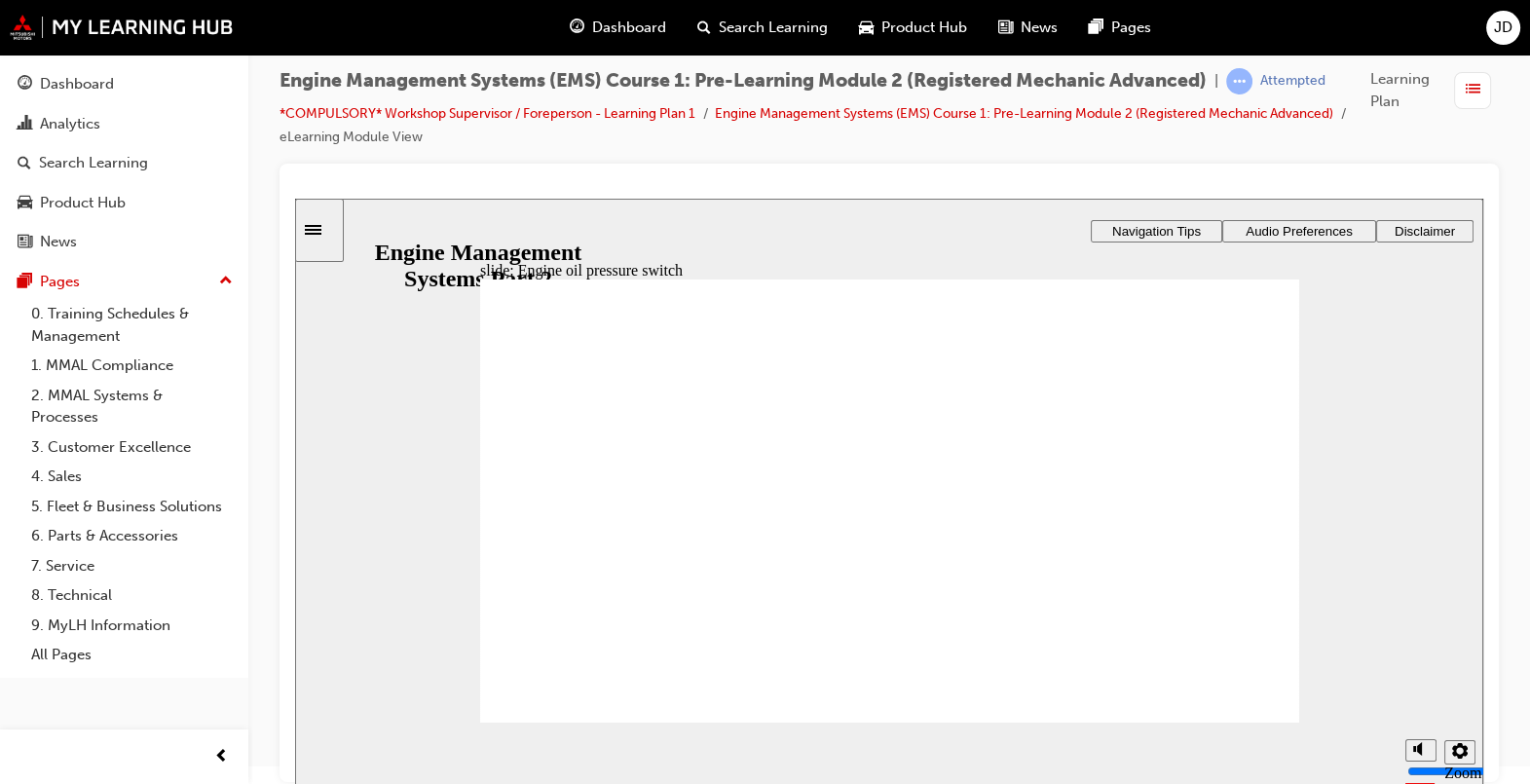 click 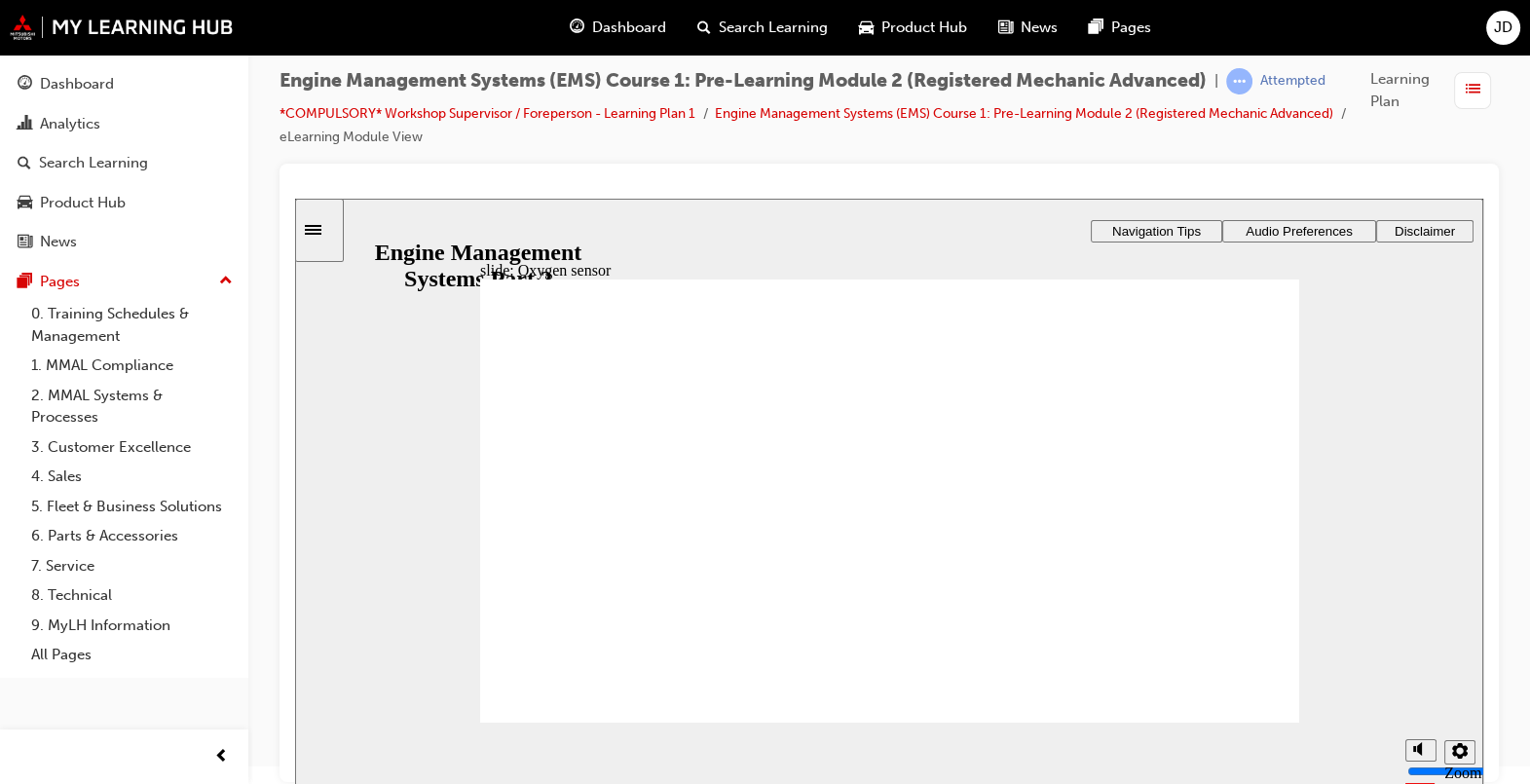 click 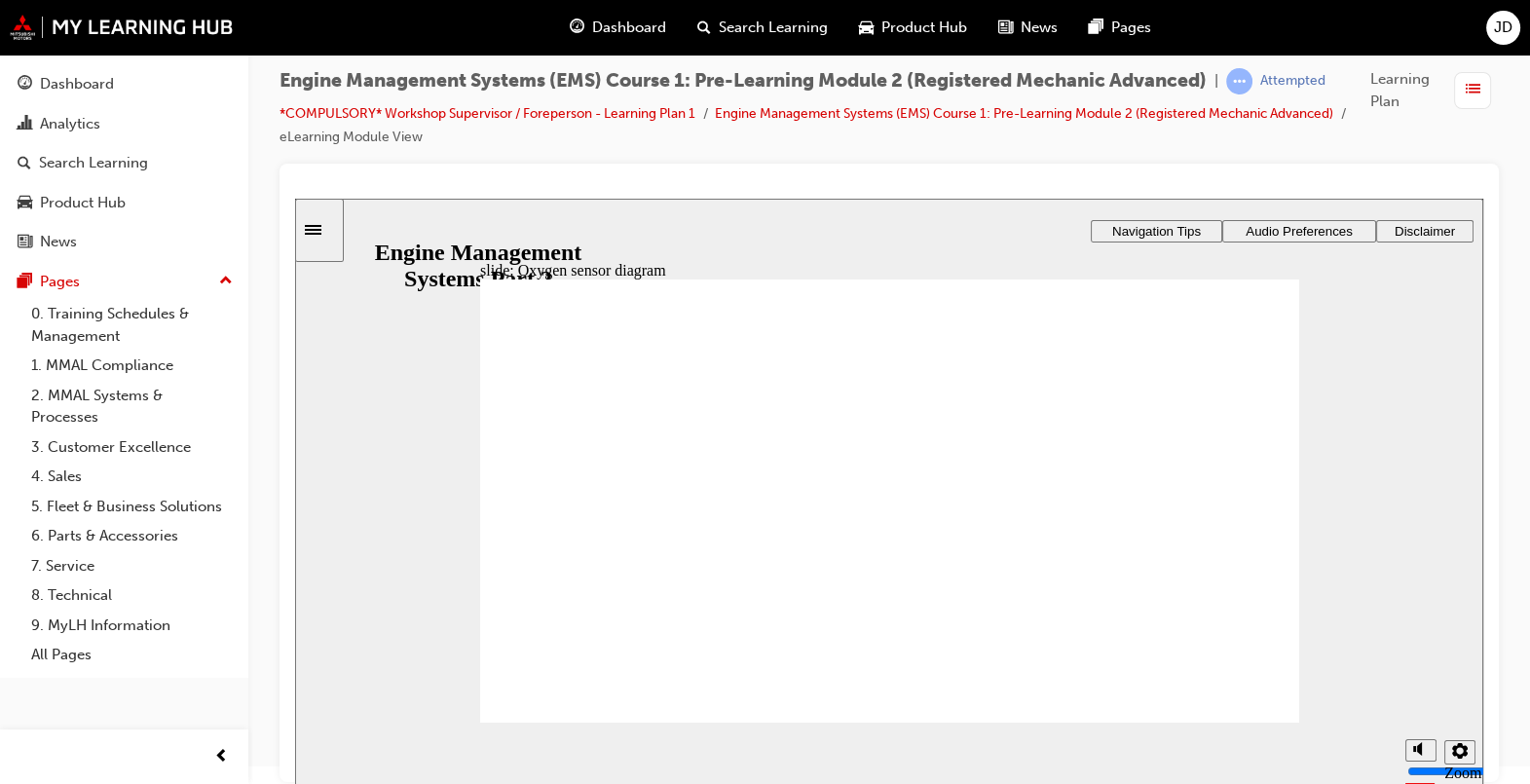 click 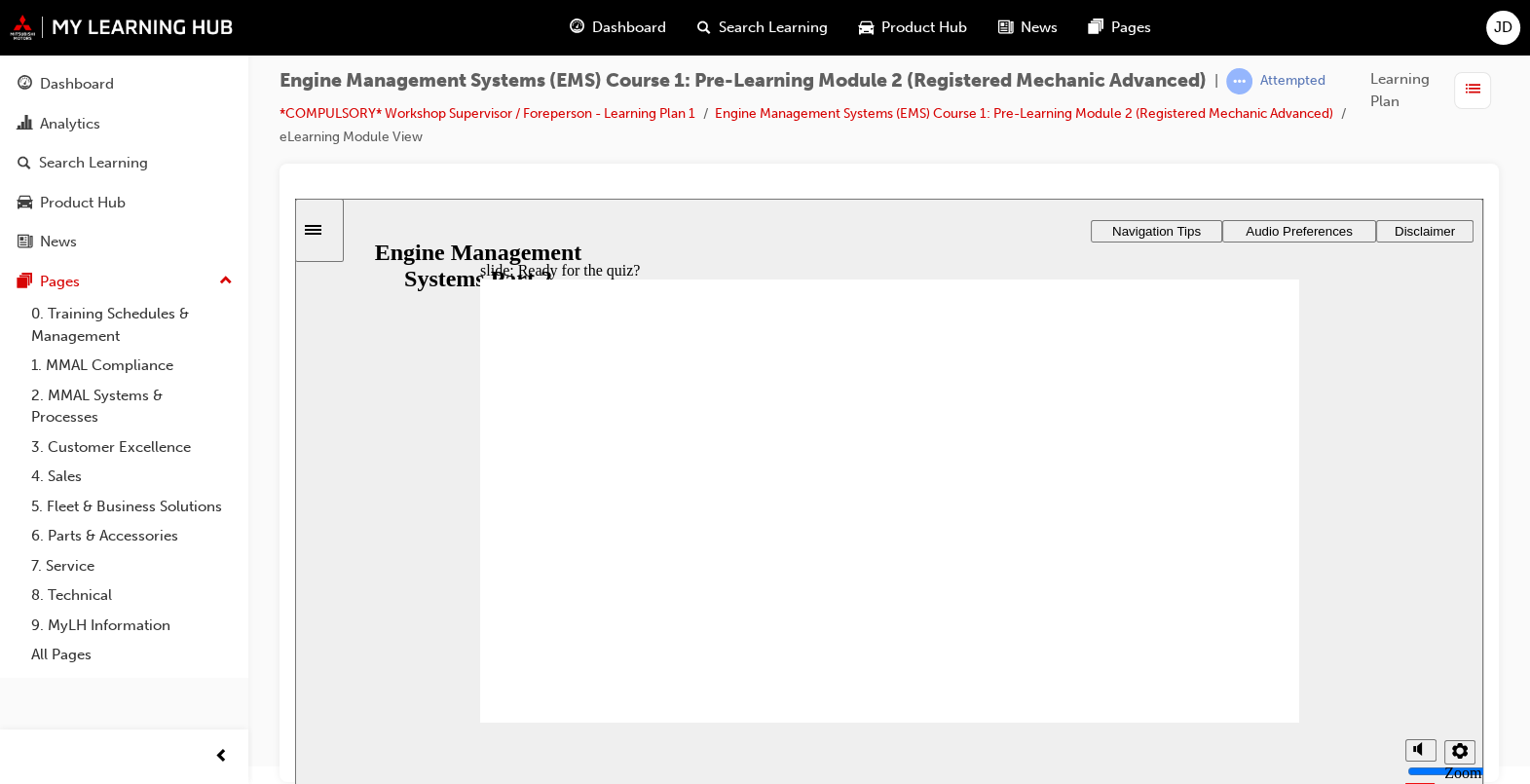 click 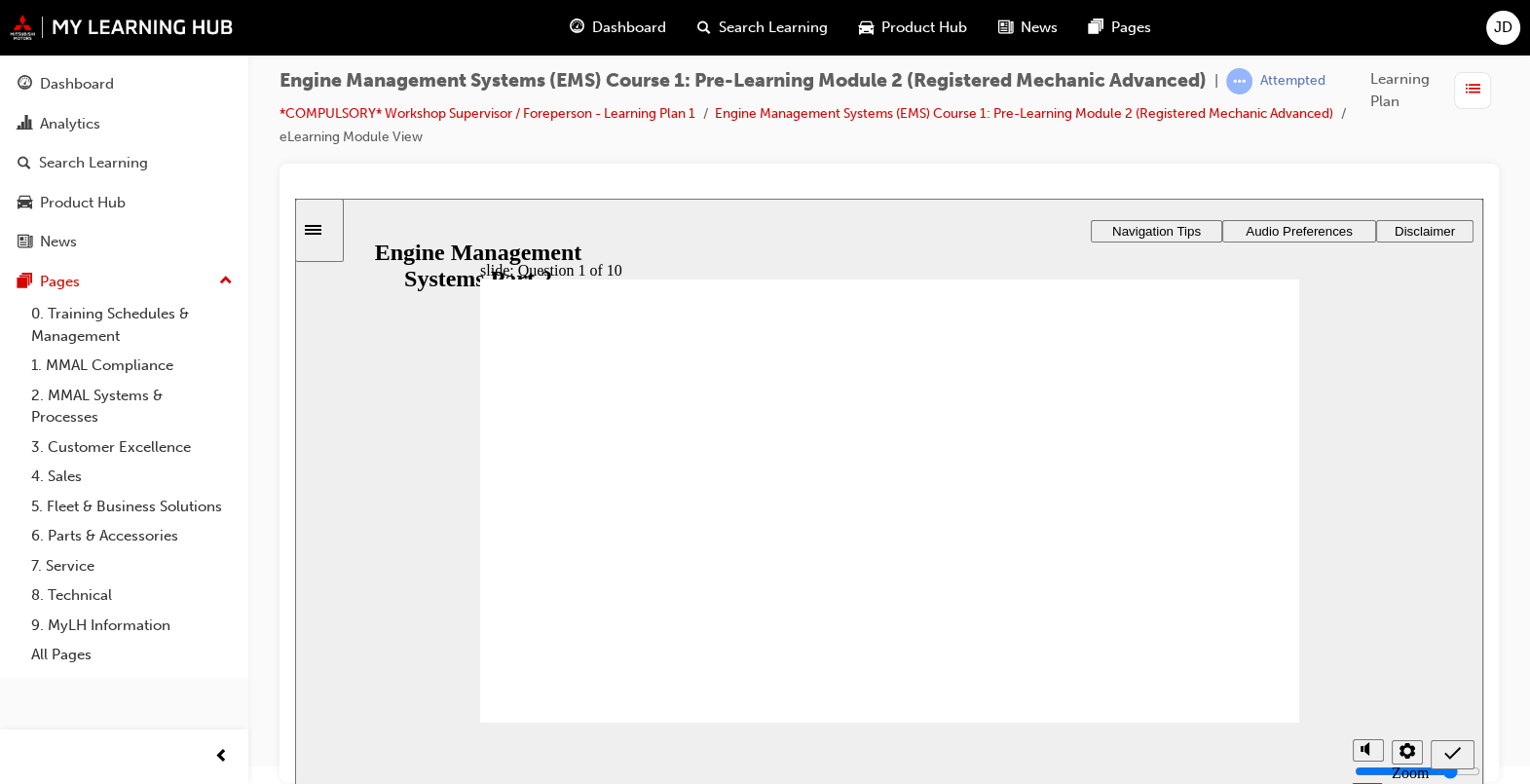 click 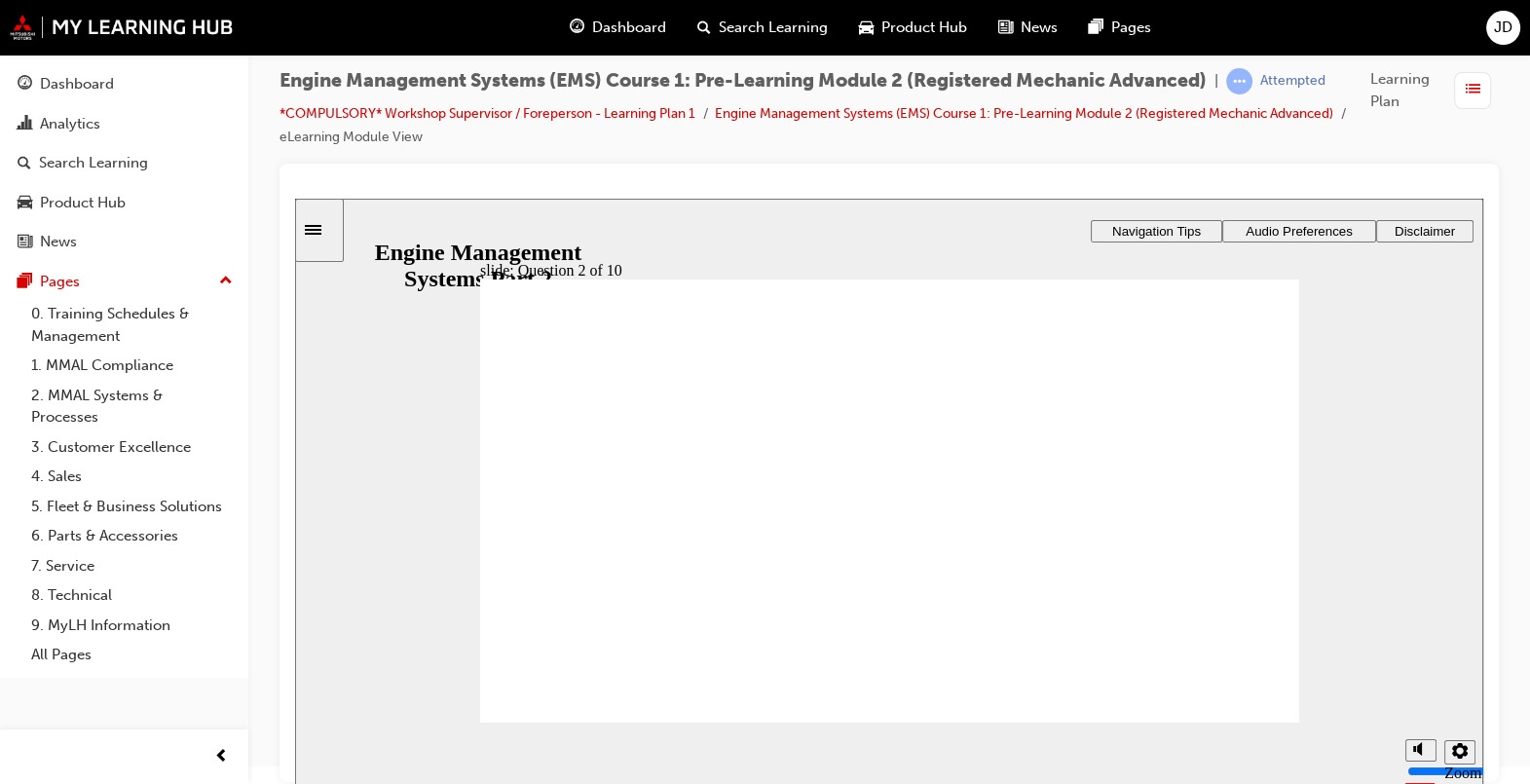 click 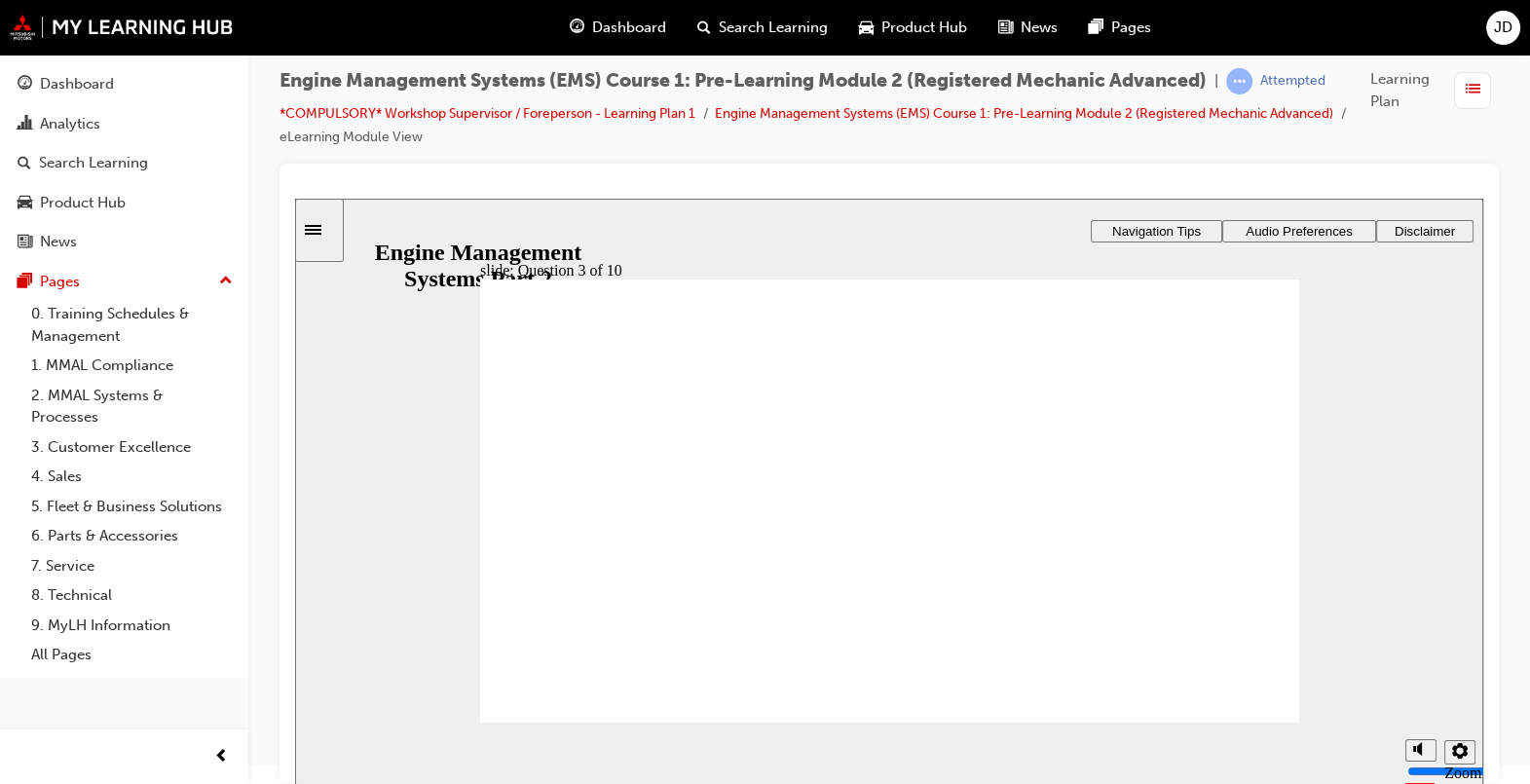 drag, startPoint x: 628, startPoint y: 454, endPoint x: 647, endPoint y: 595, distance: 142.27438 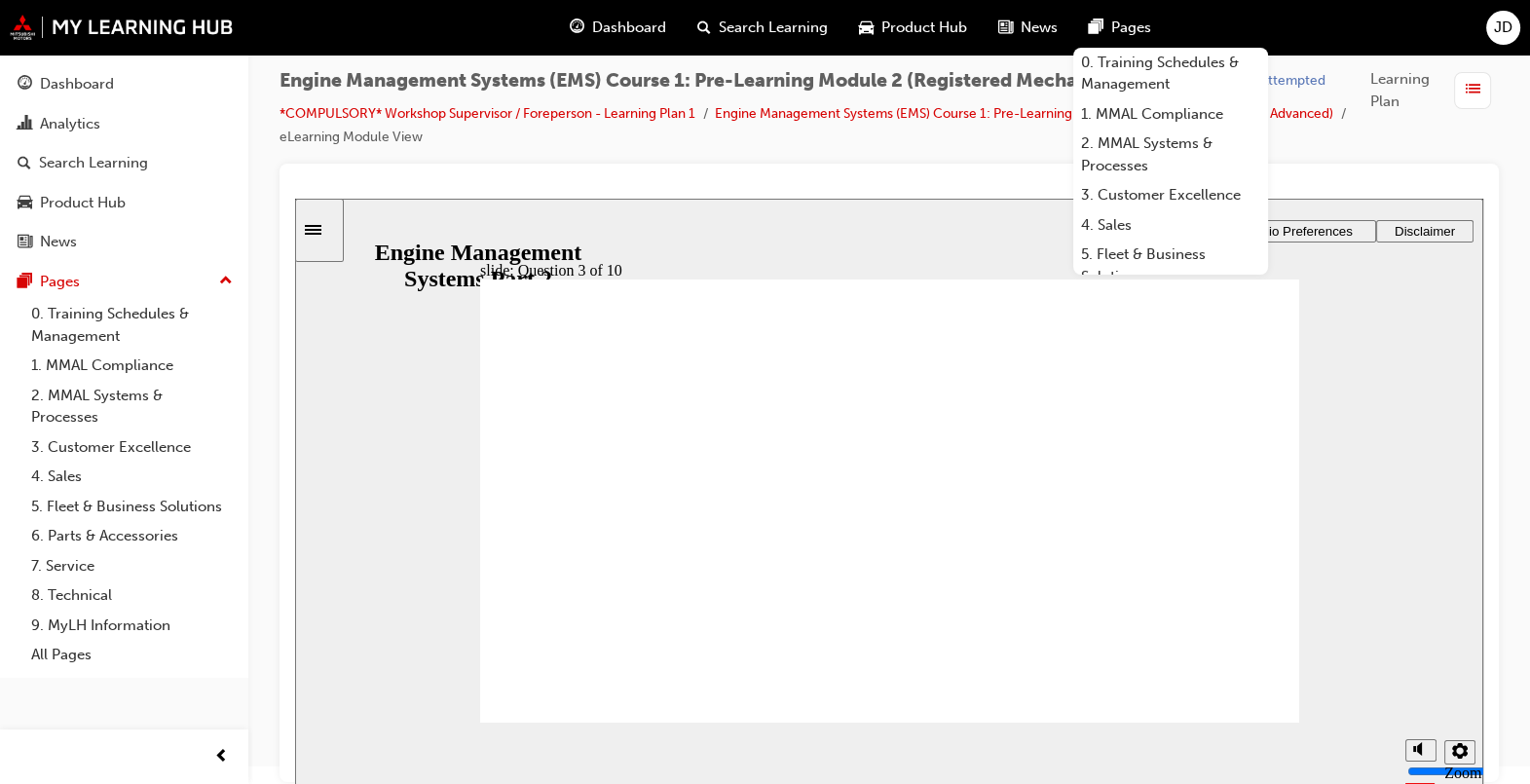click 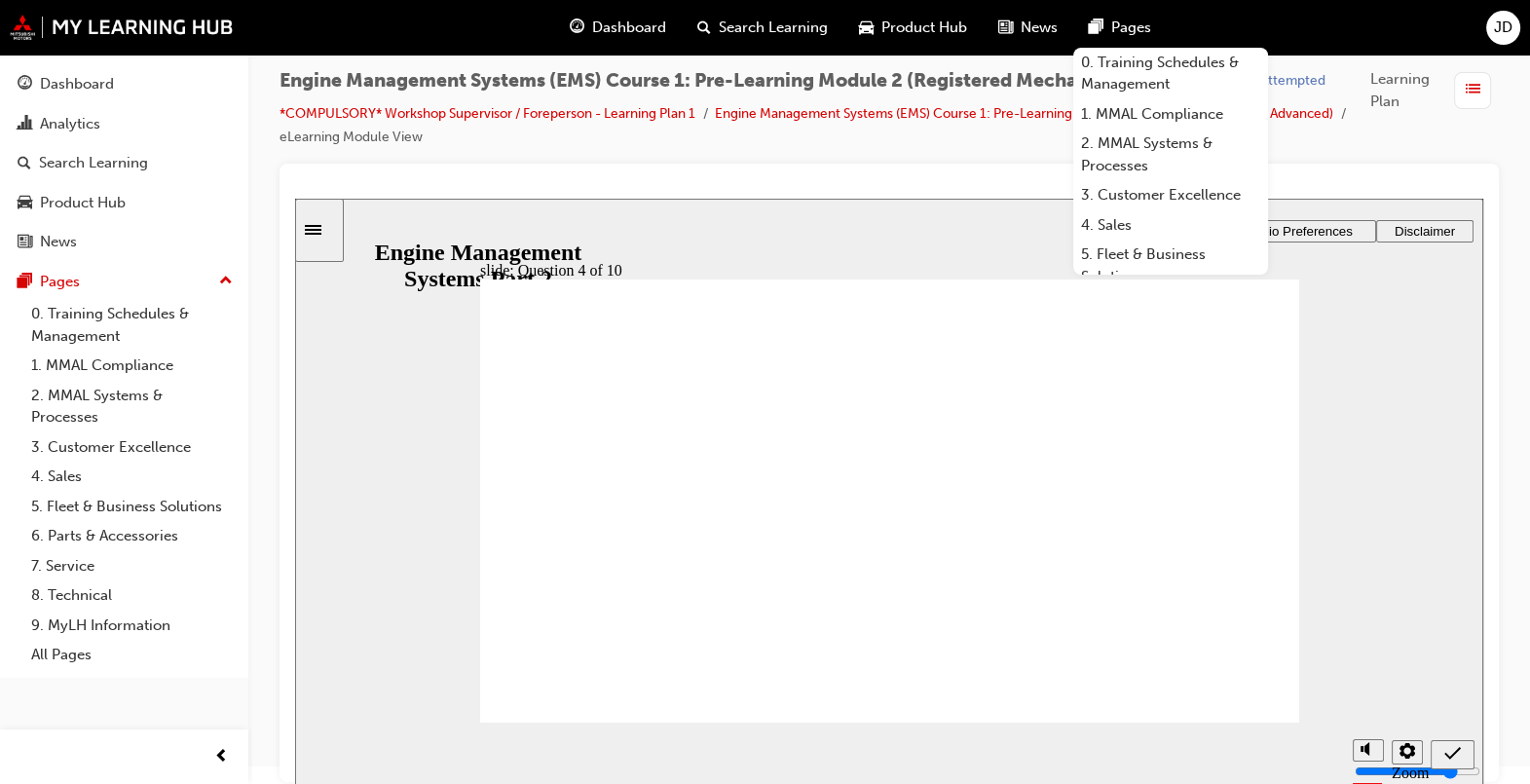click 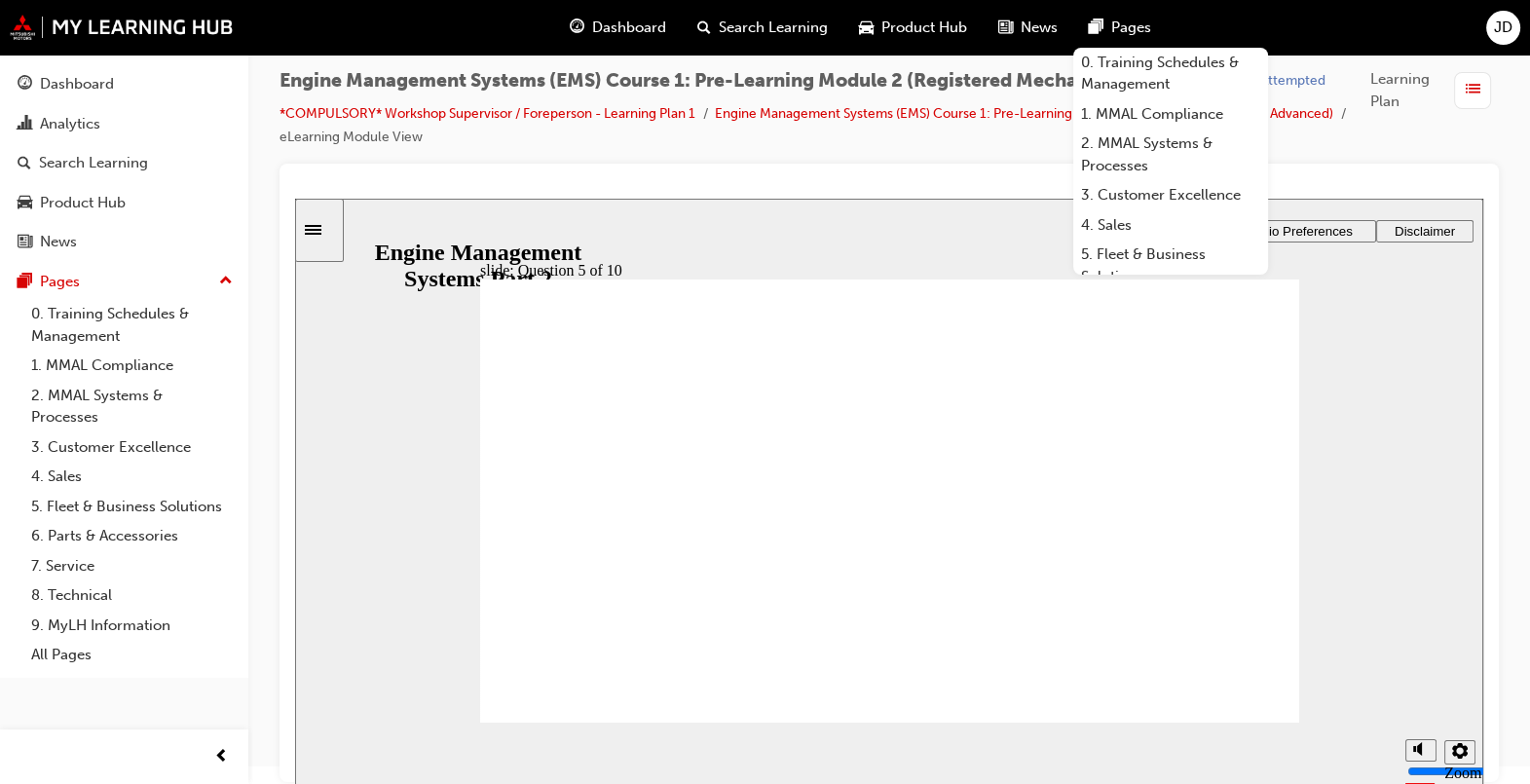 click 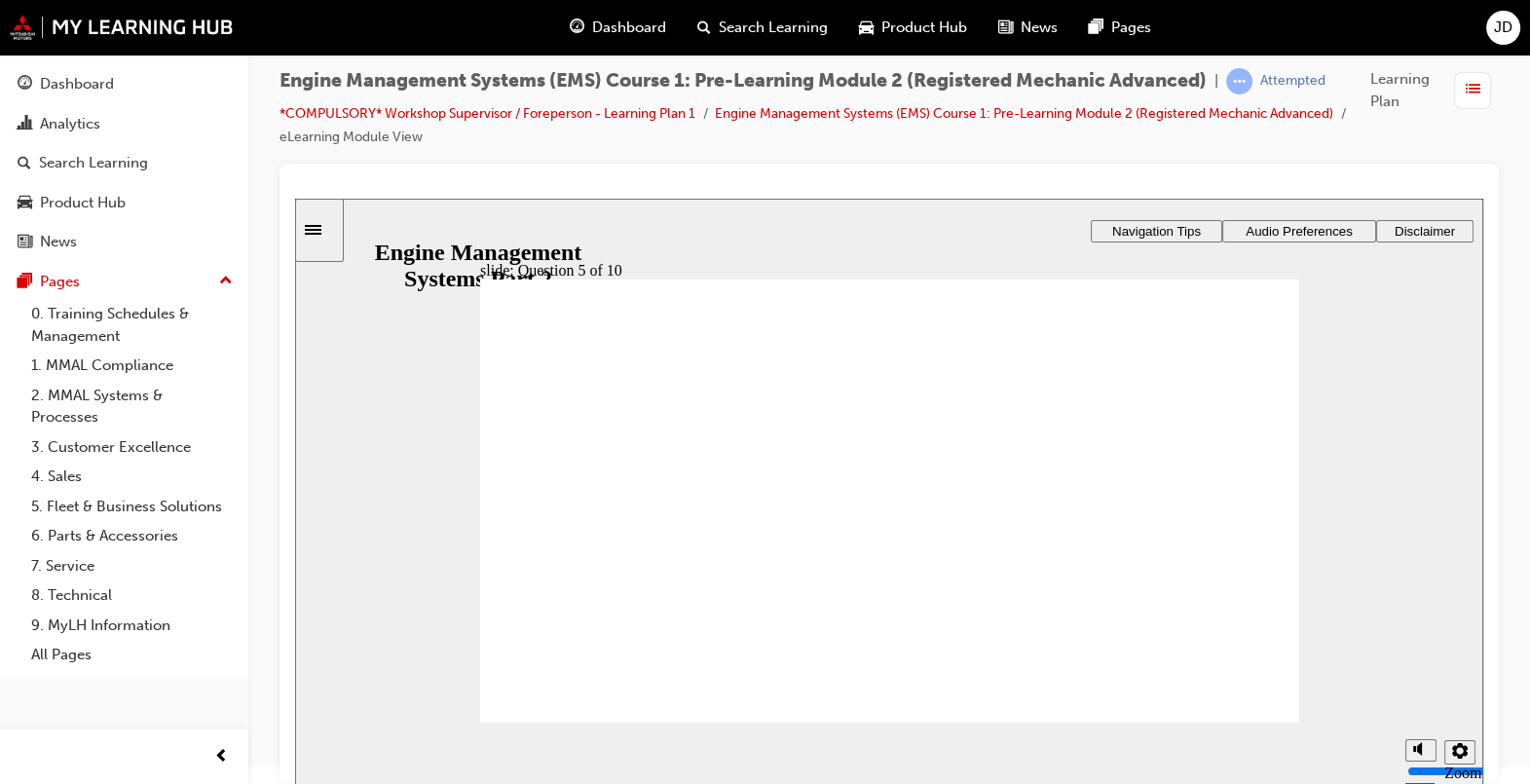 click 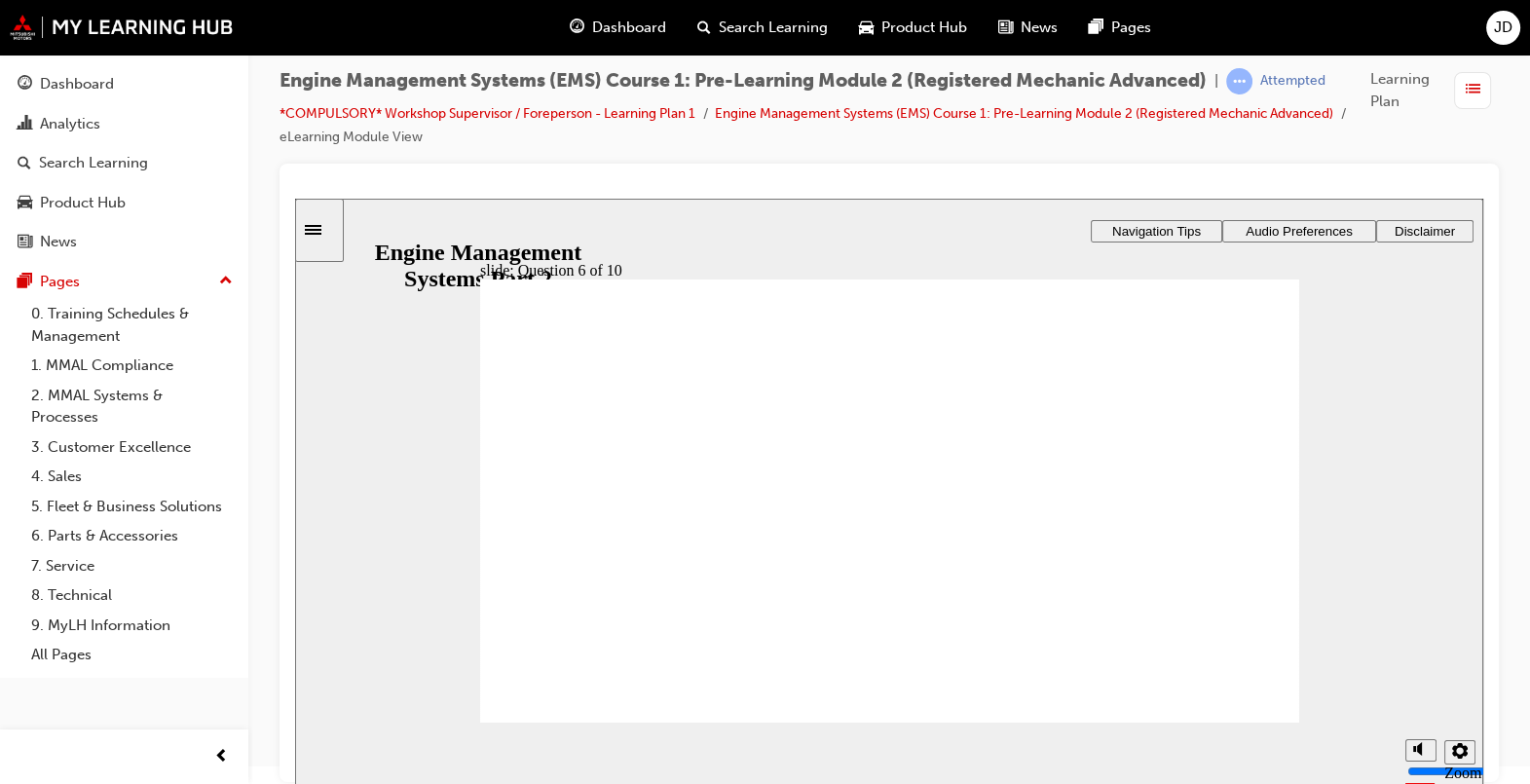click 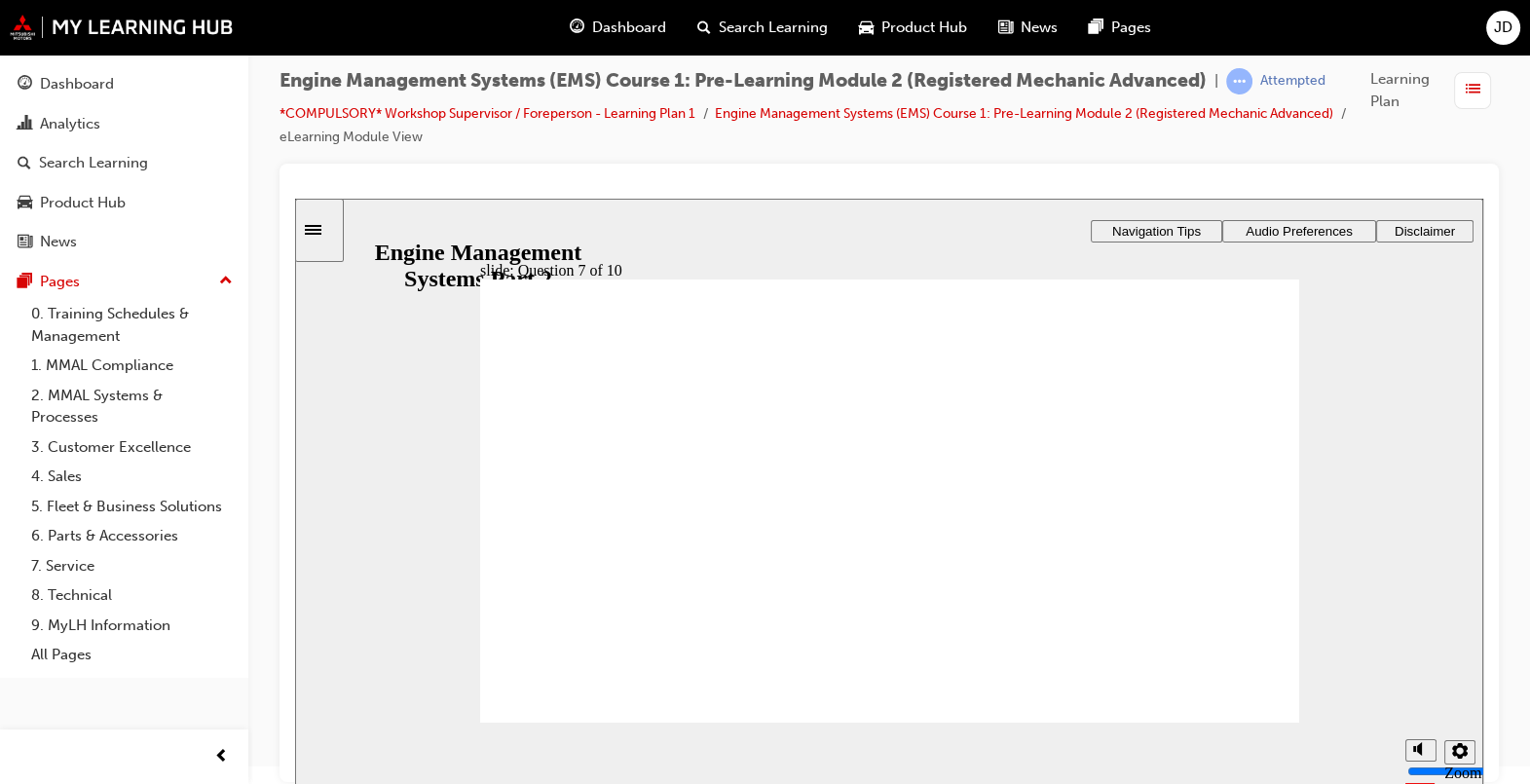 click 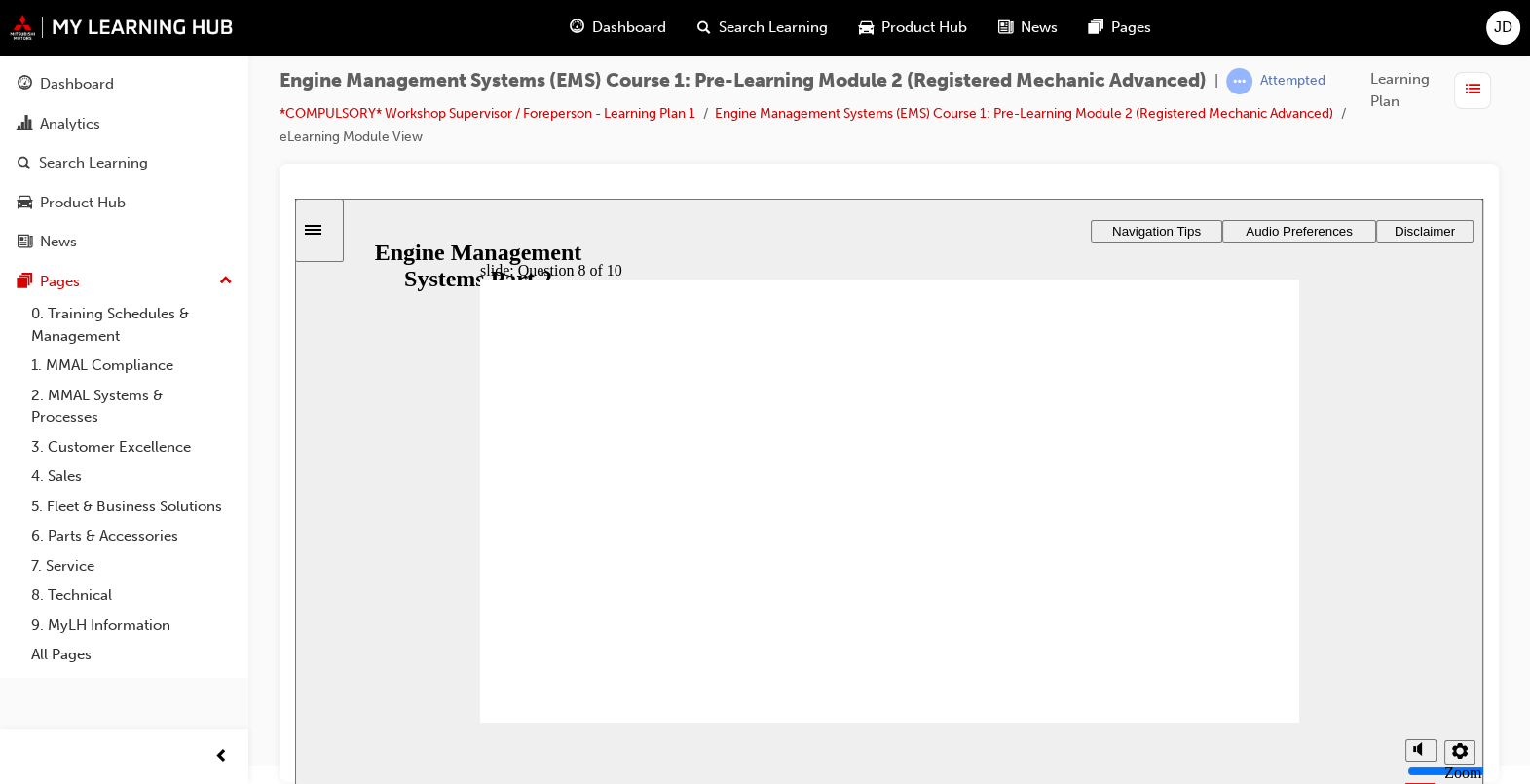 click 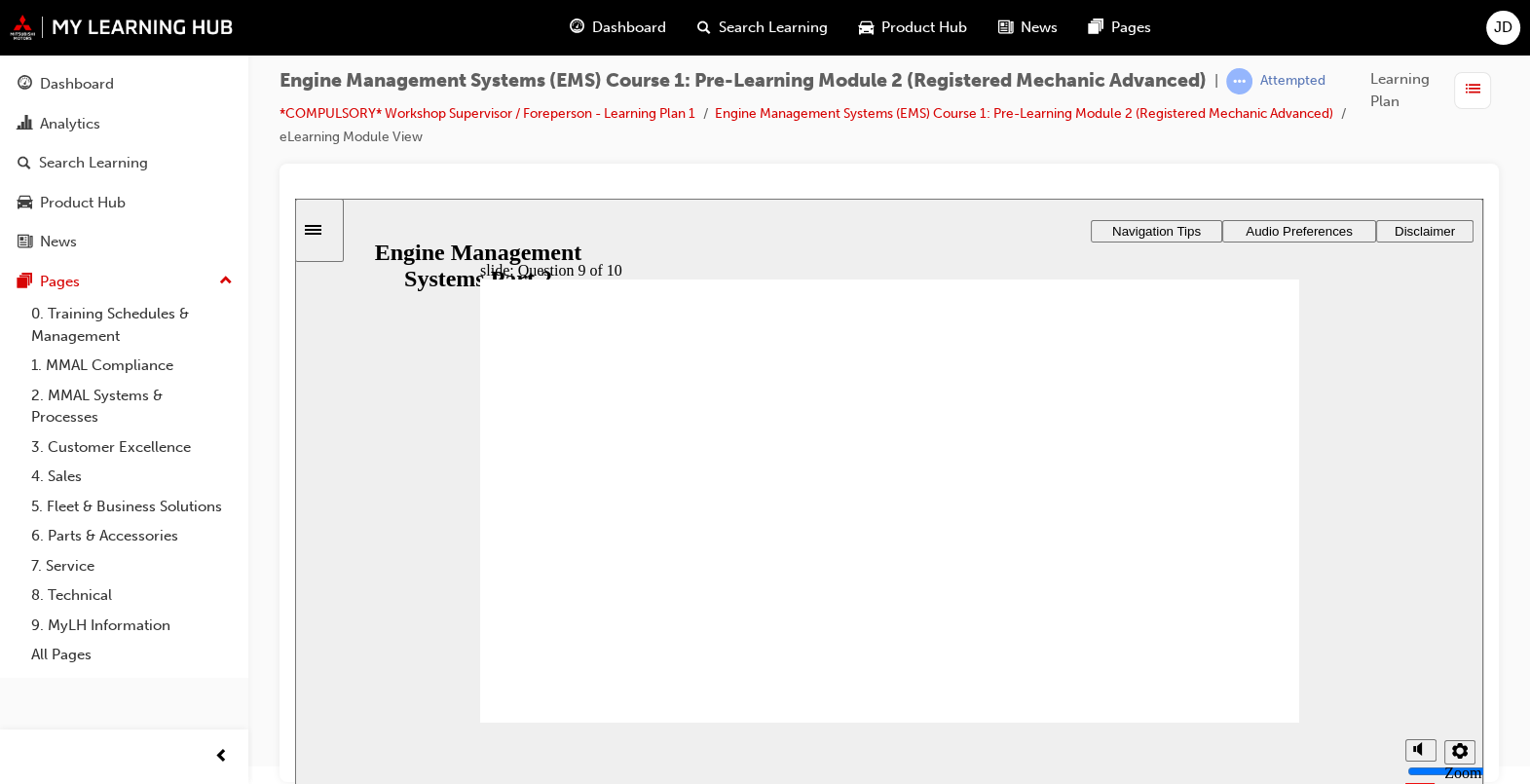 click 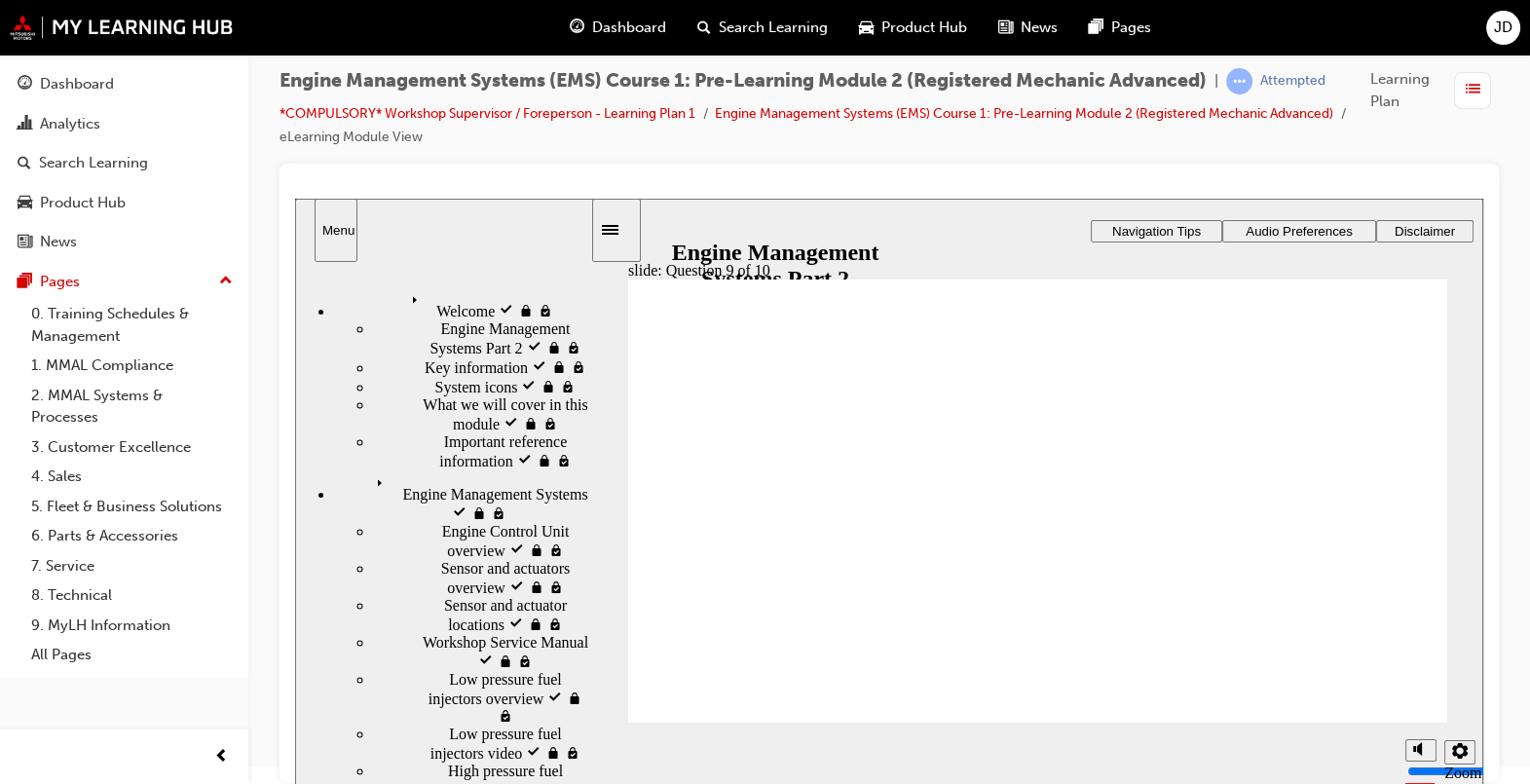 click on "Engine Management Systems visited
Engine Management Systems" at bounding box center (462, 497) 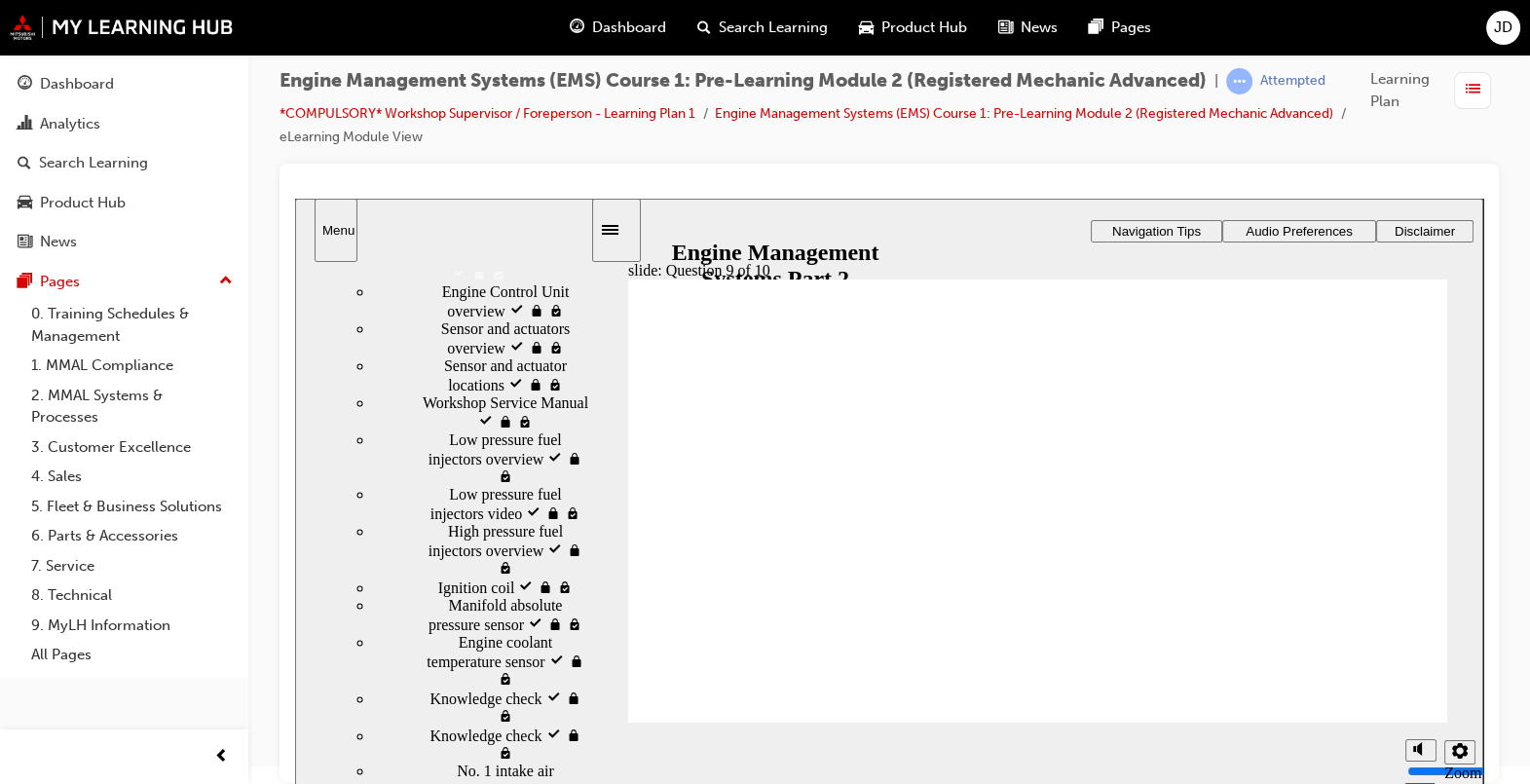 scroll, scrollTop: 246, scrollLeft: 0, axis: vertical 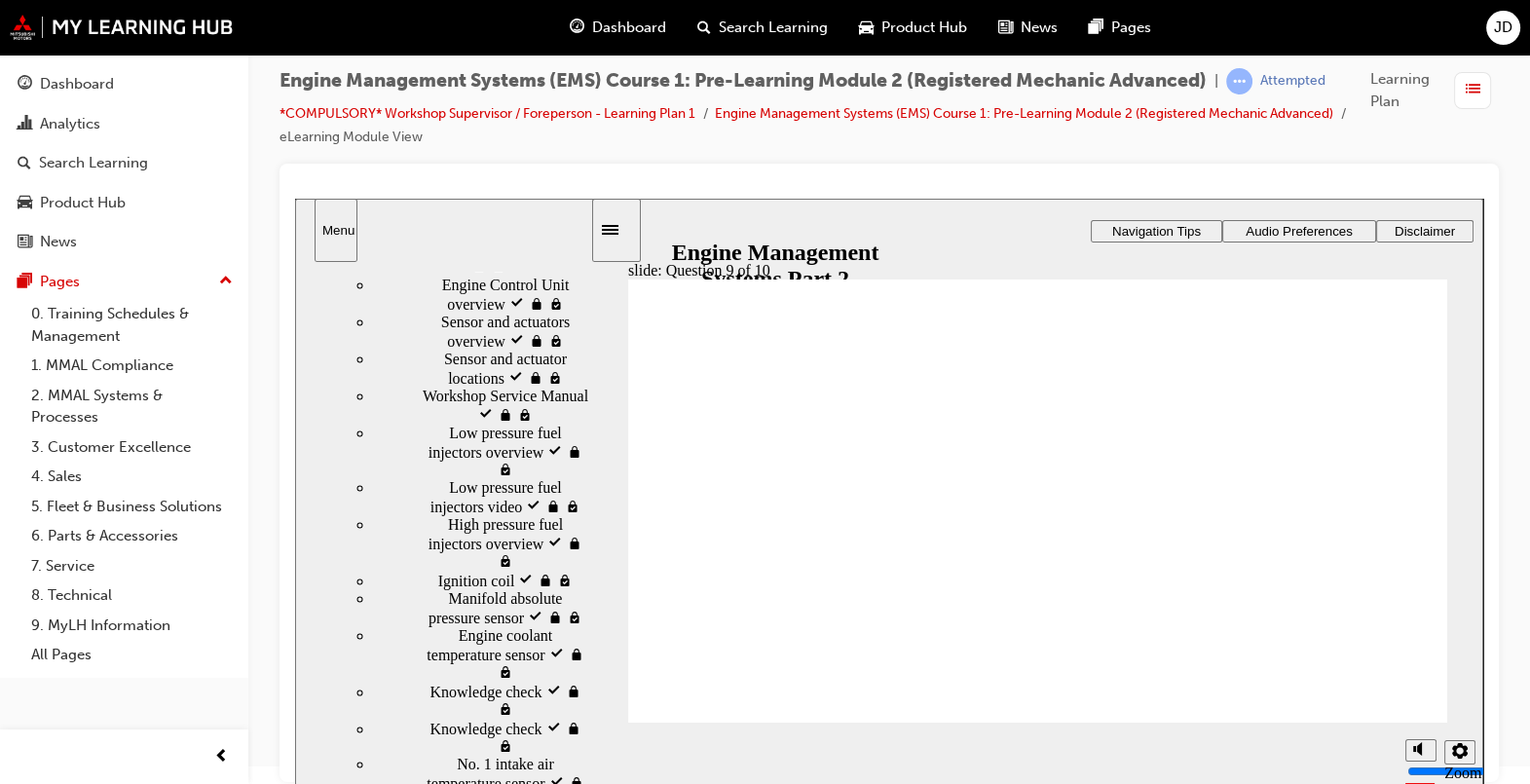 drag, startPoint x: 584, startPoint y: 375, endPoint x: 590, endPoint y: 480, distance: 105.17129 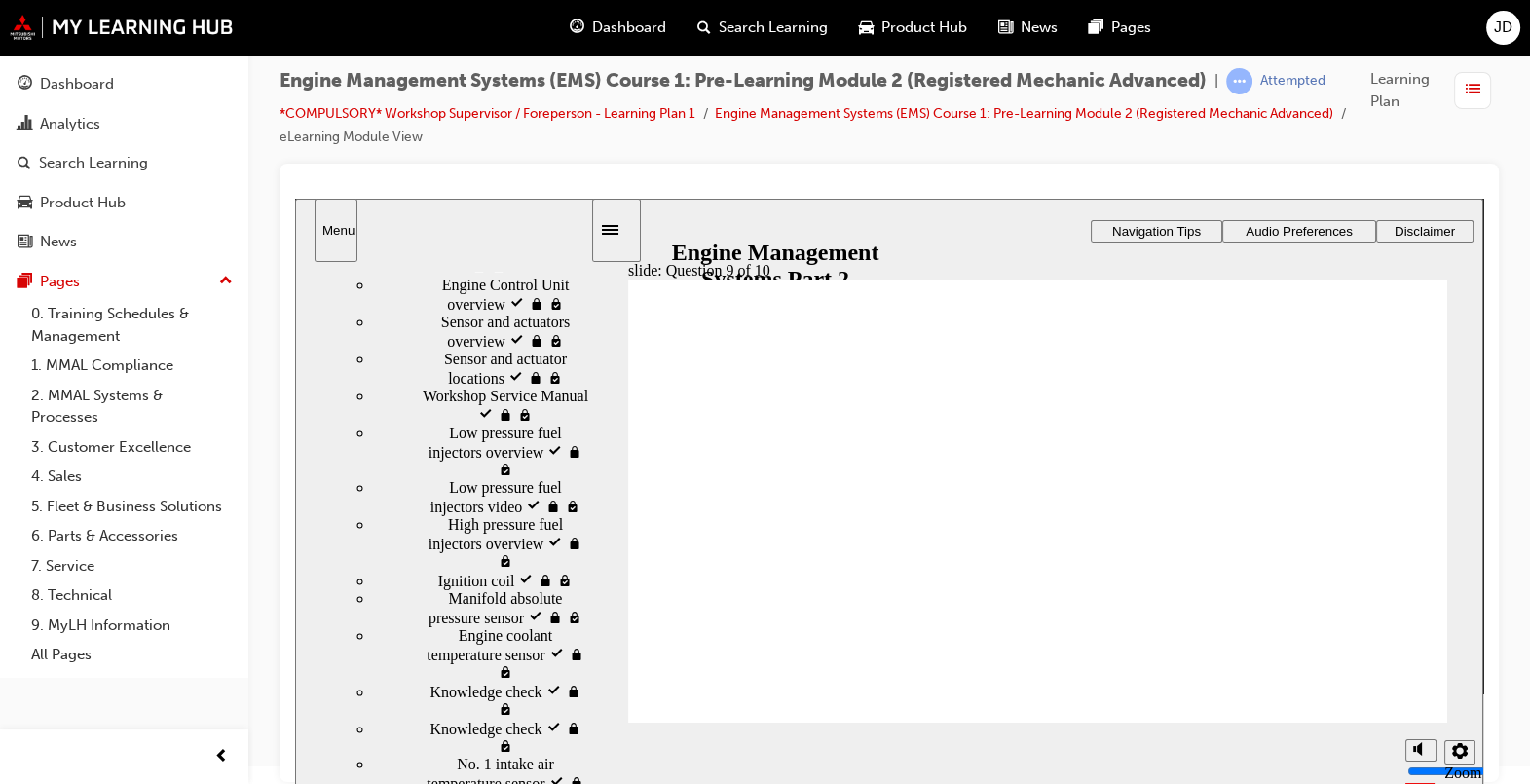 drag, startPoint x: 579, startPoint y: 509, endPoint x: 583, endPoint y: 544, distance: 35.22783 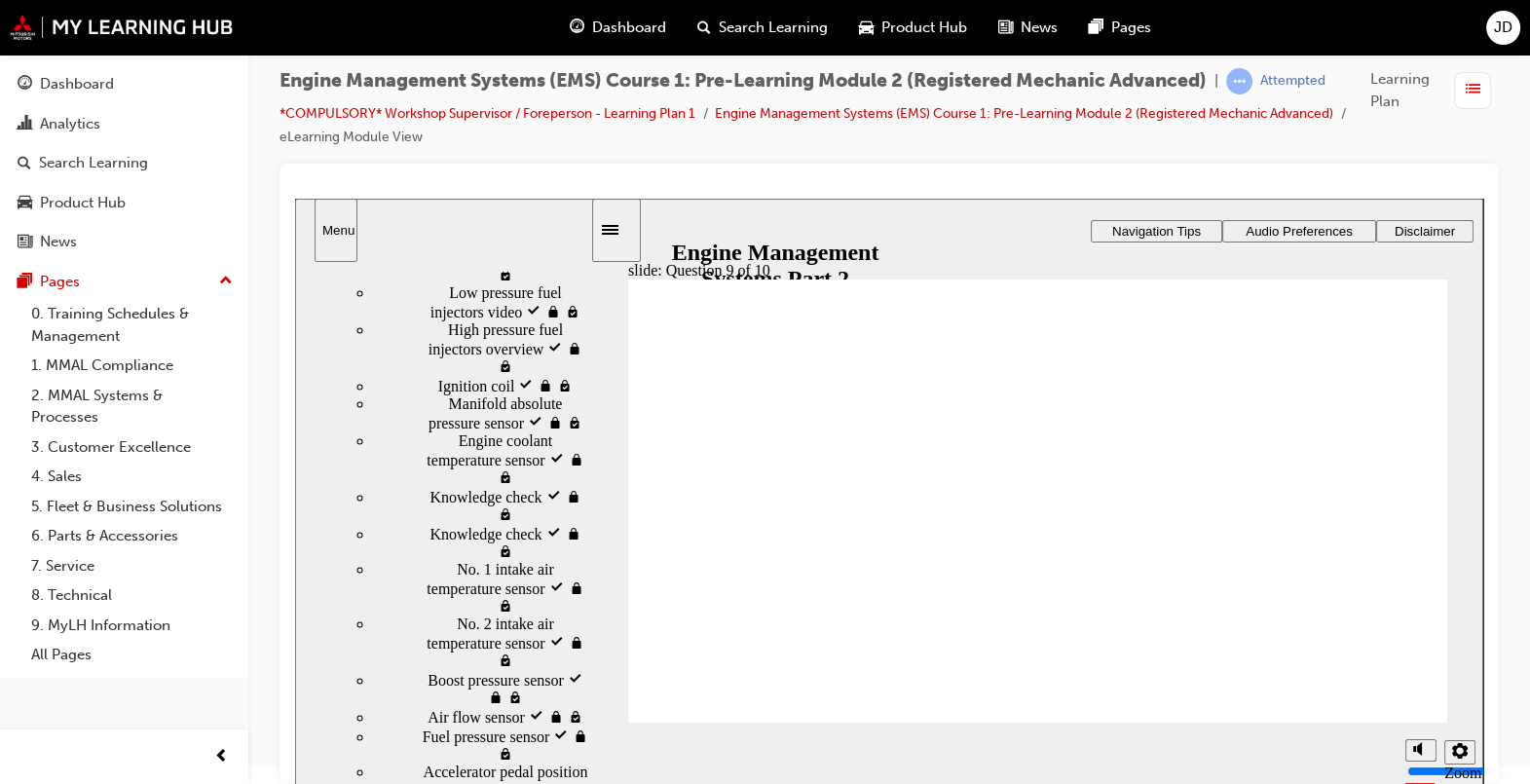 scroll, scrollTop: 457, scrollLeft: 0, axis: vertical 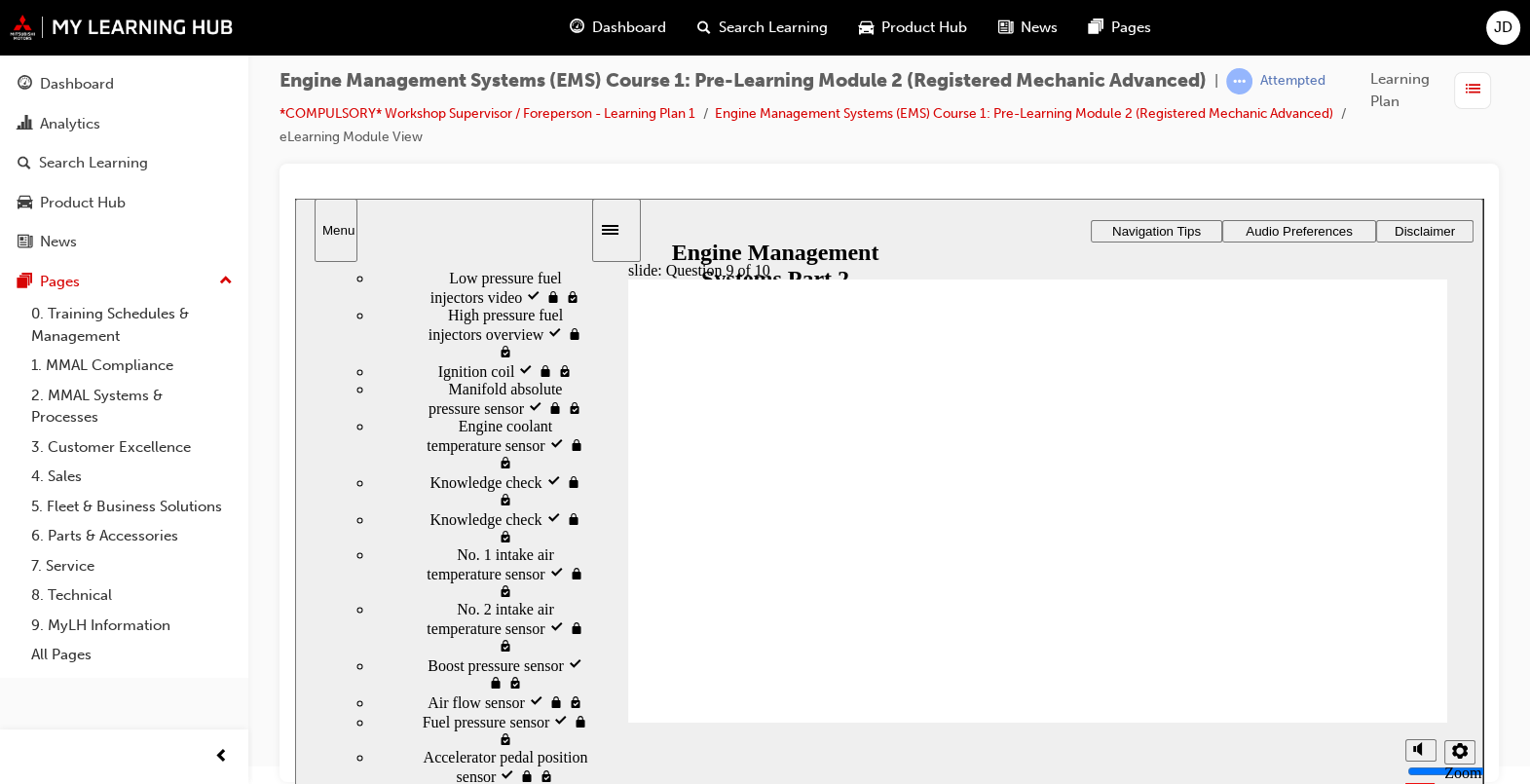drag, startPoint x: 586, startPoint y: 534, endPoint x: 603, endPoint y: 624, distance: 91.59148 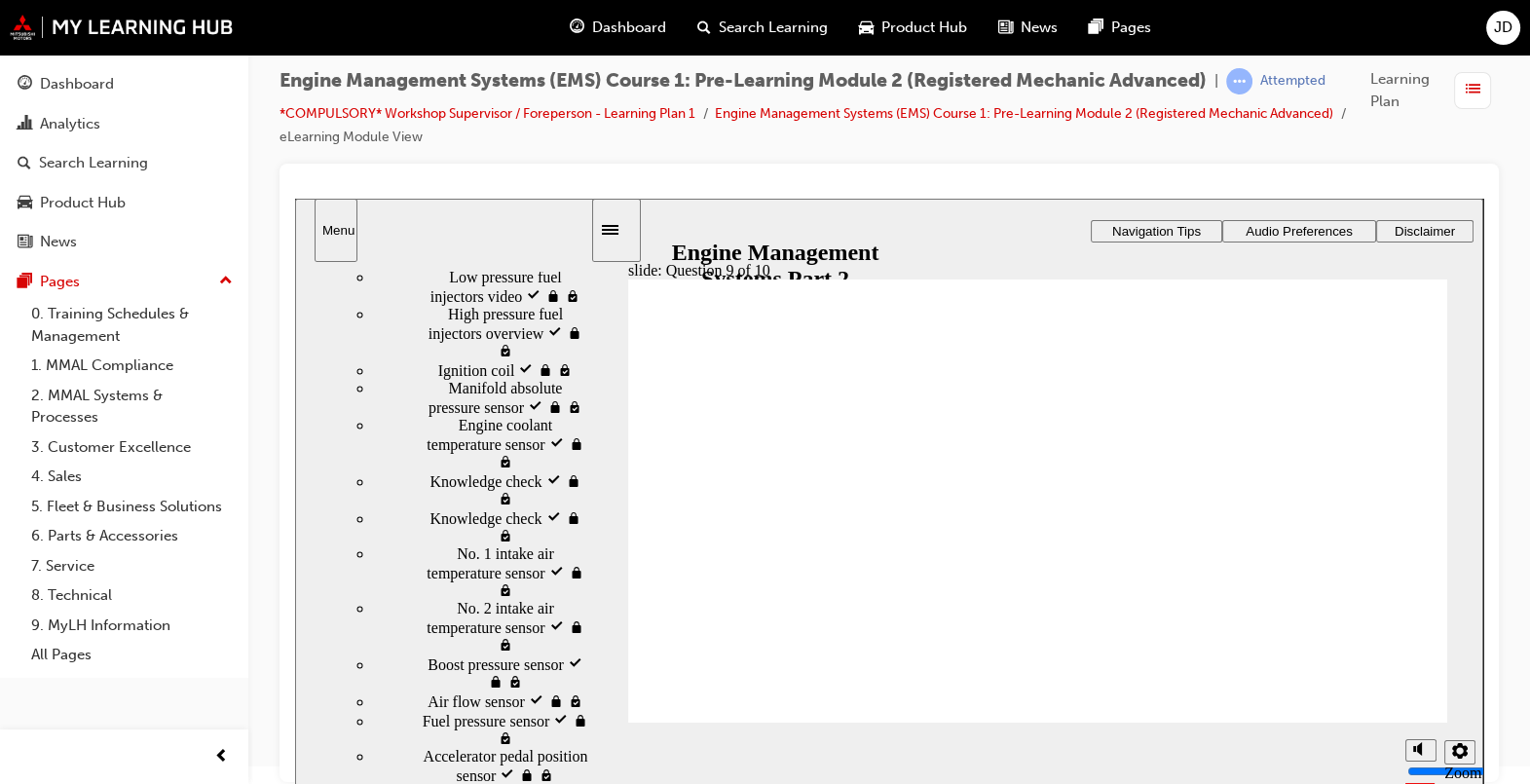 click on "Fuel pressure sensor visited
Fuel pressure sensor" at bounding box center [481, 729] 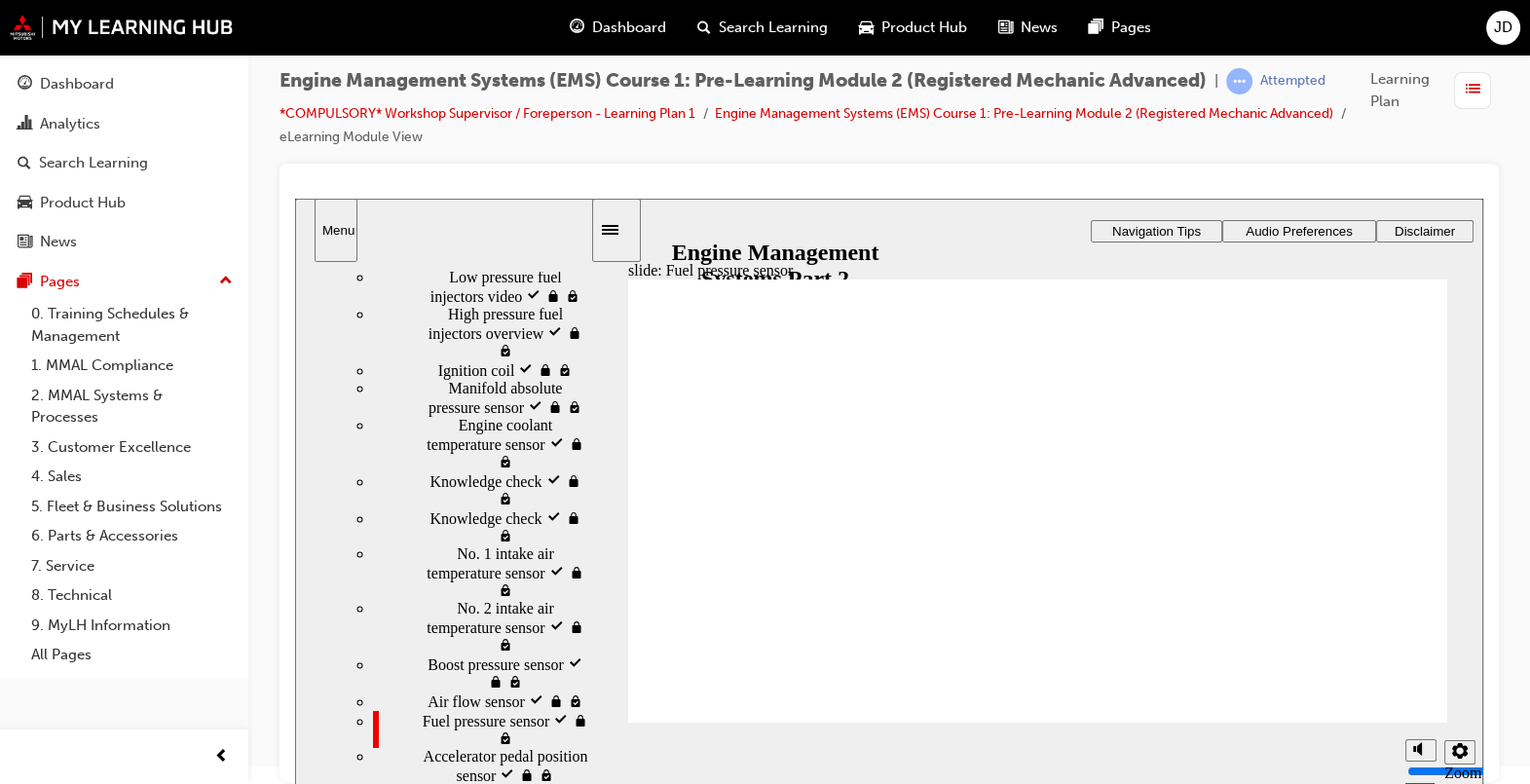 click on "Next" at bounding box center [1385, 2801] 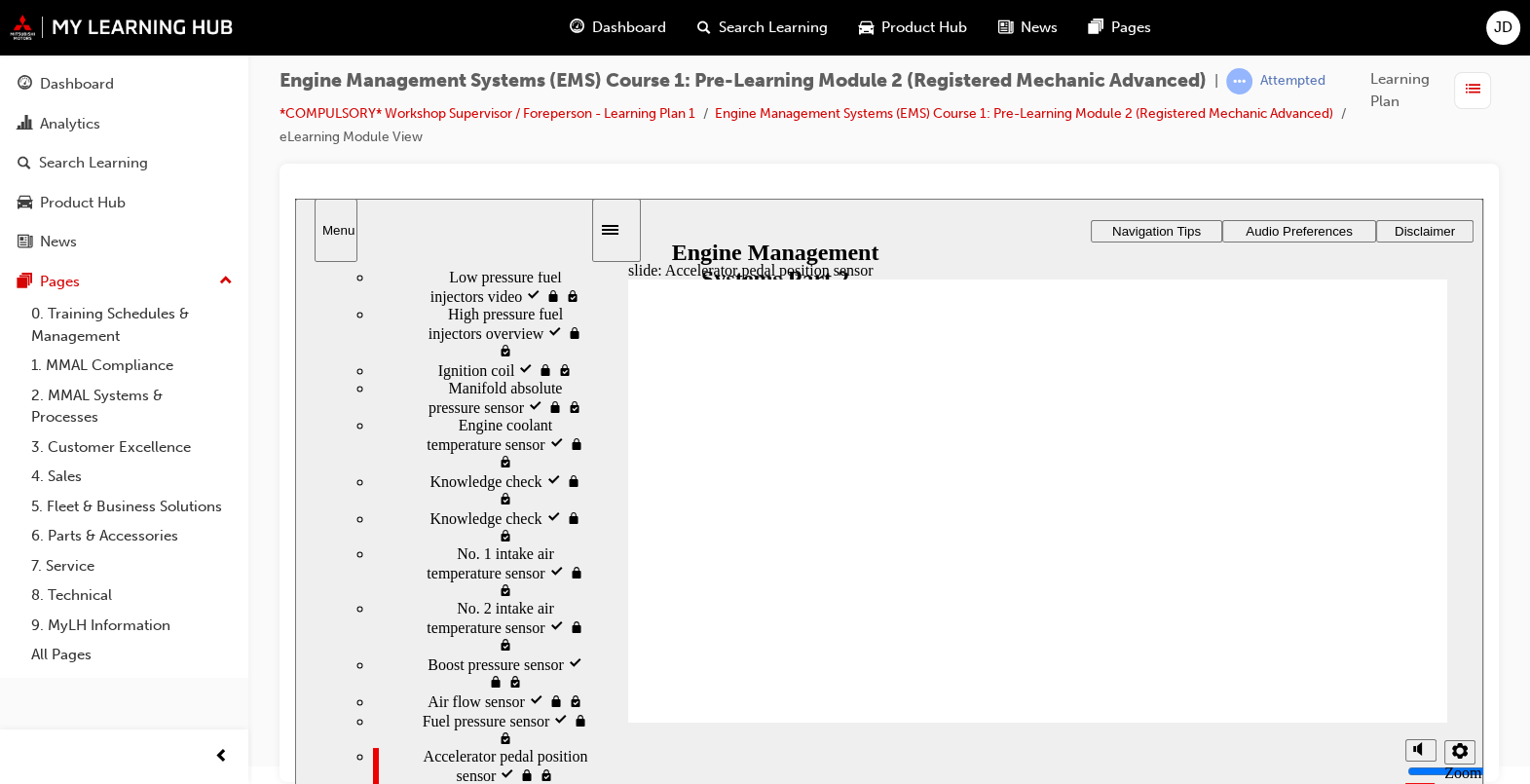 click on "Next Next" at bounding box center [1385, 3489] 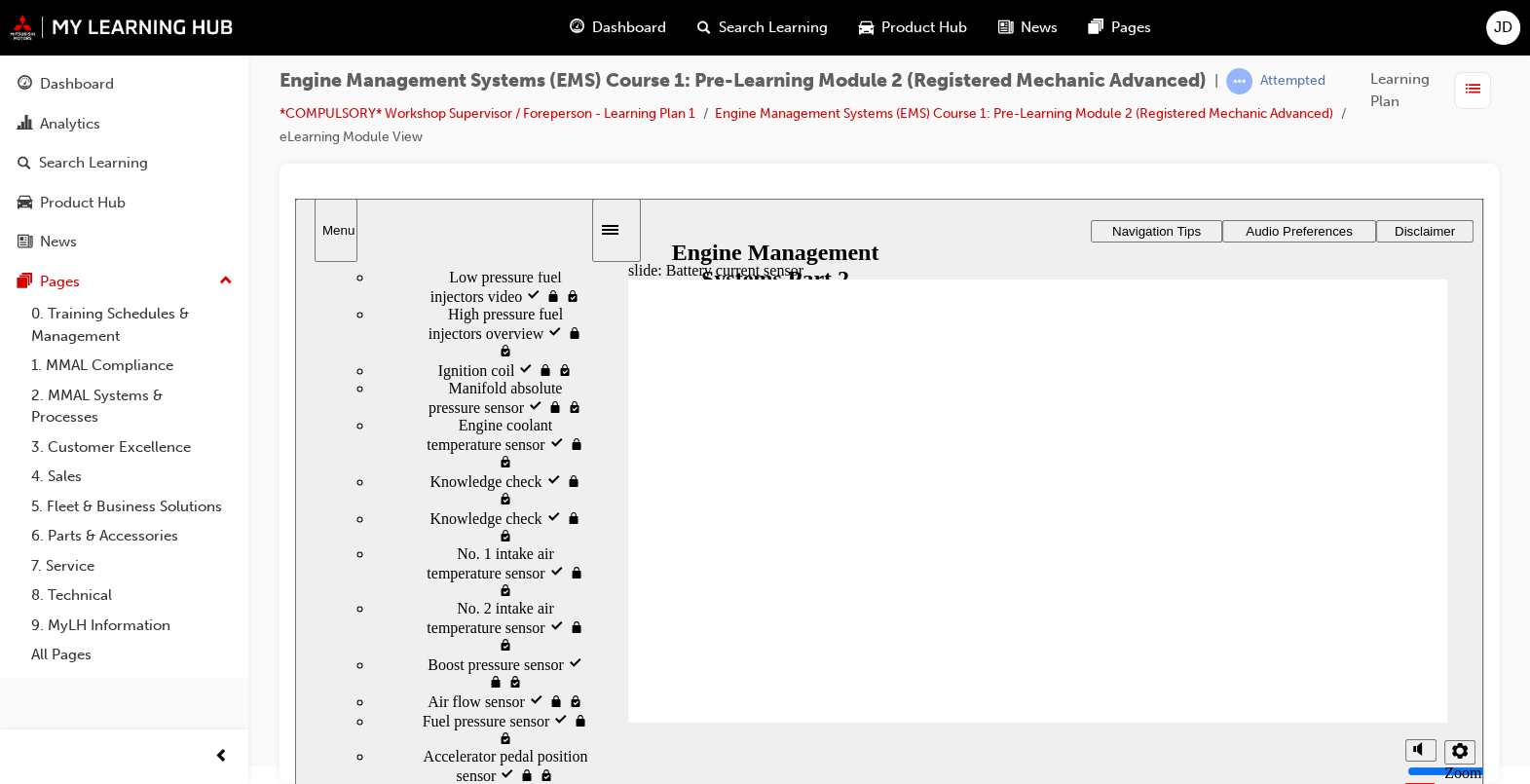 click on "Next" at bounding box center [1385, 2763] 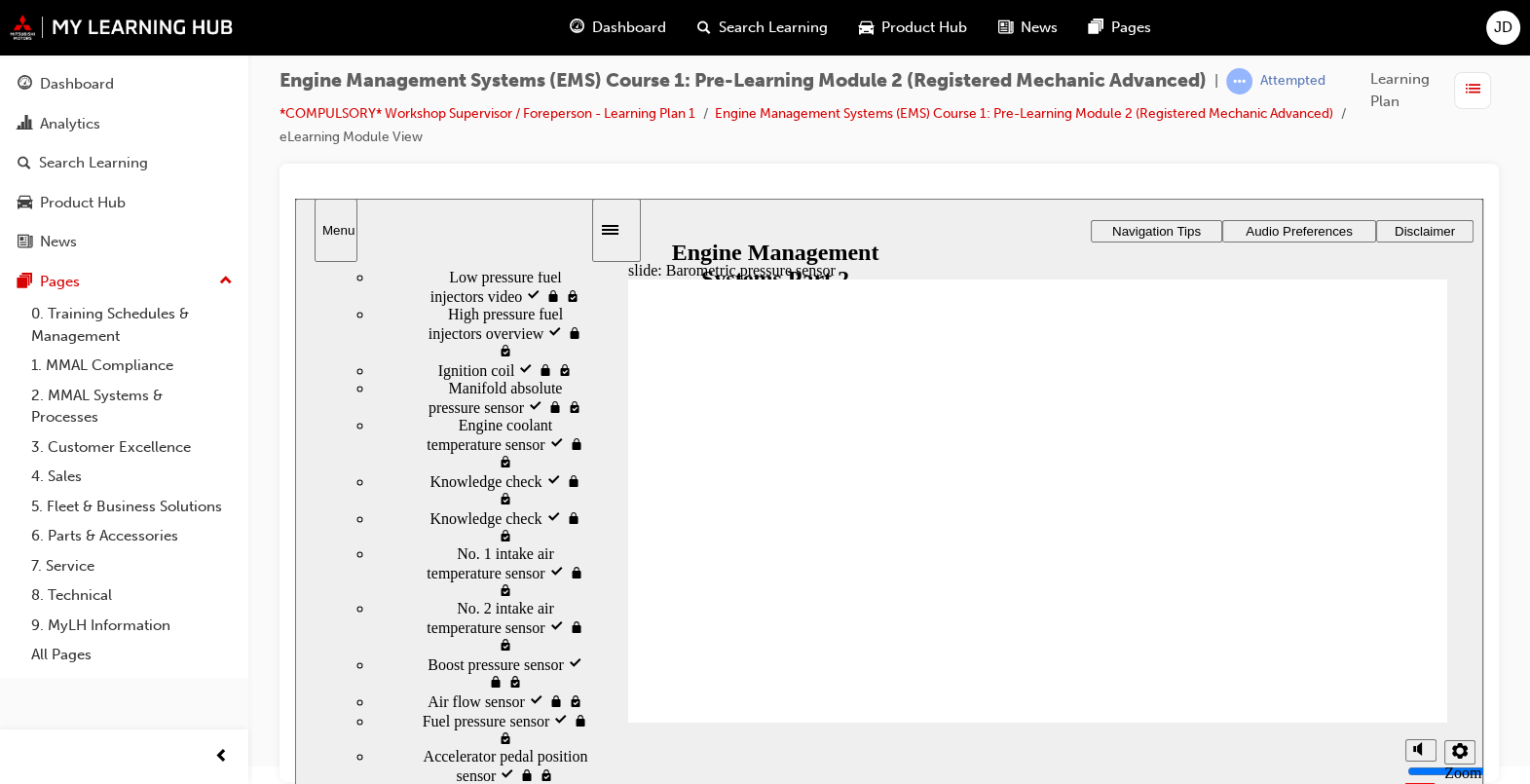 click on "Next" at bounding box center [1385, 2564] 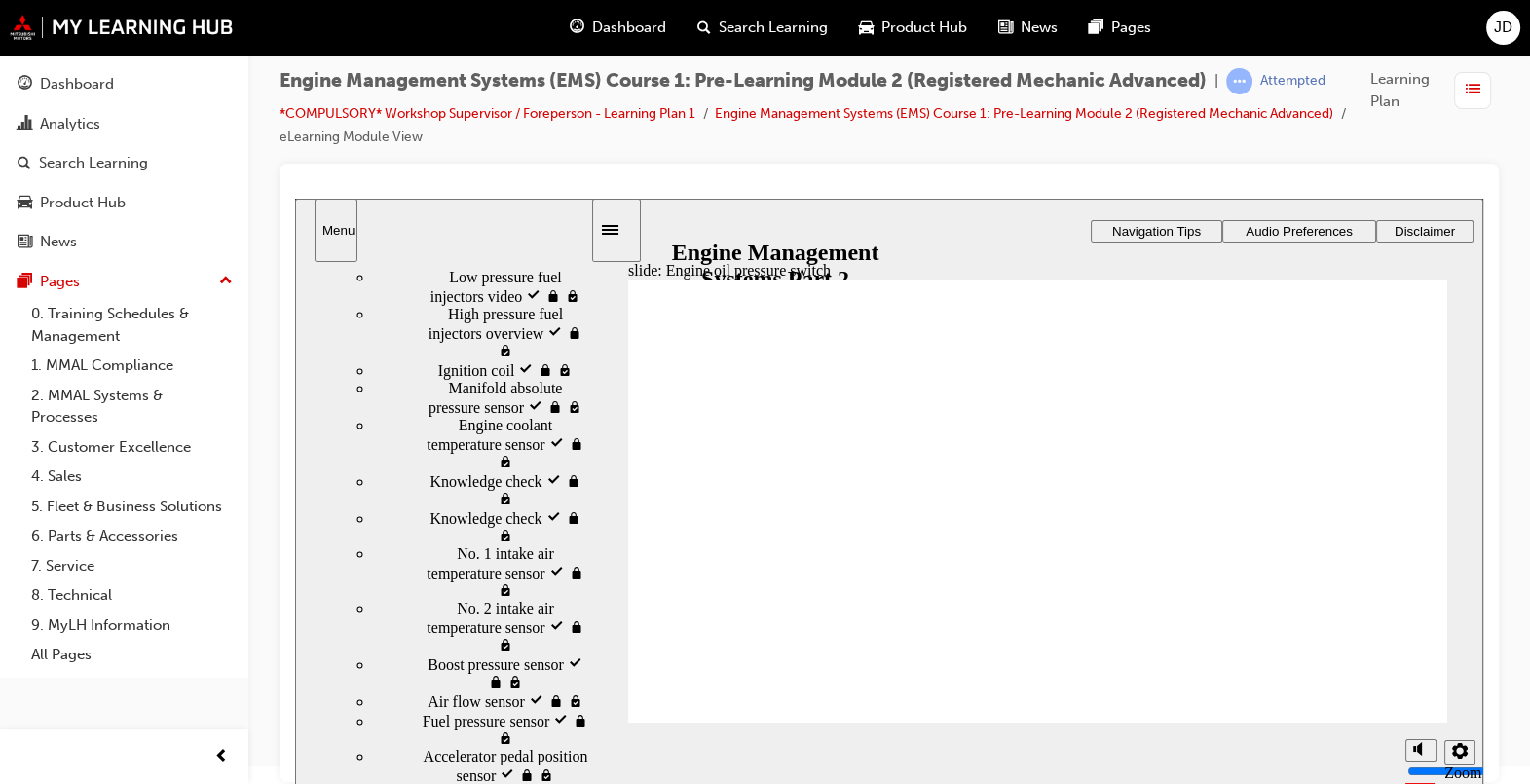 click on "Next" at bounding box center (1385, 2553) 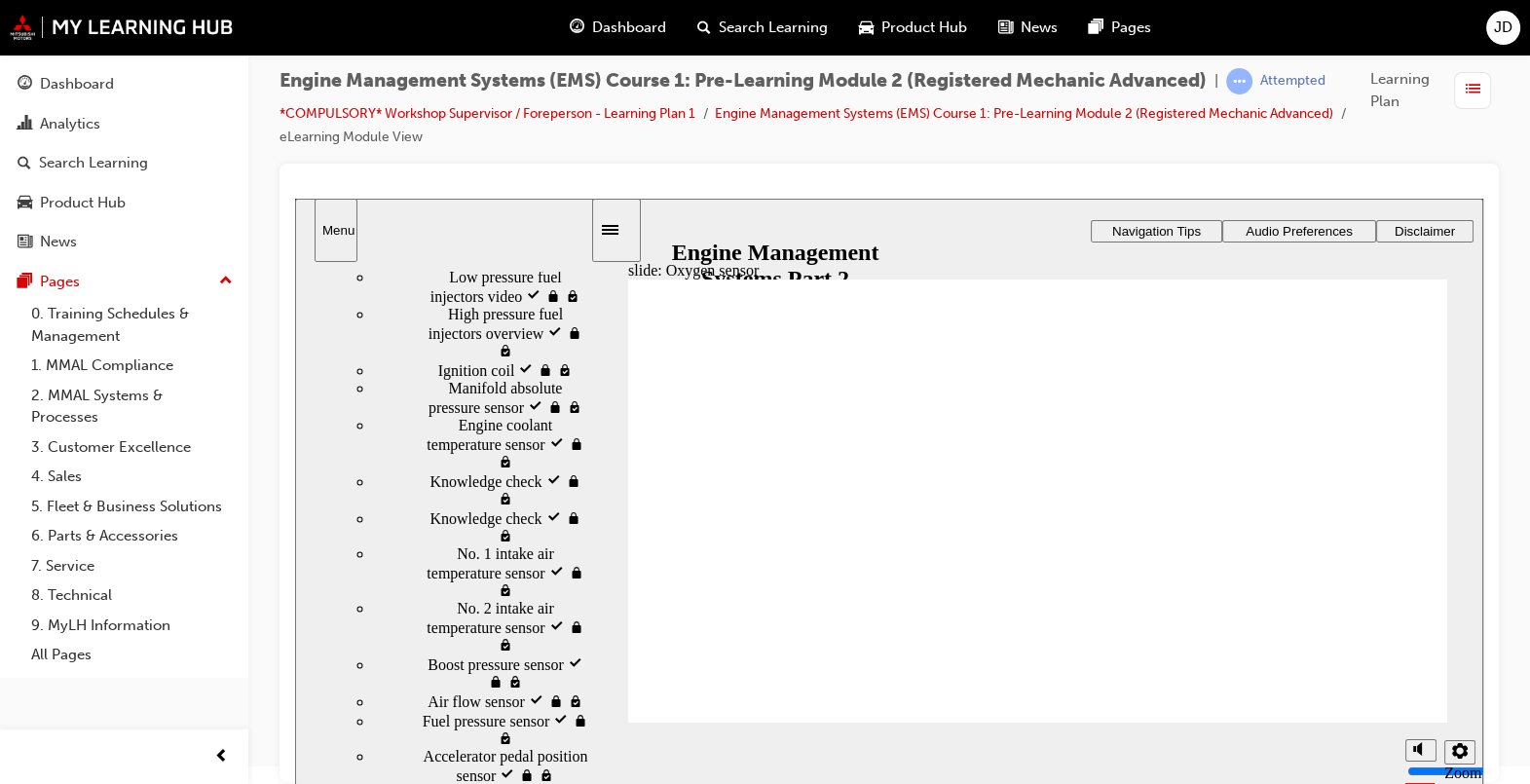 click on "Next" at bounding box center (1385, 2553) 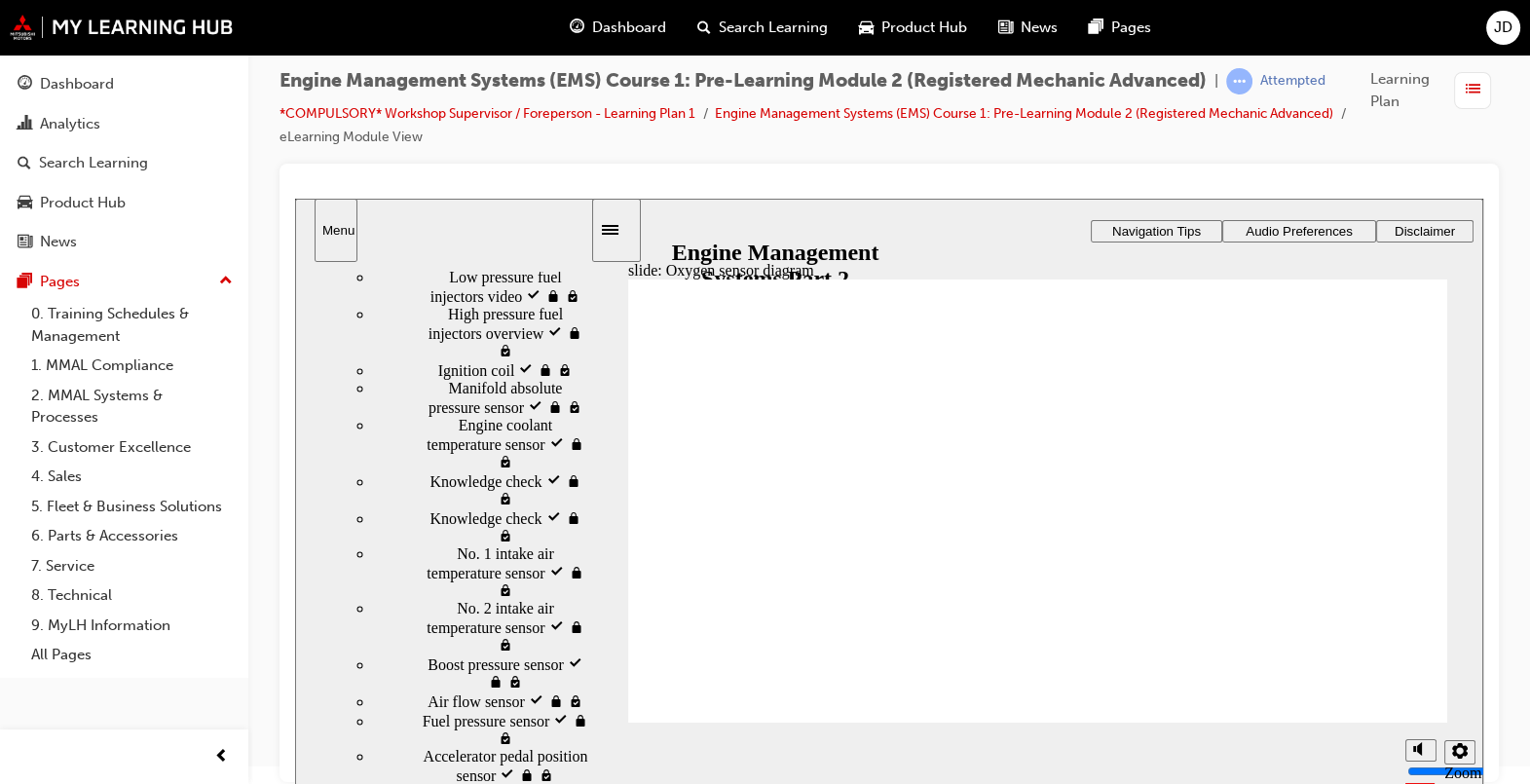 click on "Next Next" at bounding box center [1385, 2376] 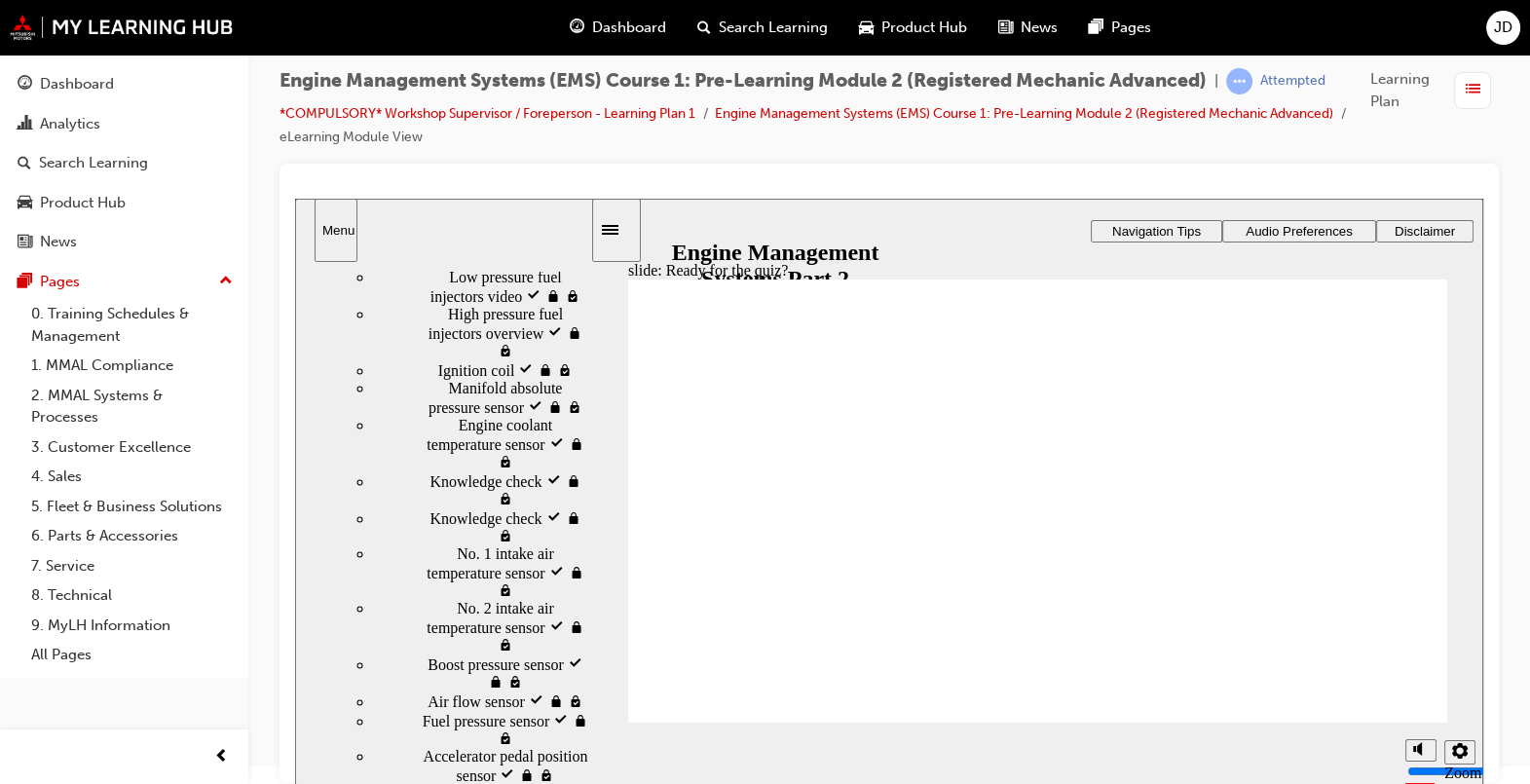 scroll, scrollTop: 0, scrollLeft: 0, axis: both 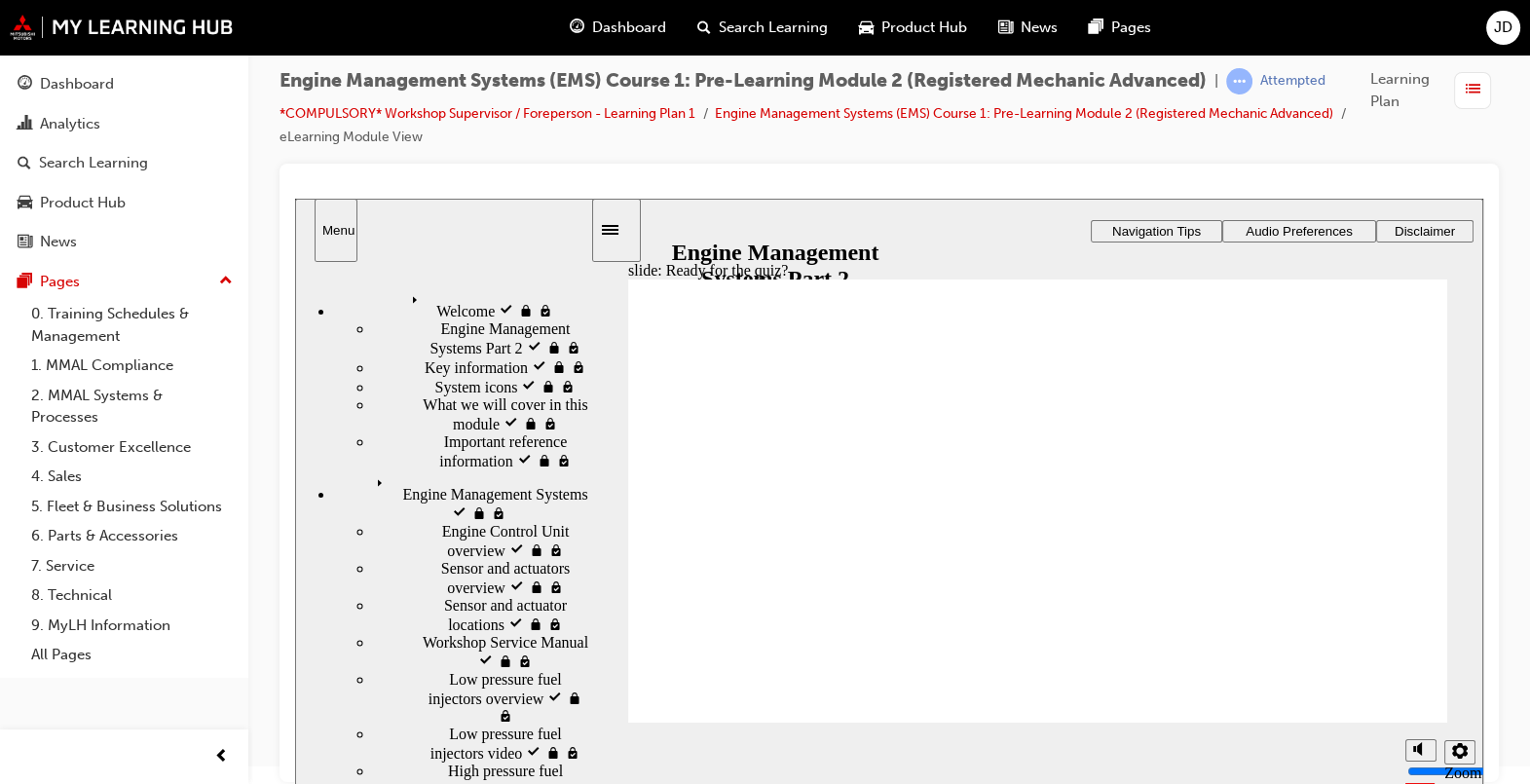 click on "Next" at bounding box center (1385, 2697) 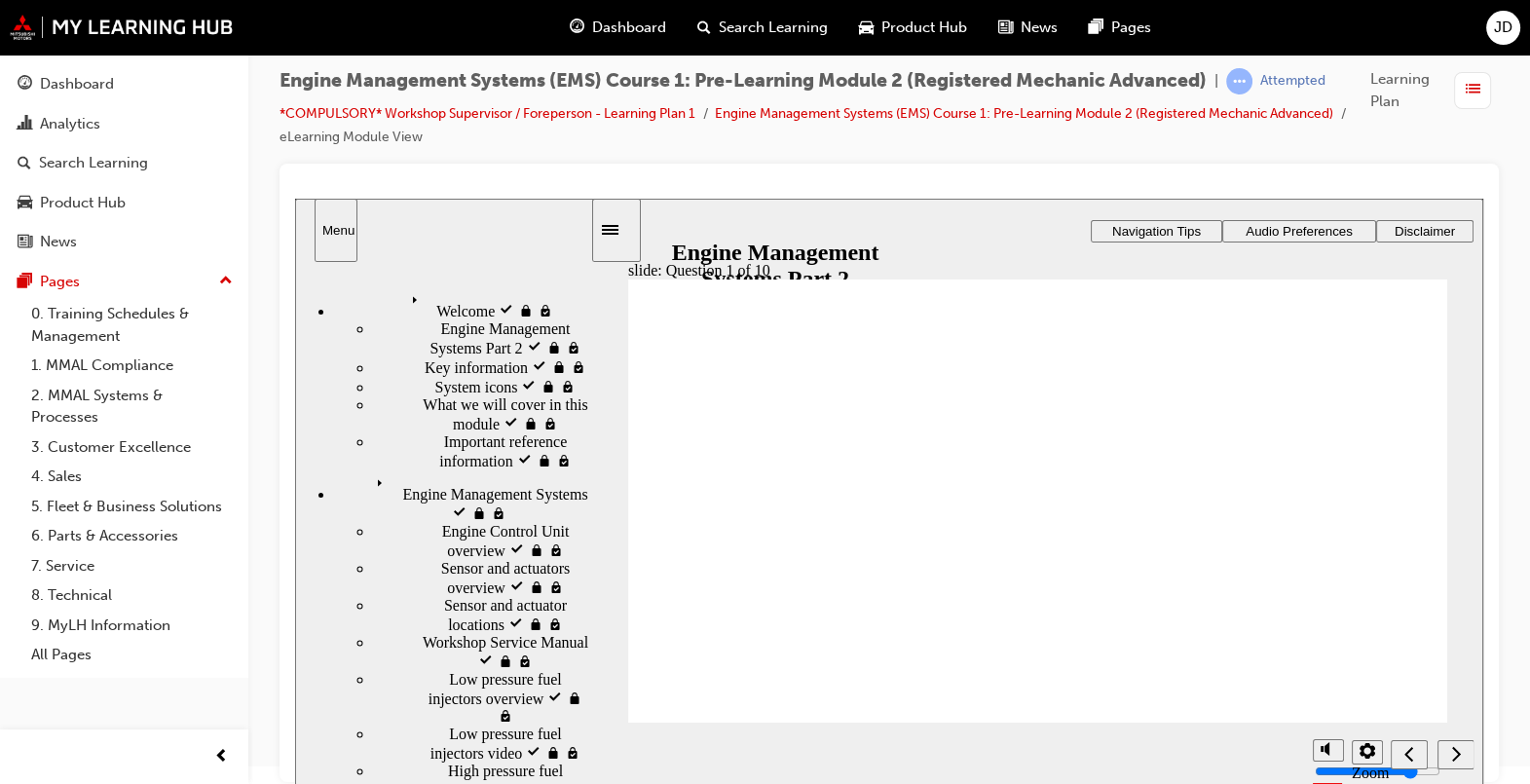 click 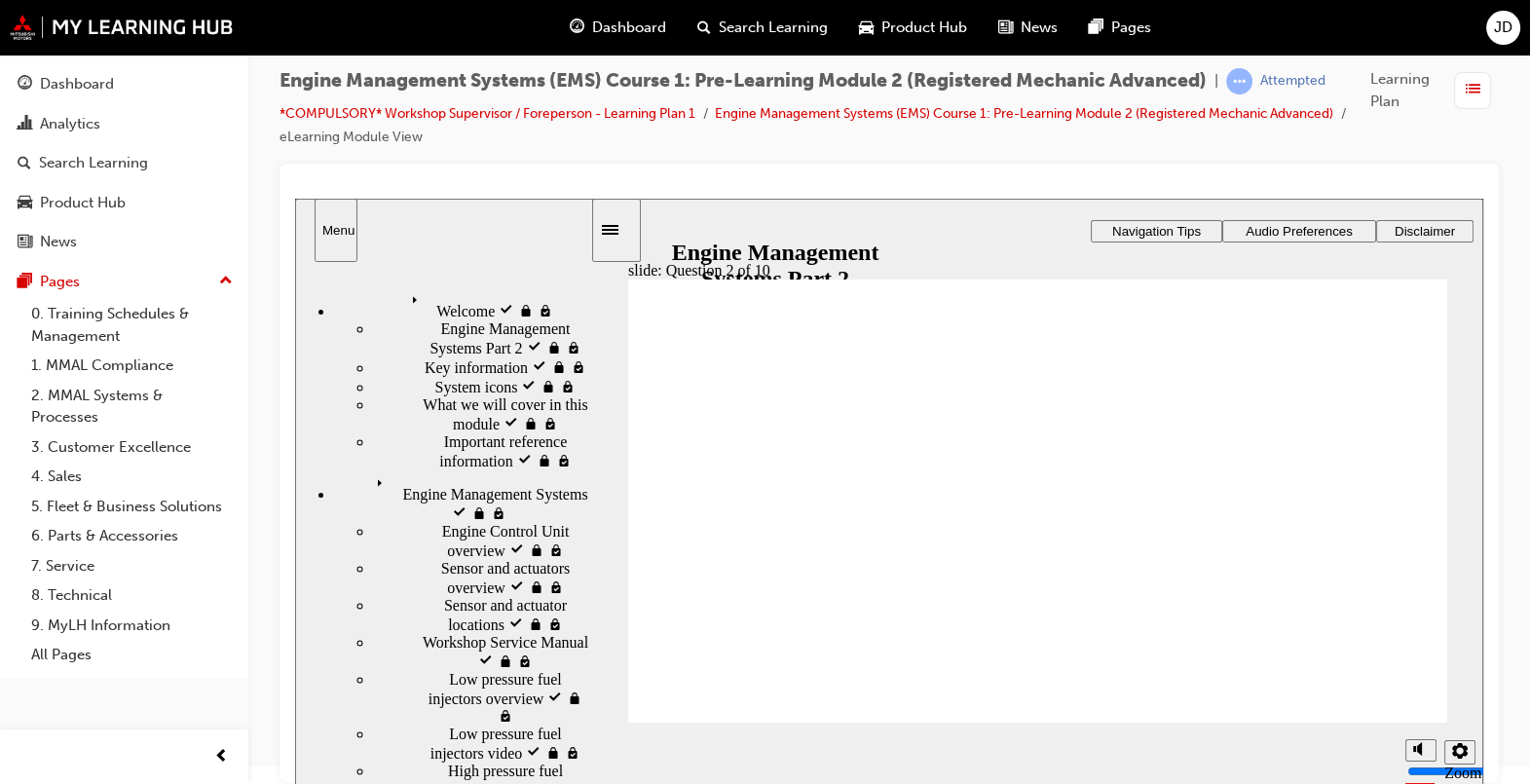 click 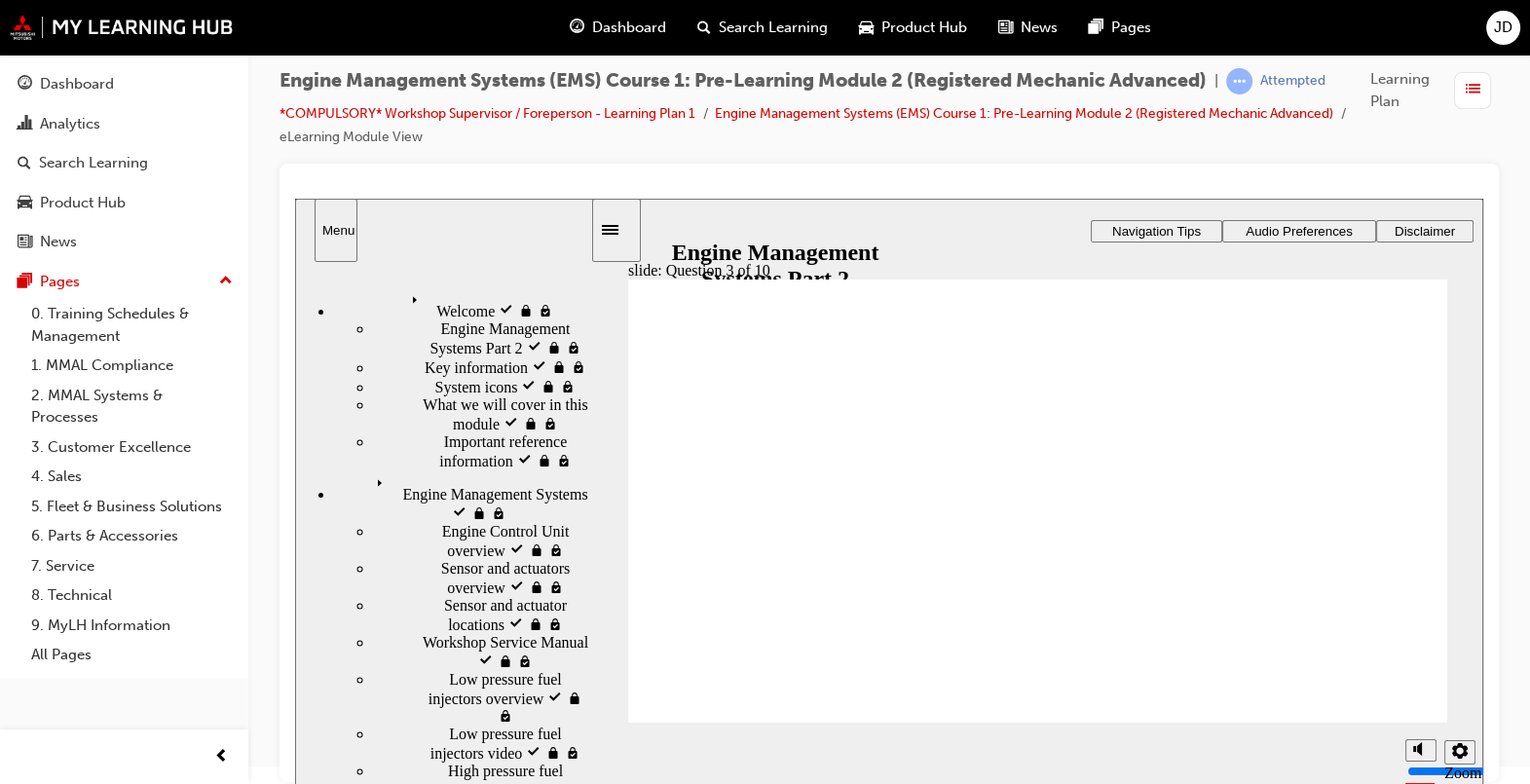 click 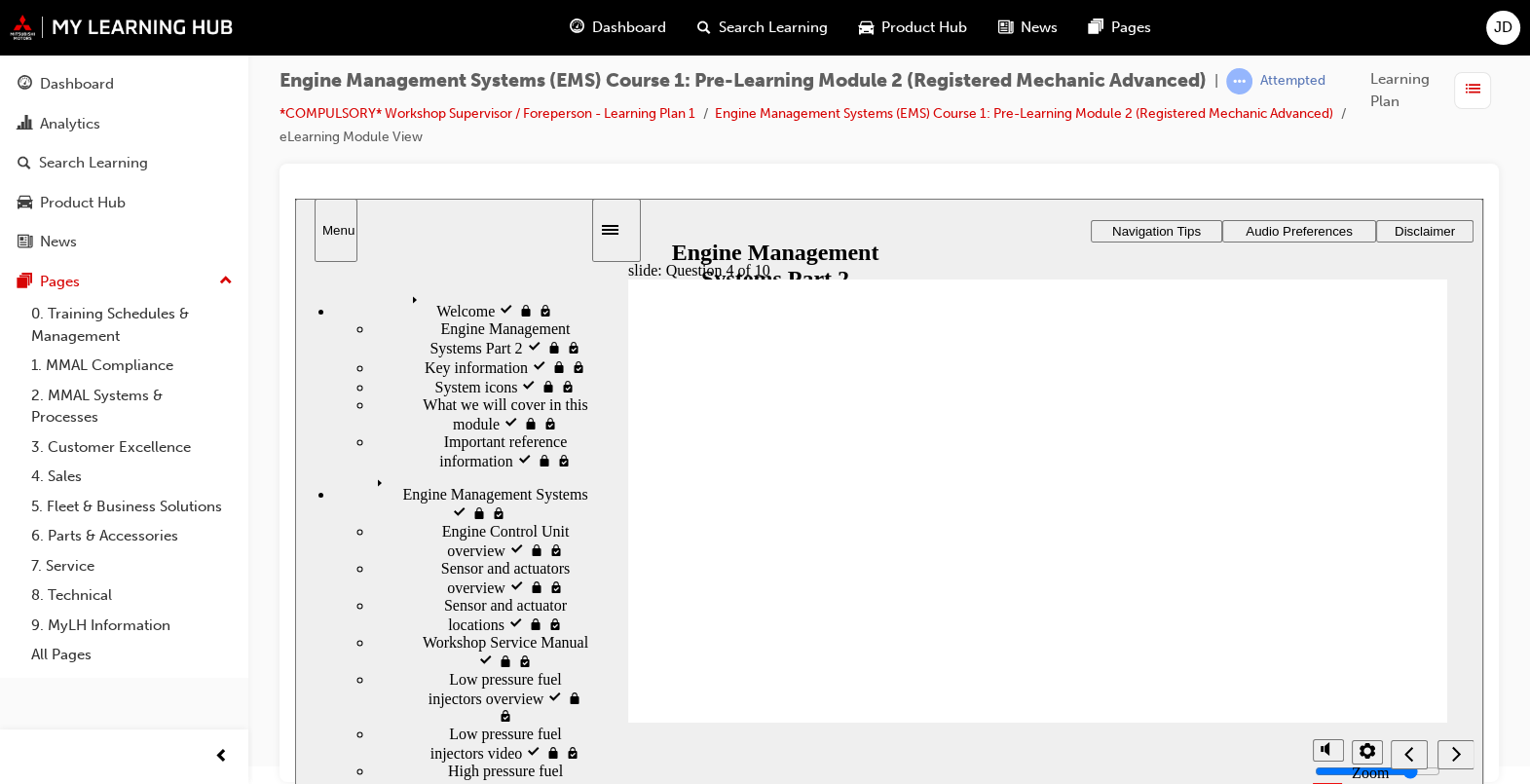click 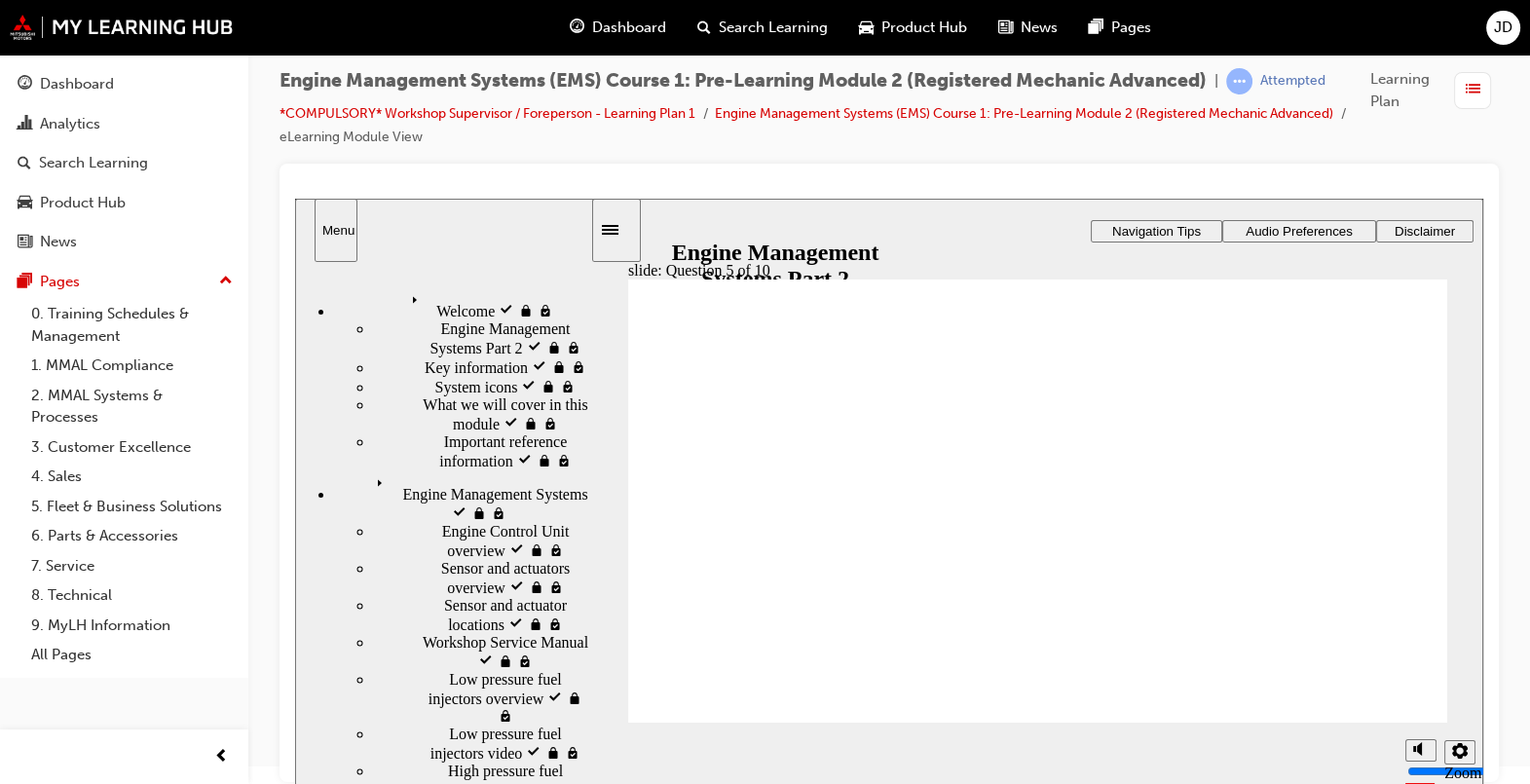 click 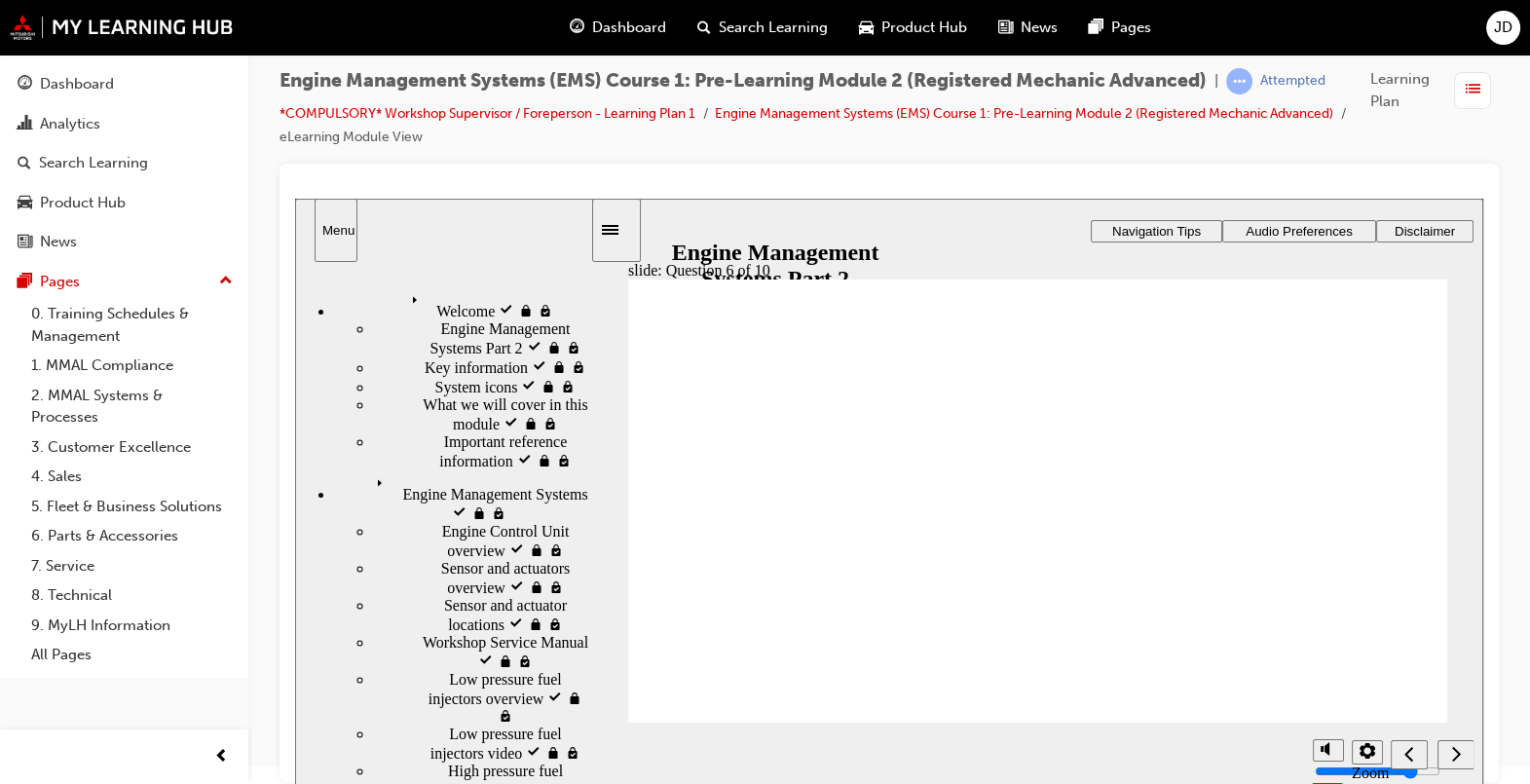 drag, startPoint x: 687, startPoint y: 555, endPoint x: 671, endPoint y: 543, distance: 20 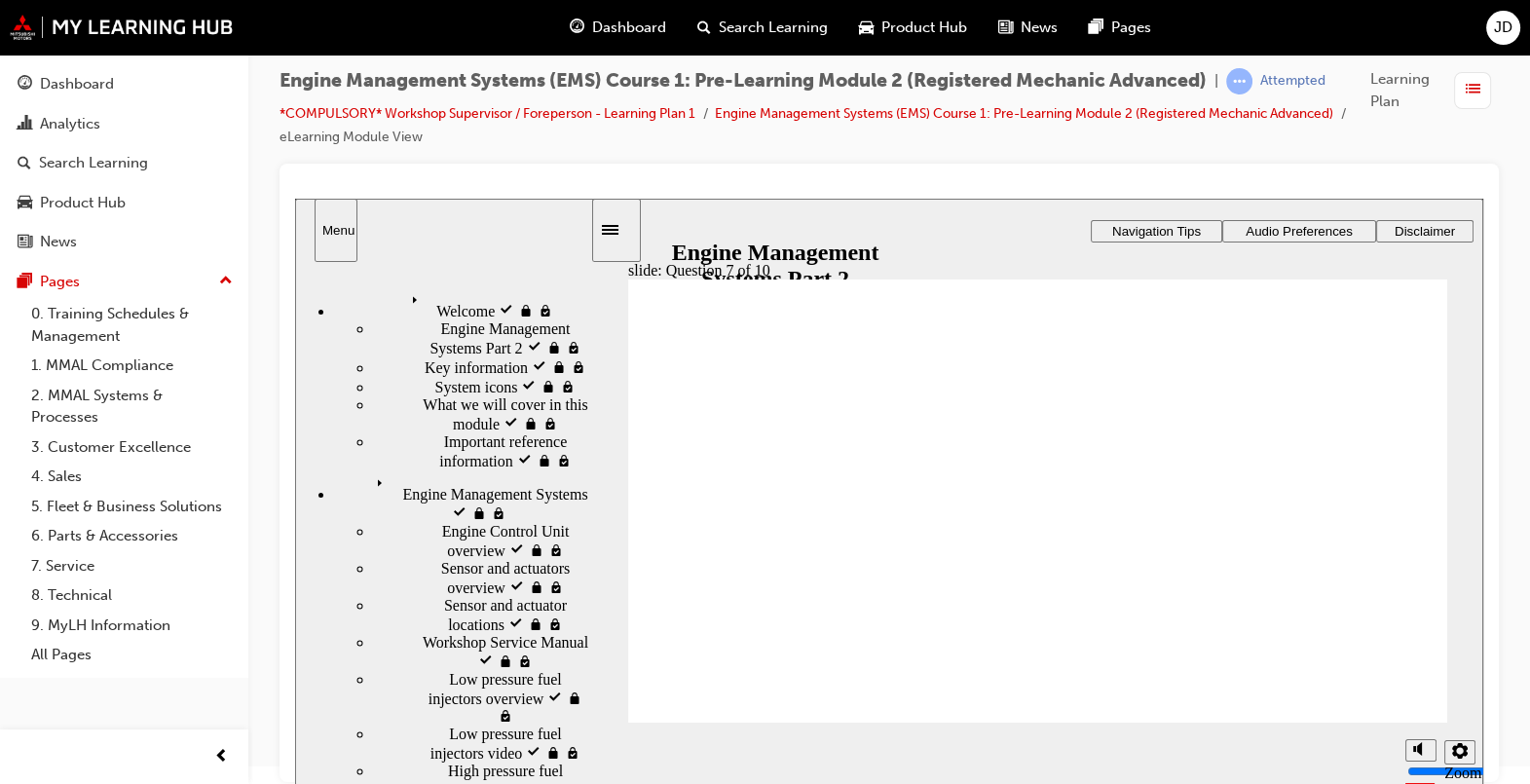 click 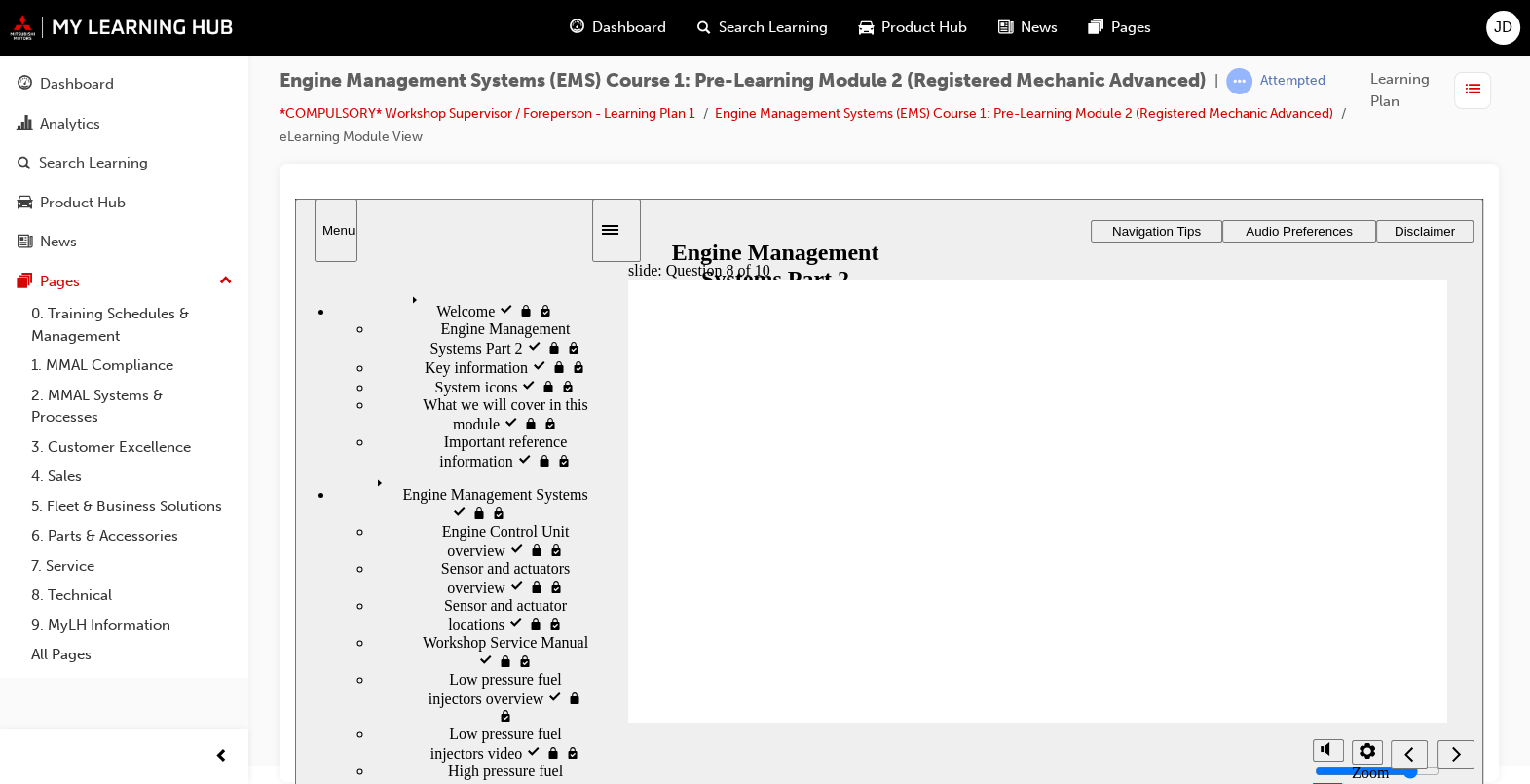 click 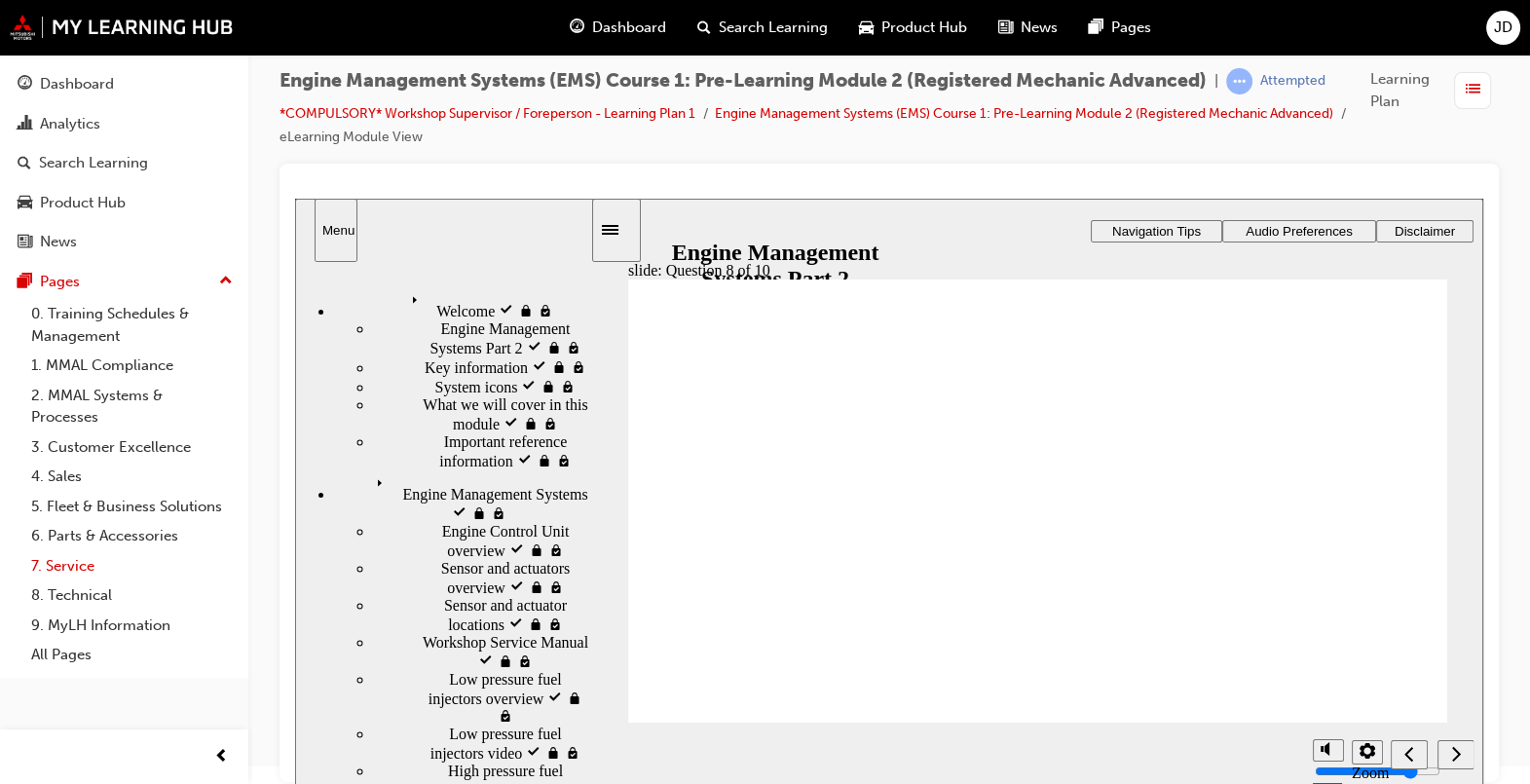 click on "7. Service" at bounding box center [131, 566] 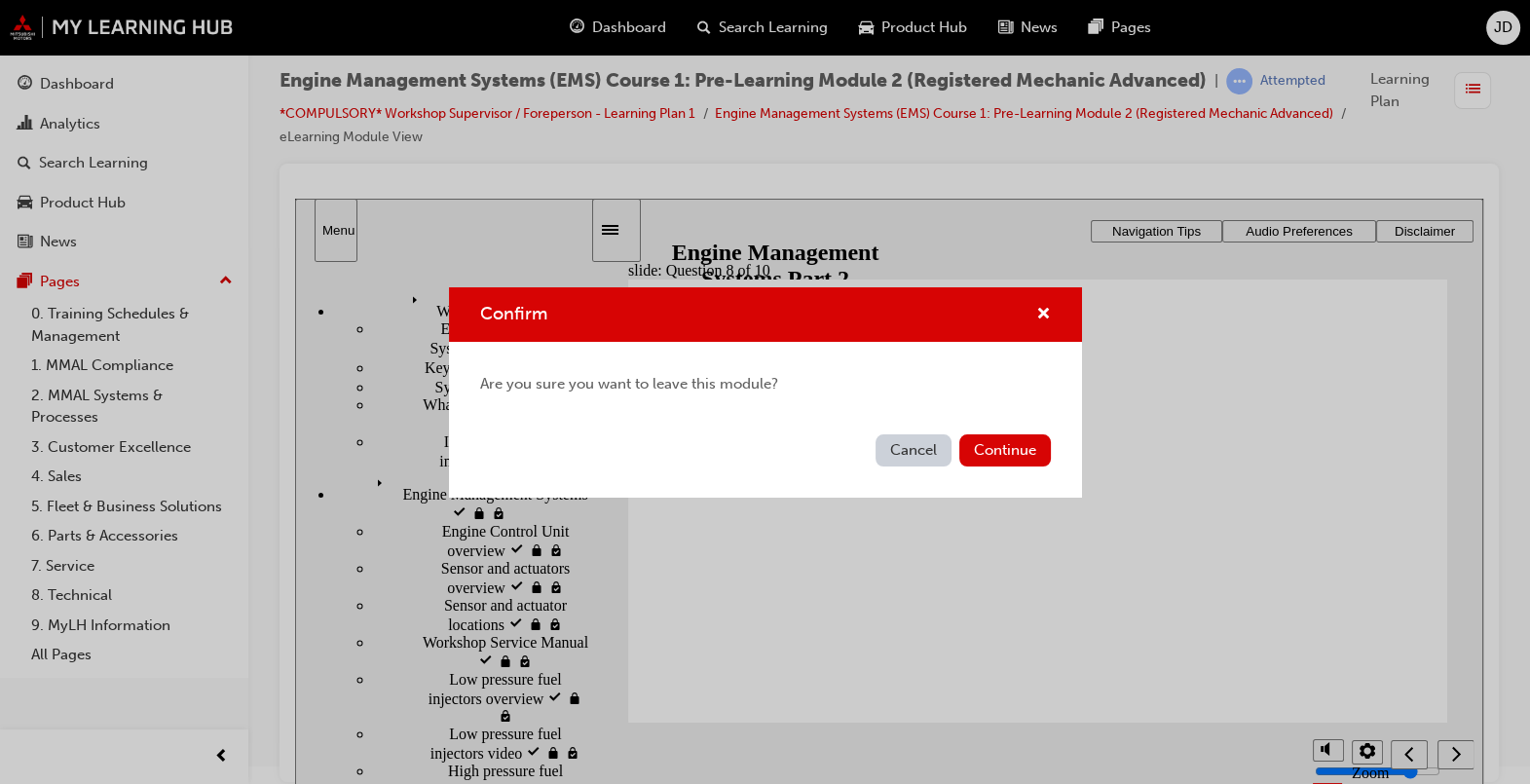 click on "Cancel" at bounding box center (914, 450) 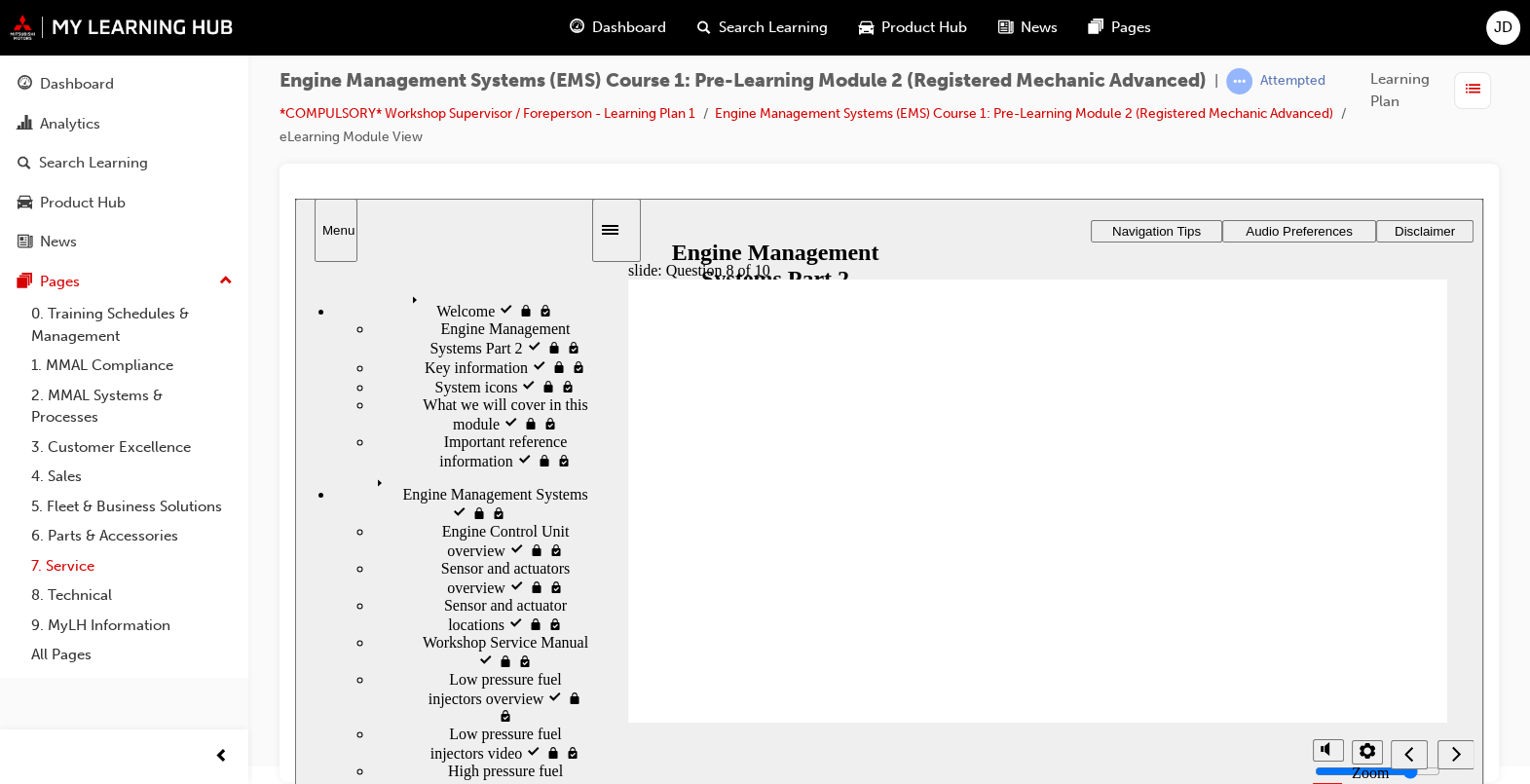 click on "7. Service" at bounding box center [131, 566] 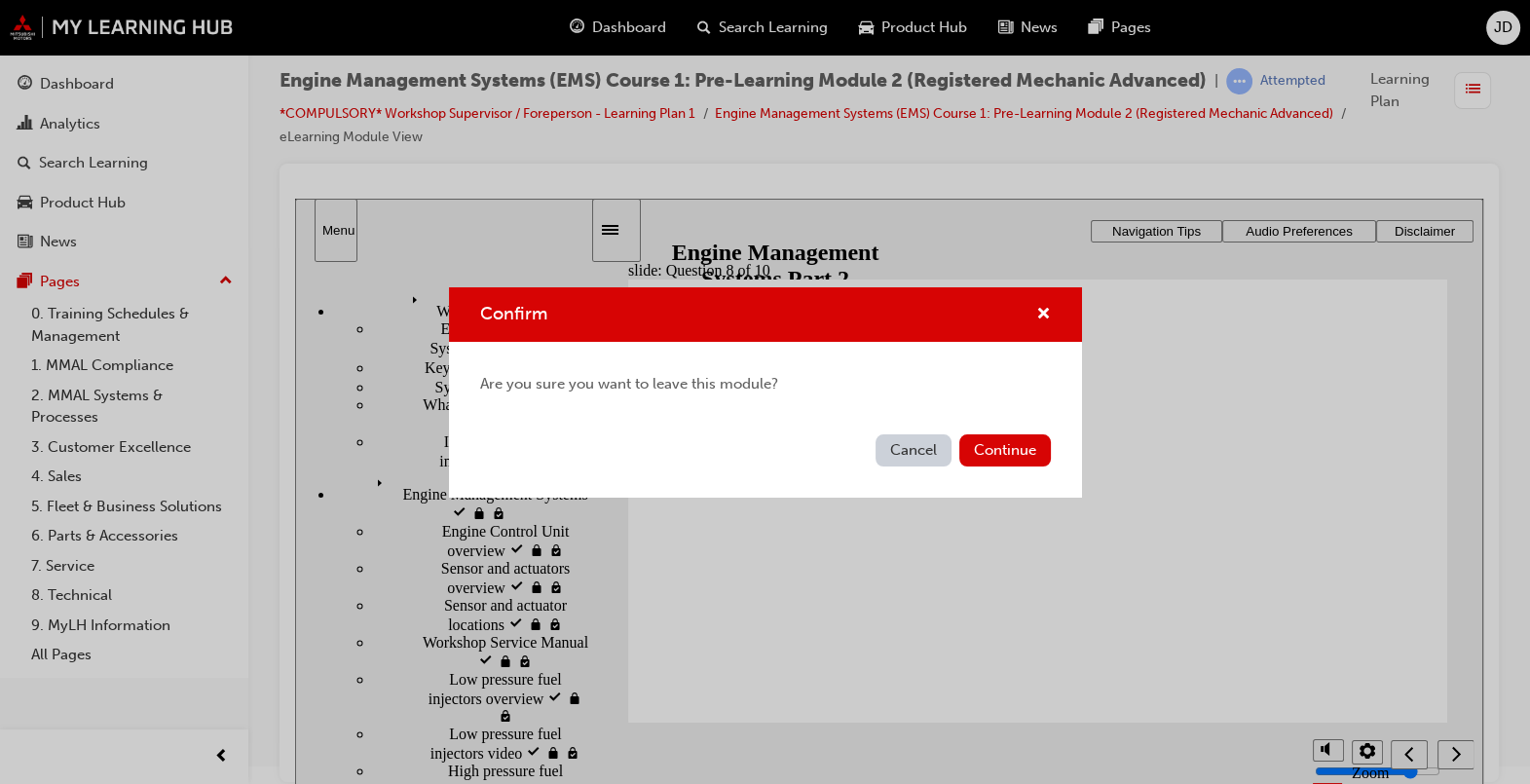 click on "Cancel" at bounding box center (914, 450) 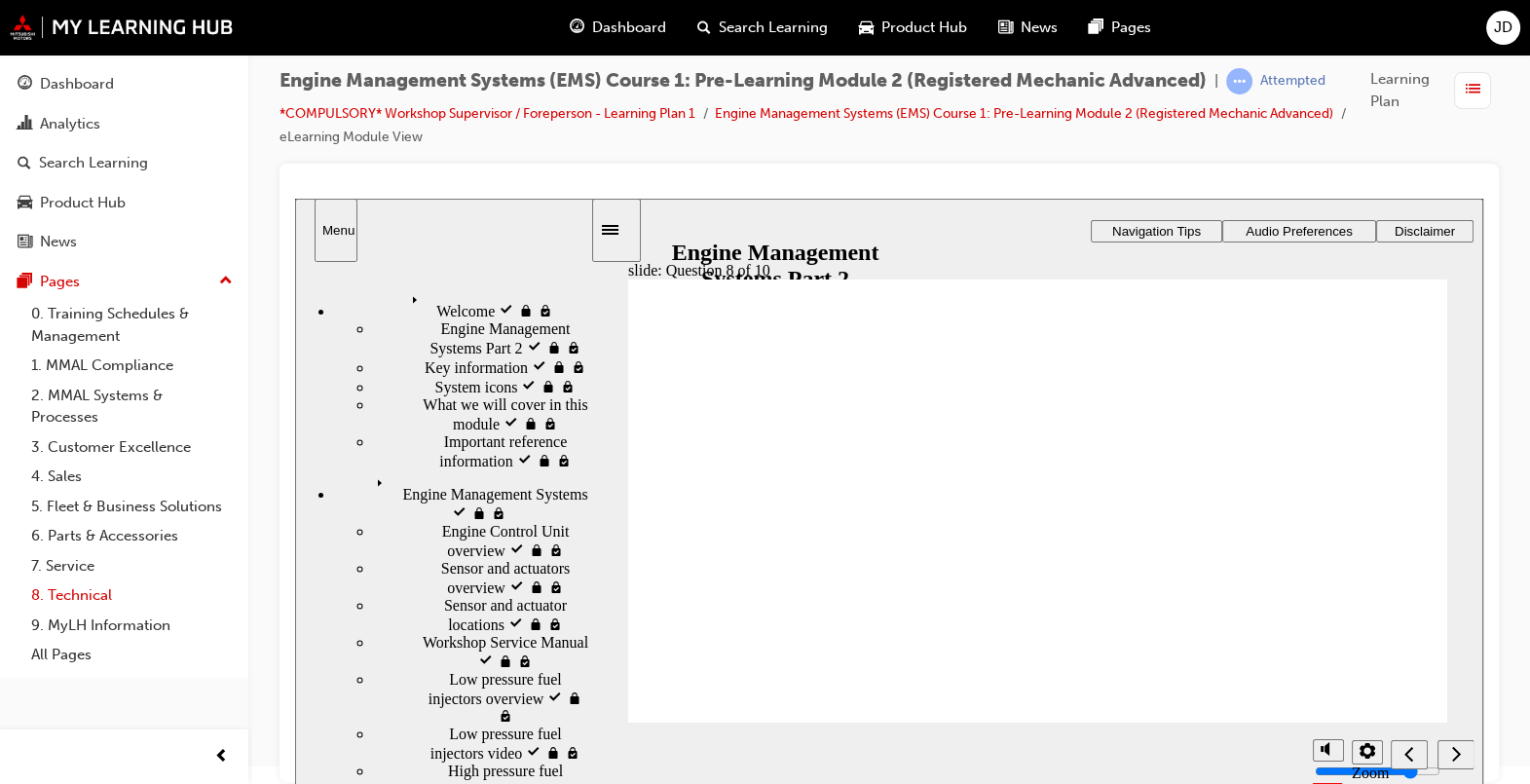 click on "8. Technical" at bounding box center (131, 595) 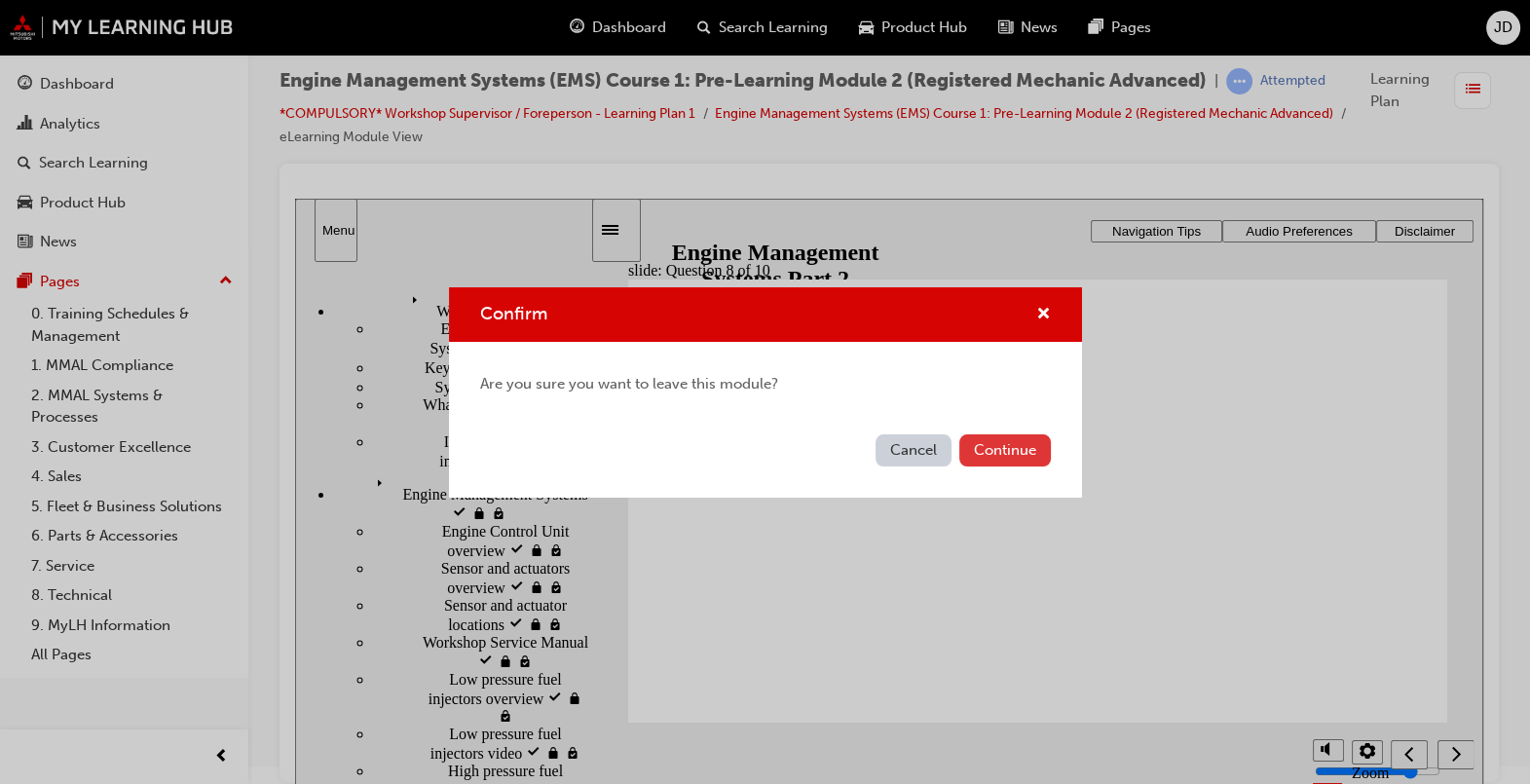 click on "Continue" at bounding box center (1005, 450) 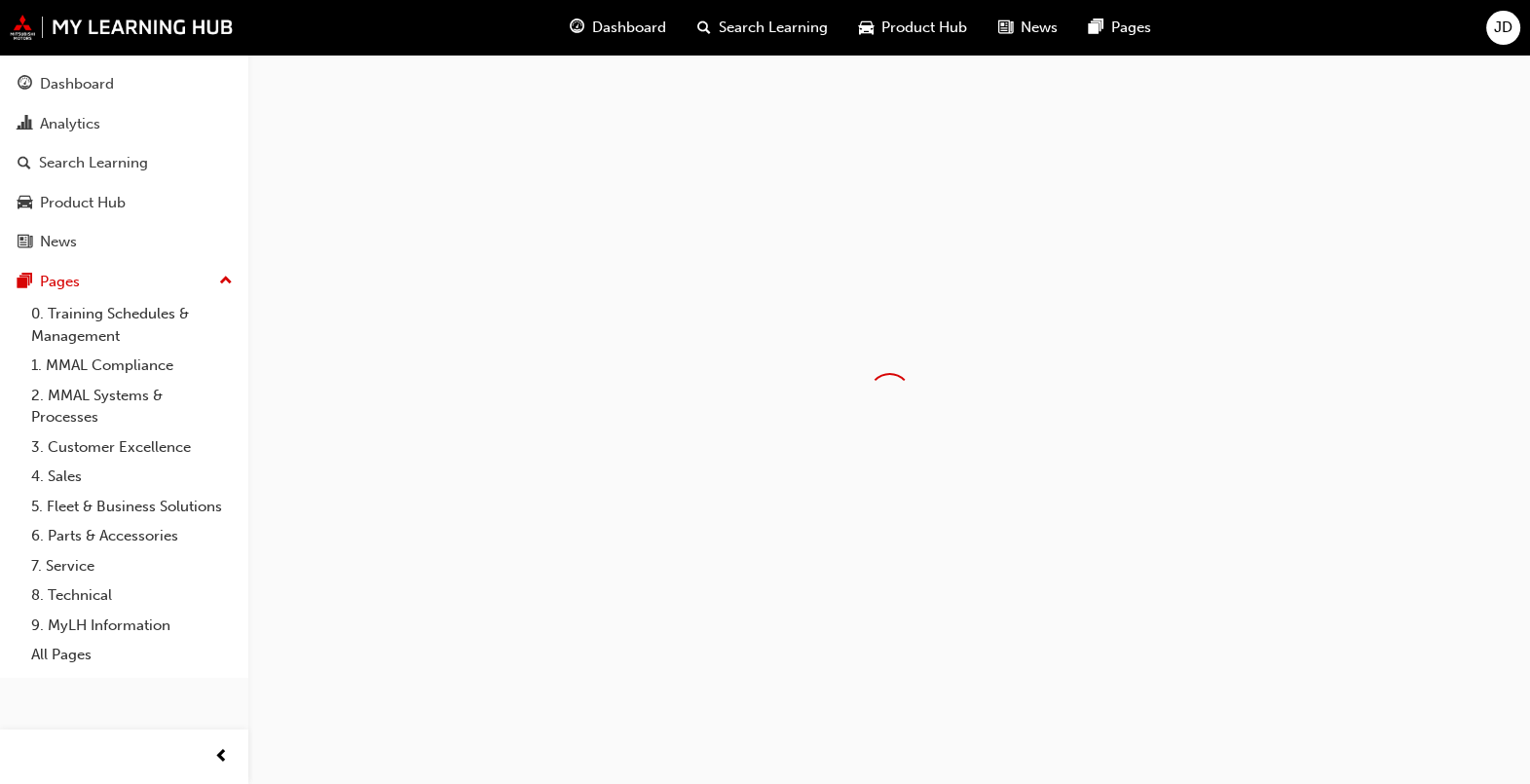 scroll, scrollTop: 0, scrollLeft: 0, axis: both 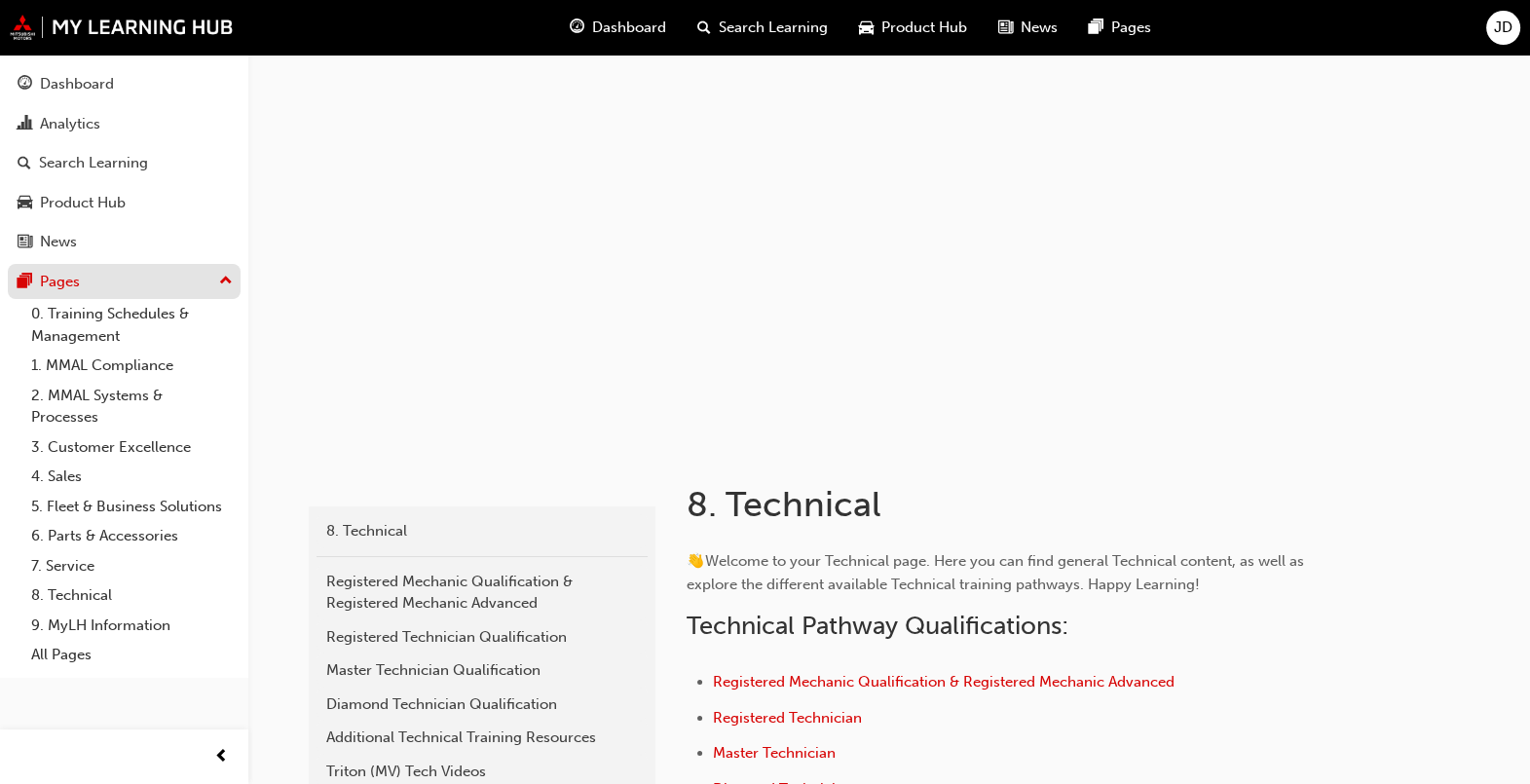 click on "Pages" at bounding box center (124, 281) 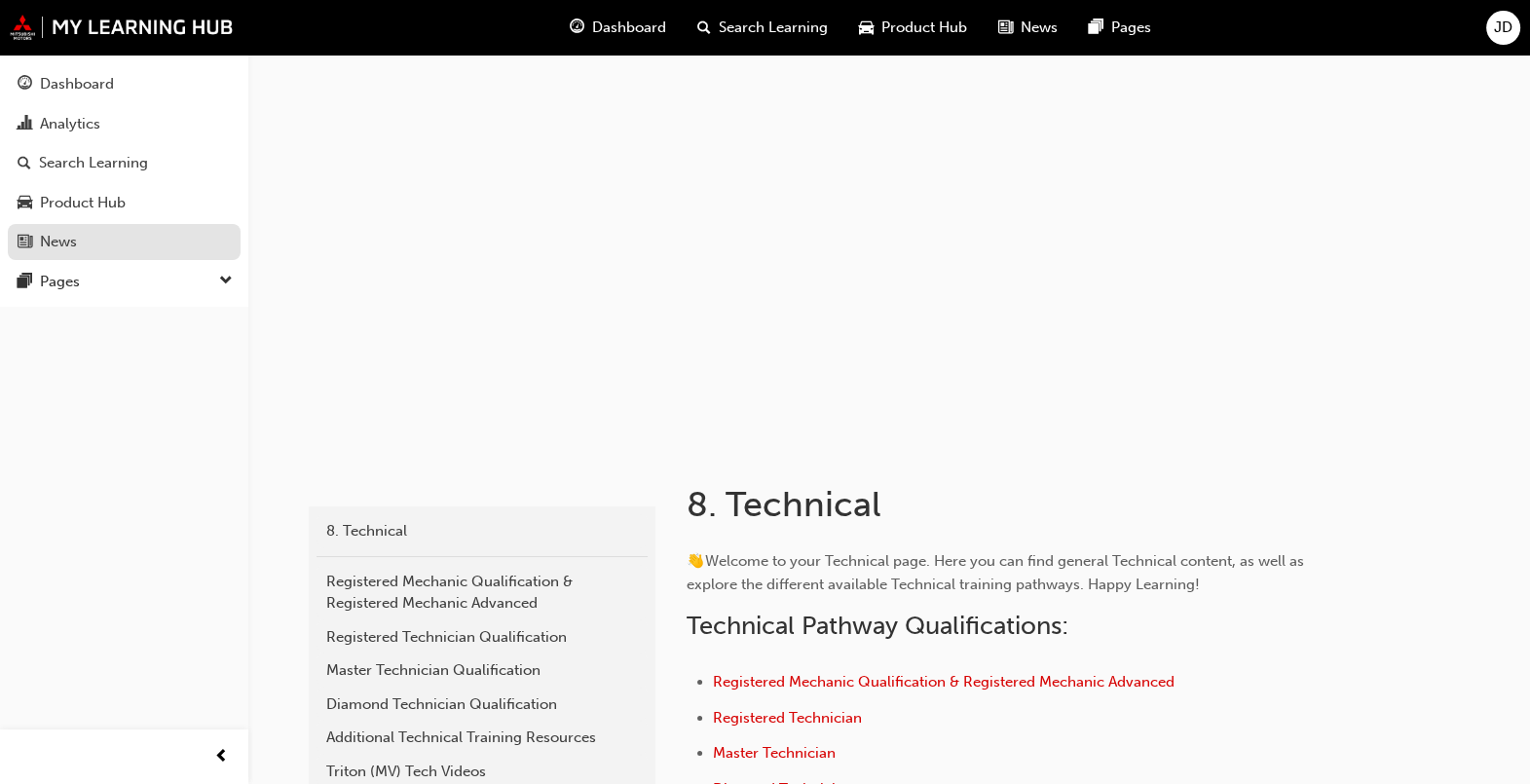 drag, startPoint x: 81, startPoint y: 265, endPoint x: 15, endPoint y: 253, distance: 67.082039 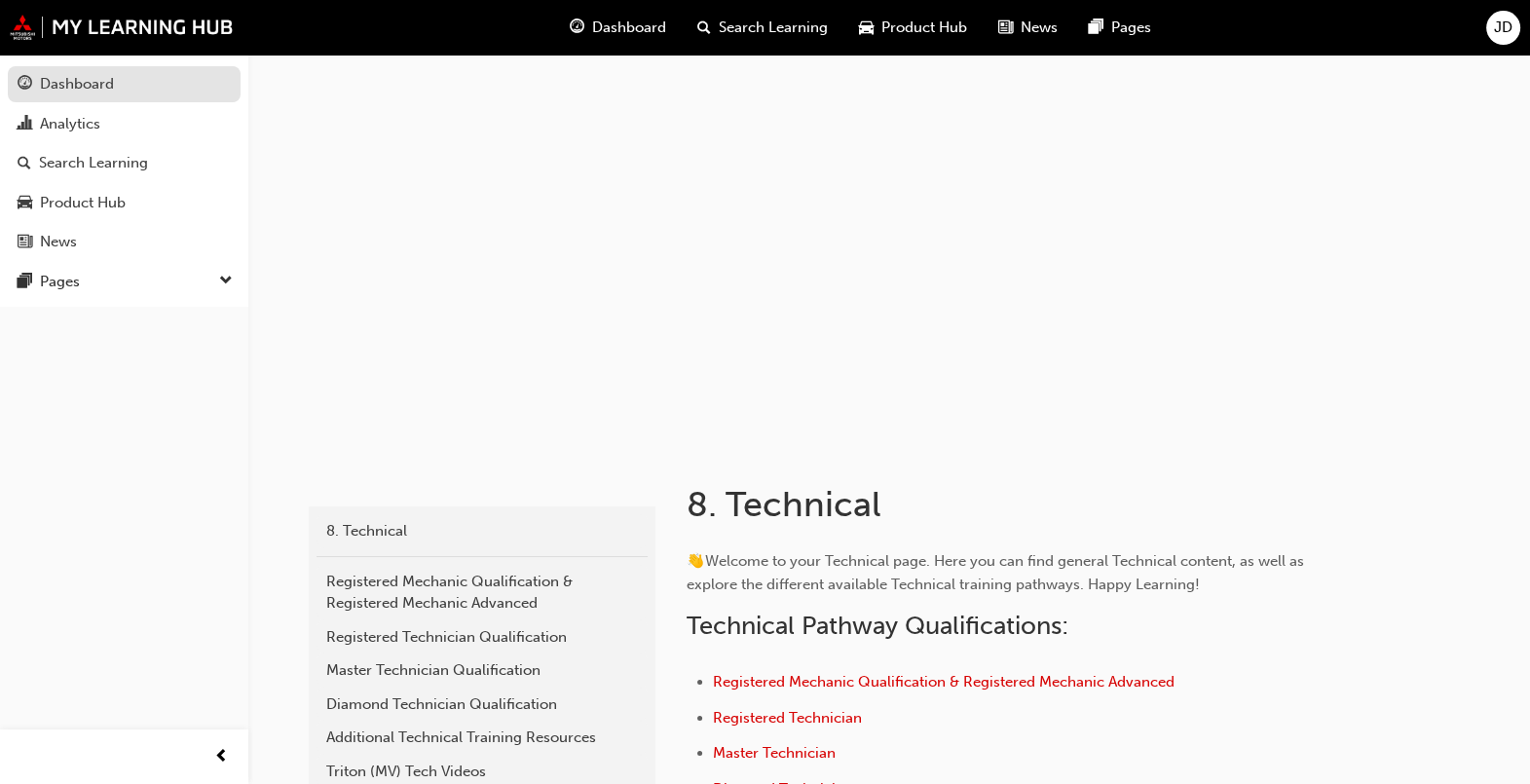 click on "Dashboard" at bounding box center [77, 84] 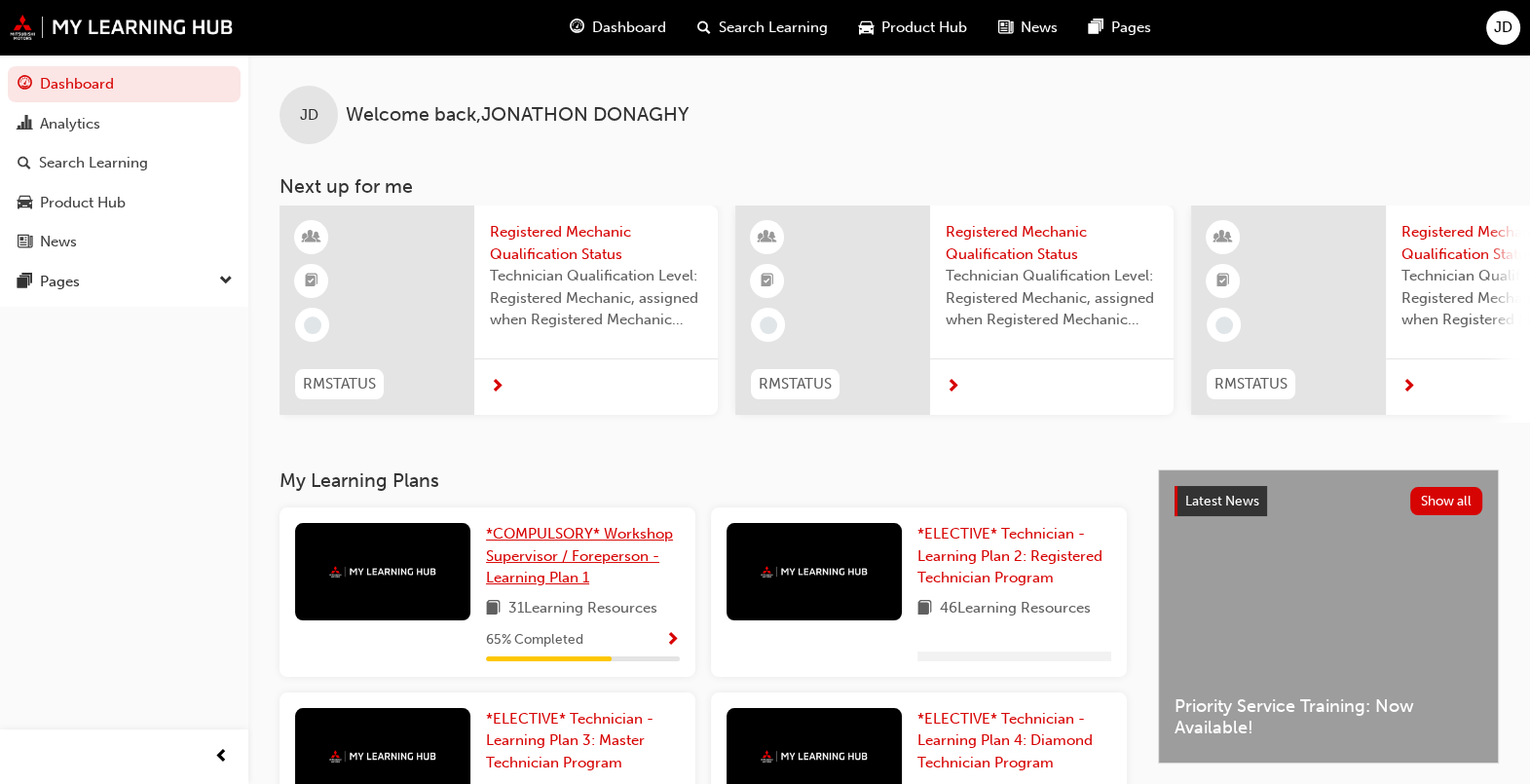 click on "*COMPULSORY* Workshop Supervisor / Foreperson - Learning Plan 1" at bounding box center [579, 555] 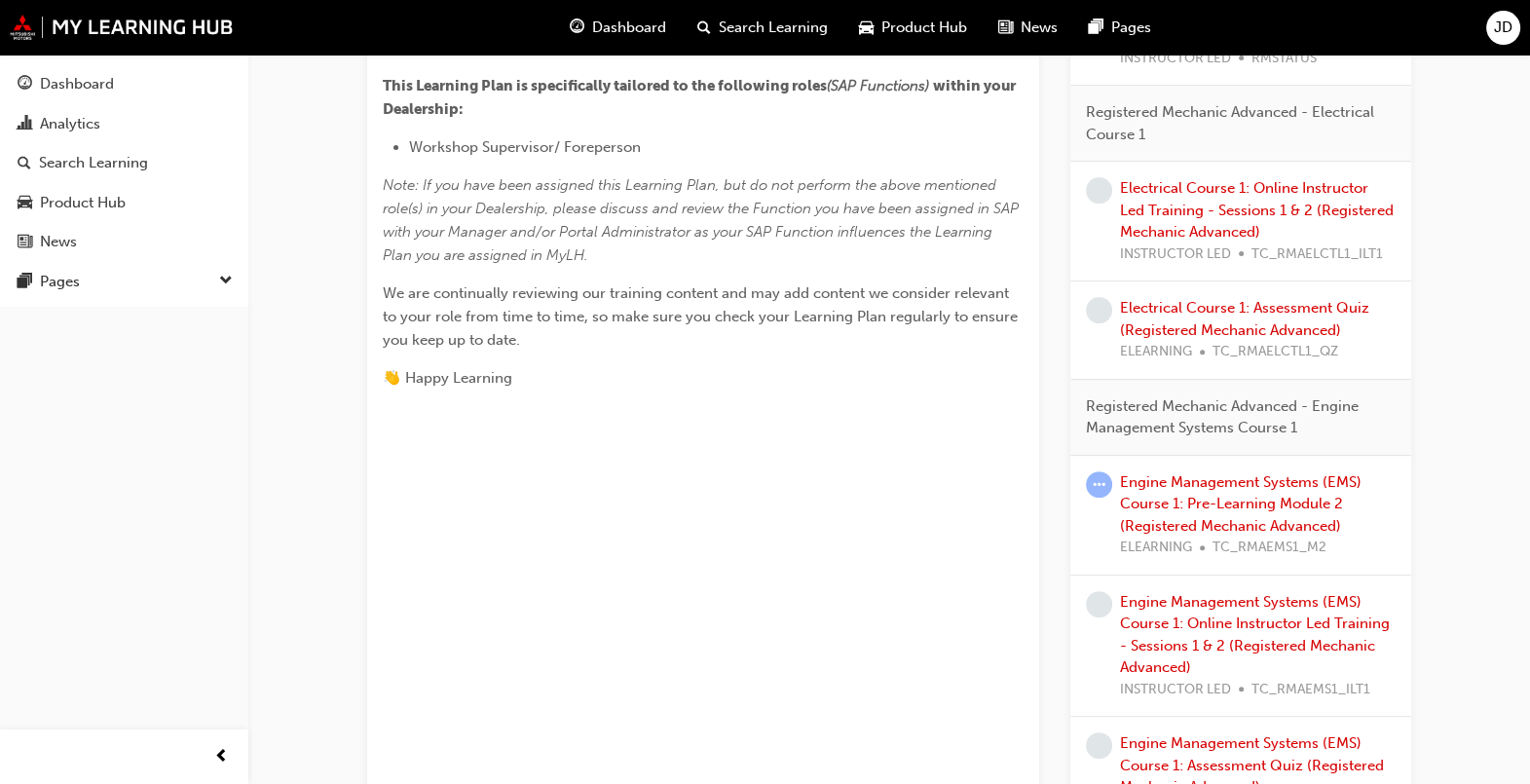 scroll, scrollTop: 833, scrollLeft: 0, axis: vertical 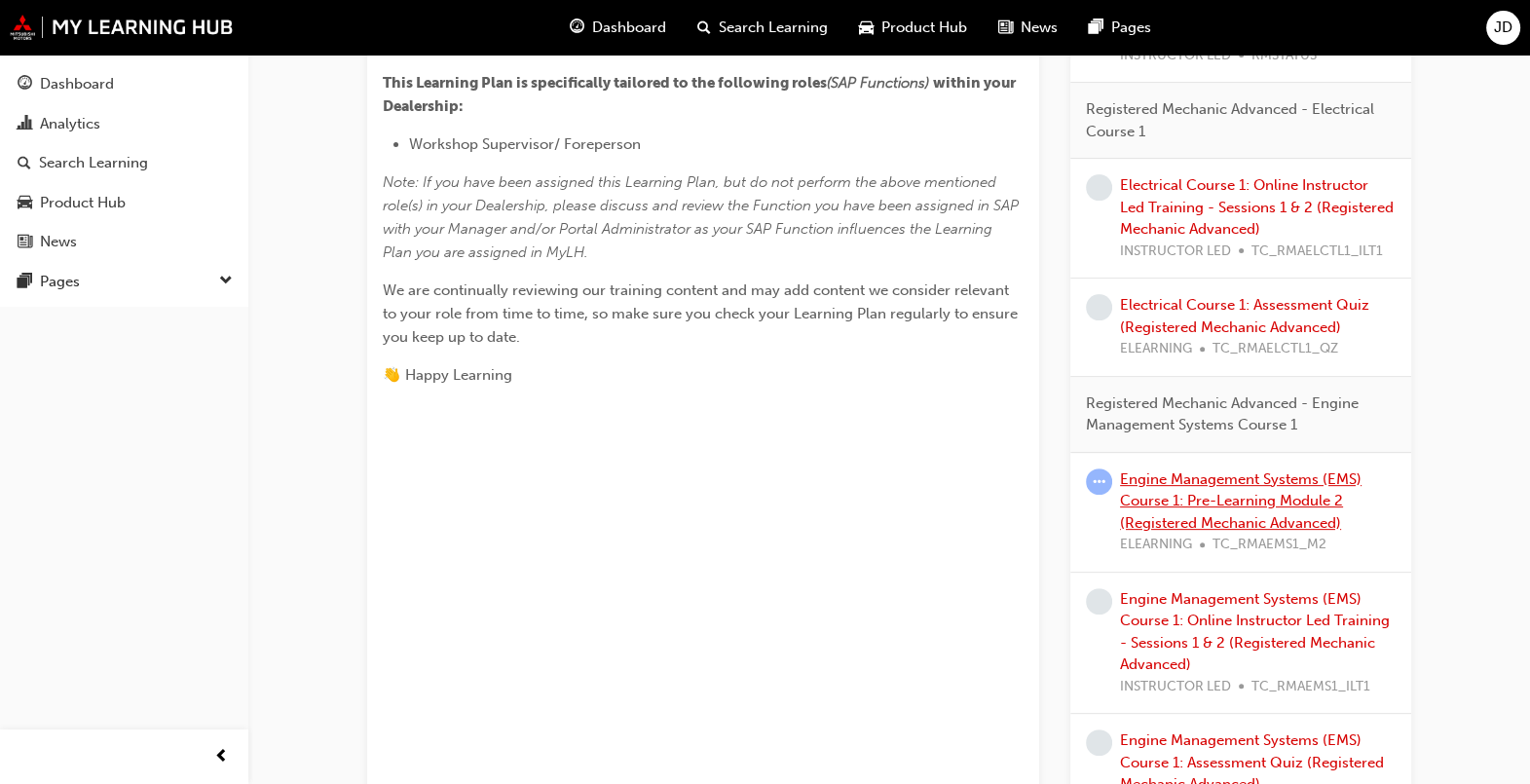 click on "Engine Management Systems (EMS) Course 1: Pre-Learning Module 2 (Registered Mechanic Advanced)" at bounding box center (1241, 501) 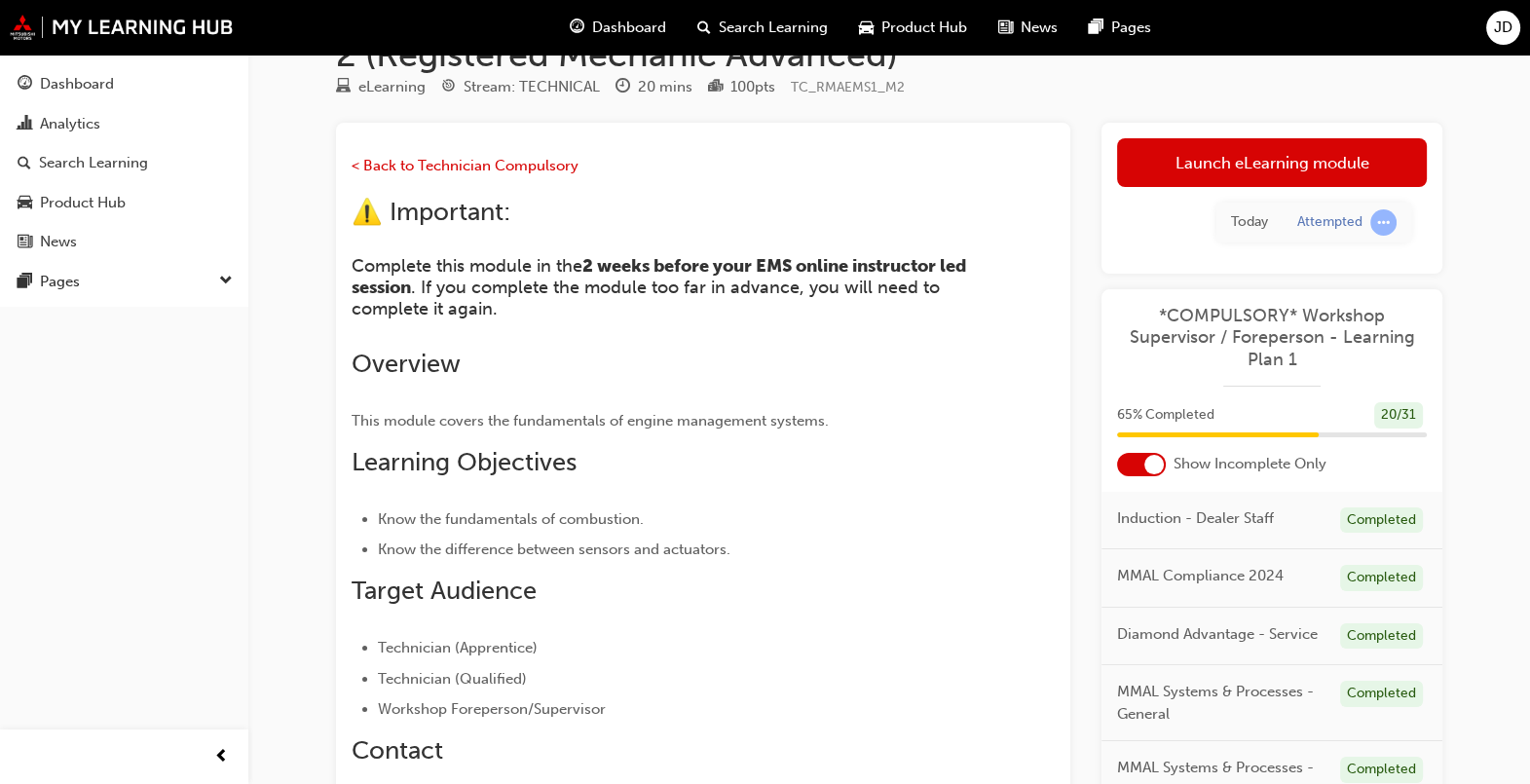 scroll, scrollTop: 93, scrollLeft: 0, axis: vertical 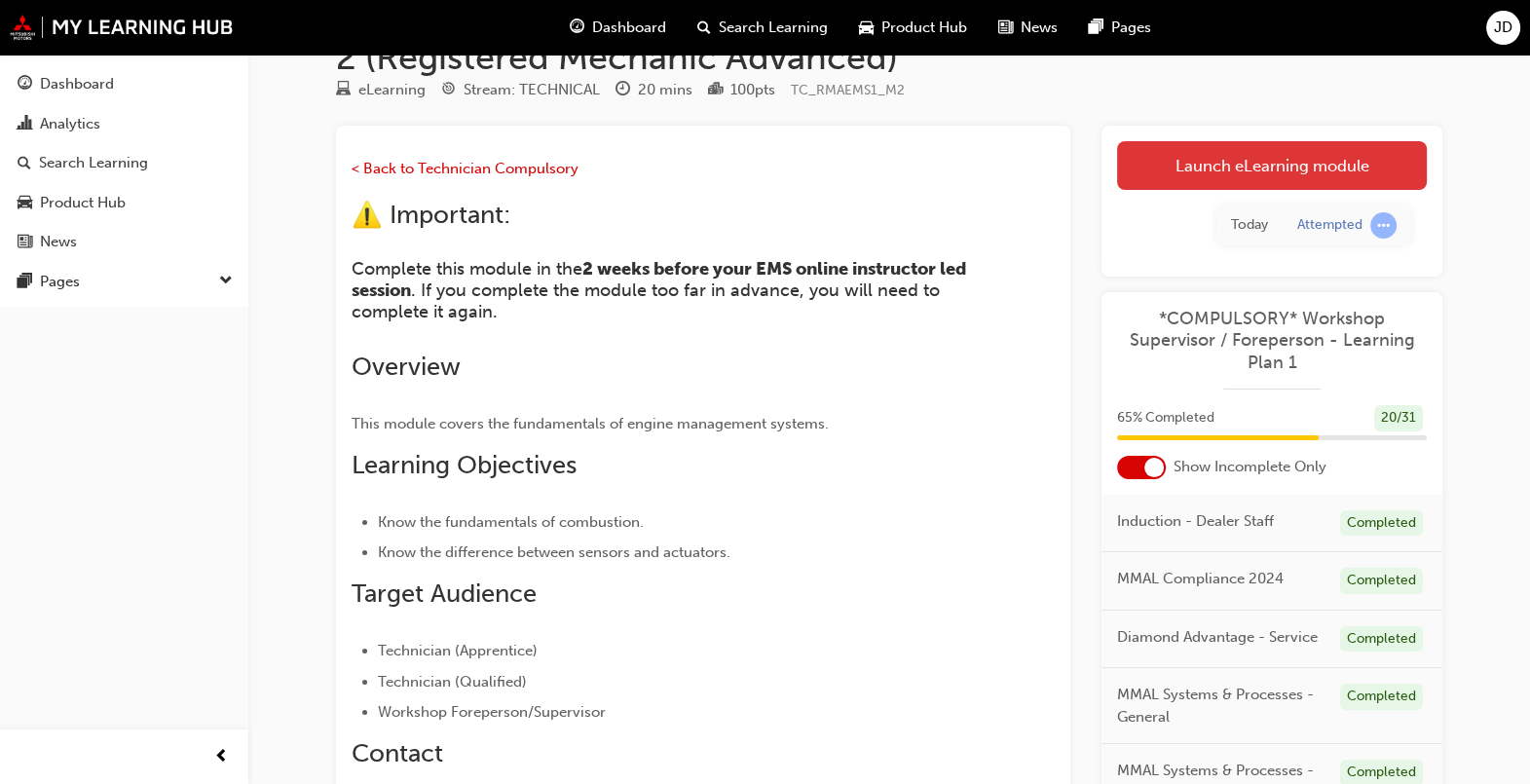click on "Launch eLearning module" at bounding box center [1272, 166] 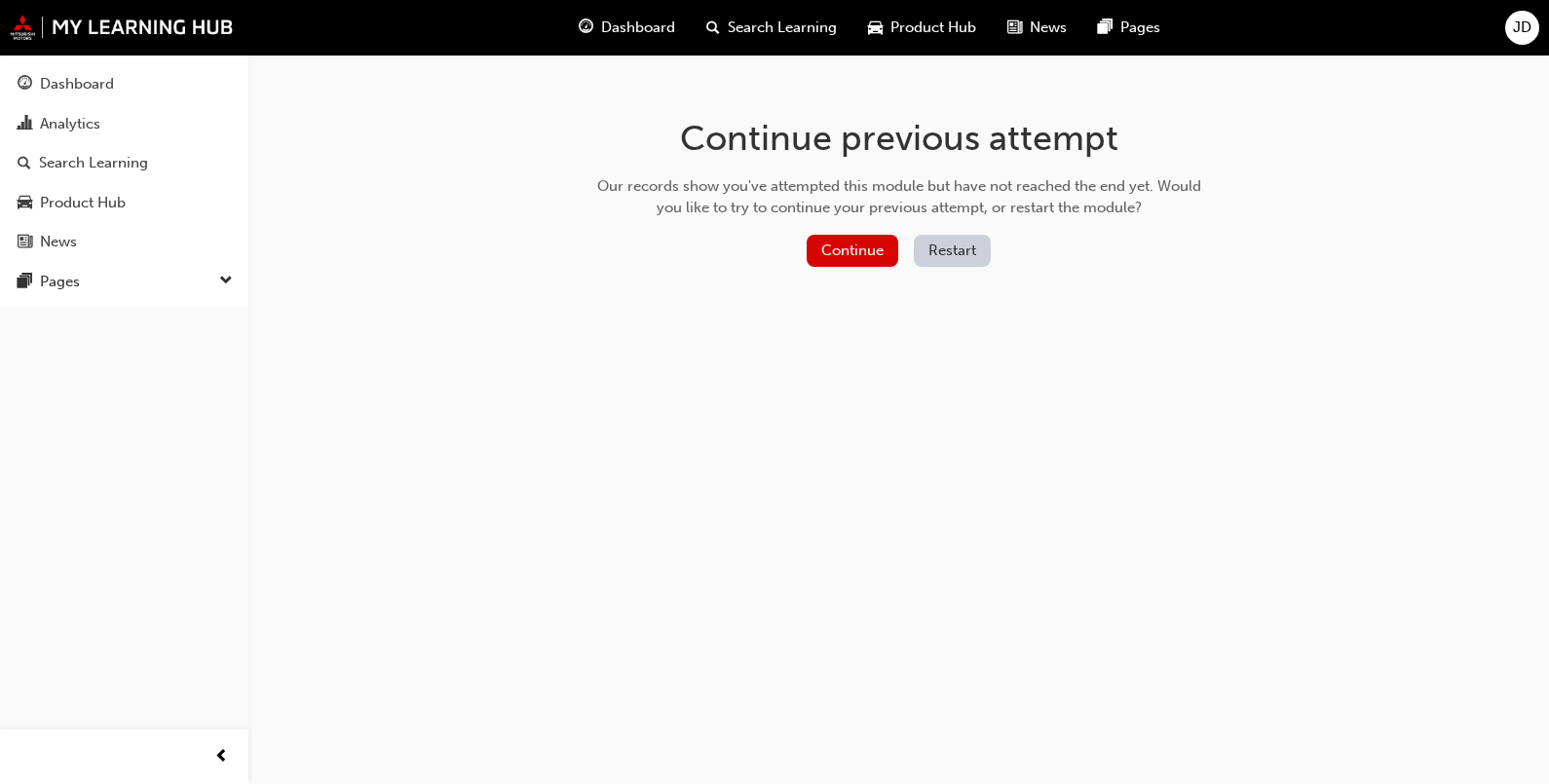 click on "Restart" at bounding box center (952, 250) 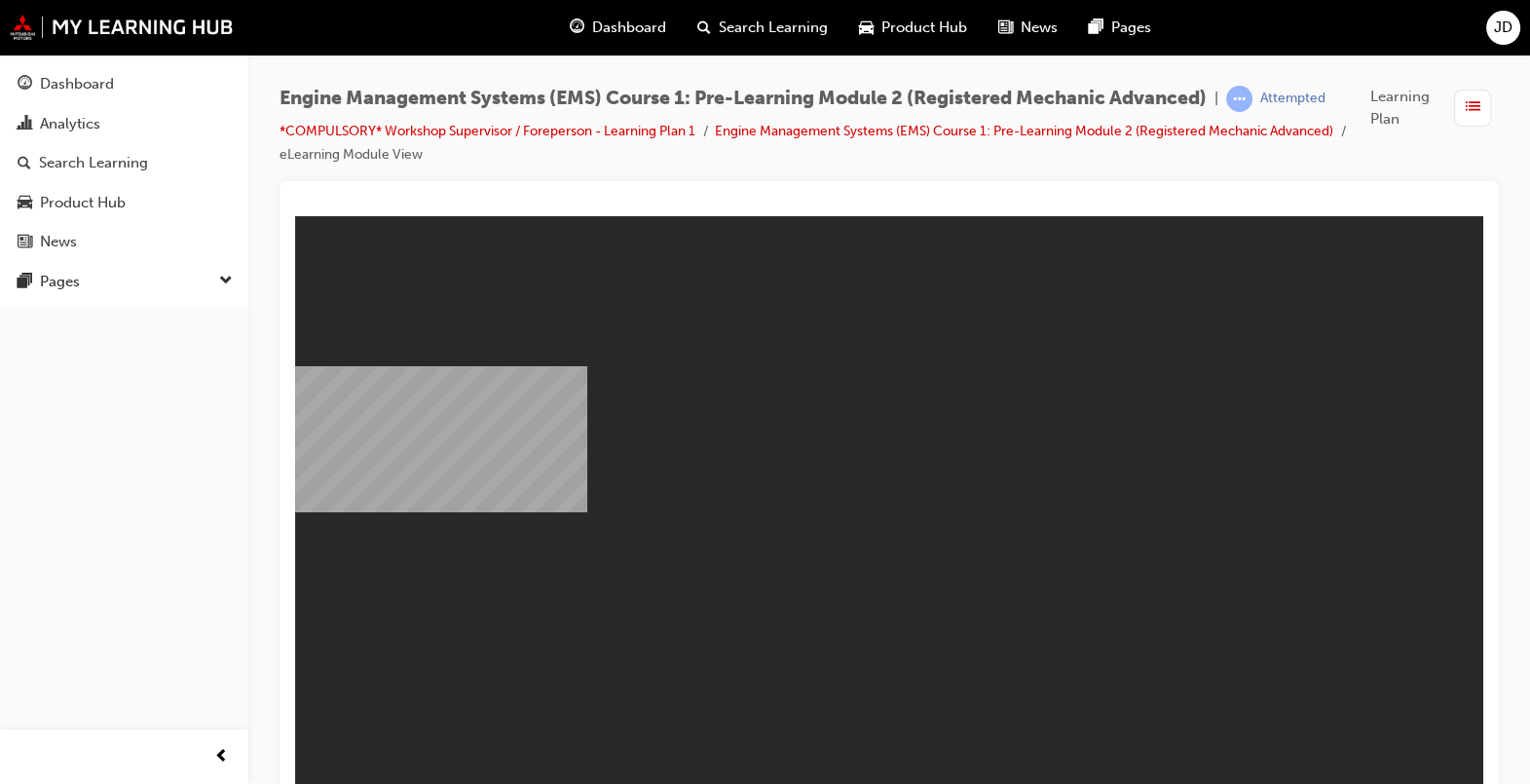 scroll, scrollTop: 0, scrollLeft: 0, axis: both 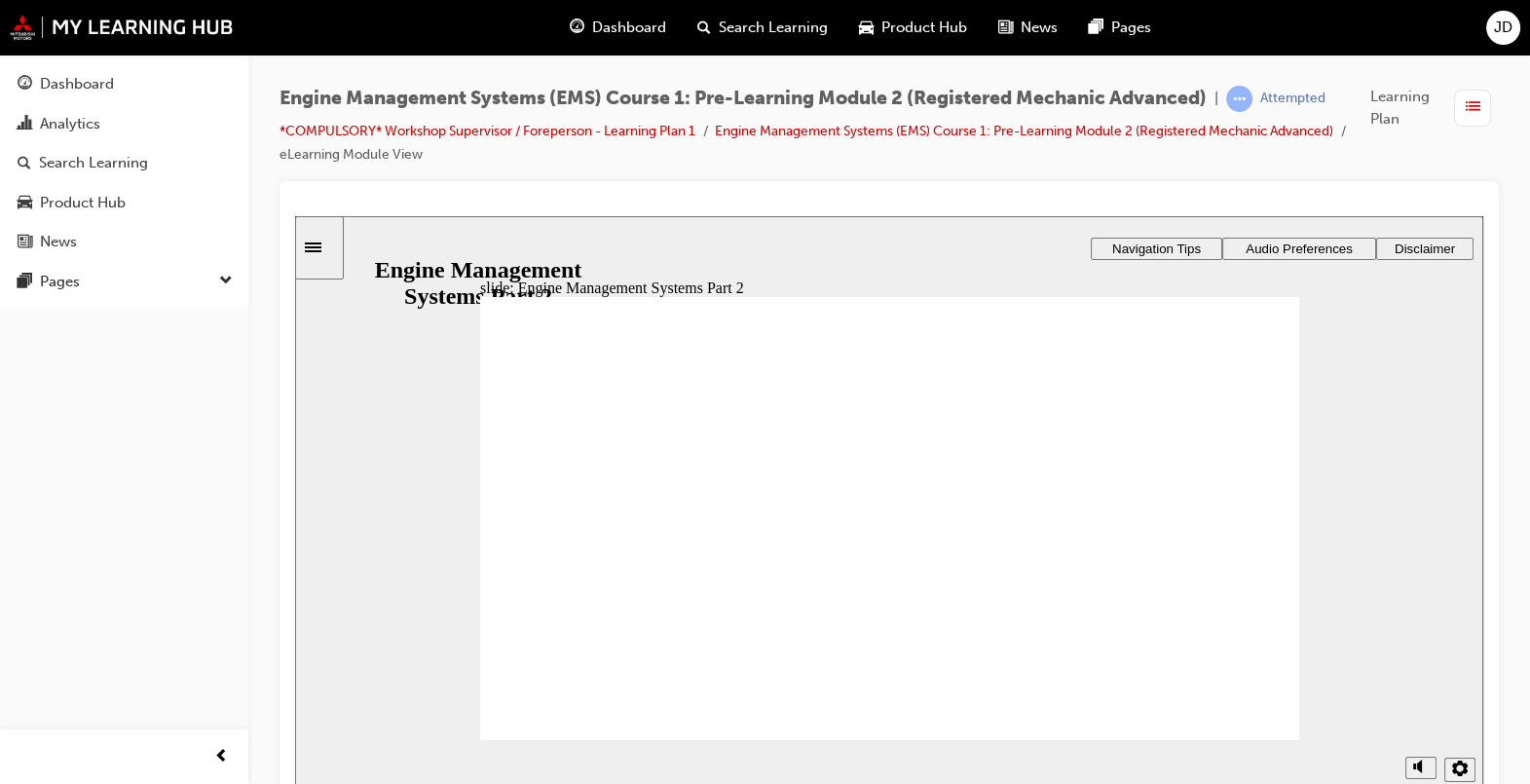 click 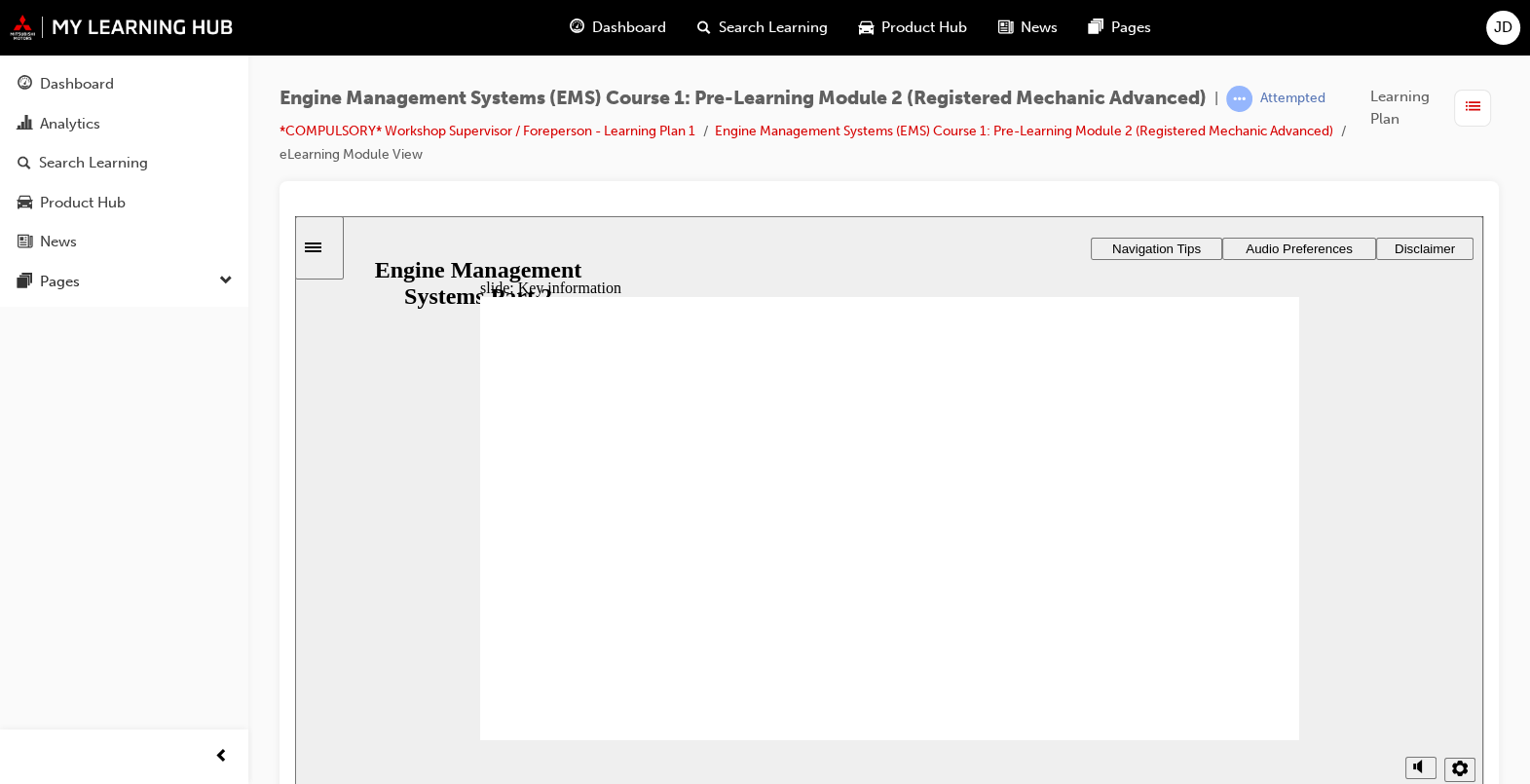 click 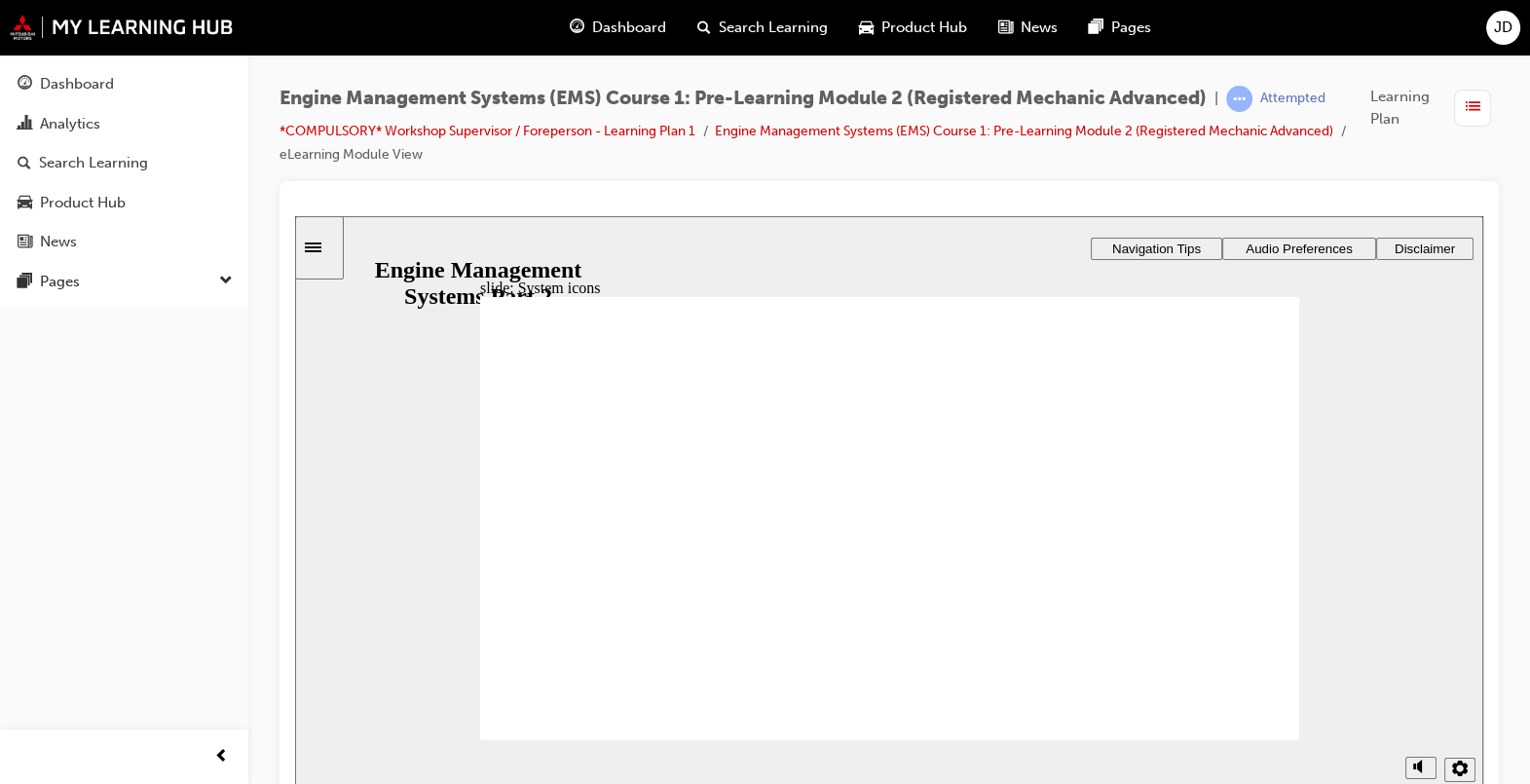 click 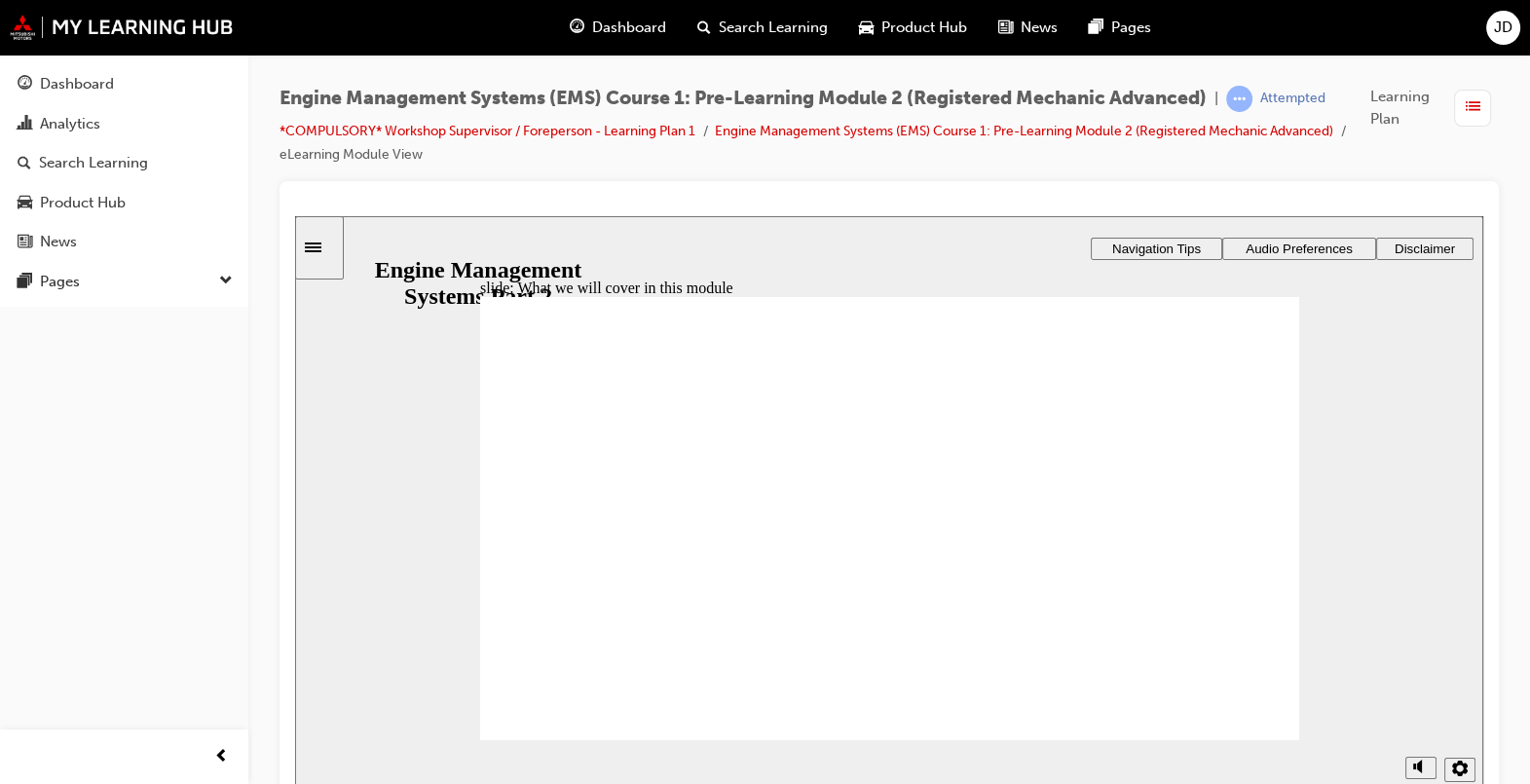 click 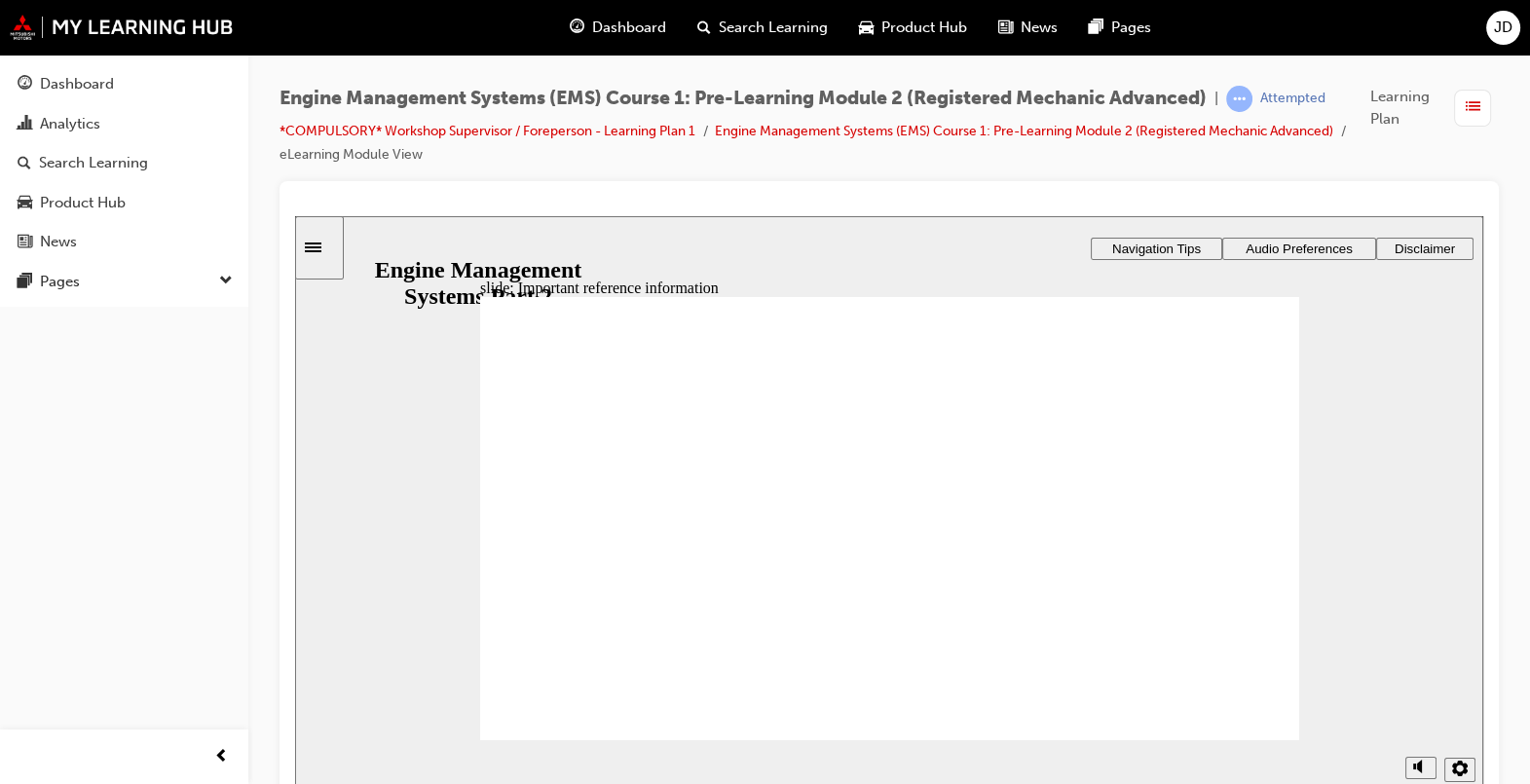 click 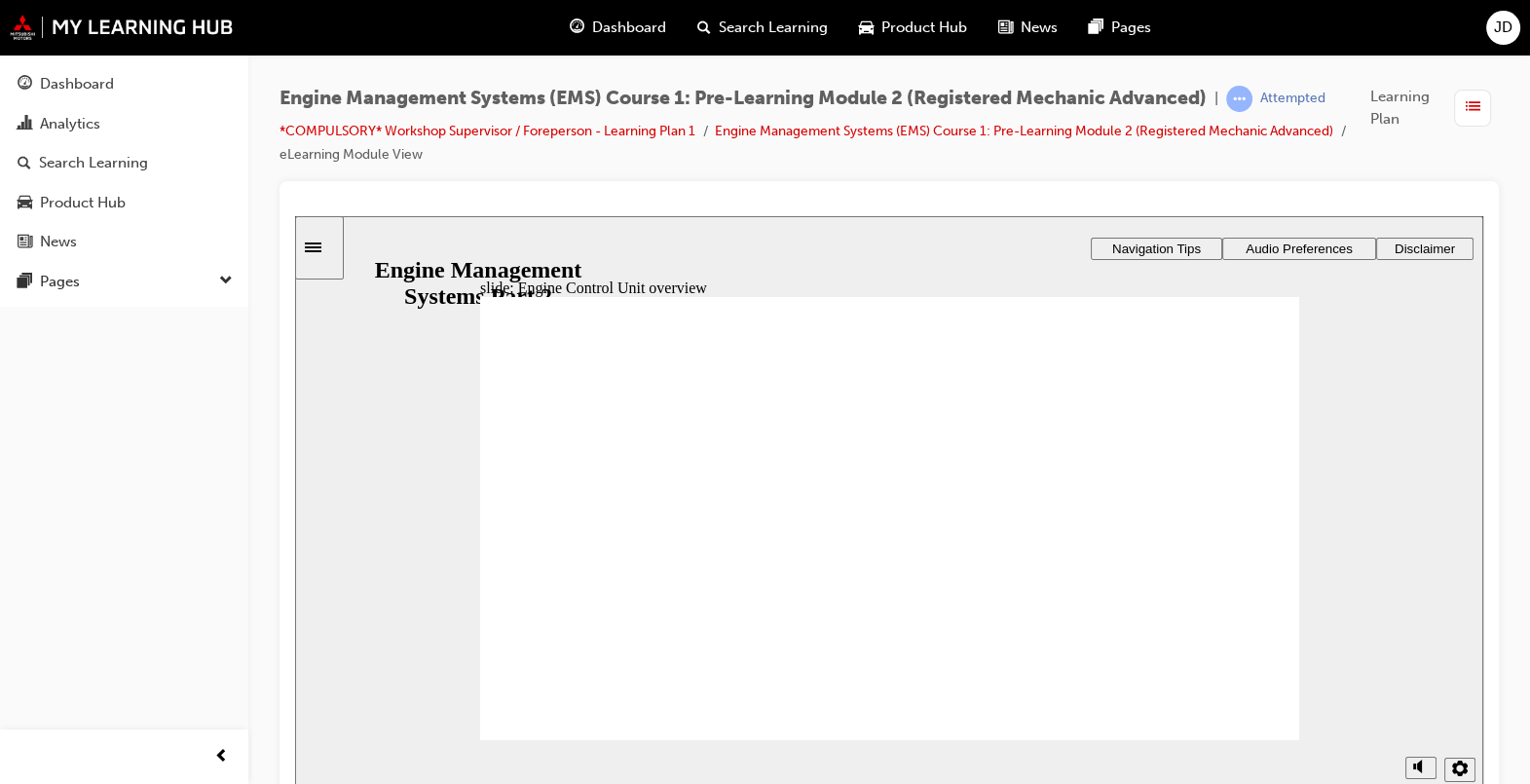 click 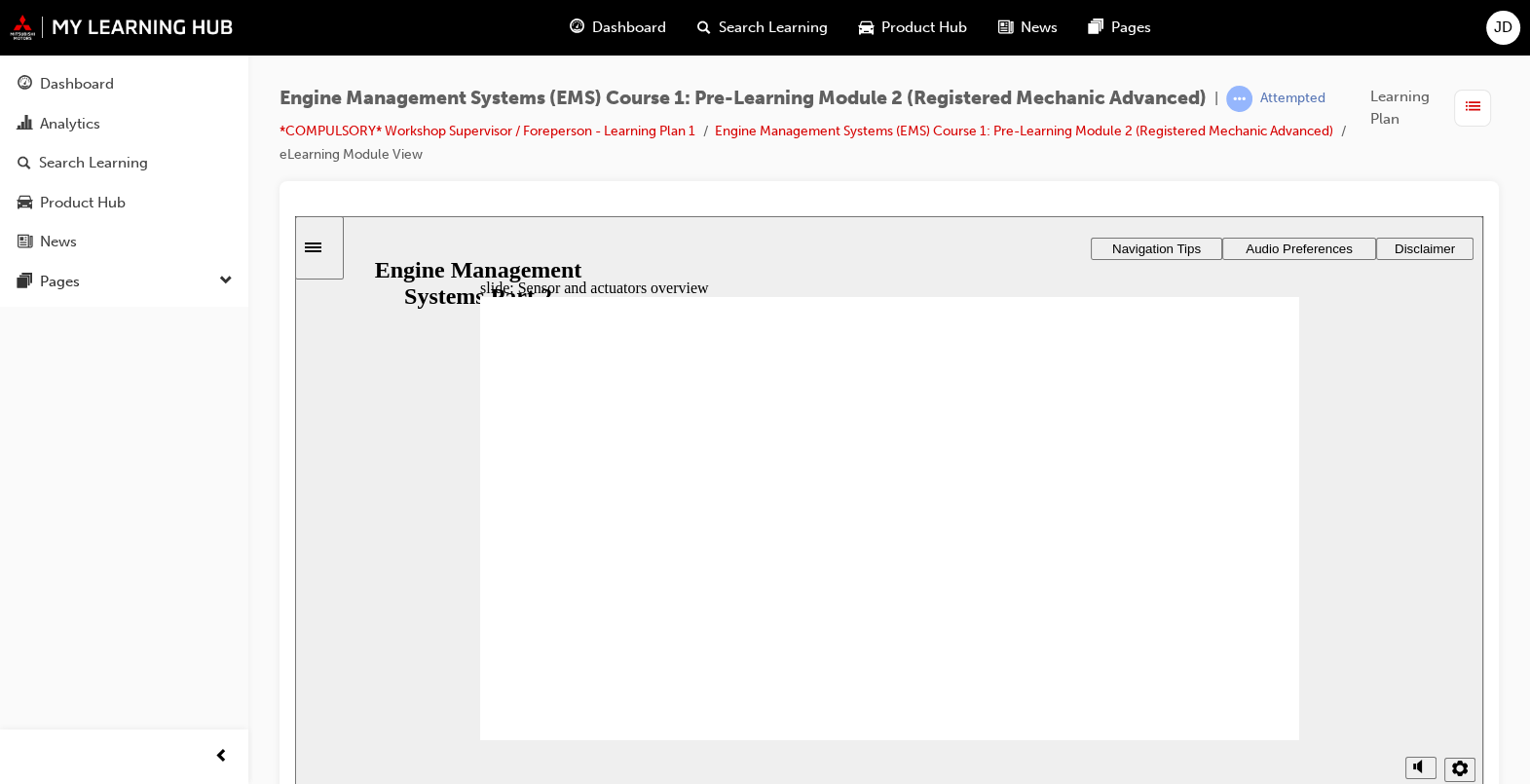 click 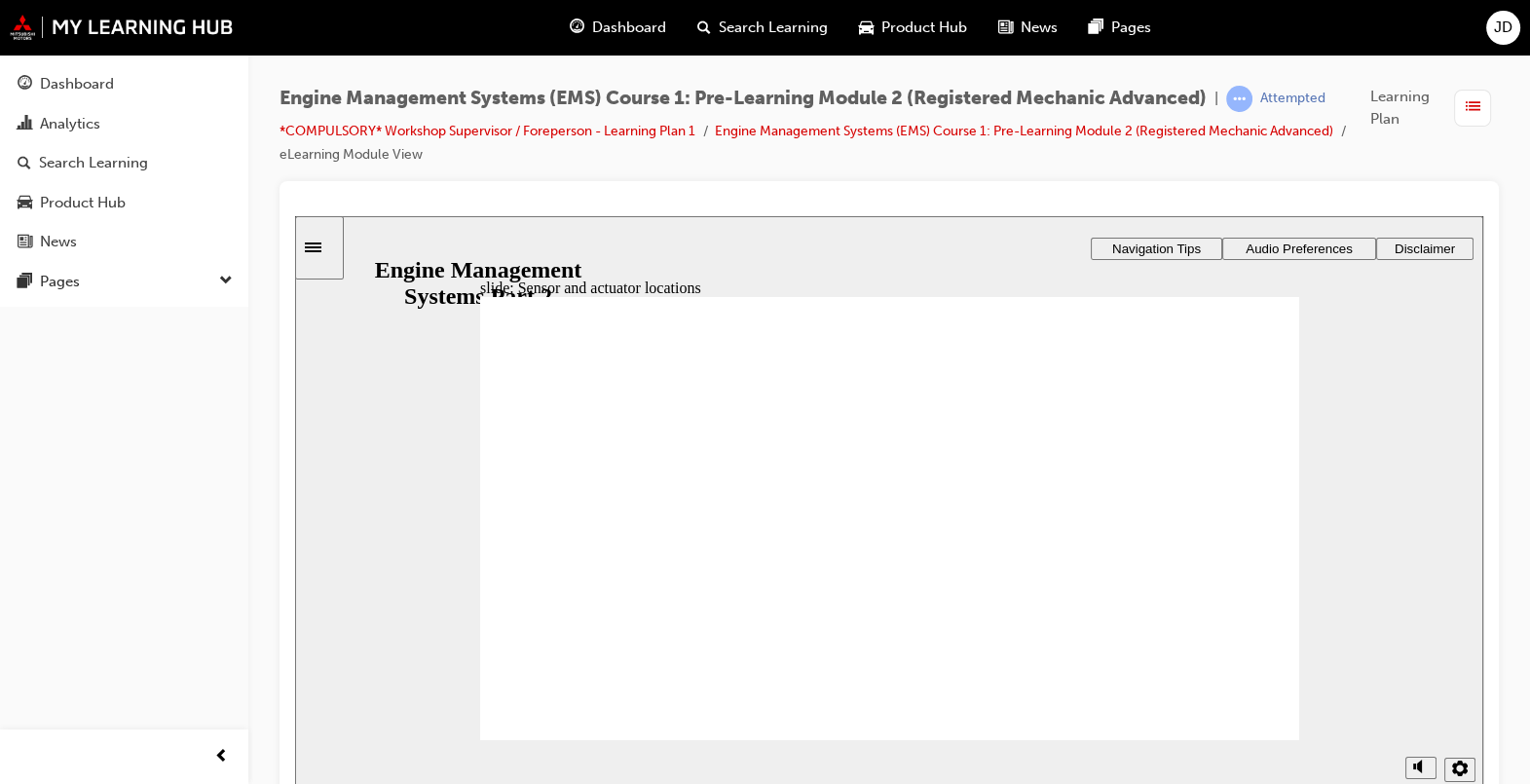 click 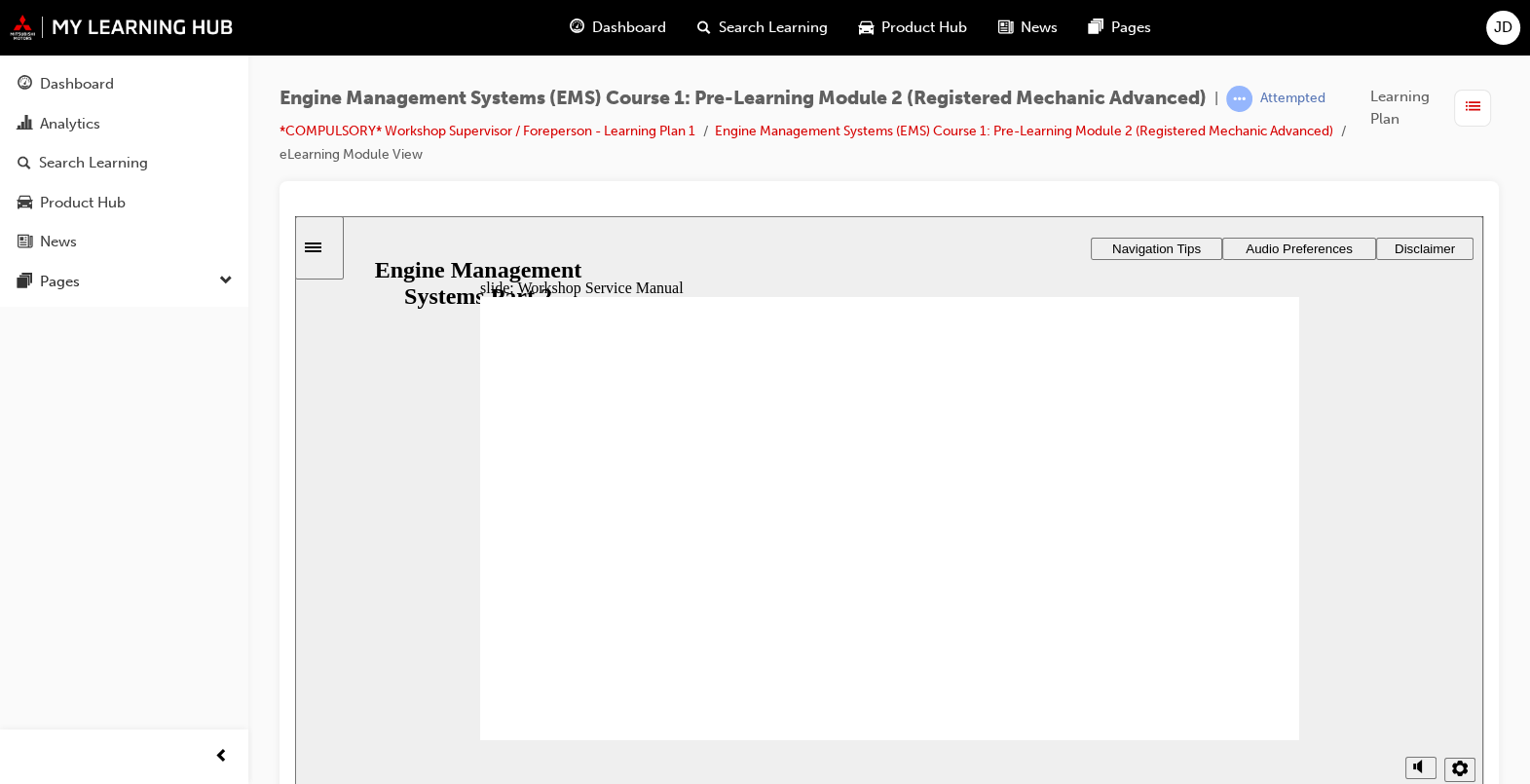click 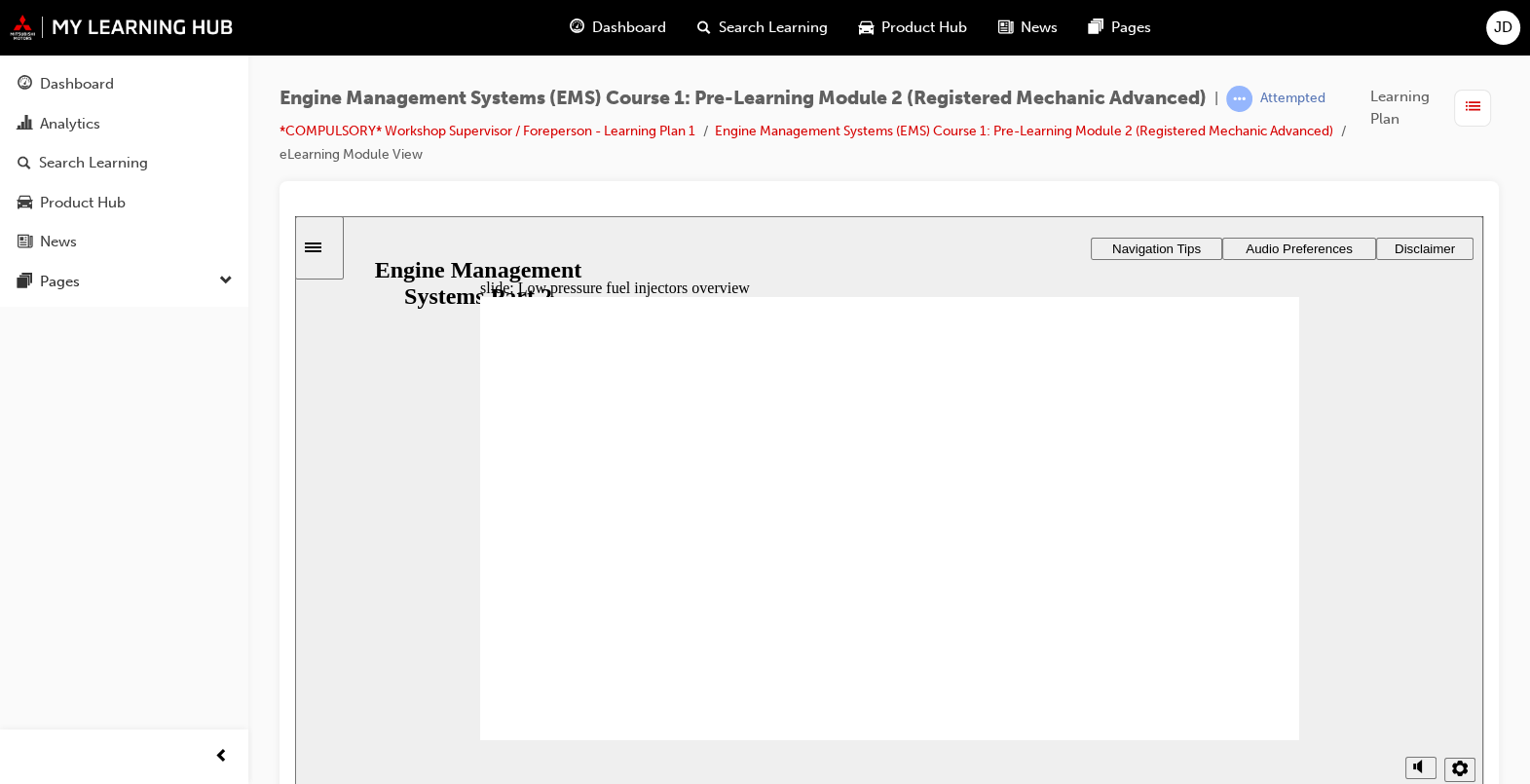 click 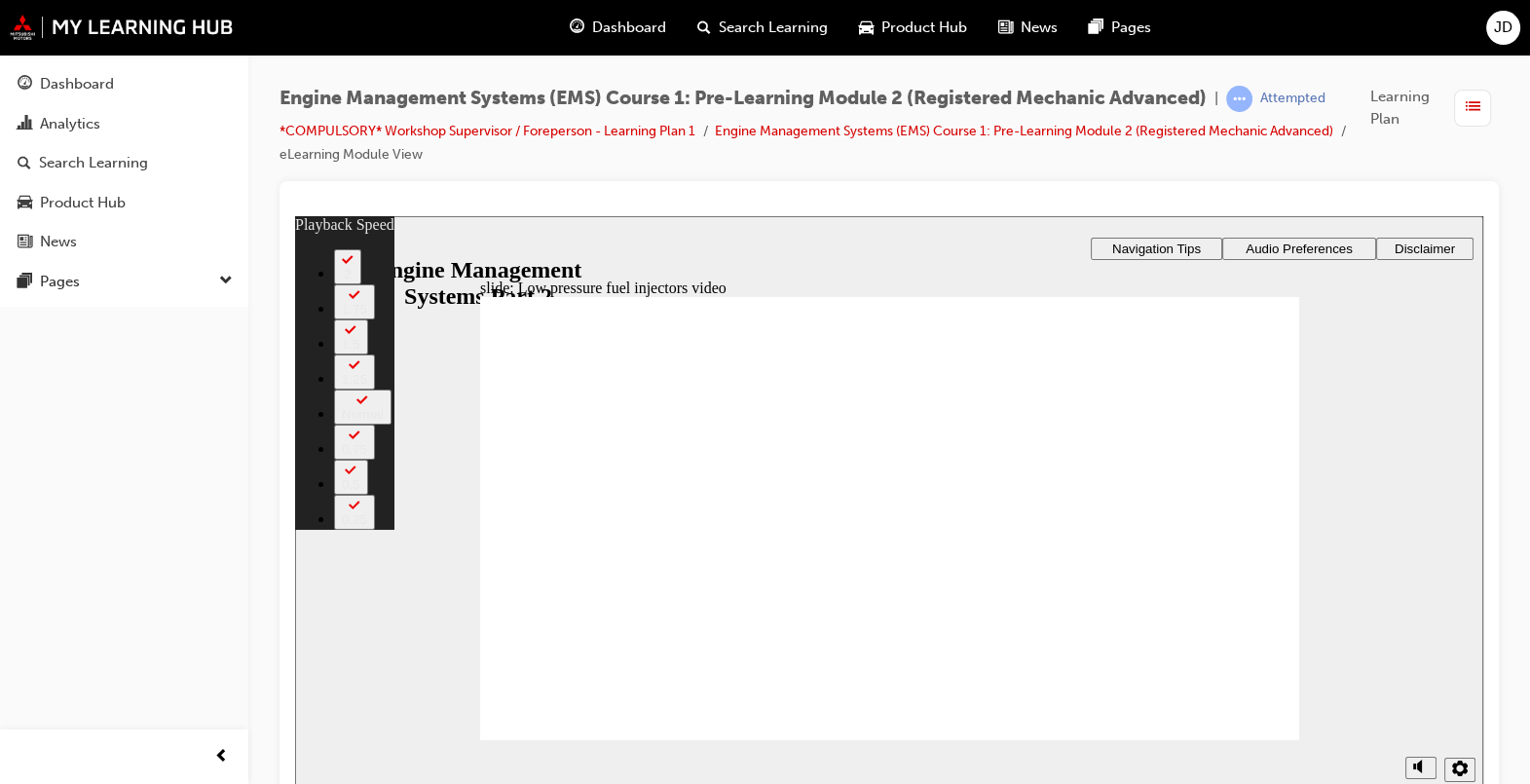 click 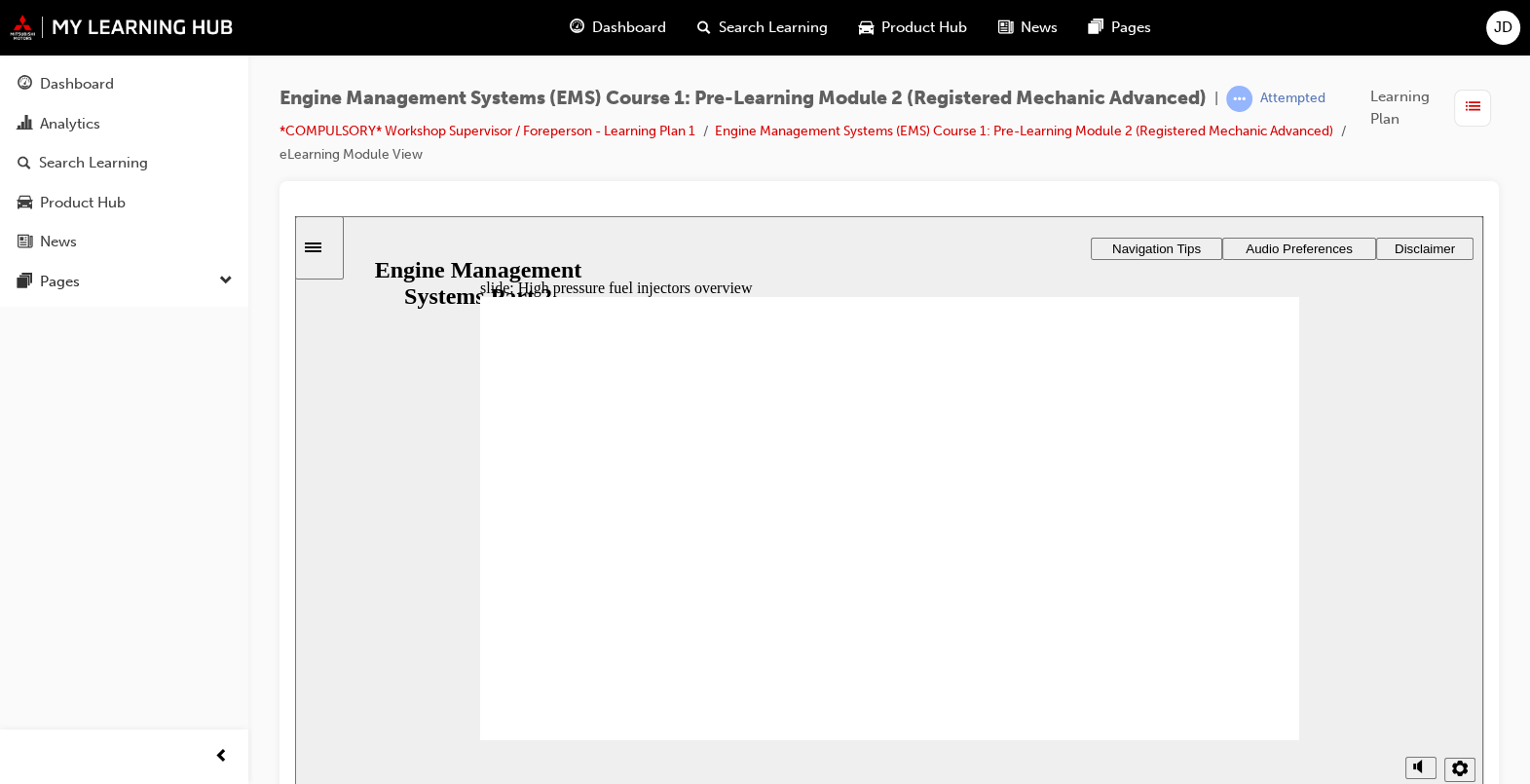 click 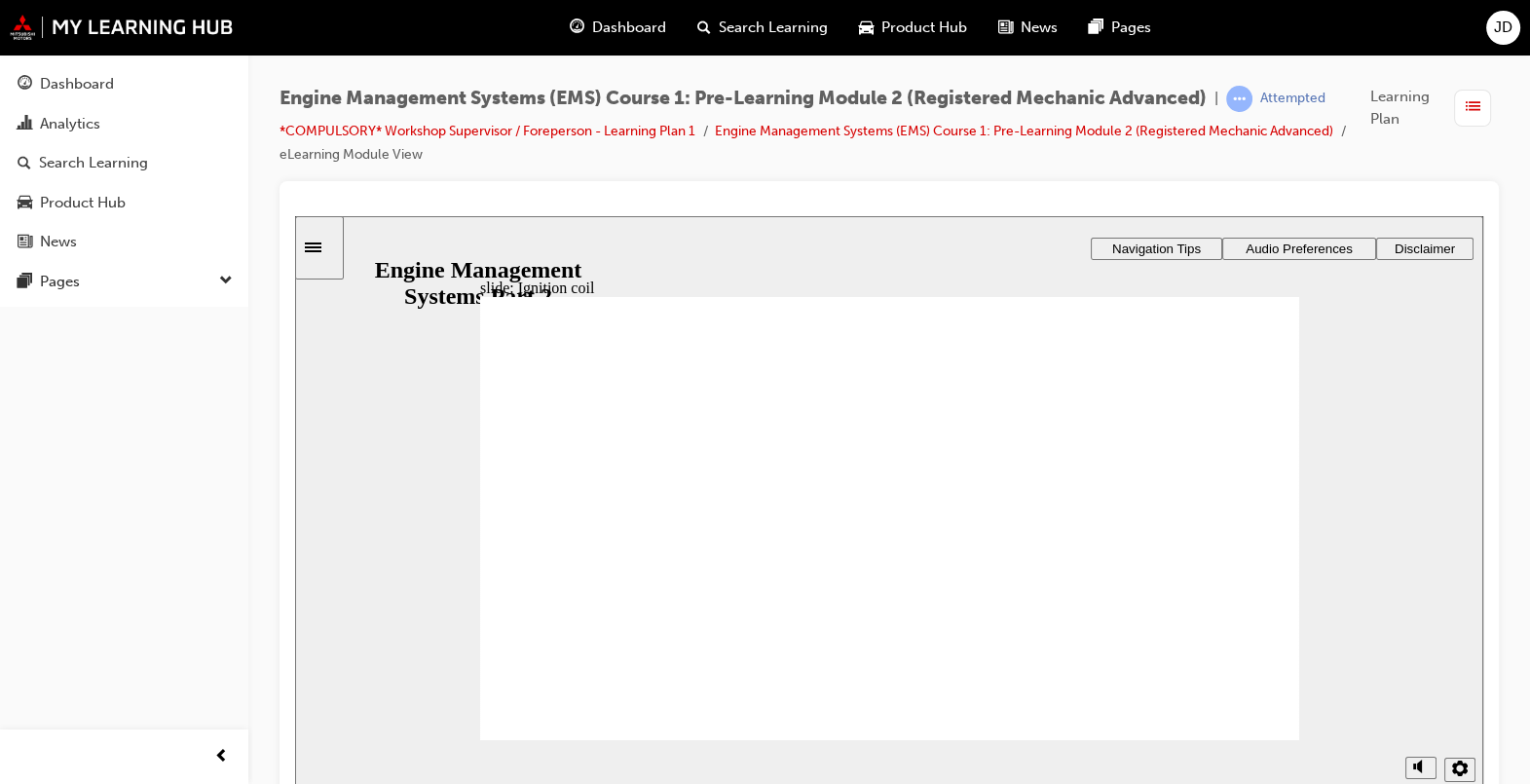 click 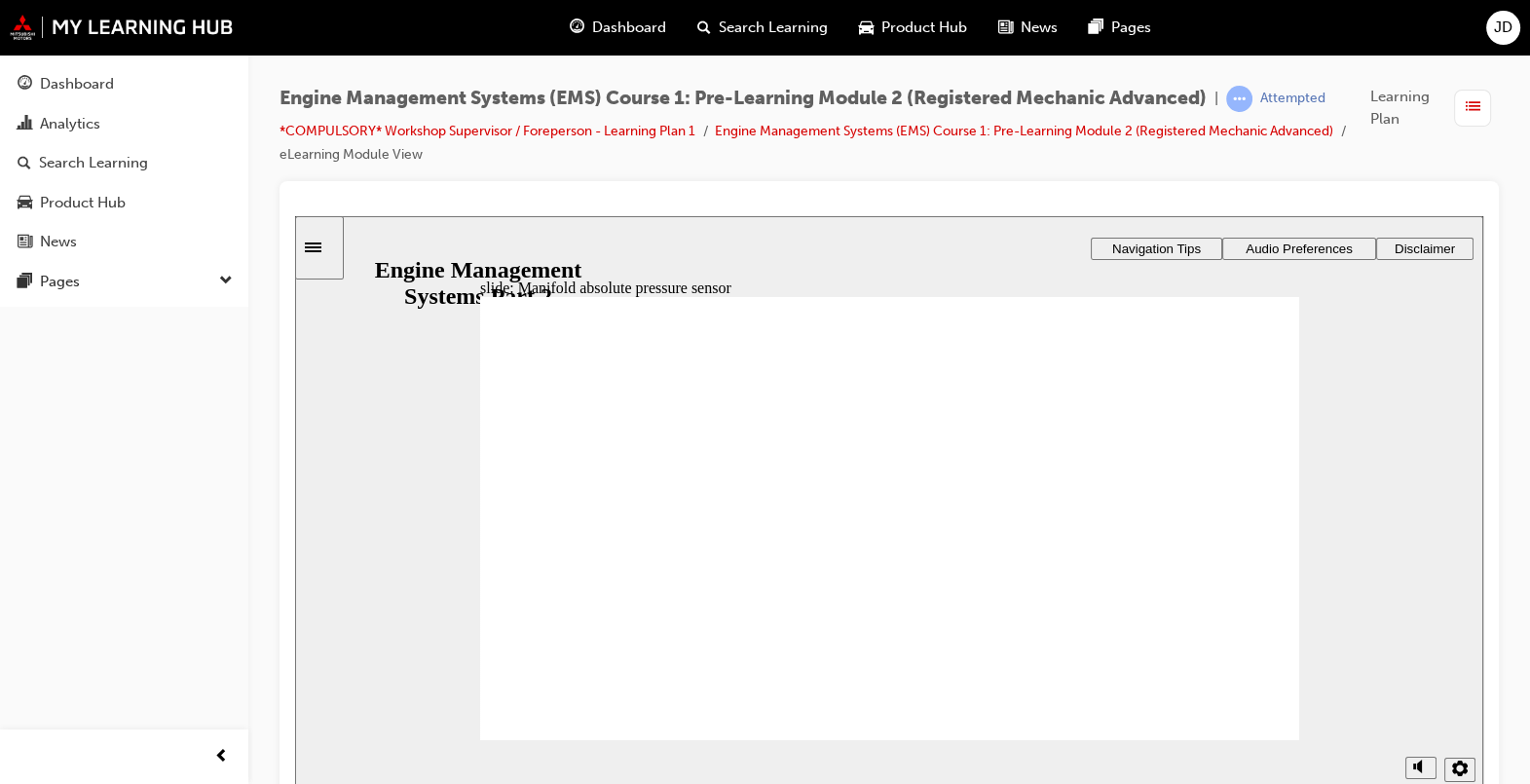 click 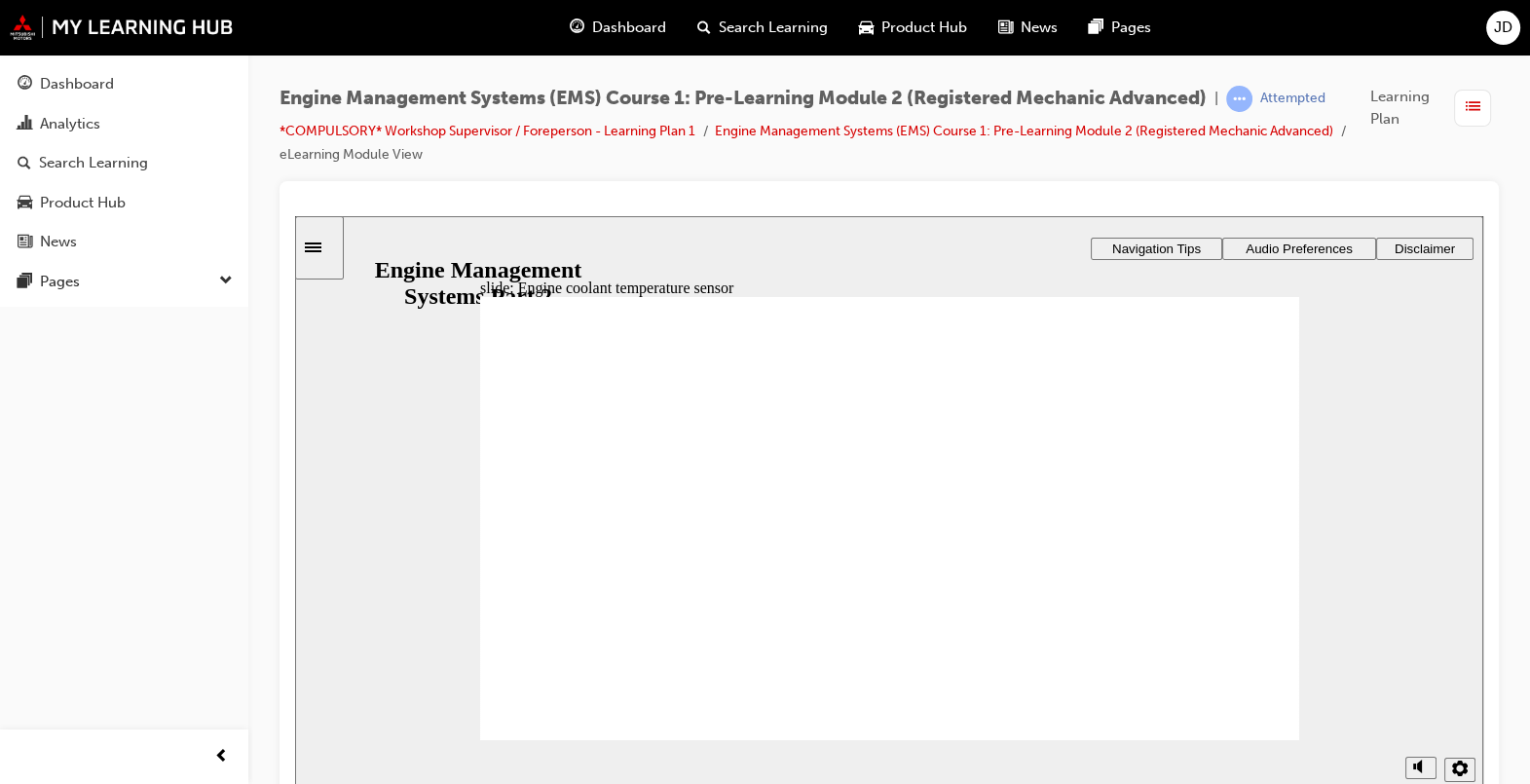 click 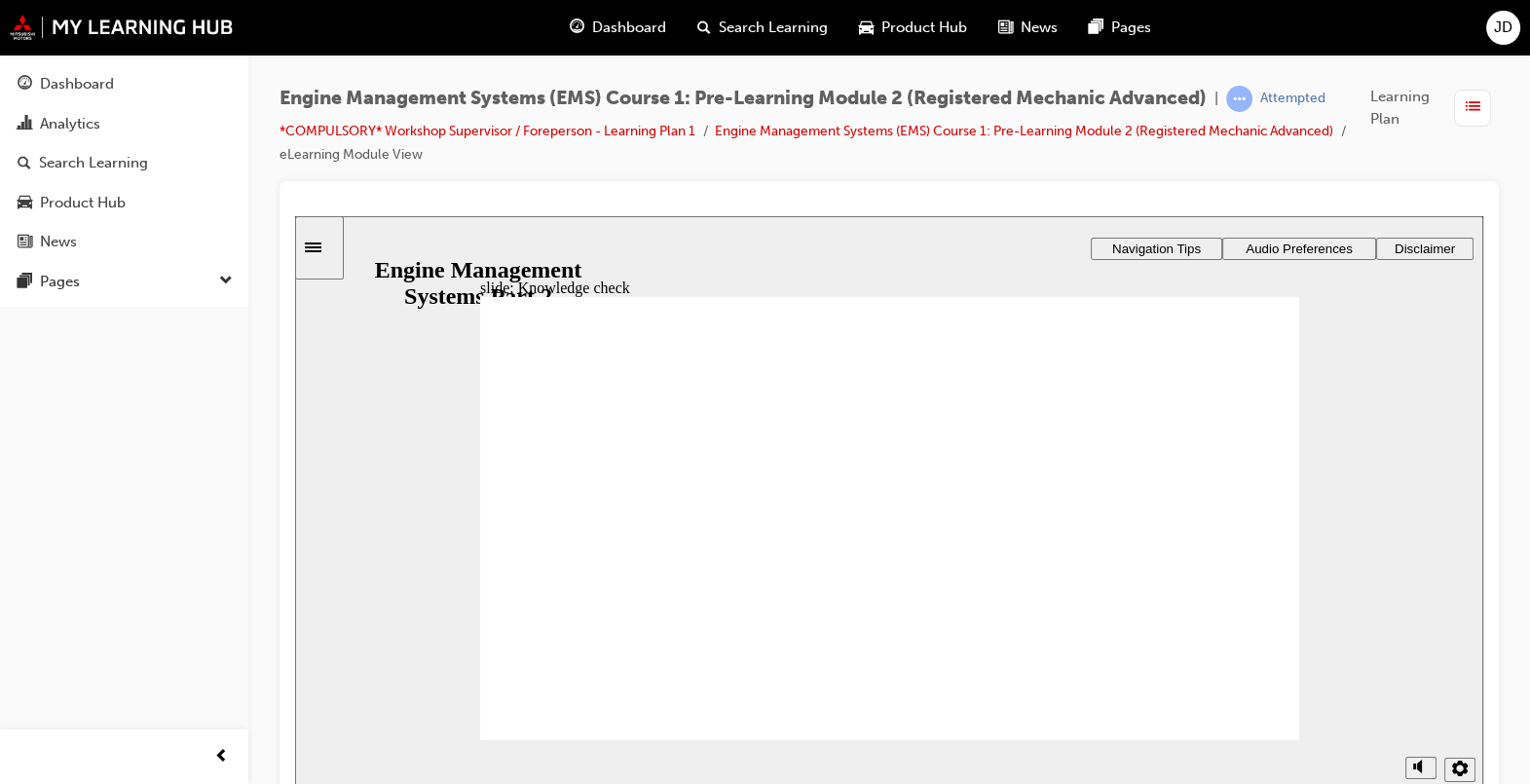 click 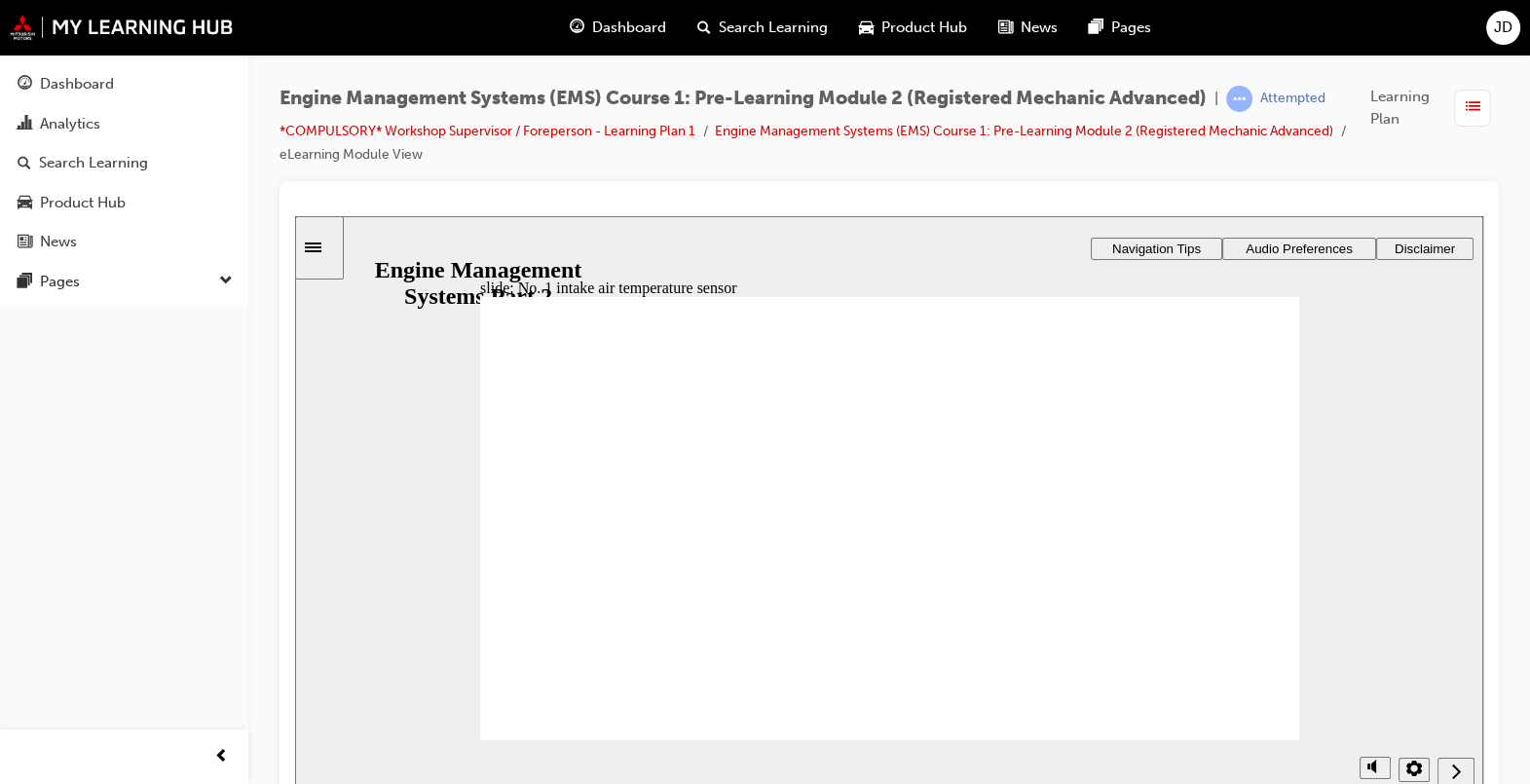 click 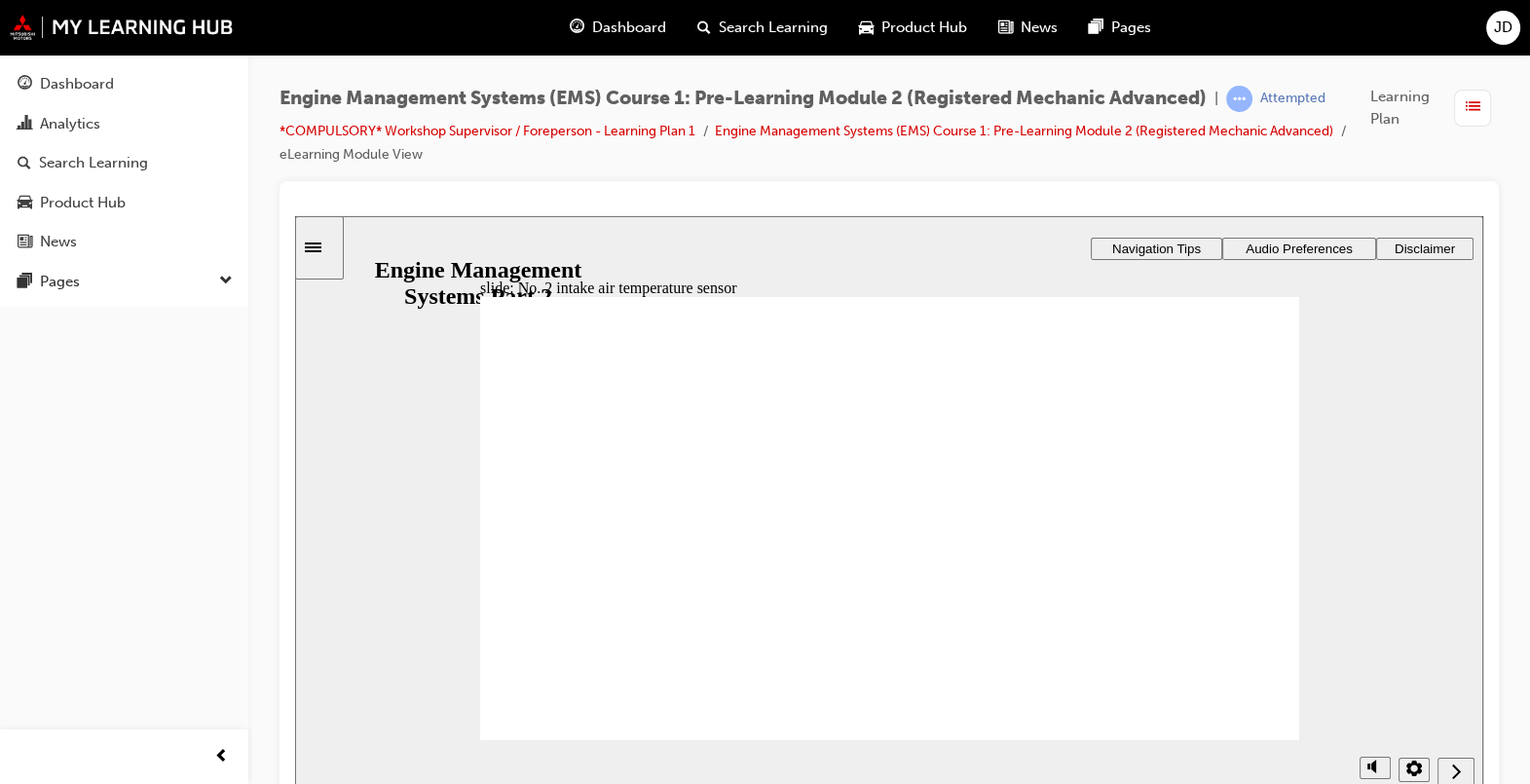 click 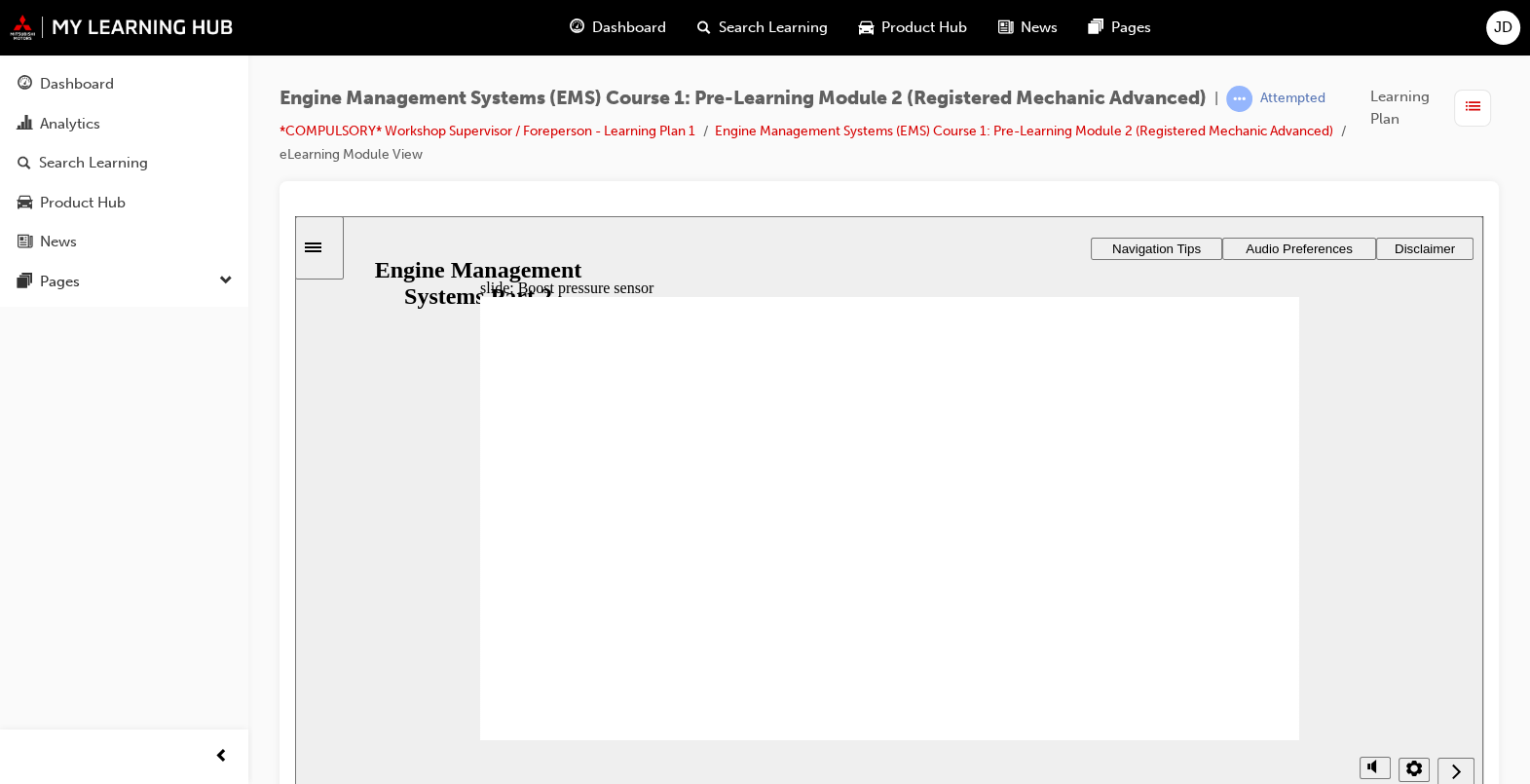 click 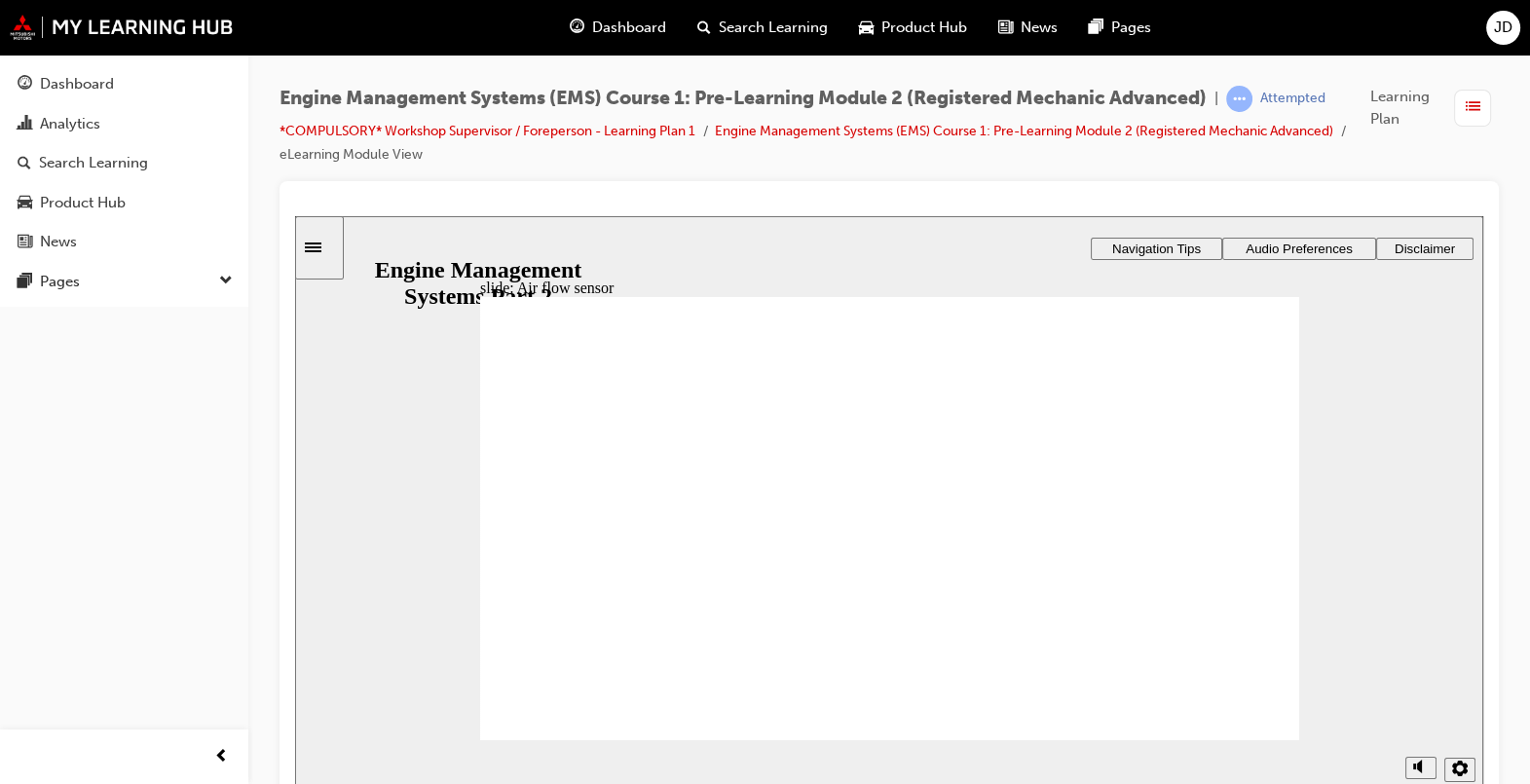 click 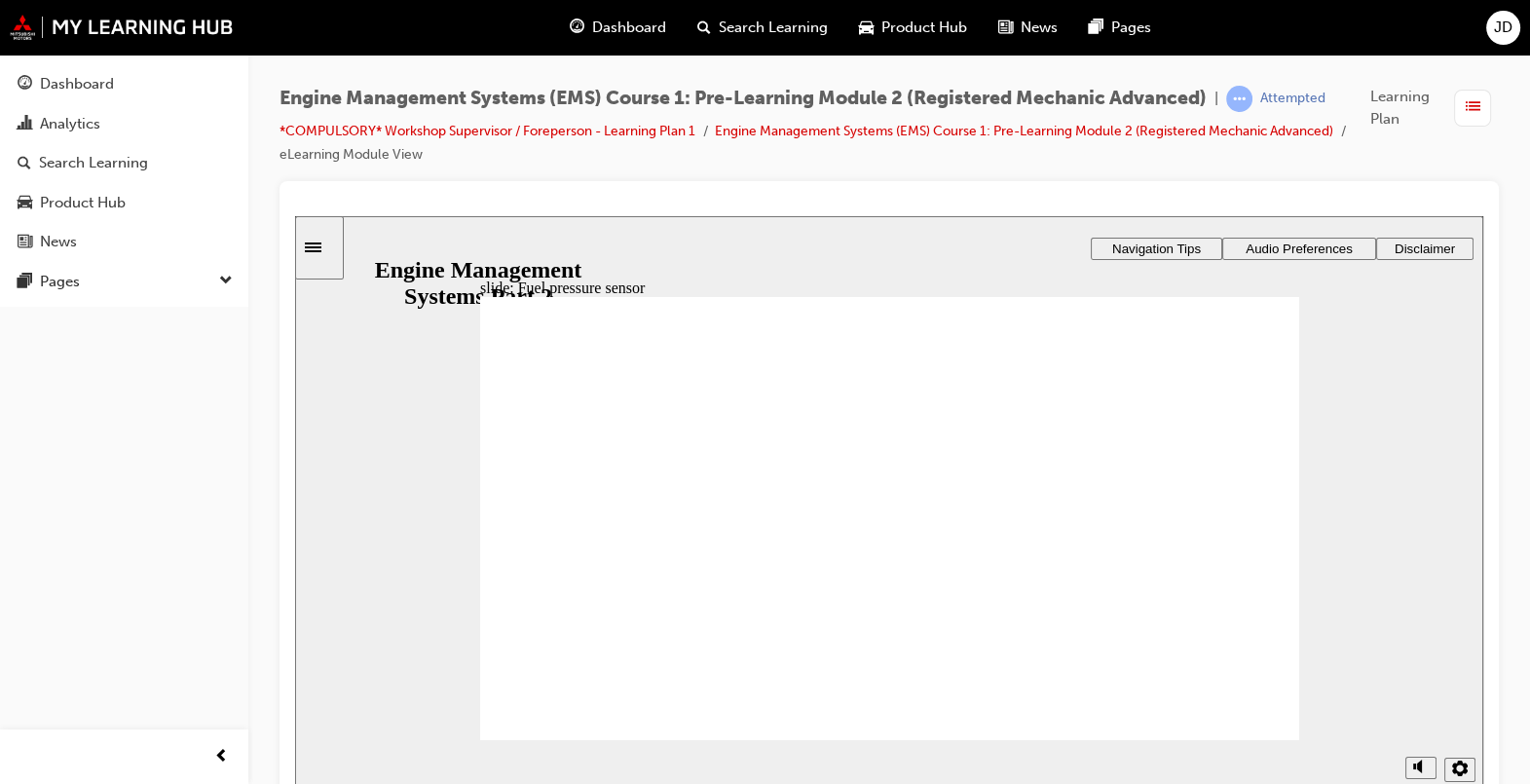 click 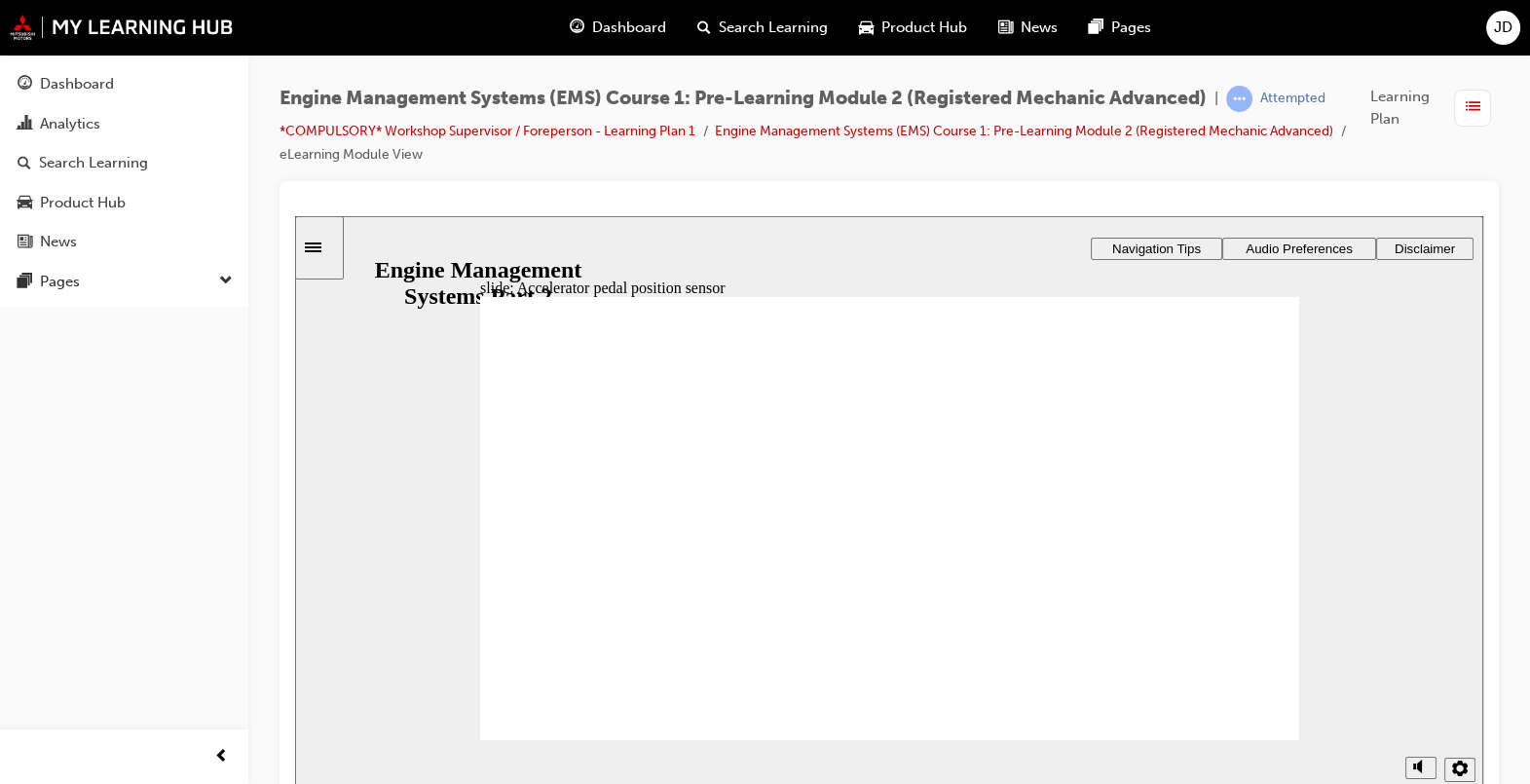 click 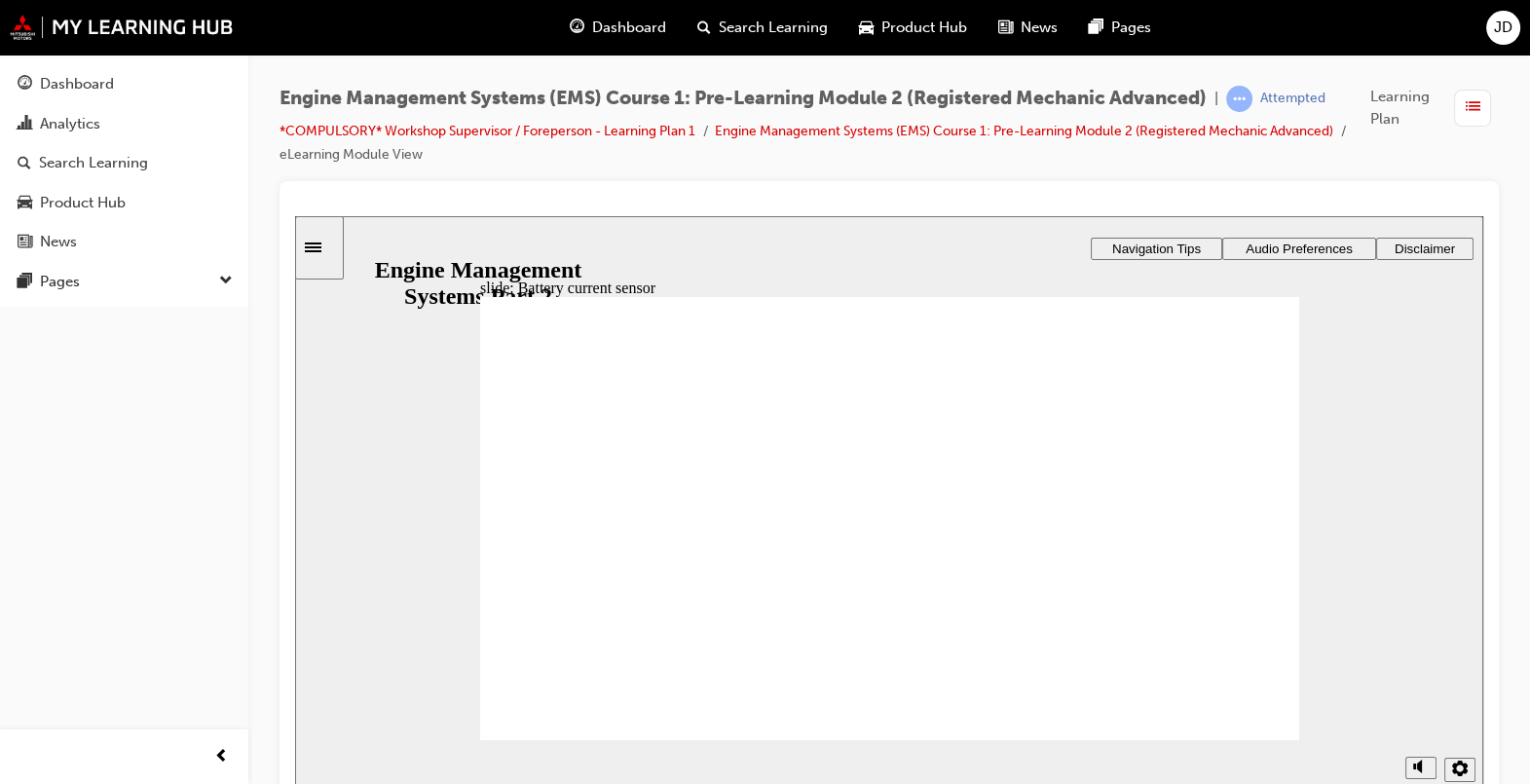 click 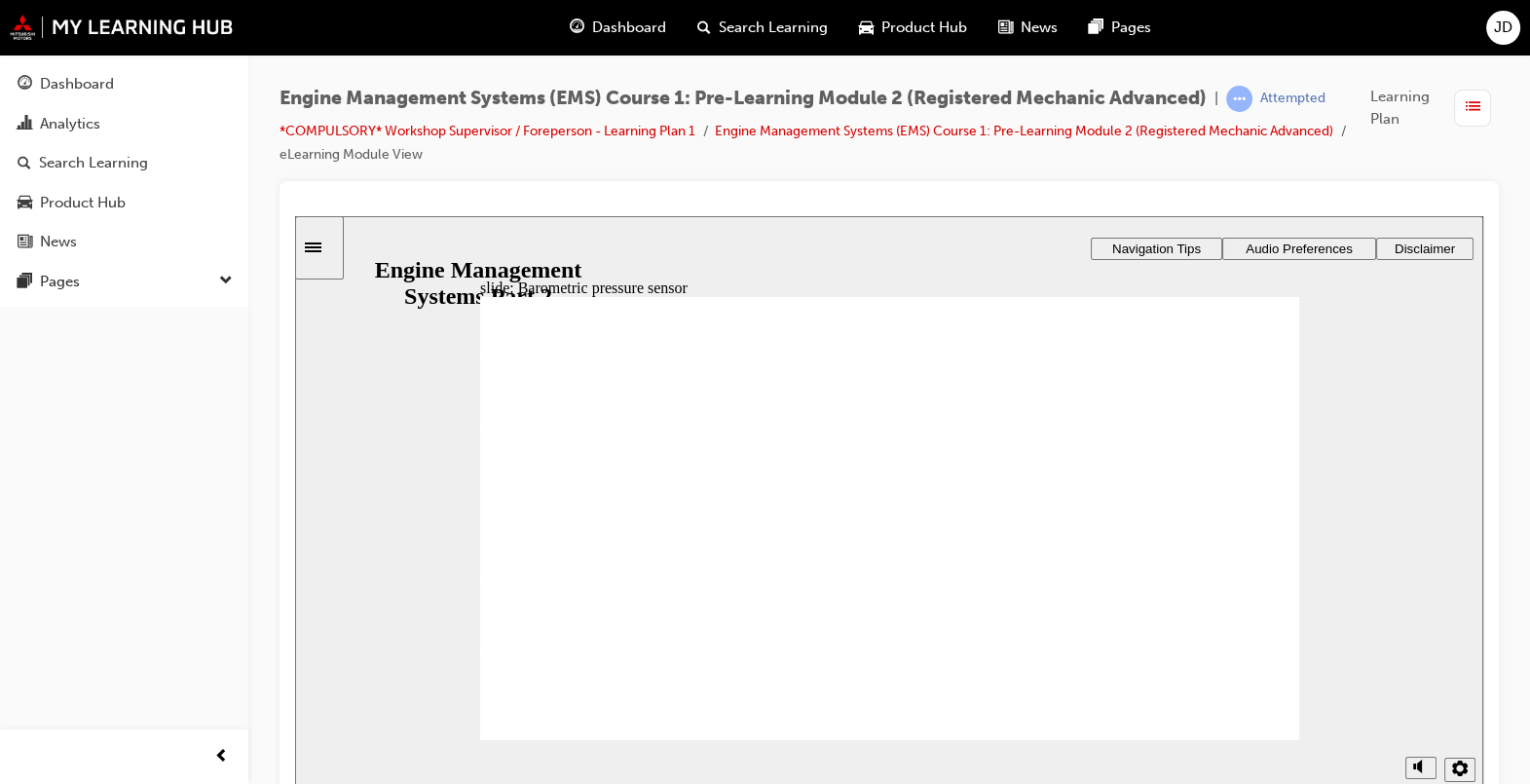 click 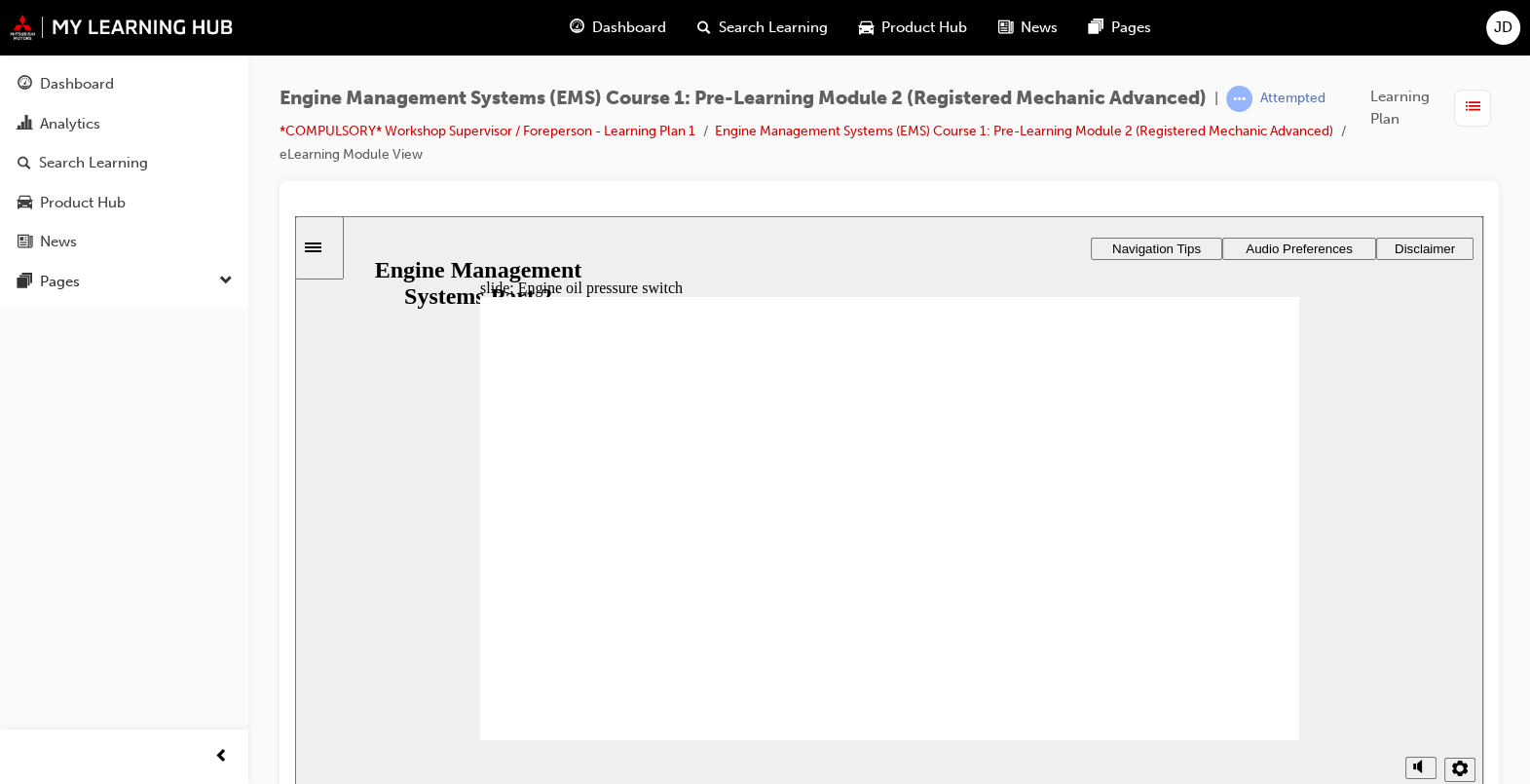 click 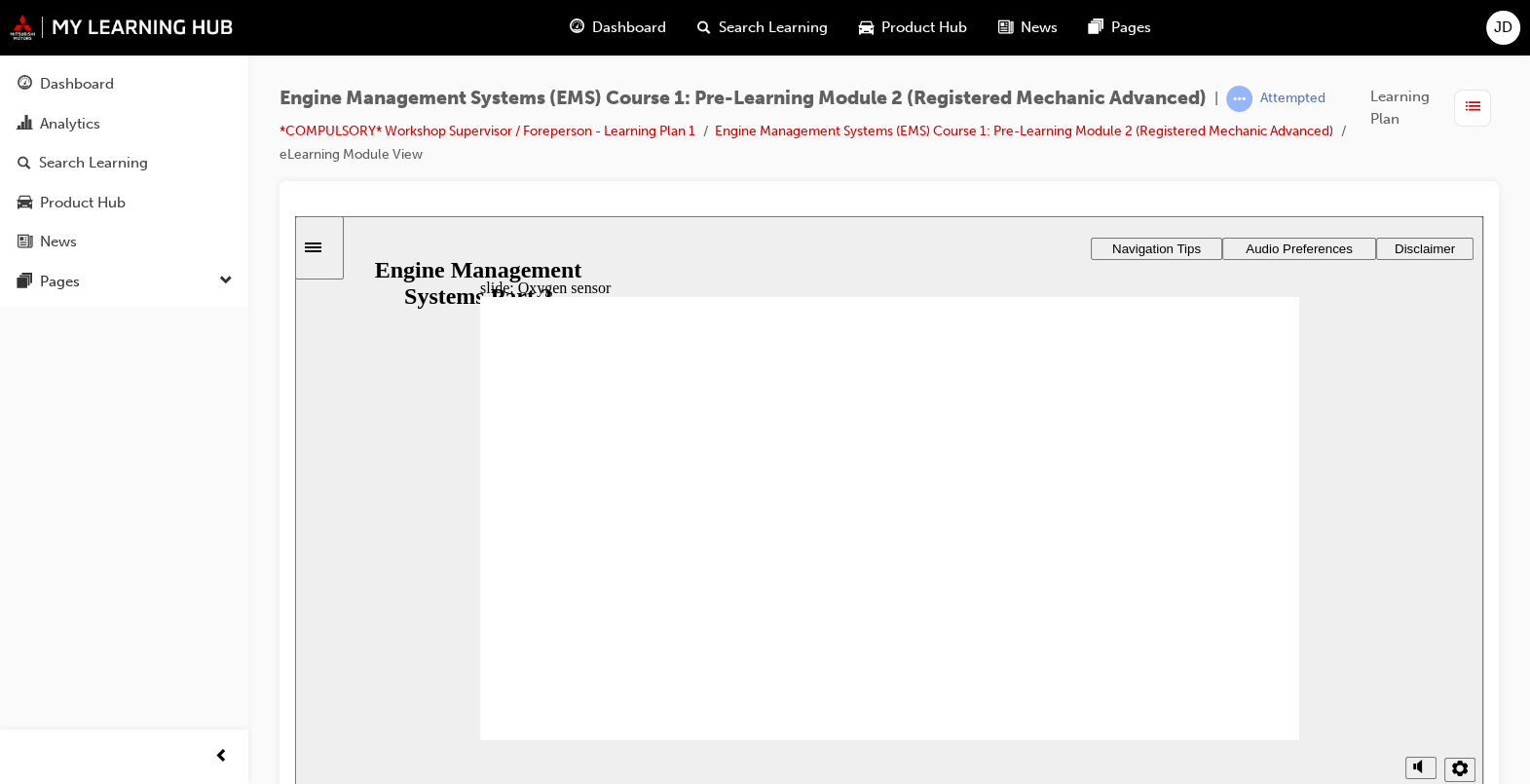 click 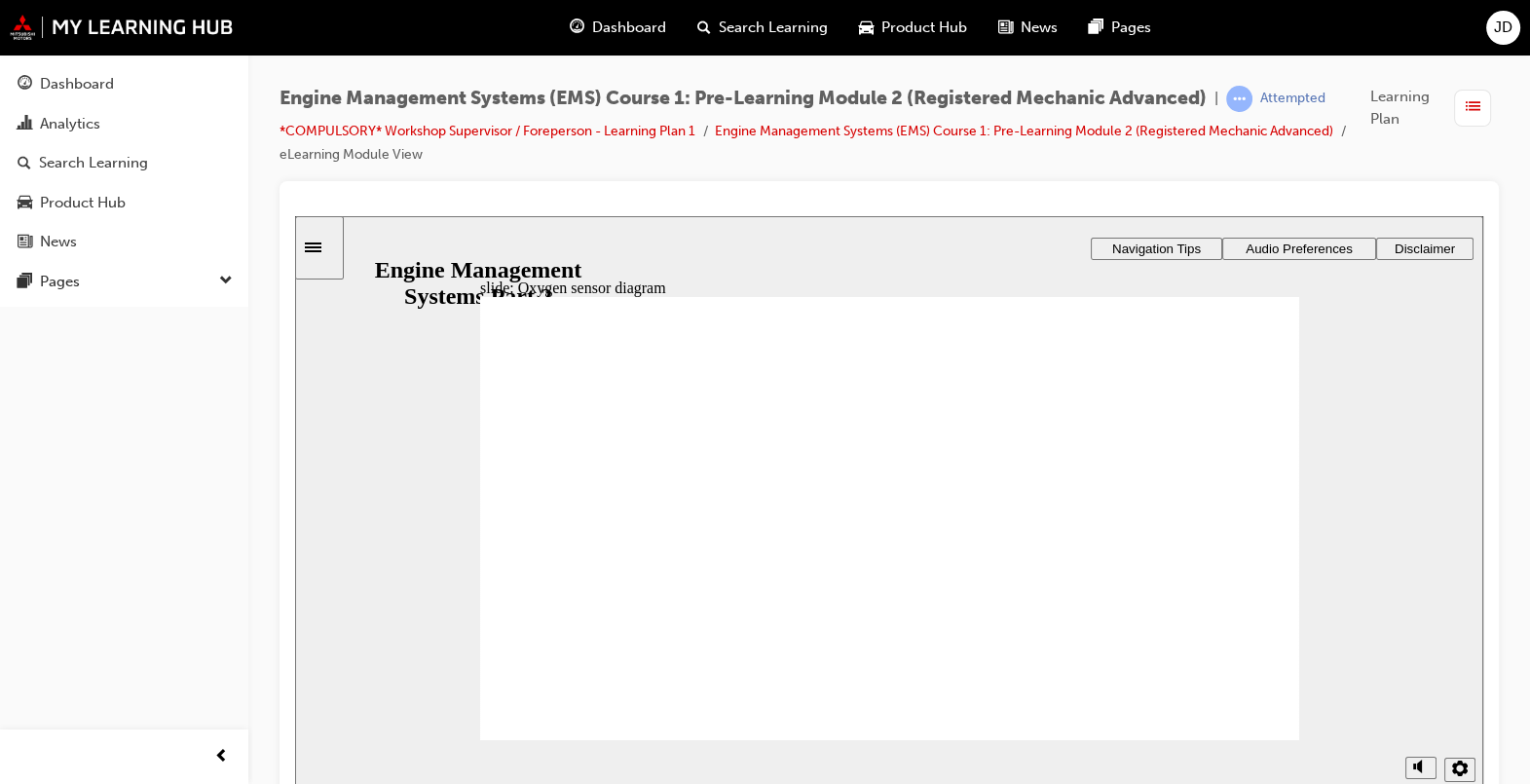 click on "Next Next" at bounding box center (1237, 2394) 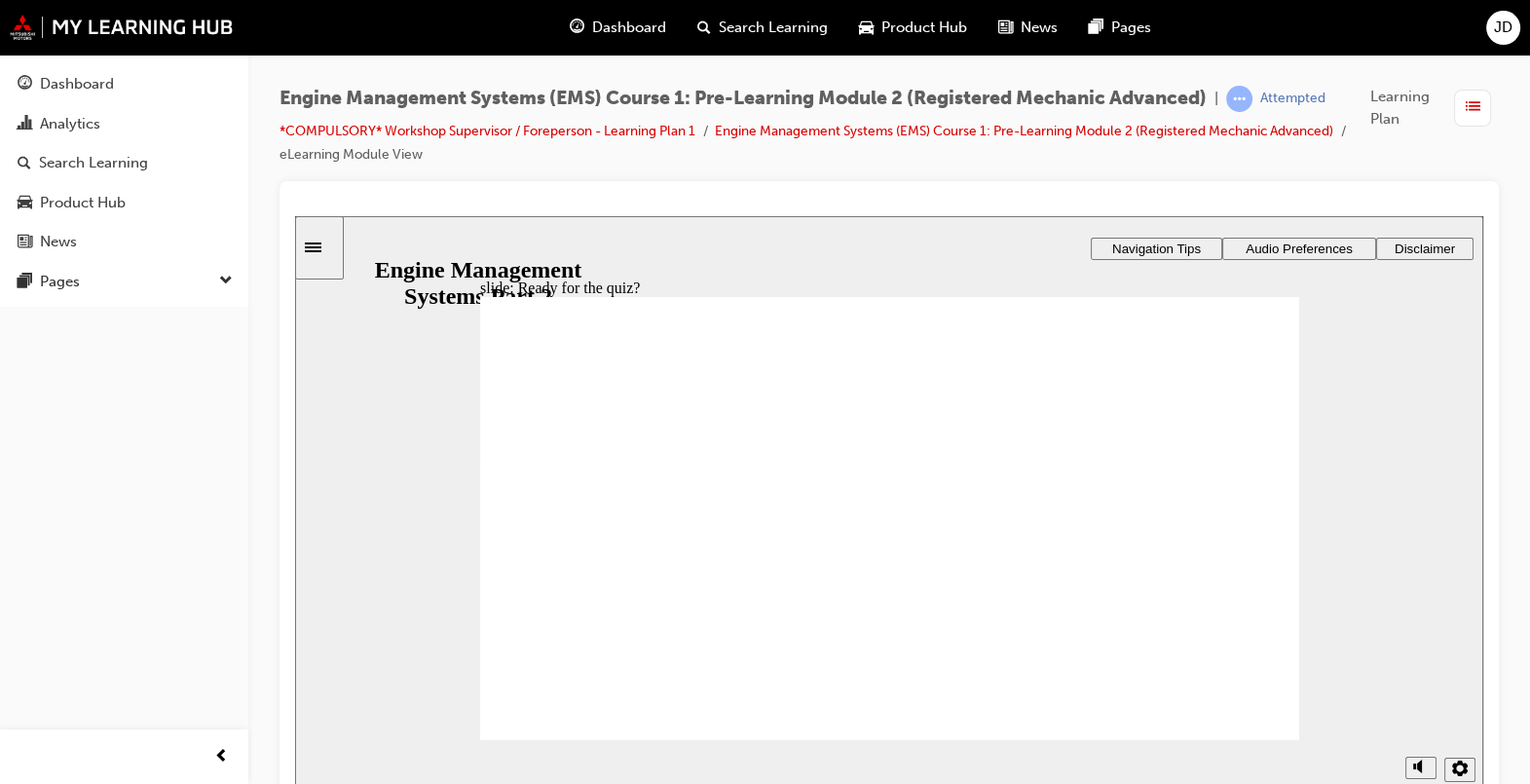 click on "Next" at bounding box center (1237, 2714) 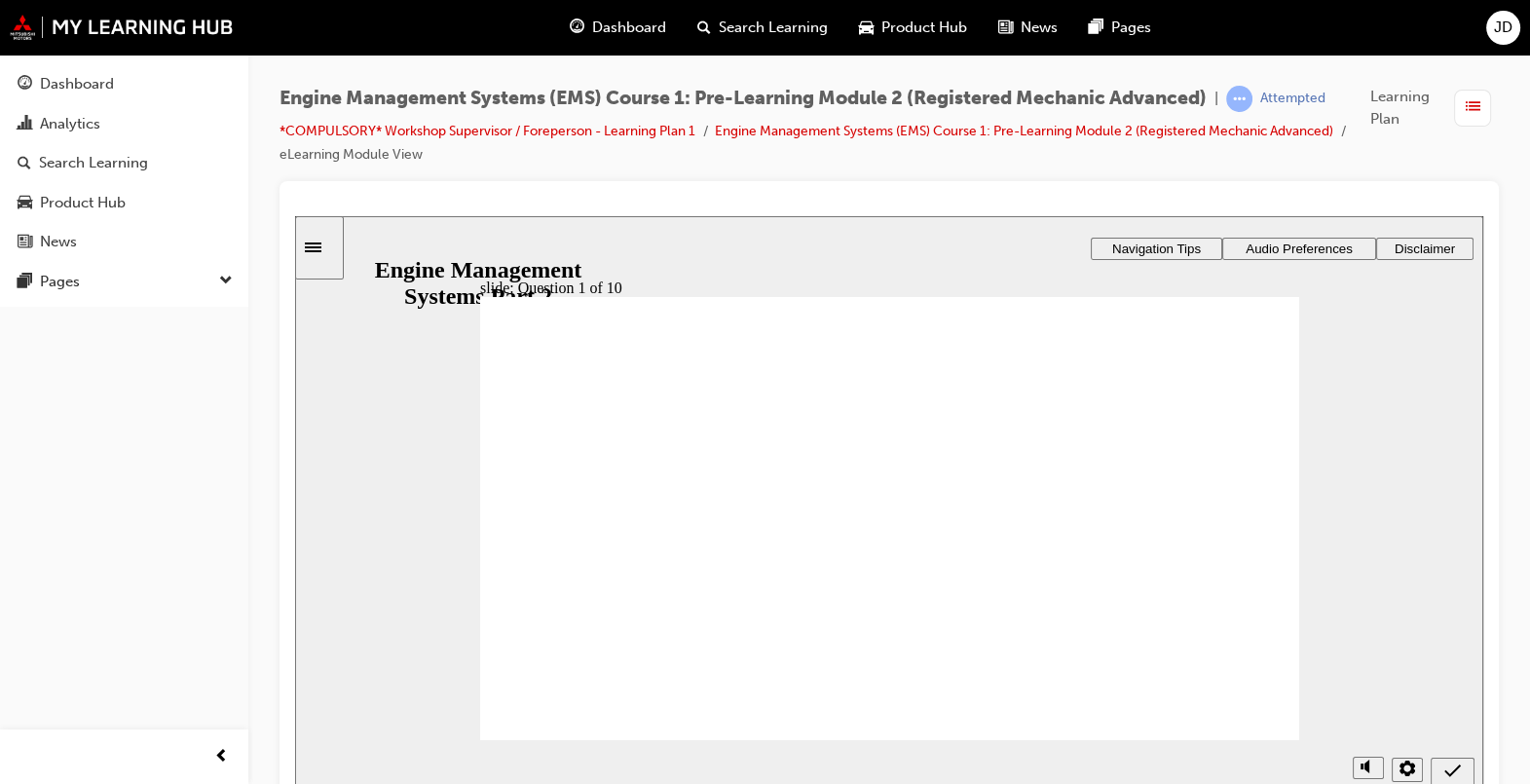 click 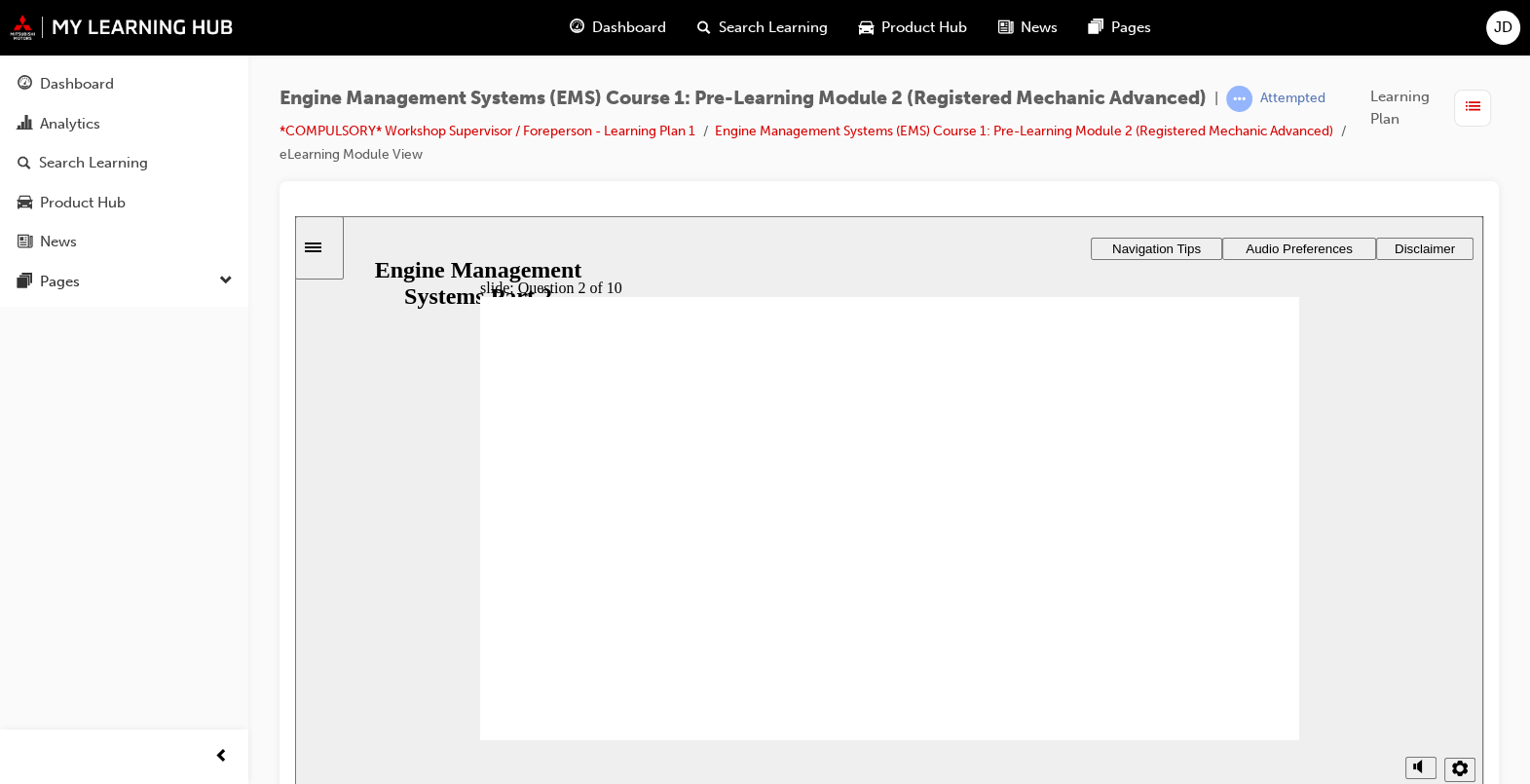 click 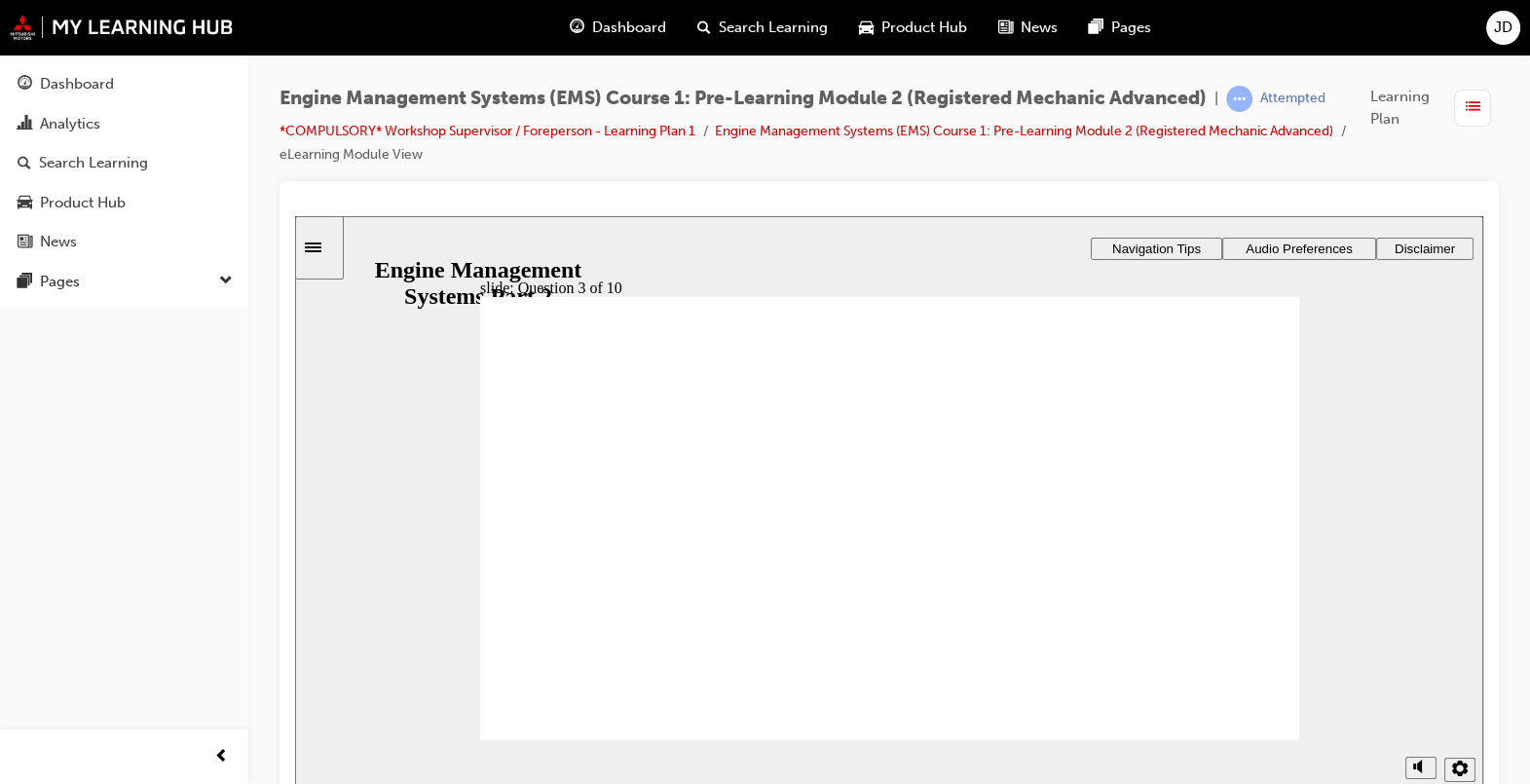 click 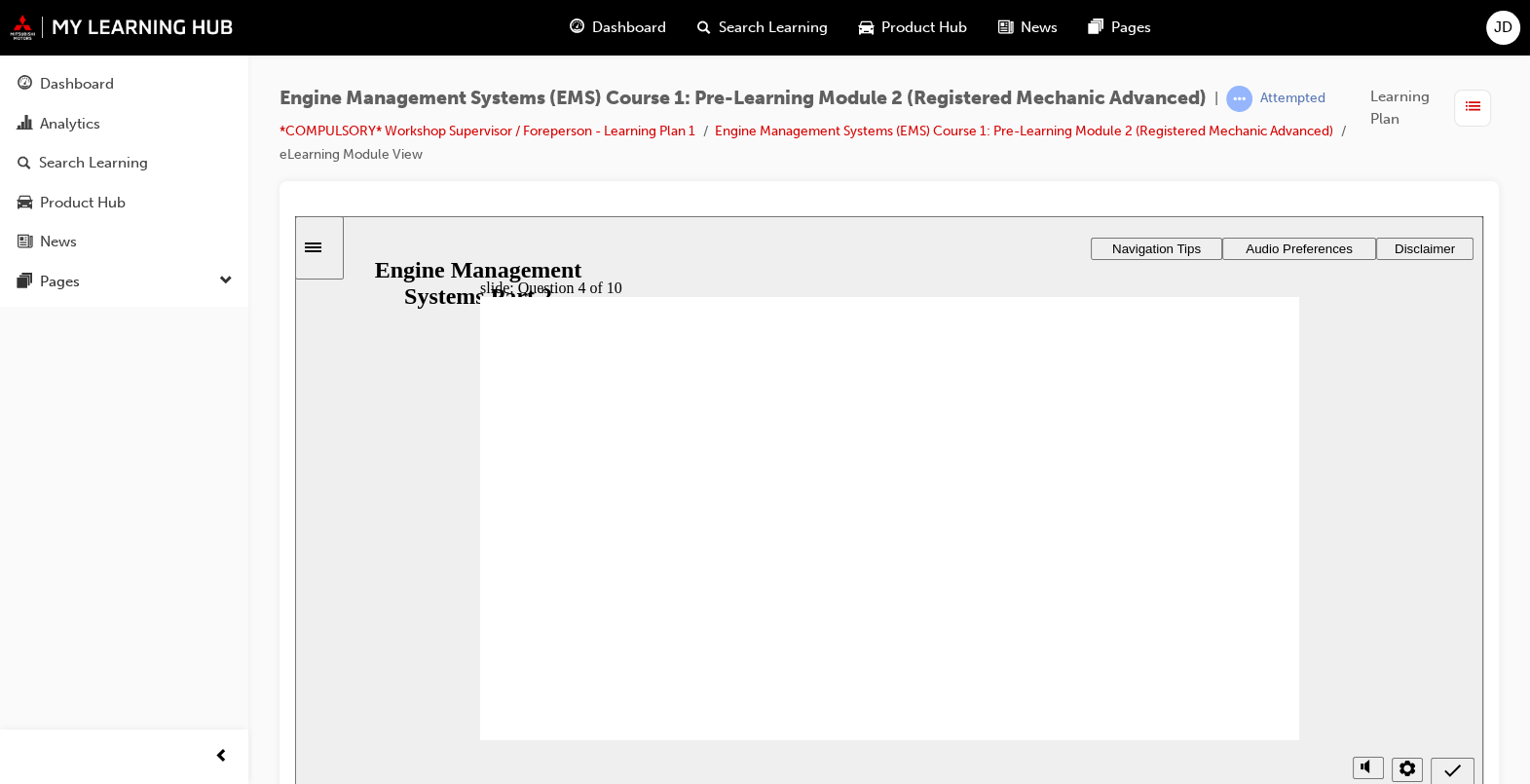 click 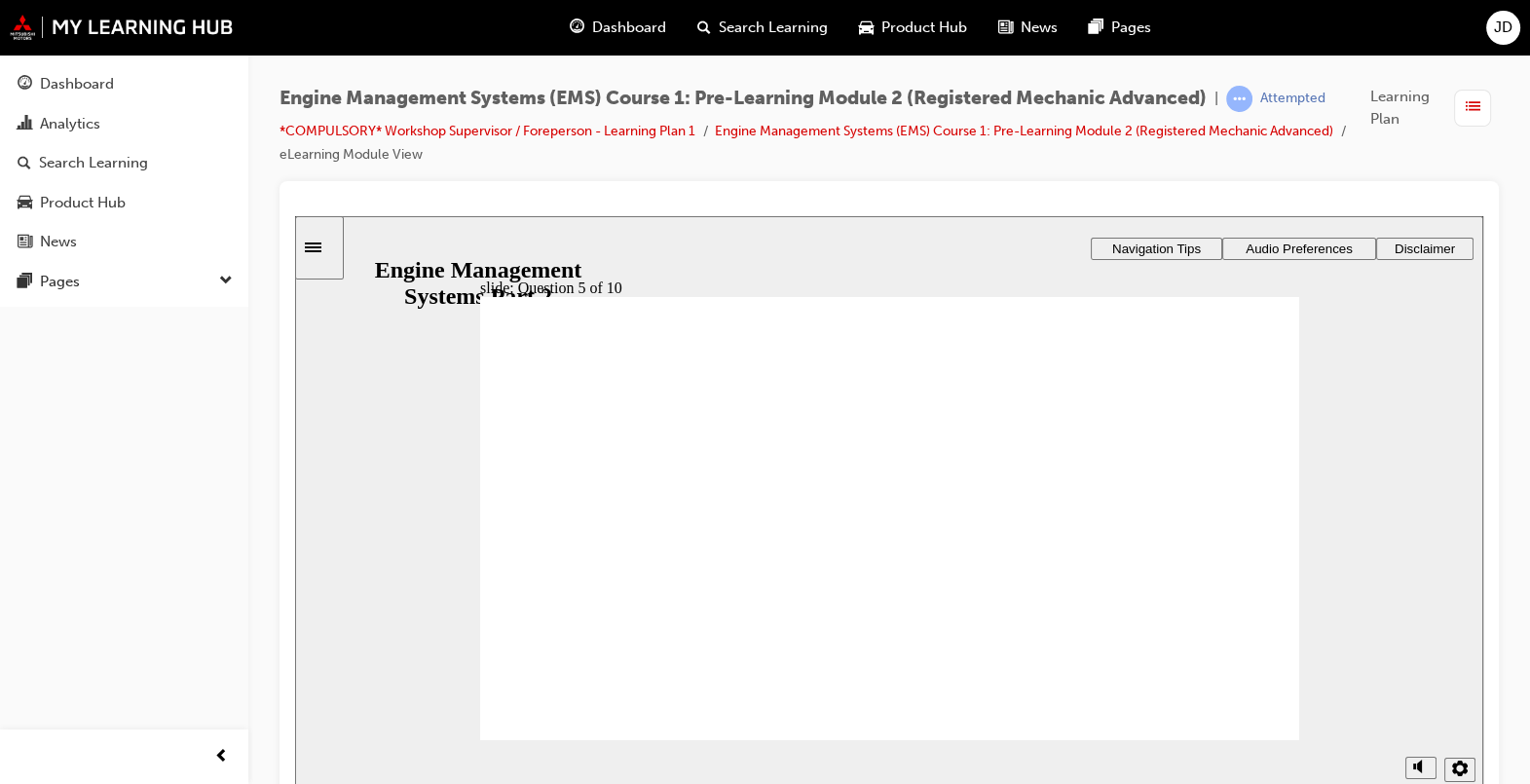 click 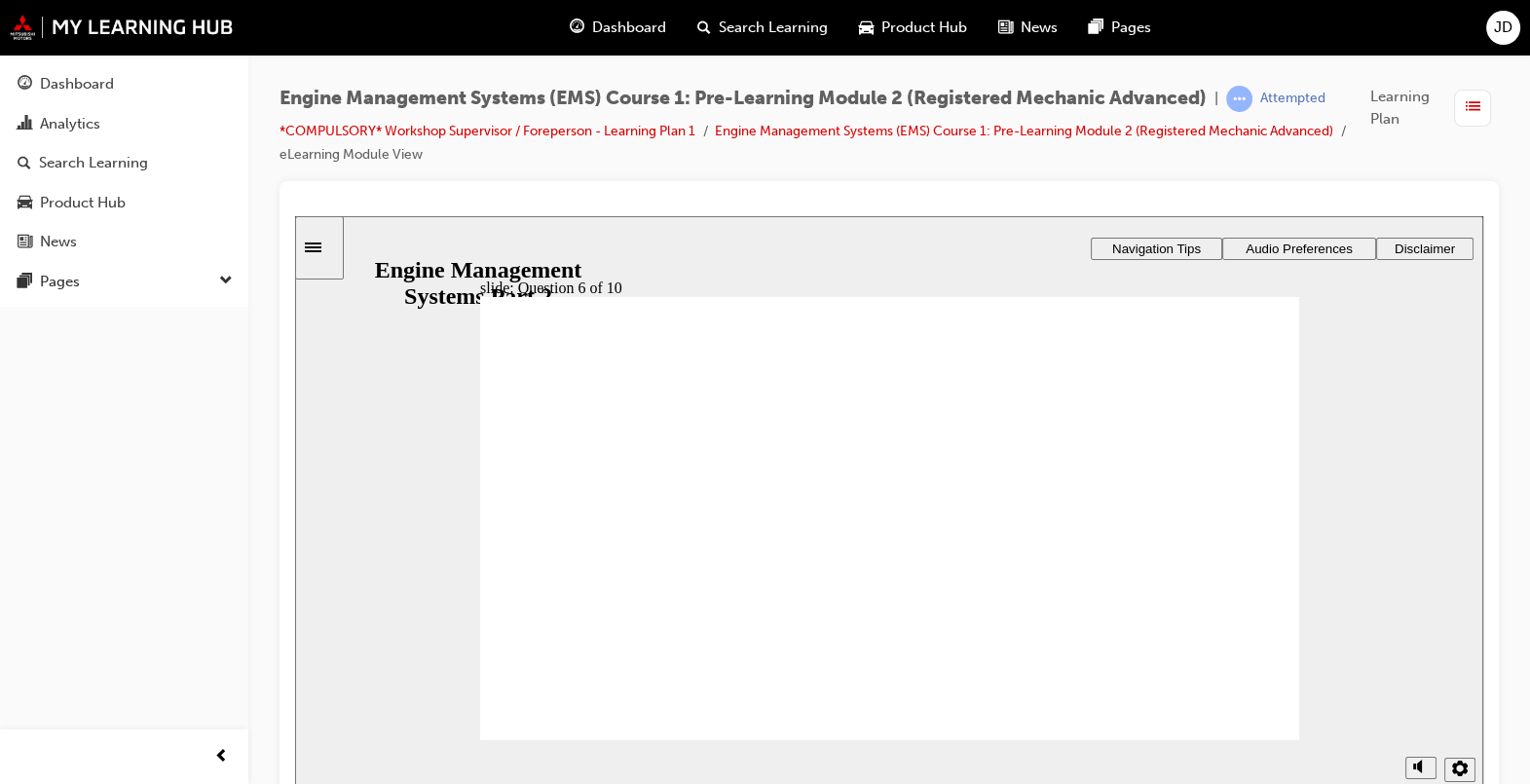 click 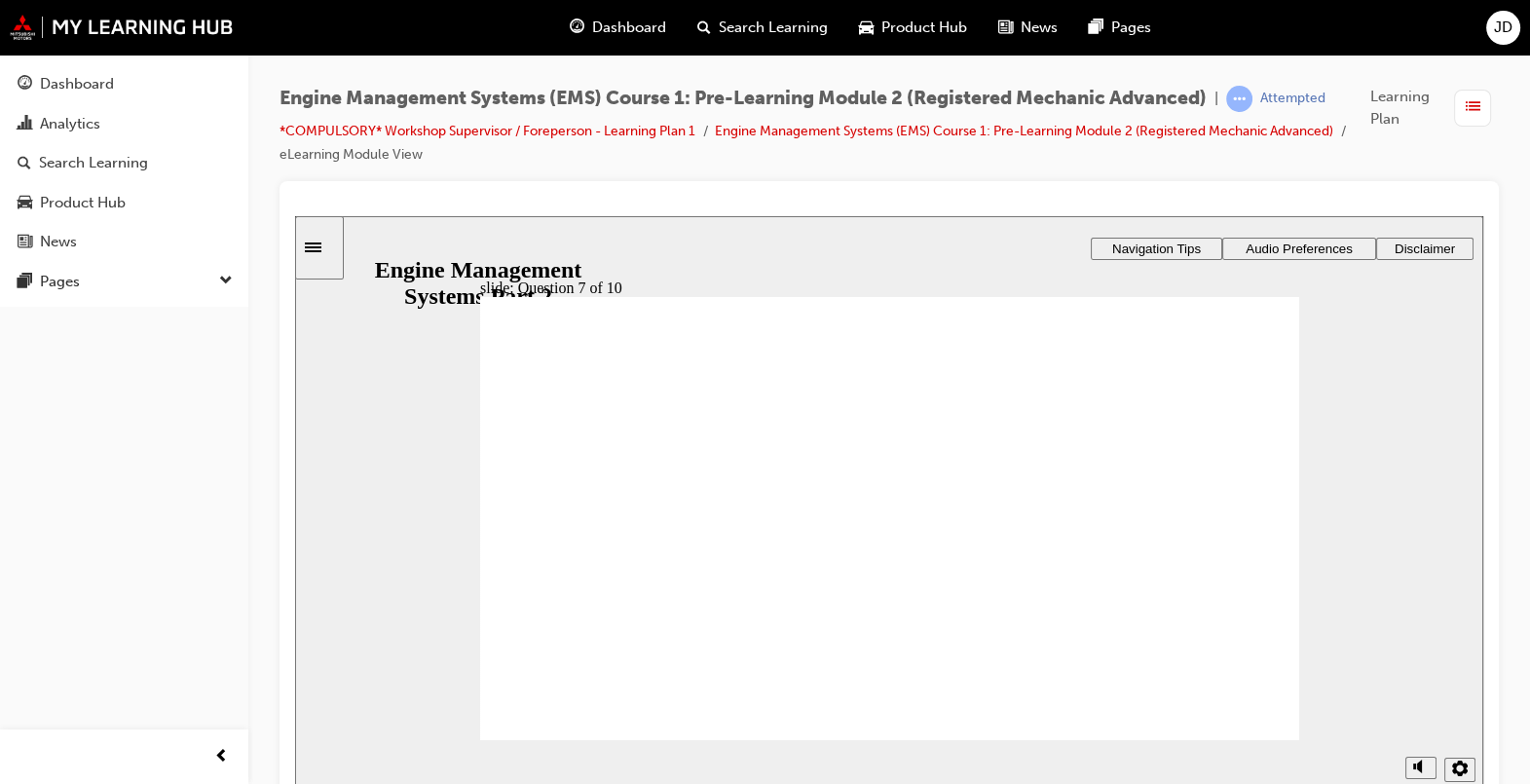 click 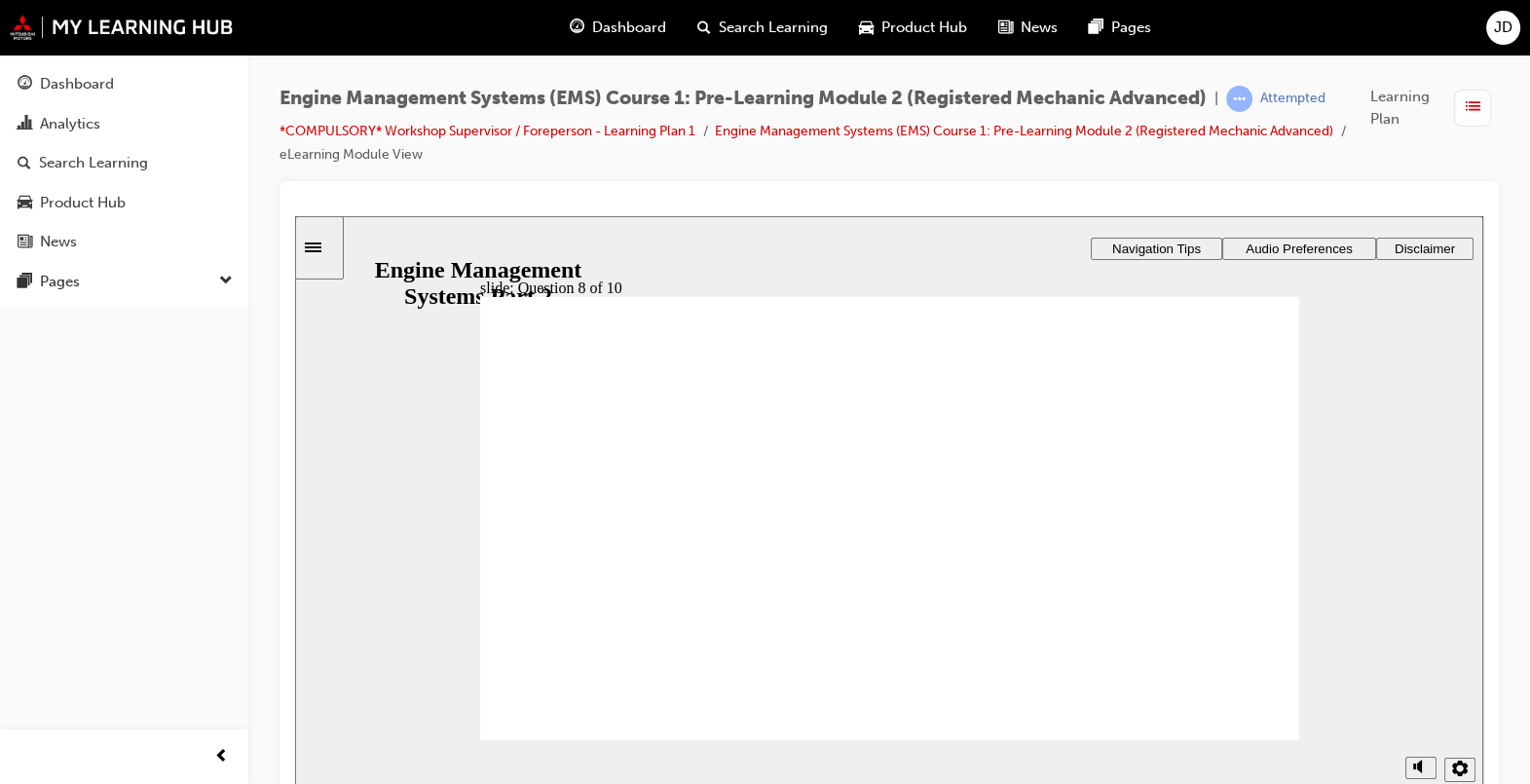 click 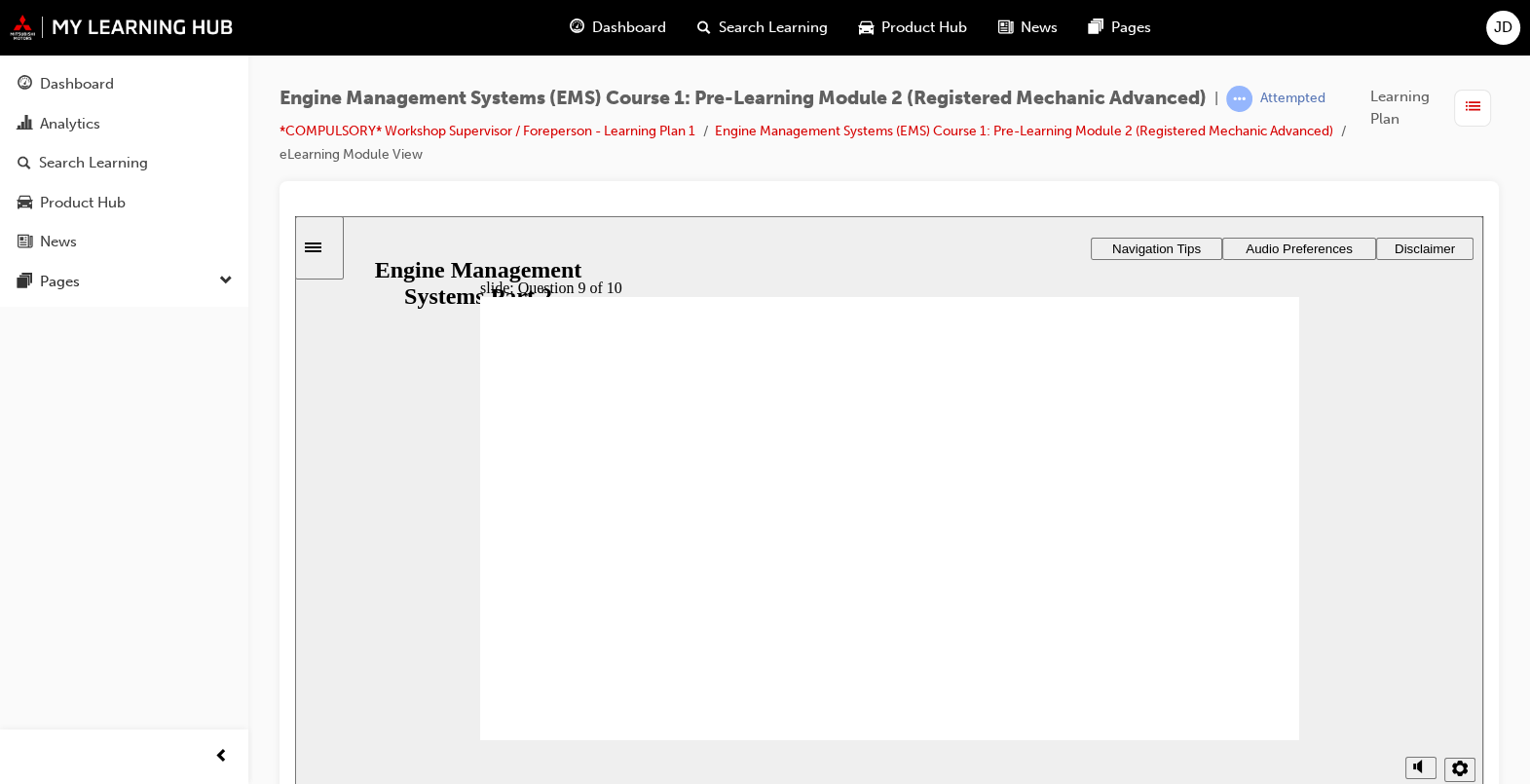 click 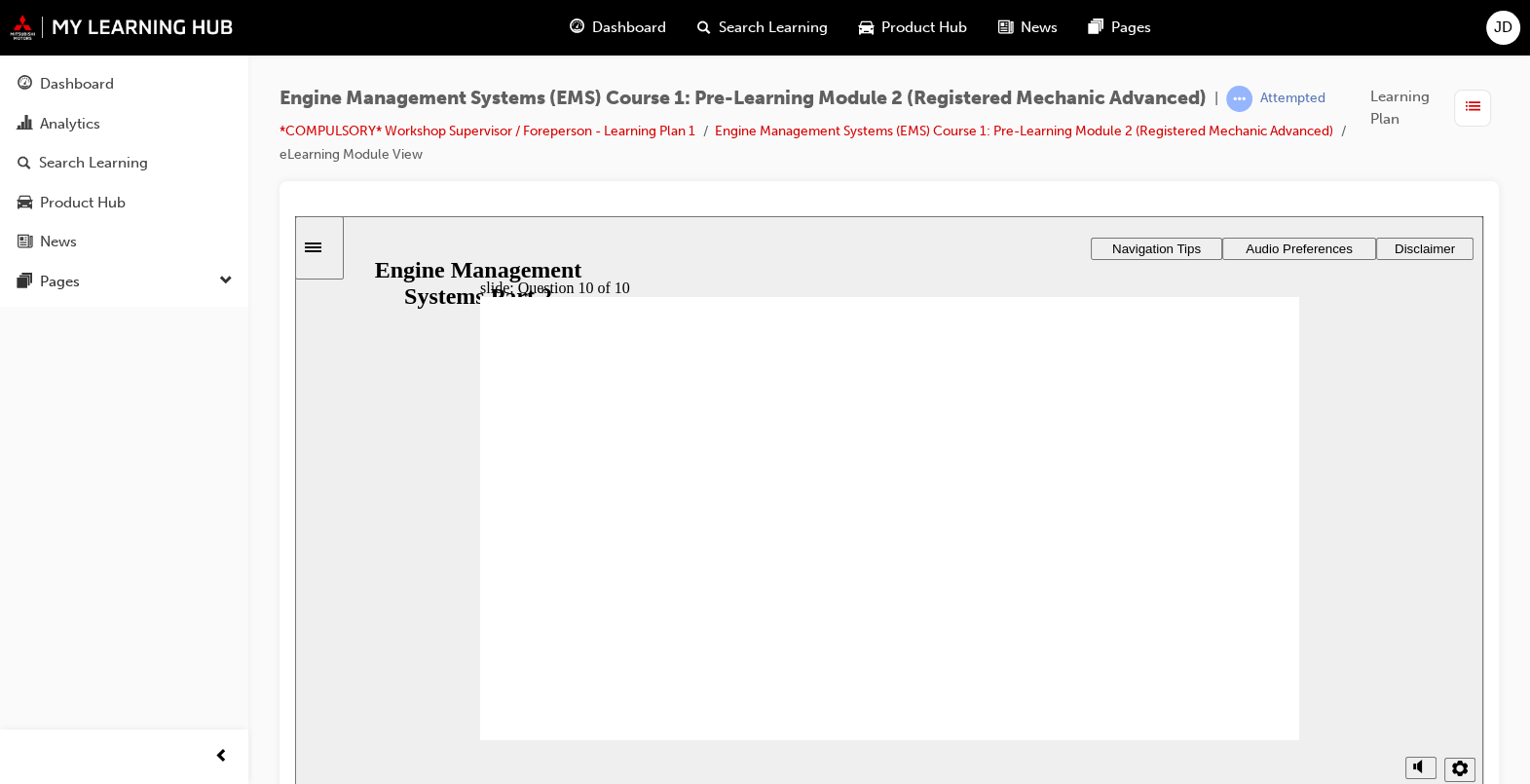 click at bounding box center (889, 1303) 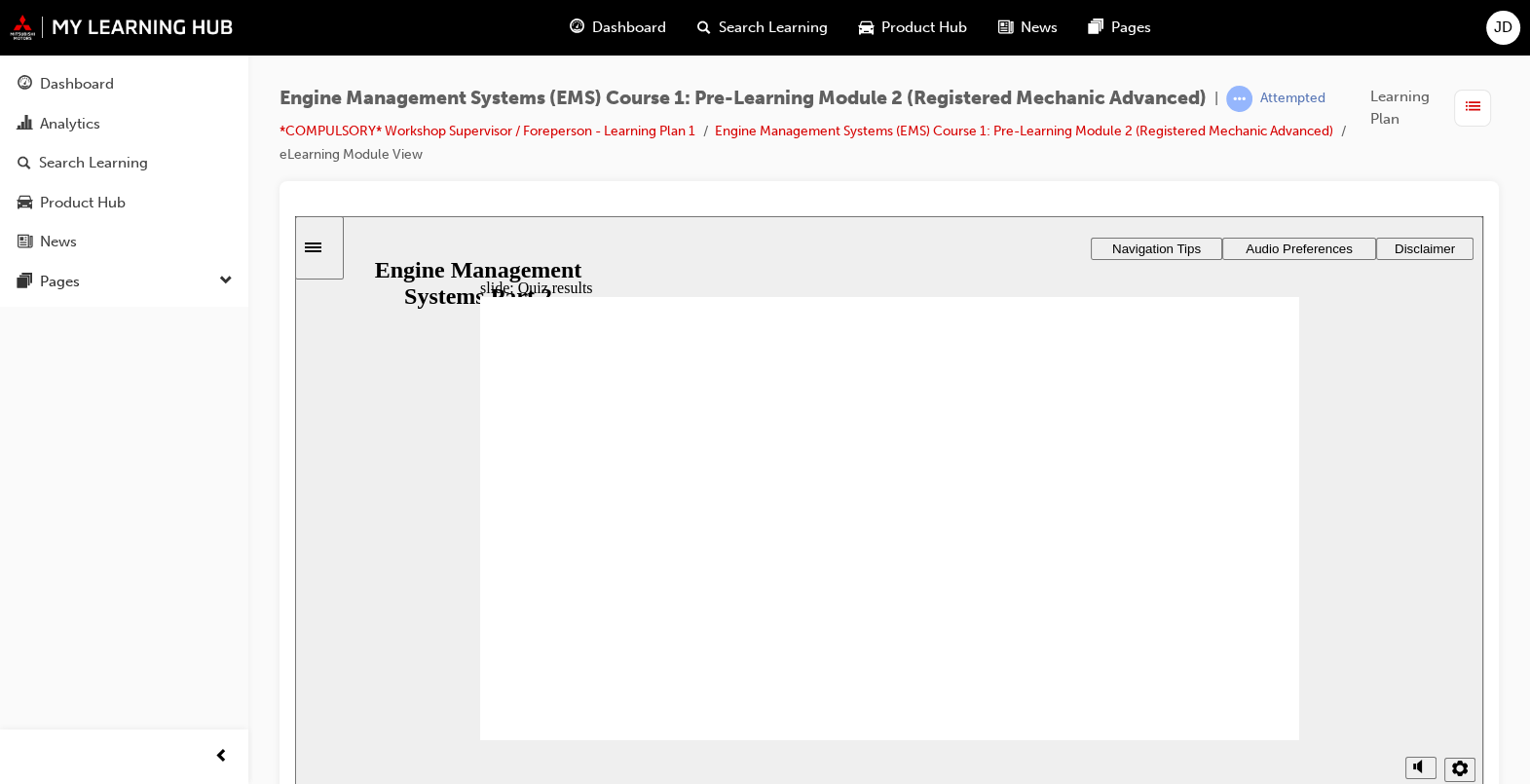click 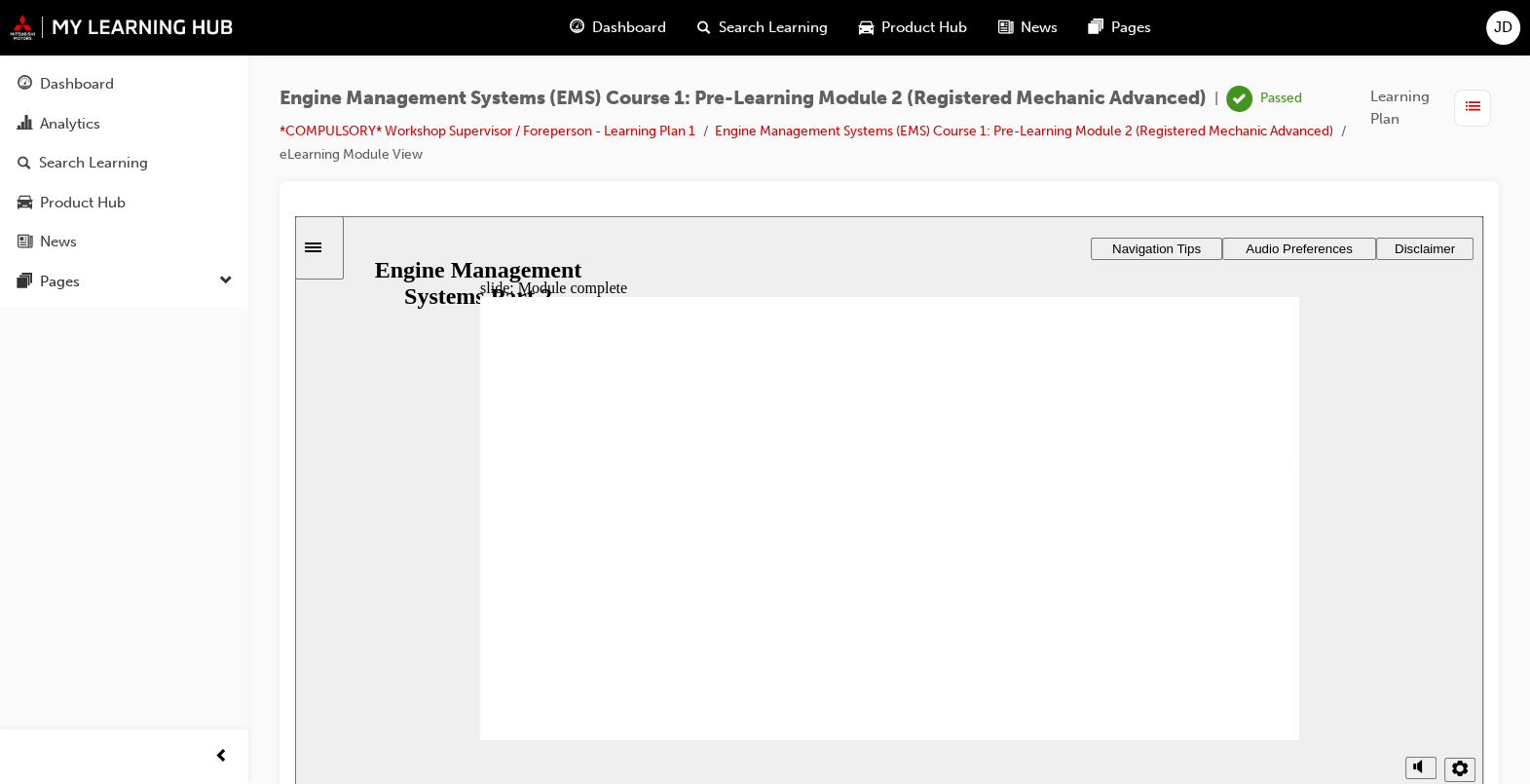 click 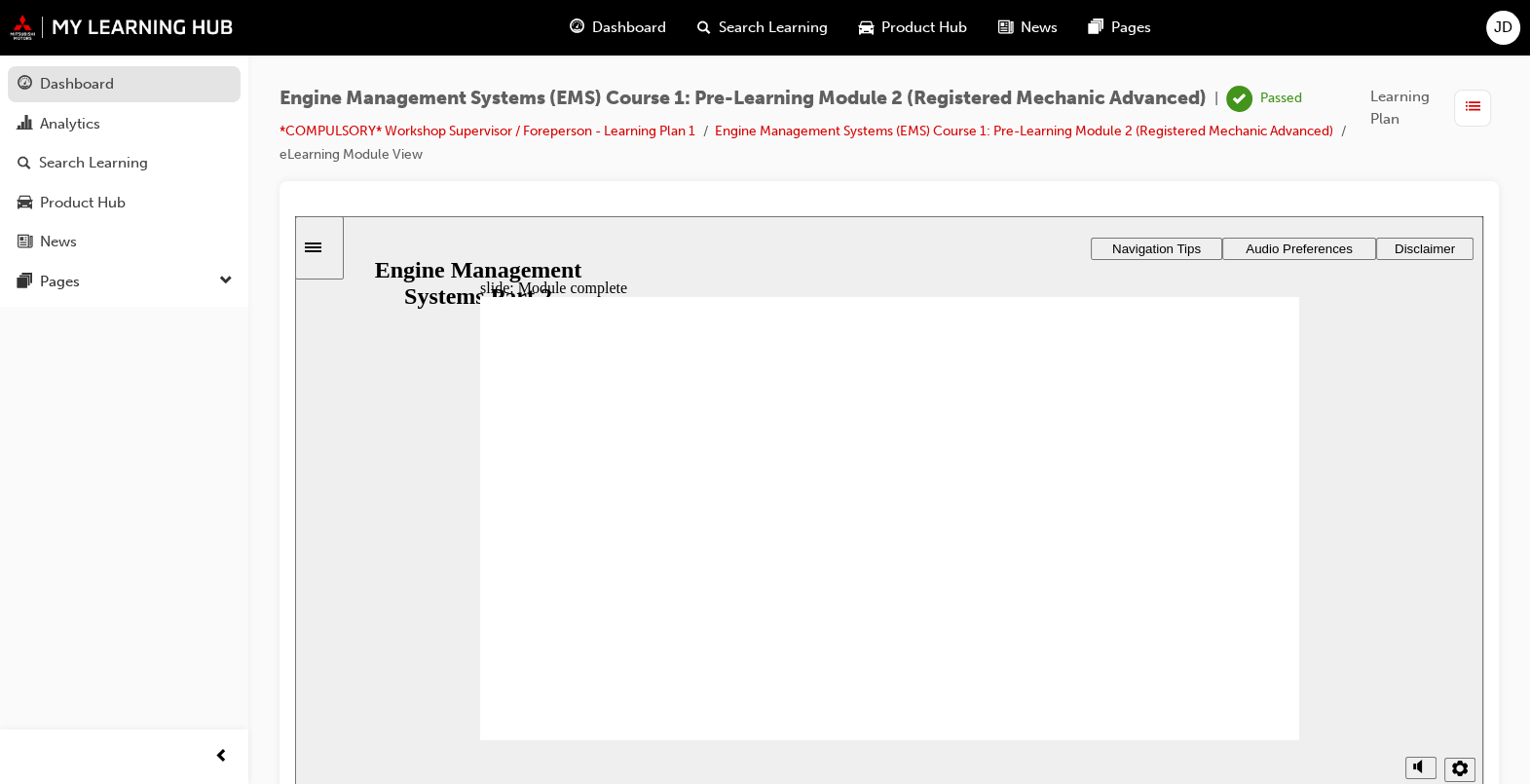 click on "Dashboard" at bounding box center [124, 84] 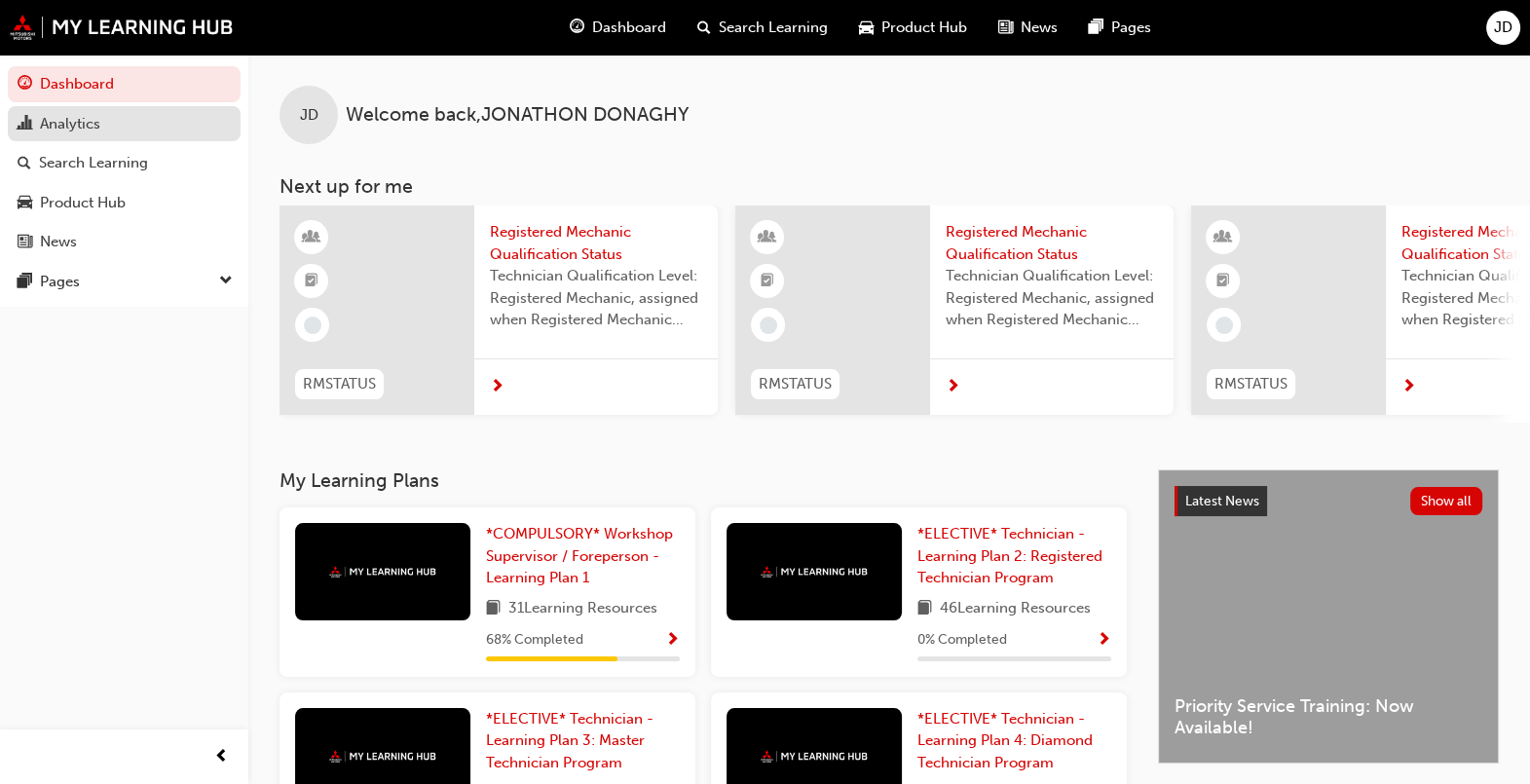 click on "Analytics" at bounding box center [124, 124] 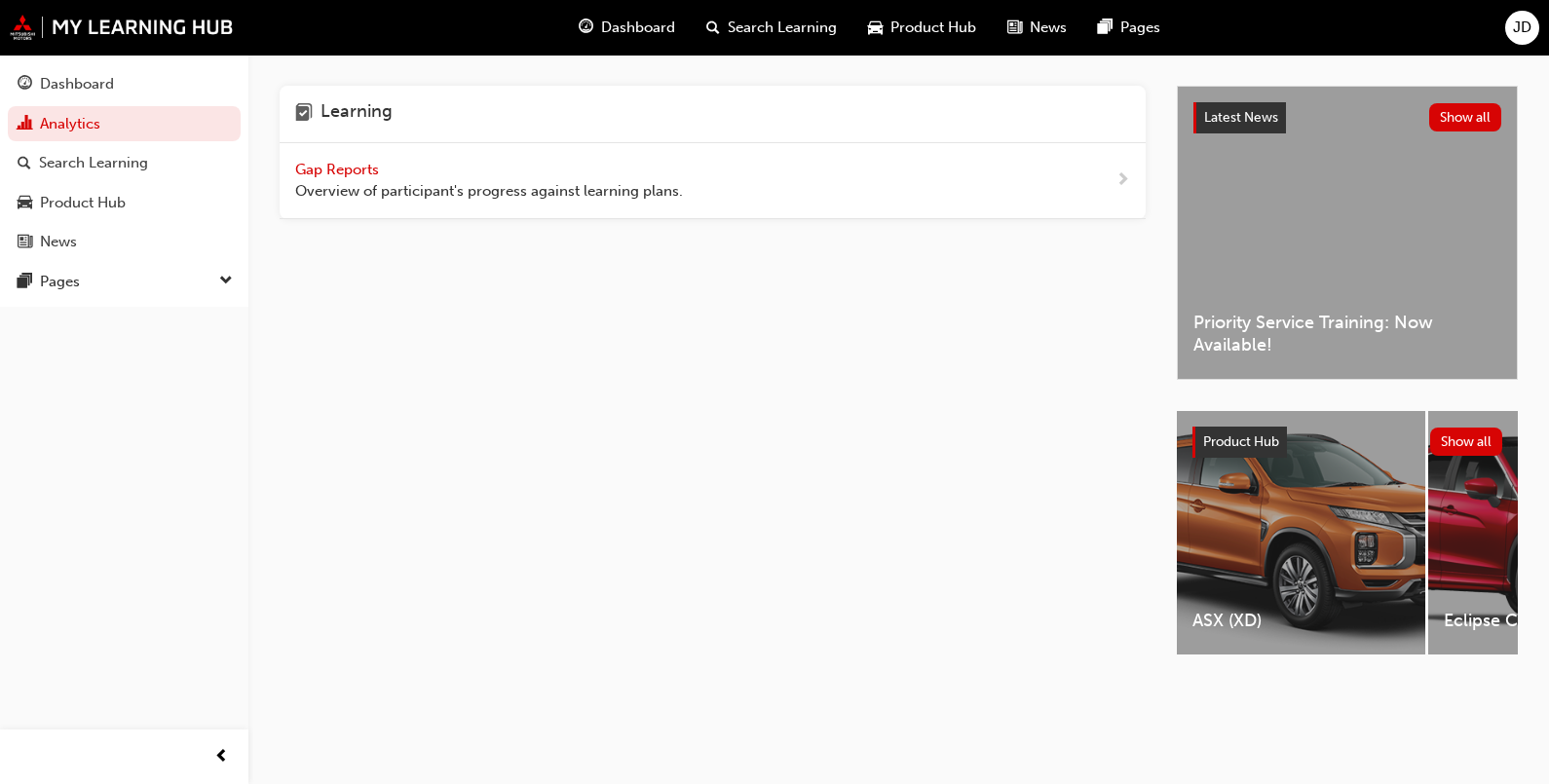 click on "Overview of participant's progress against learning plans." at bounding box center [489, 191] 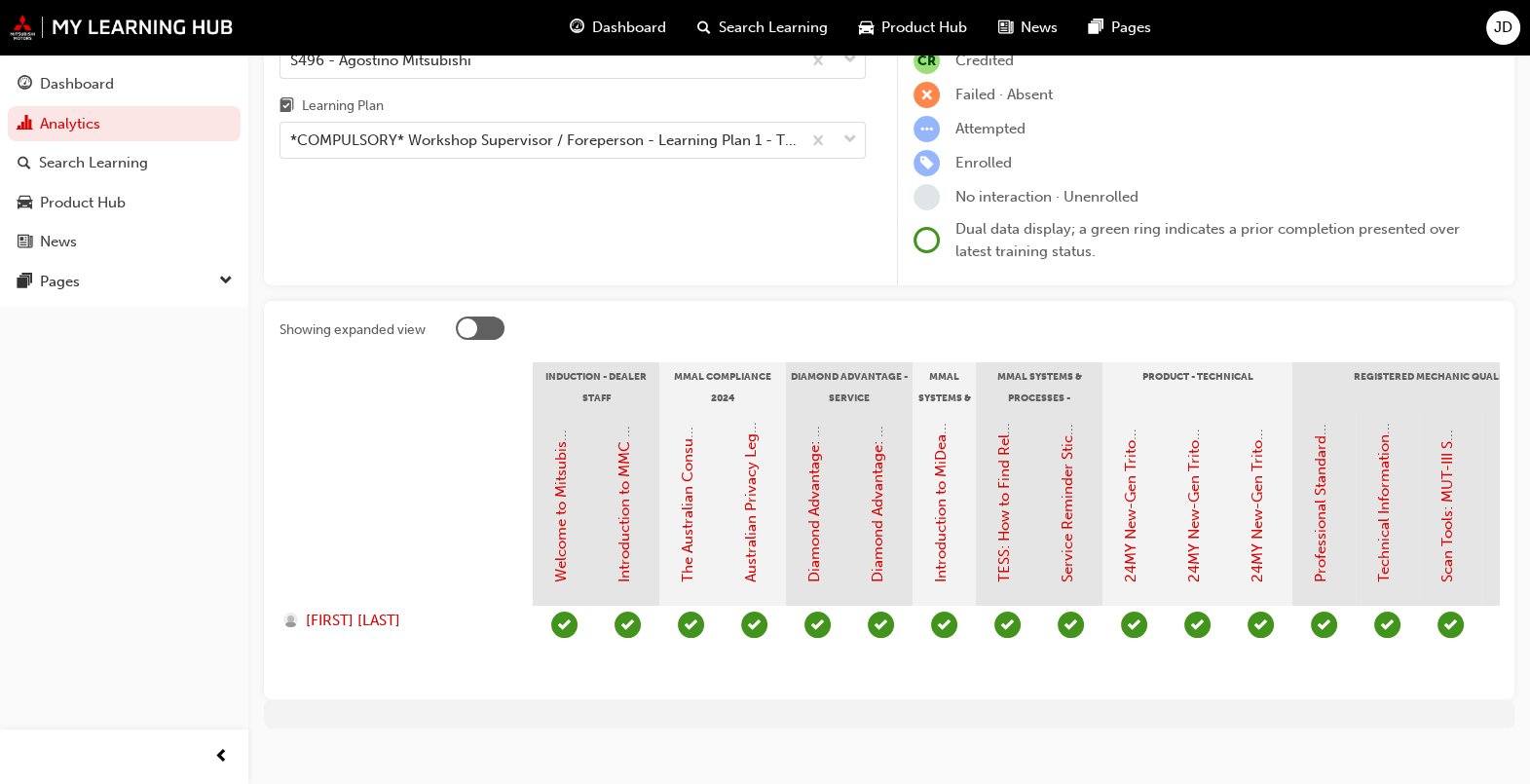 scroll, scrollTop: 170, scrollLeft: 0, axis: vertical 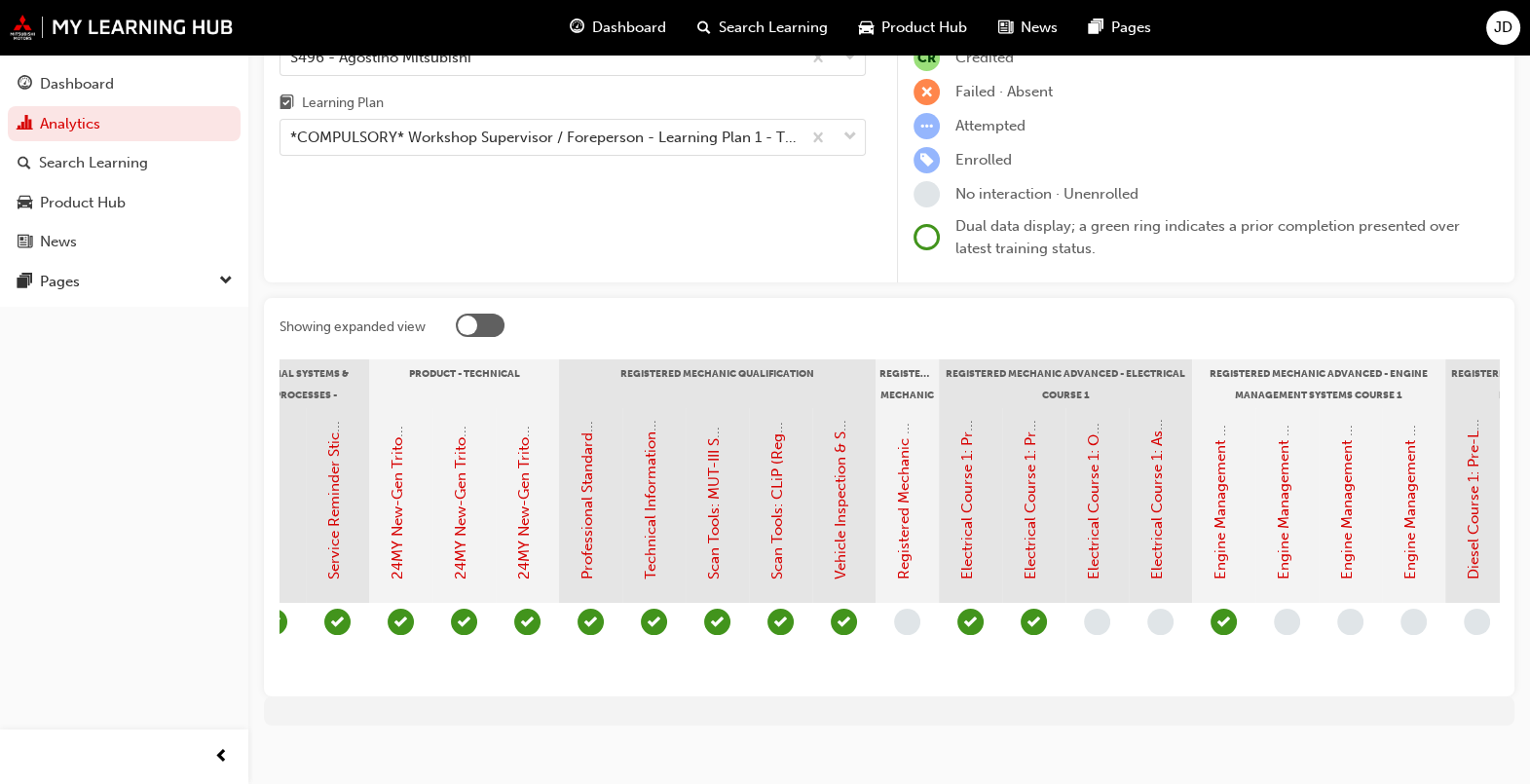 click at bounding box center [1033, 621] 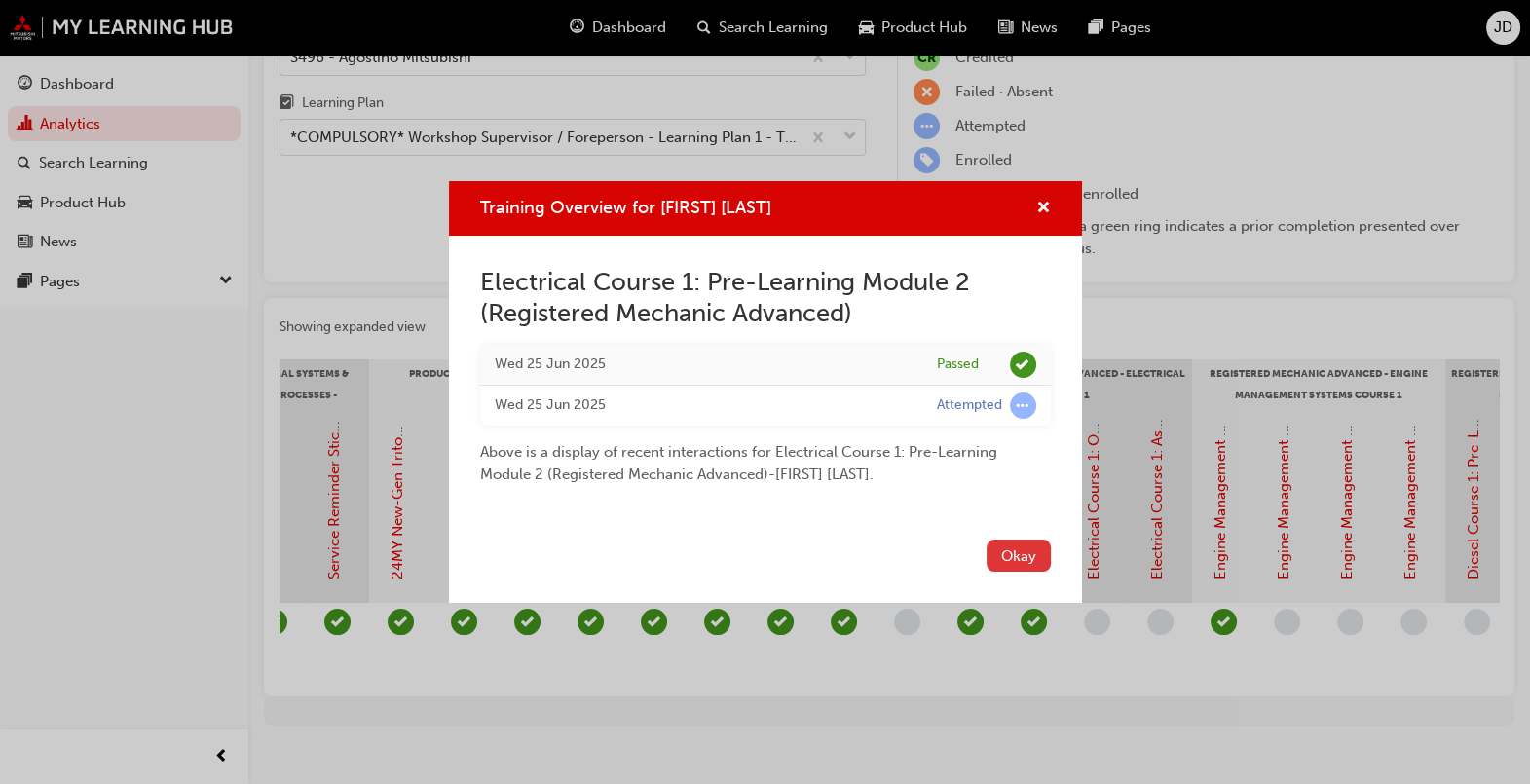 click on "Okay" at bounding box center (1019, 555) 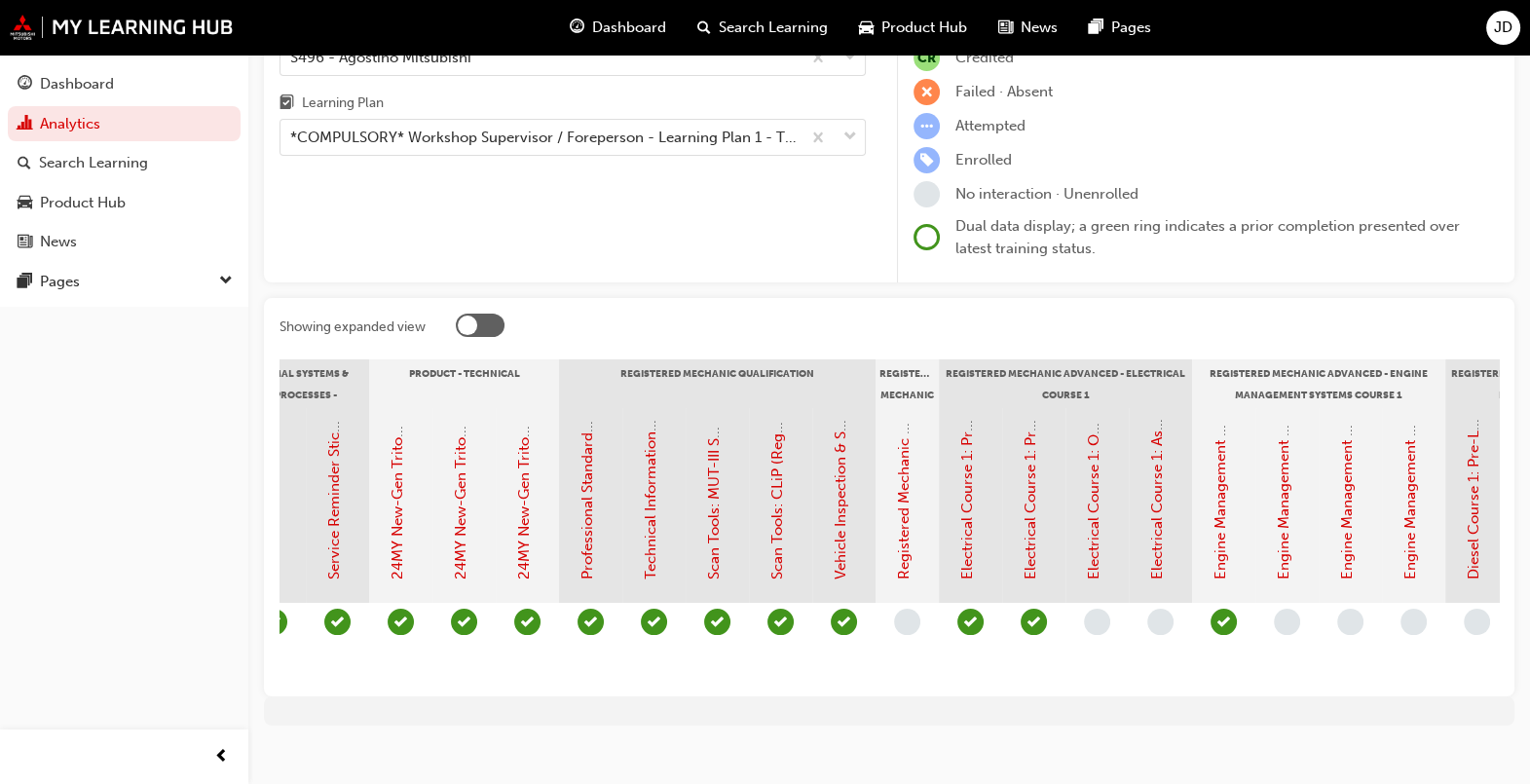 click at bounding box center [1223, 621] 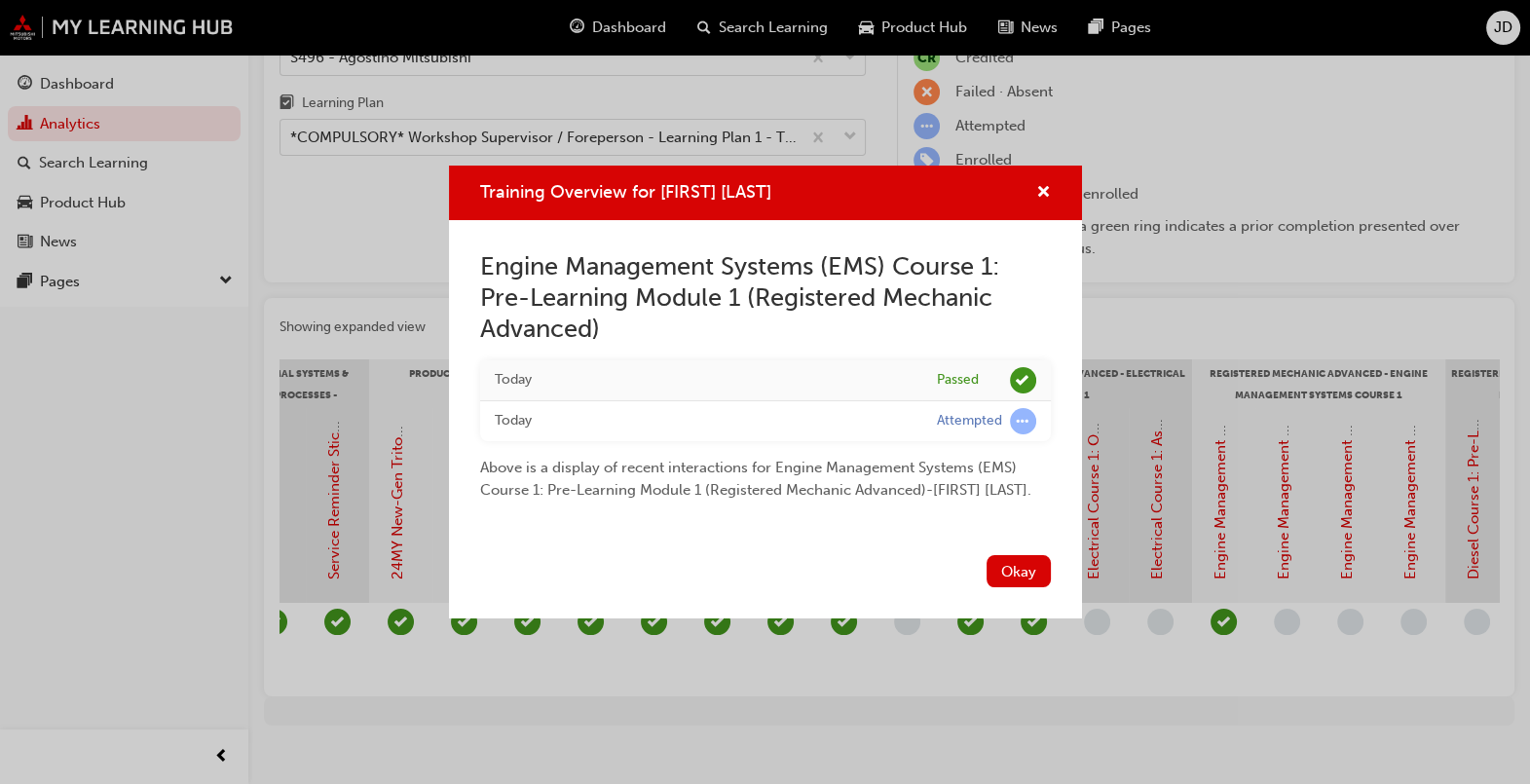 drag, startPoint x: 1232, startPoint y: 620, endPoint x: 1110, endPoint y: 696, distance: 143.73587 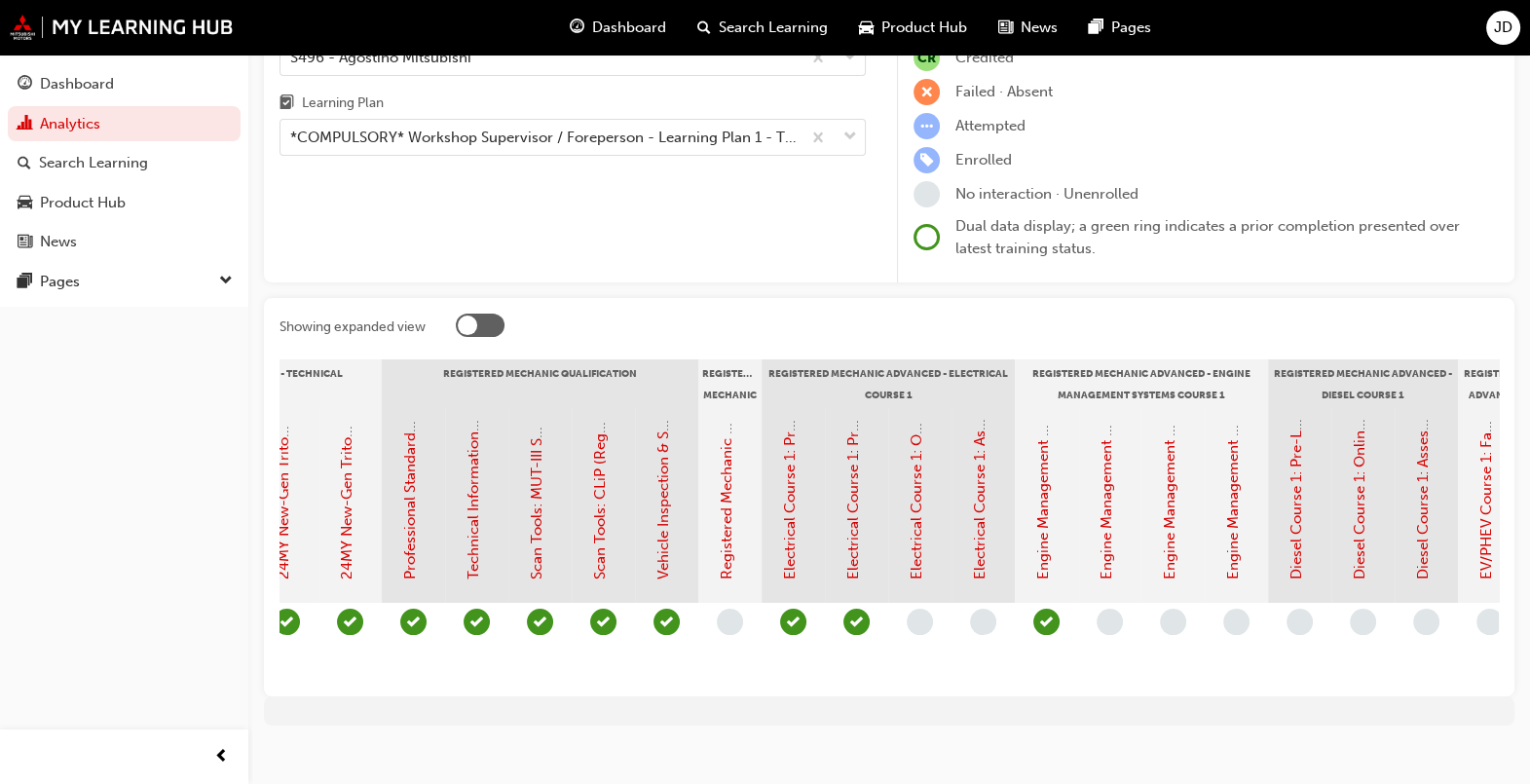 scroll, scrollTop: 0, scrollLeft: 920, axis: horizontal 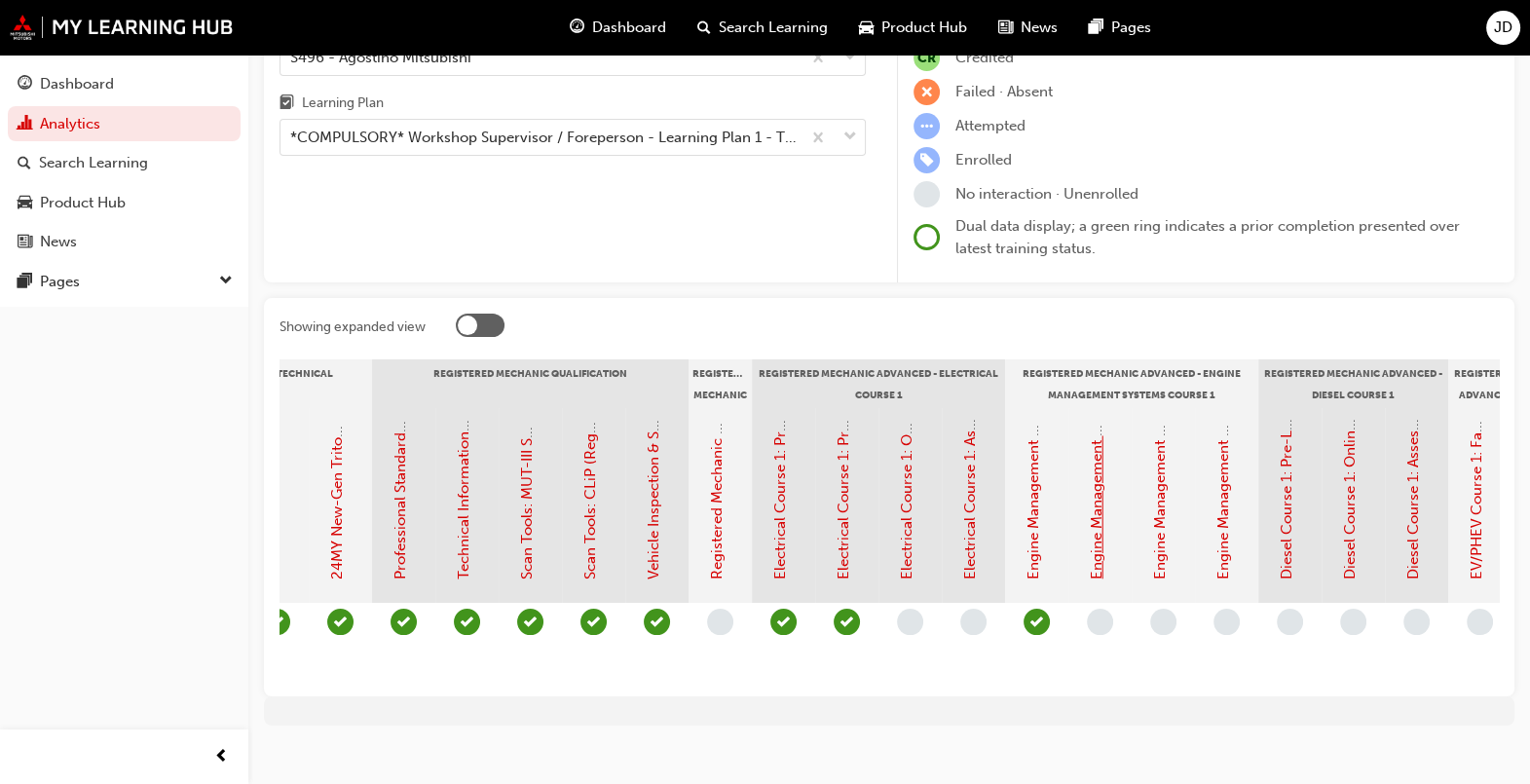 click on "Engine Management Systems (EMS) Course 1: Pre-Learning Module 2 (Registered Mechanic Advanced)" at bounding box center [1097, 233] 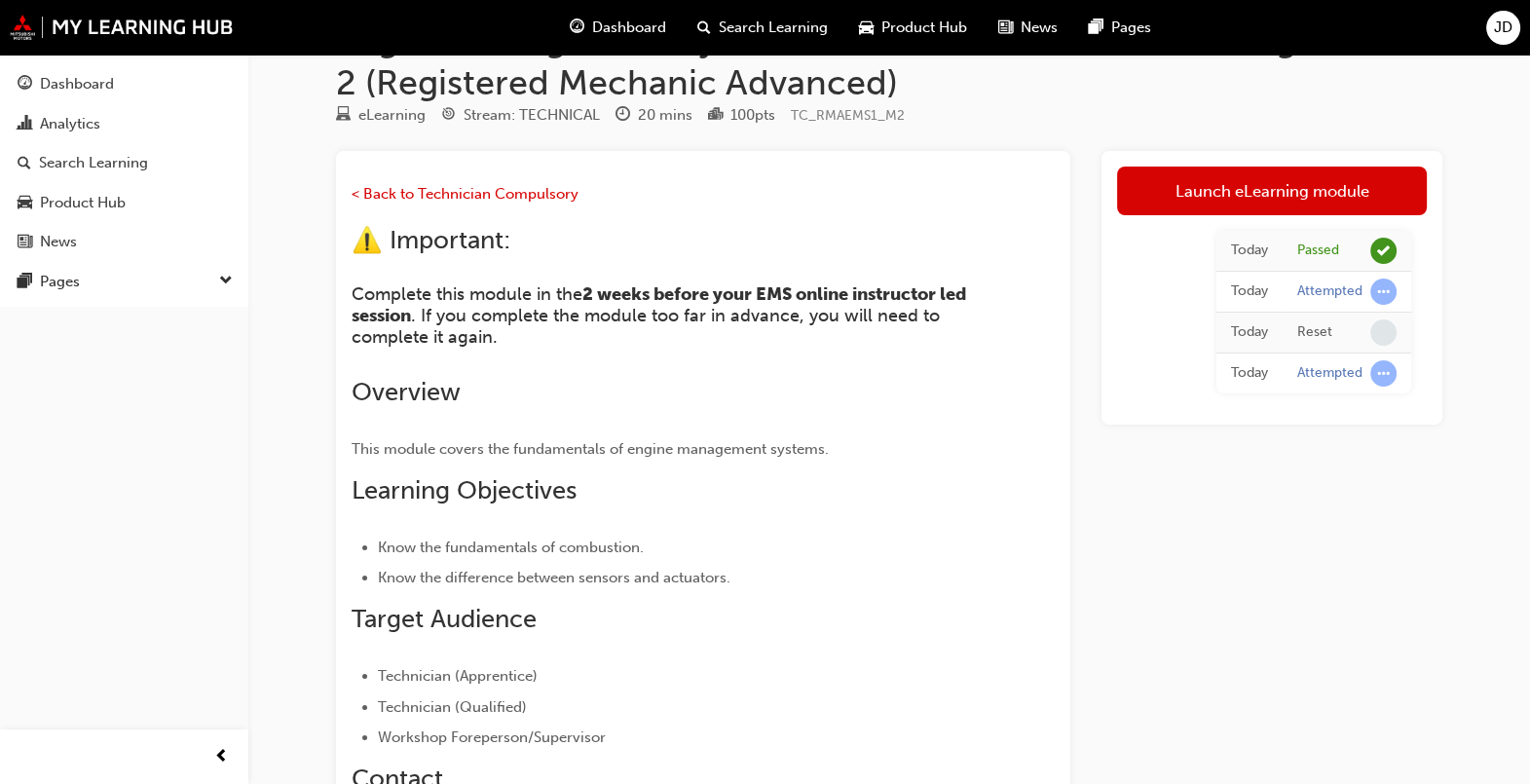 scroll, scrollTop: 0, scrollLeft: 0, axis: both 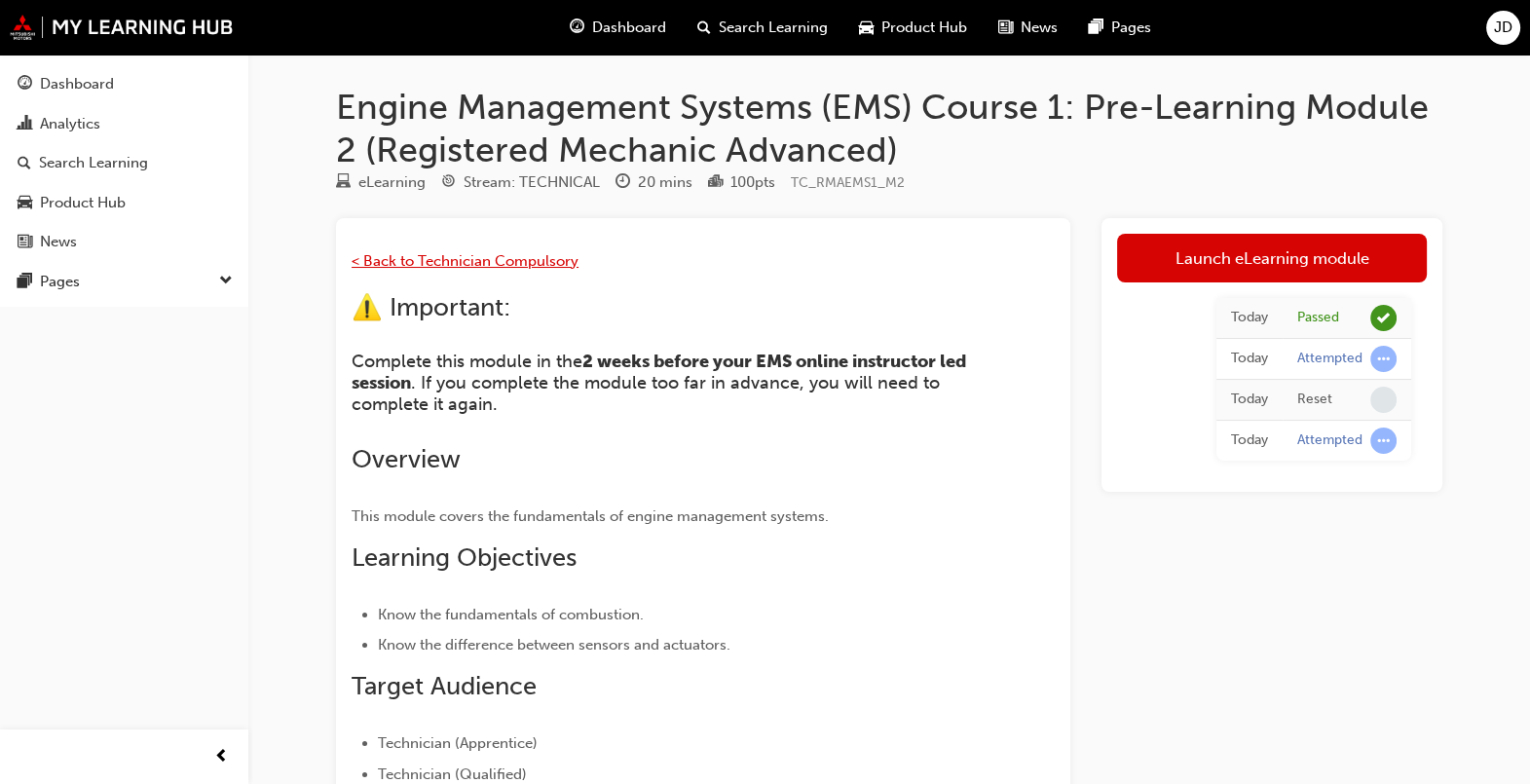 click on "< Back to Technician Compulsory" at bounding box center (465, 261) 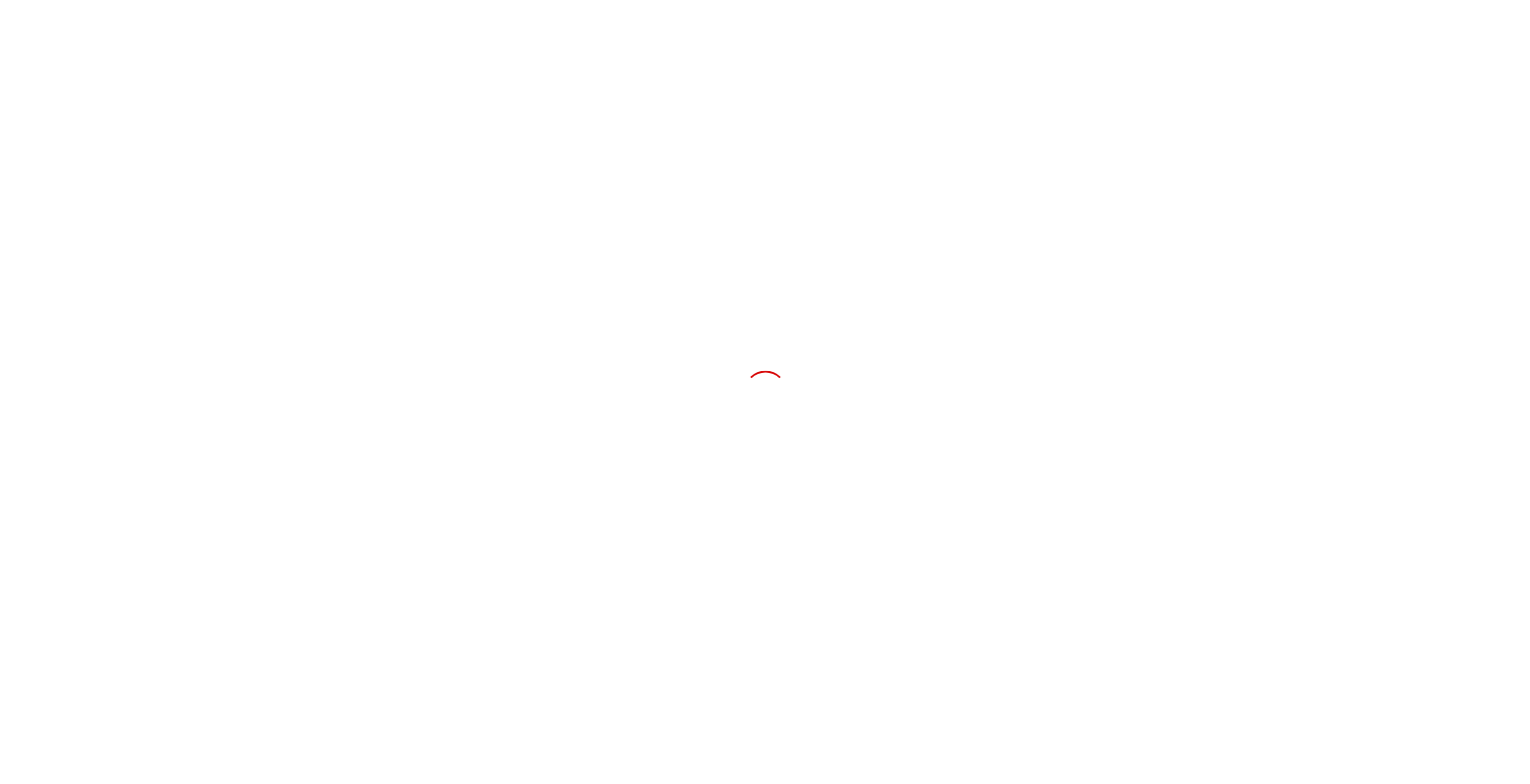 scroll, scrollTop: 0, scrollLeft: 0, axis: both 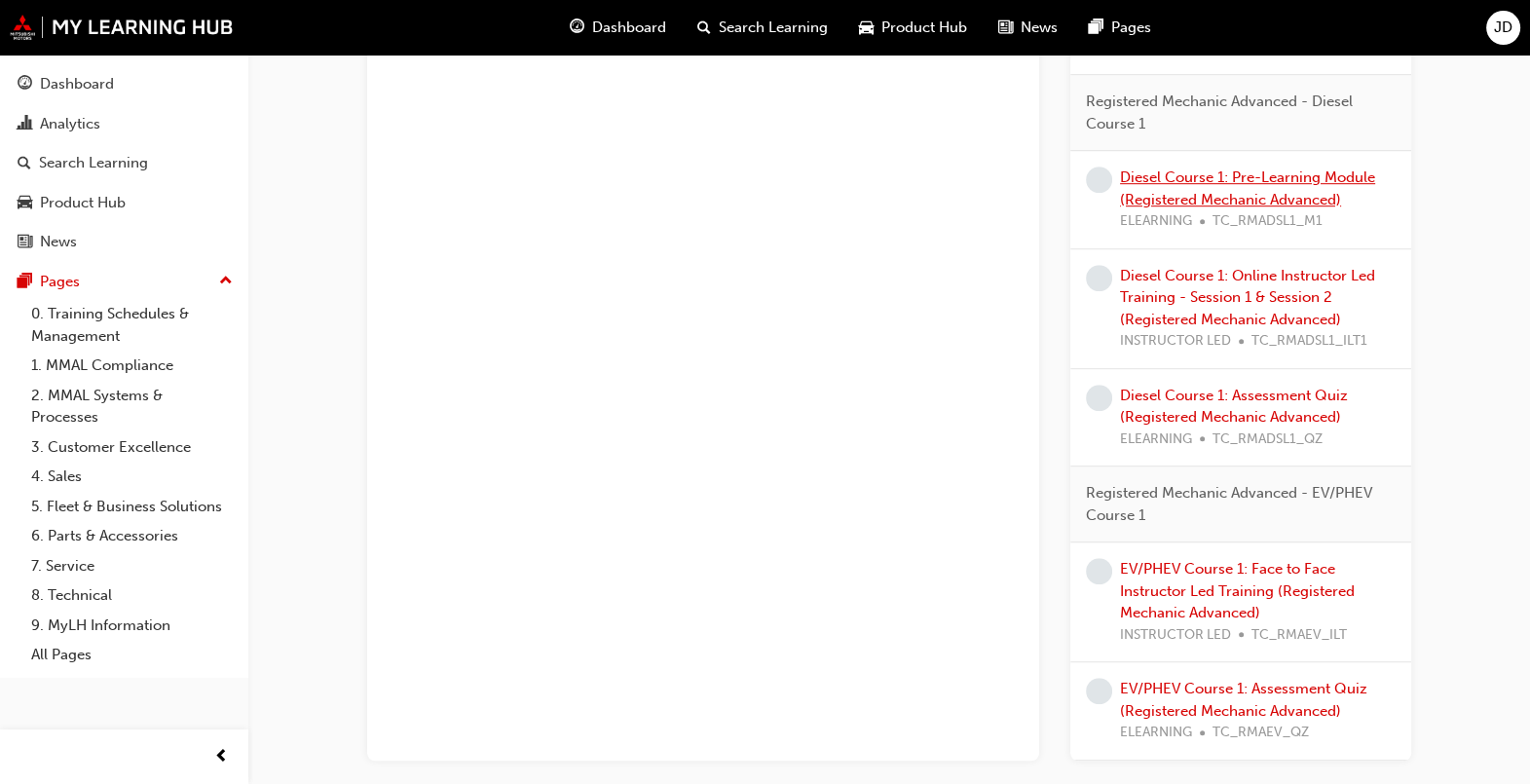 click on "Diesel Course 1: Pre-Learning Module (Registered Mechanic Advanced)" at bounding box center [1248, 188] 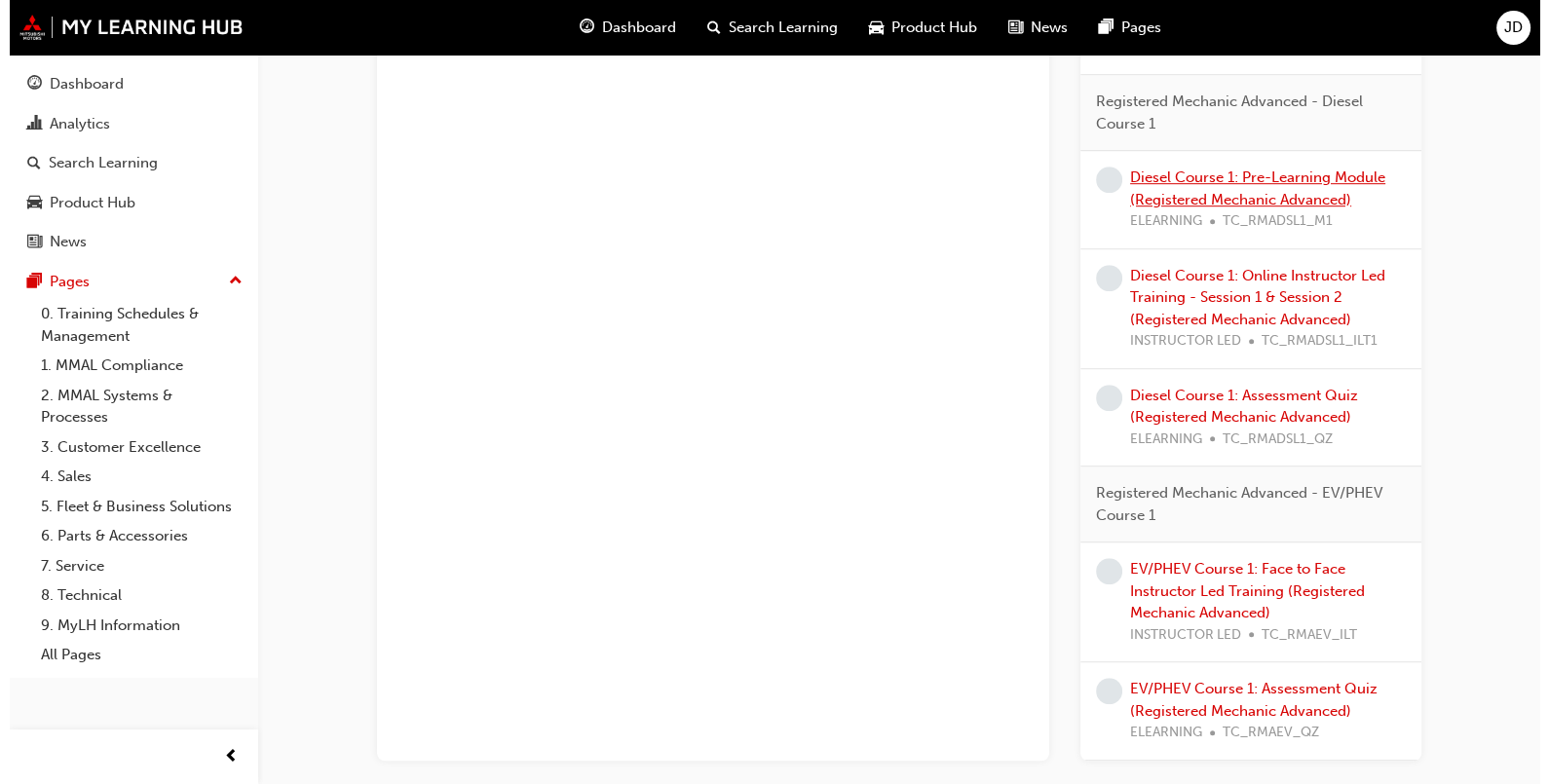 scroll, scrollTop: 0, scrollLeft: 0, axis: both 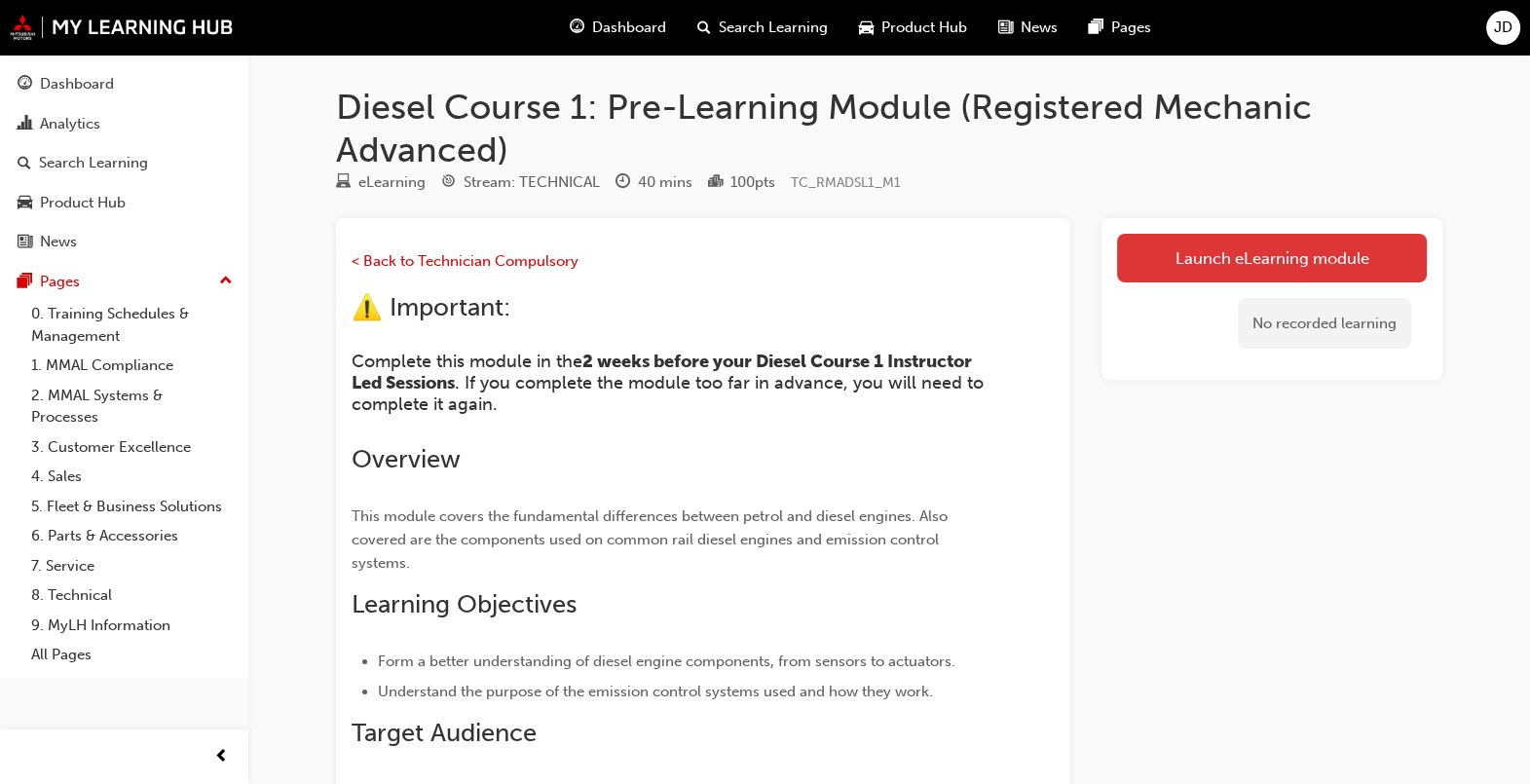 click on "Launch eLearning module" at bounding box center (1272, 258) 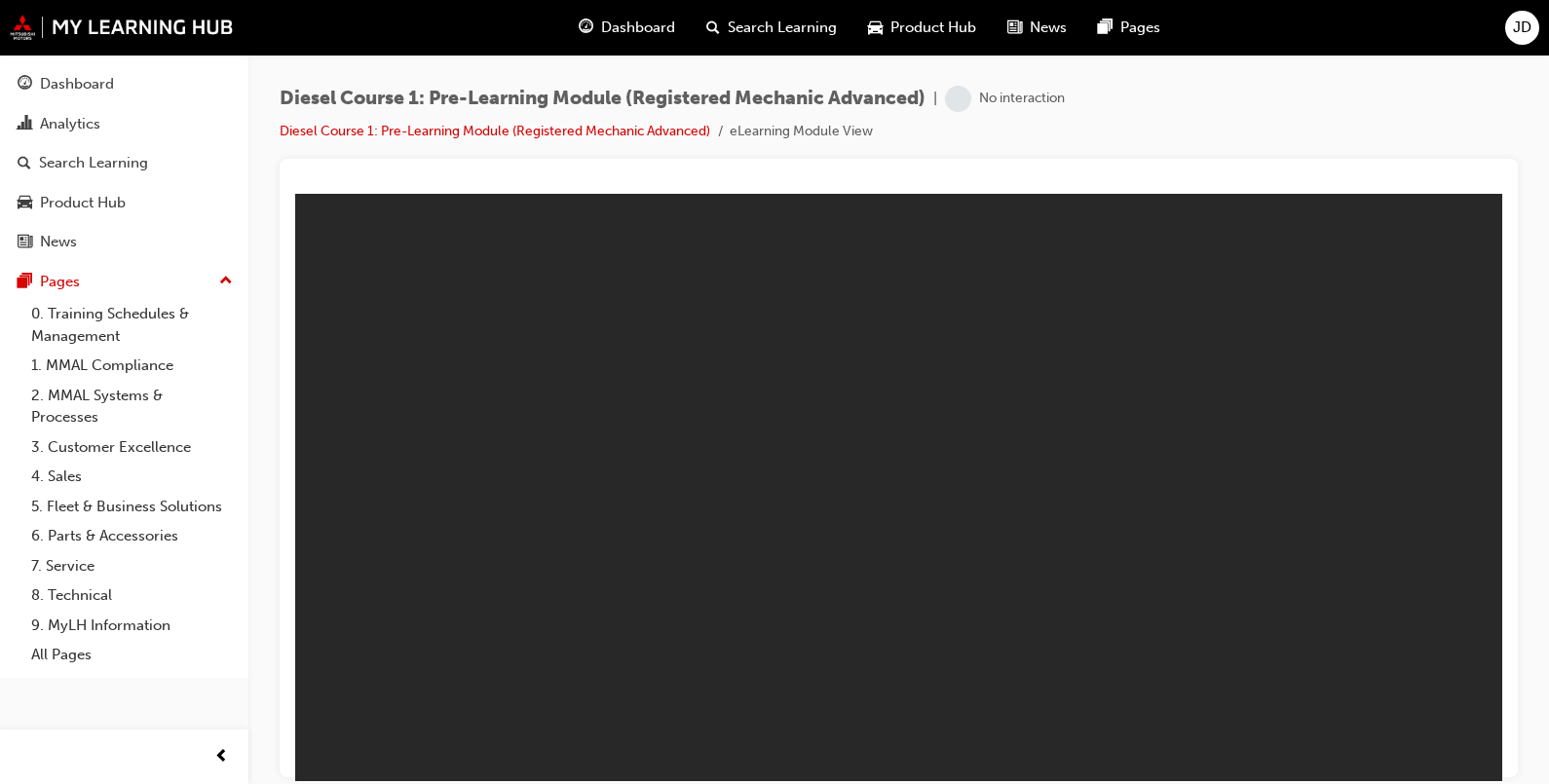 scroll, scrollTop: 0, scrollLeft: 0, axis: both 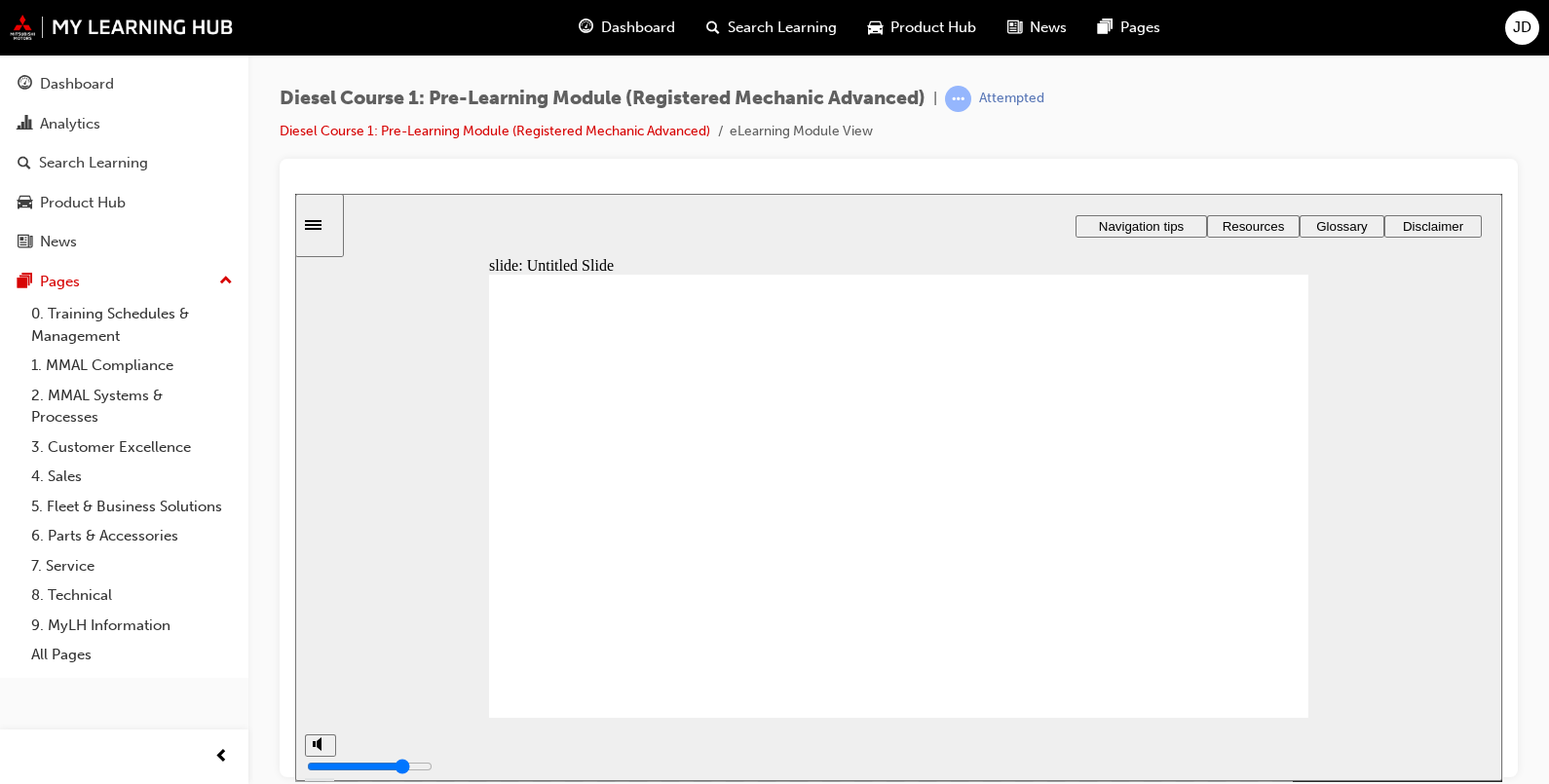 click 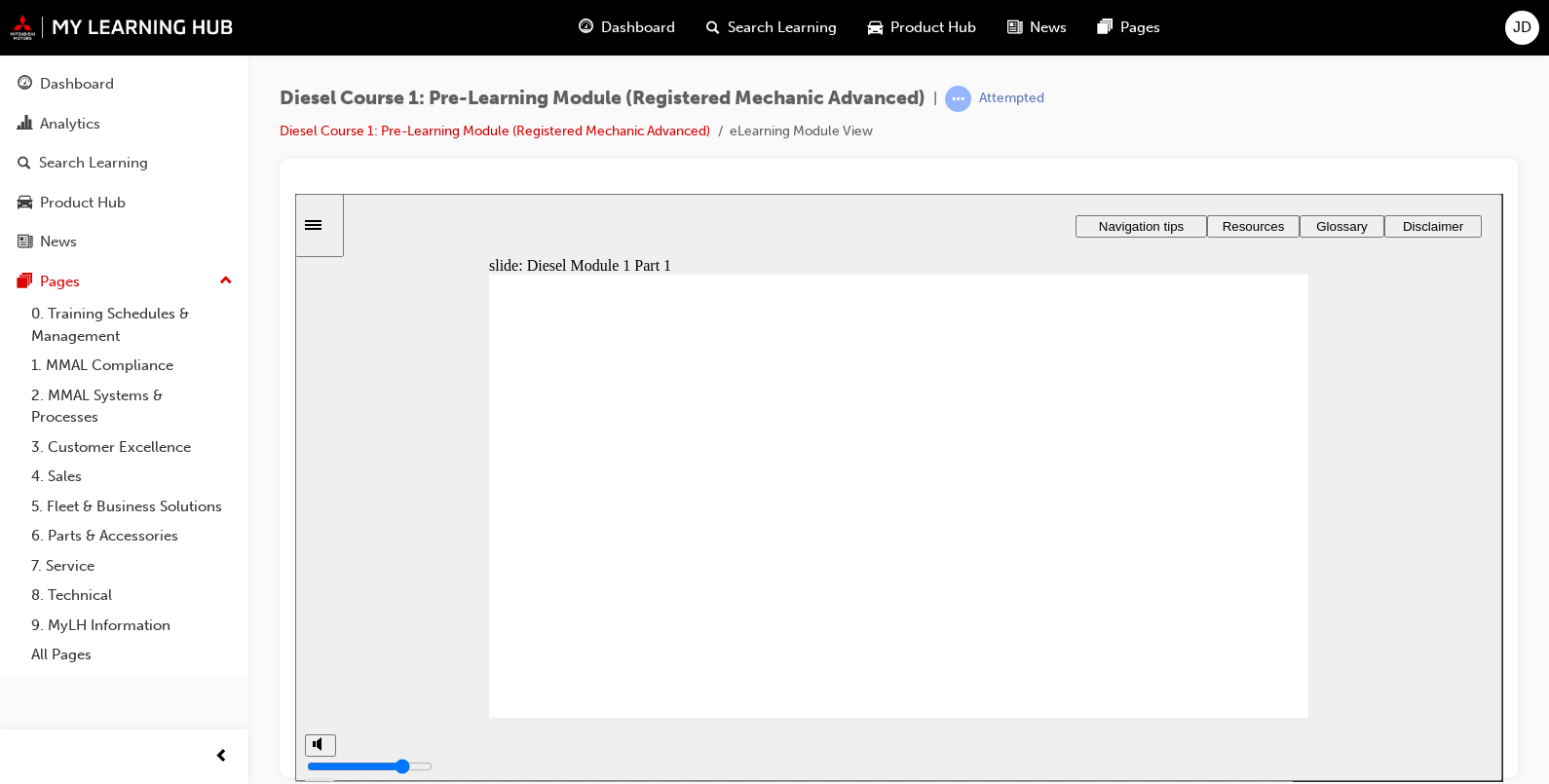 click 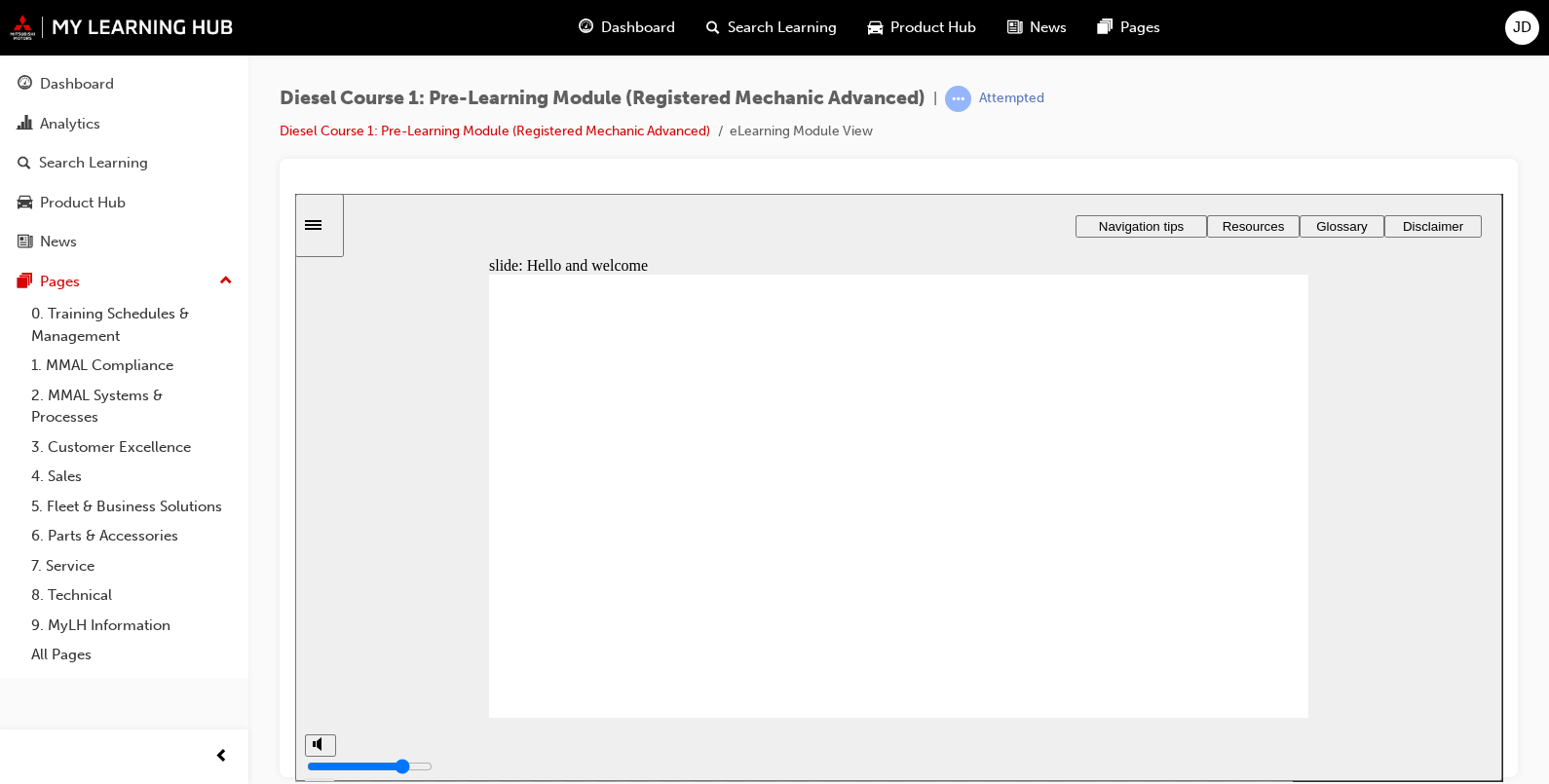 click 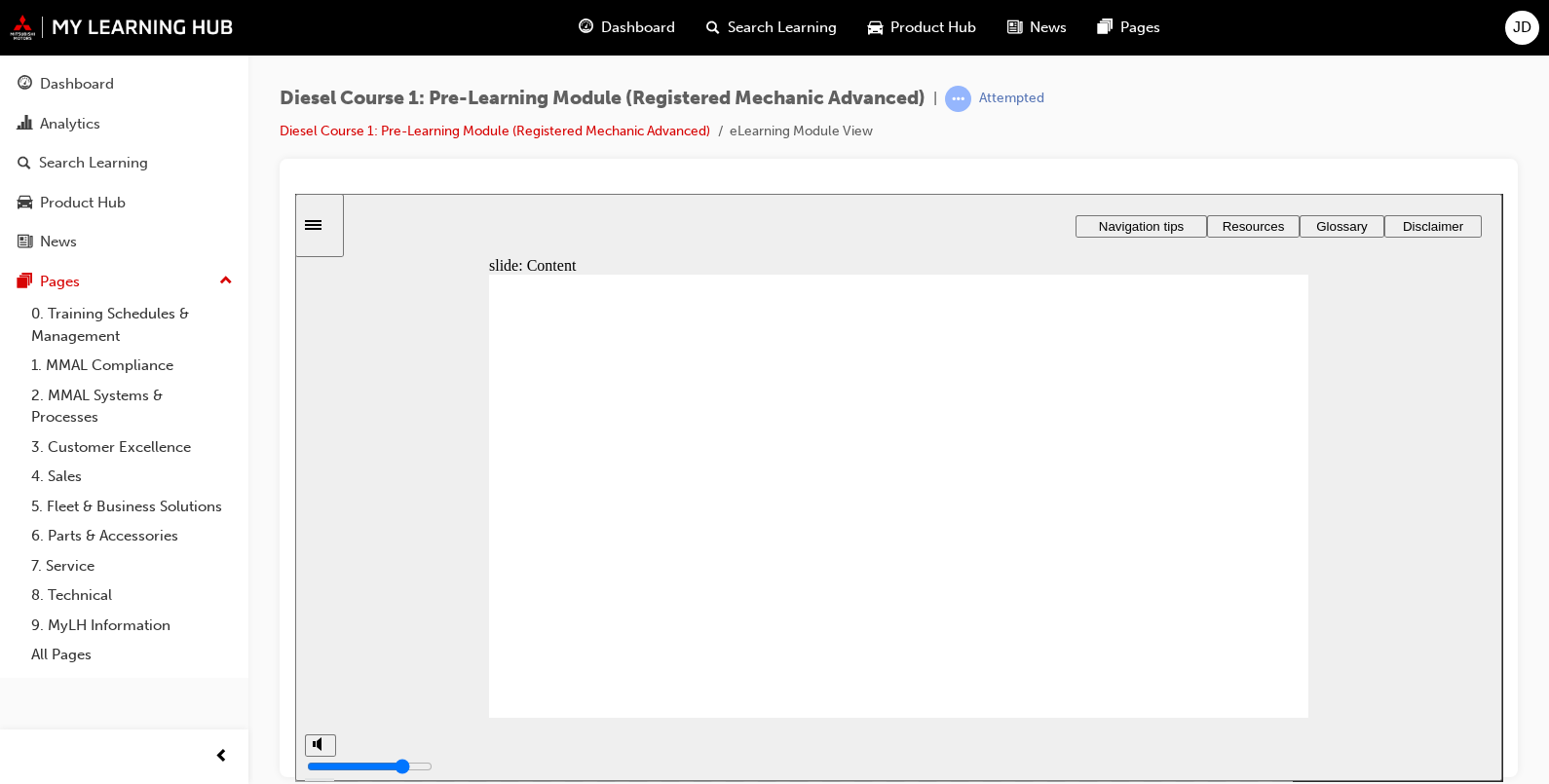 type on "3" 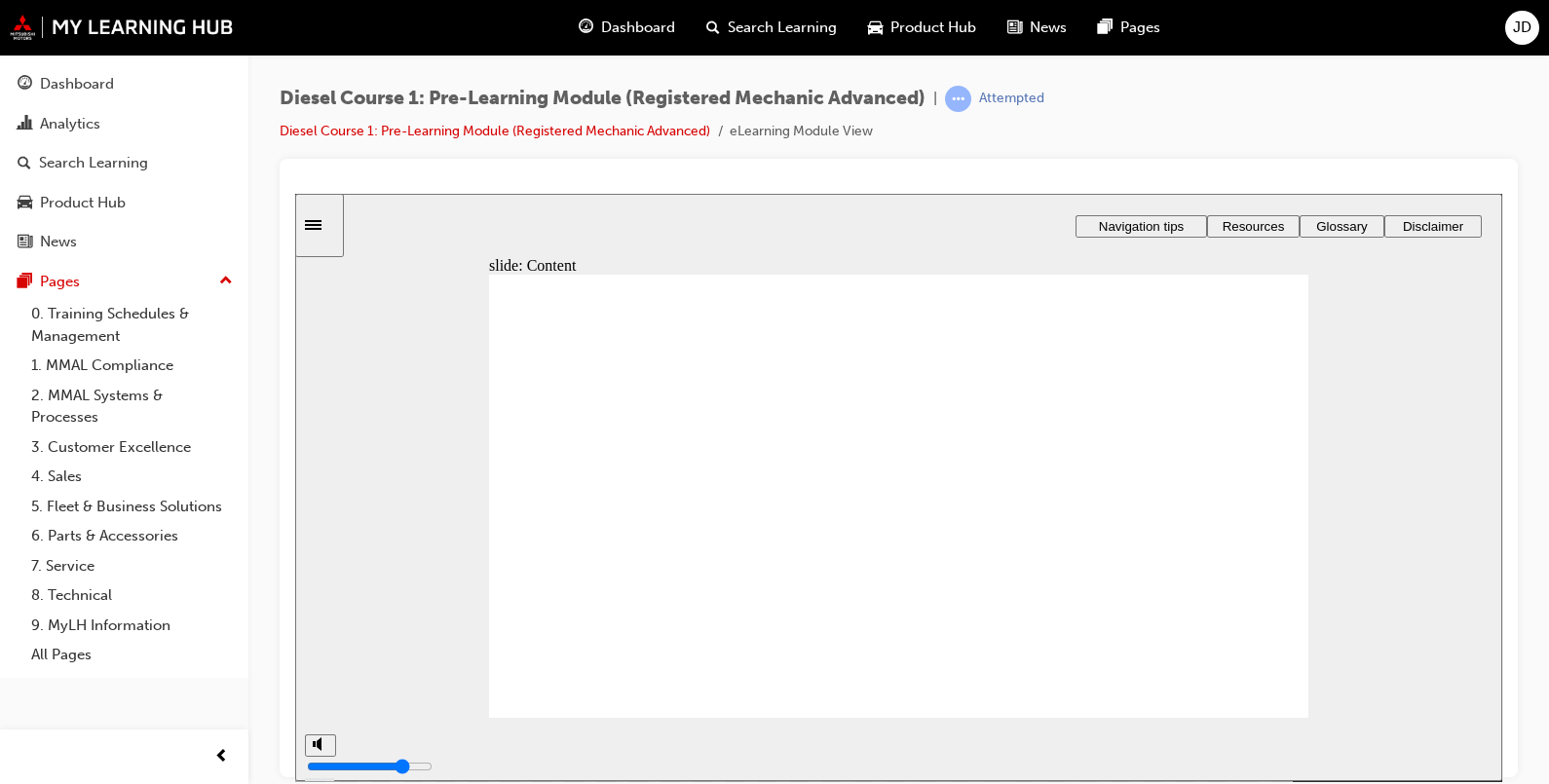 click 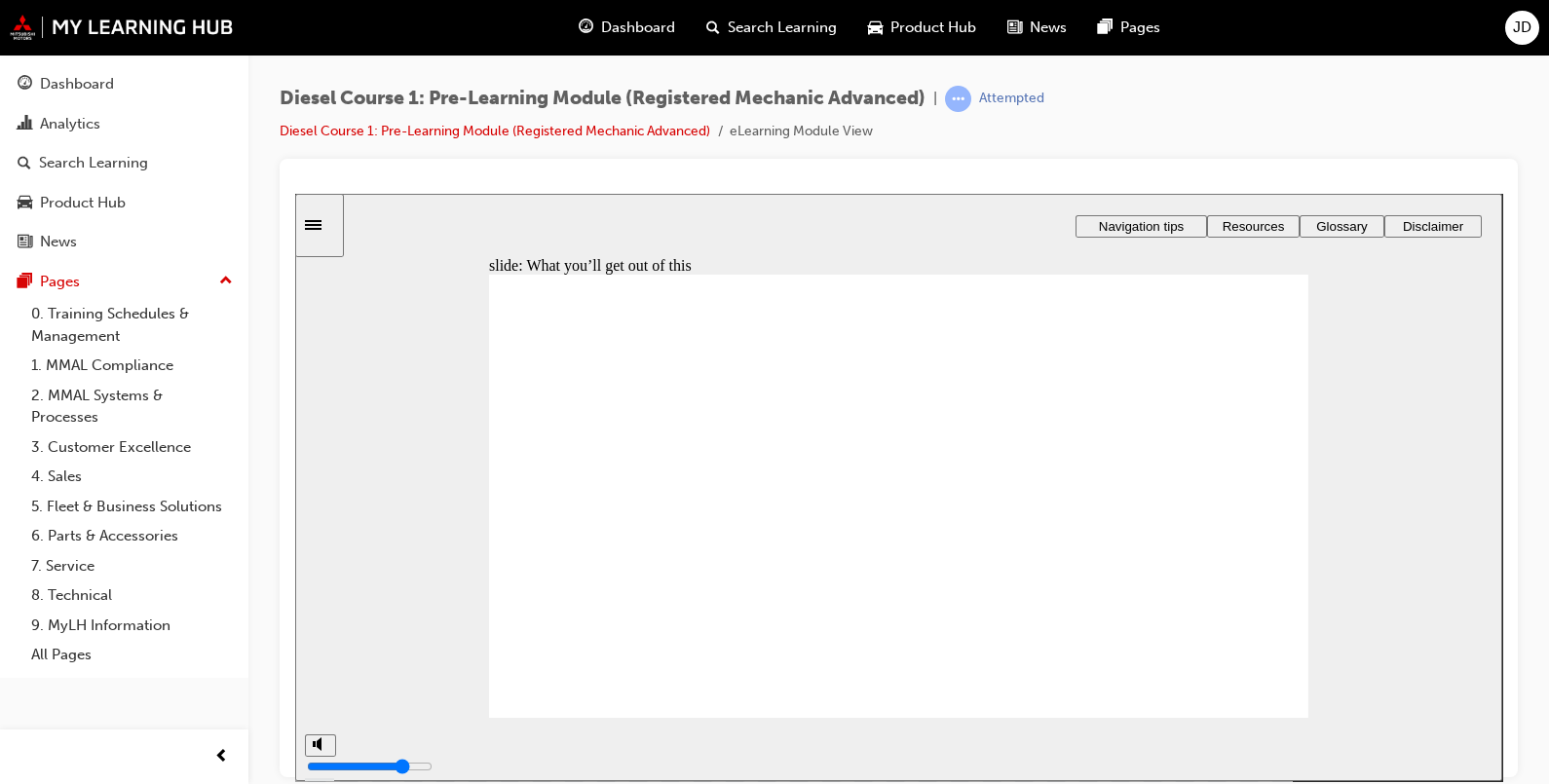 click 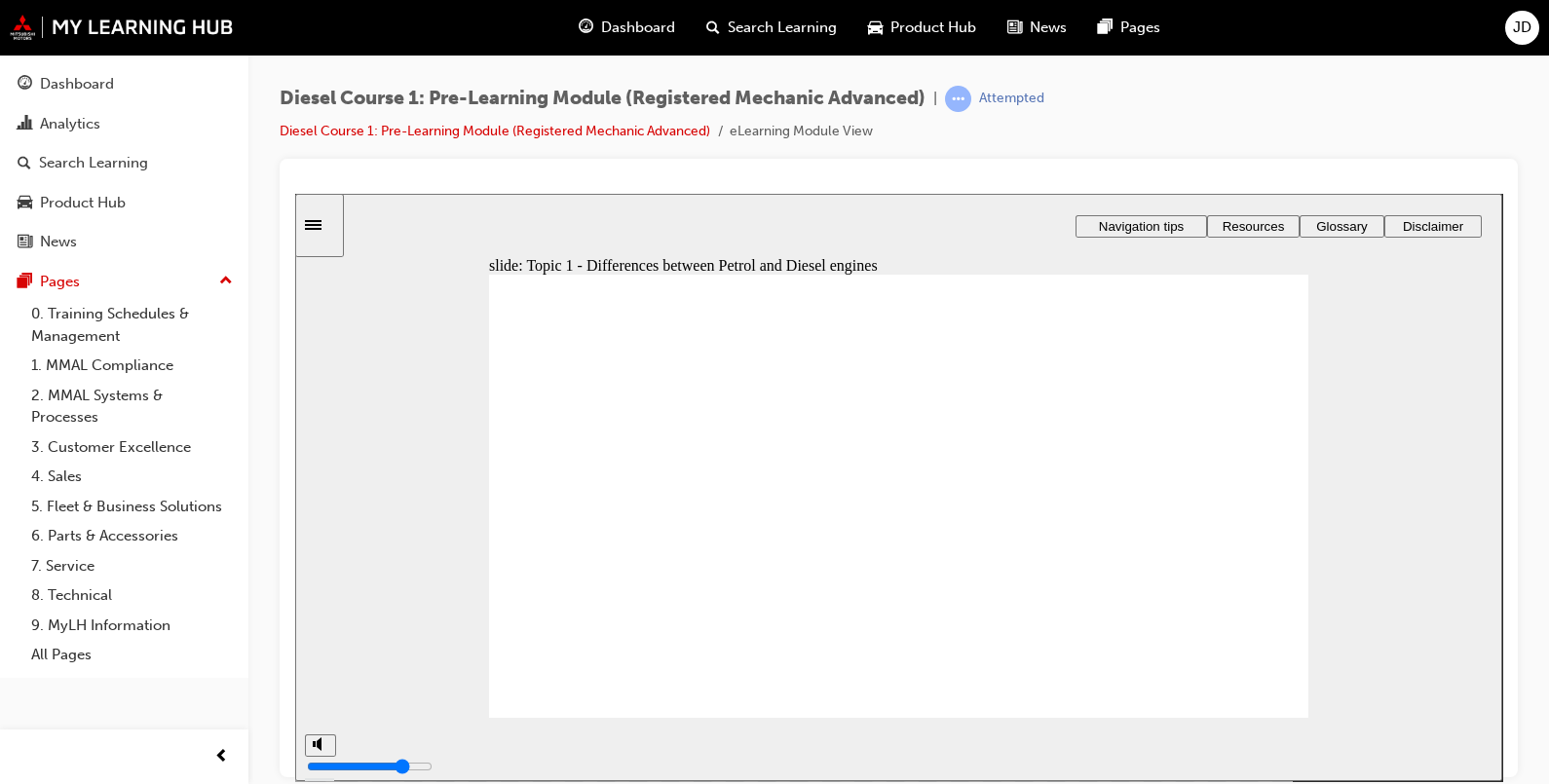 drag, startPoint x: 1226, startPoint y: 691, endPoint x: 1217, endPoint y: 684, distance: 11.401754 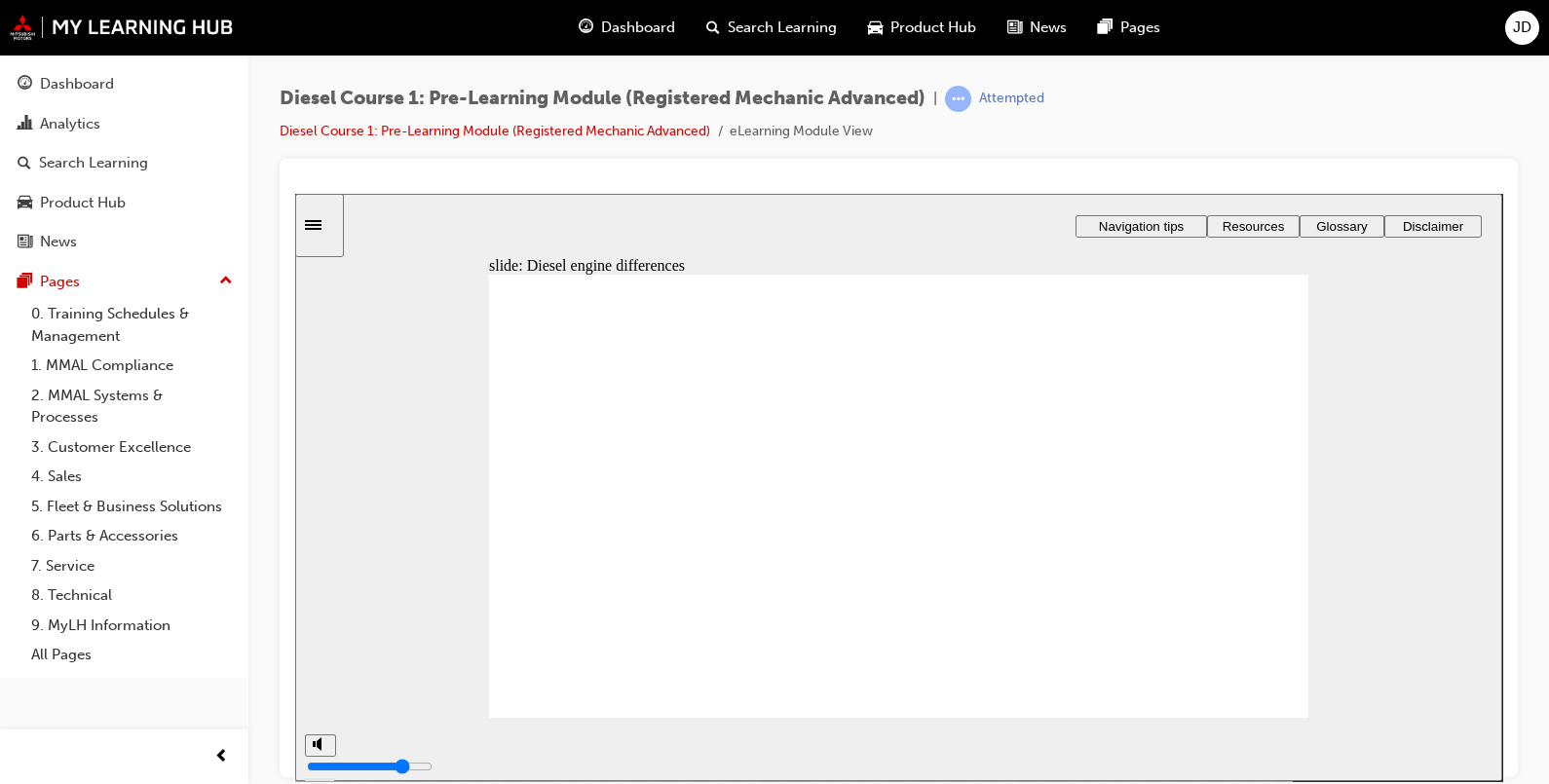 click 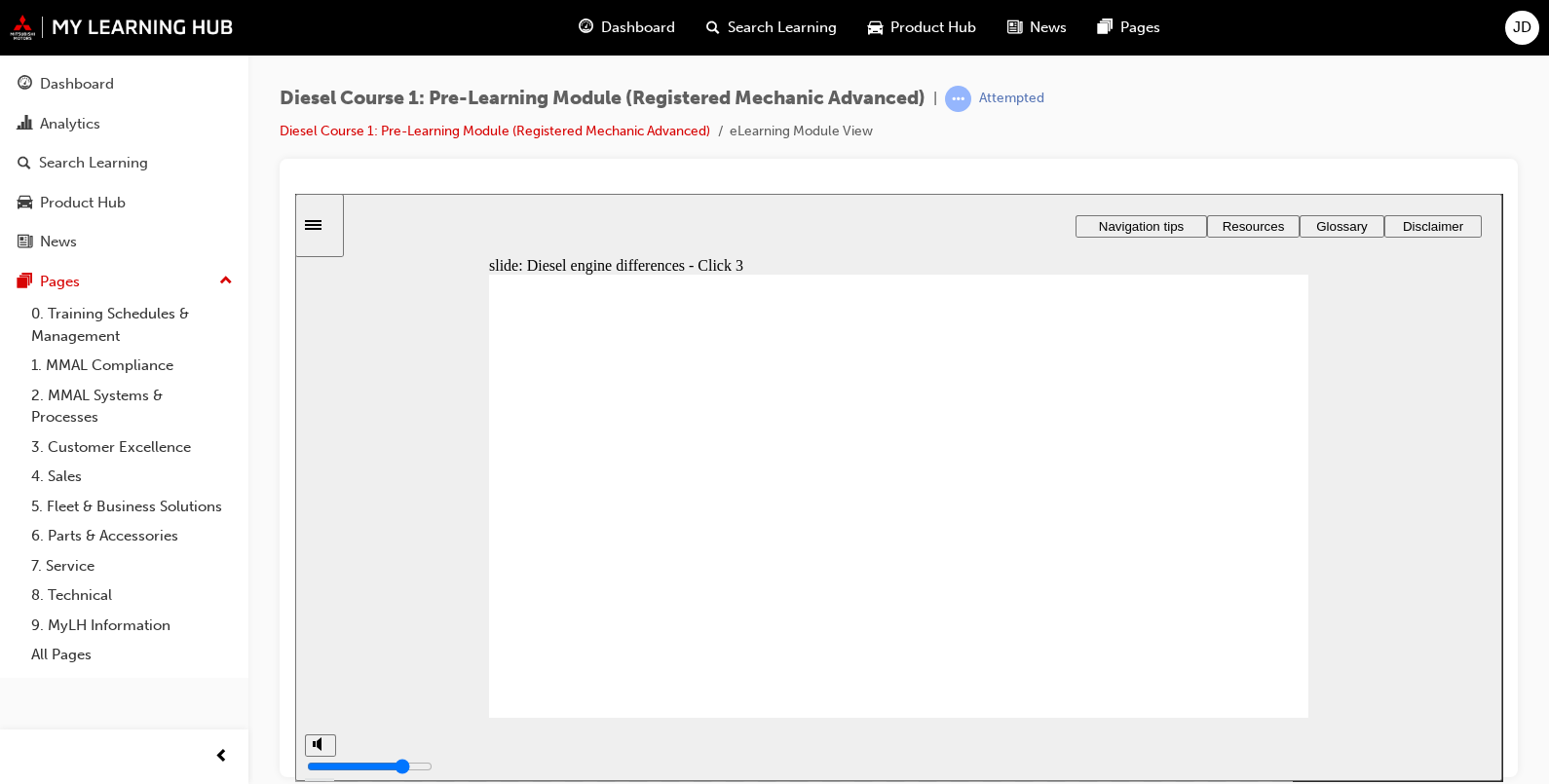 type on "8" 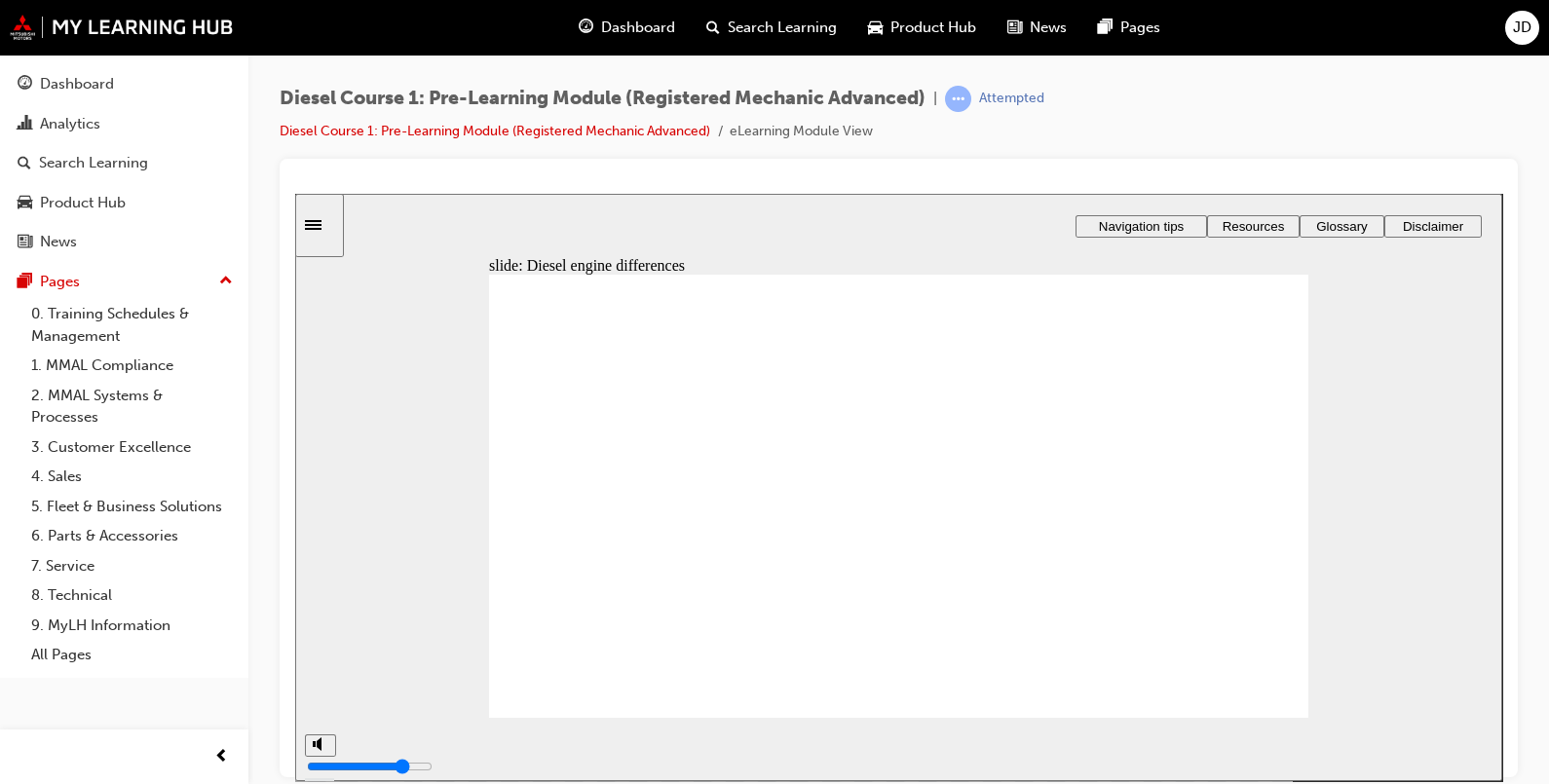 click 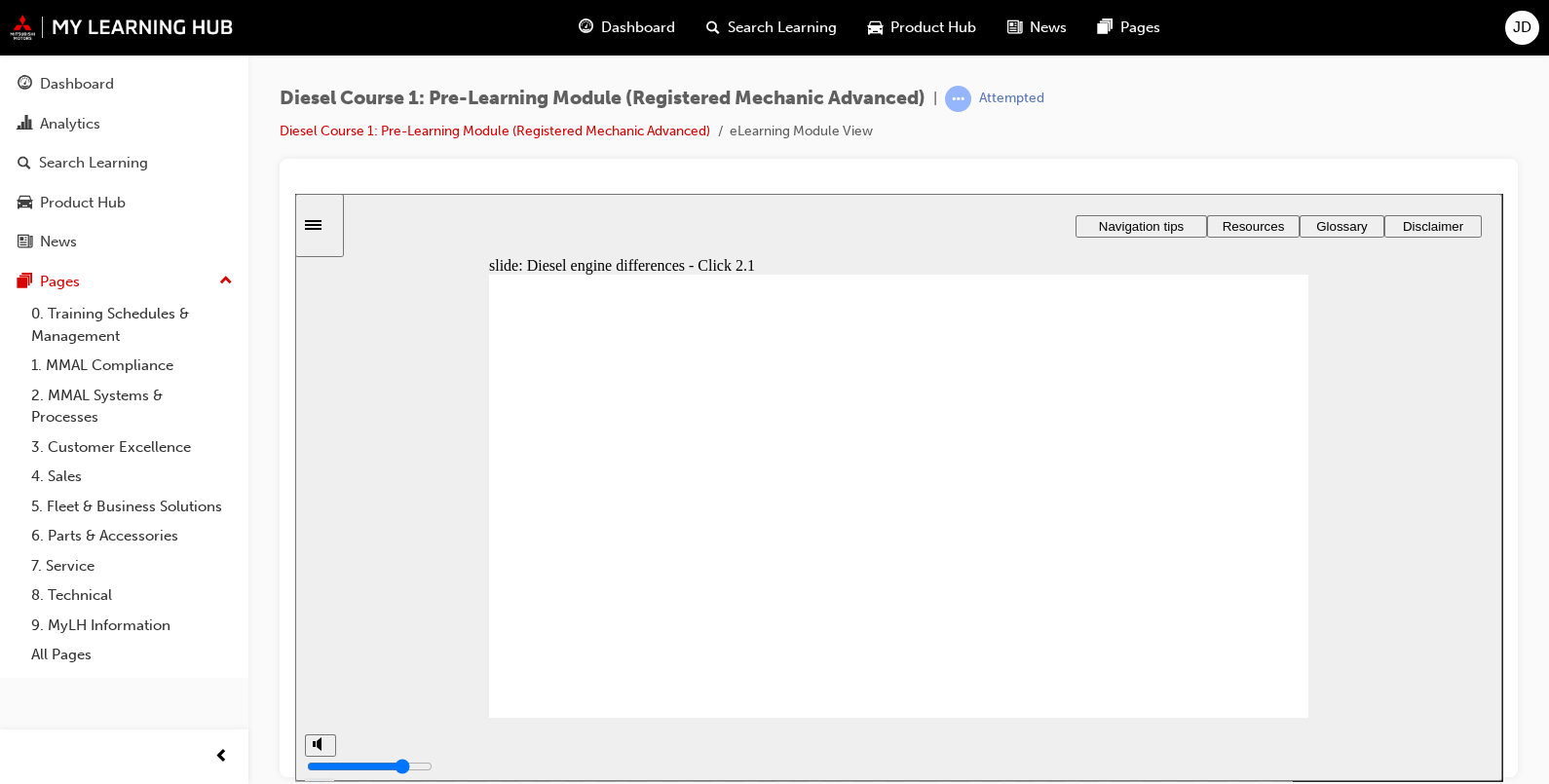 type on "9" 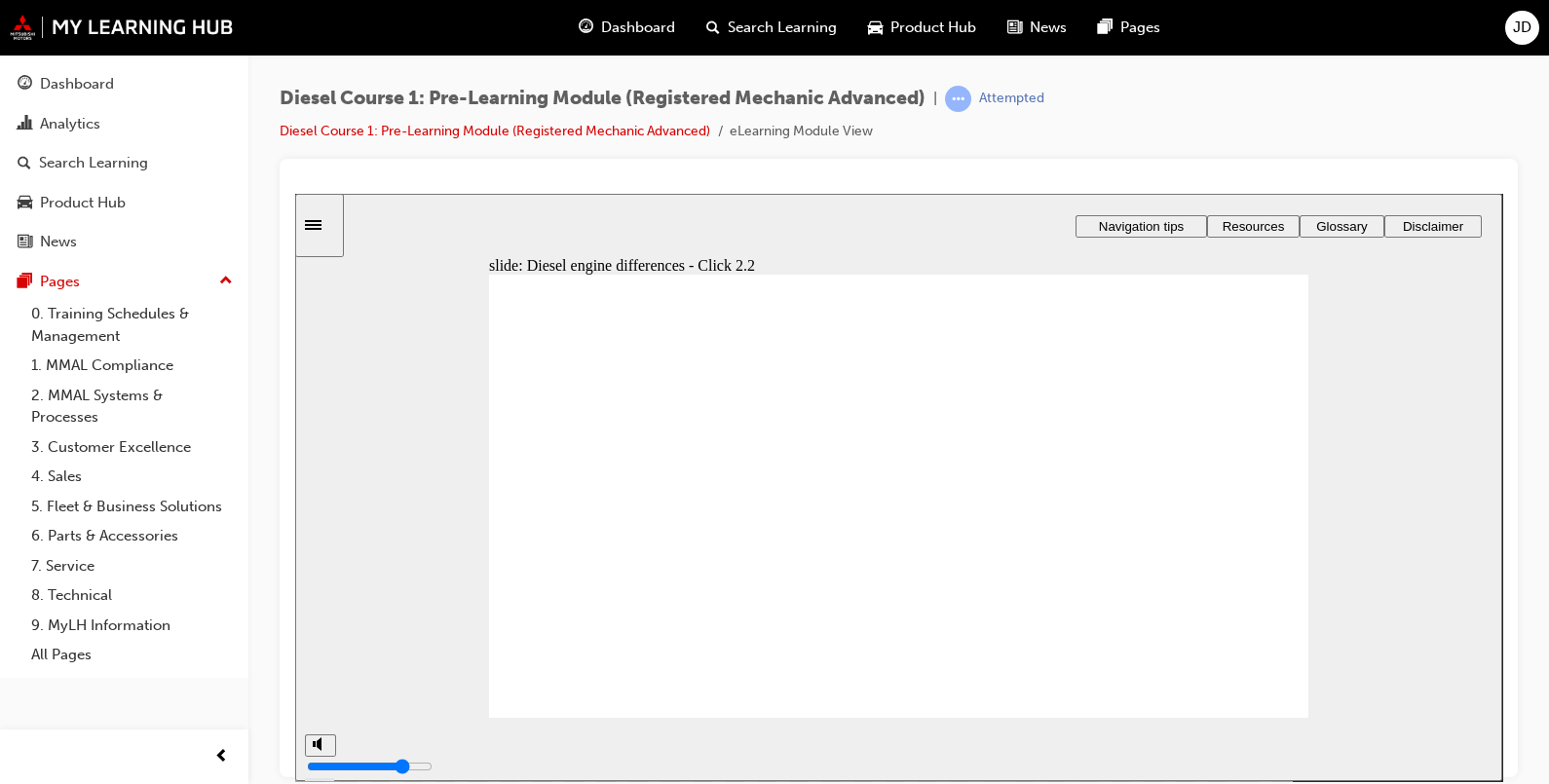 click 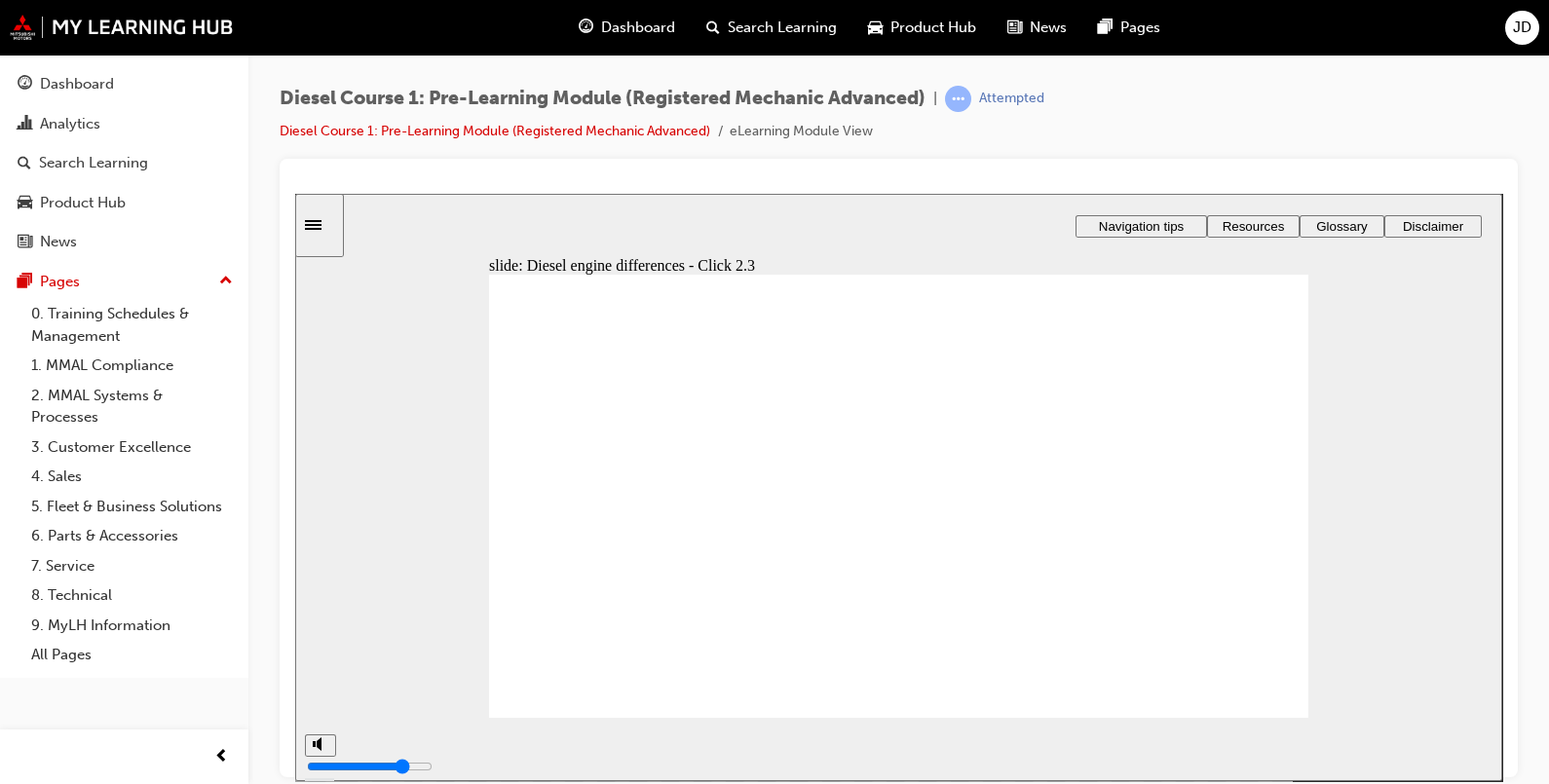 click 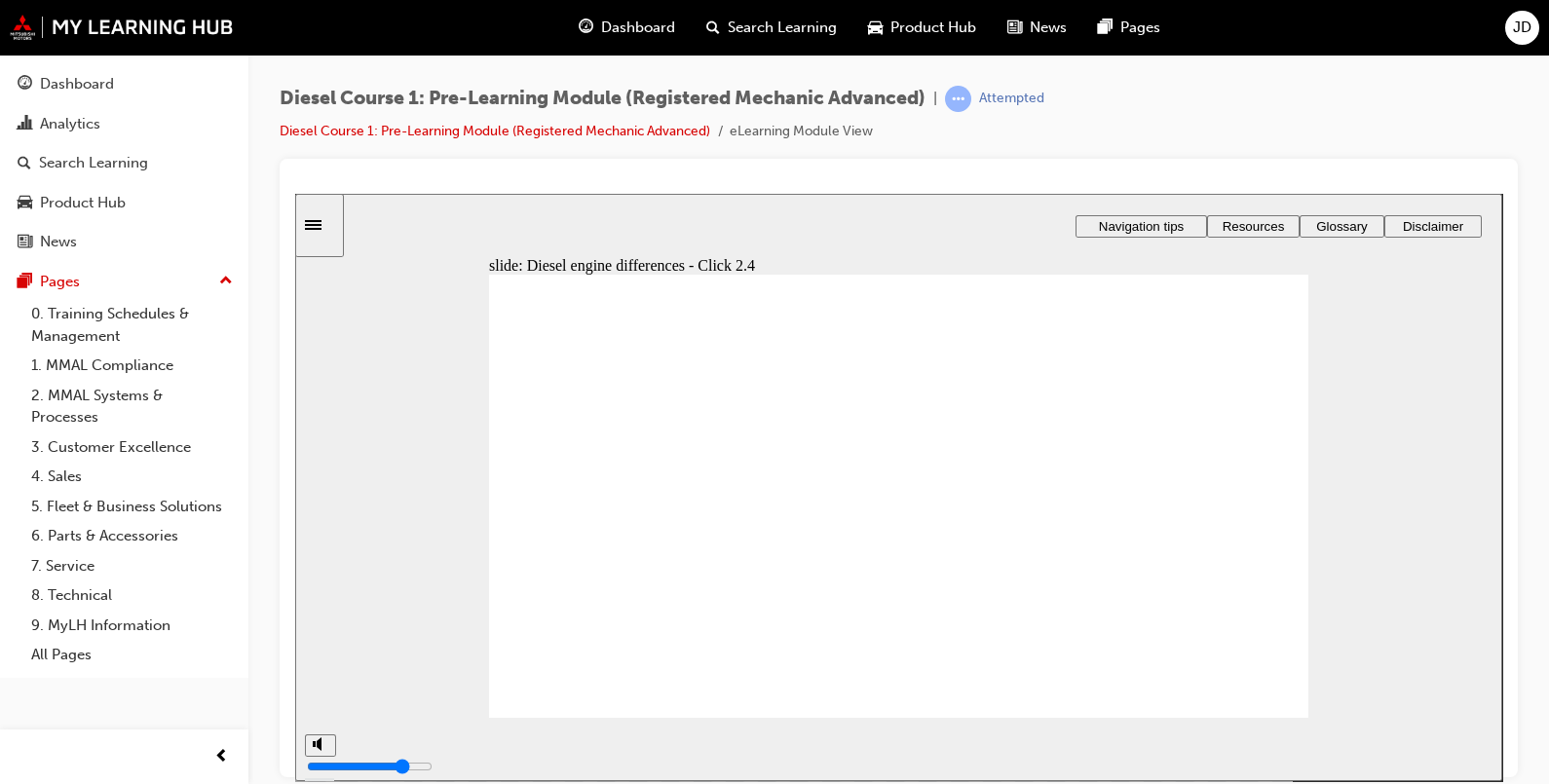 click 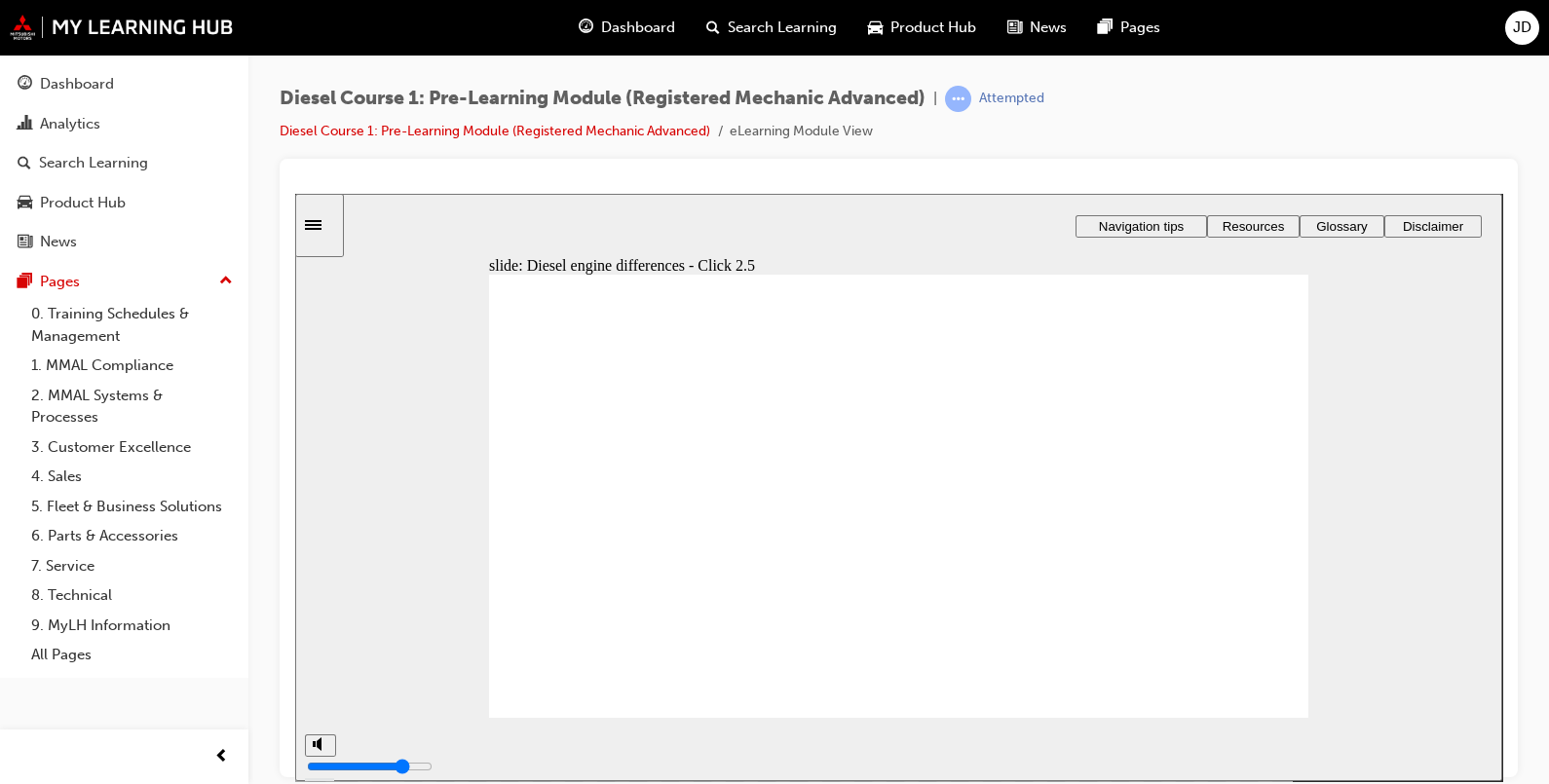 click 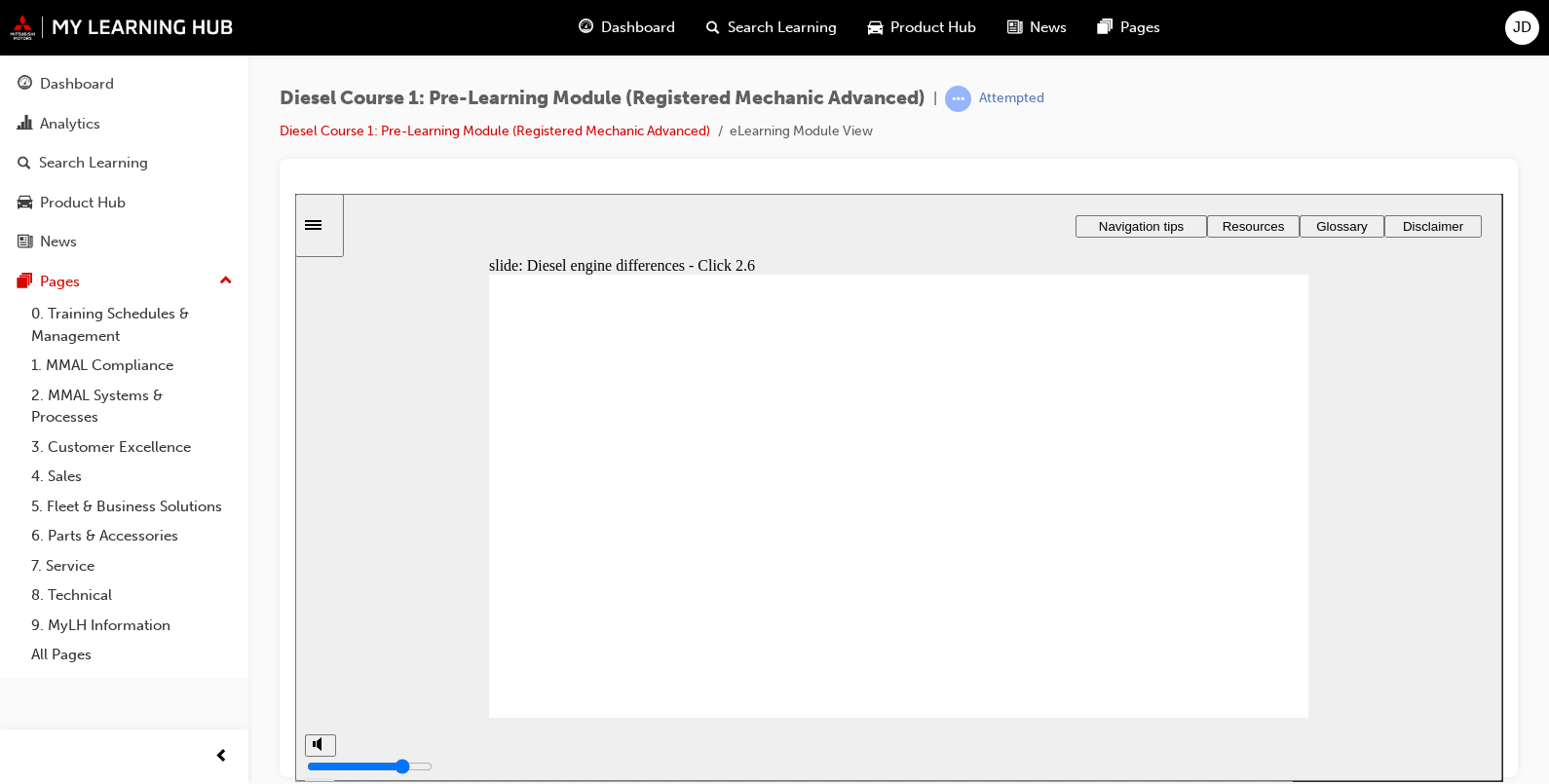 click 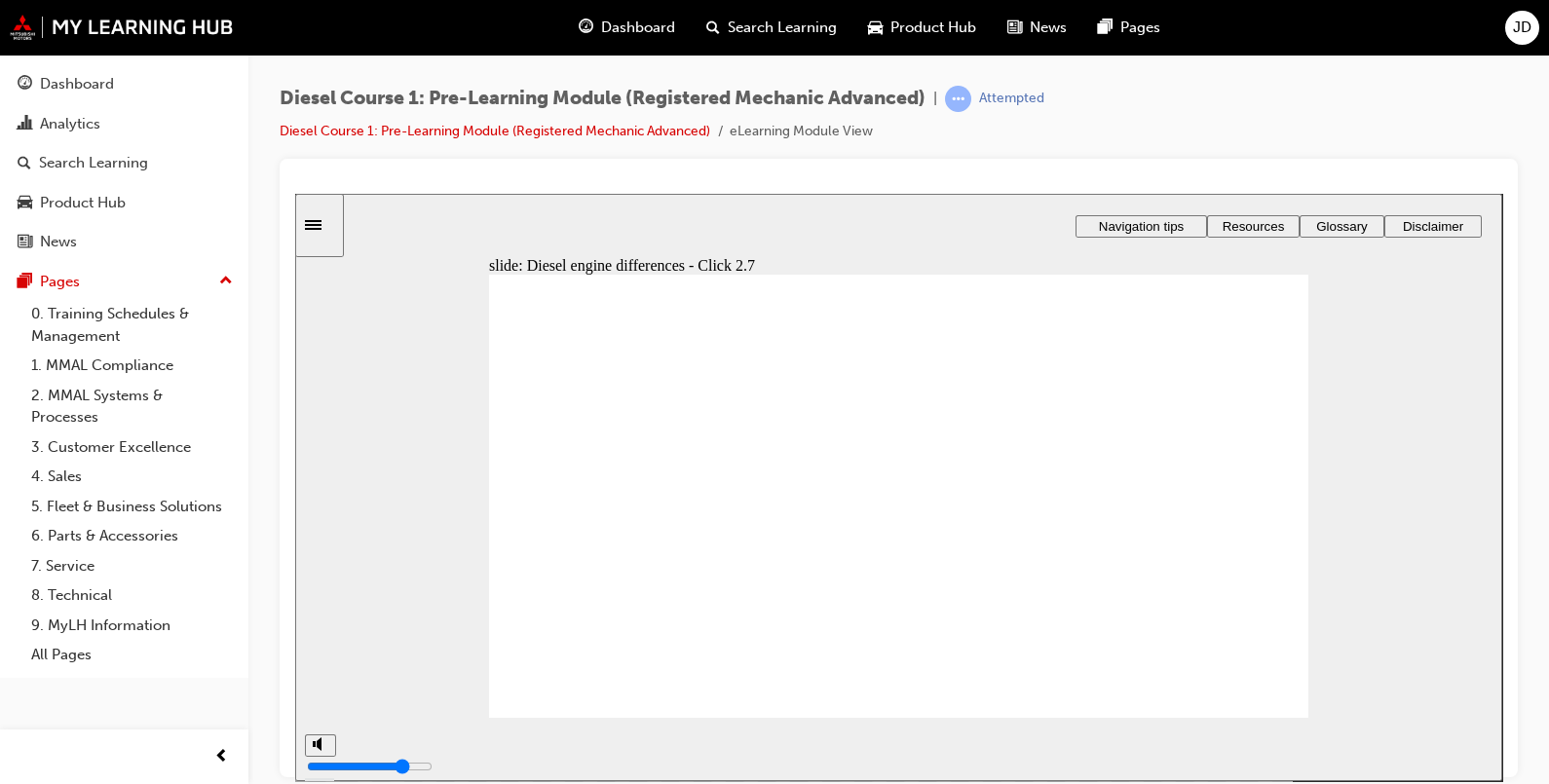 click 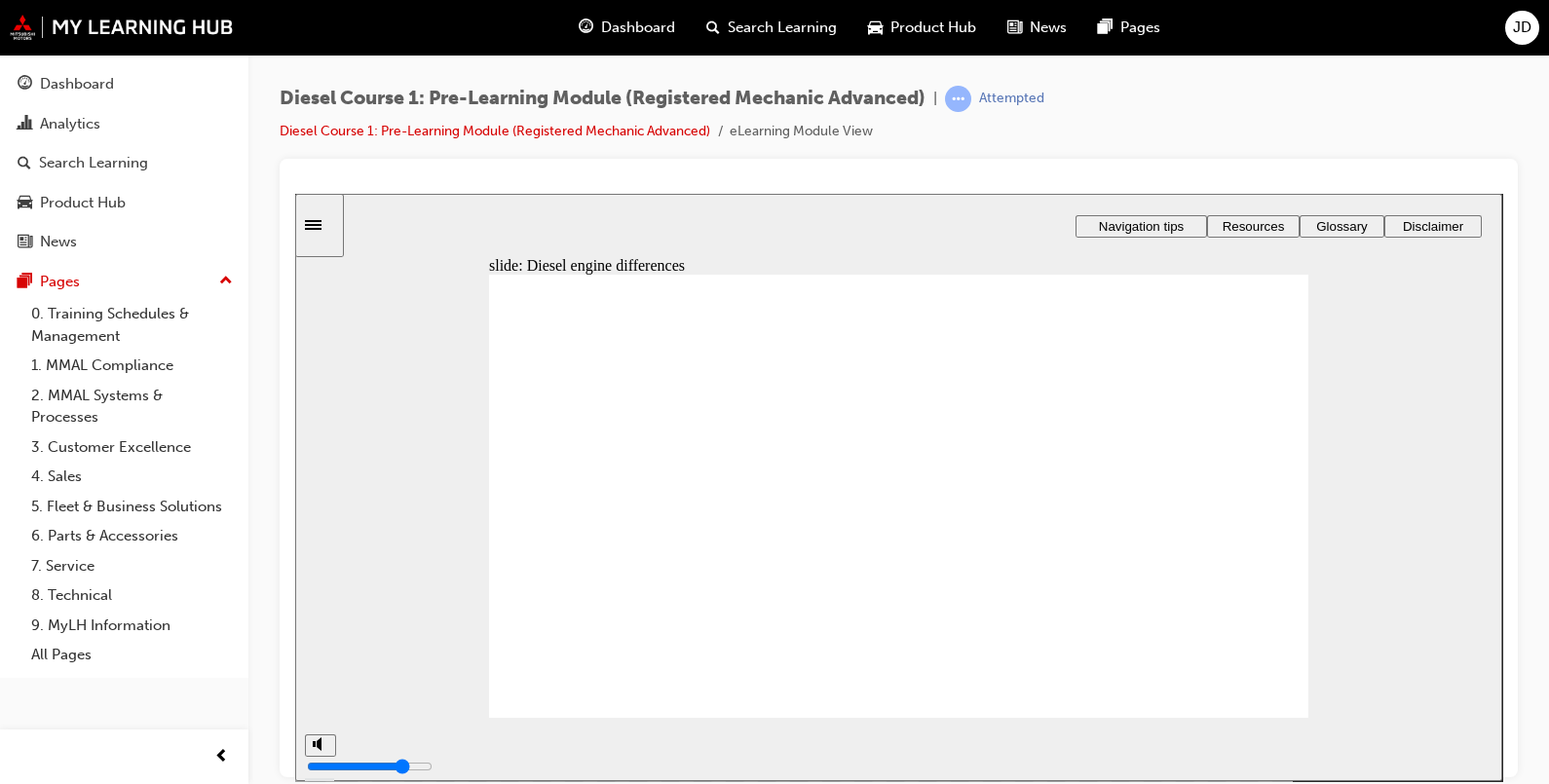 click 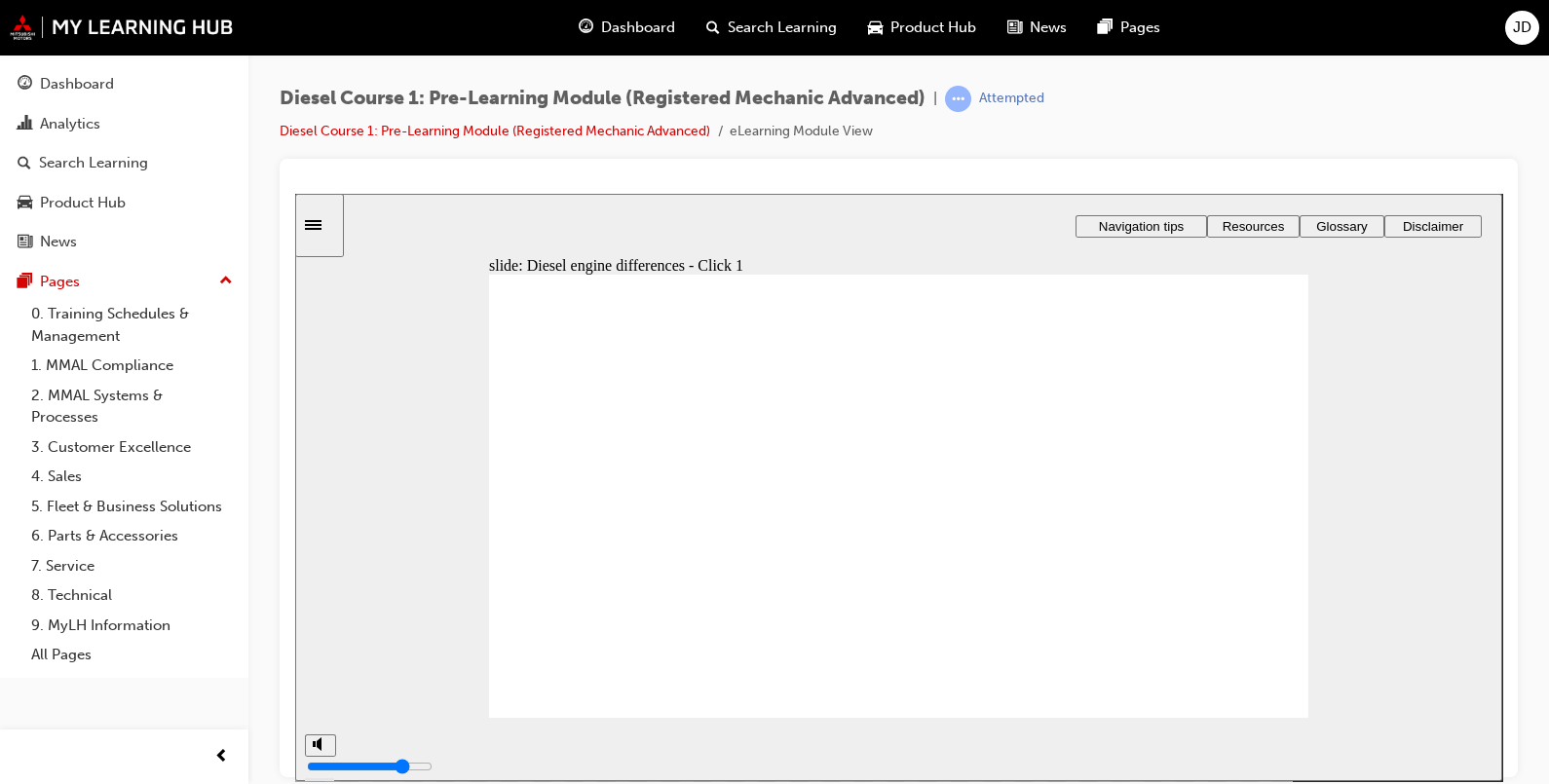 click 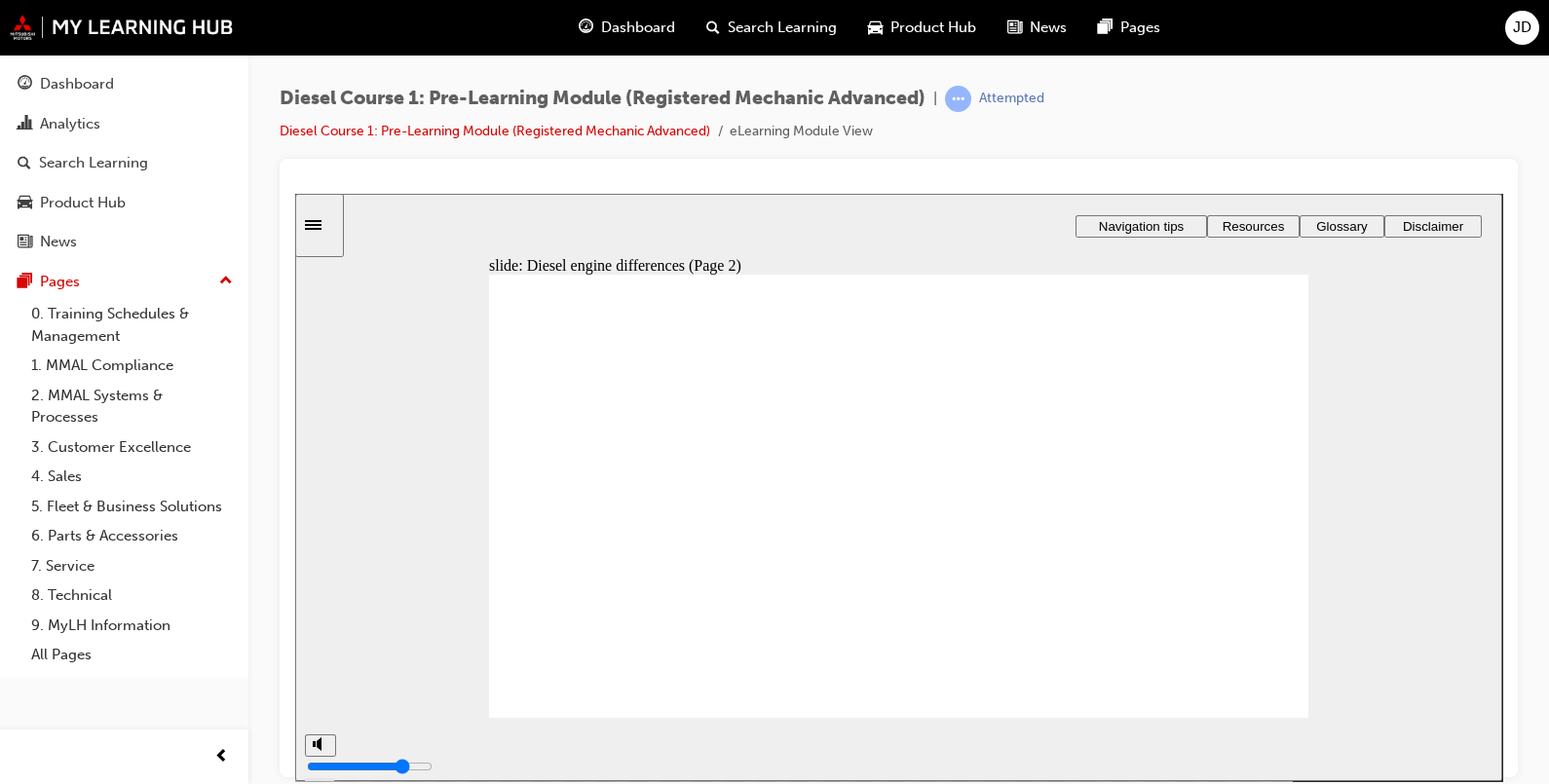 click 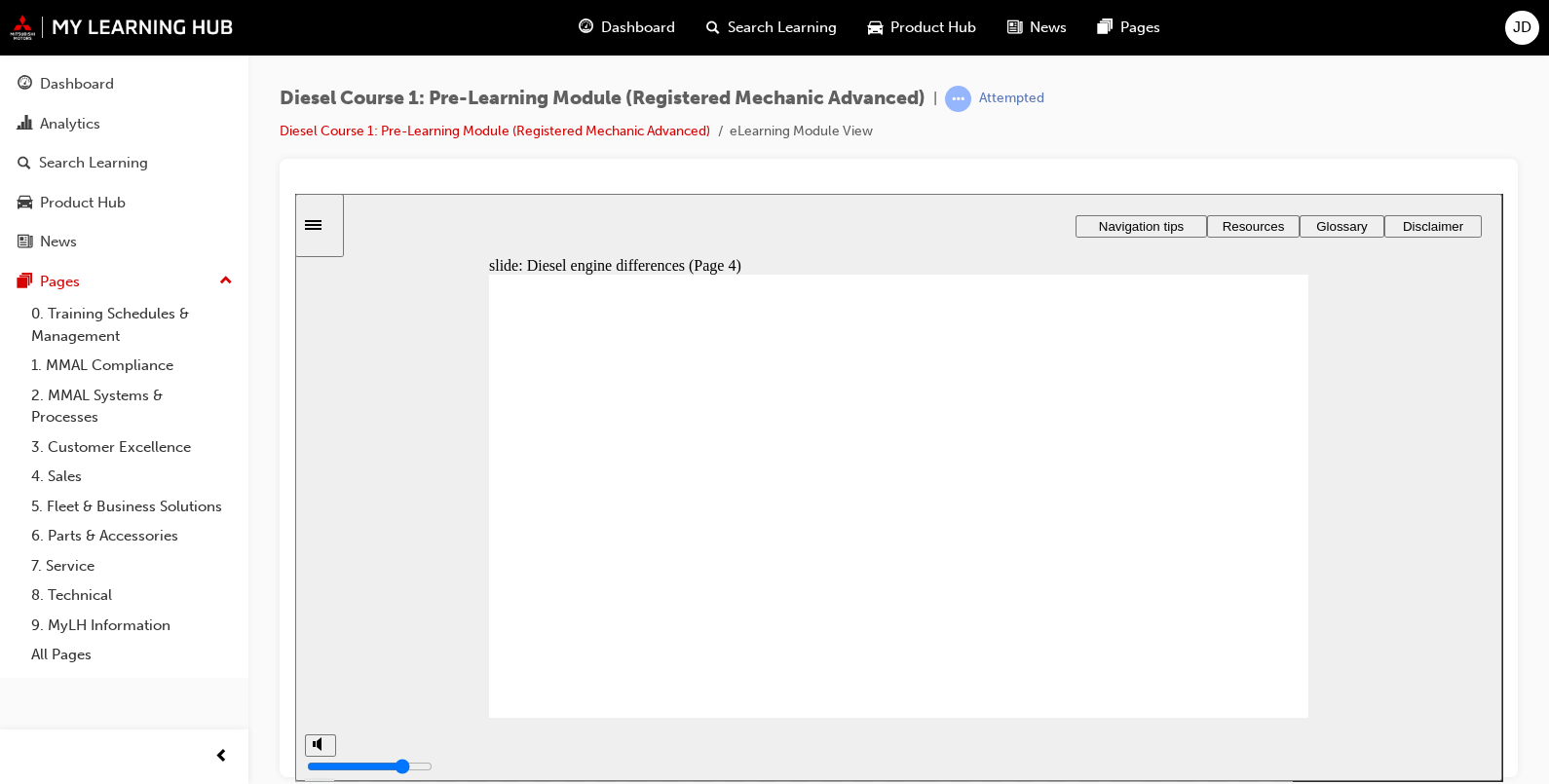 click 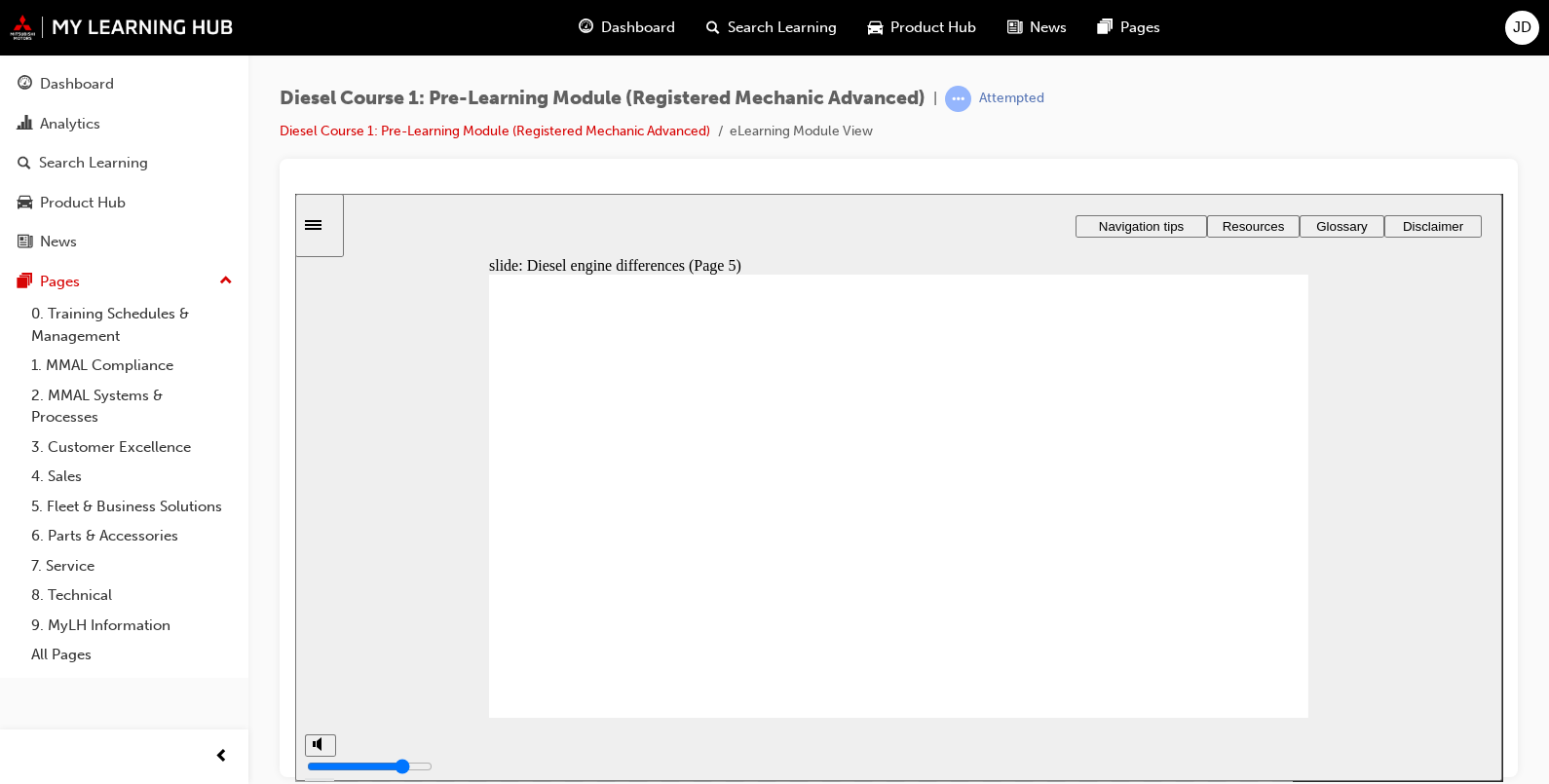 click 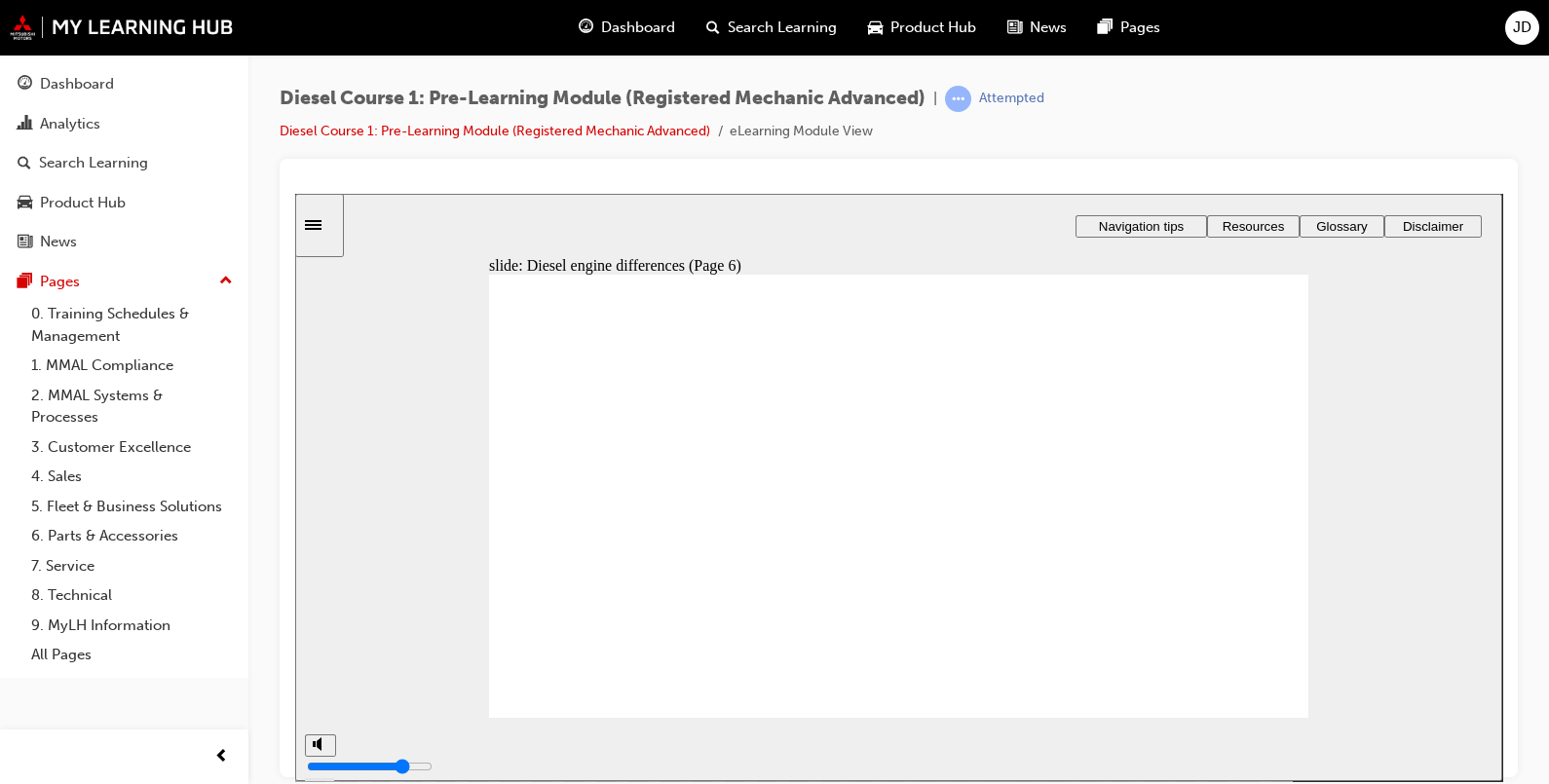 click 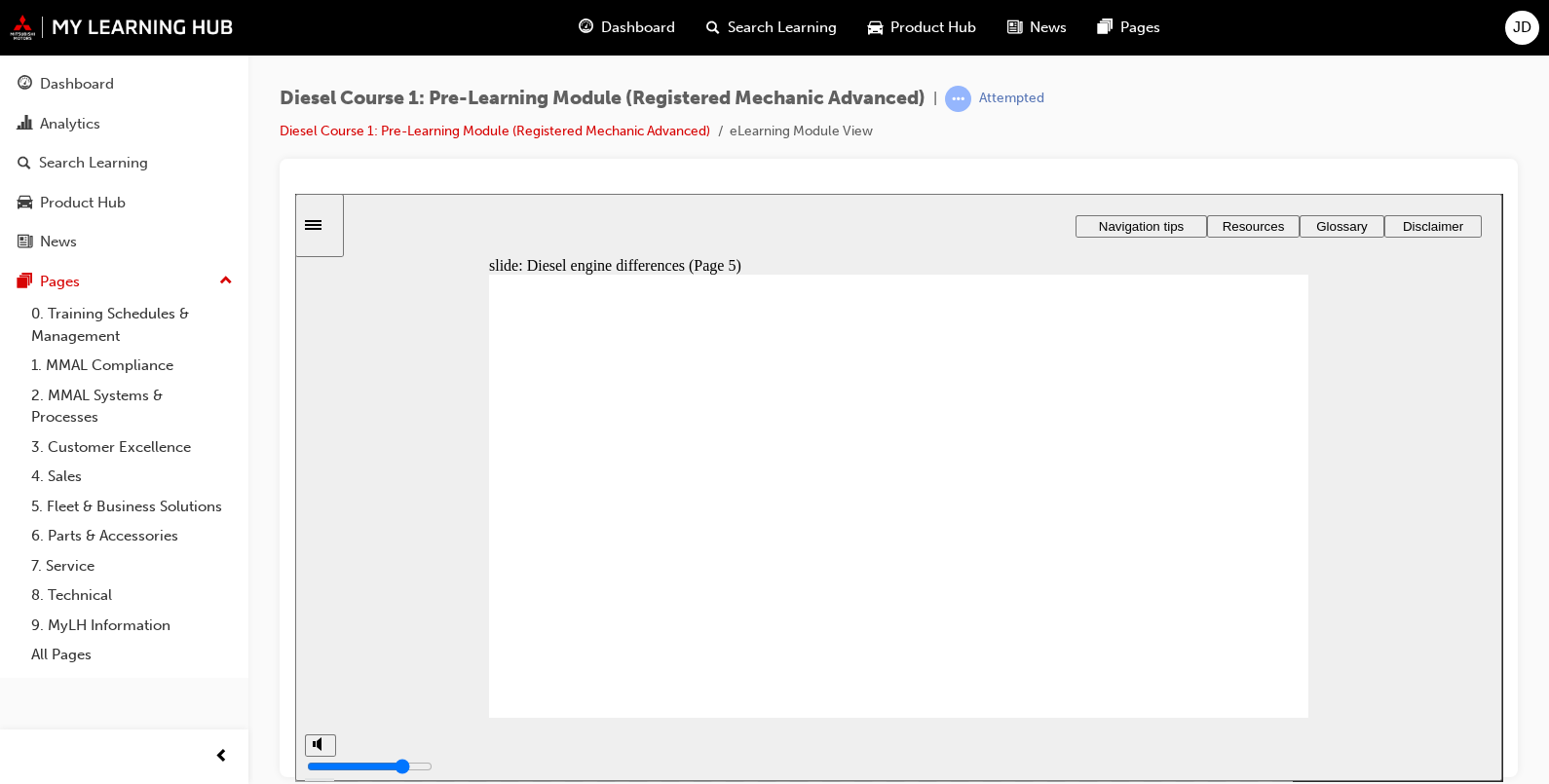 click 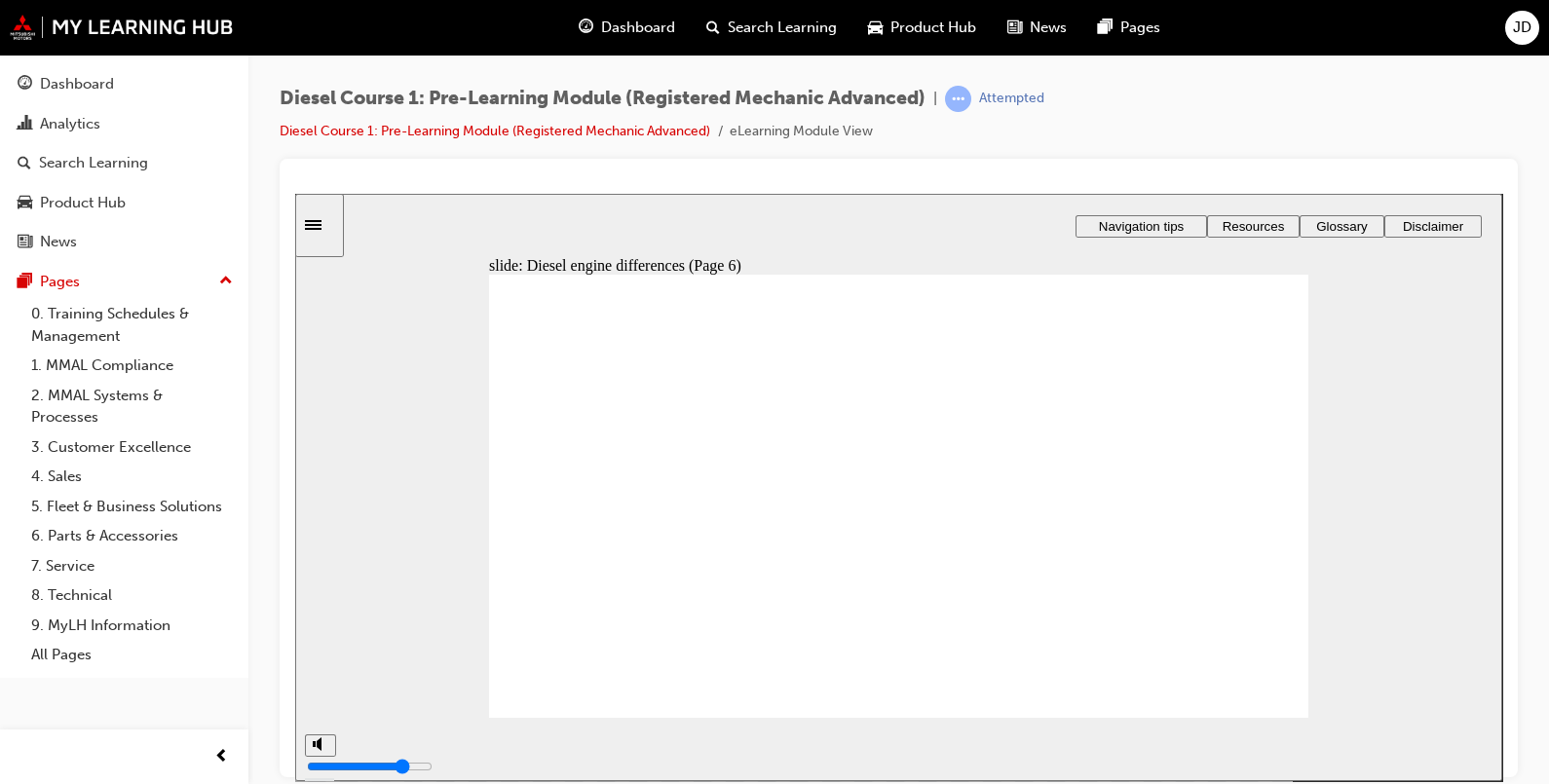click 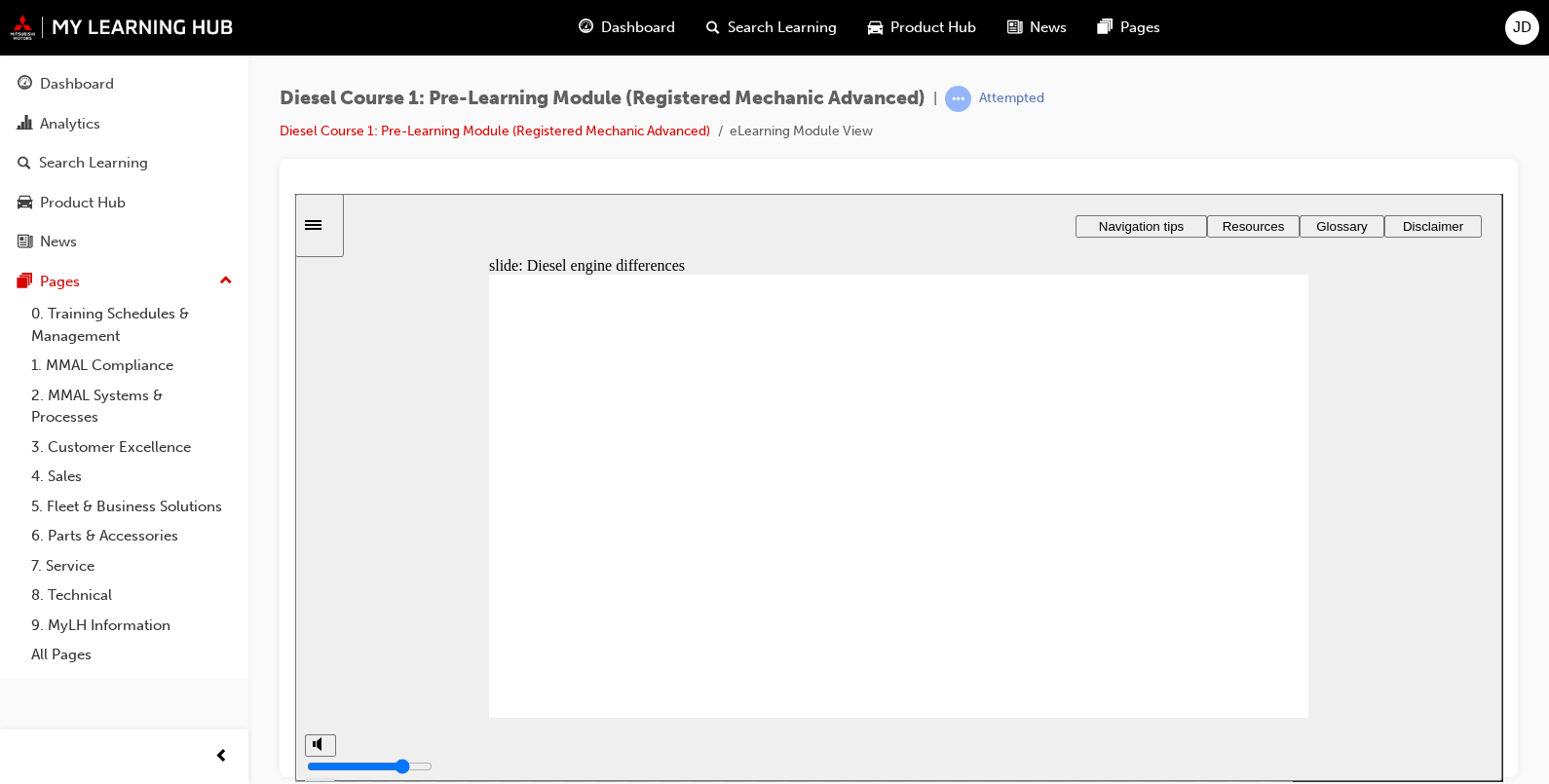 click 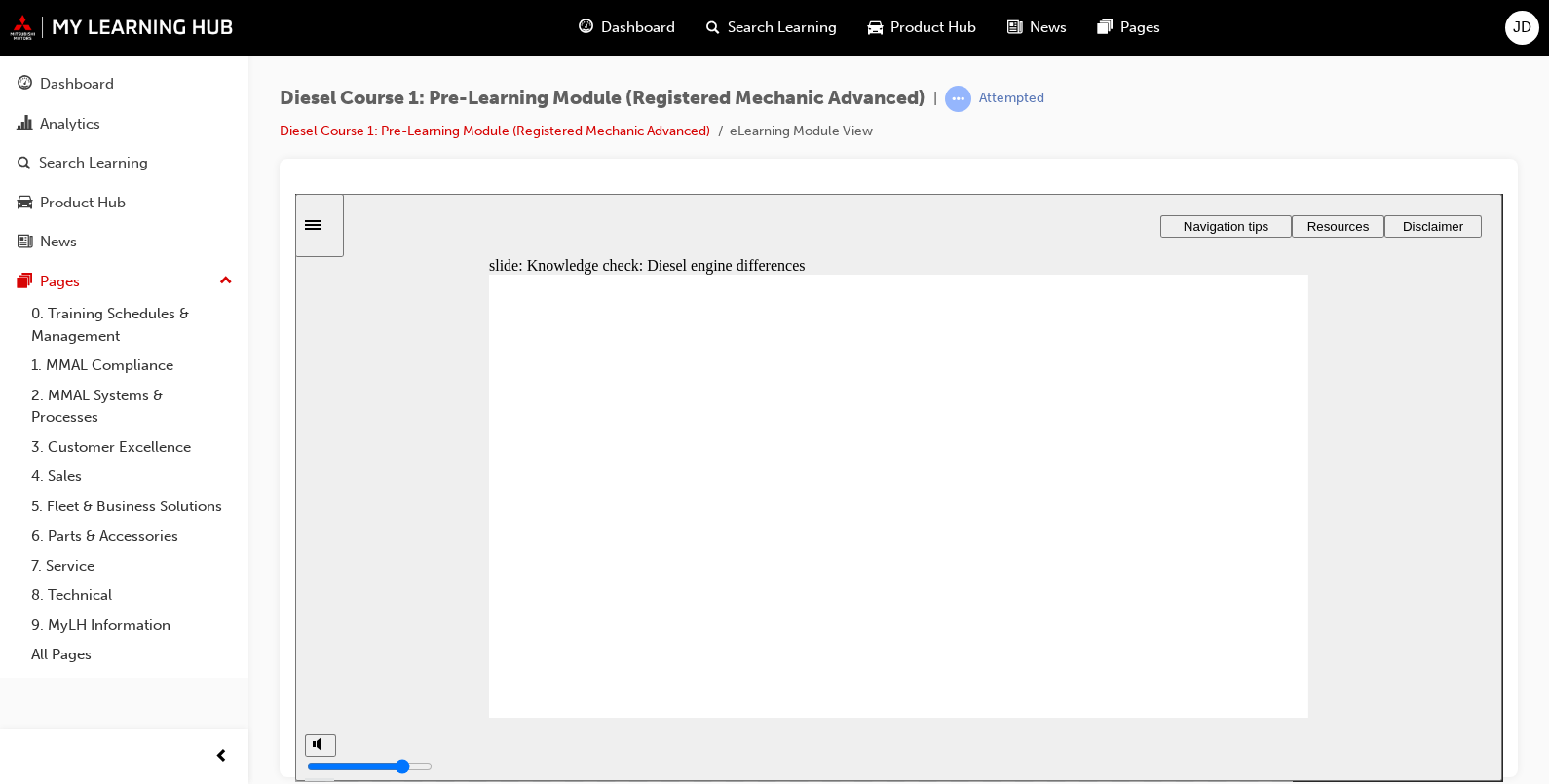 type on "26" 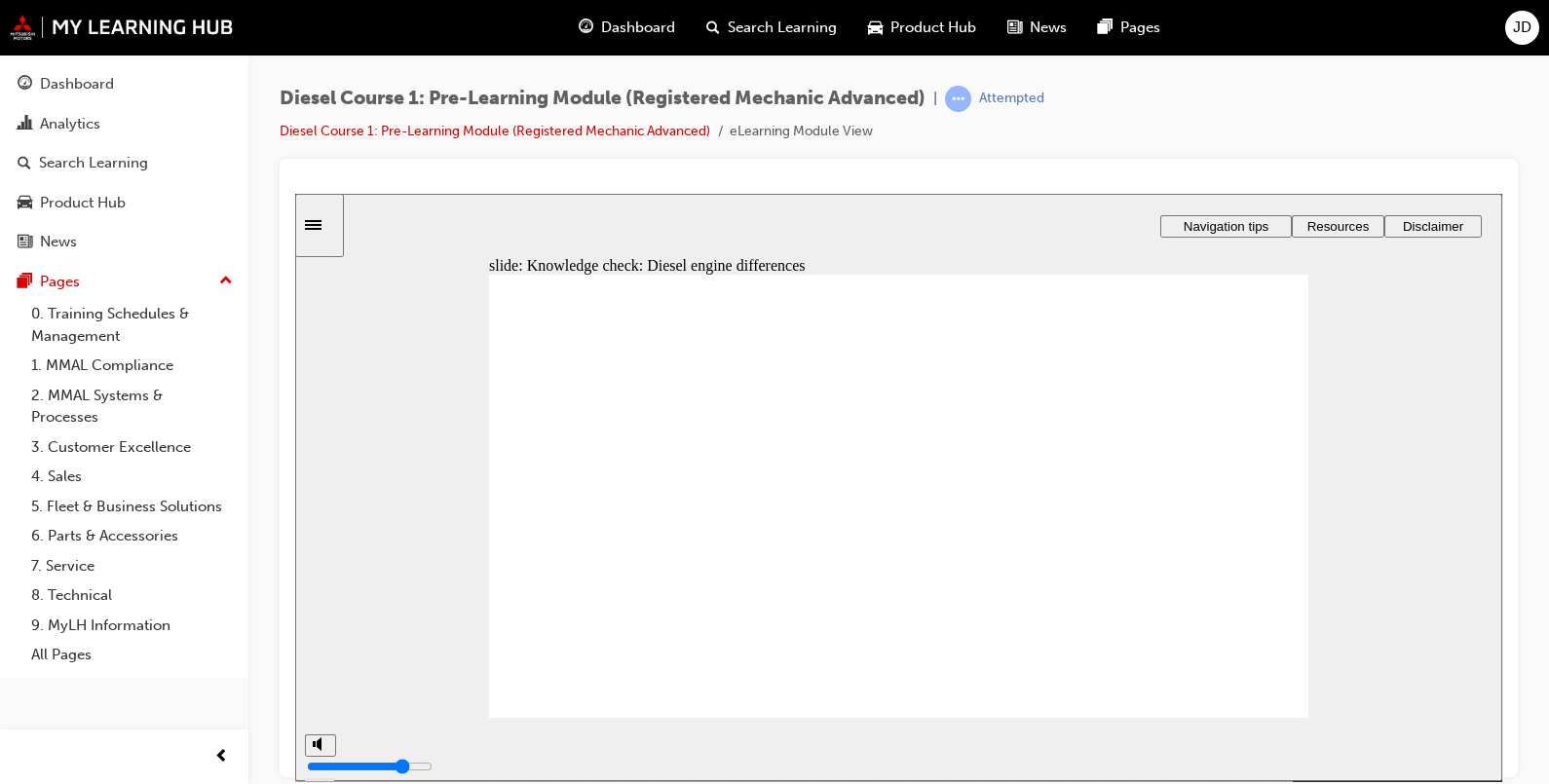 click 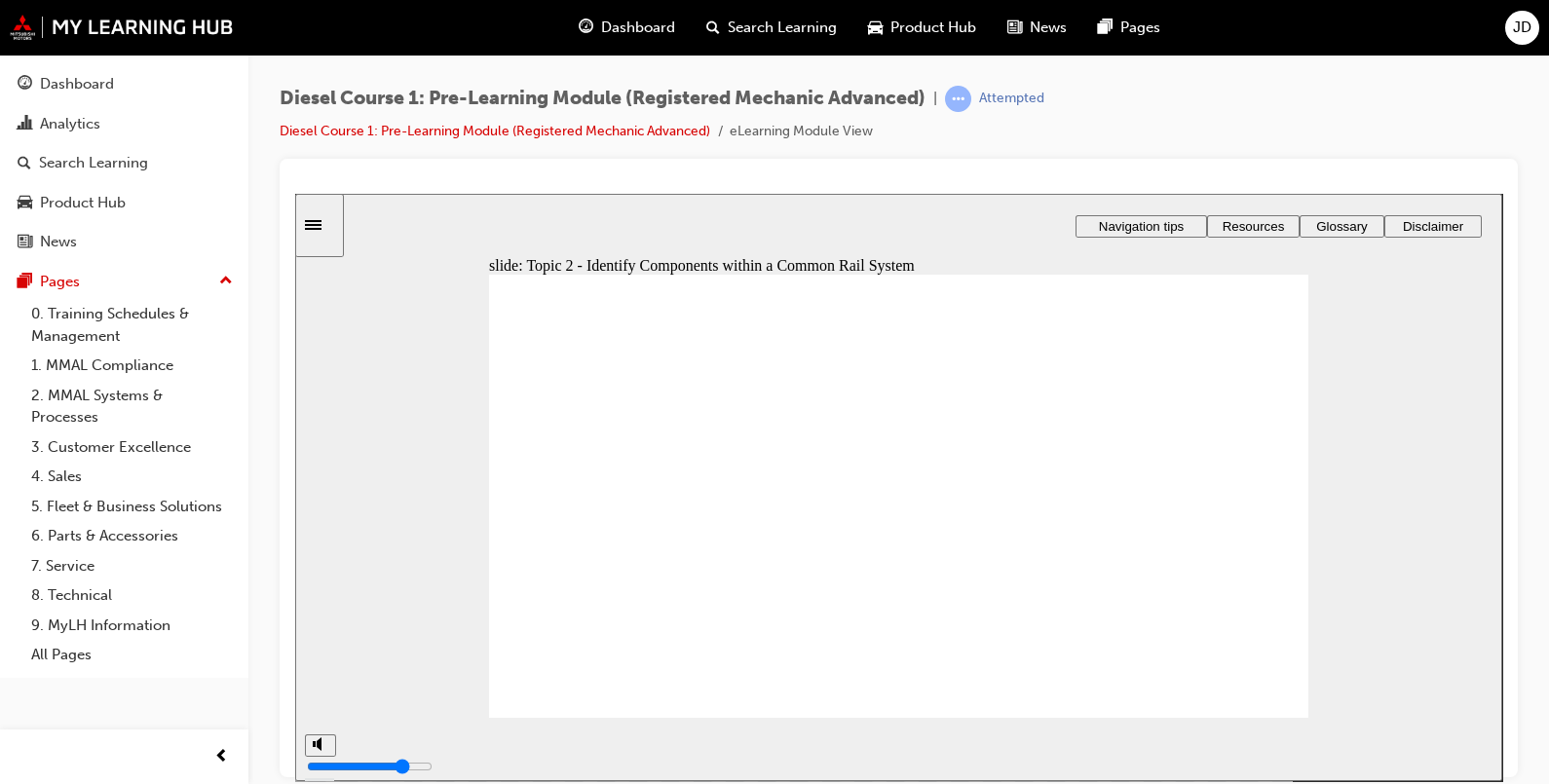 click 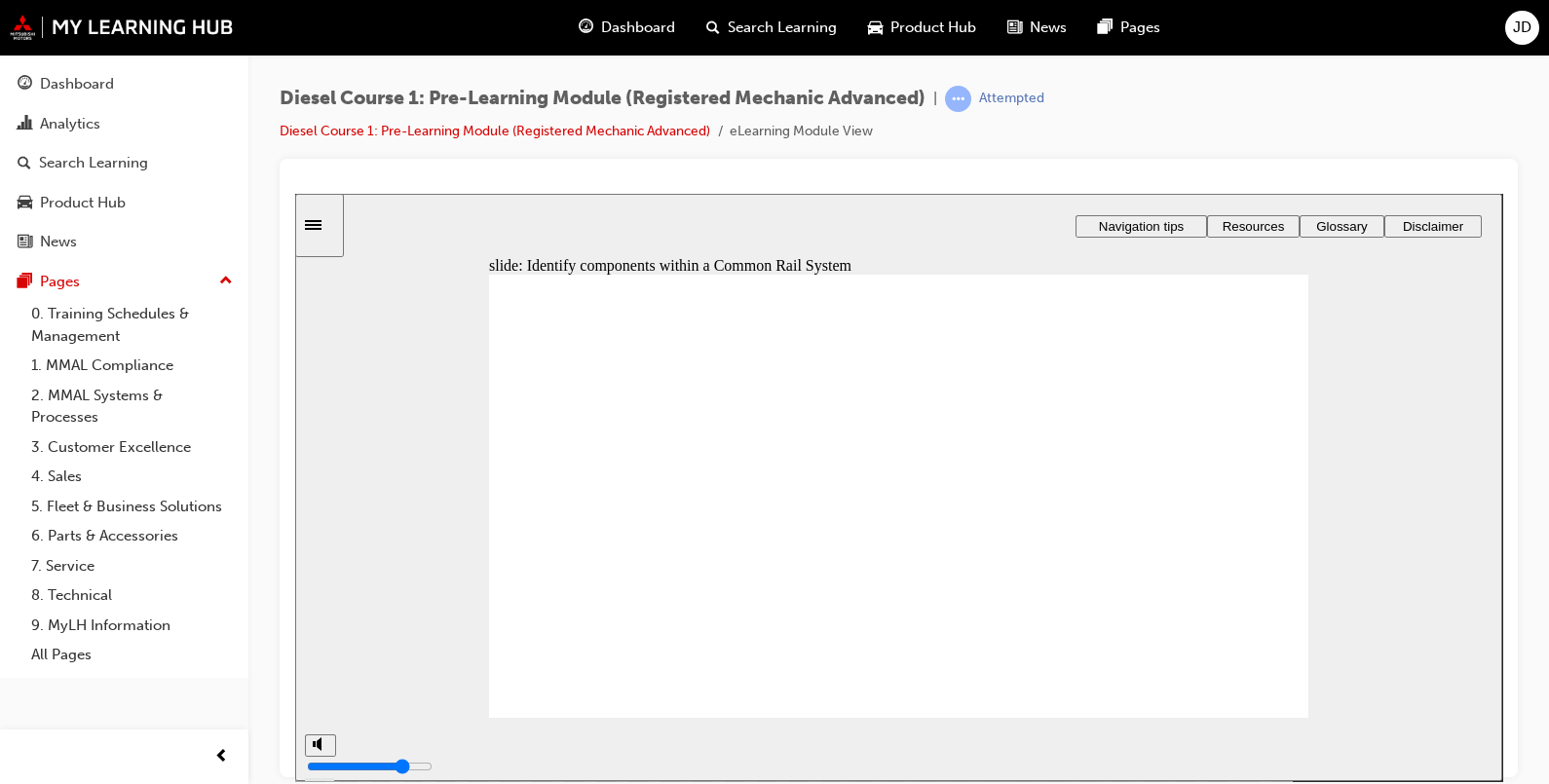 click 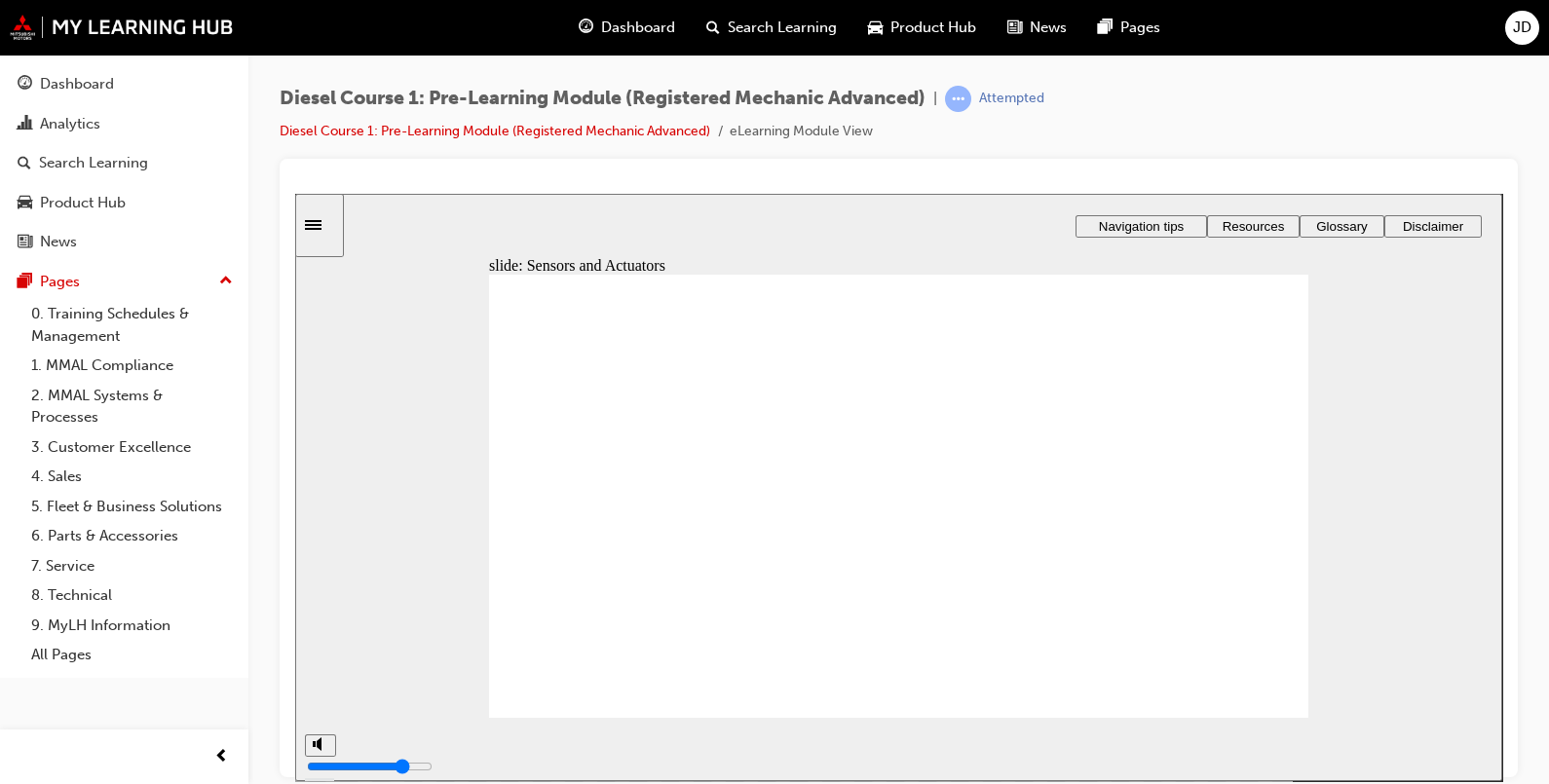 click 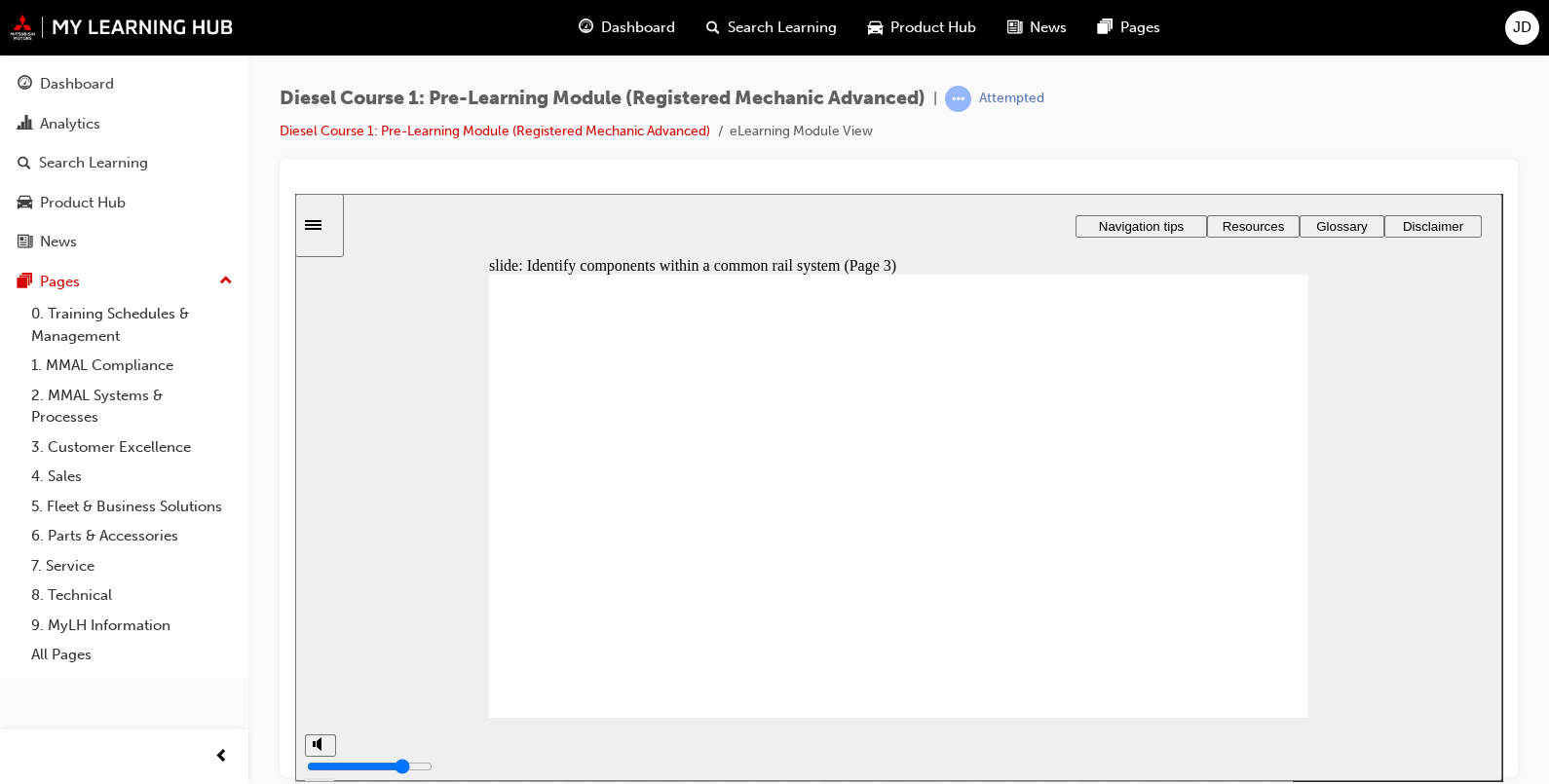 click 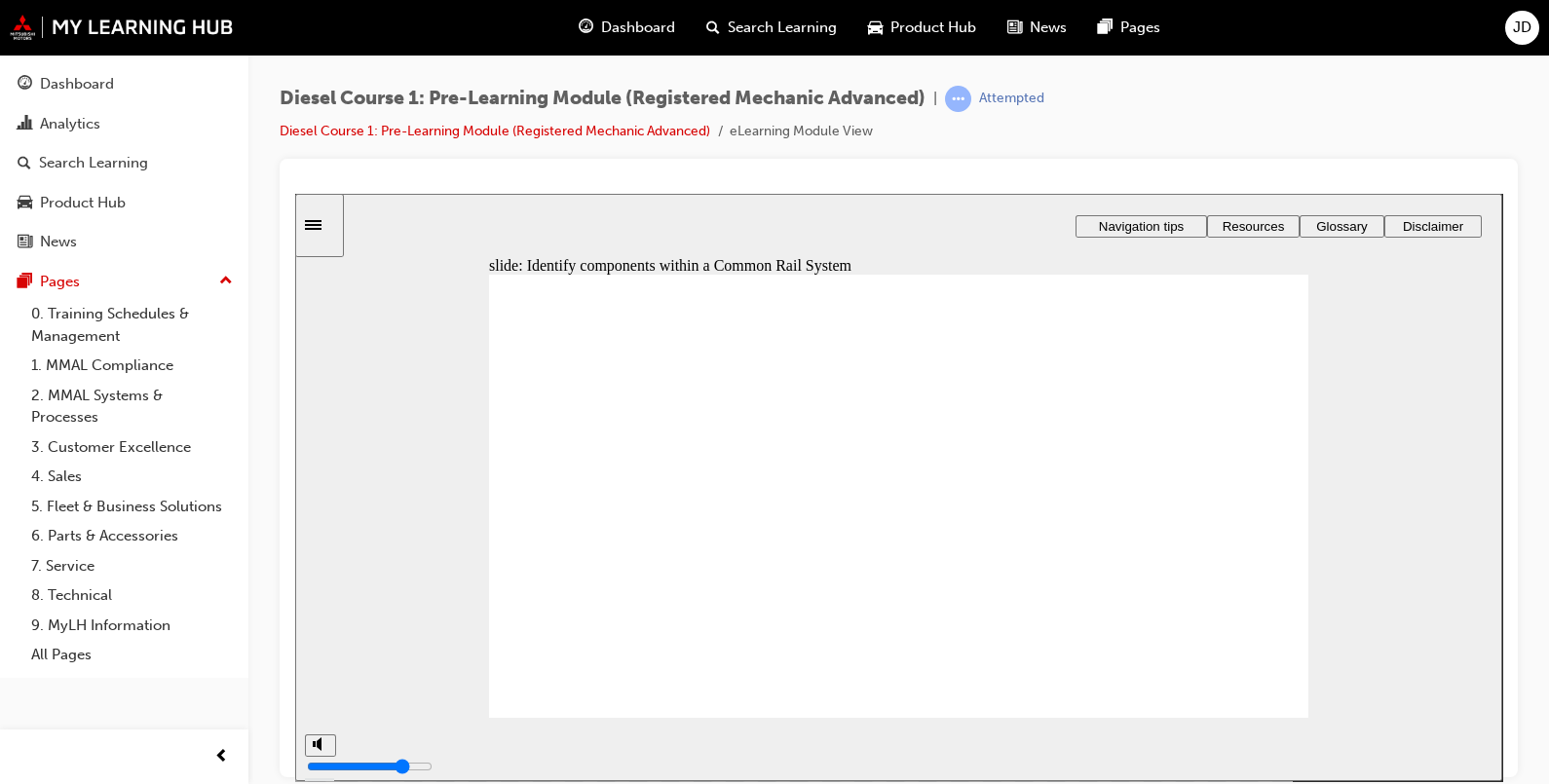 click 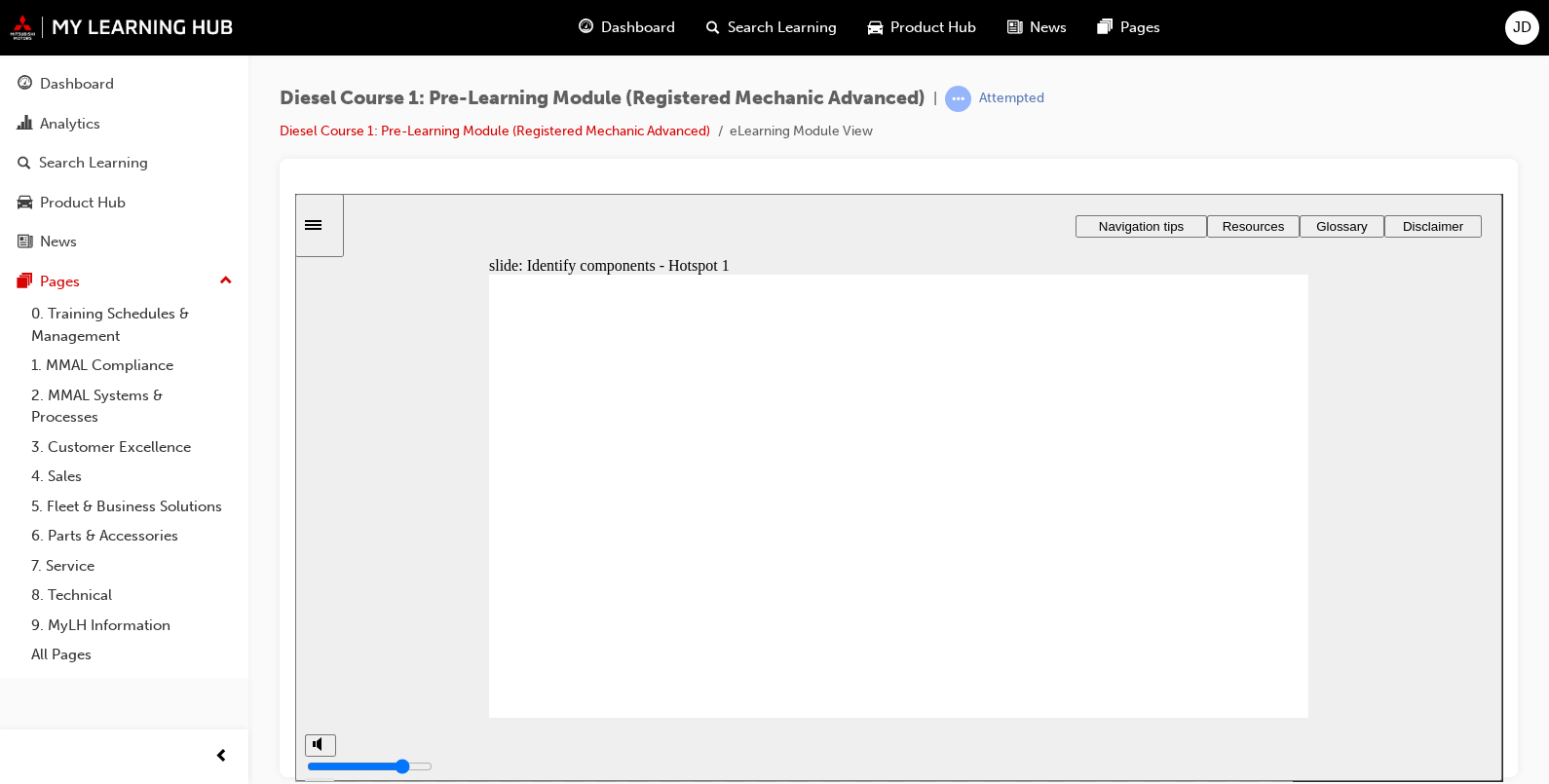 click 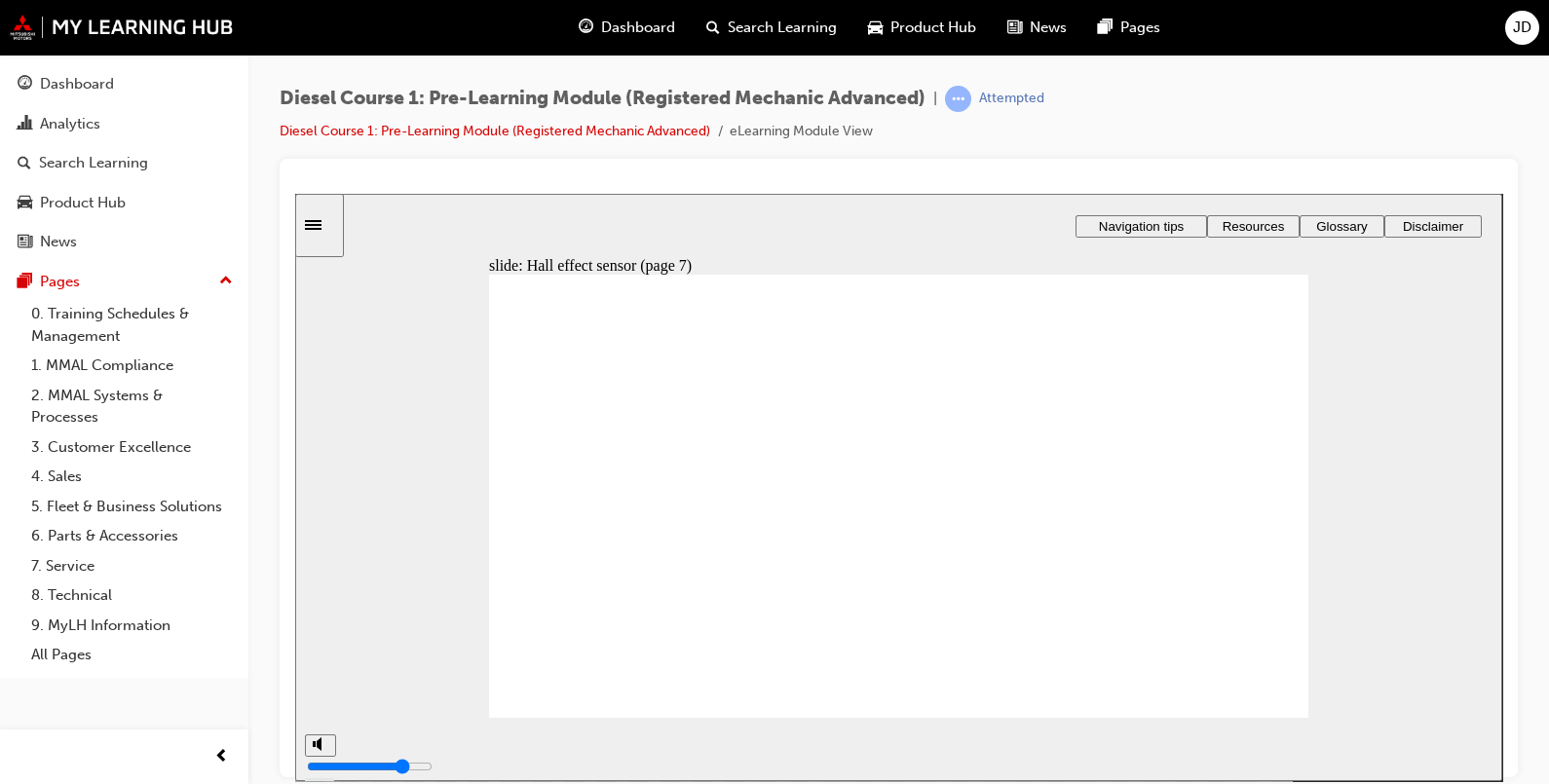 type on "35" 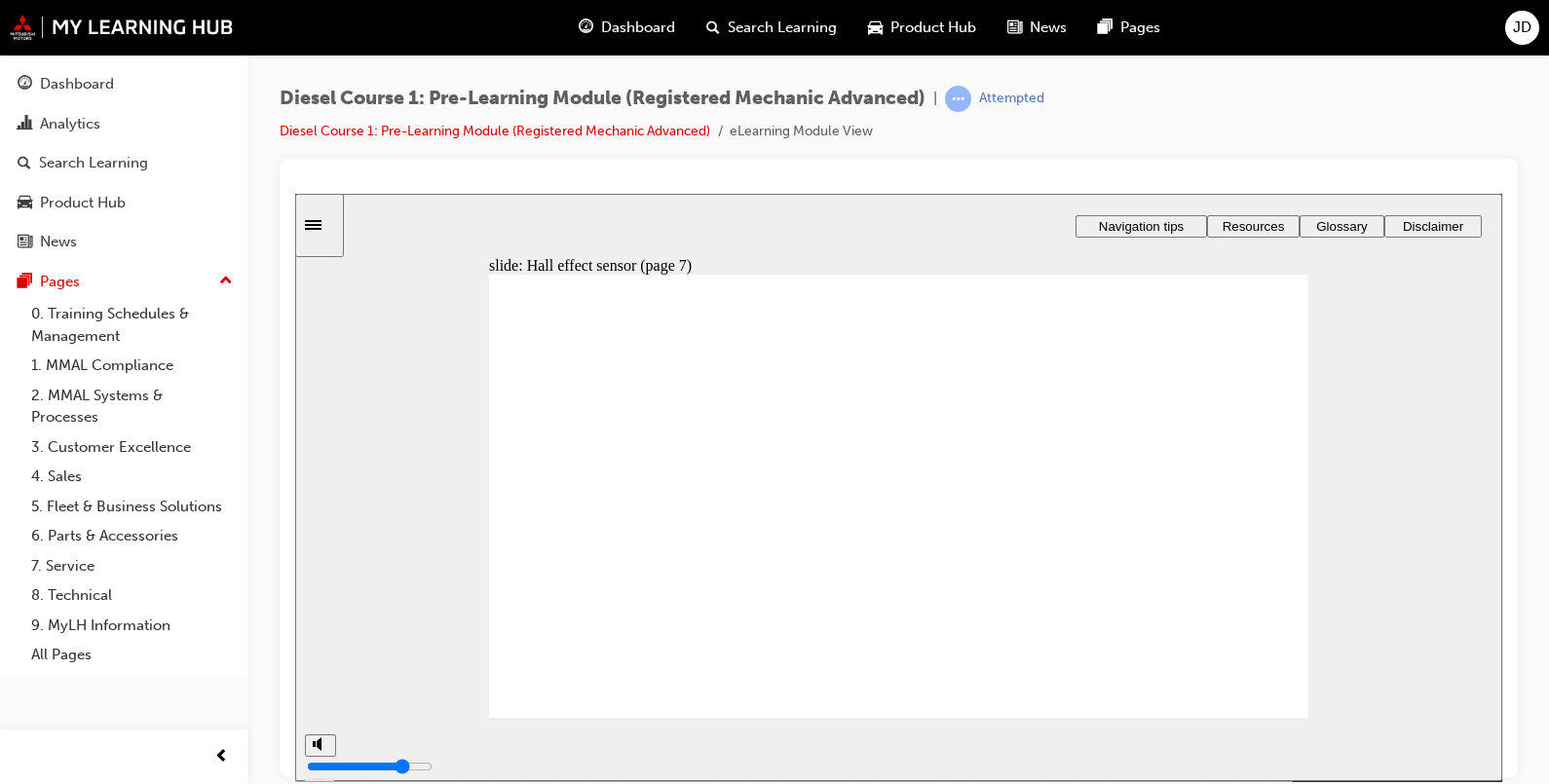 click 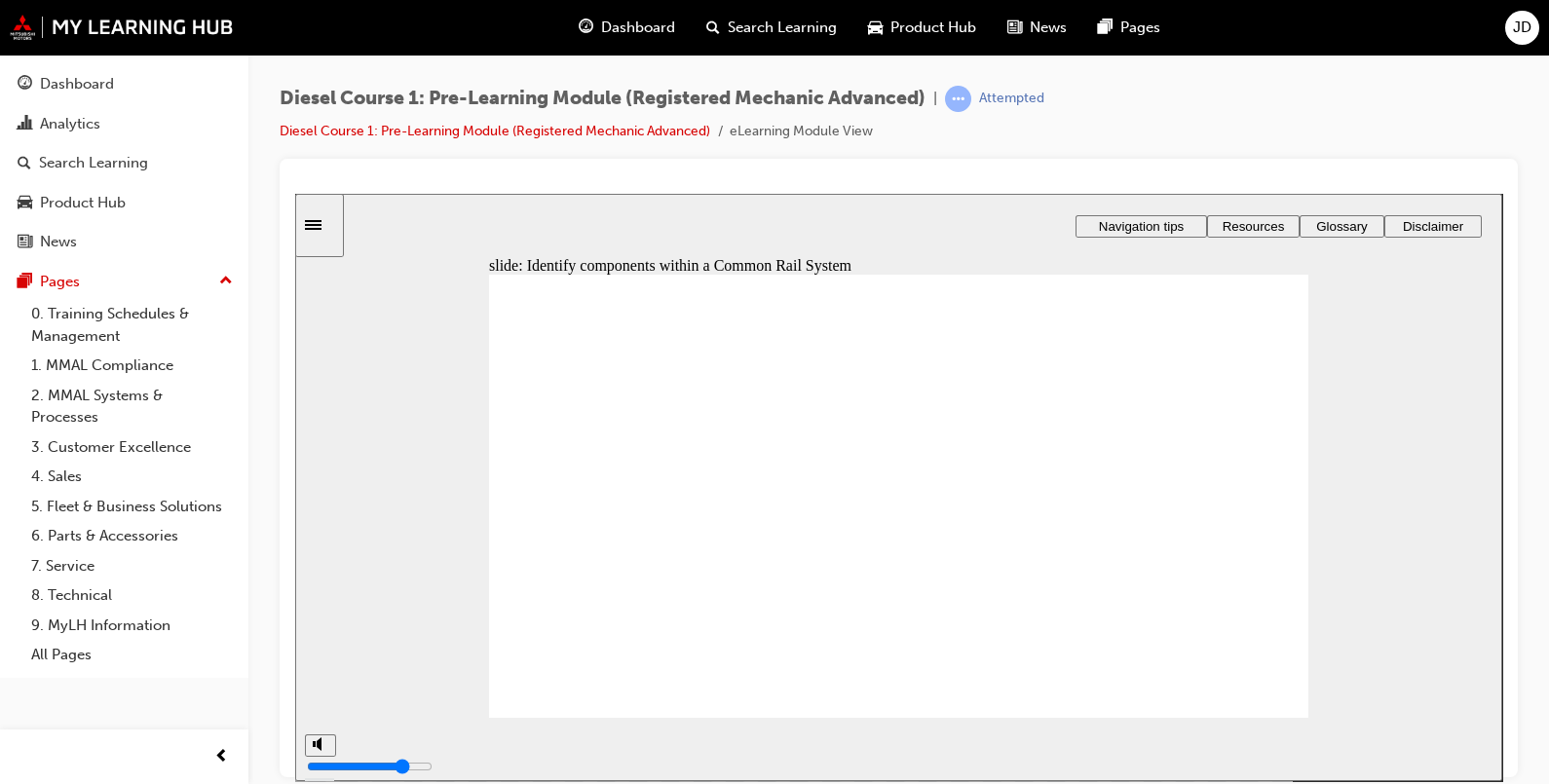 click 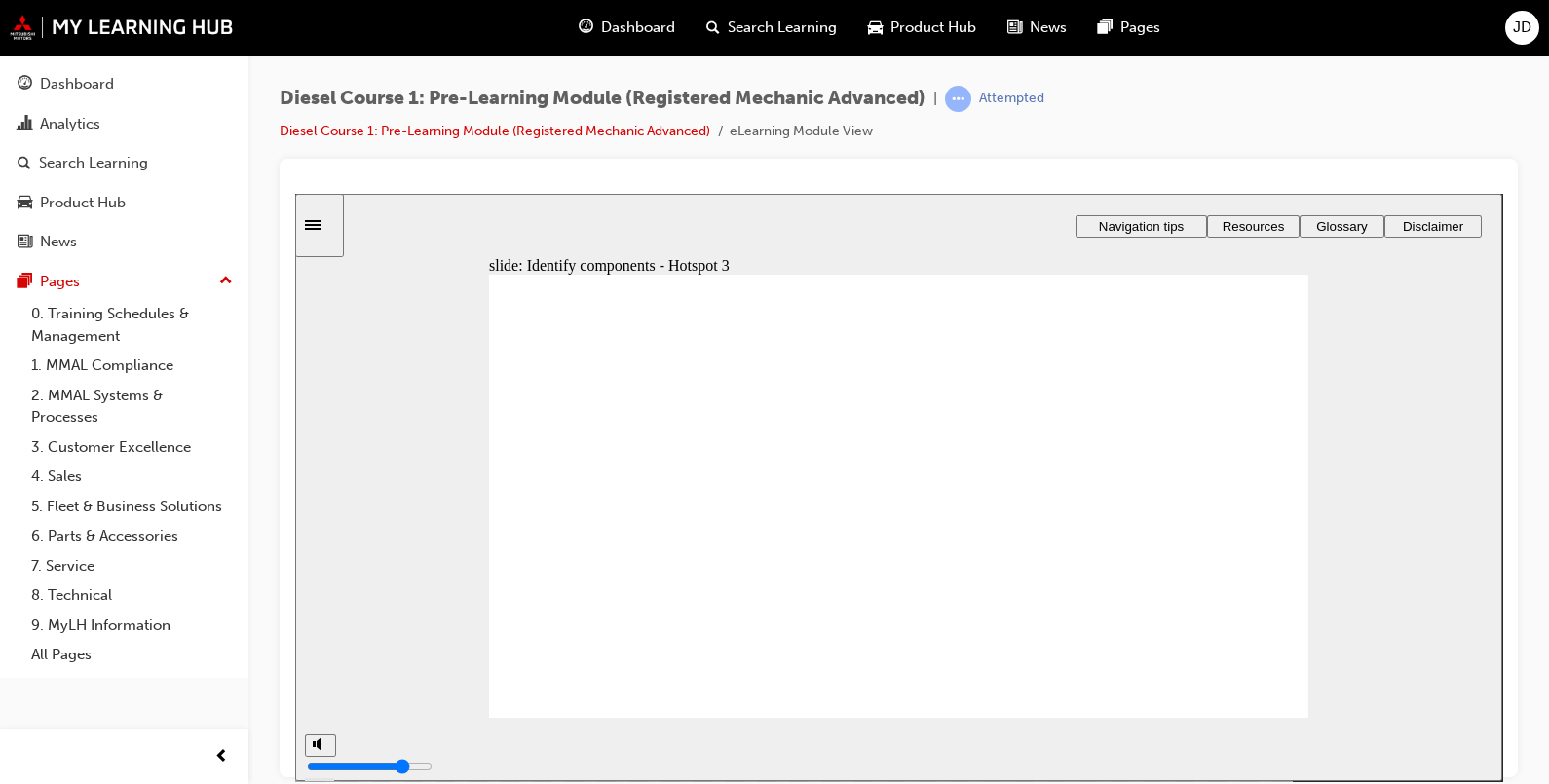 type on "36" 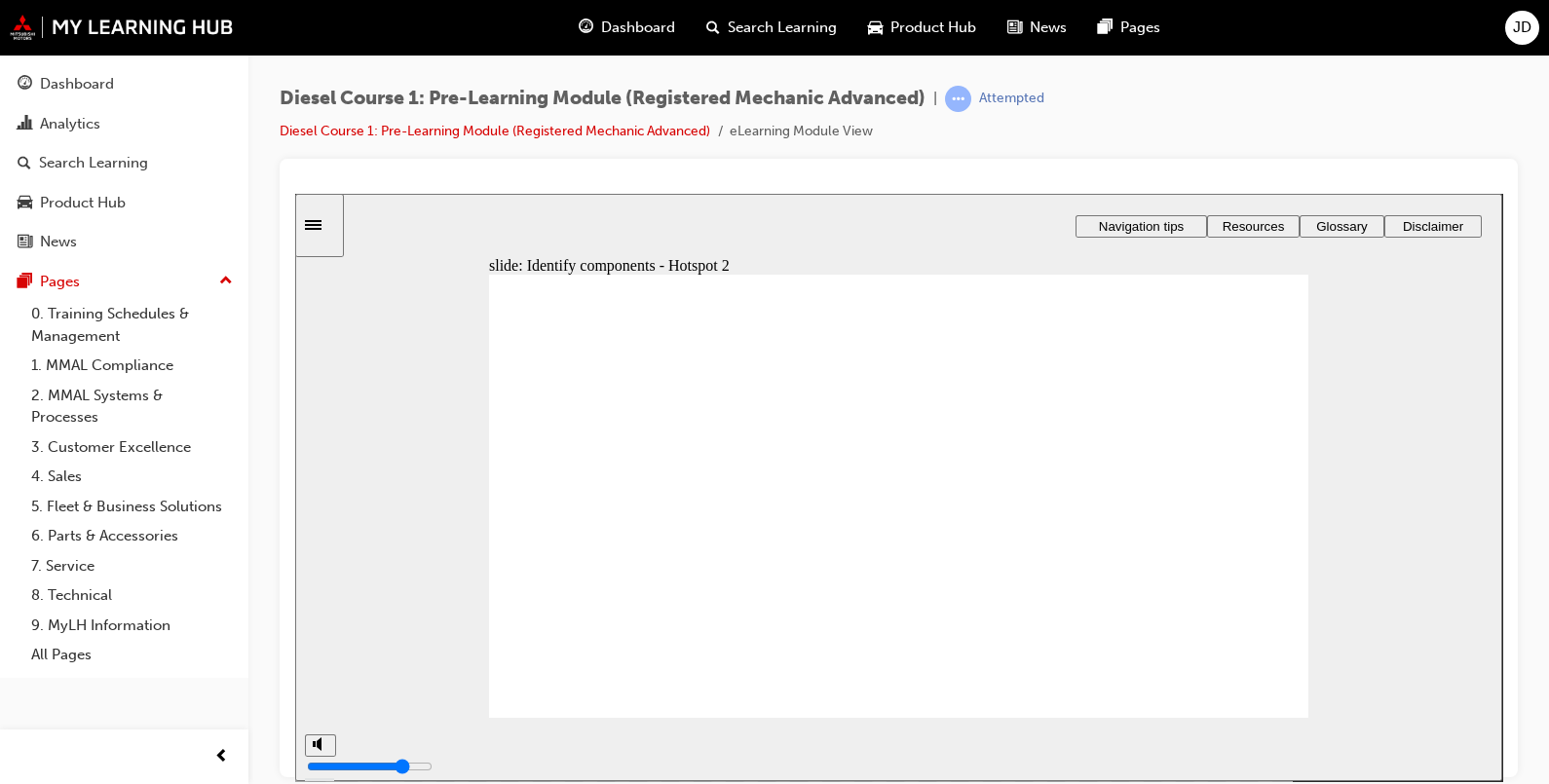 type on "38" 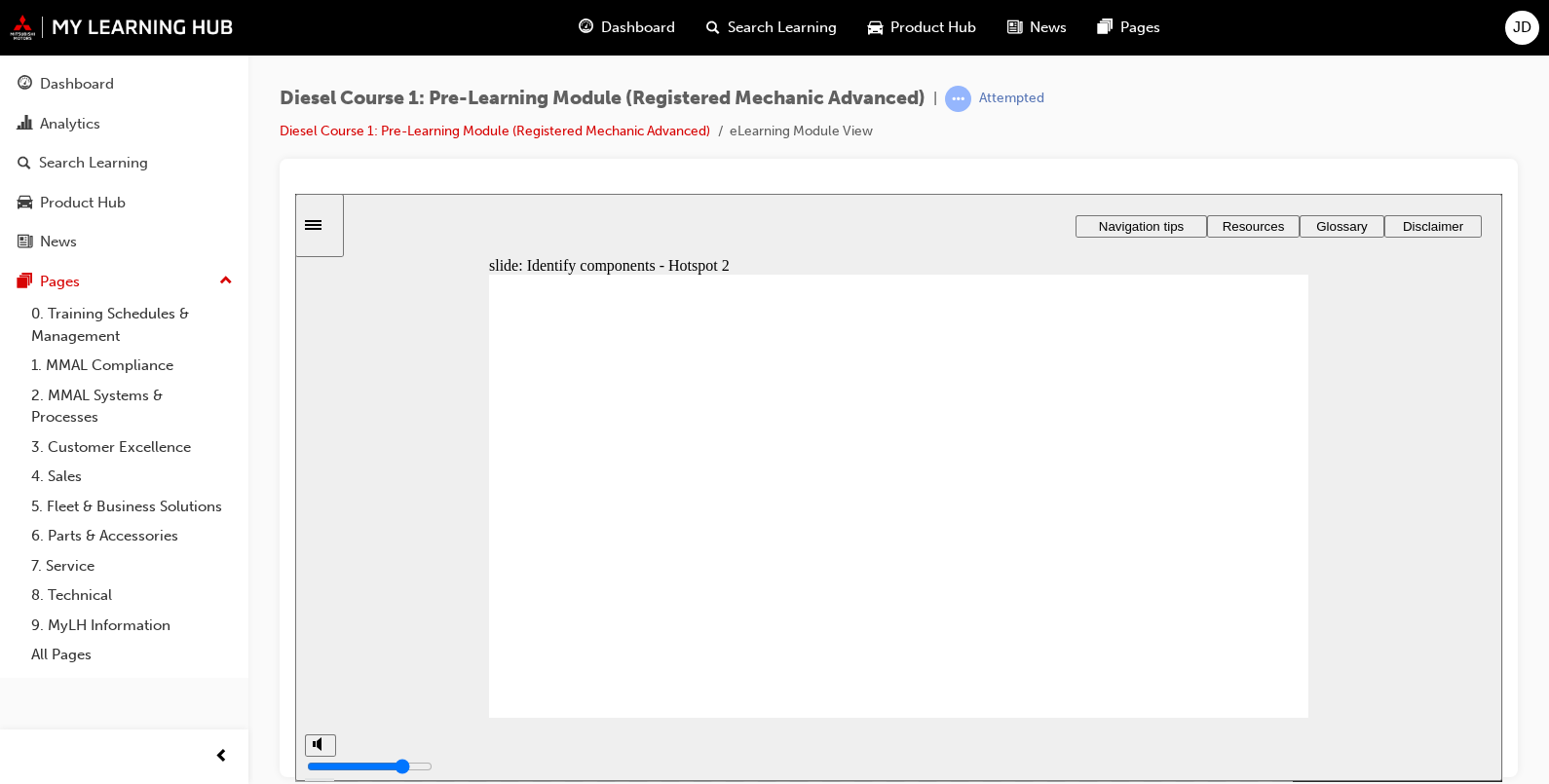 click 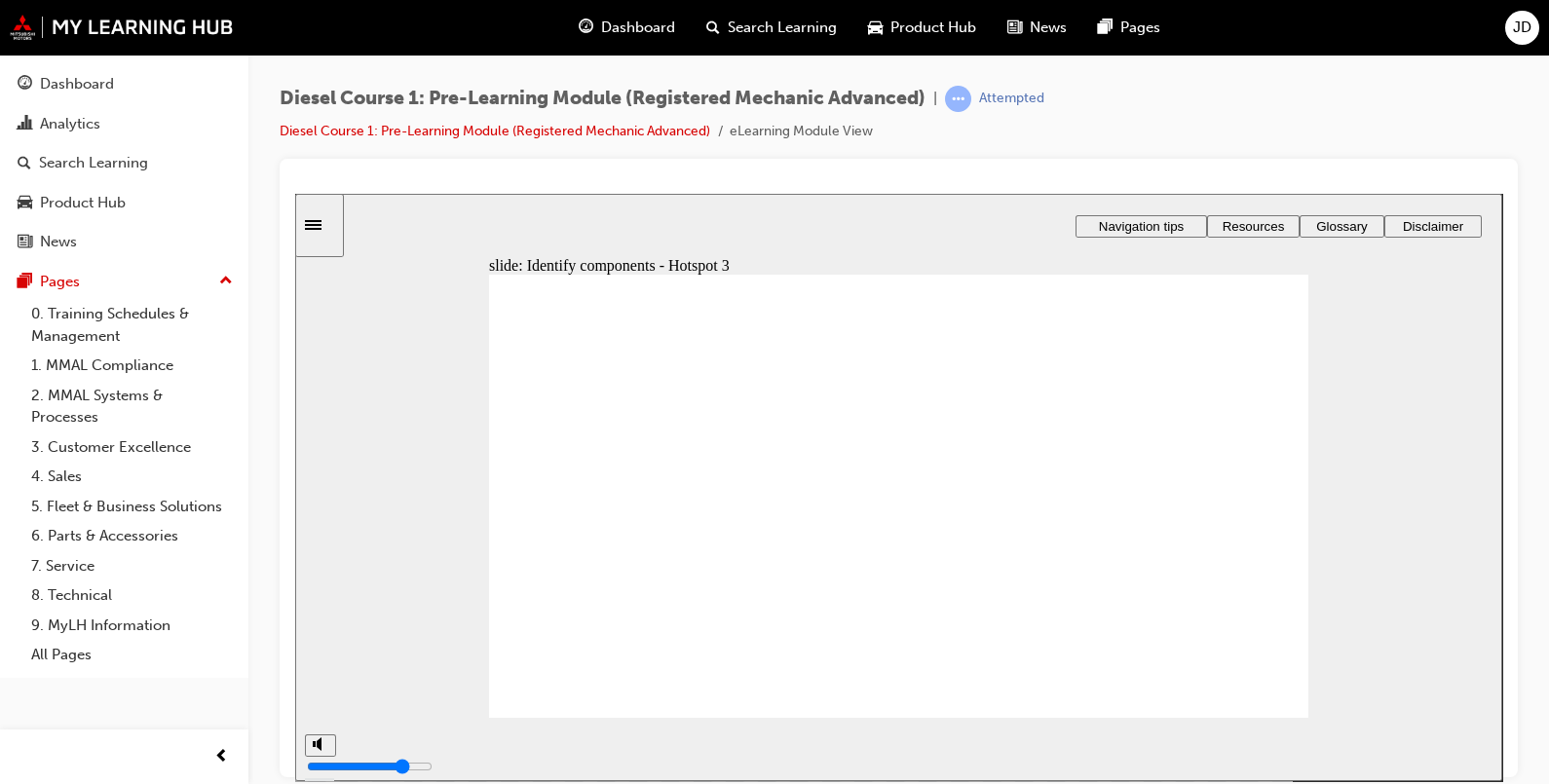click 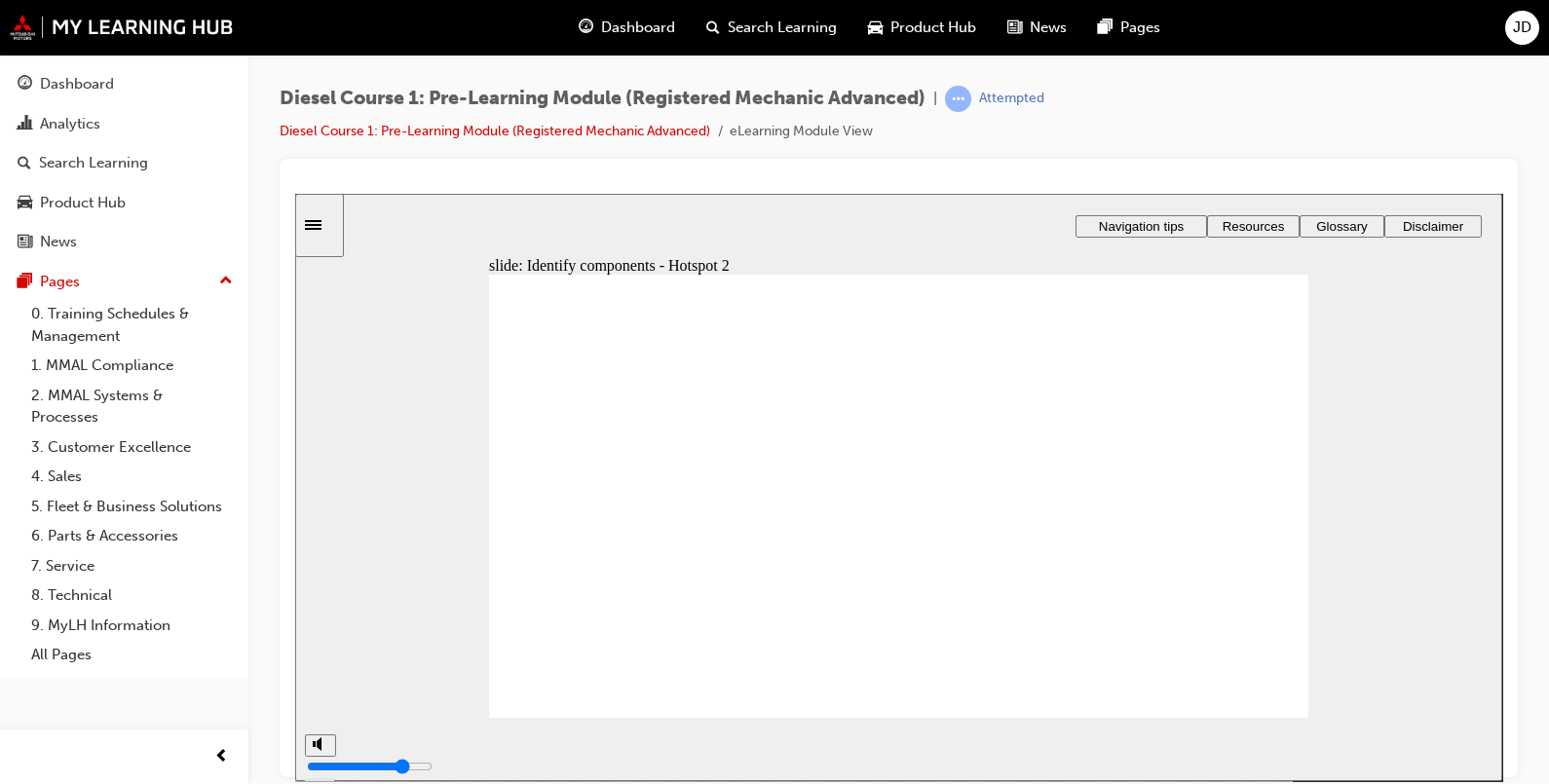 click 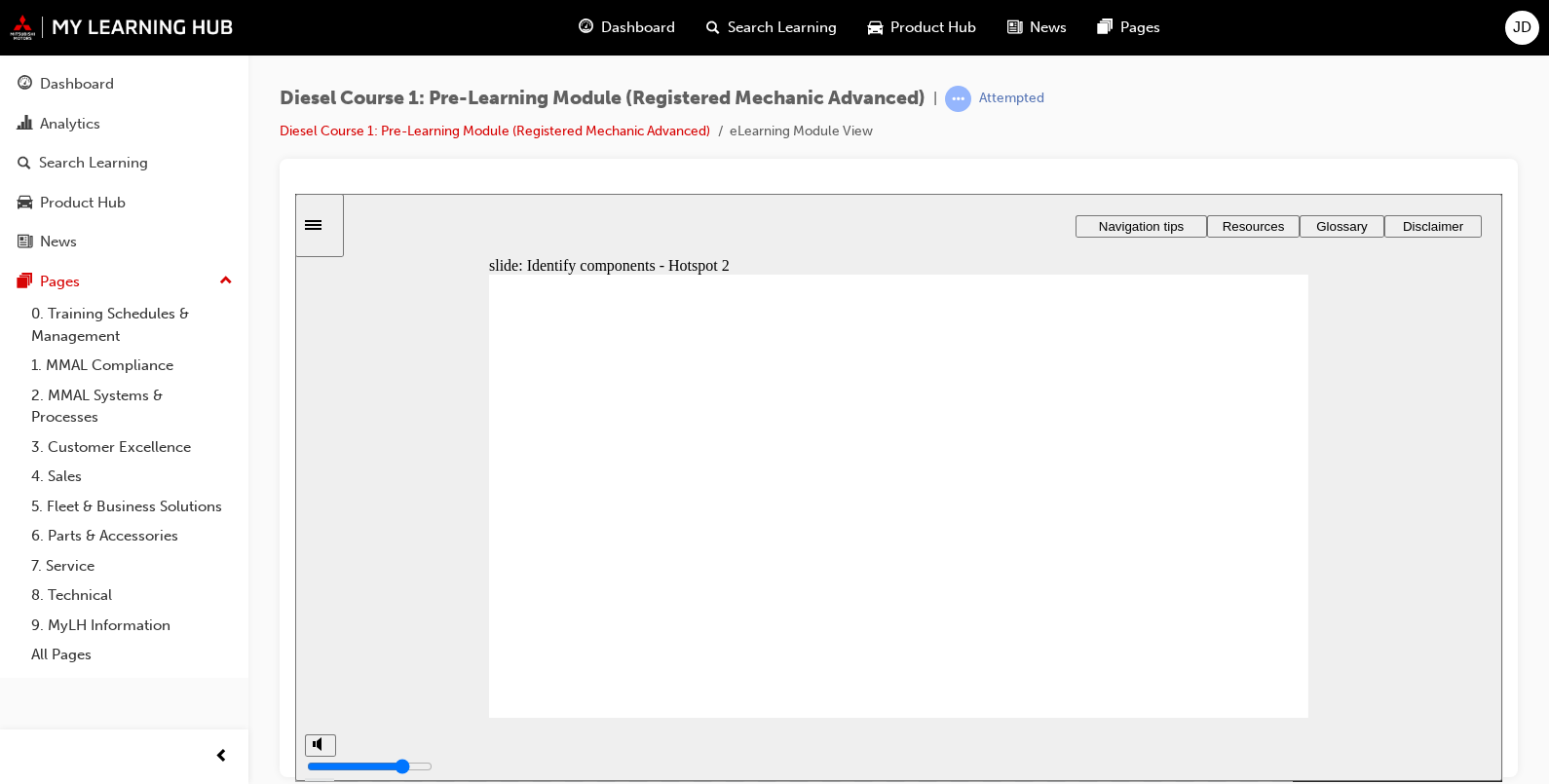 click 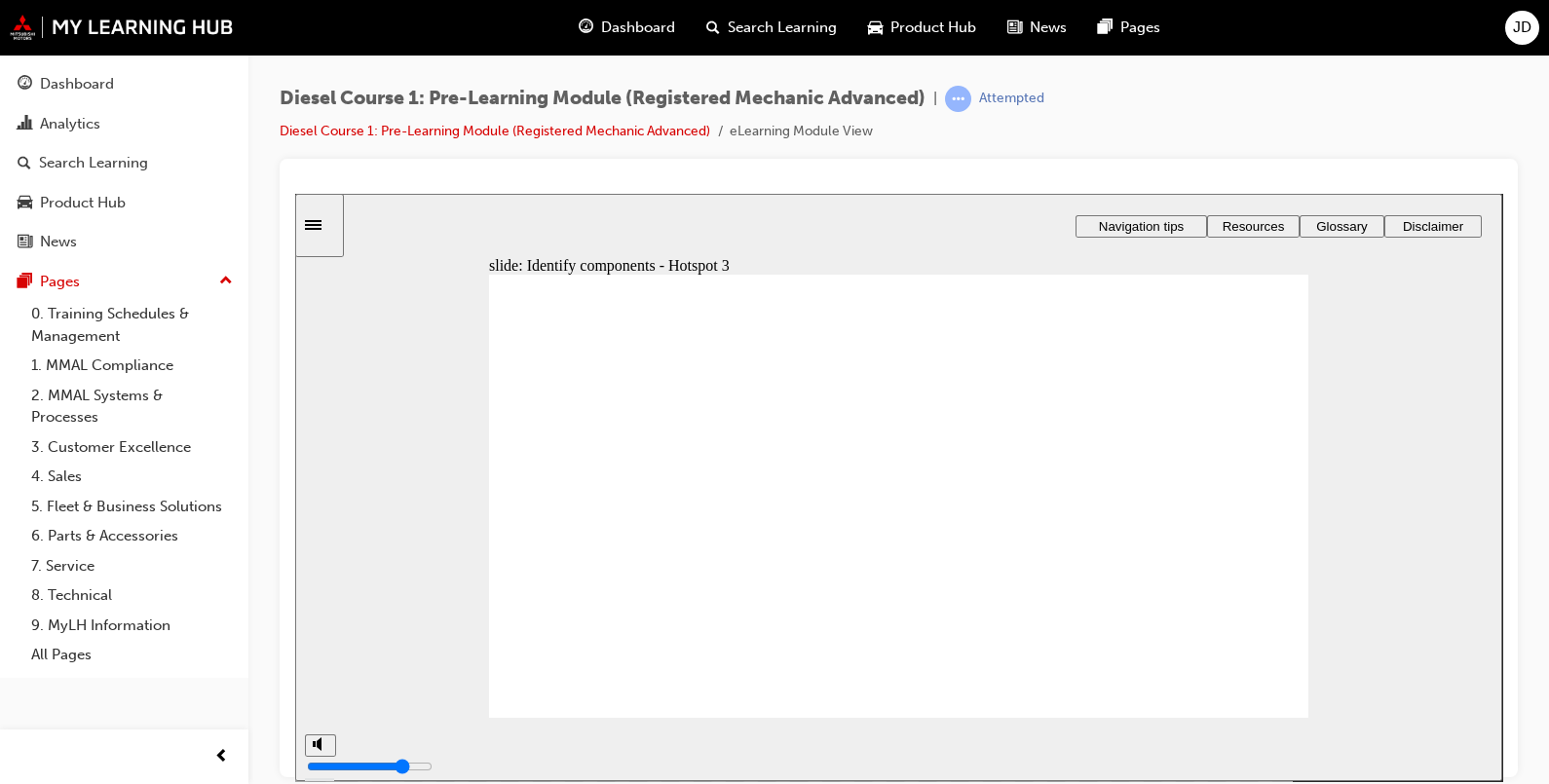 click 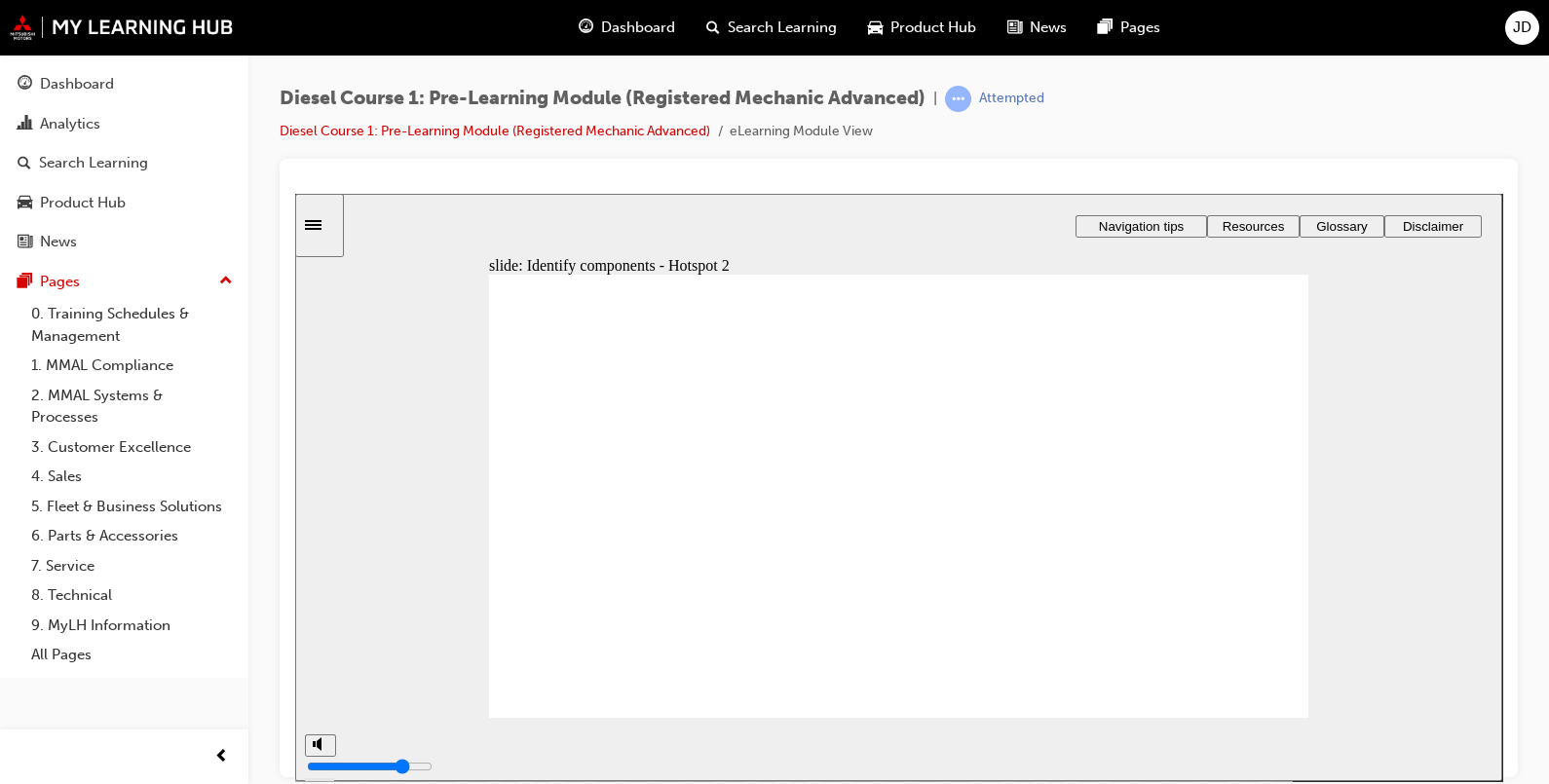 click 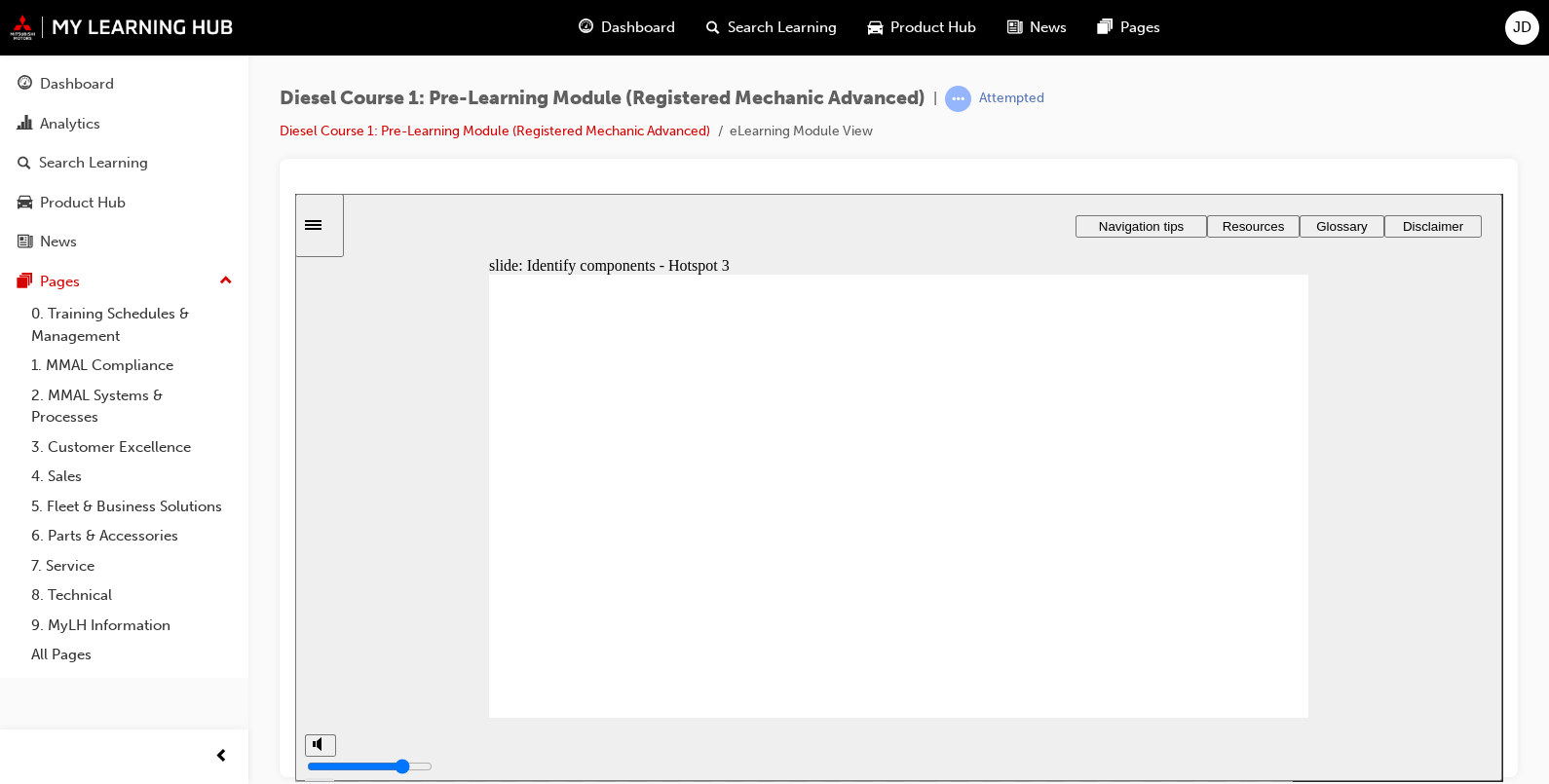 click 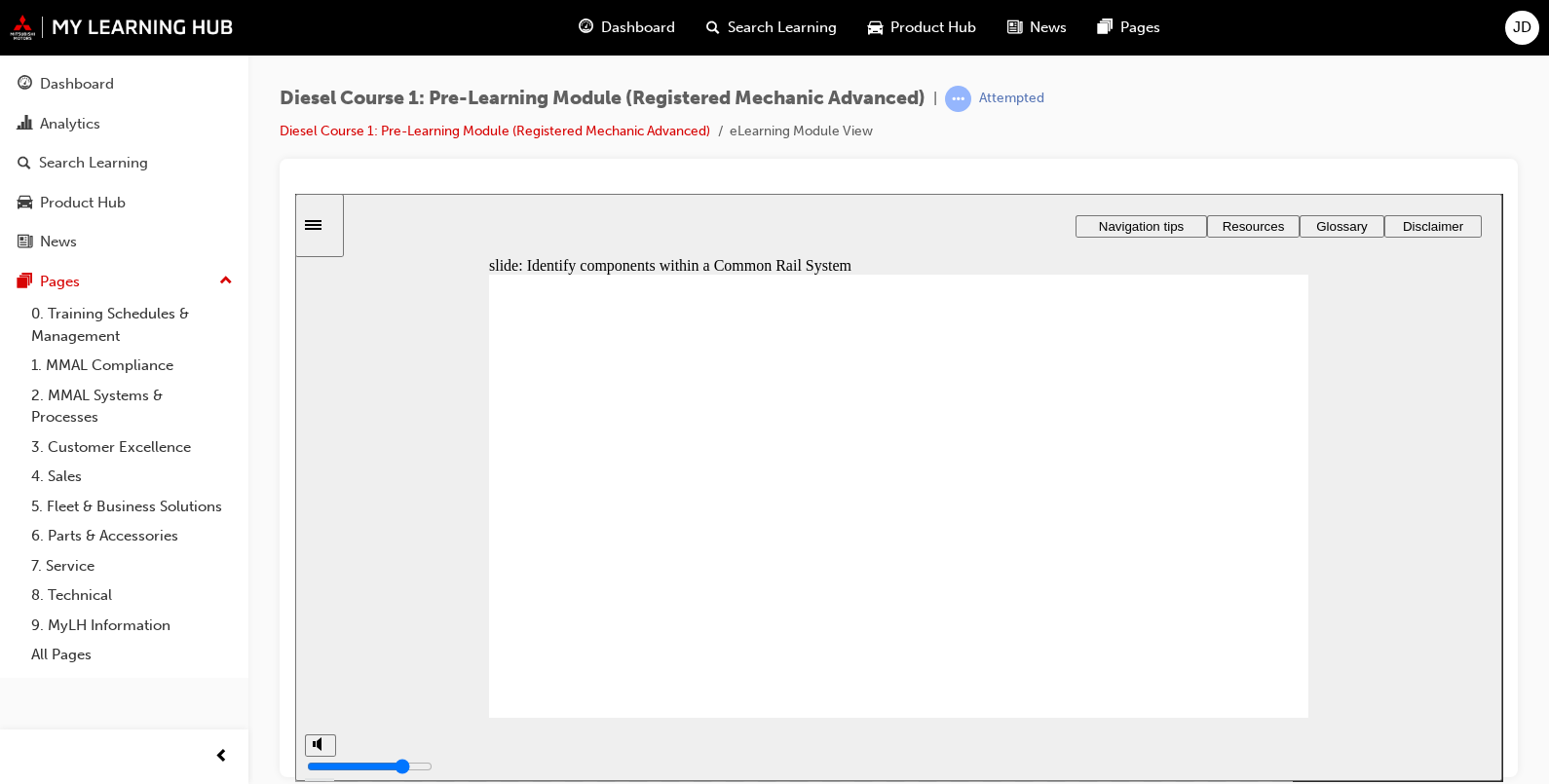 click 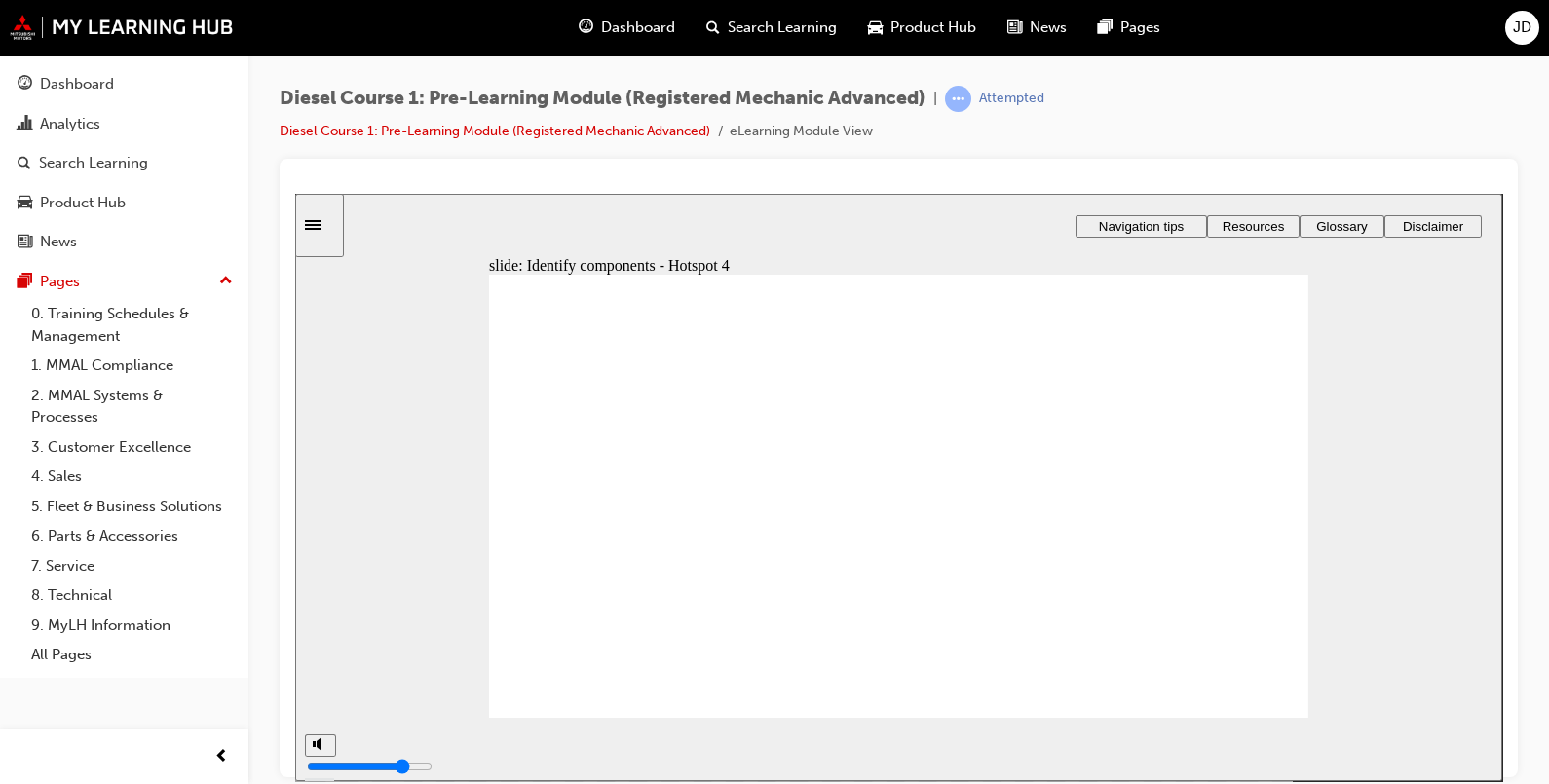type on "39" 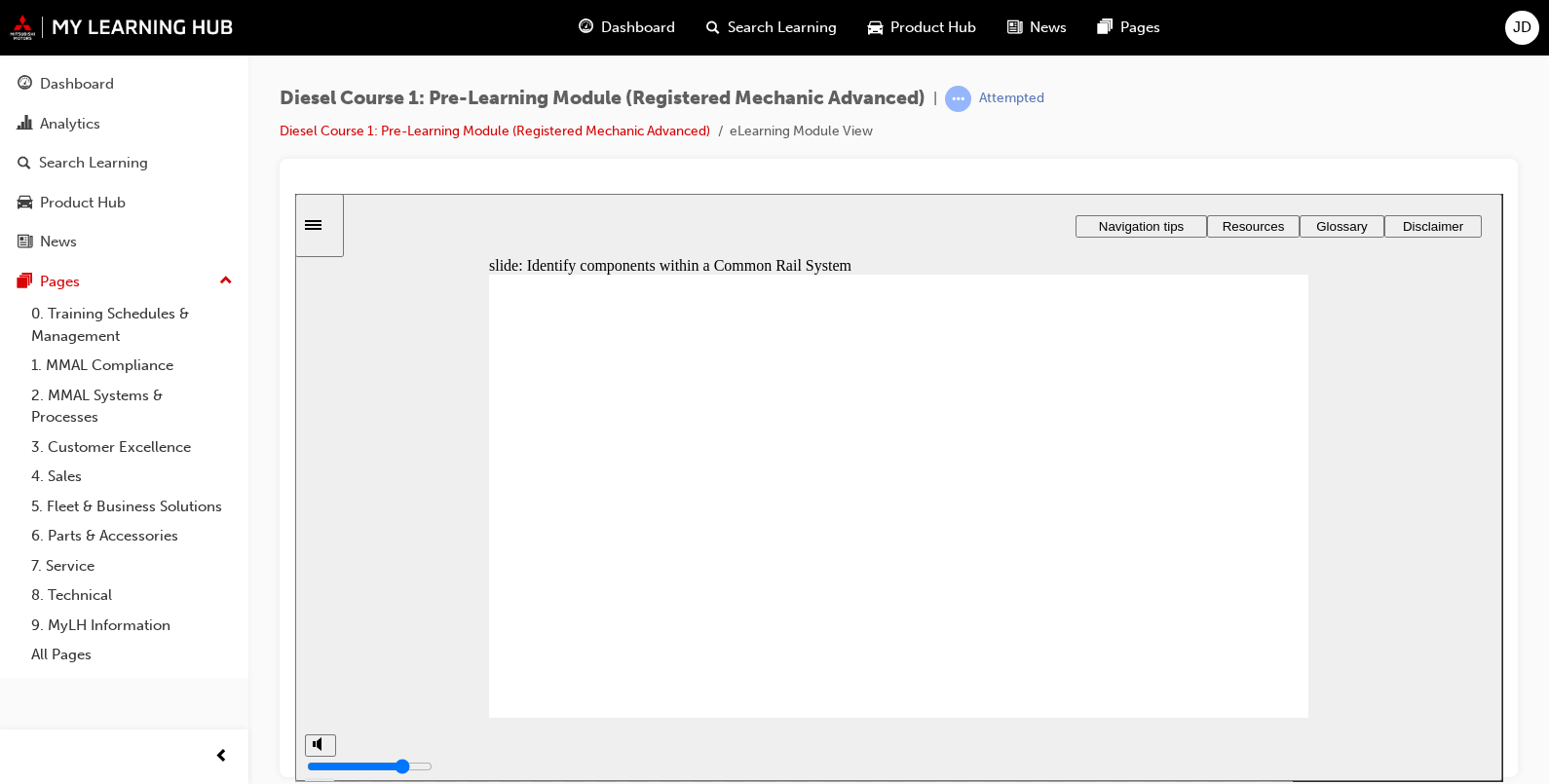 click 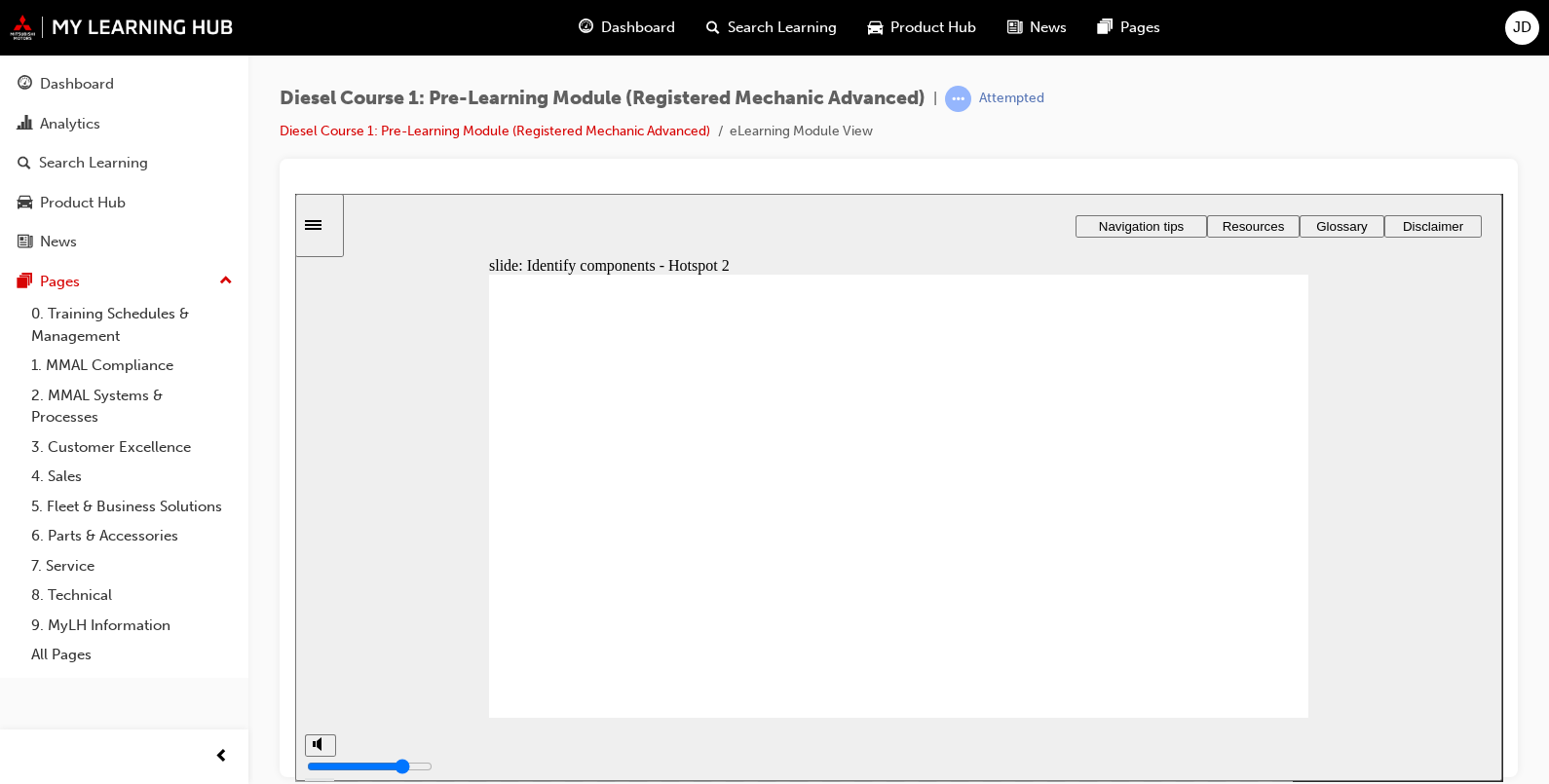 type on "41" 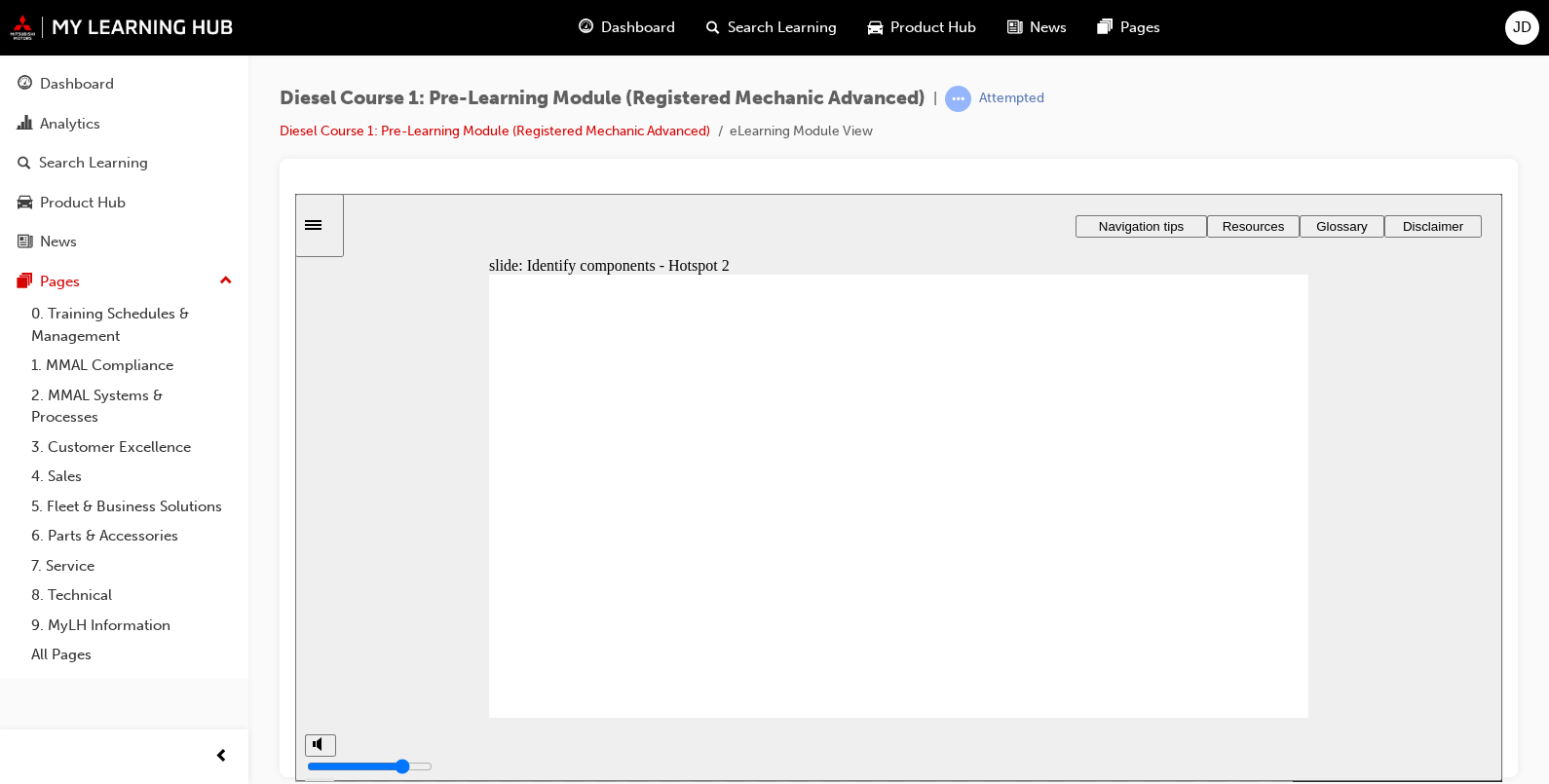 click 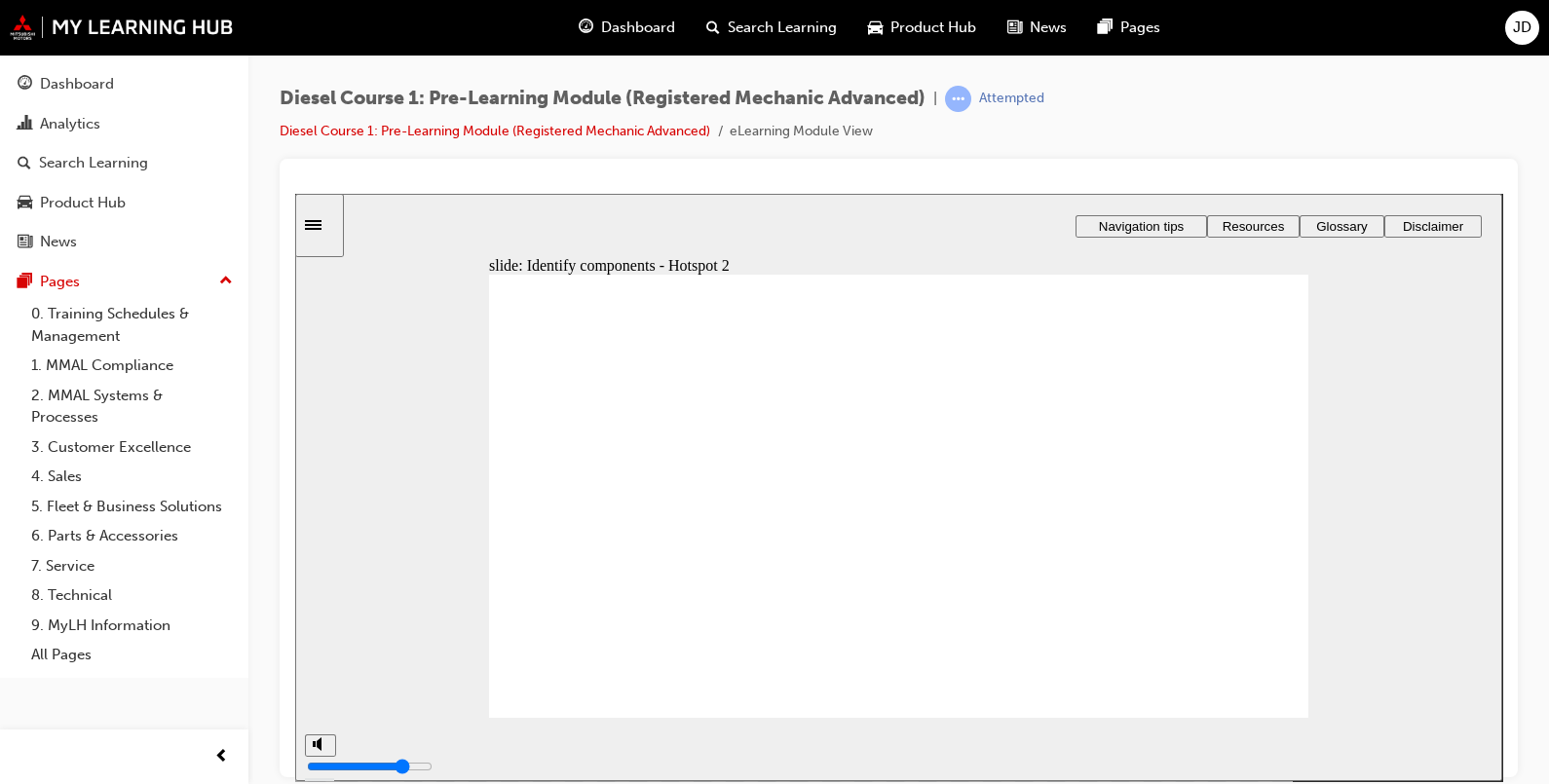 click 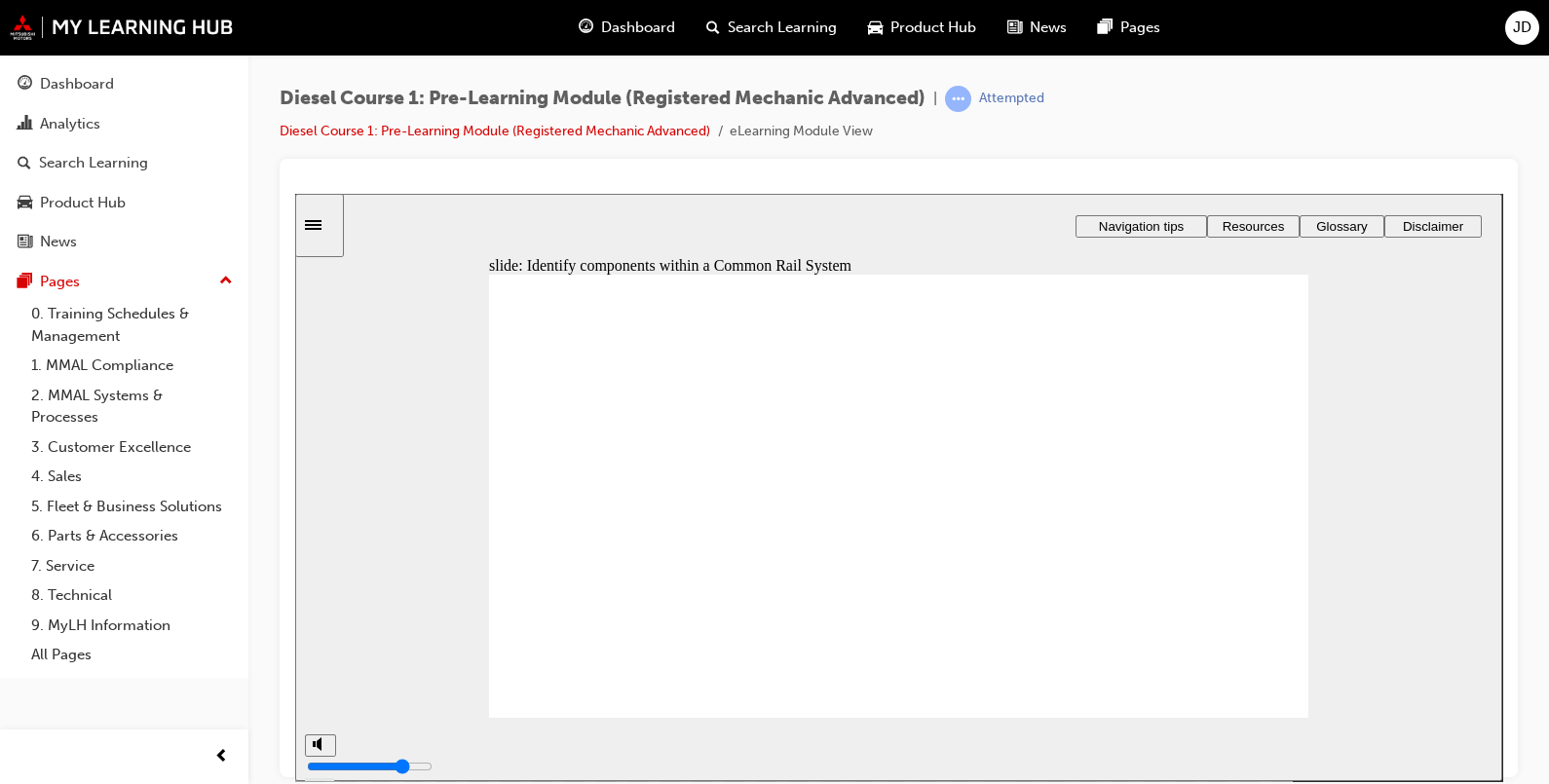 click 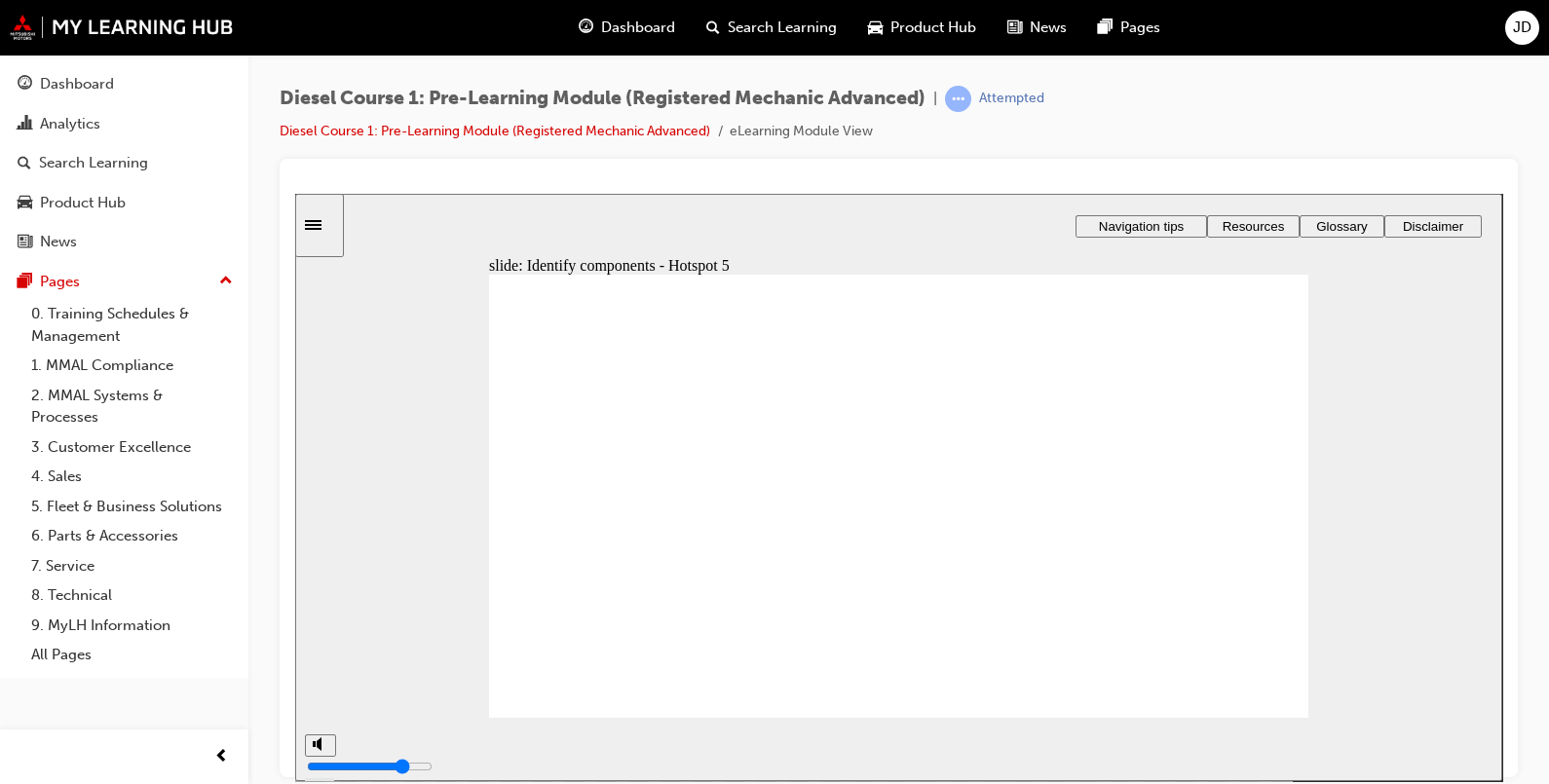 click 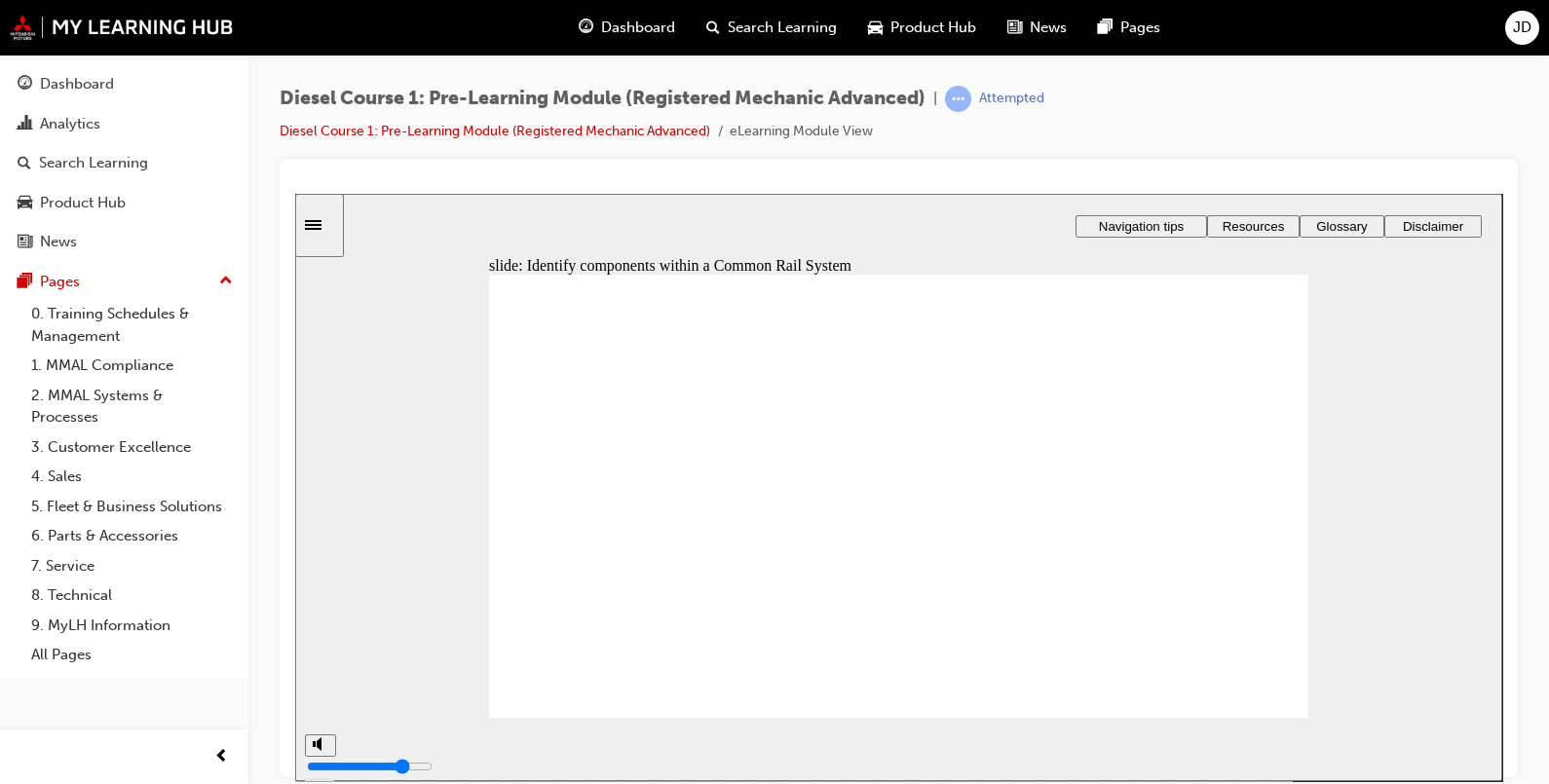 click 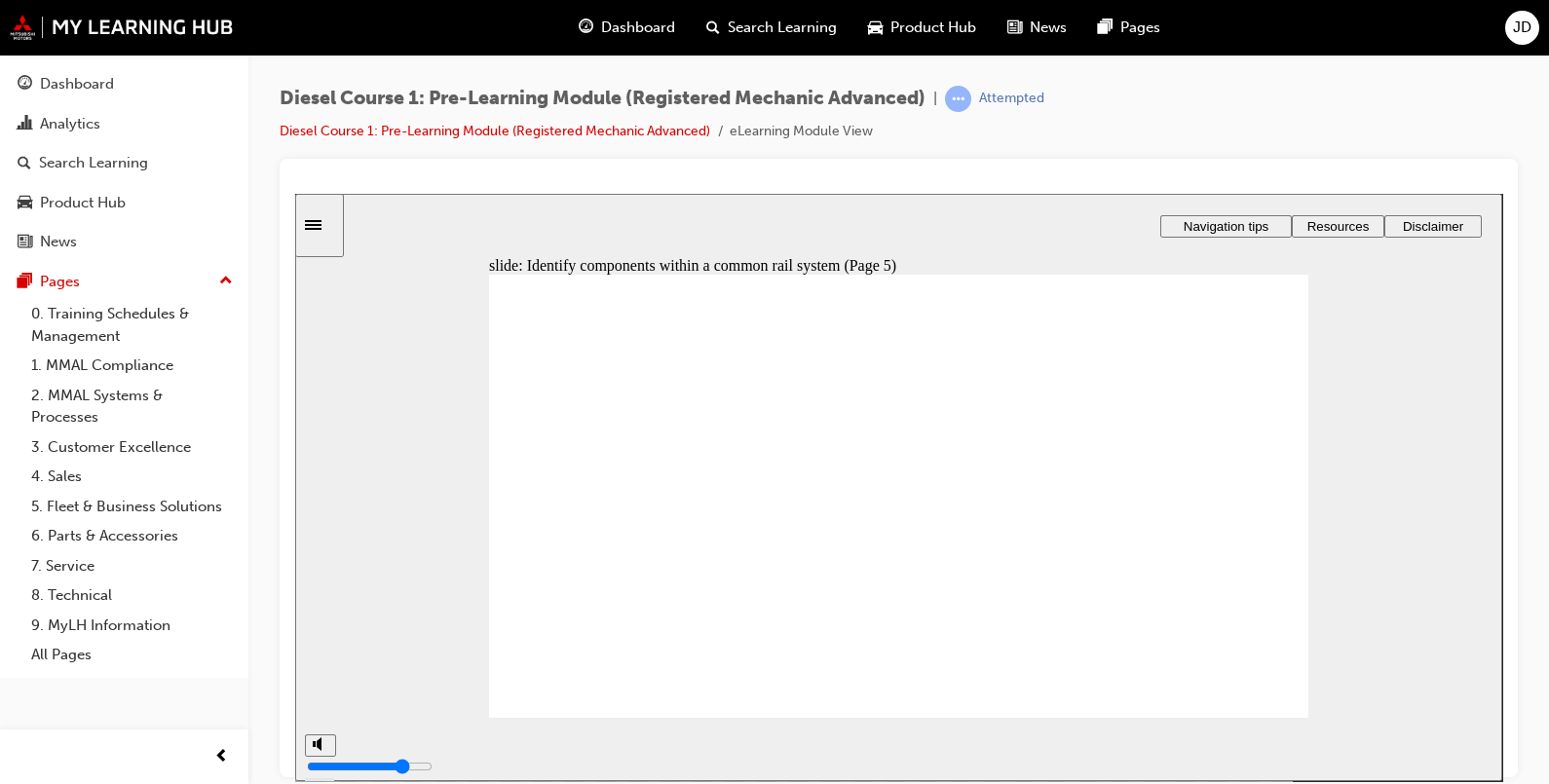 type on "46" 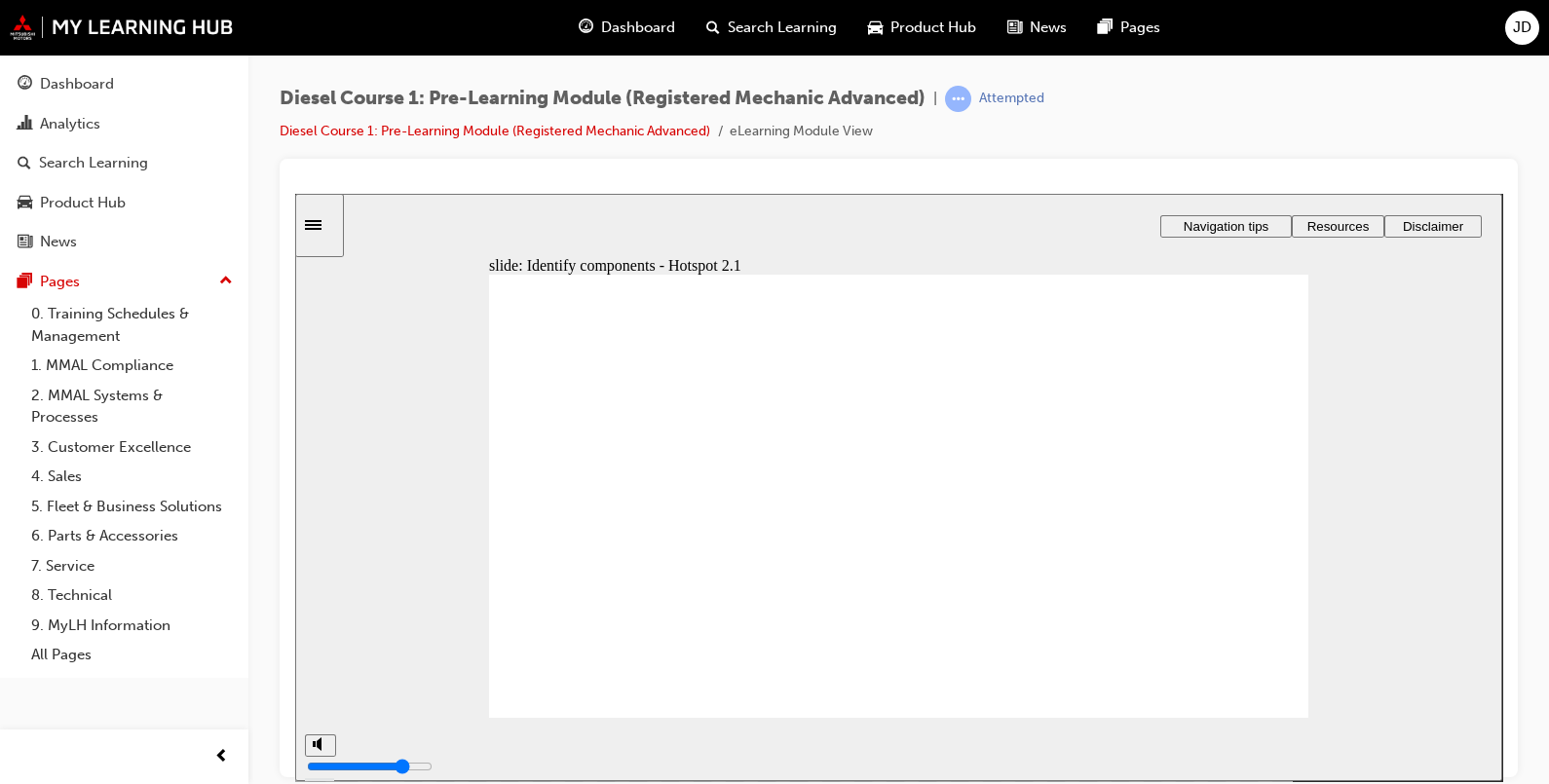 click 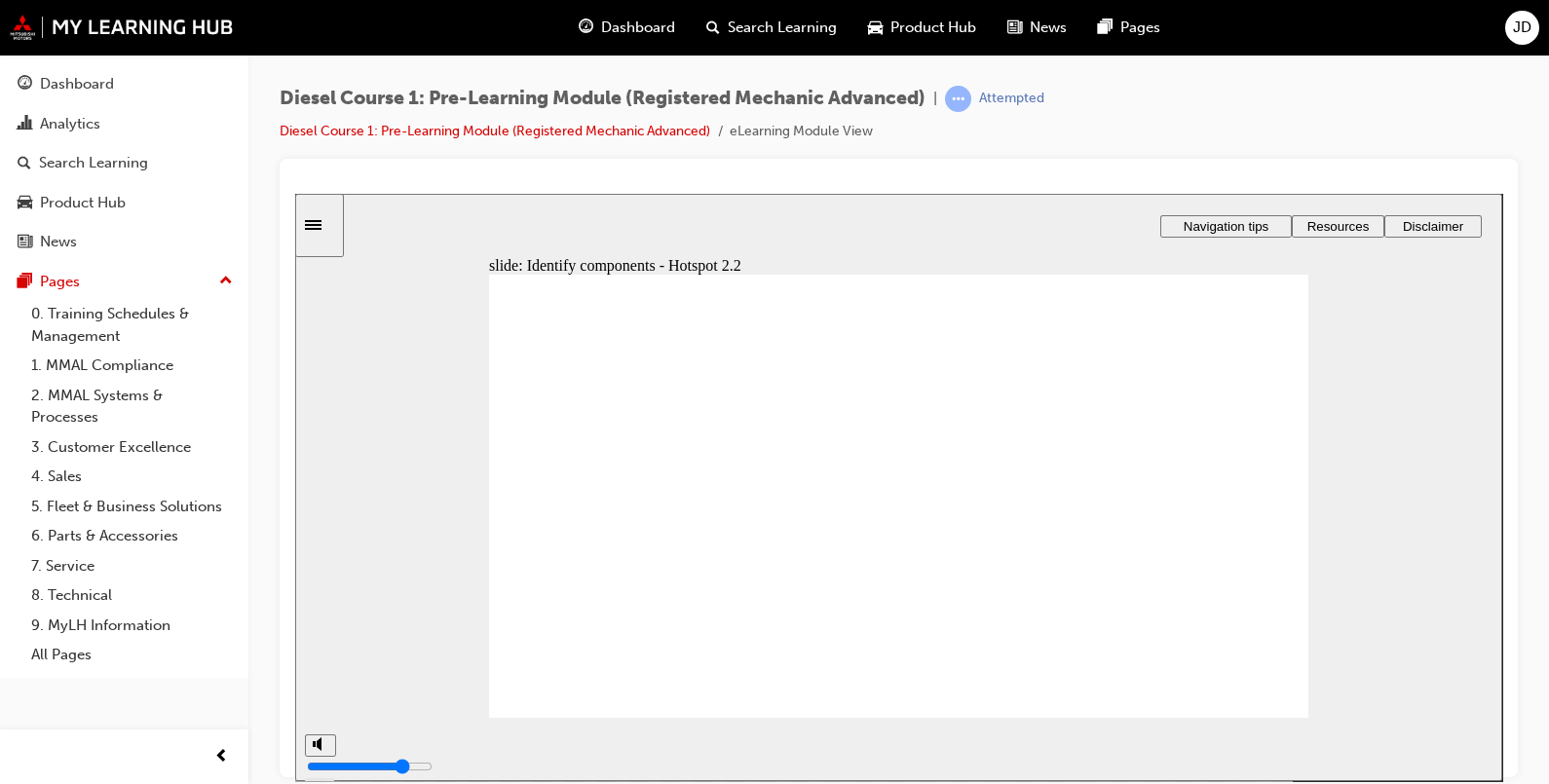 click 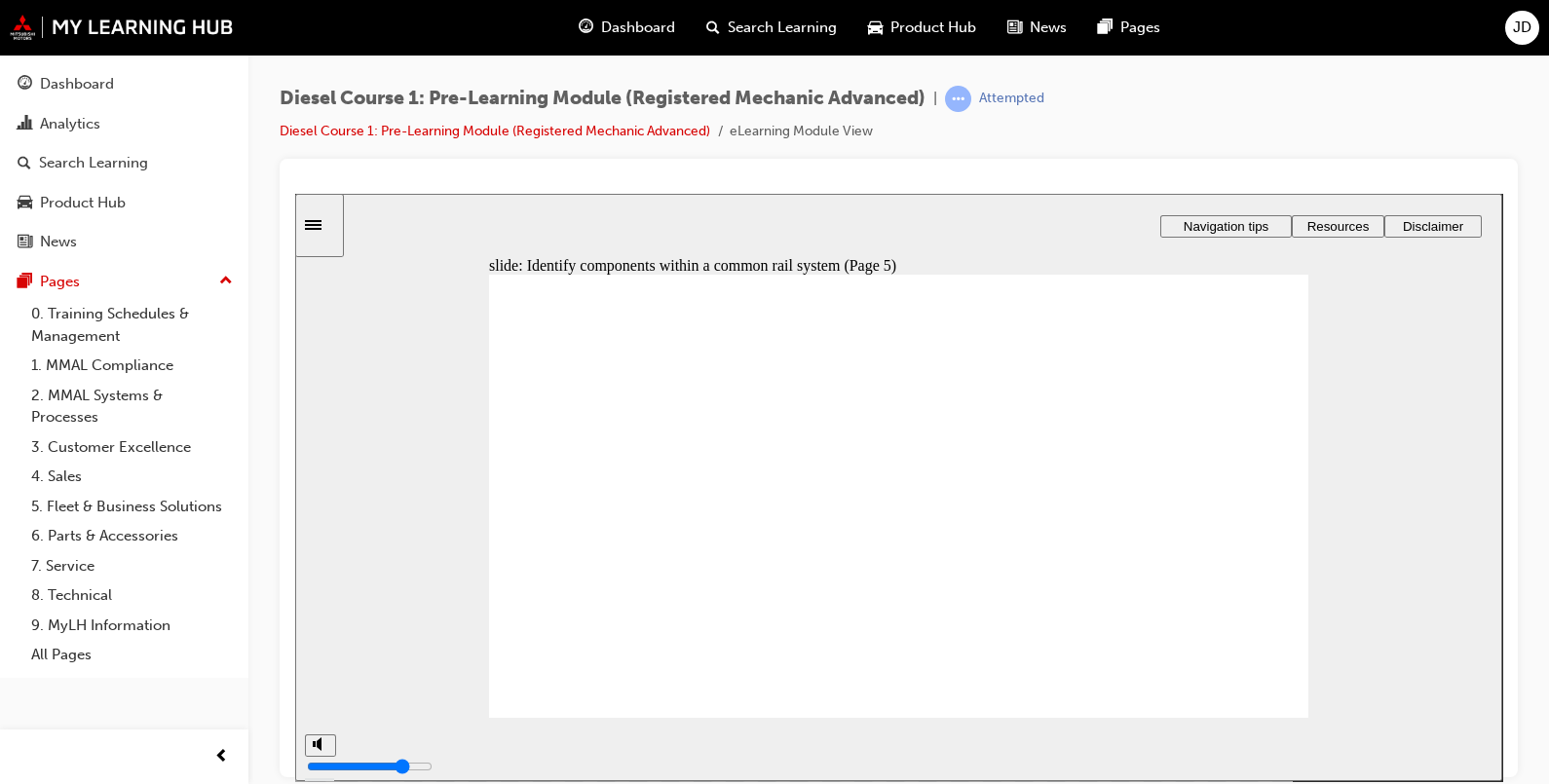 click 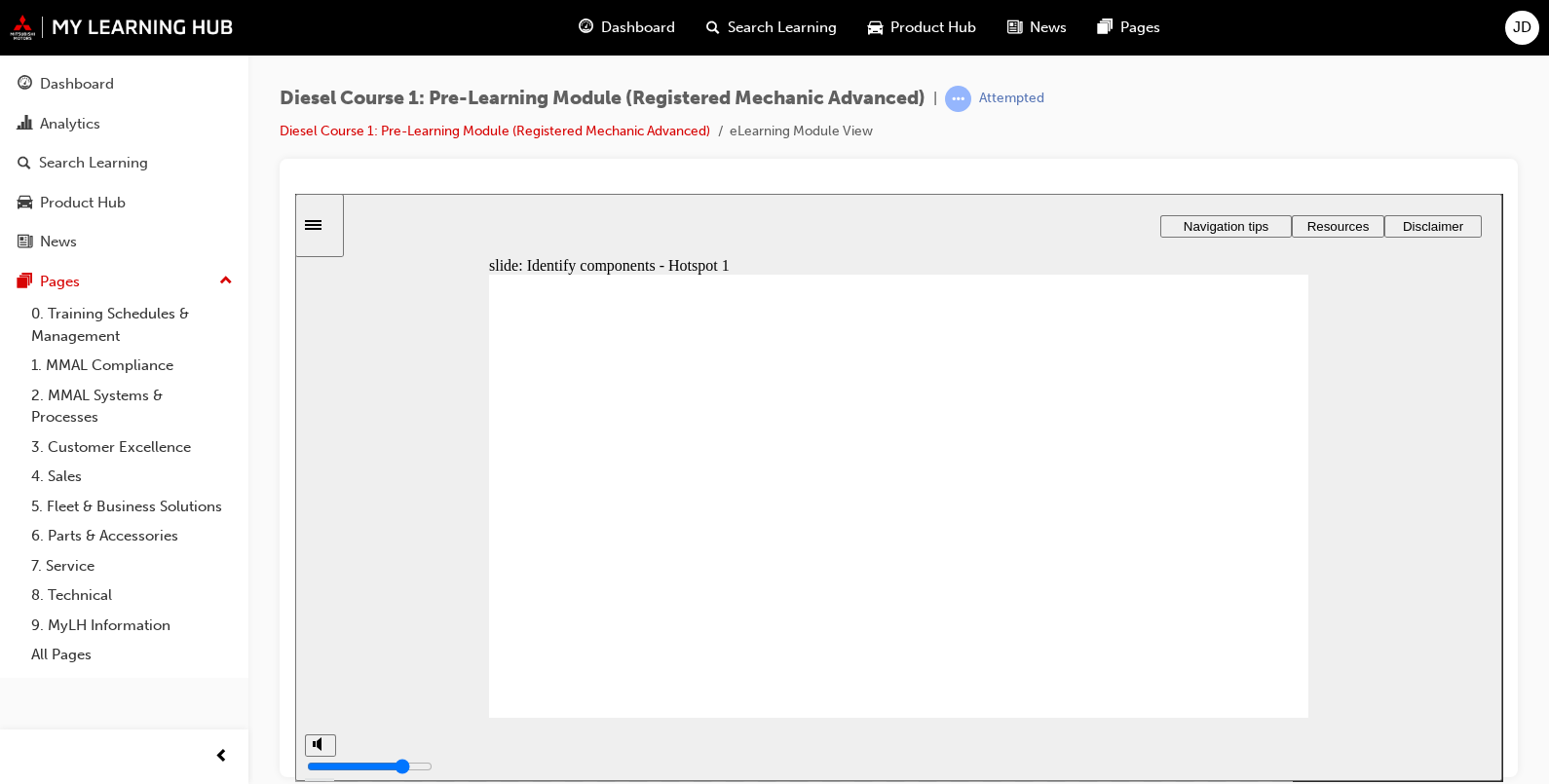 type on "50" 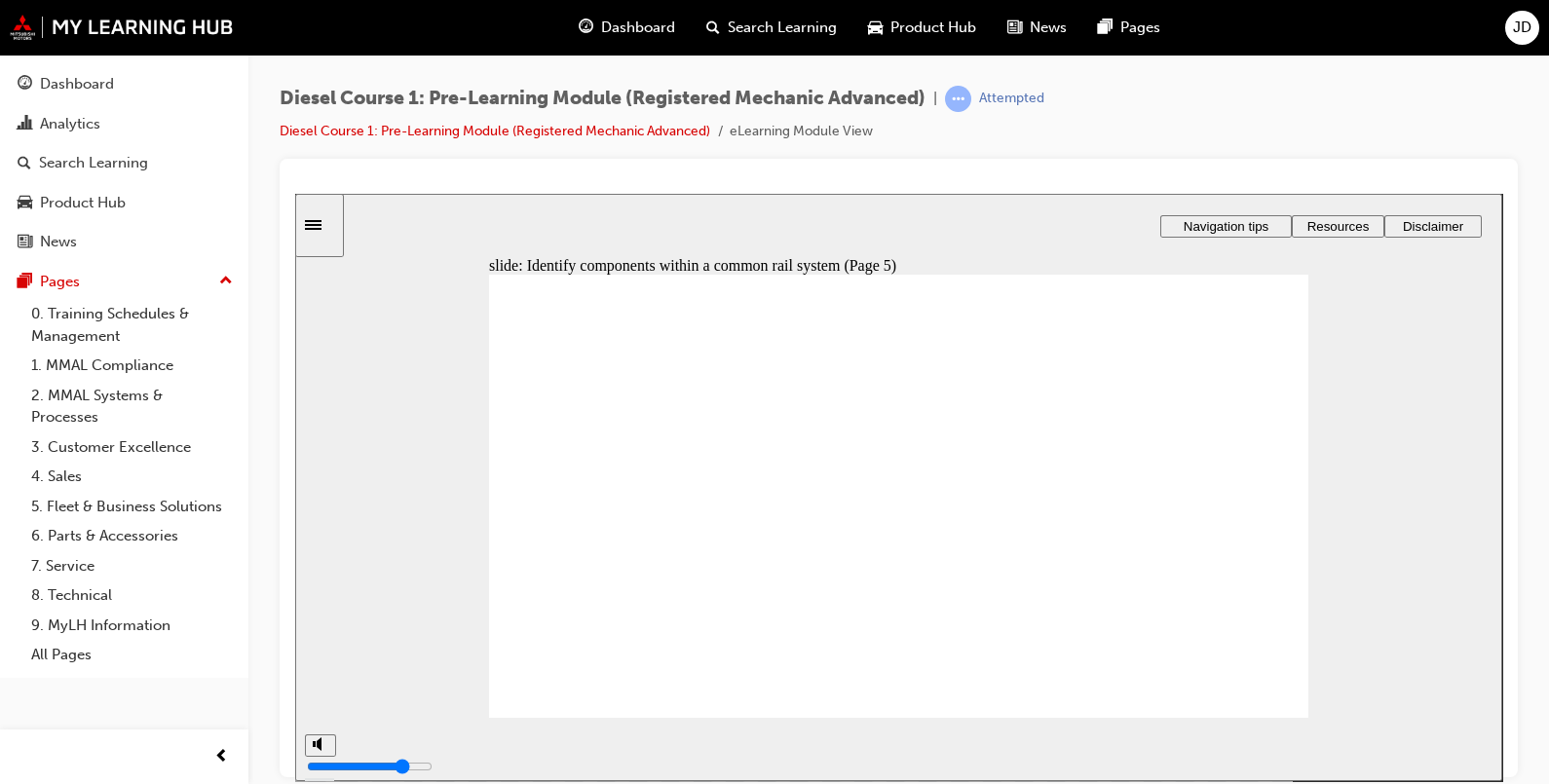 click 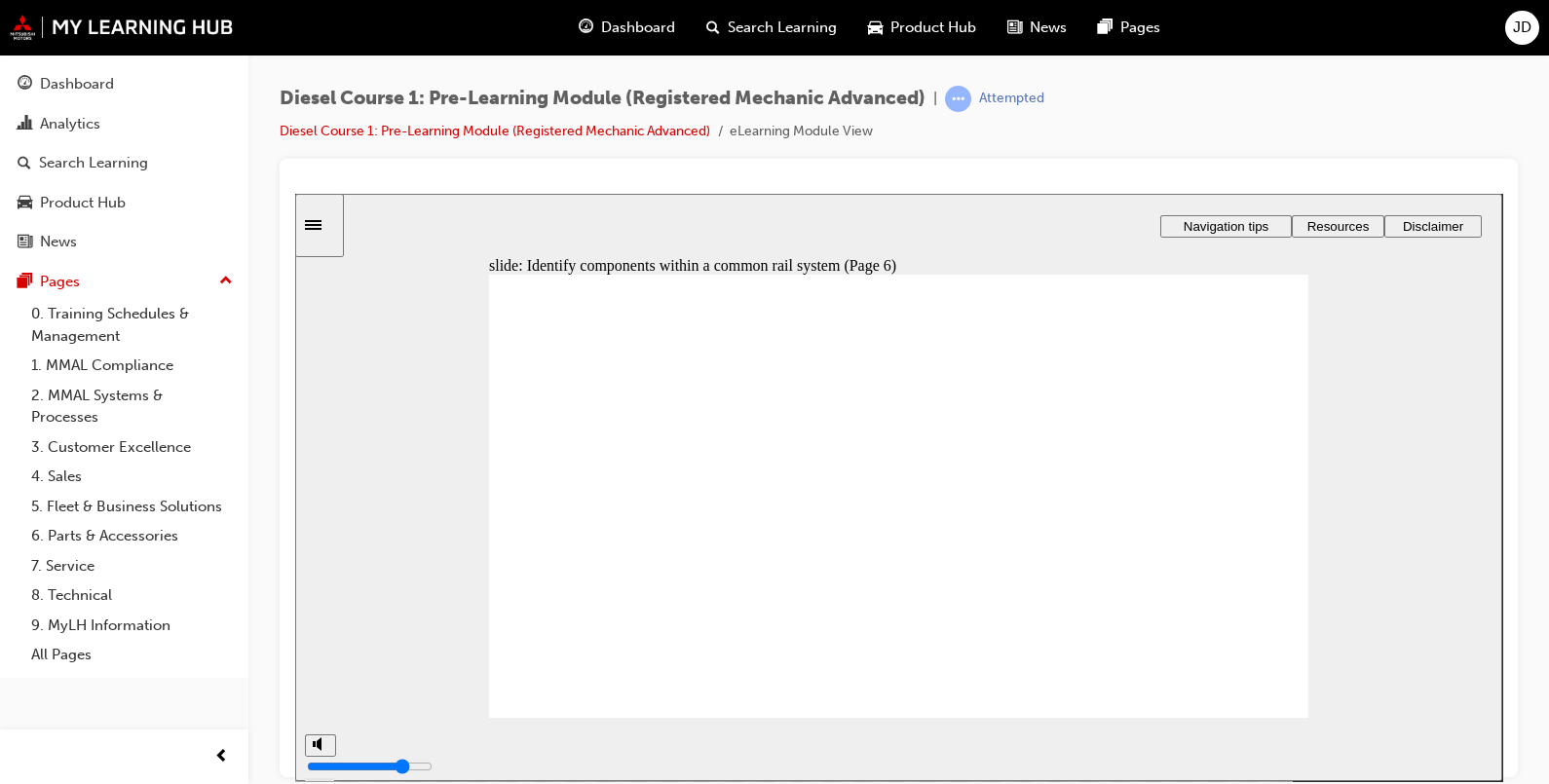 click 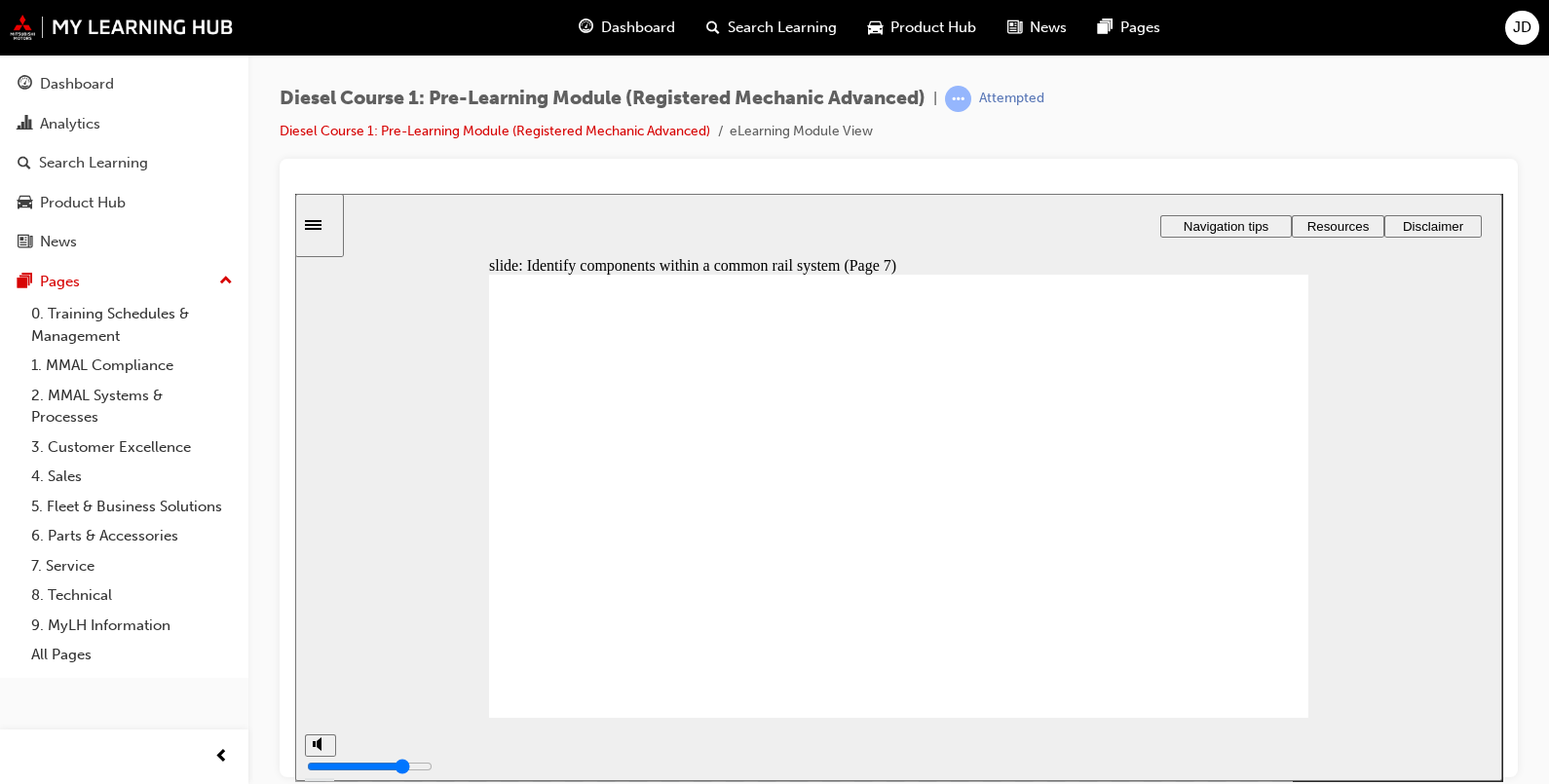 click 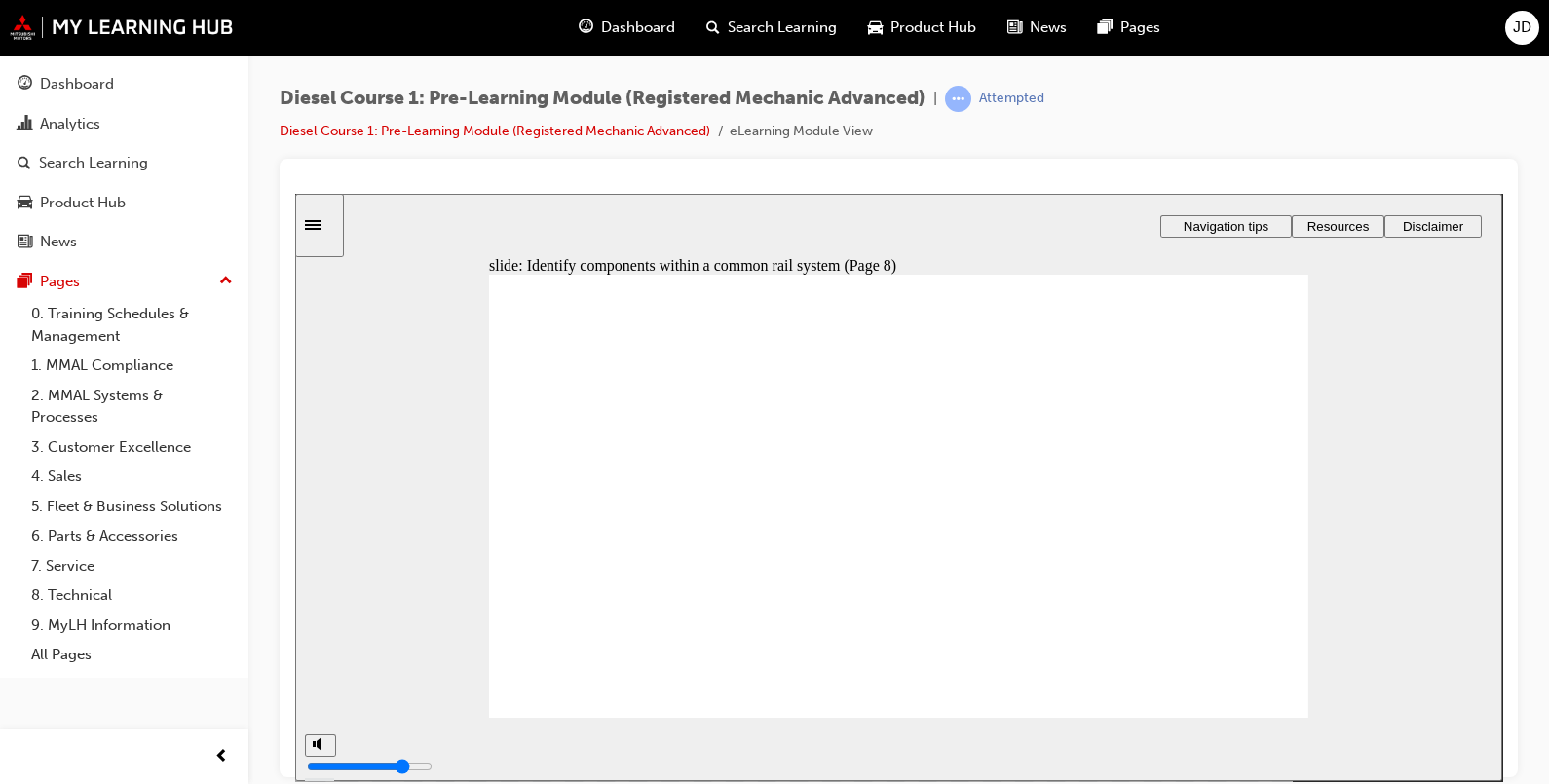 click 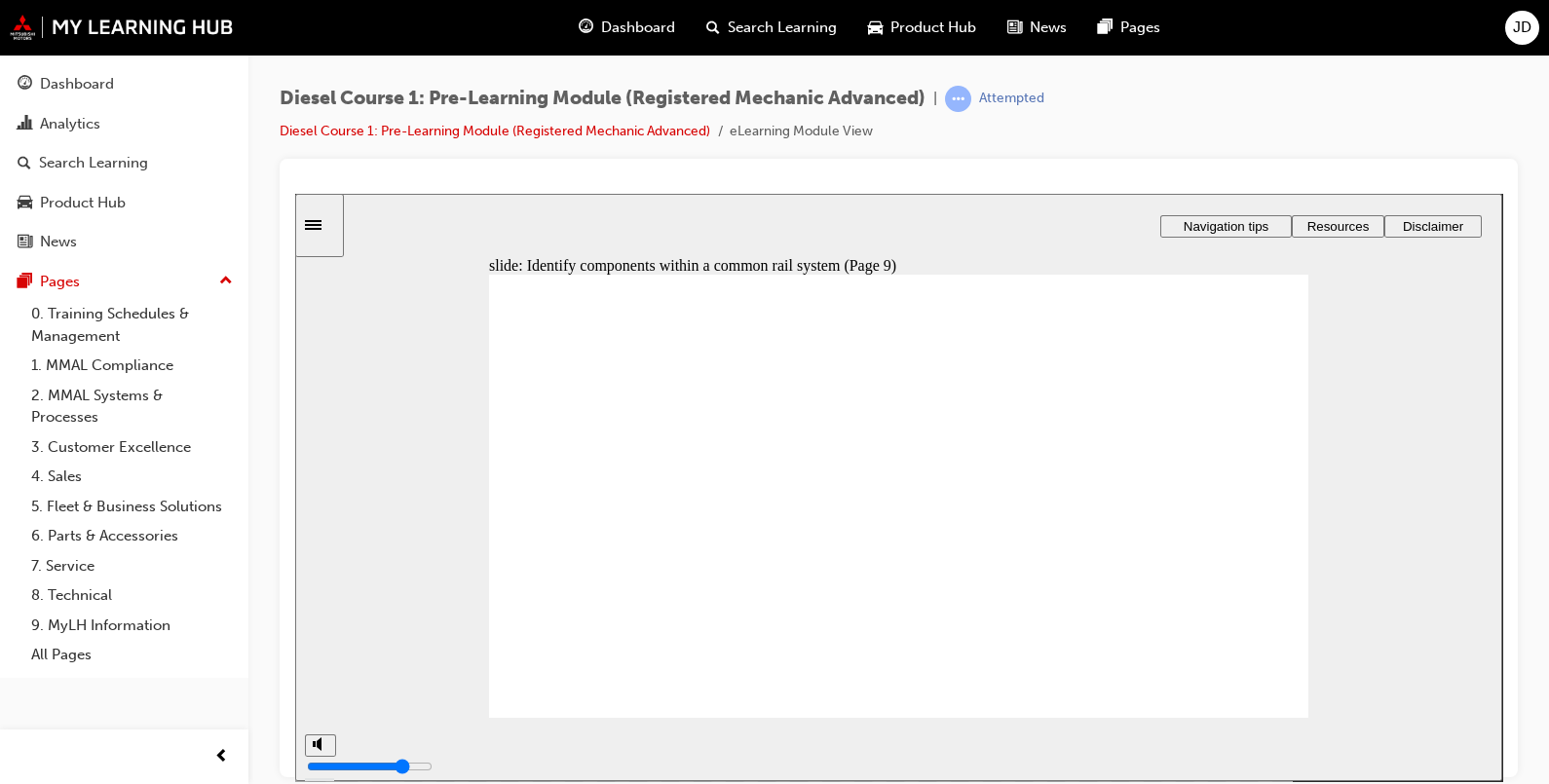 click 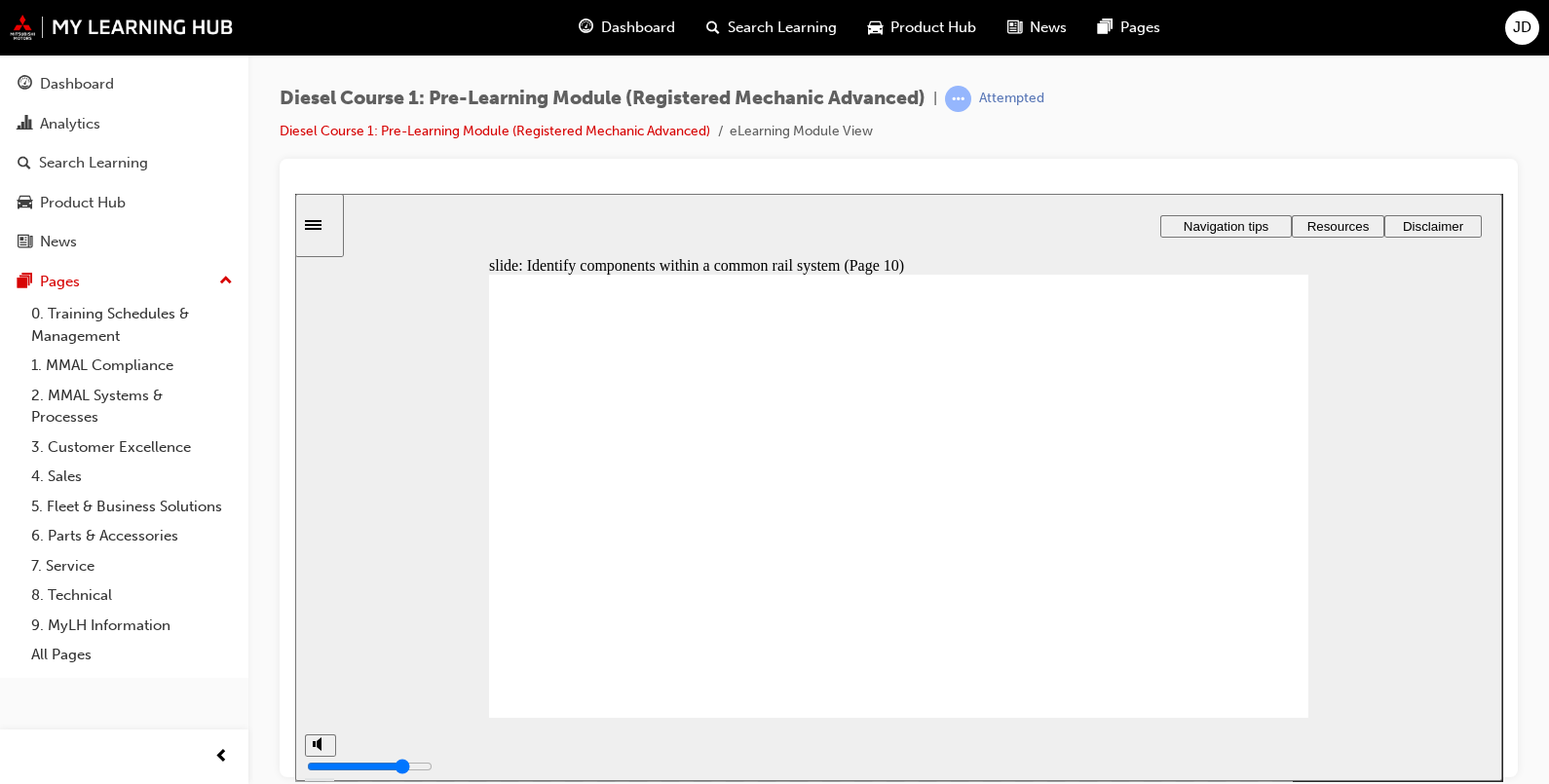 click 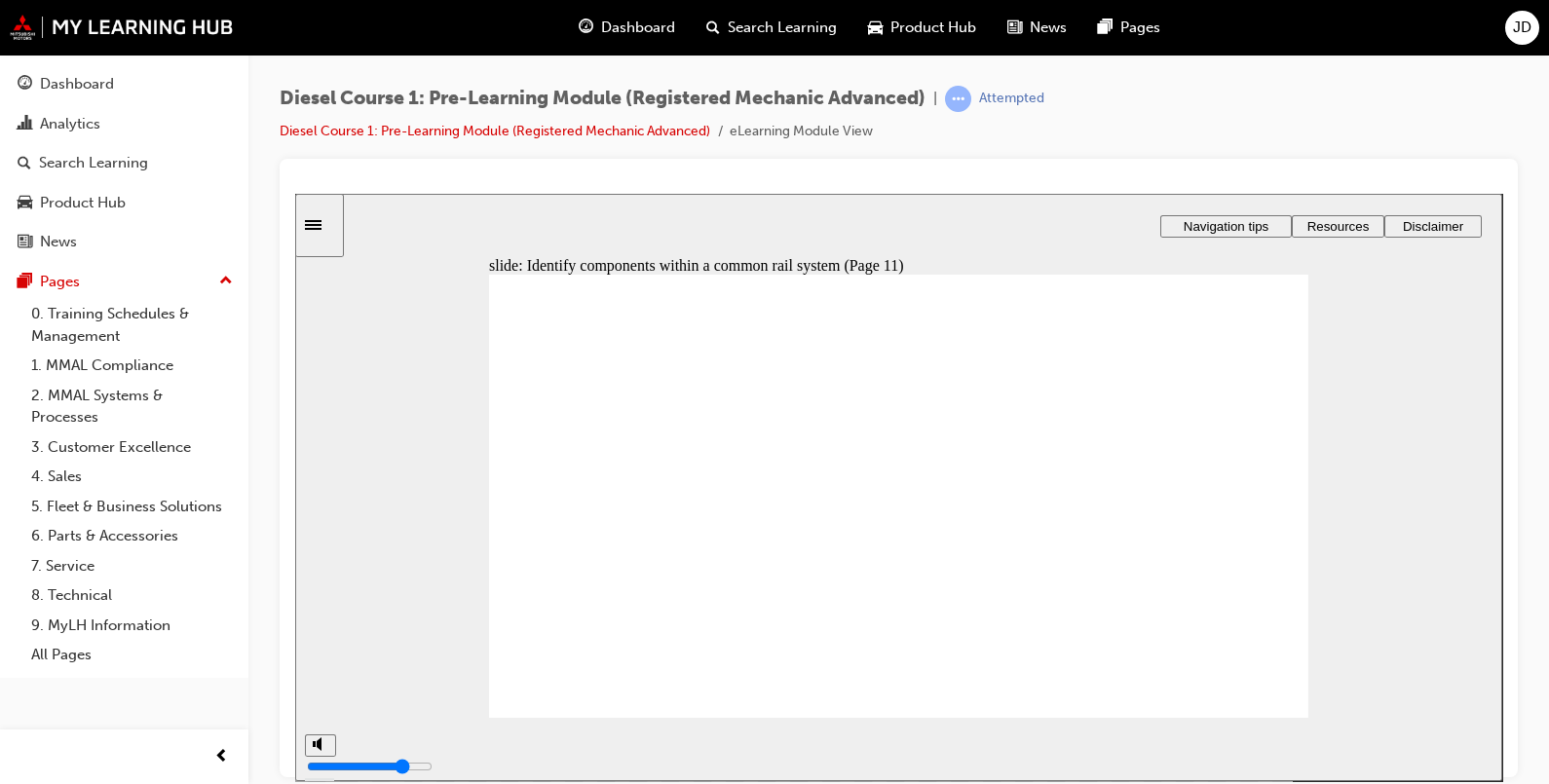 click 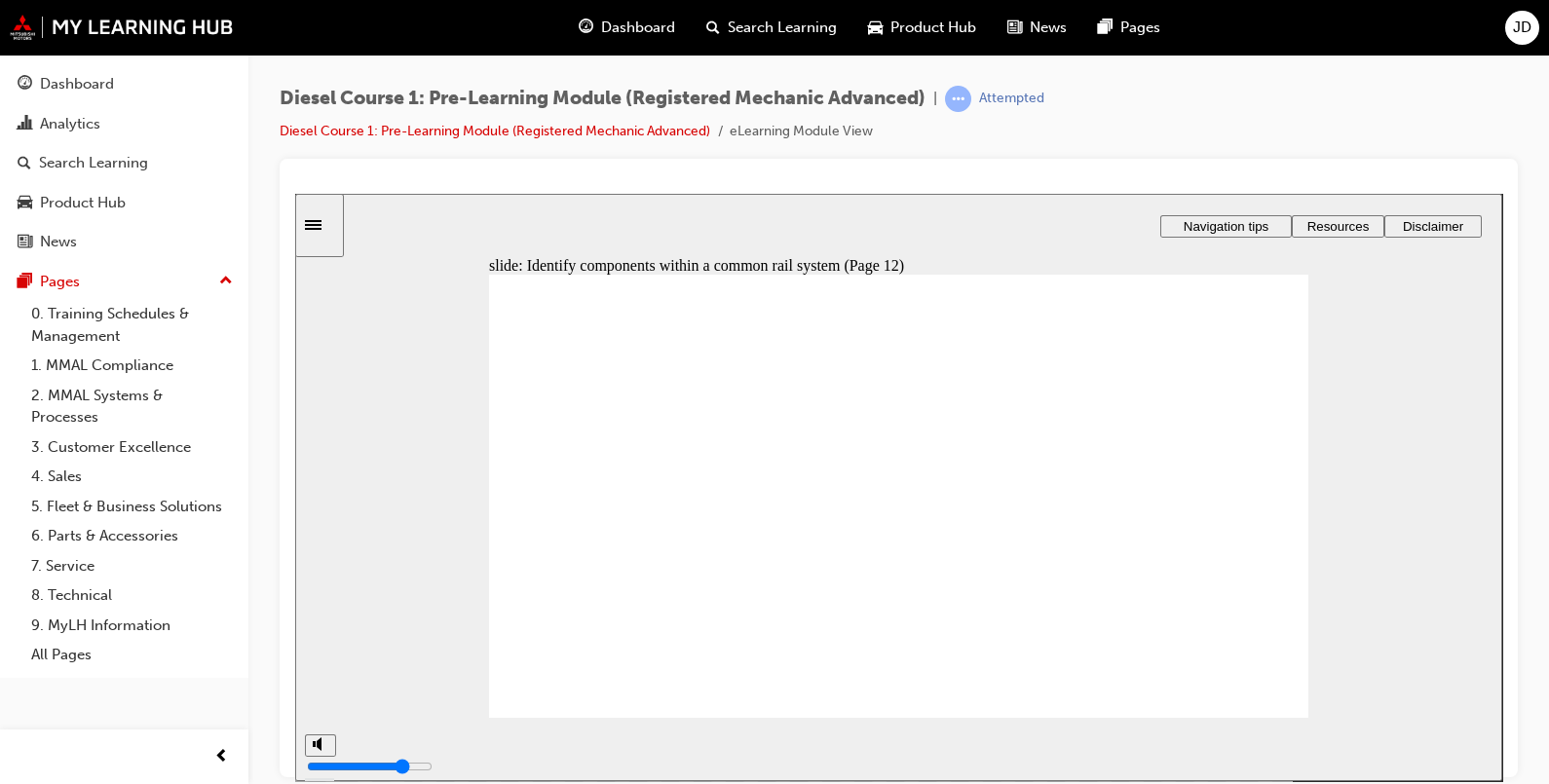 type on "59" 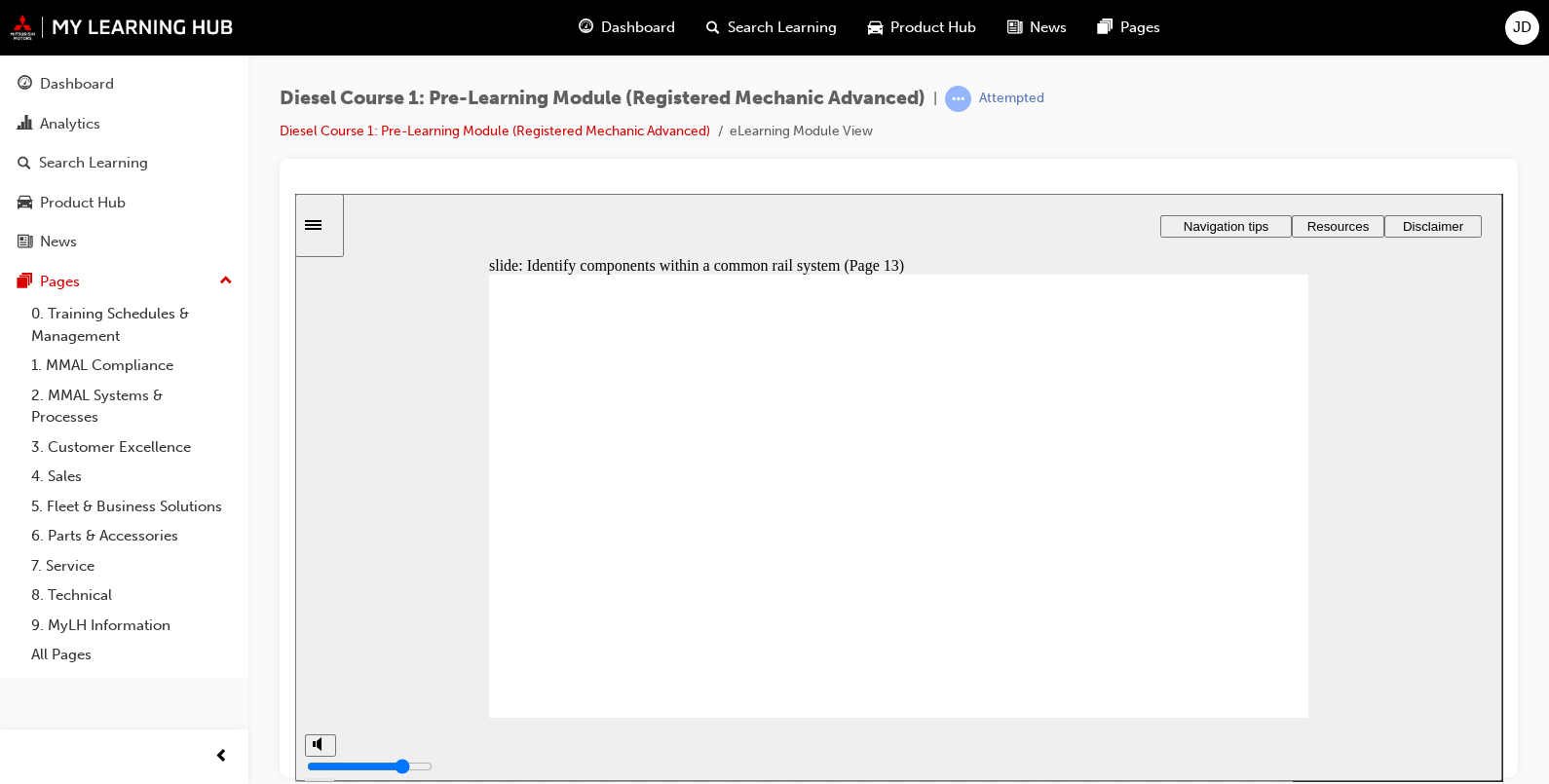click 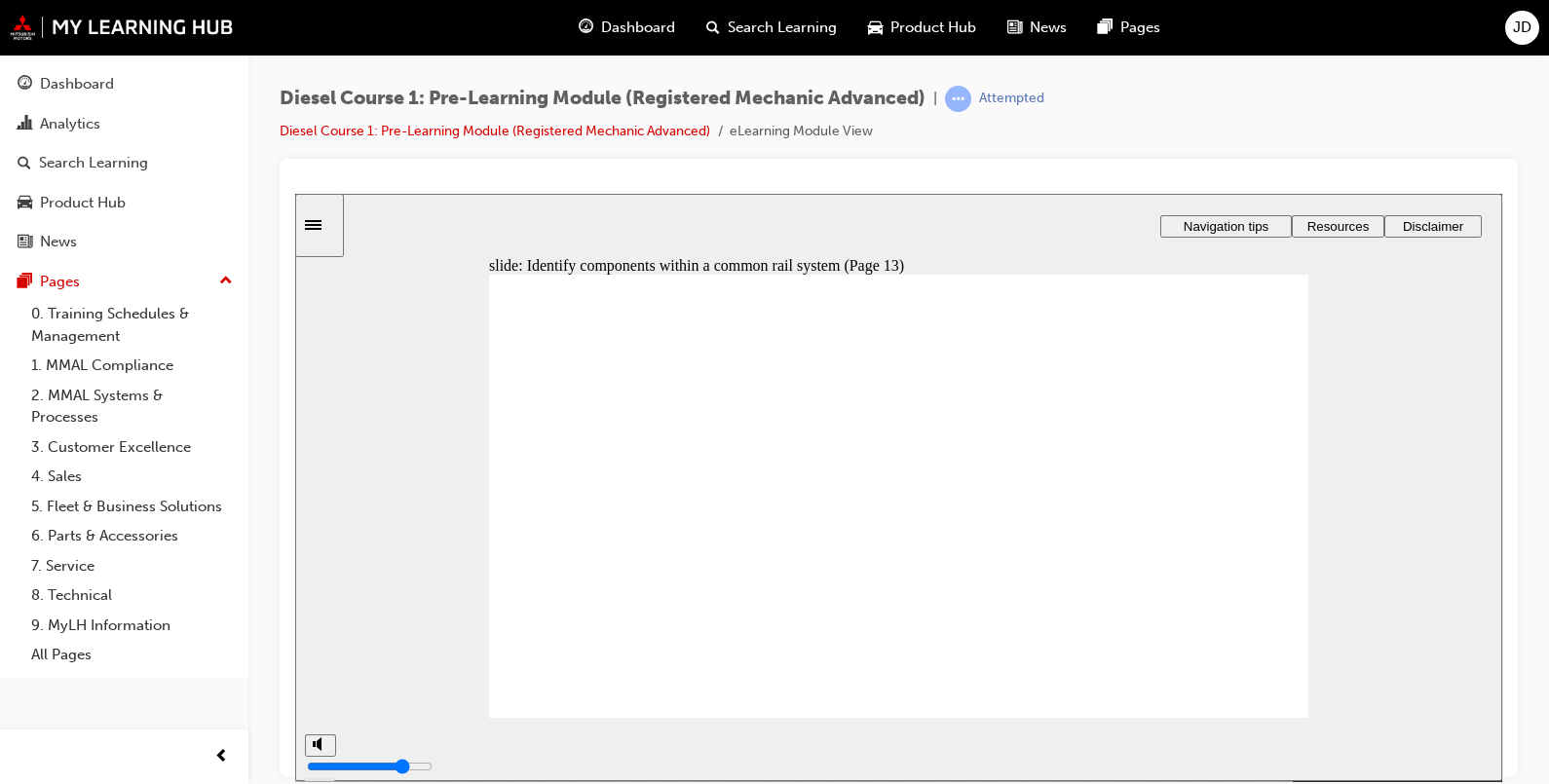 scroll, scrollTop: 0, scrollLeft: 0, axis: both 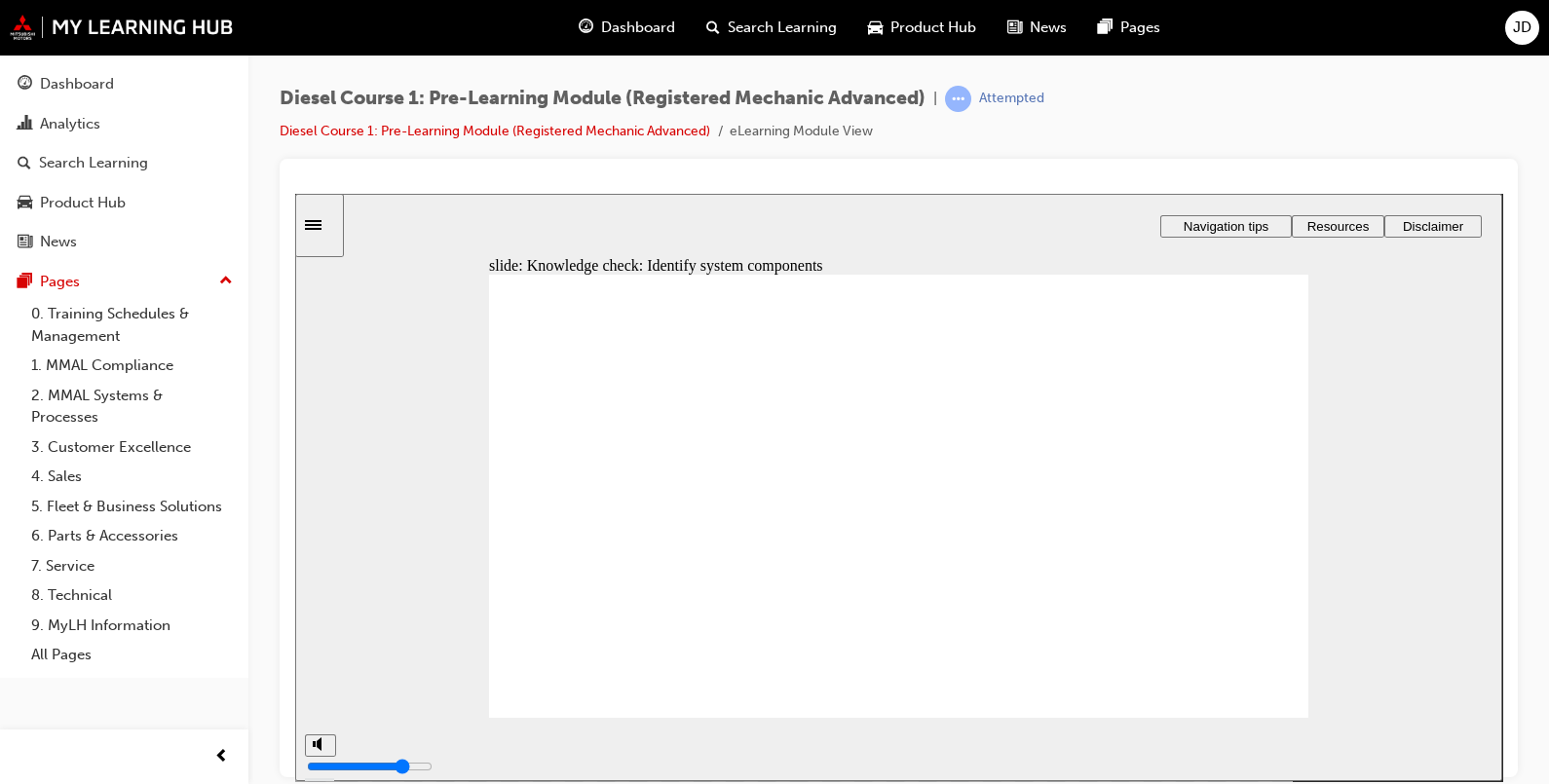 drag, startPoint x: 990, startPoint y: 436, endPoint x: 561, endPoint y: 447, distance: 429.141 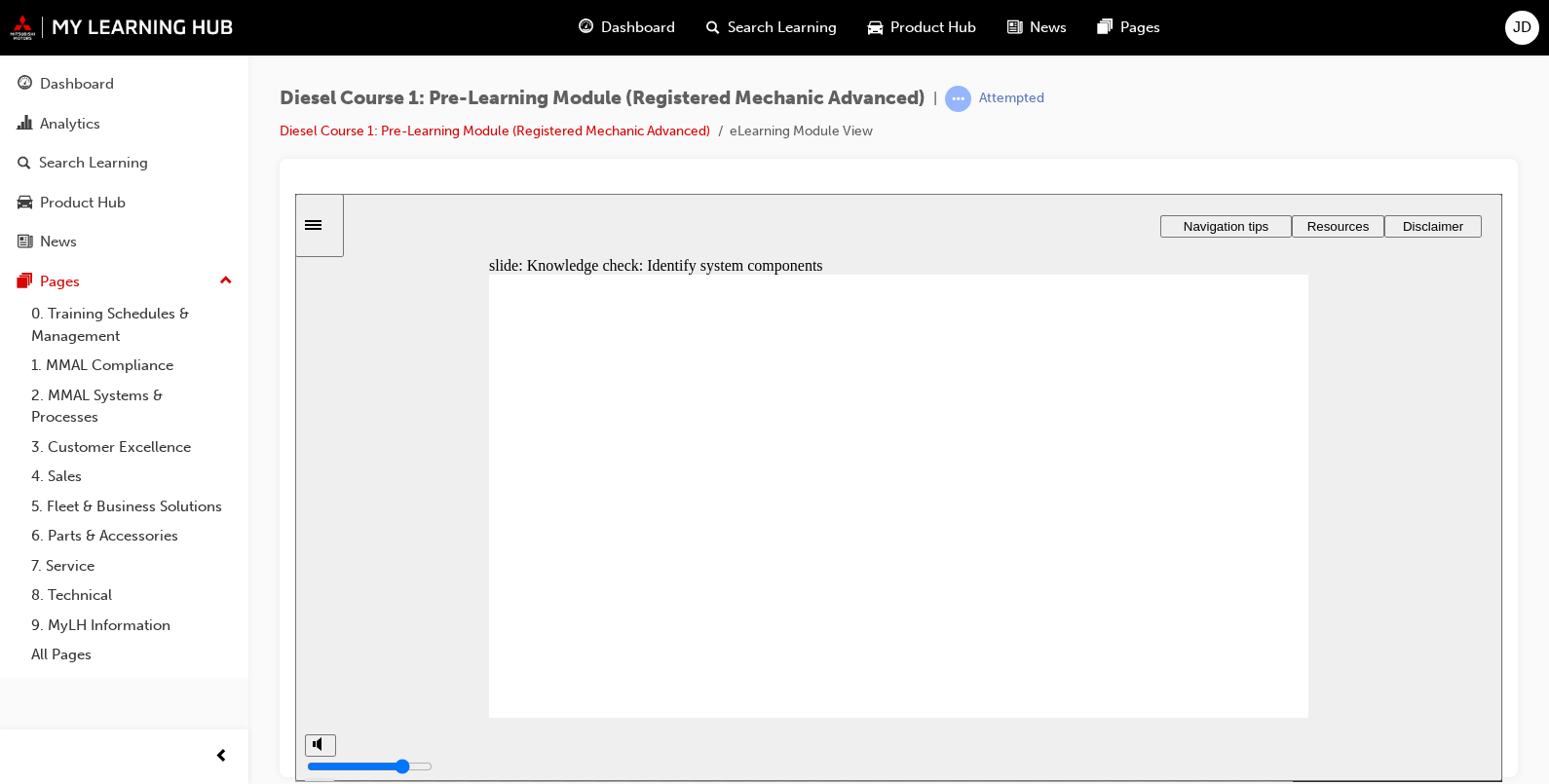 click 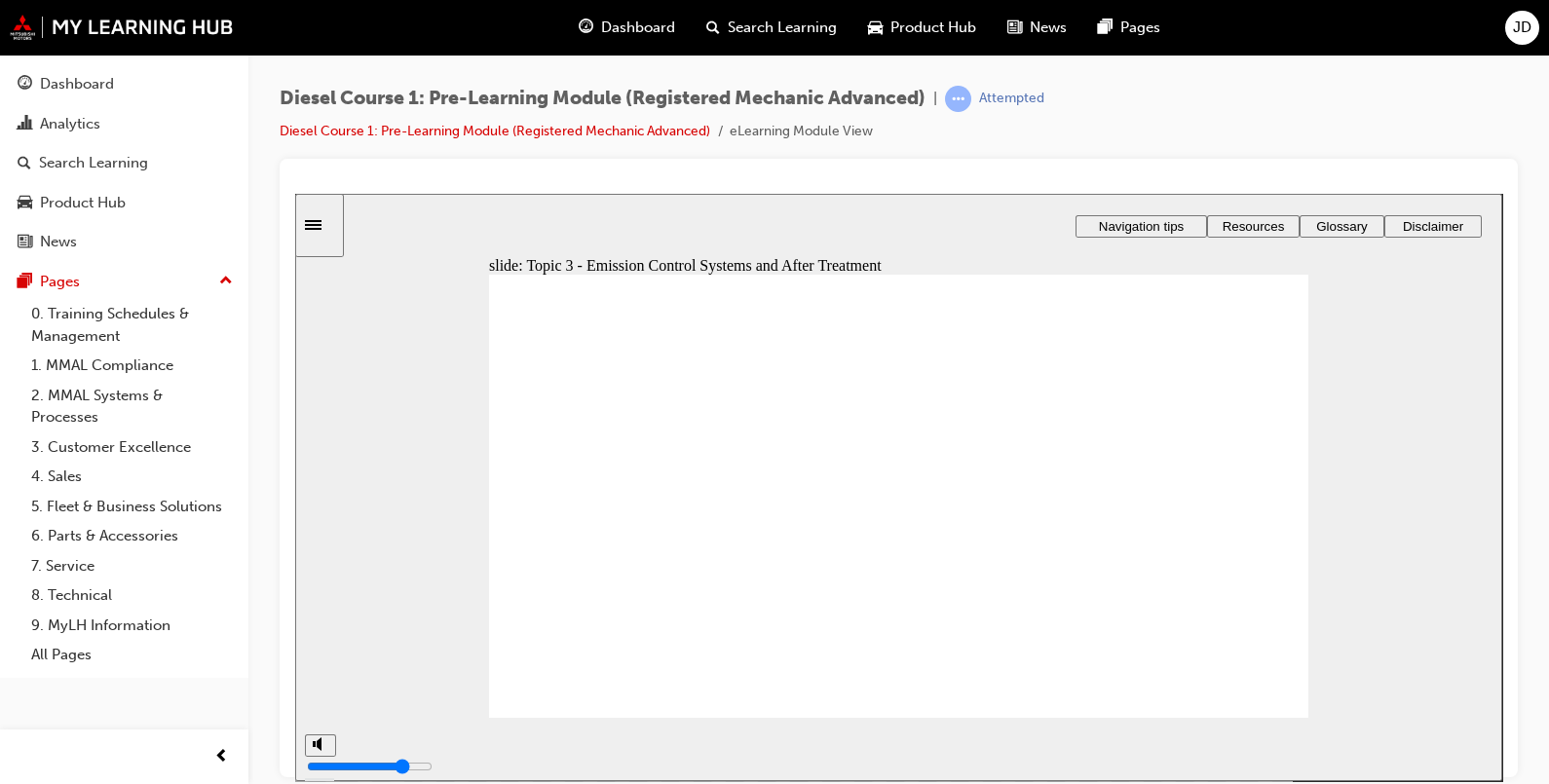click 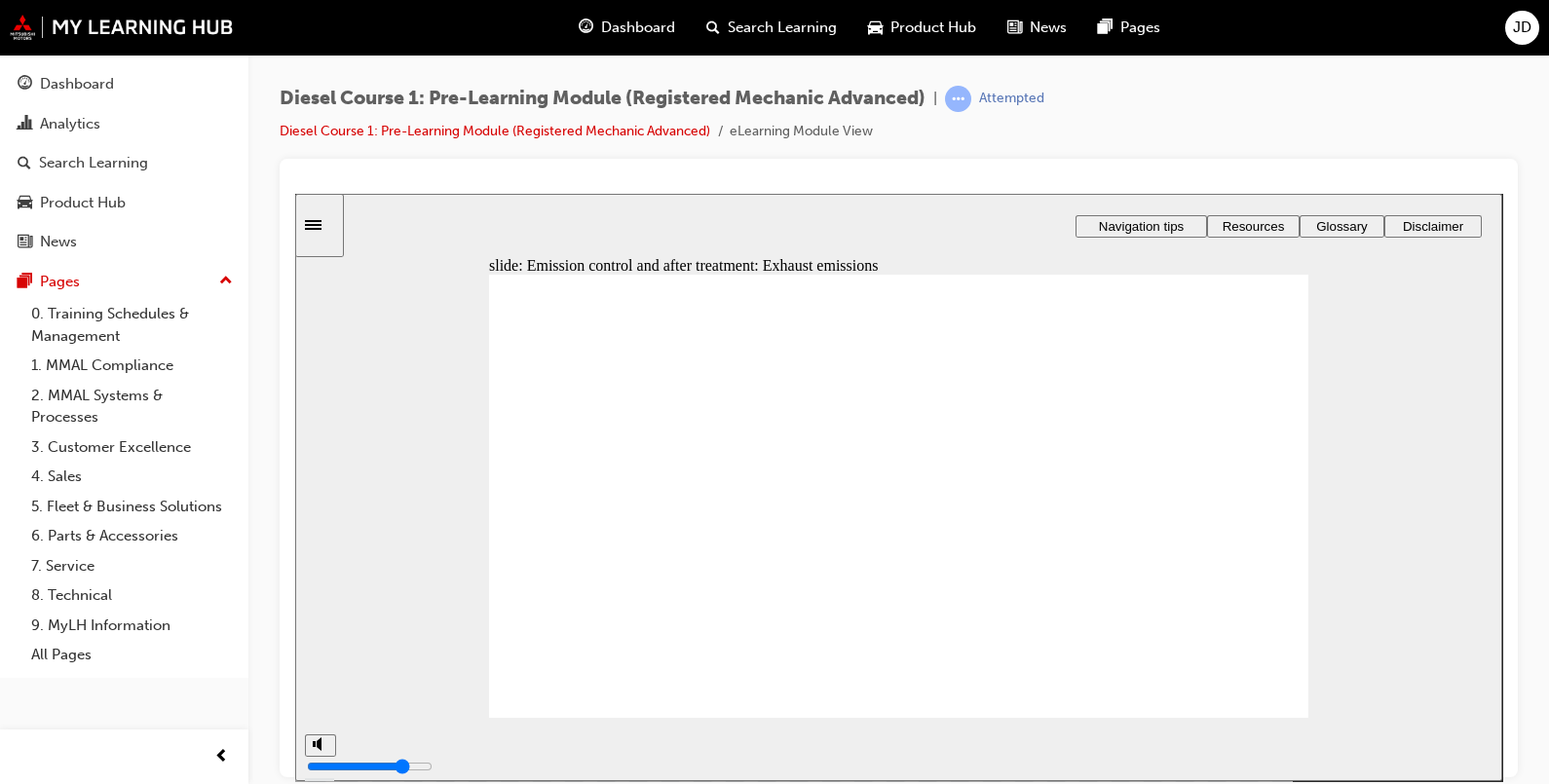 click 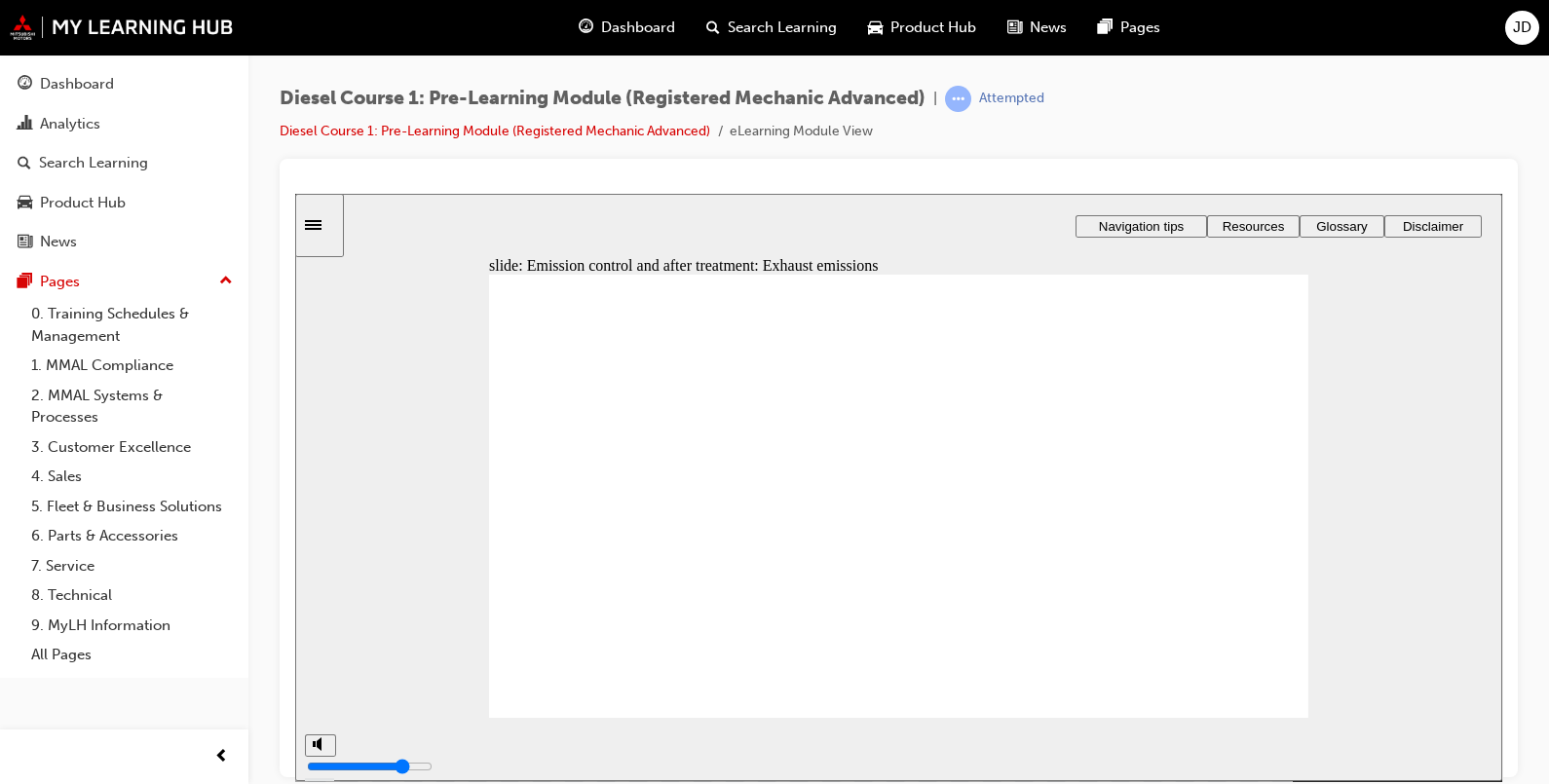 click 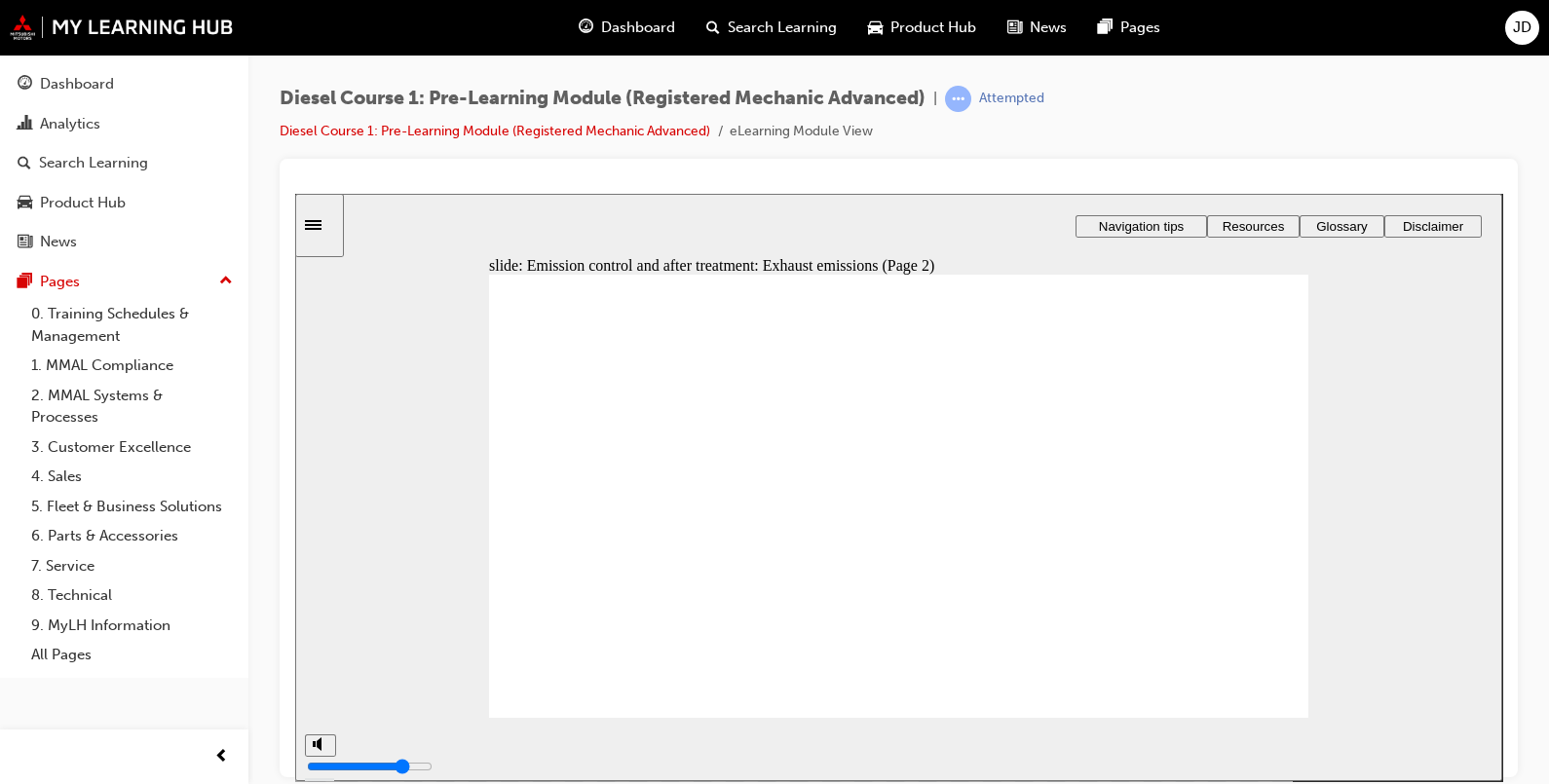 click 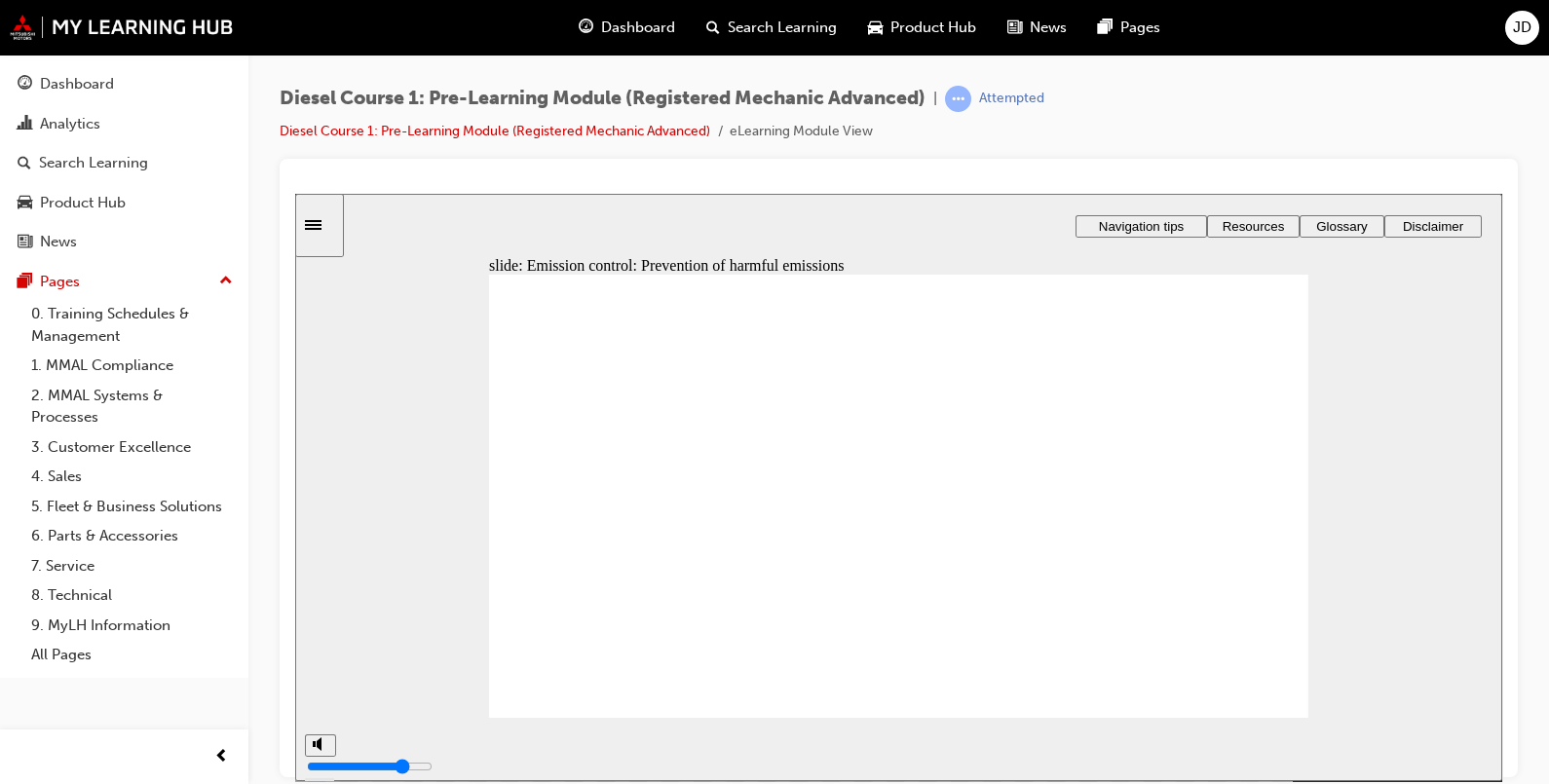 click 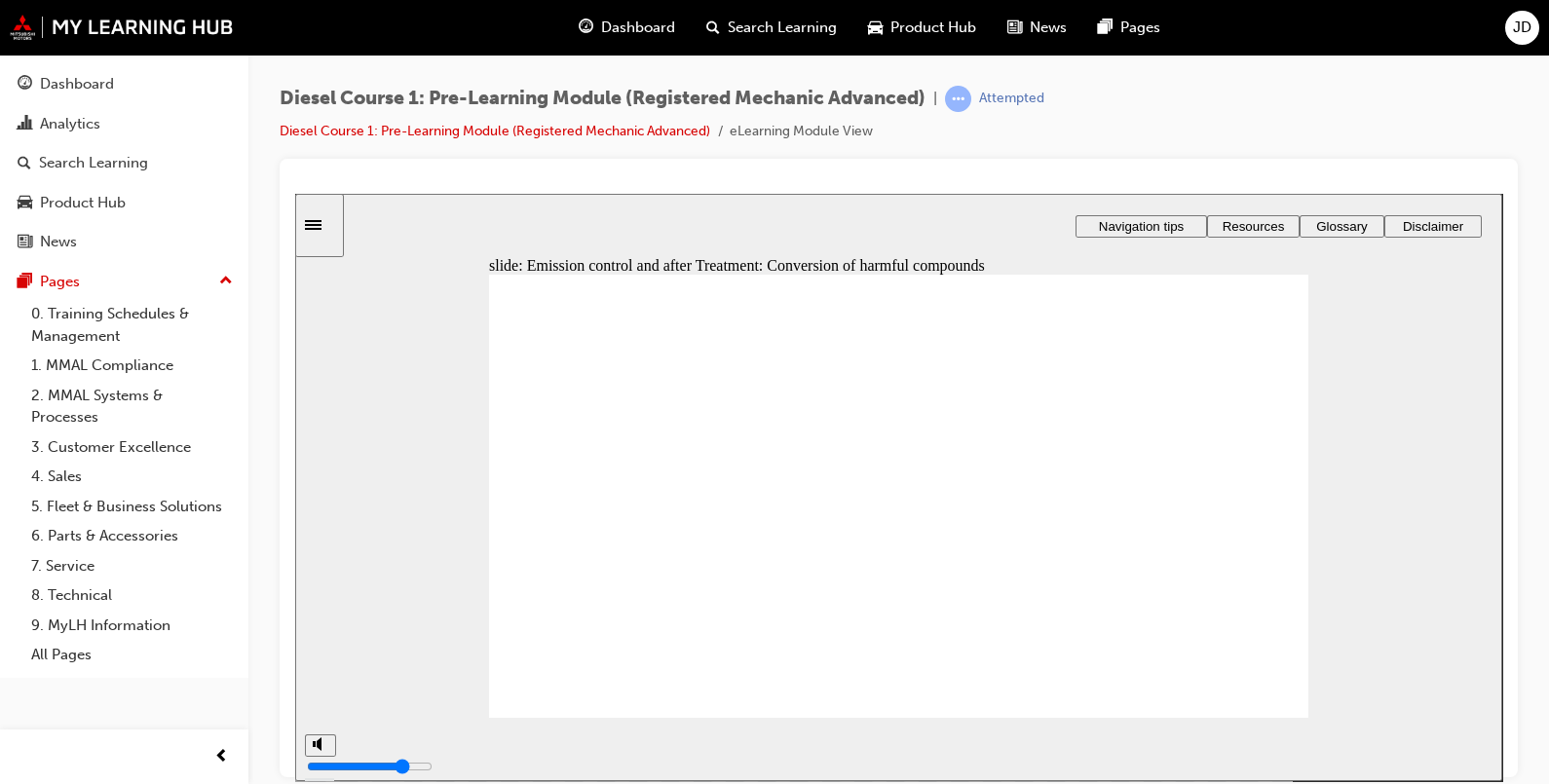 click 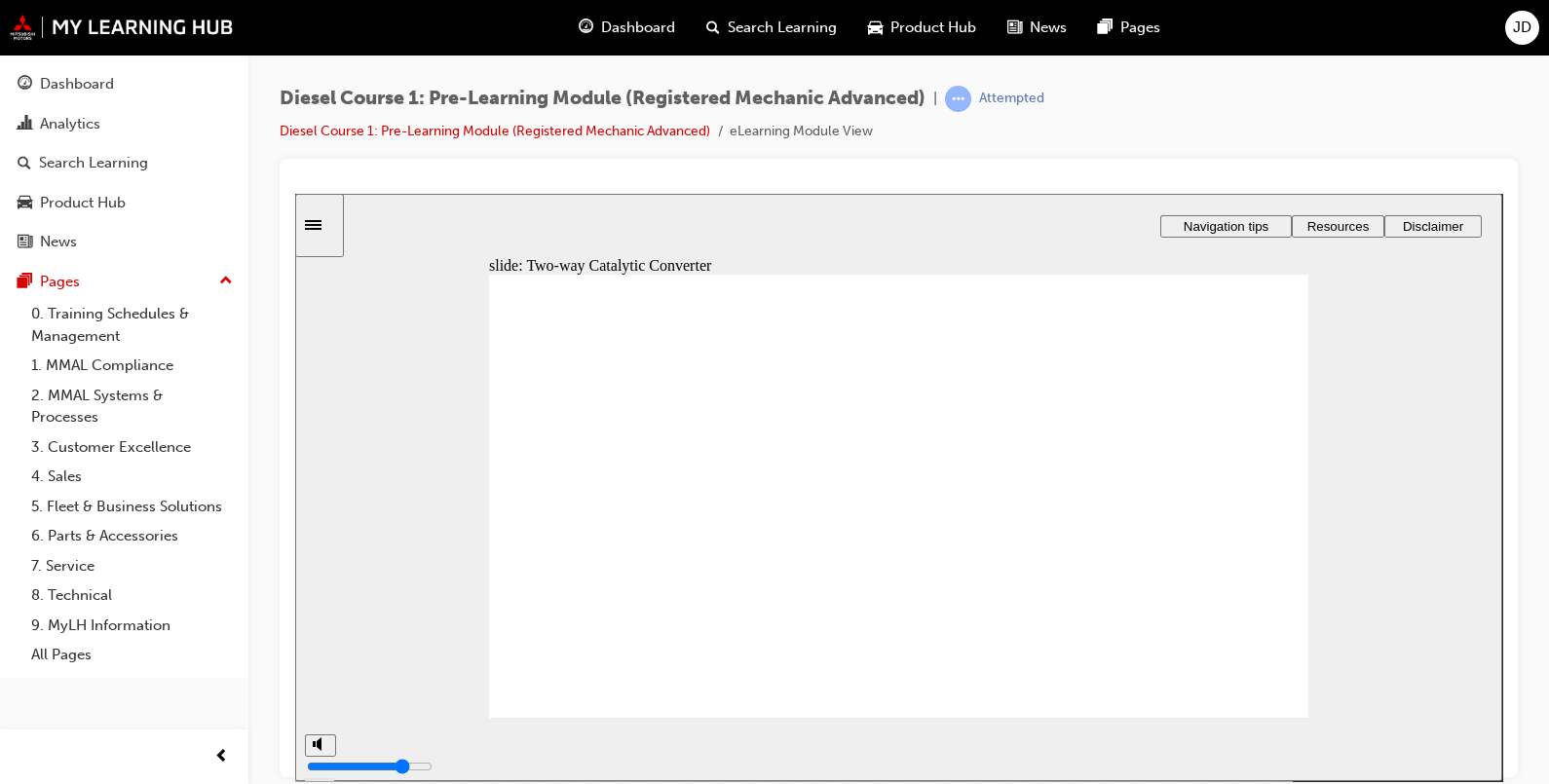 click 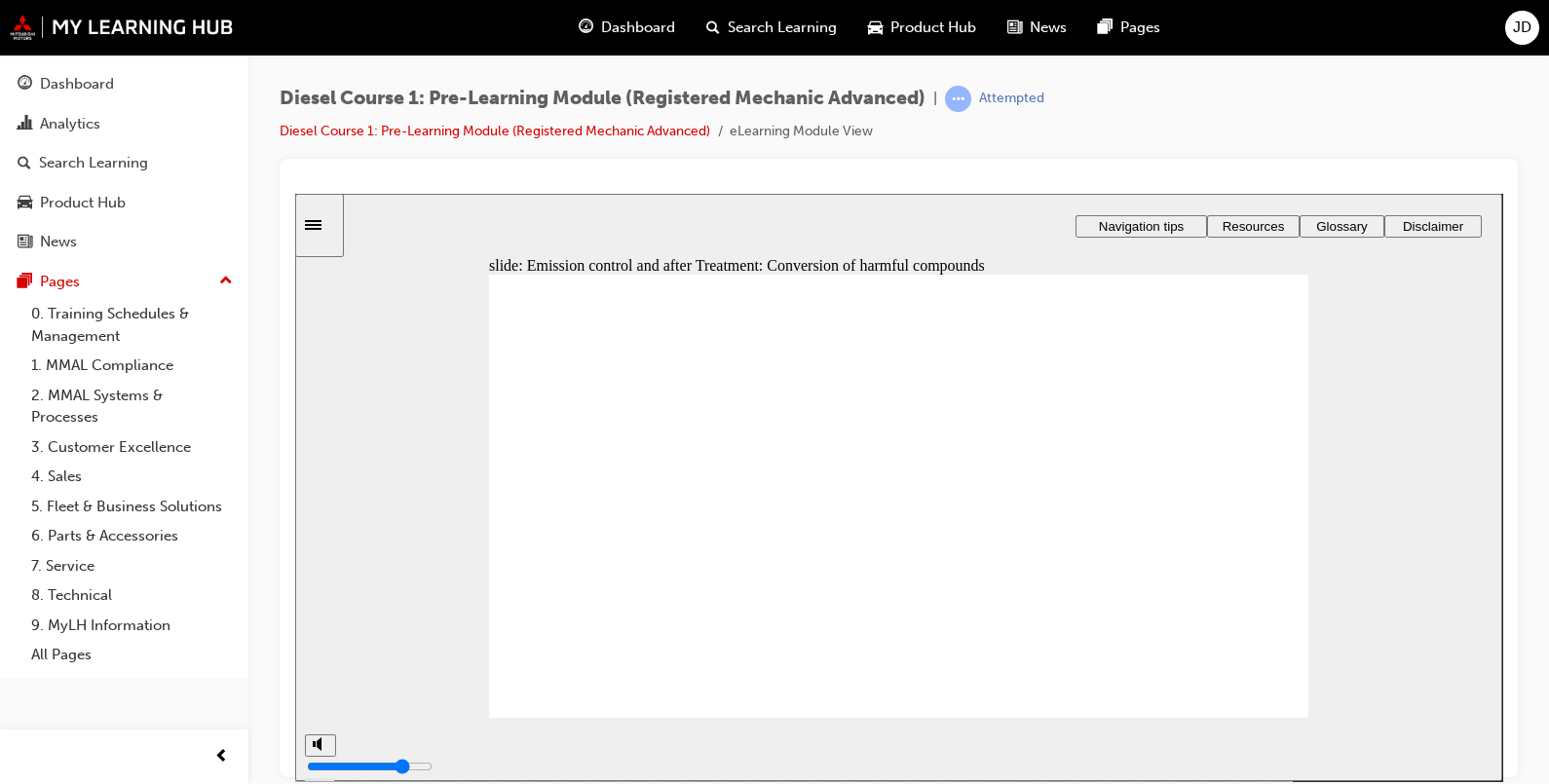 click 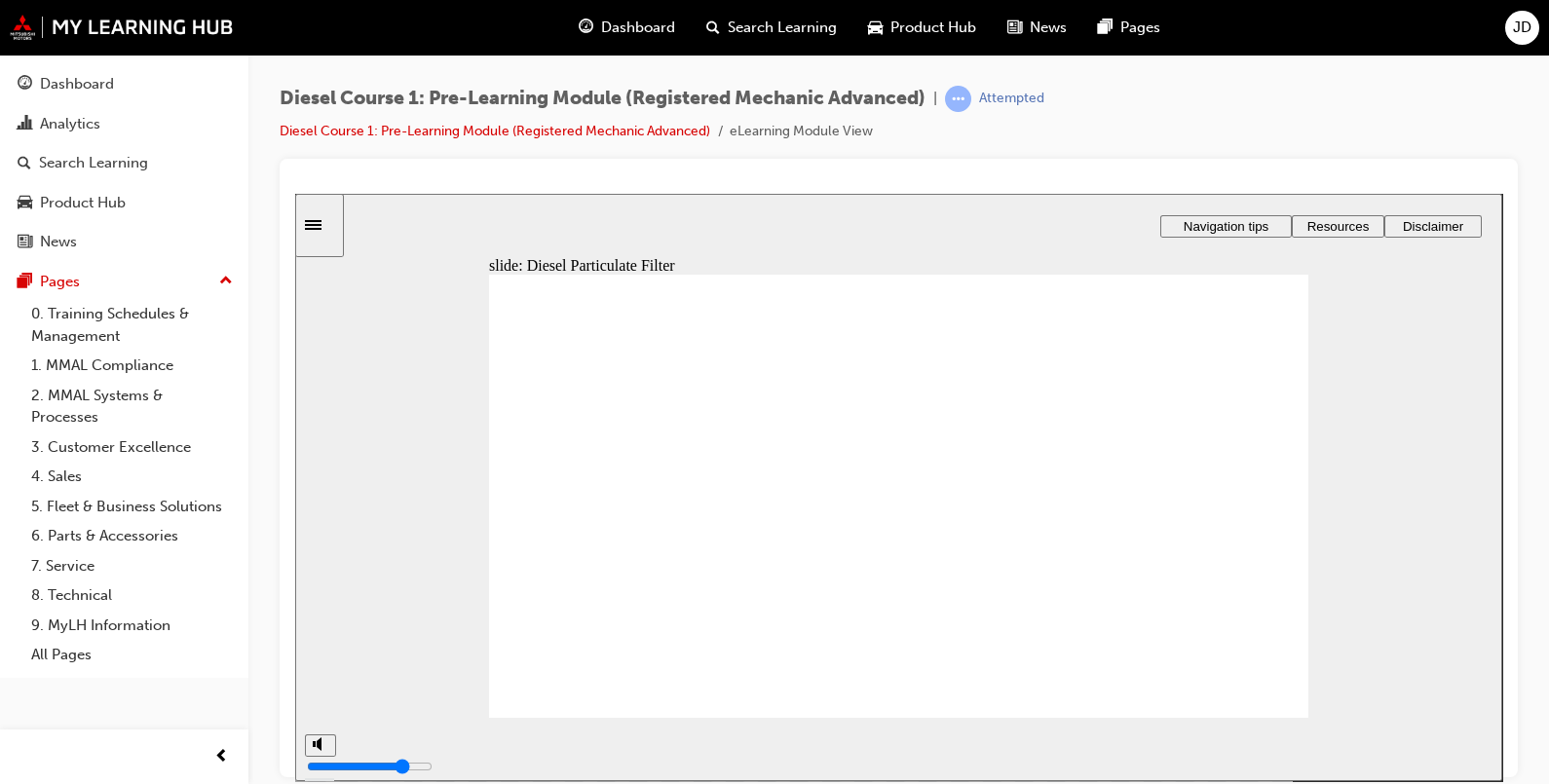 click 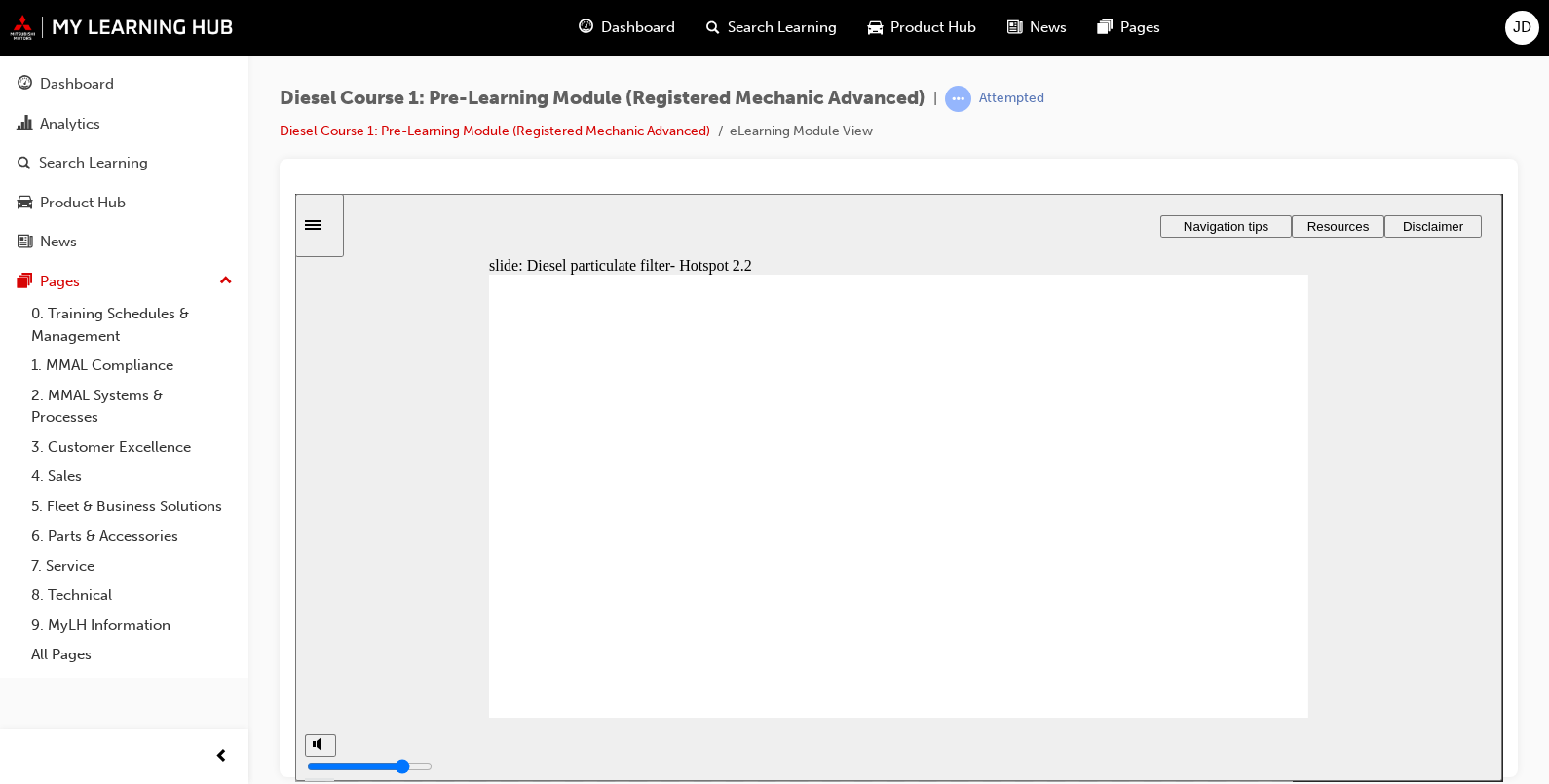 click 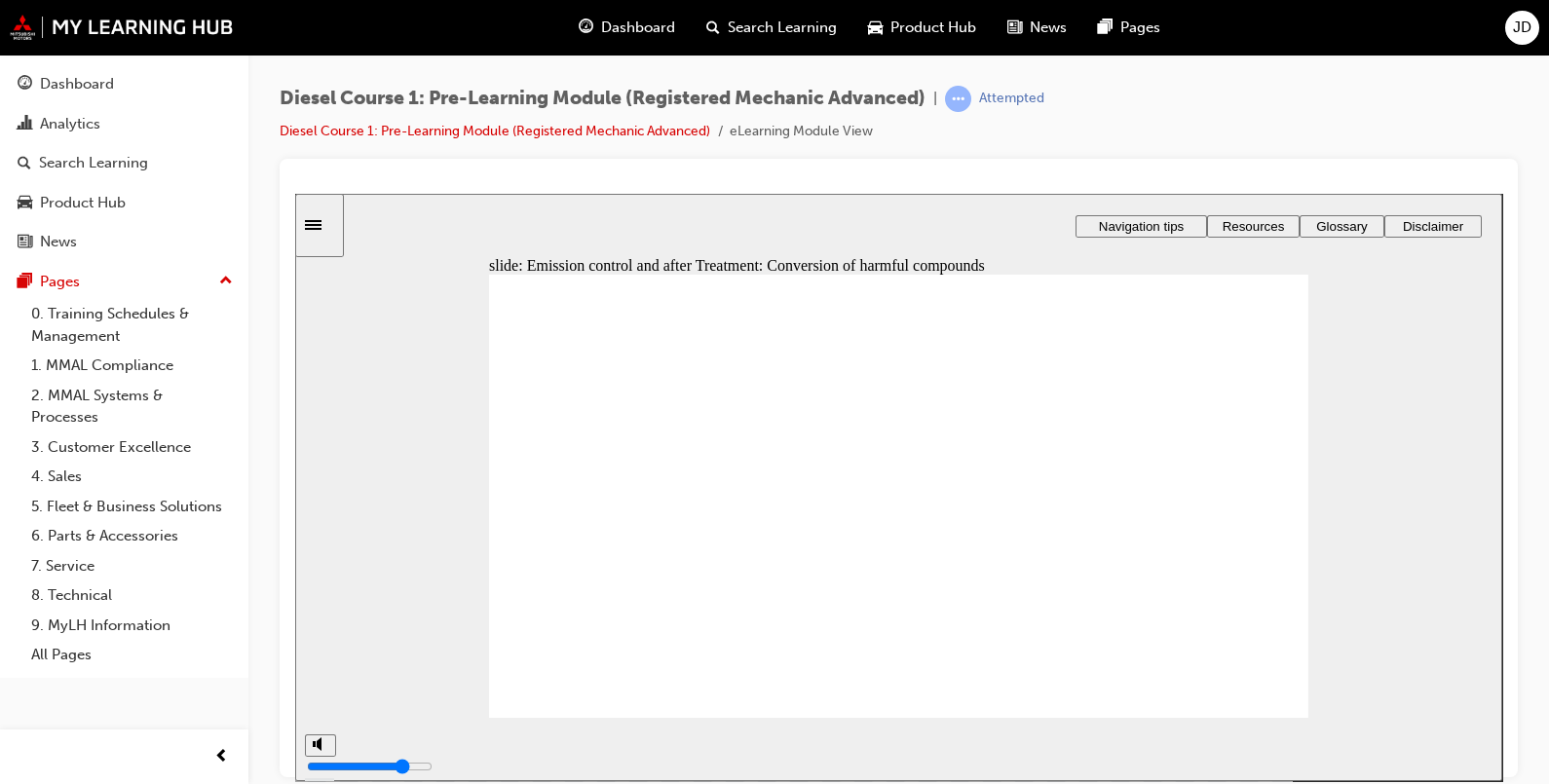 click 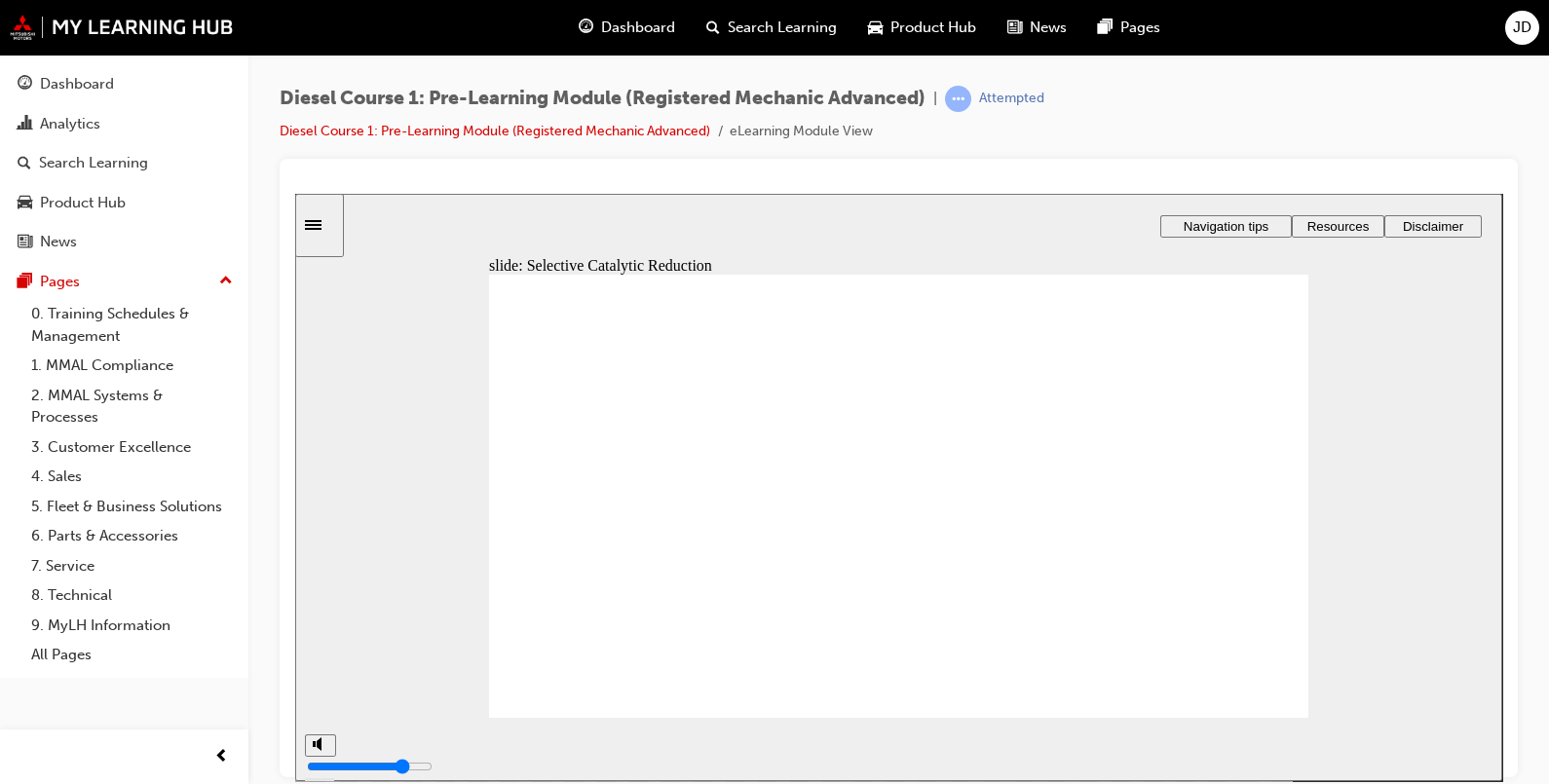 type on "74" 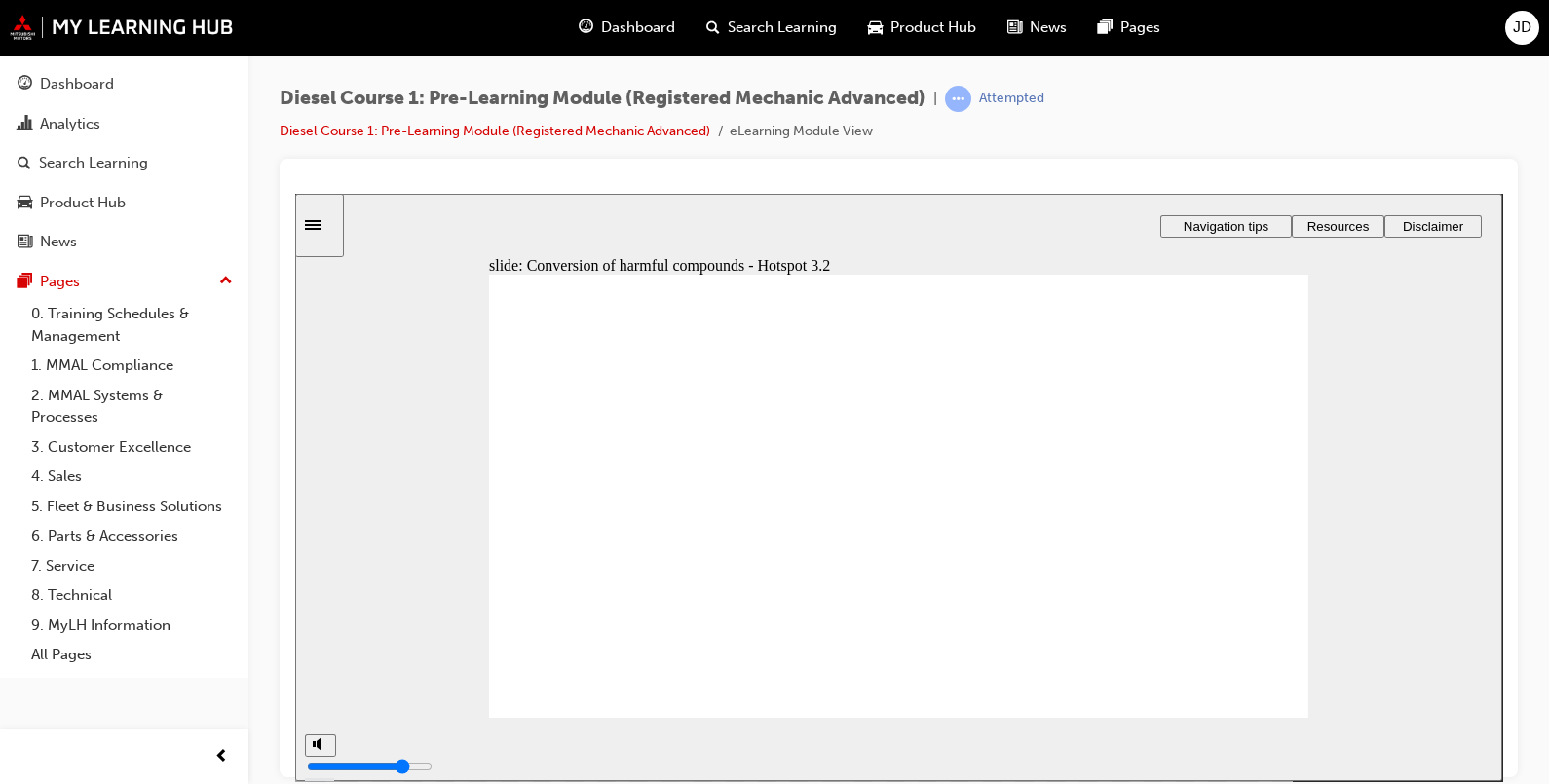 click 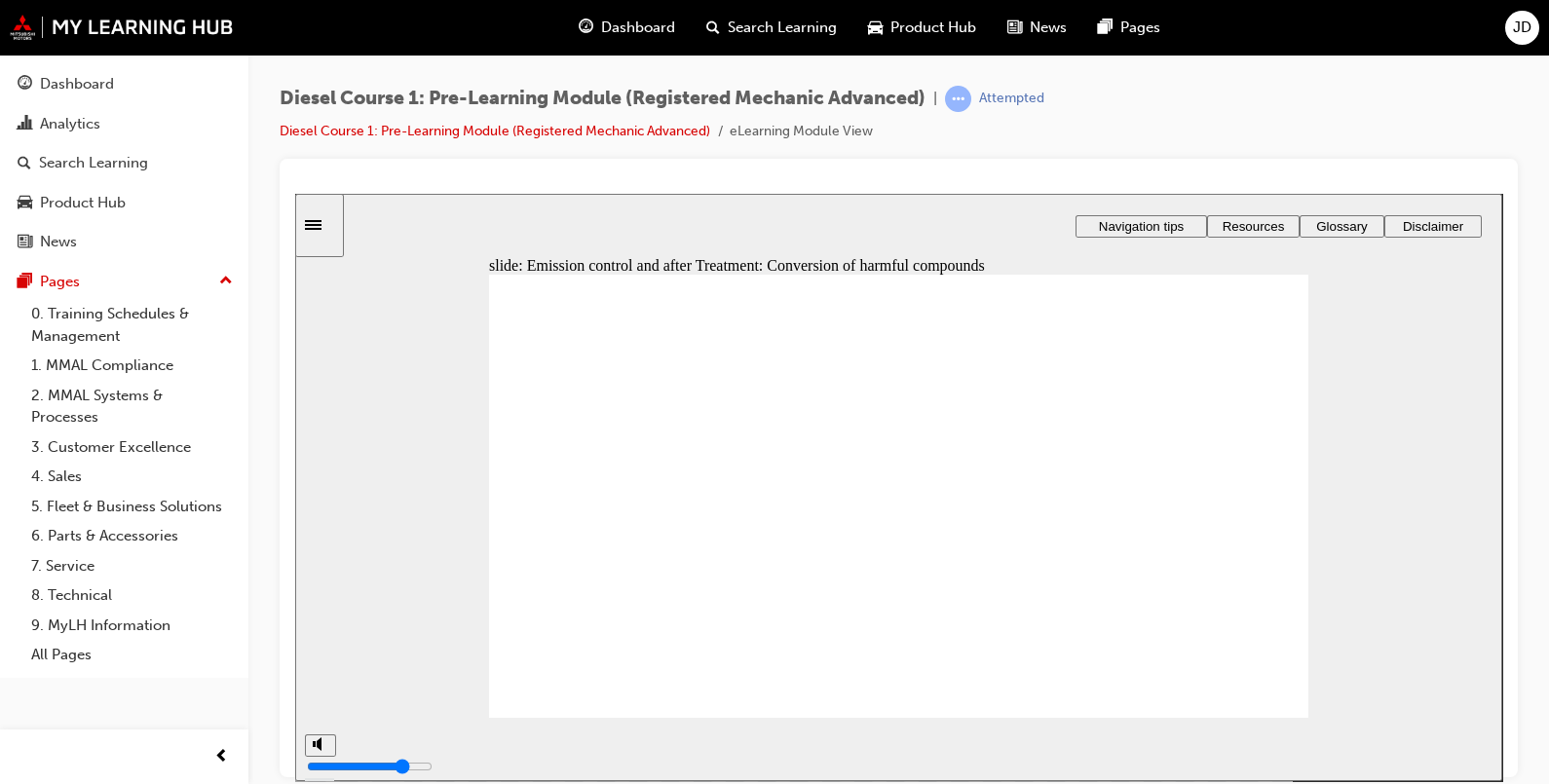 click 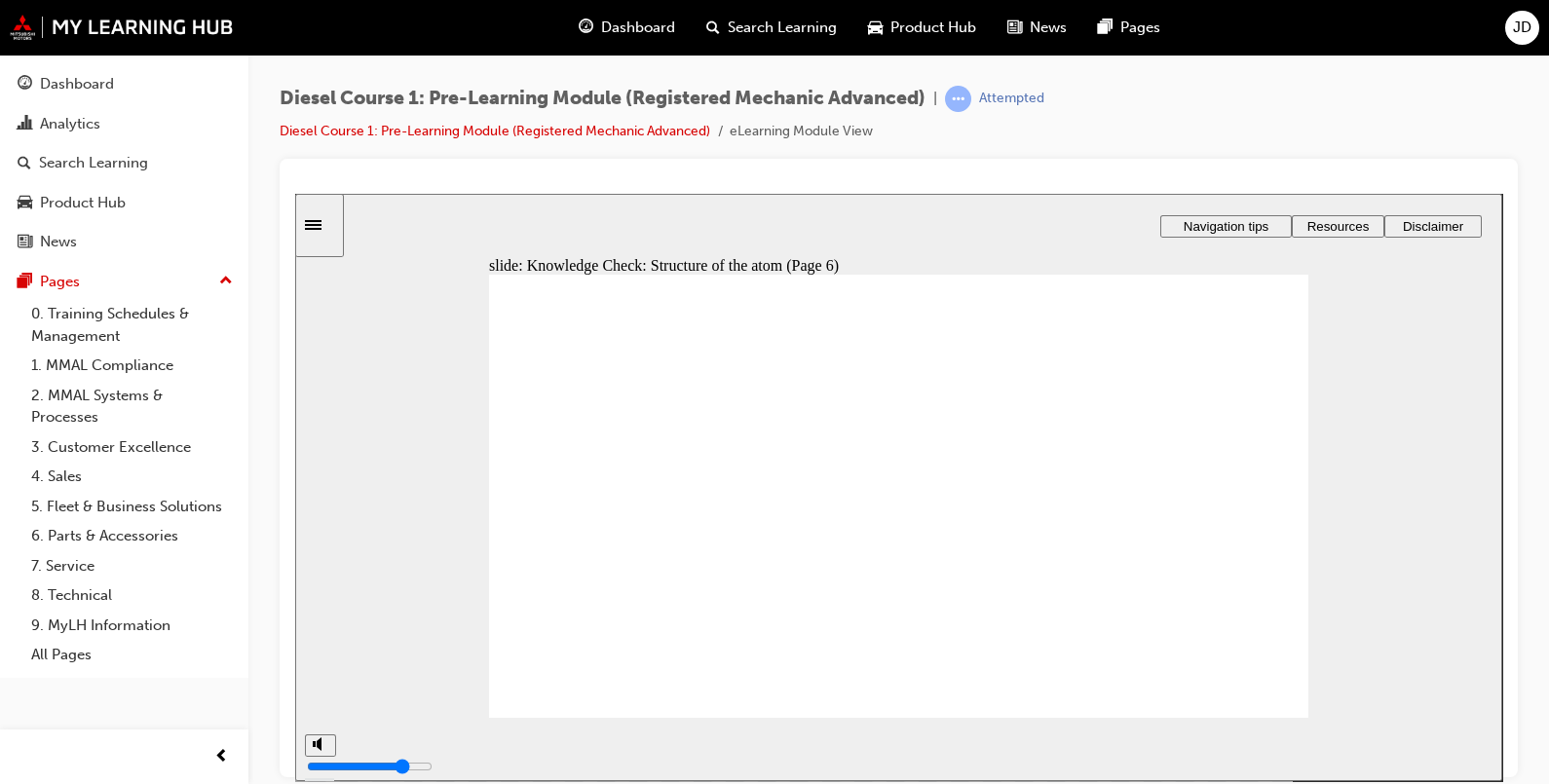 drag, startPoint x: 1185, startPoint y: 484, endPoint x: 1035, endPoint y: 414, distance: 166 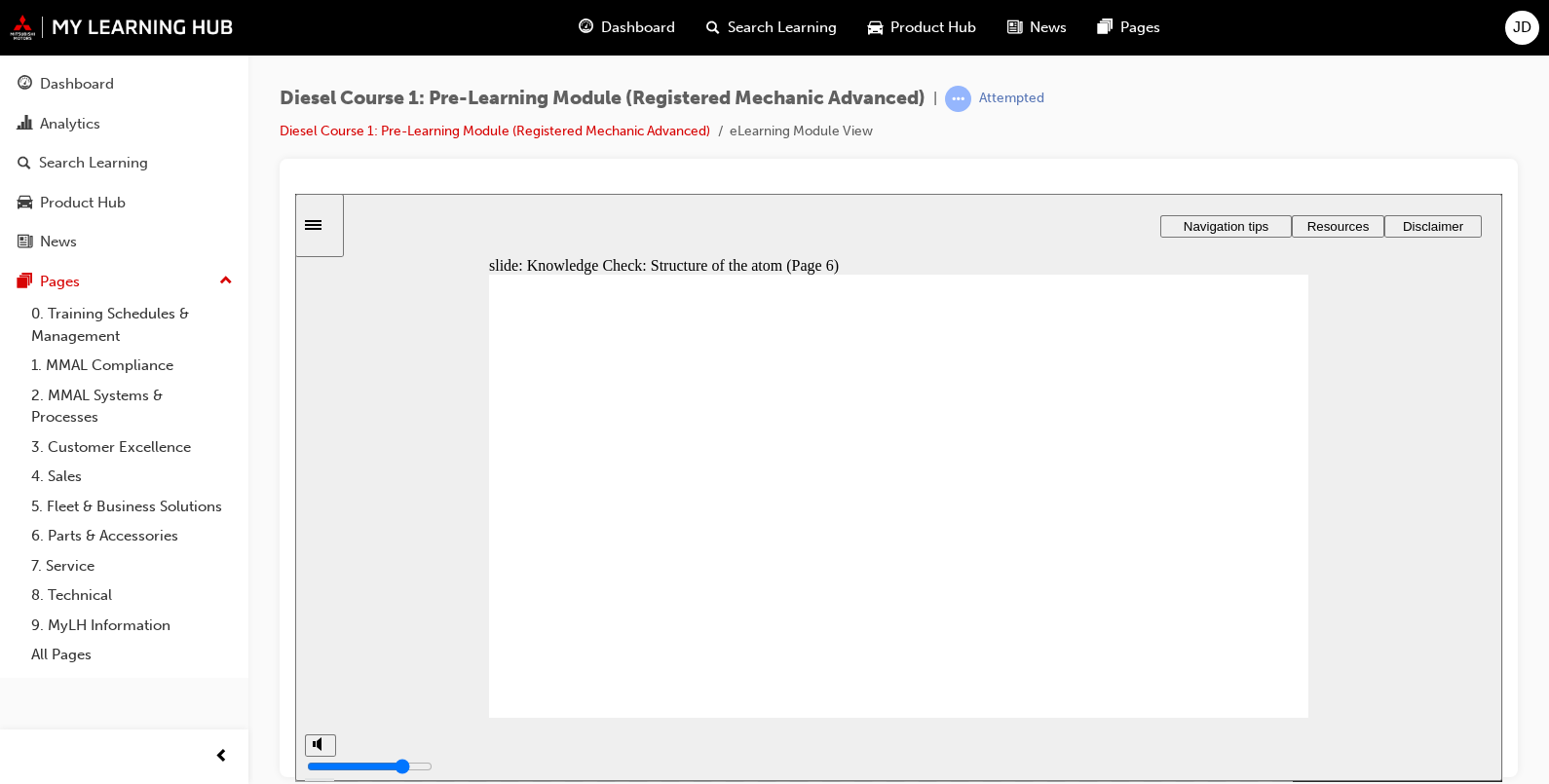 click 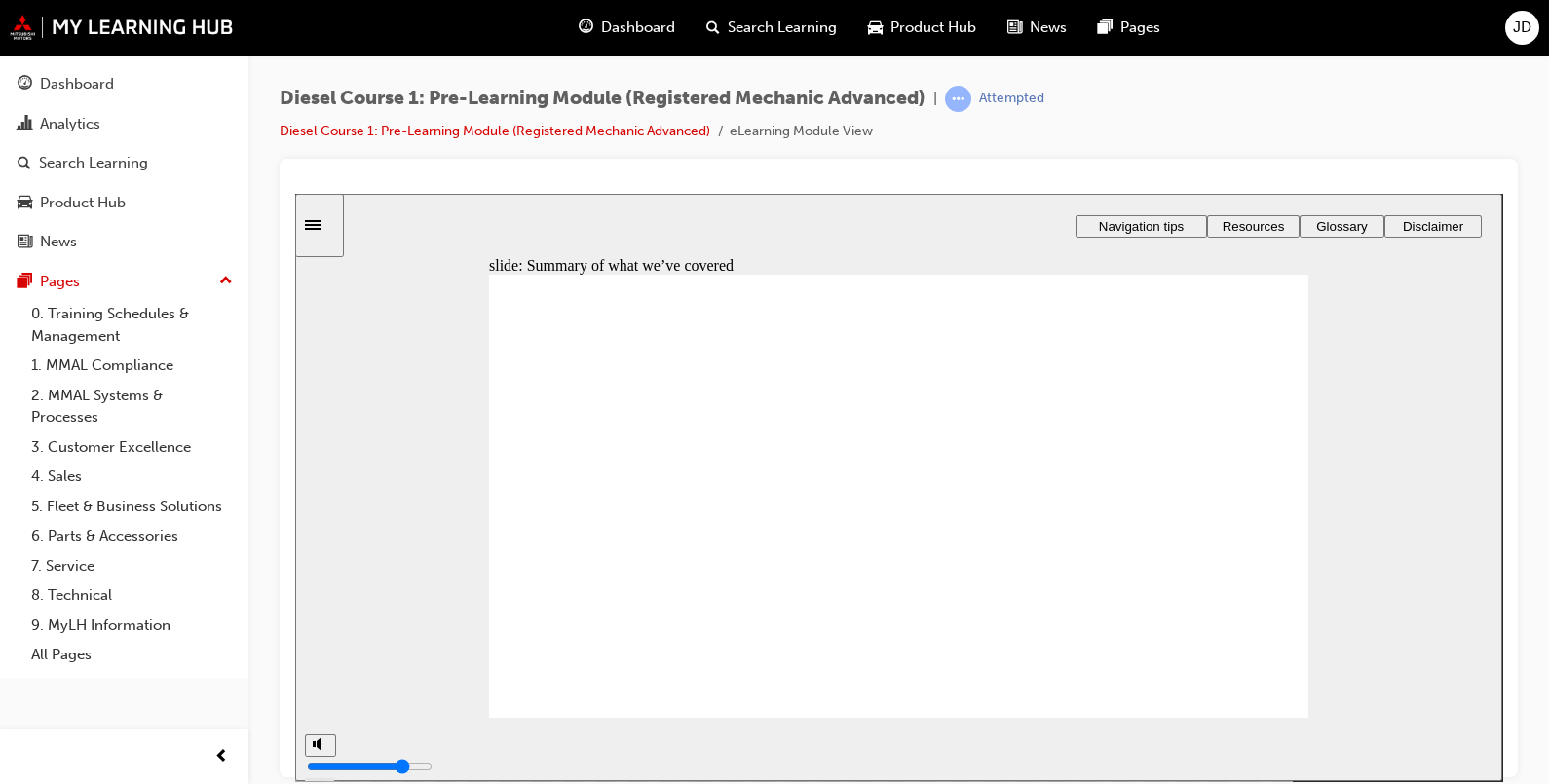 click 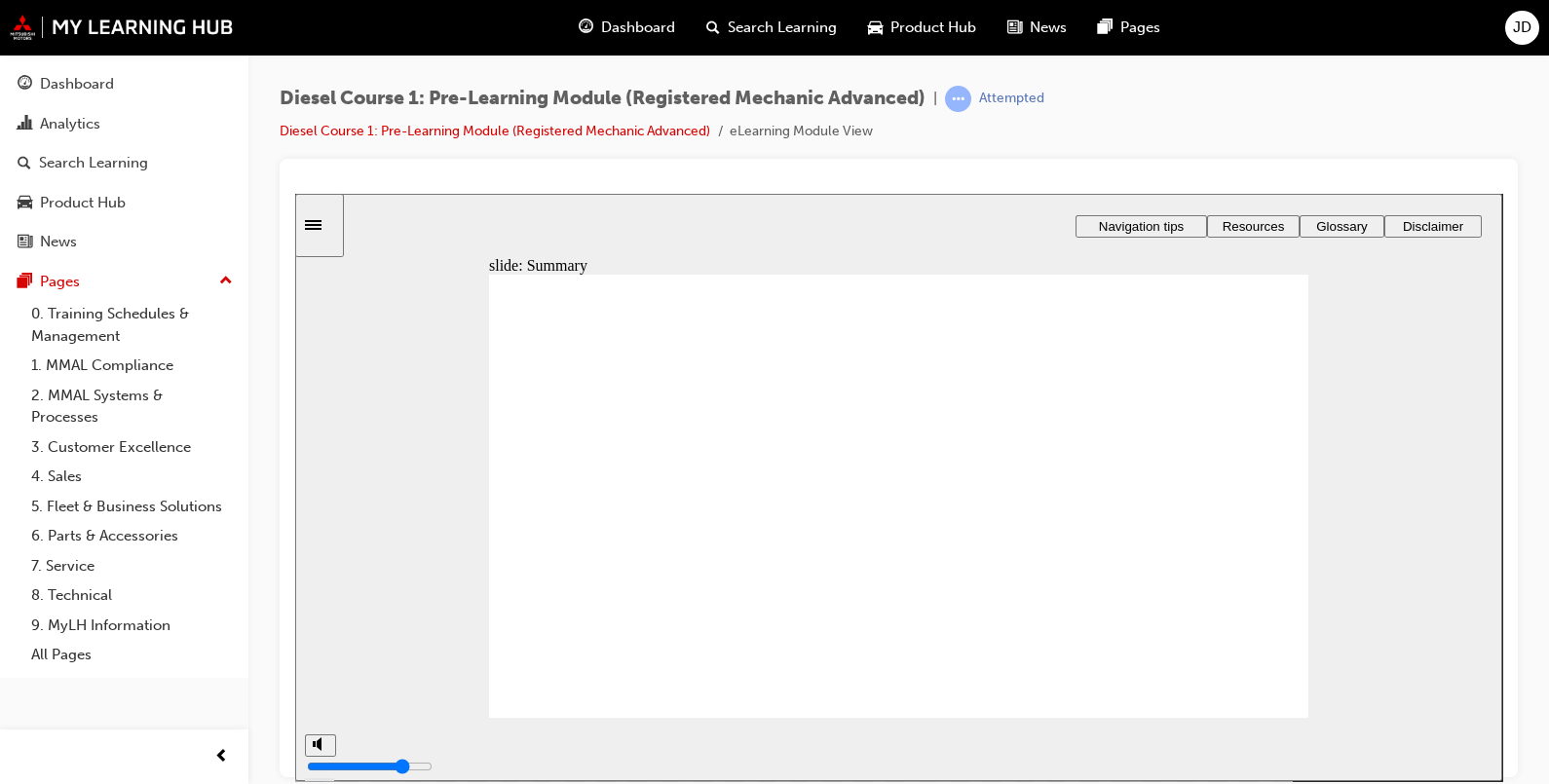click 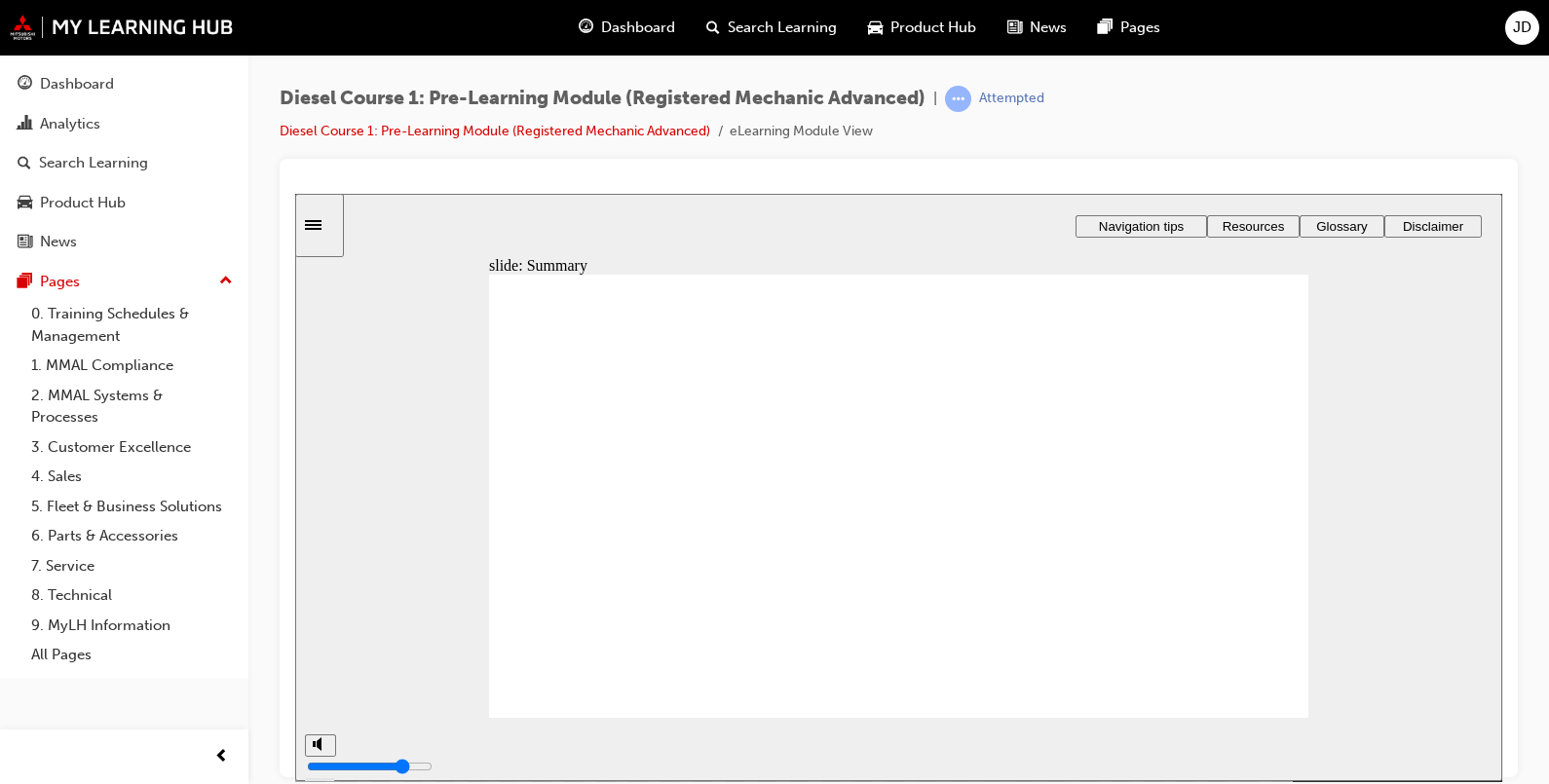 click 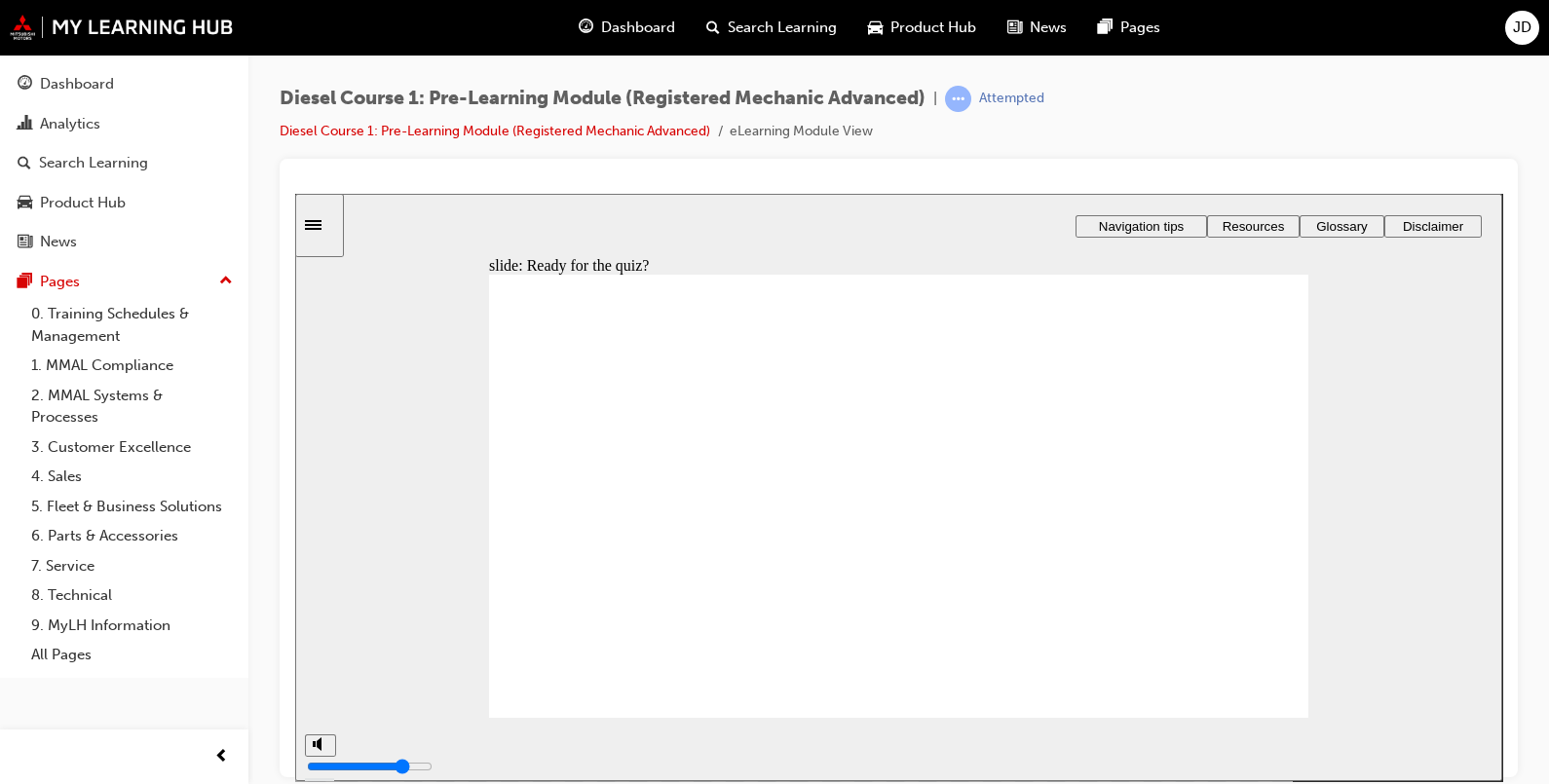 drag, startPoint x: 1237, startPoint y: 694, endPoint x: 1221, endPoint y: 699, distance: 16.763055 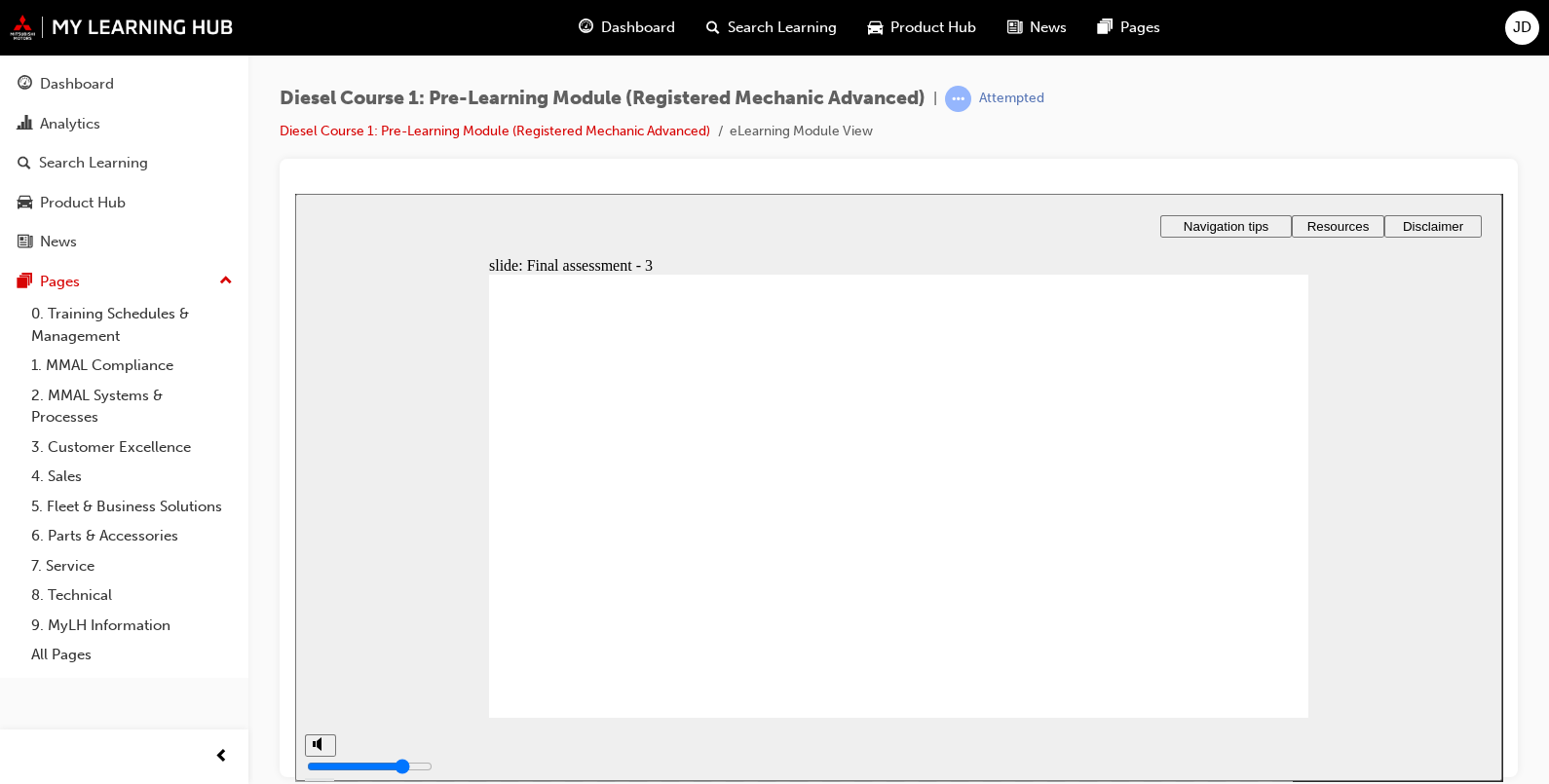 click 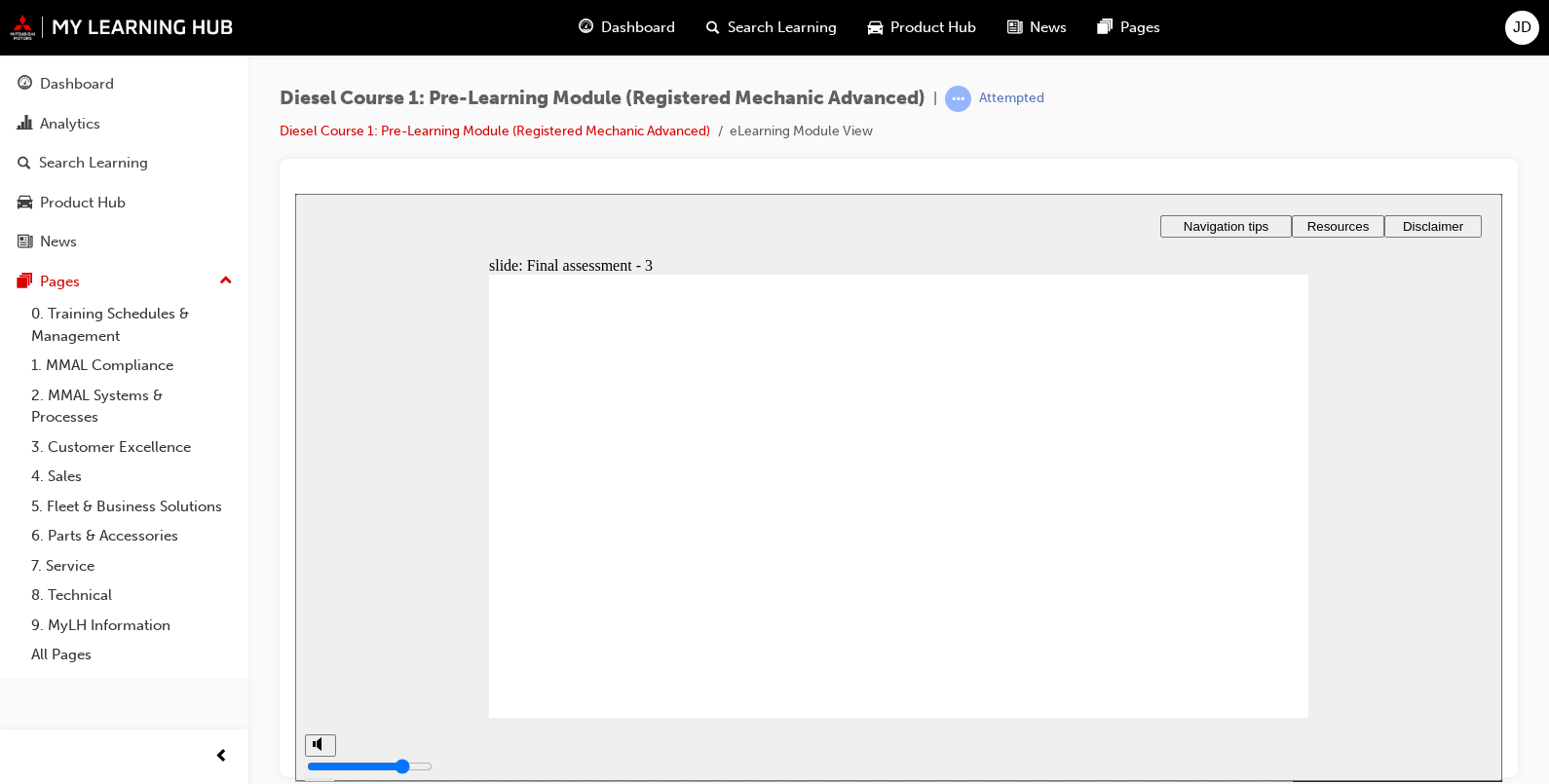 click 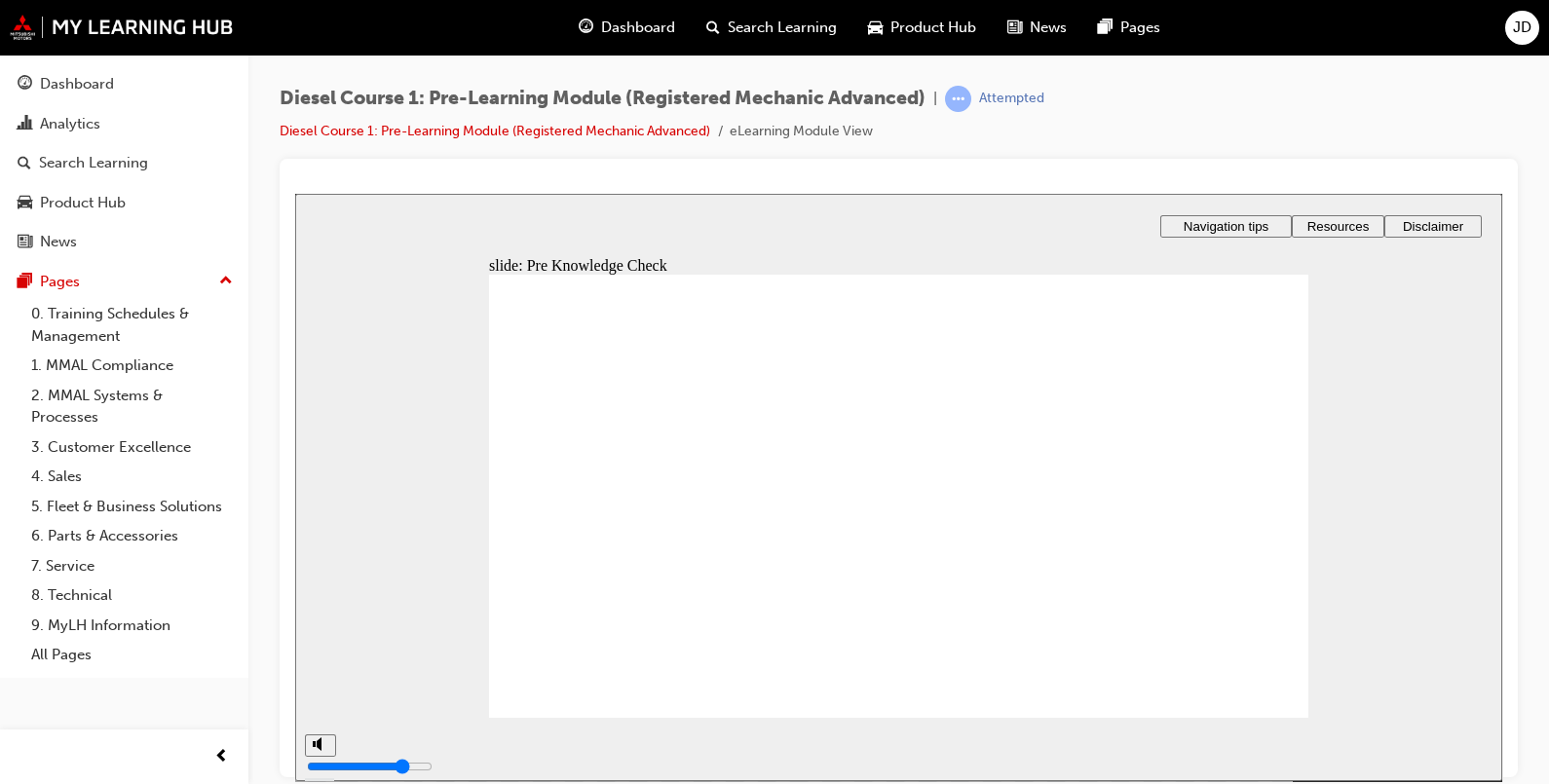 click 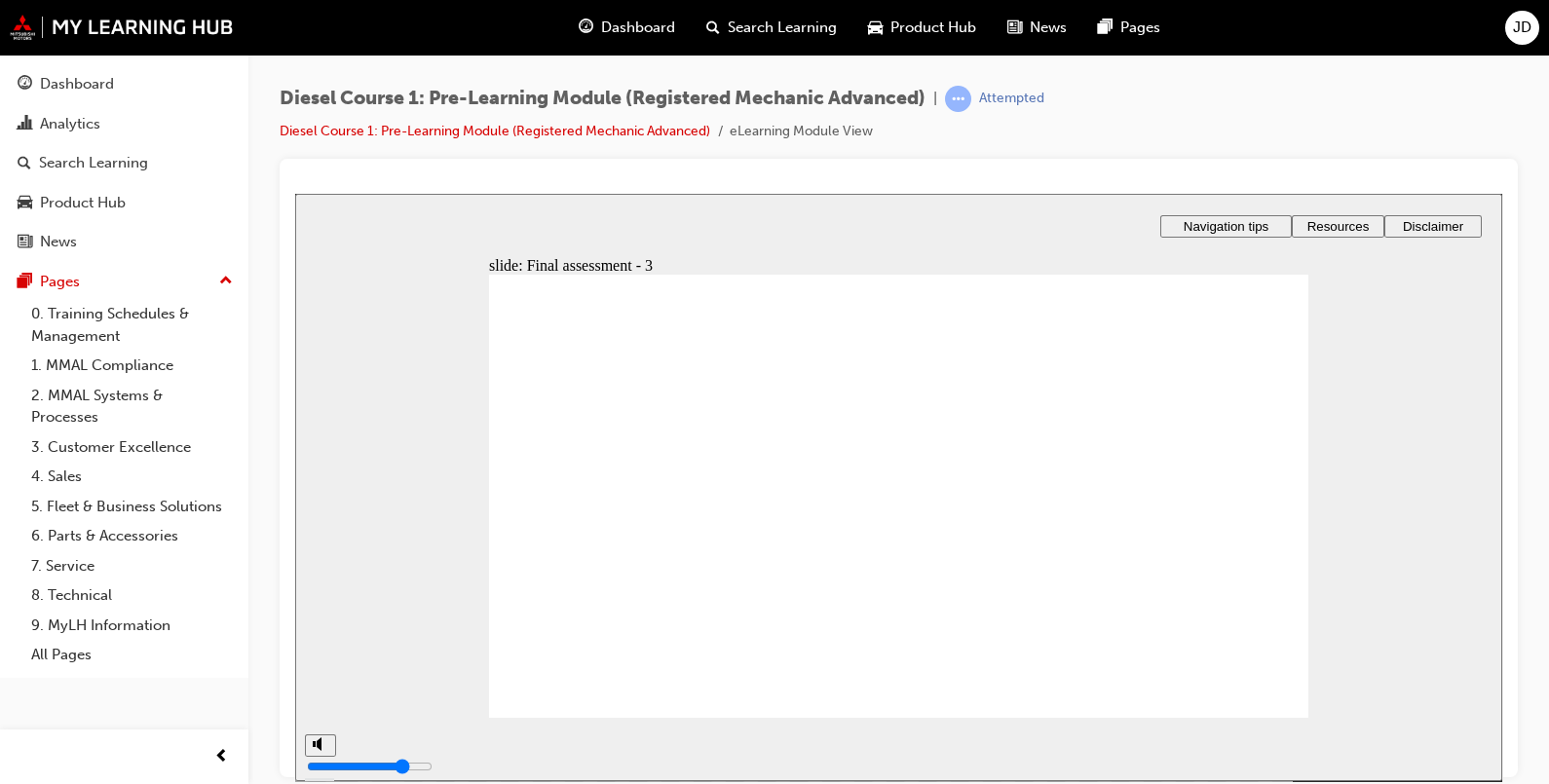 click 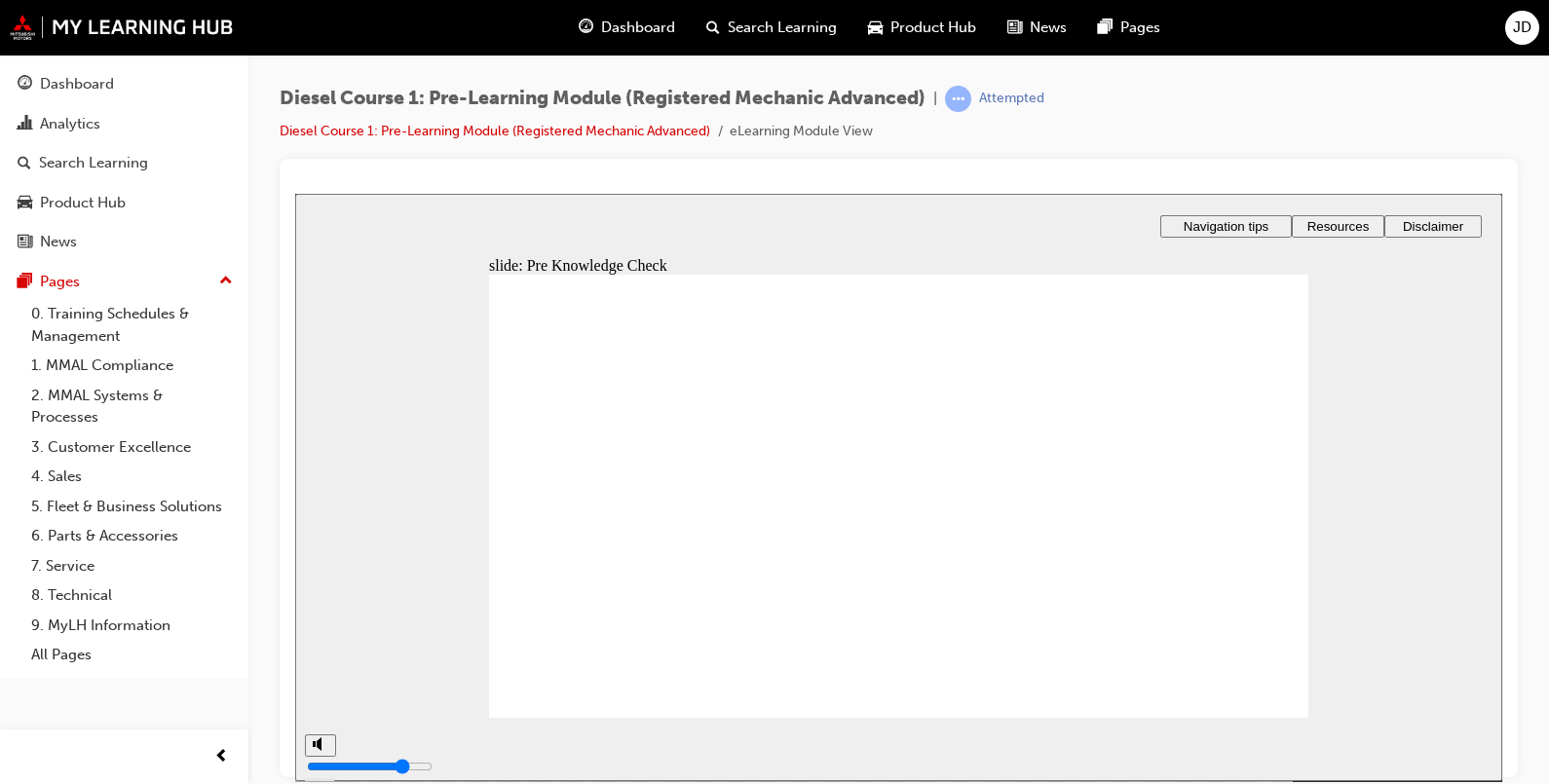 click 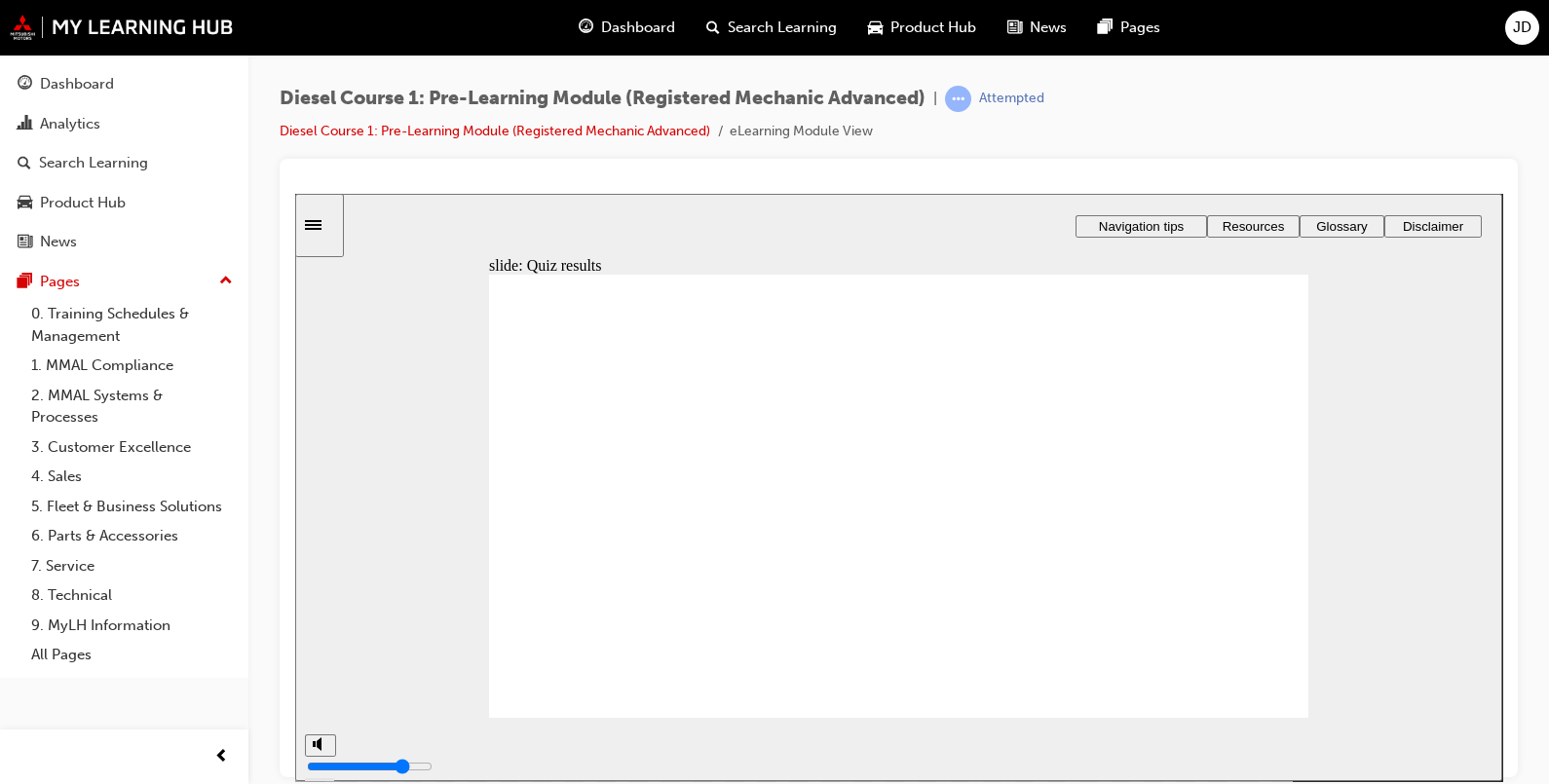 click on "Your quiz results: 91% Your score: Quiz attempt: 1 of 3" at bounding box center (898, 1529) 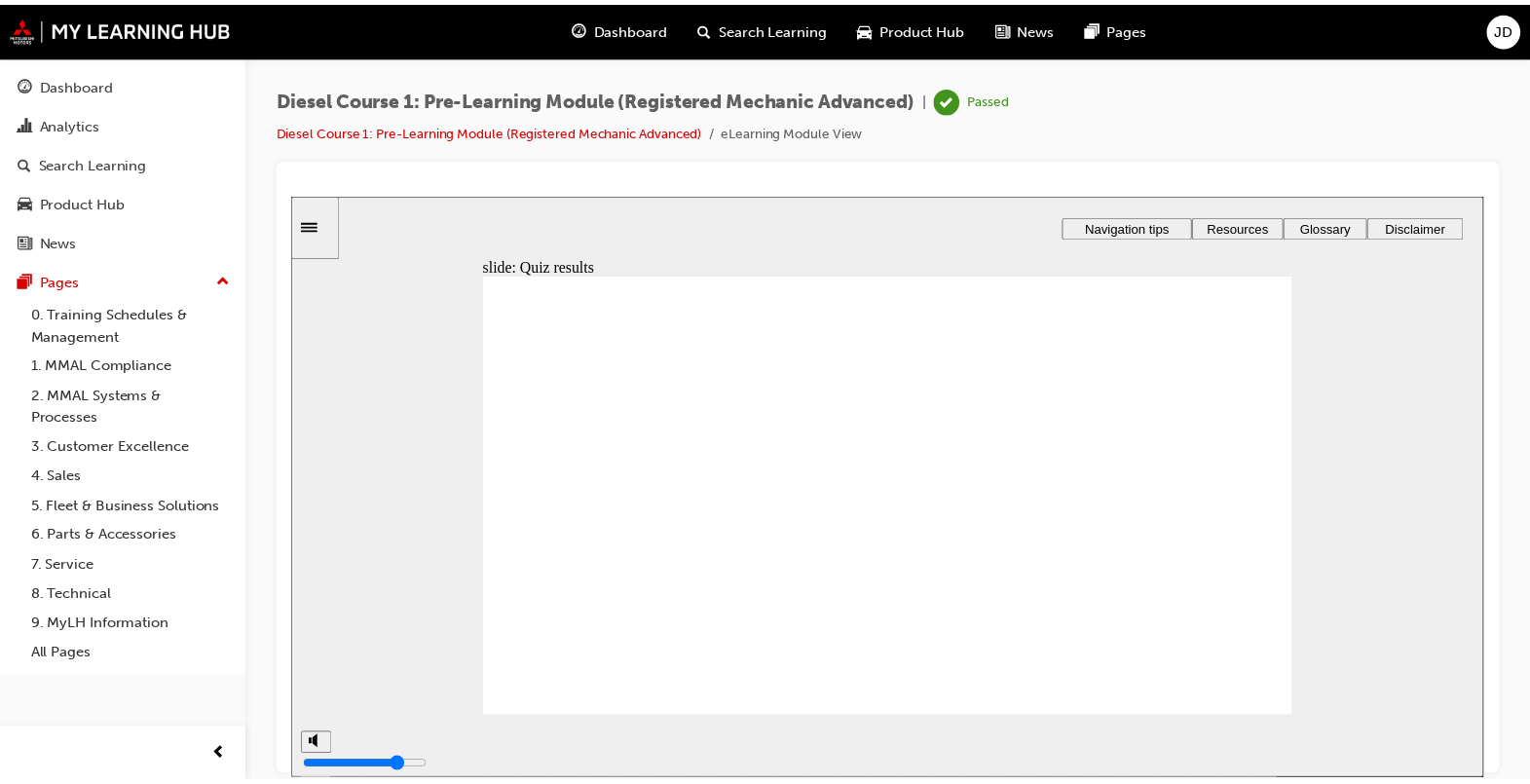 scroll, scrollTop: 0, scrollLeft: 0, axis: both 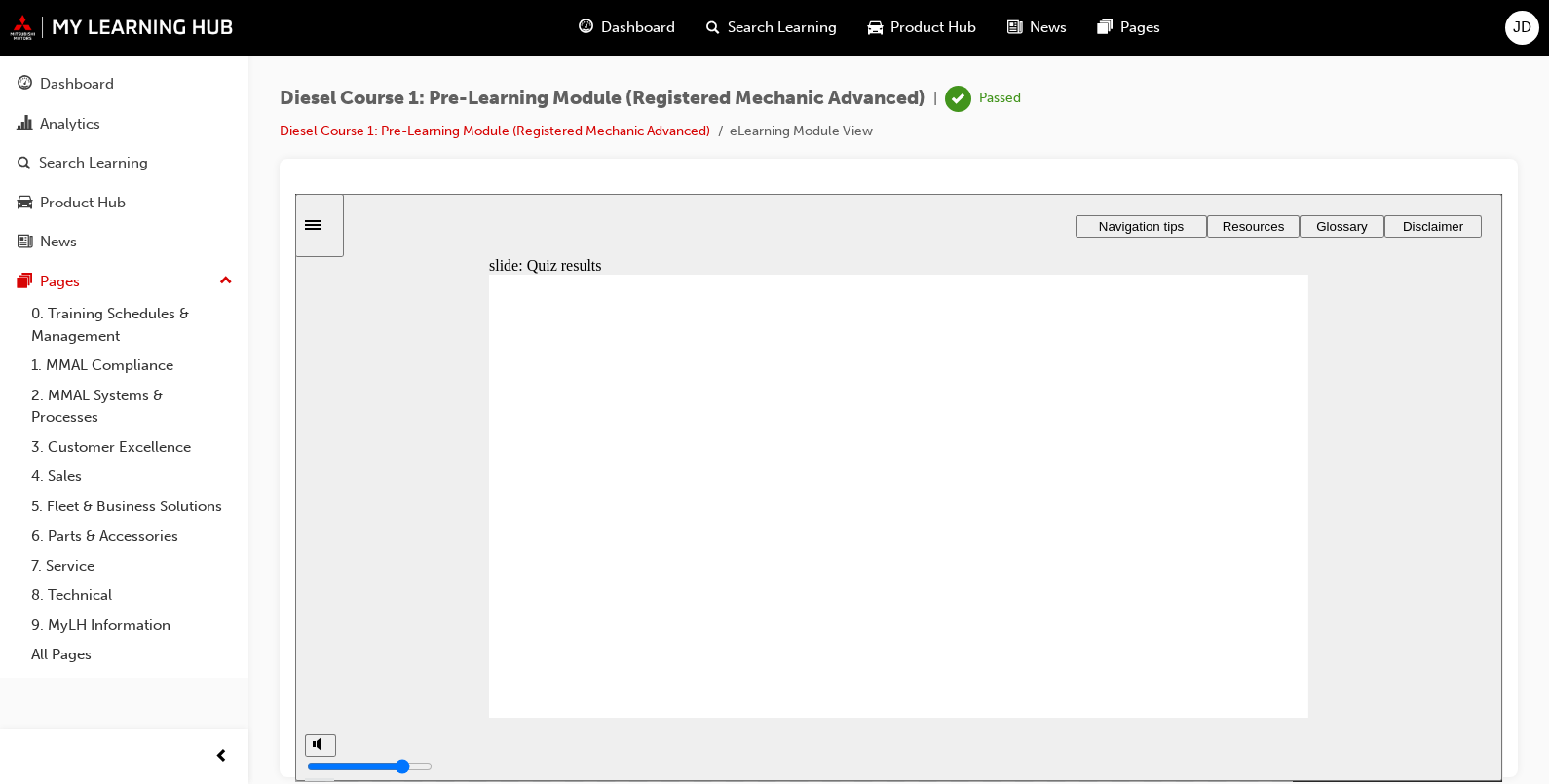 click 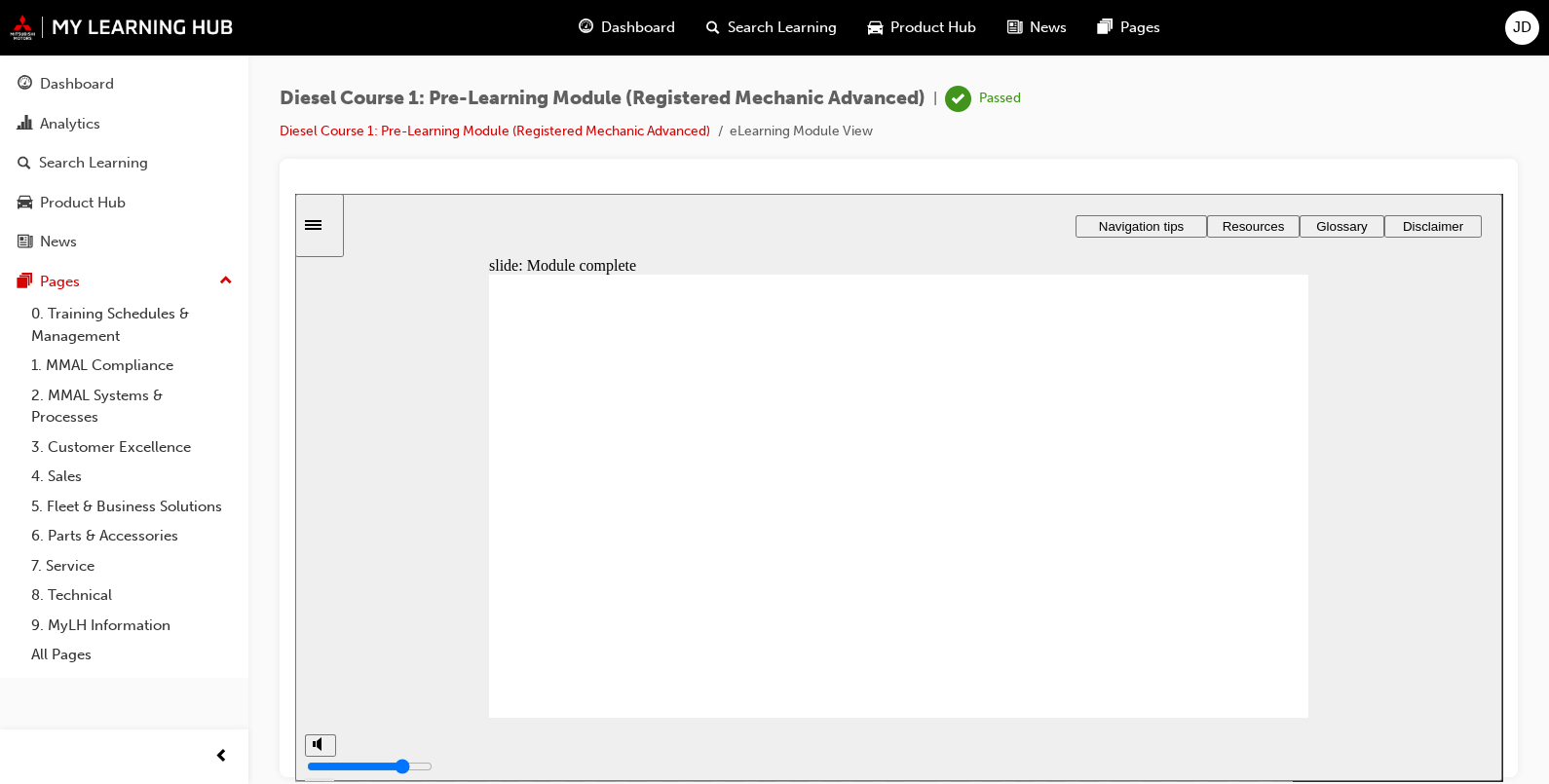 click 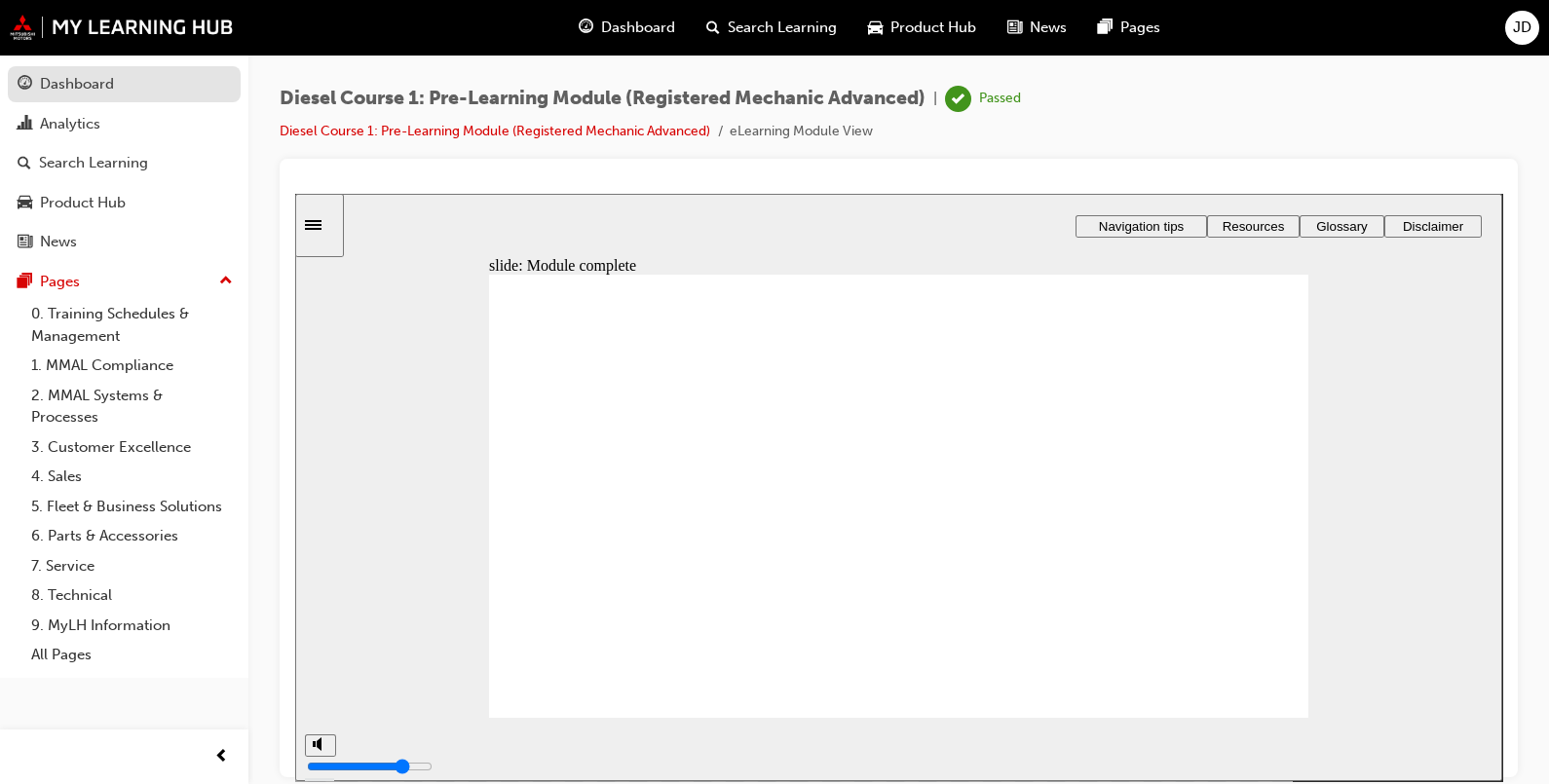click on "Dashboard" at bounding box center (124, 84) 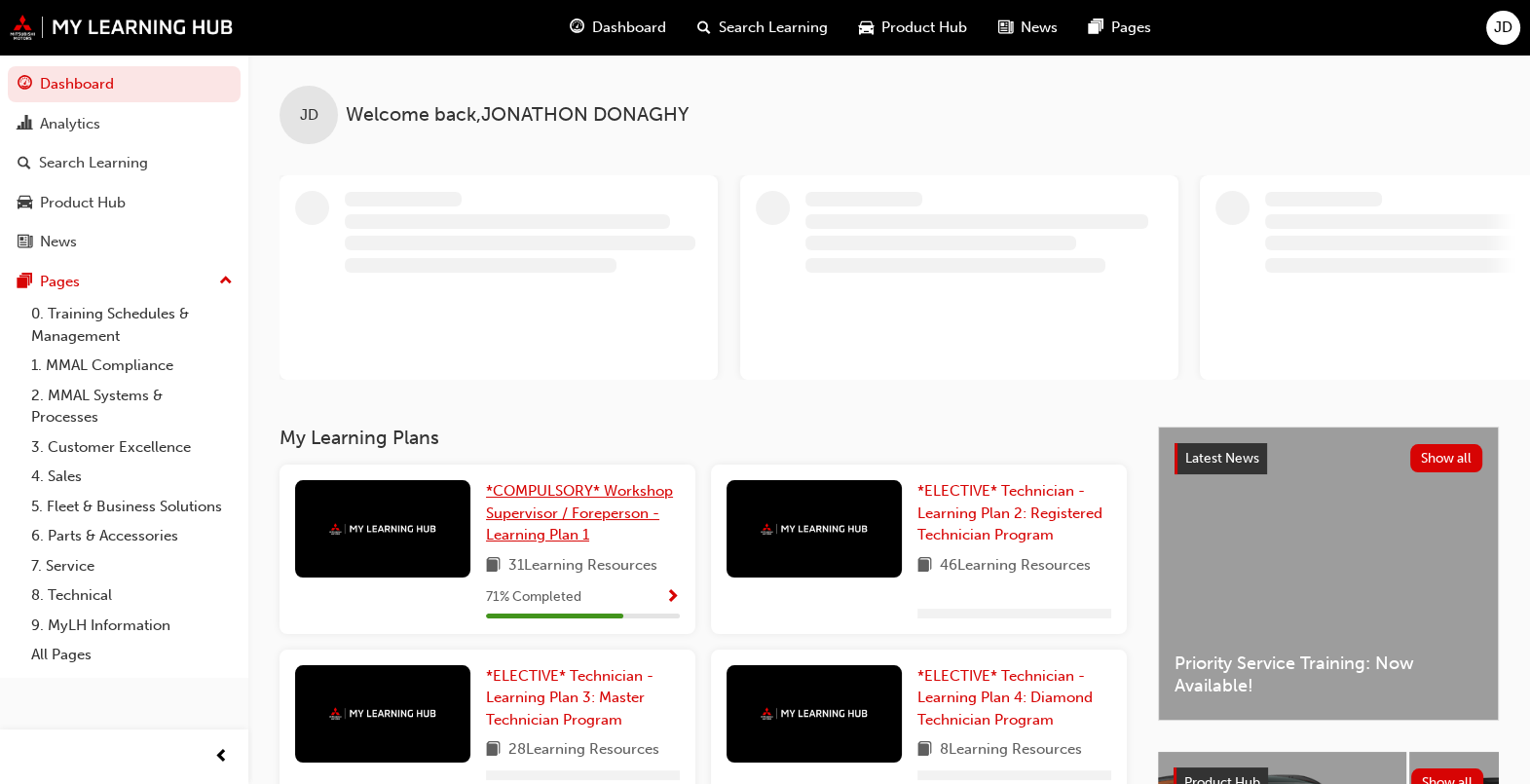 click on "*COMPULSORY* Workshop Supervisor / Foreperson - Learning Plan 1" at bounding box center [582, 513] 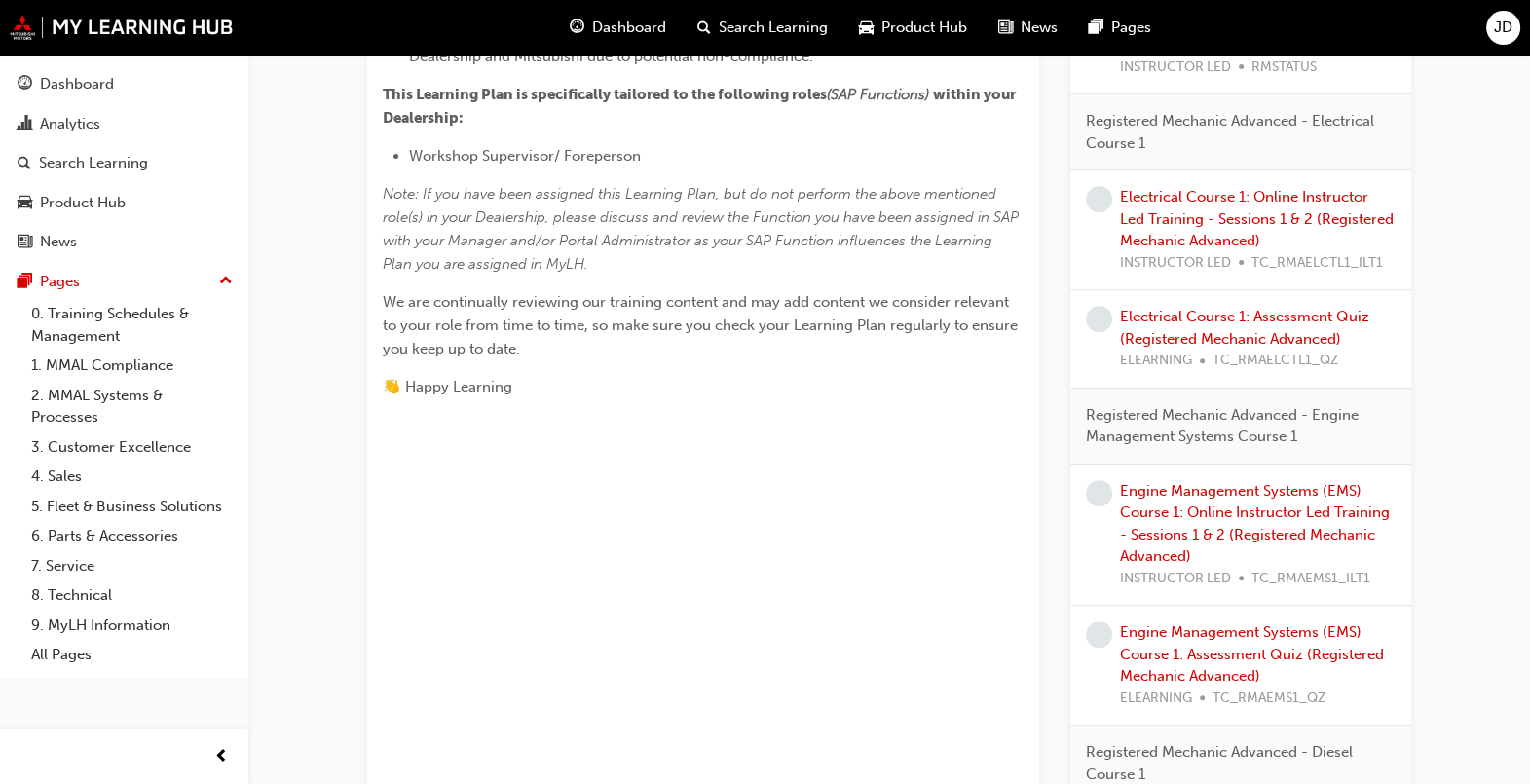 scroll, scrollTop: 0, scrollLeft: 0, axis: both 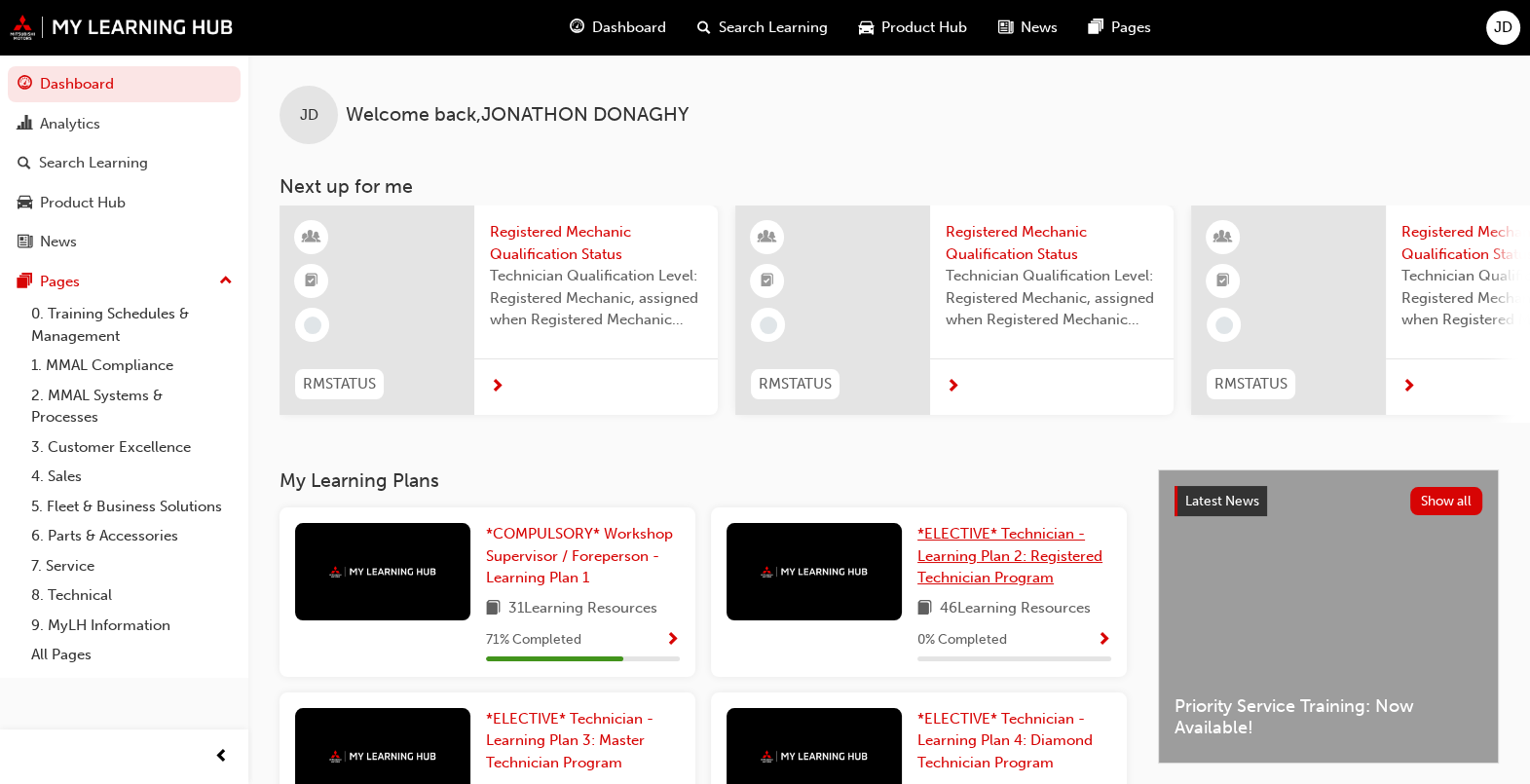 click on "*ELECTIVE* Technician - Learning Plan 2: Registered Technician Program" at bounding box center [1010, 555] 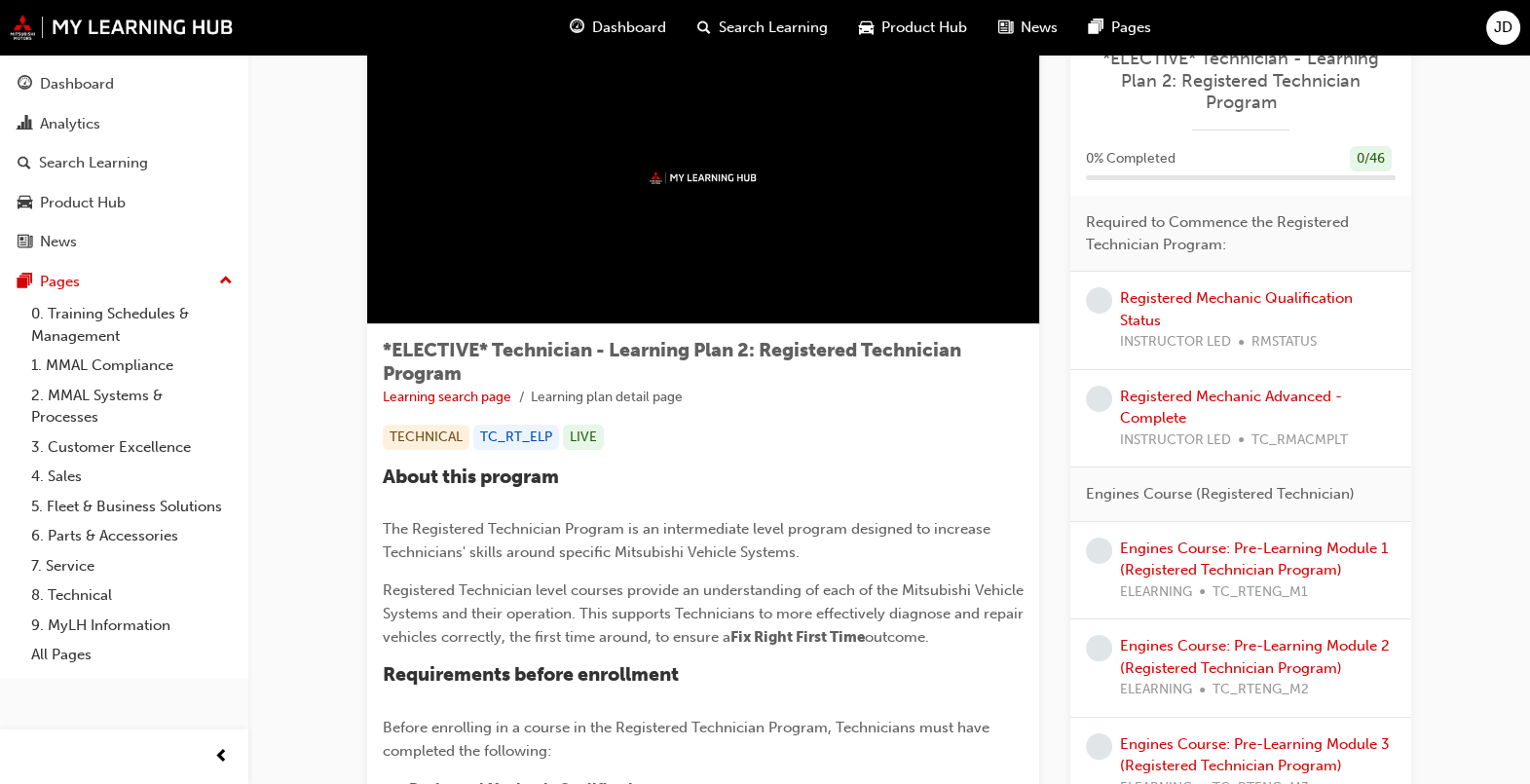 scroll, scrollTop: 118, scrollLeft: 0, axis: vertical 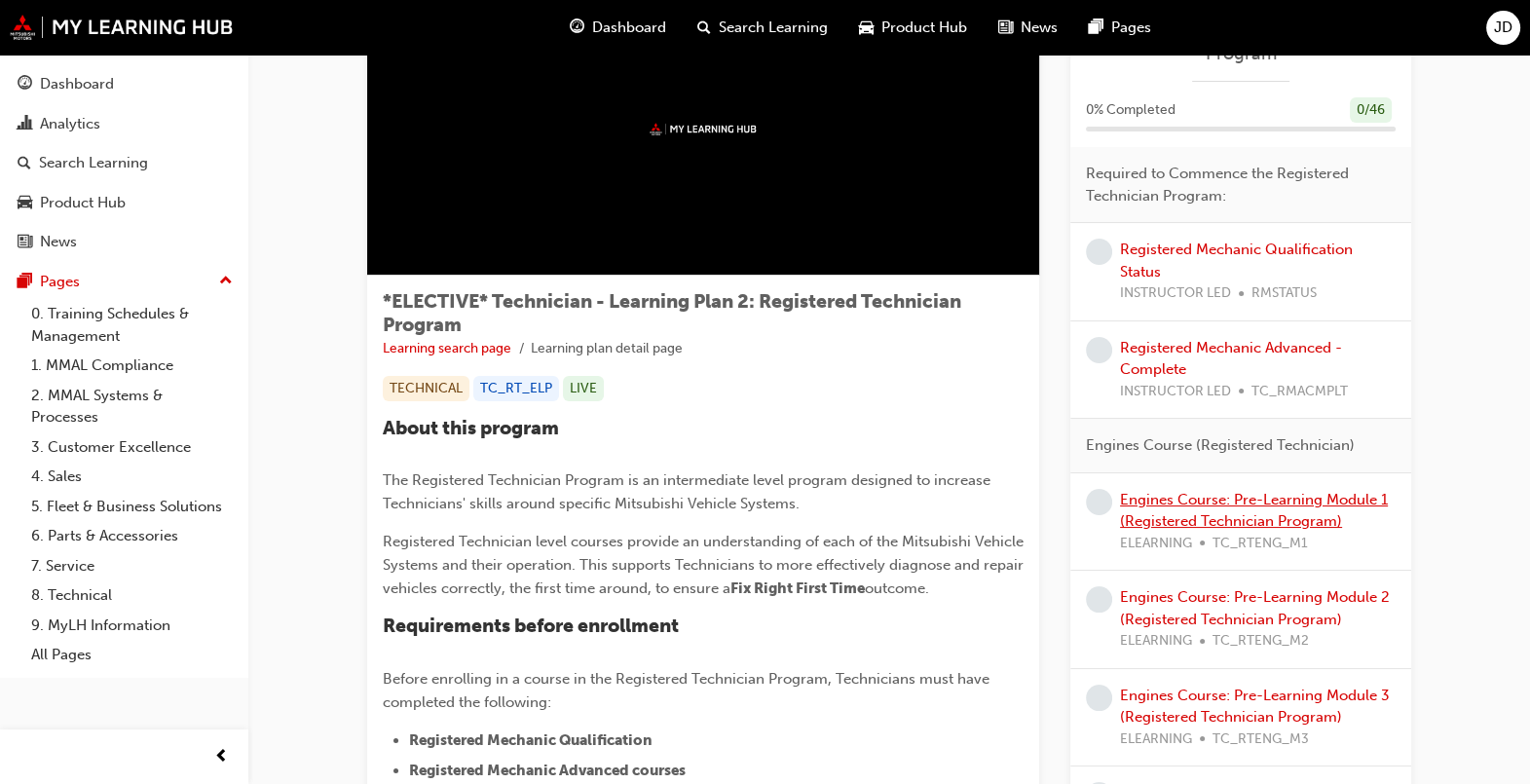 click on "Engines Course: Pre-Learning Module 1 (Registered Technician Program)" at bounding box center (1253, 510) 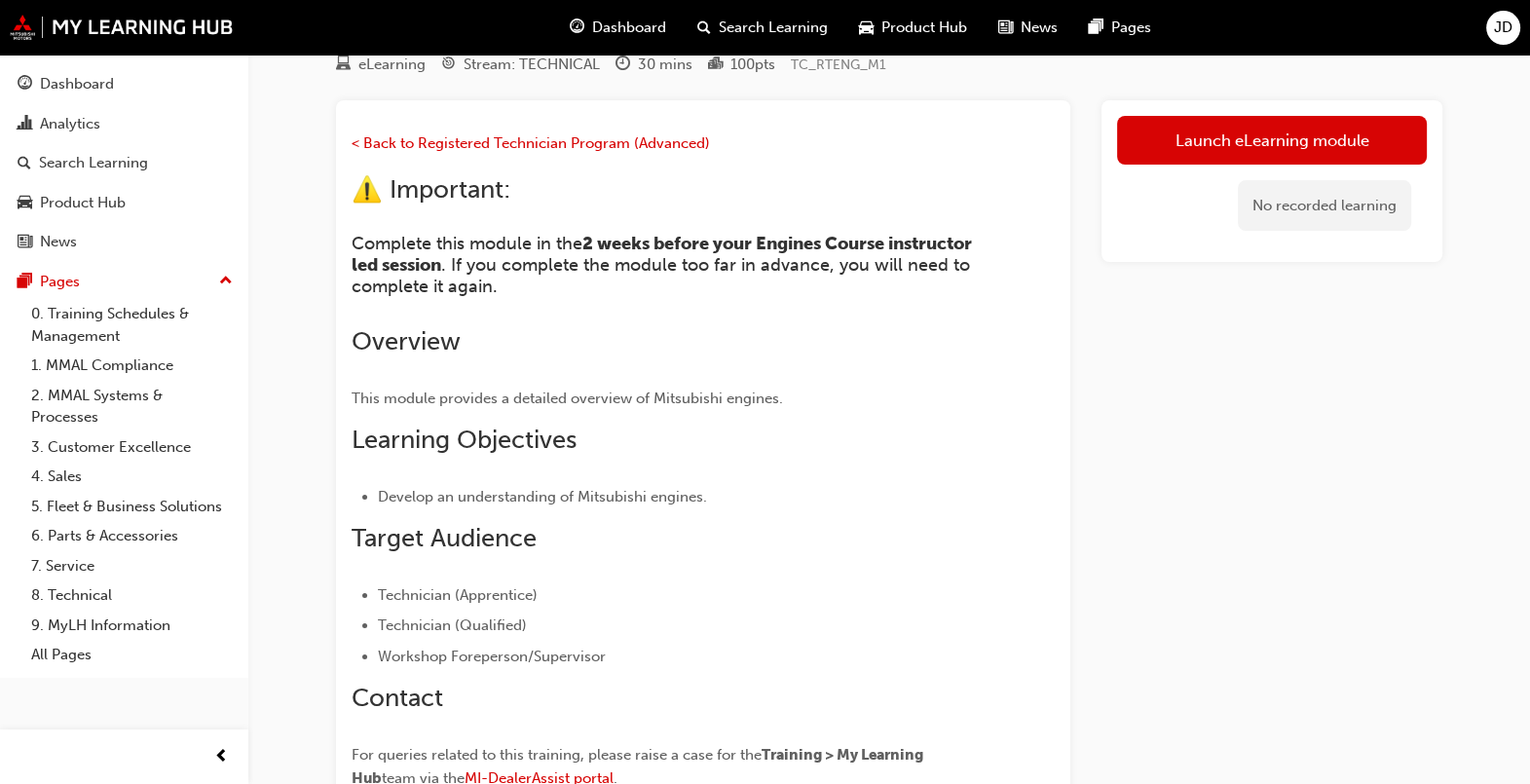 scroll, scrollTop: 0, scrollLeft: 0, axis: both 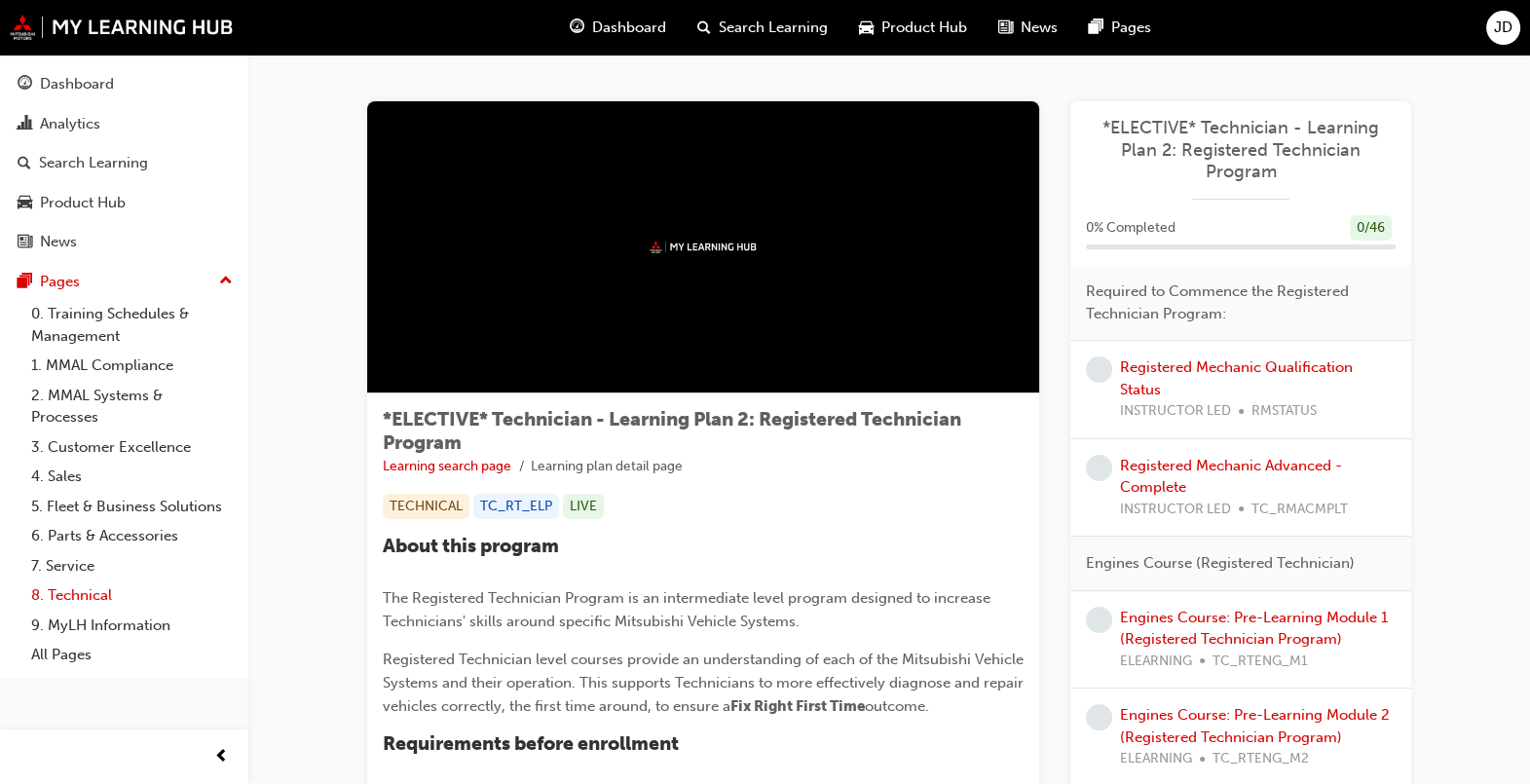 click on "8. Technical" at bounding box center [131, 595] 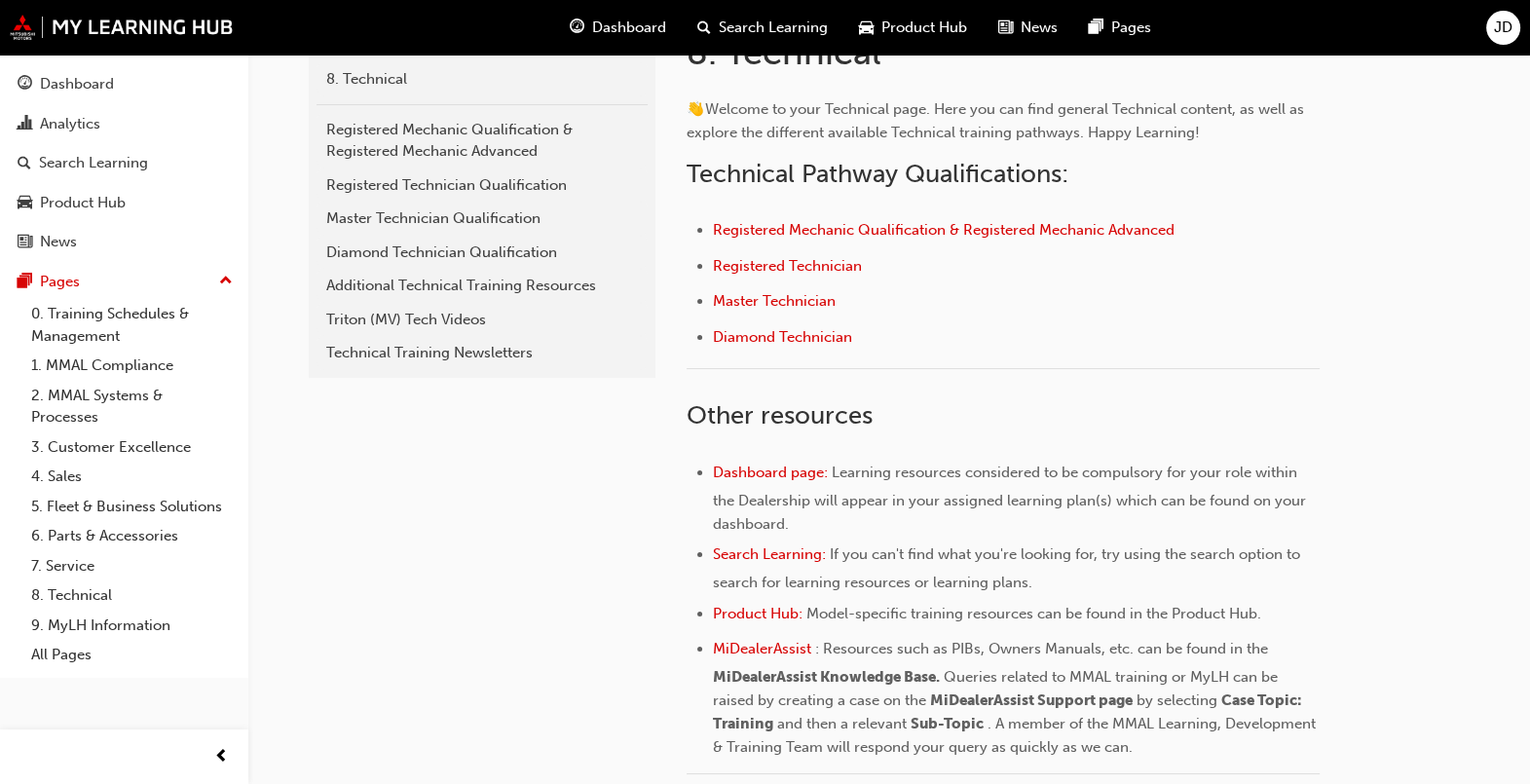 scroll, scrollTop: 456, scrollLeft: 0, axis: vertical 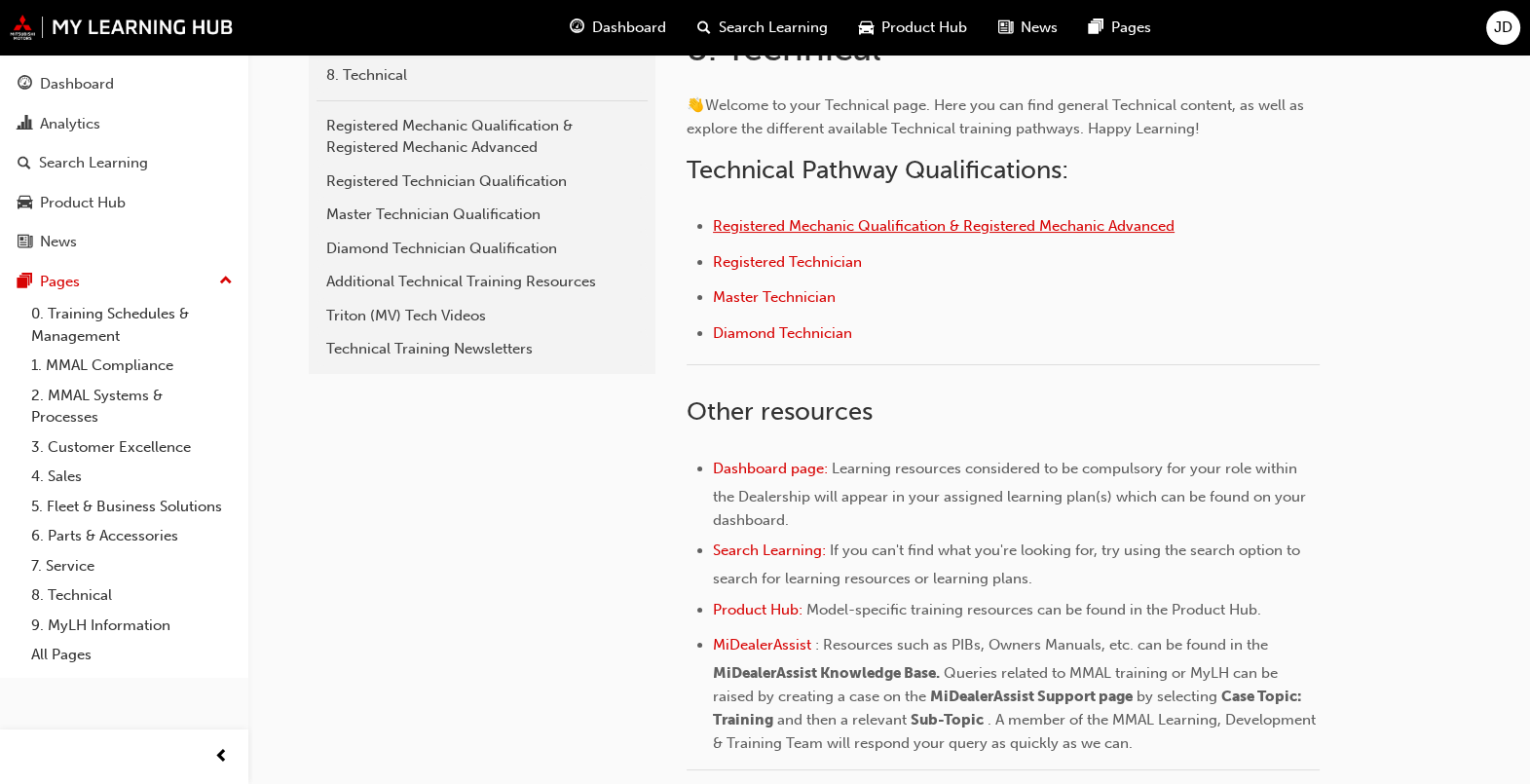 click on "Registered Mechanic Qualification & Registered Mechanic Advanced" at bounding box center [944, 226] 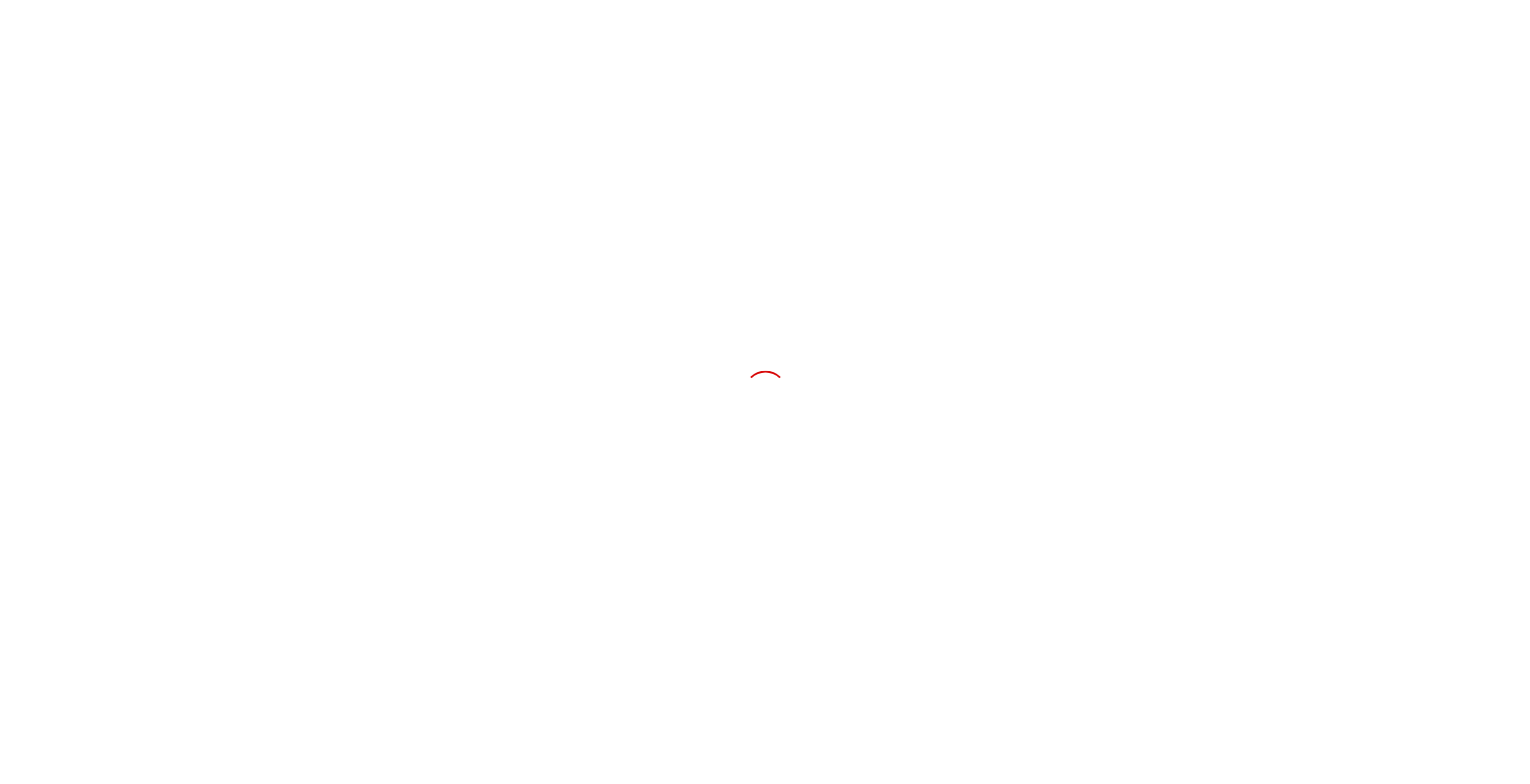 scroll, scrollTop: 0, scrollLeft: 0, axis: both 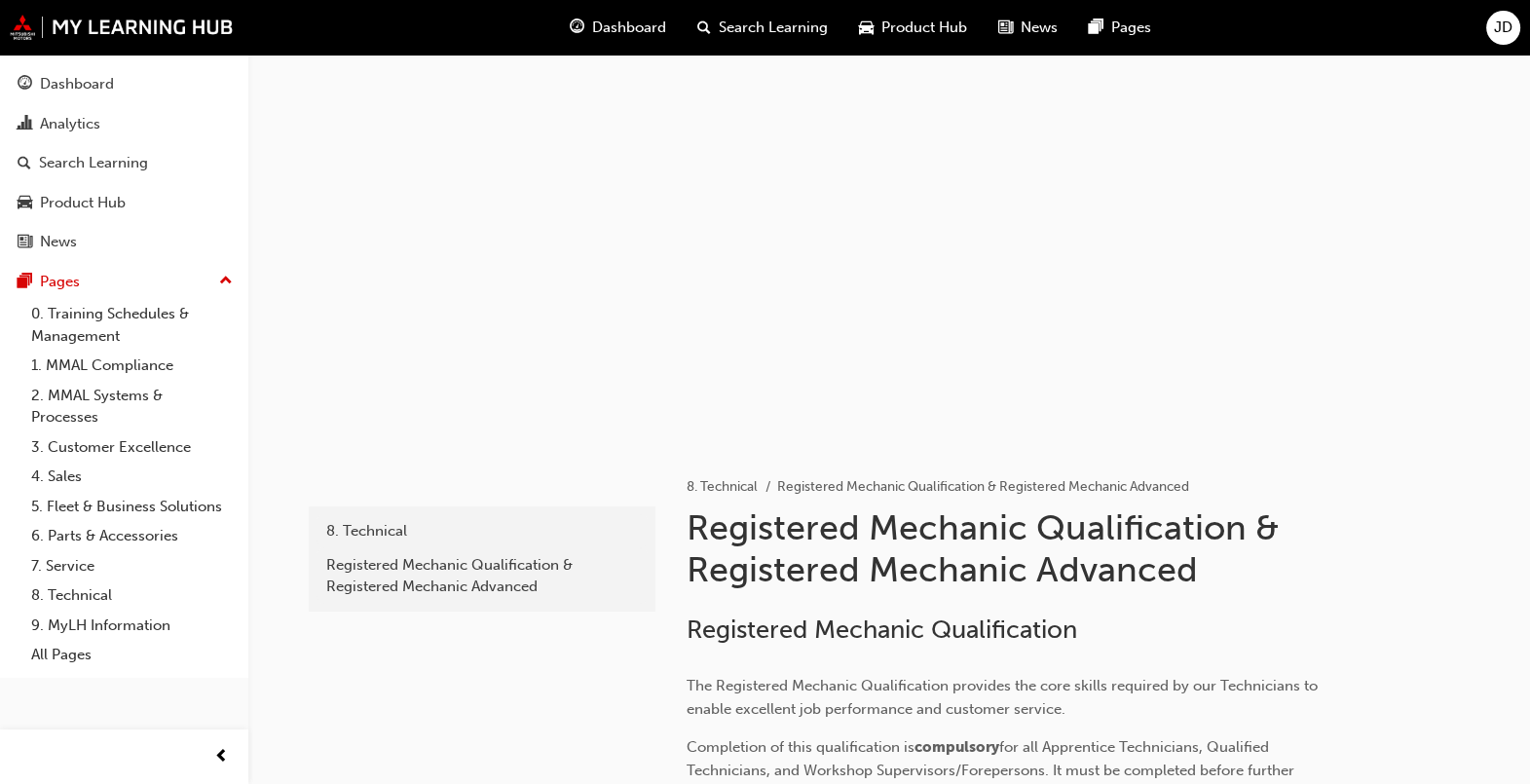 click at bounding box center [889, 249] 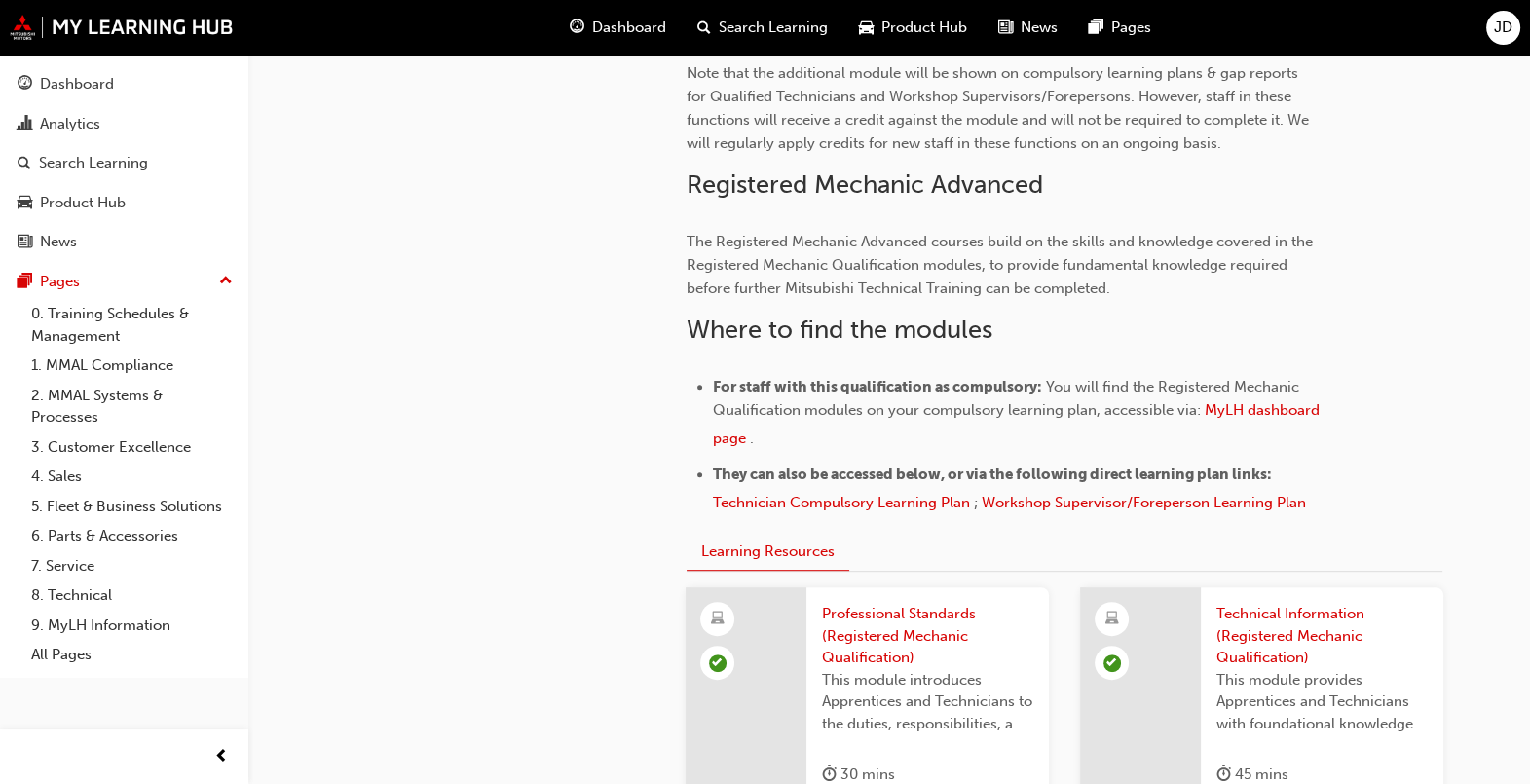scroll, scrollTop: 1047, scrollLeft: 0, axis: vertical 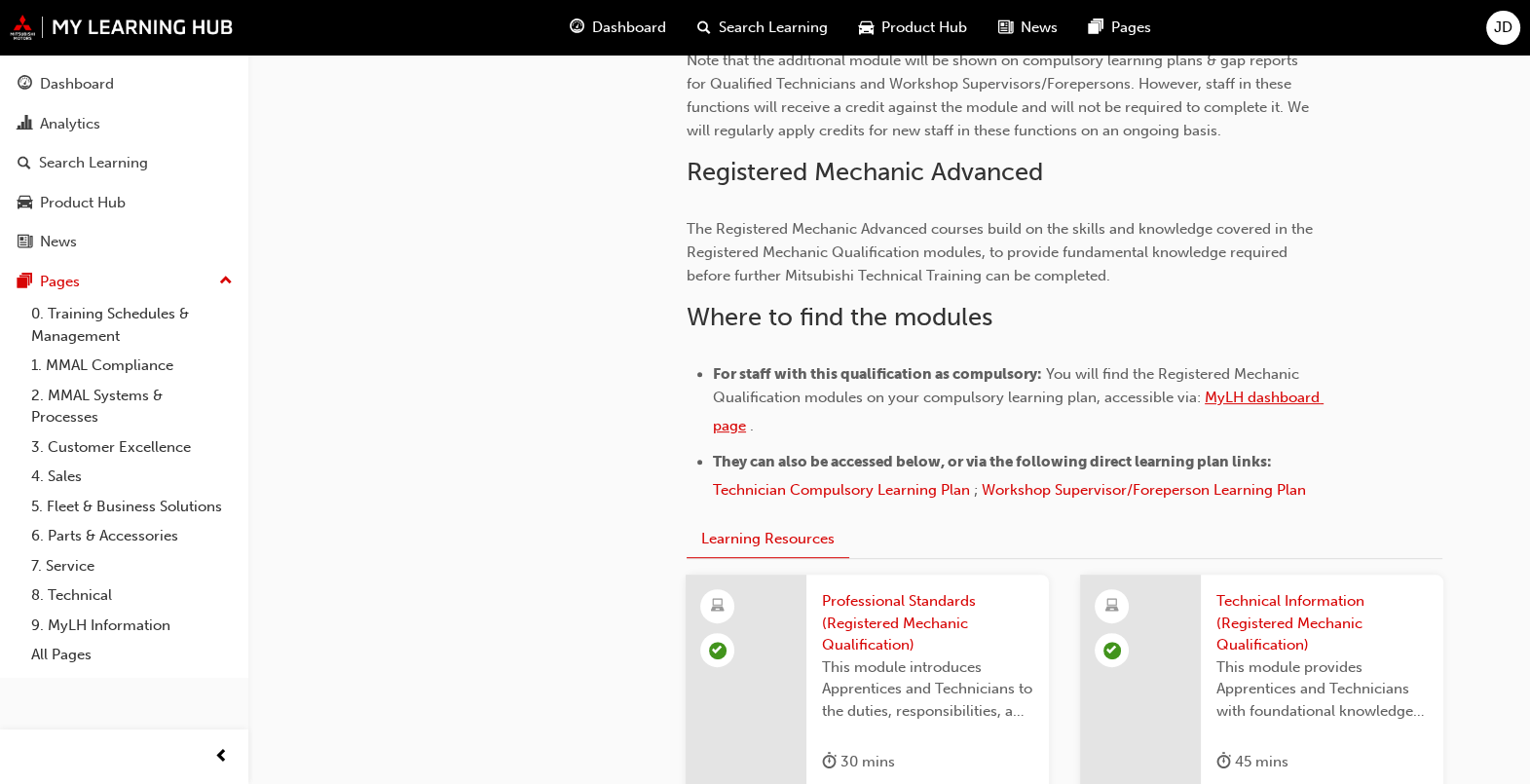 click on "MyLH dashboard page" at bounding box center (1018, 411) 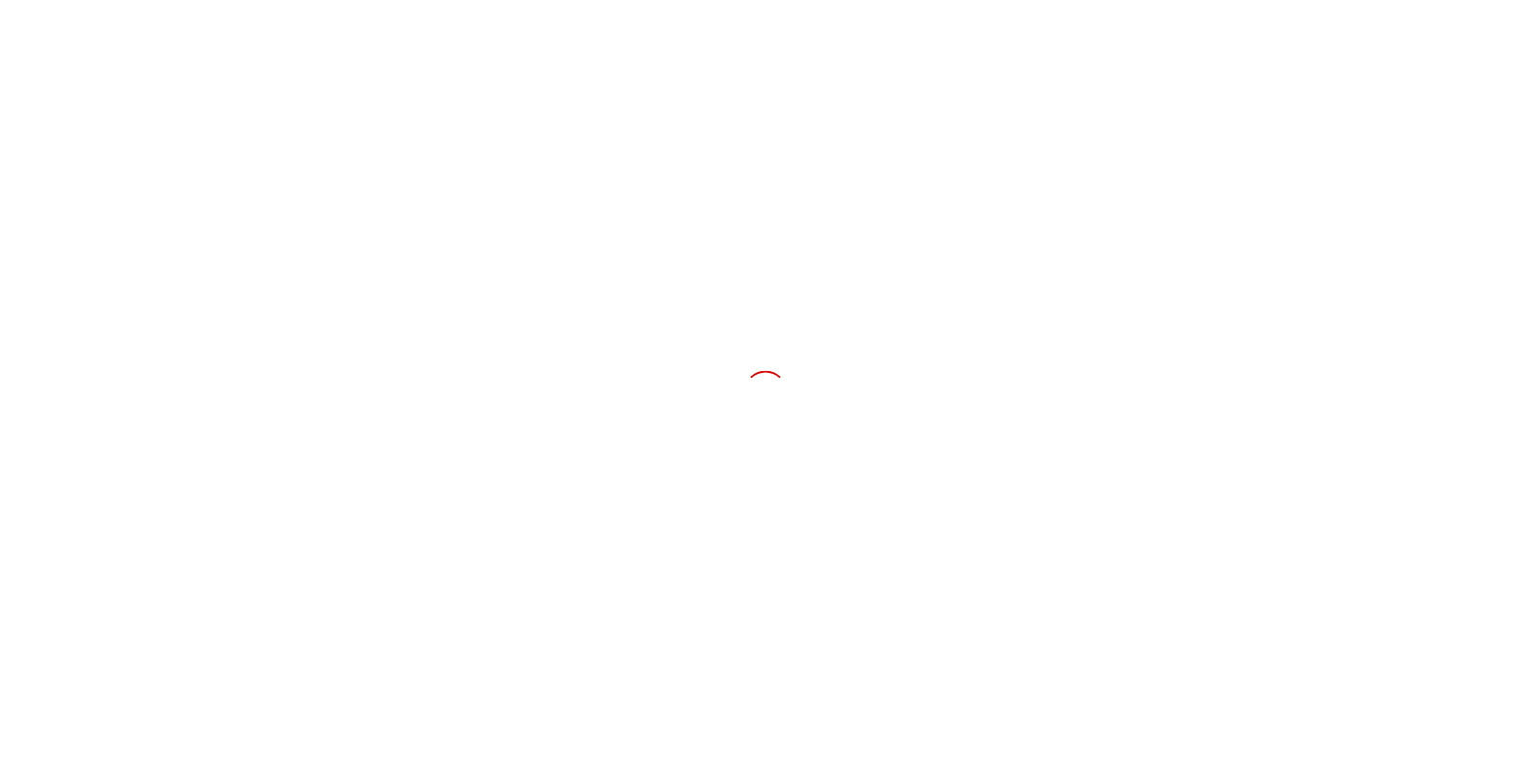 scroll, scrollTop: 0, scrollLeft: 0, axis: both 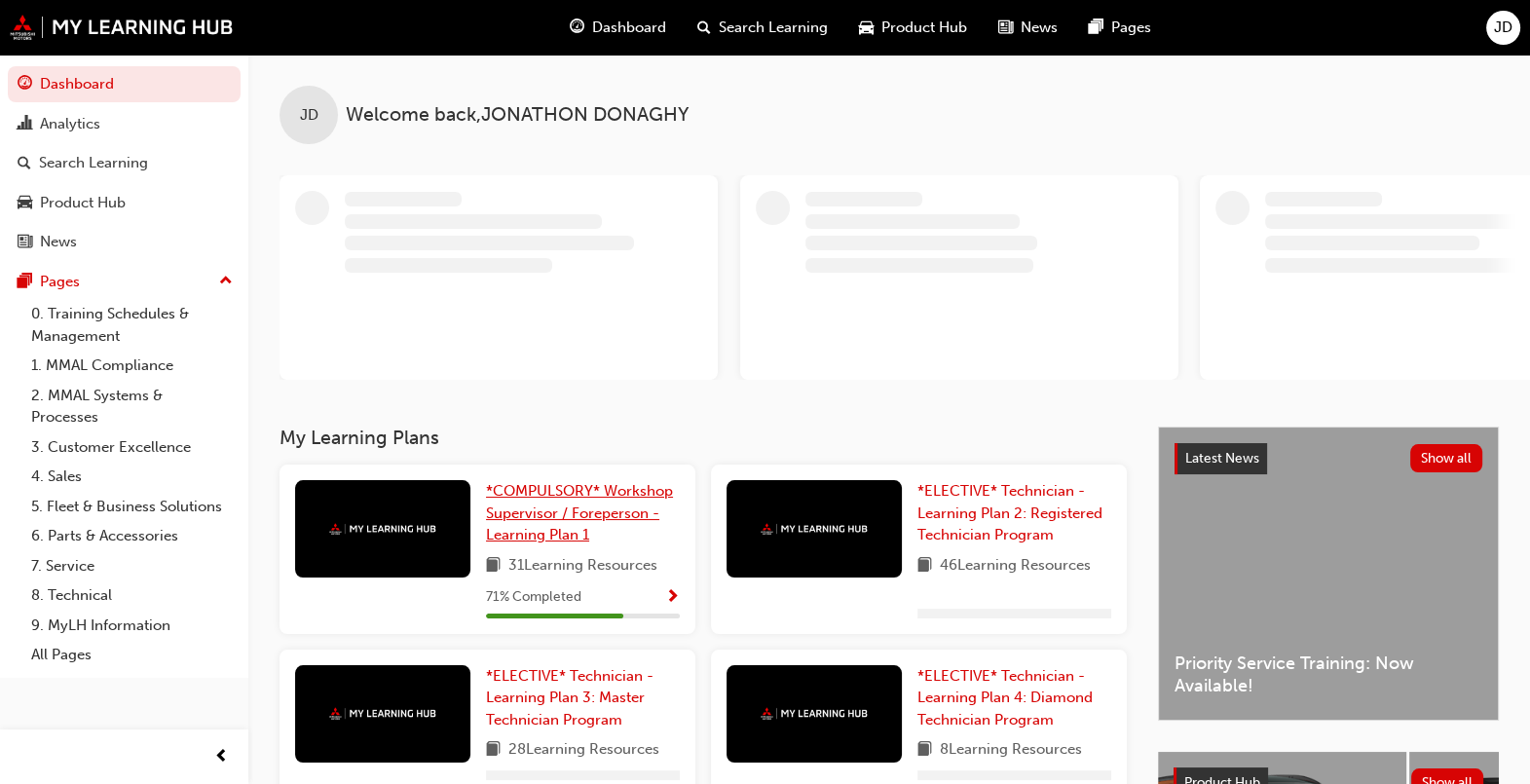 click on "*COMPULSORY* Workshop Supervisor / Foreperson - Learning Plan 1" at bounding box center (582, 513) 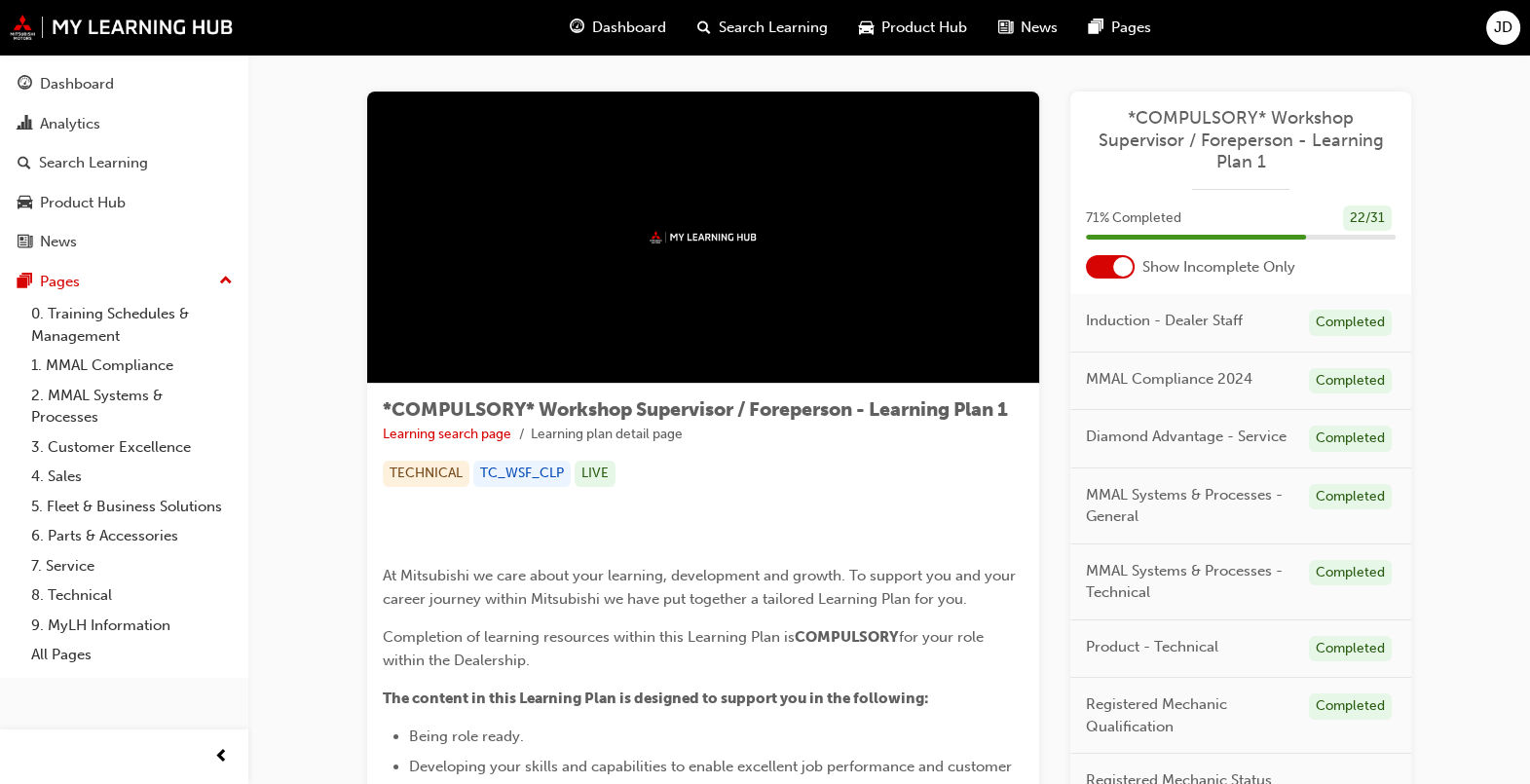 scroll, scrollTop: 0, scrollLeft: 0, axis: both 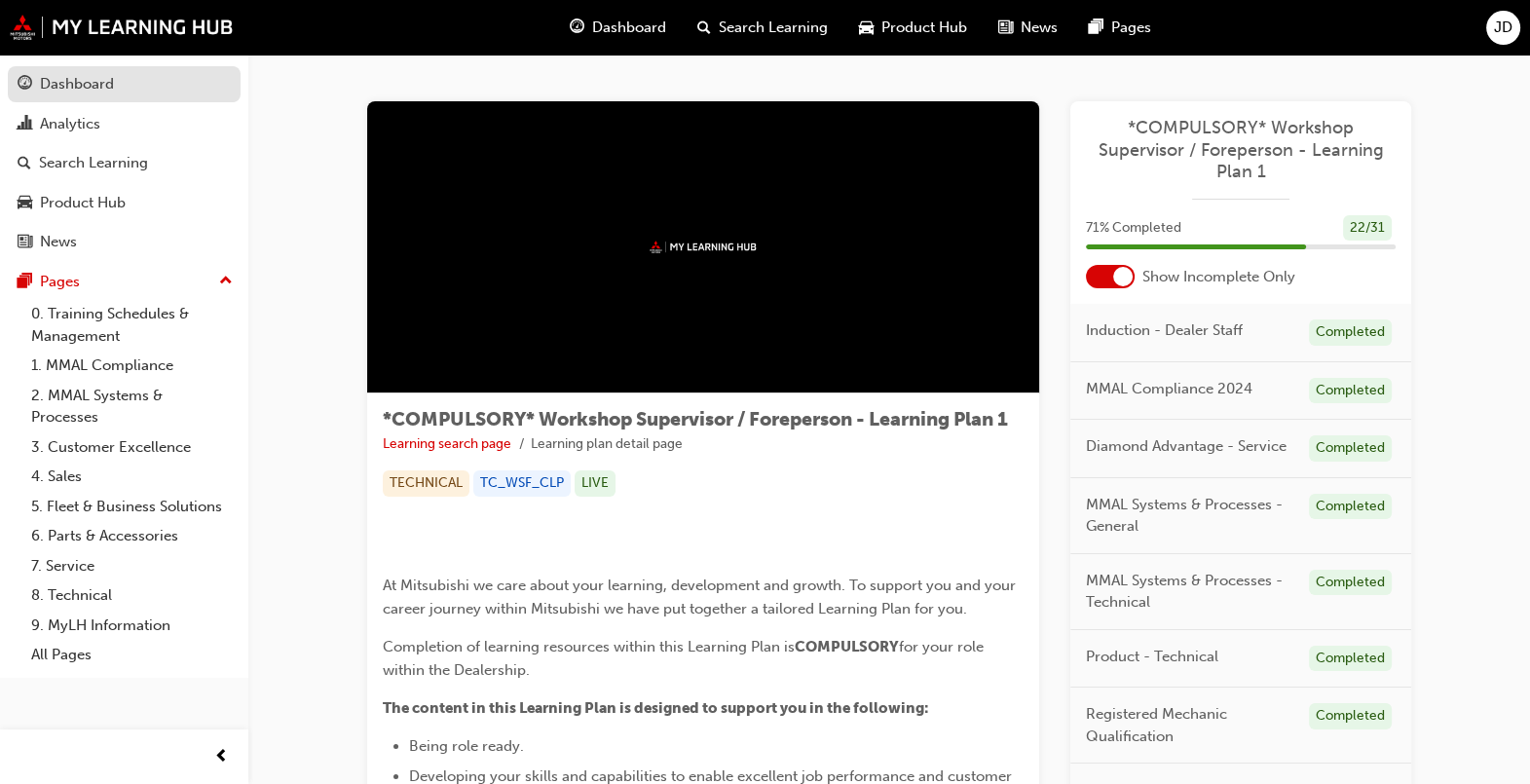 click on "Dashboard" at bounding box center [124, 84] 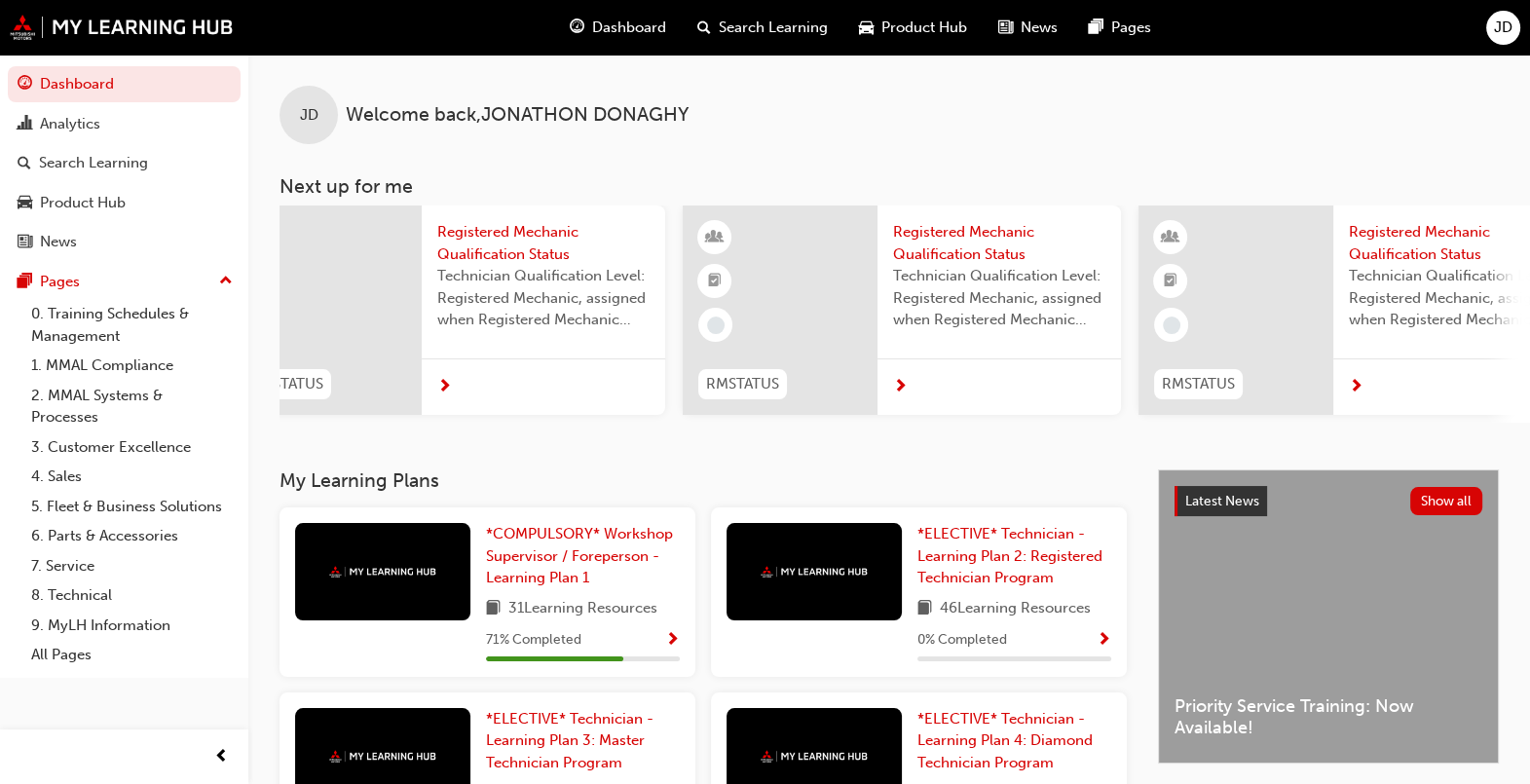 scroll, scrollTop: 0, scrollLeft: 0, axis: both 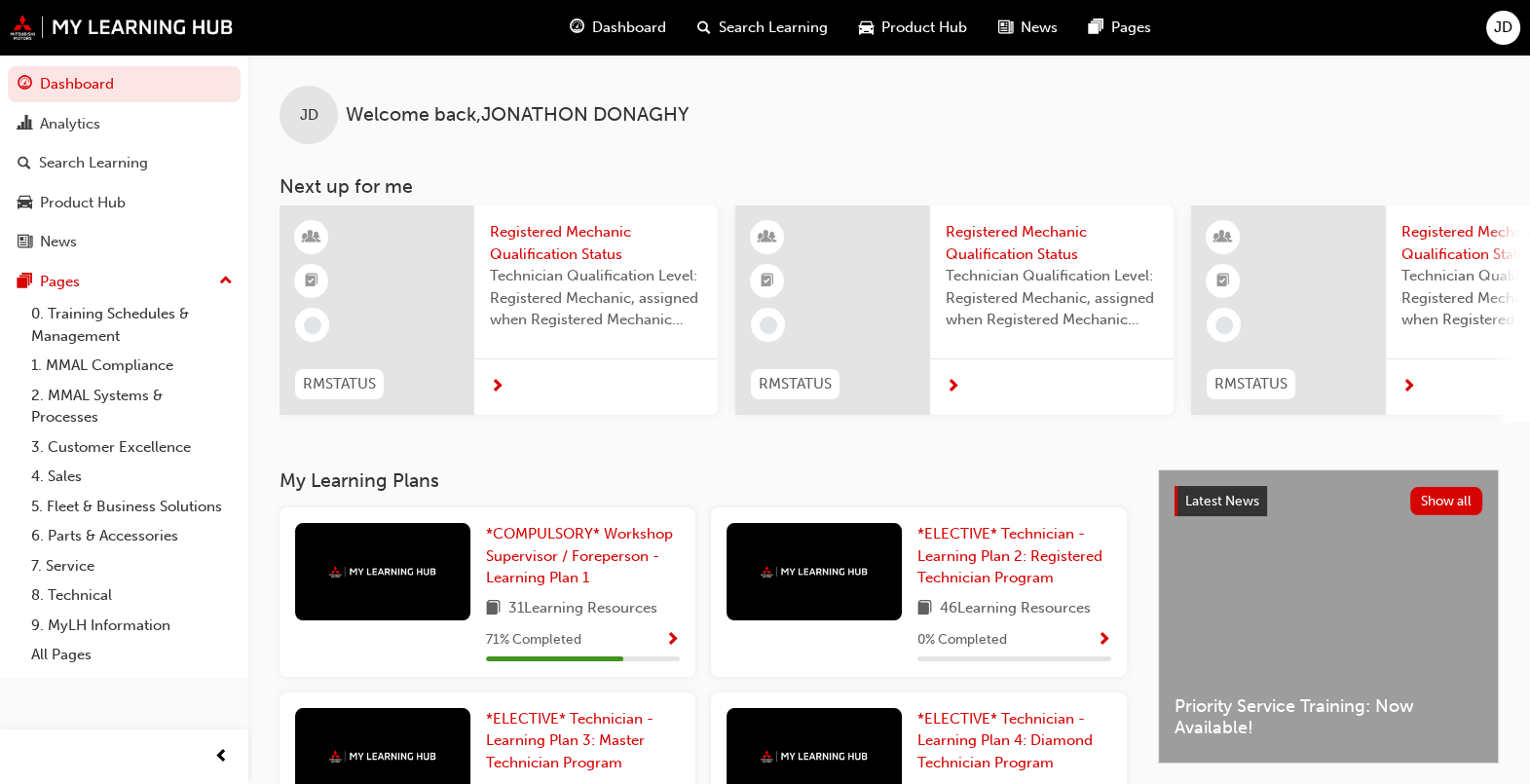 click at bounding box center (377, 310) 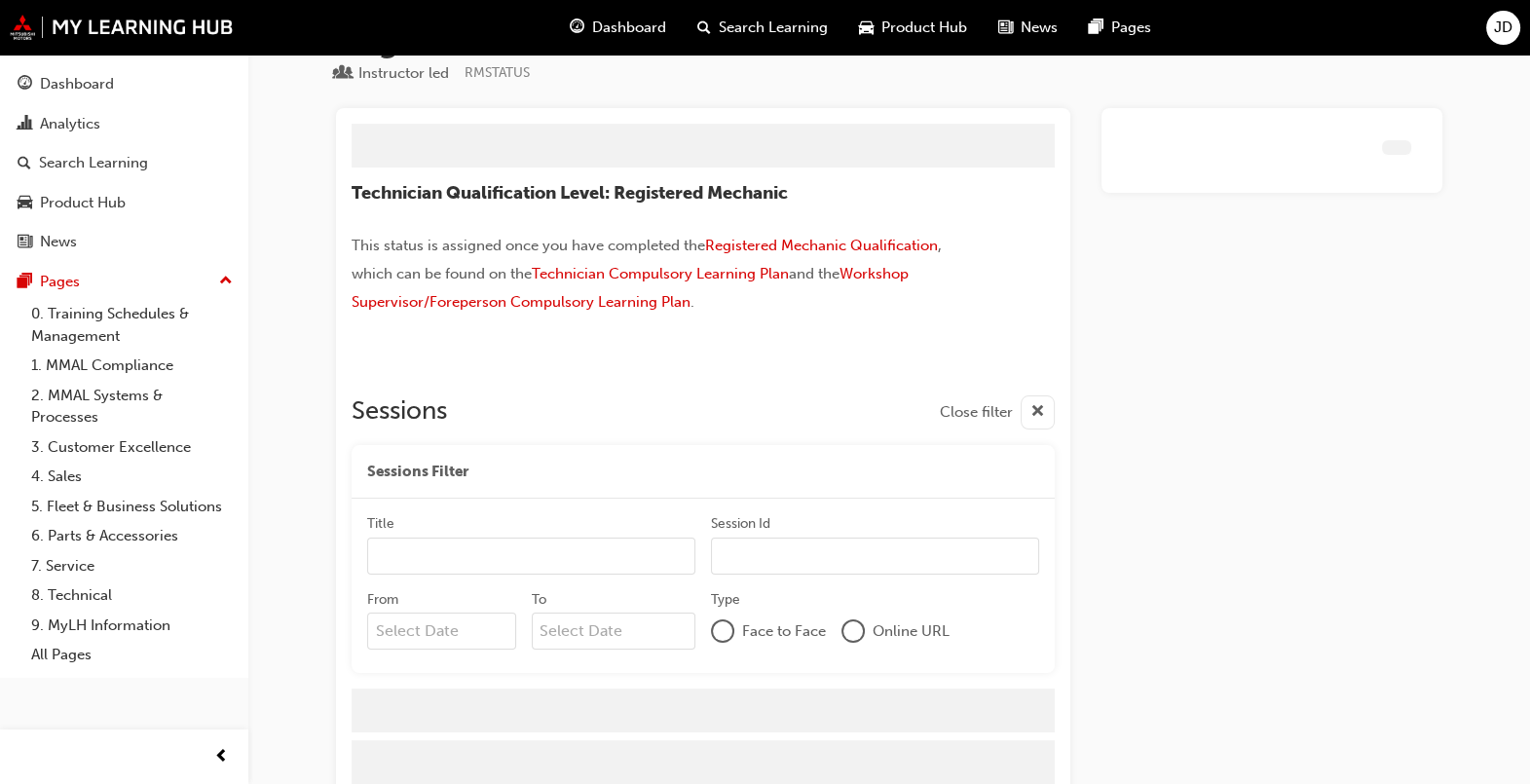 scroll, scrollTop: 84, scrollLeft: 0, axis: vertical 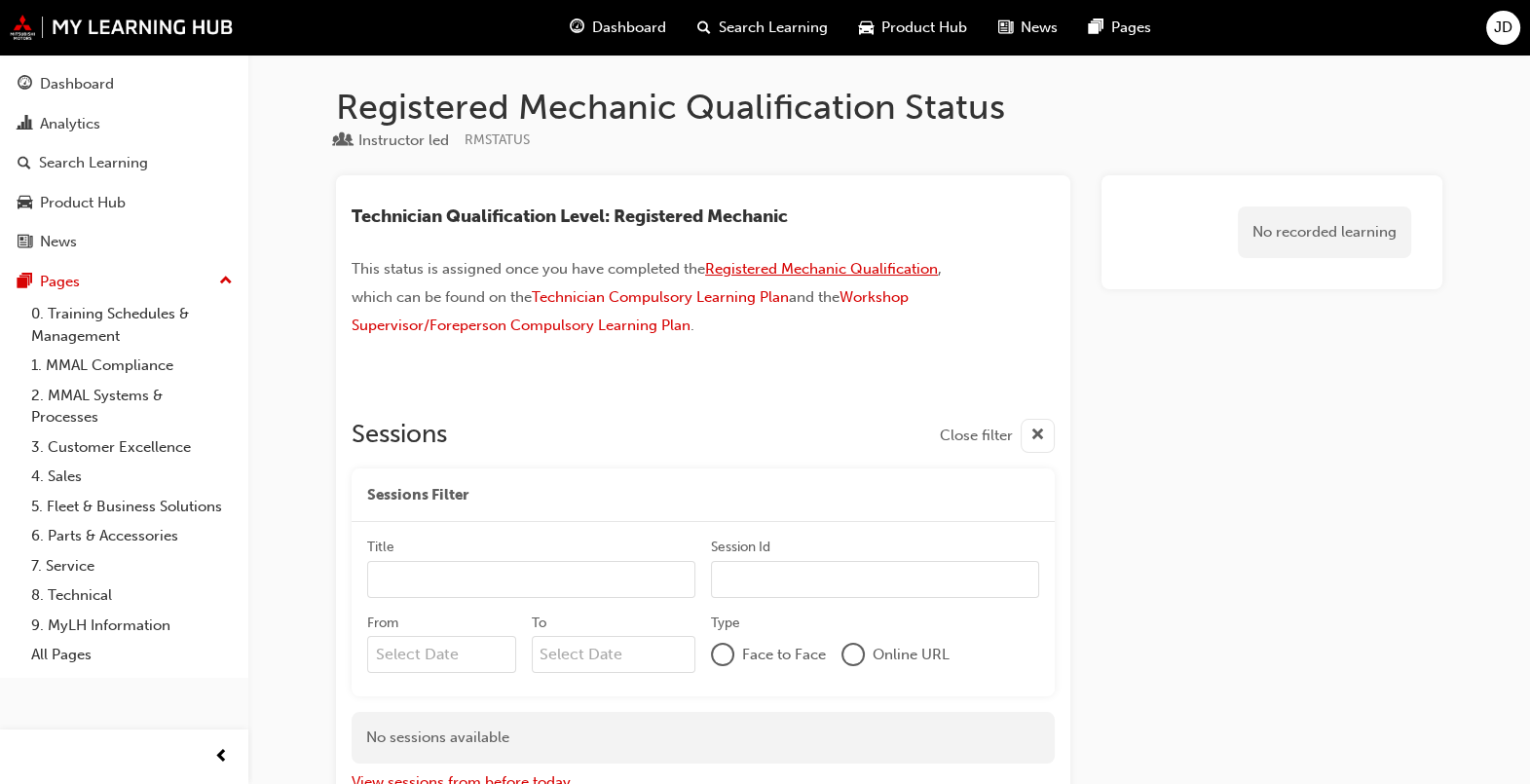 click on "Registered Mechanic Qualification" at bounding box center [821, 269] 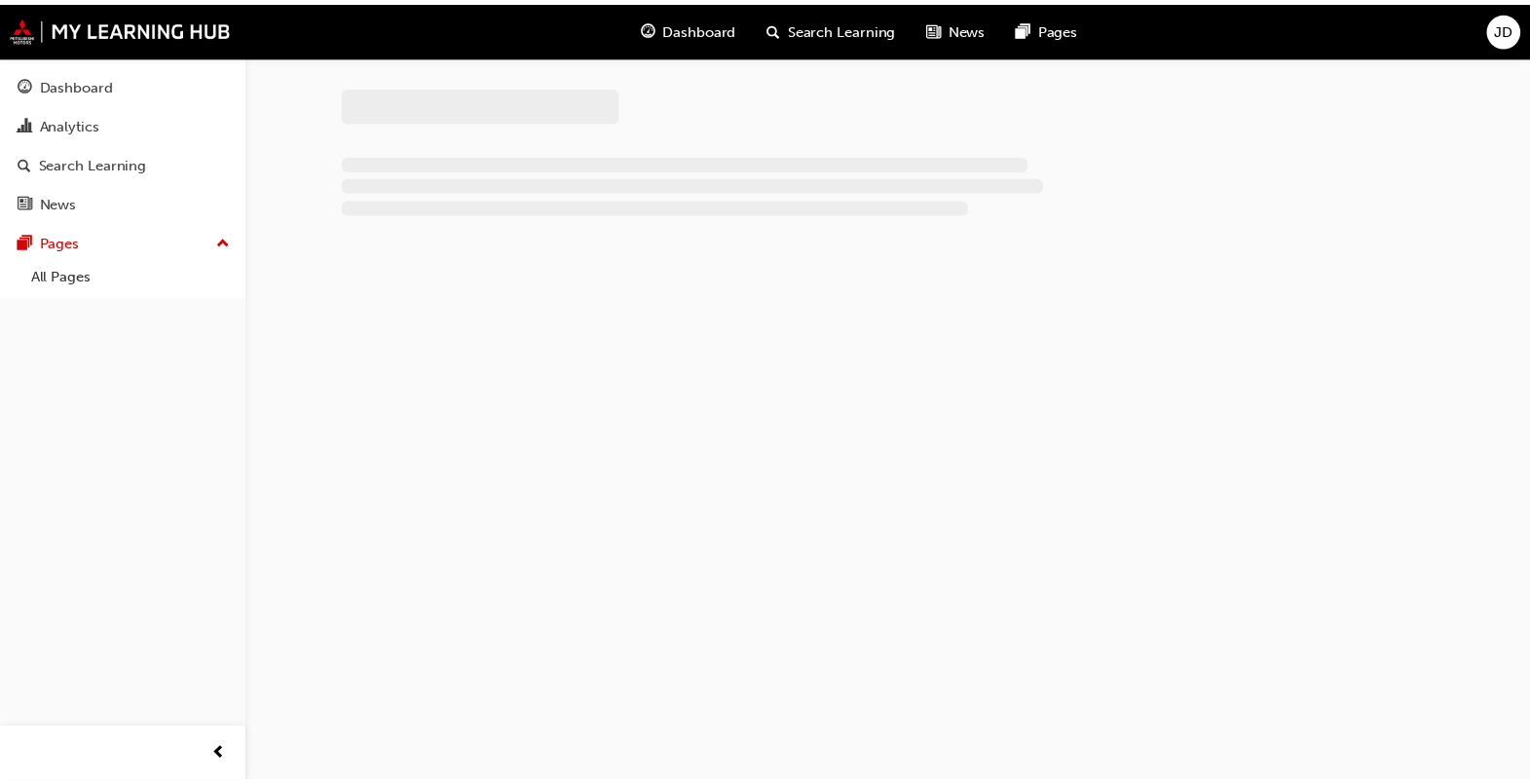 scroll, scrollTop: 0, scrollLeft: 0, axis: both 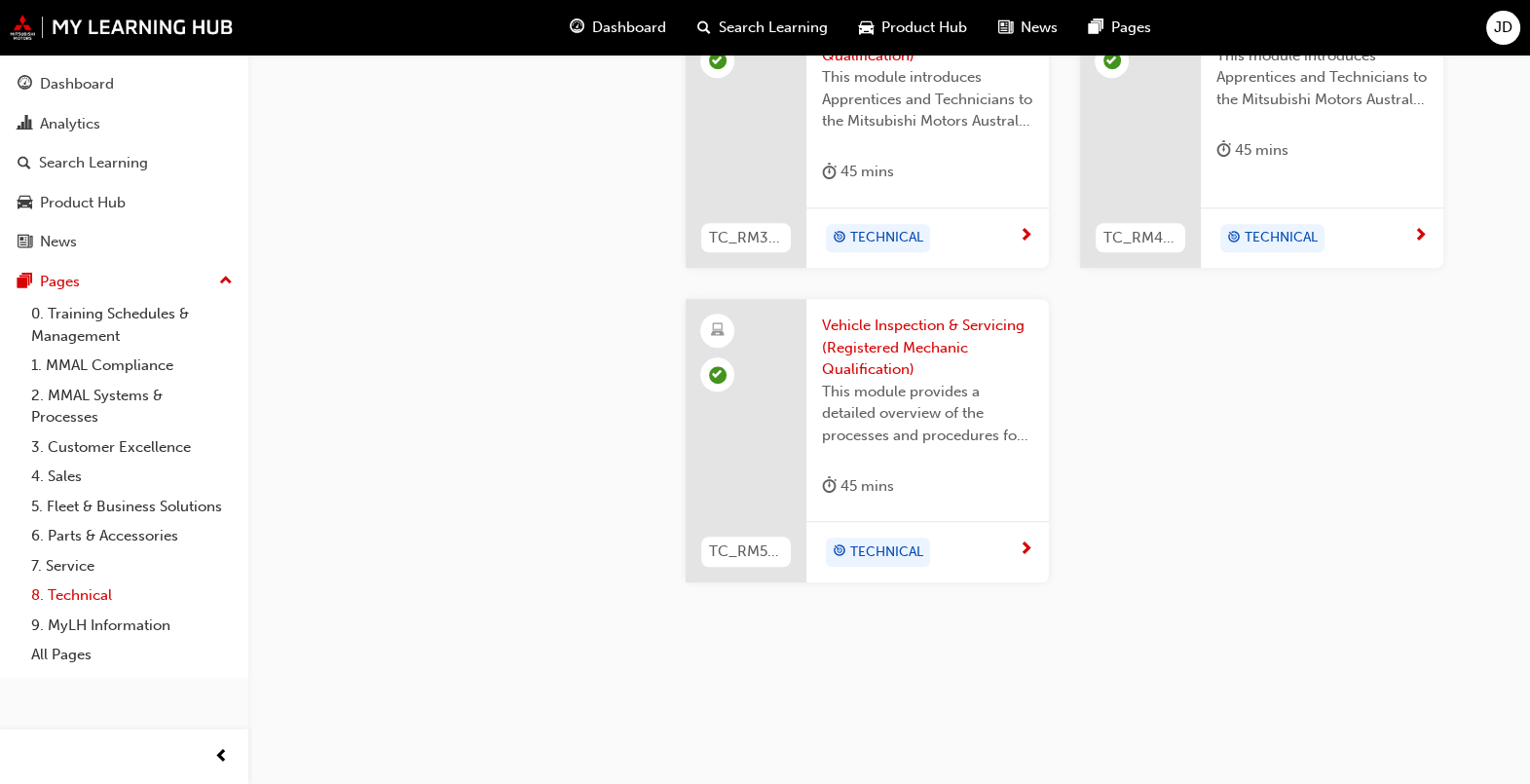 click on "8. Technical" at bounding box center (131, 595) 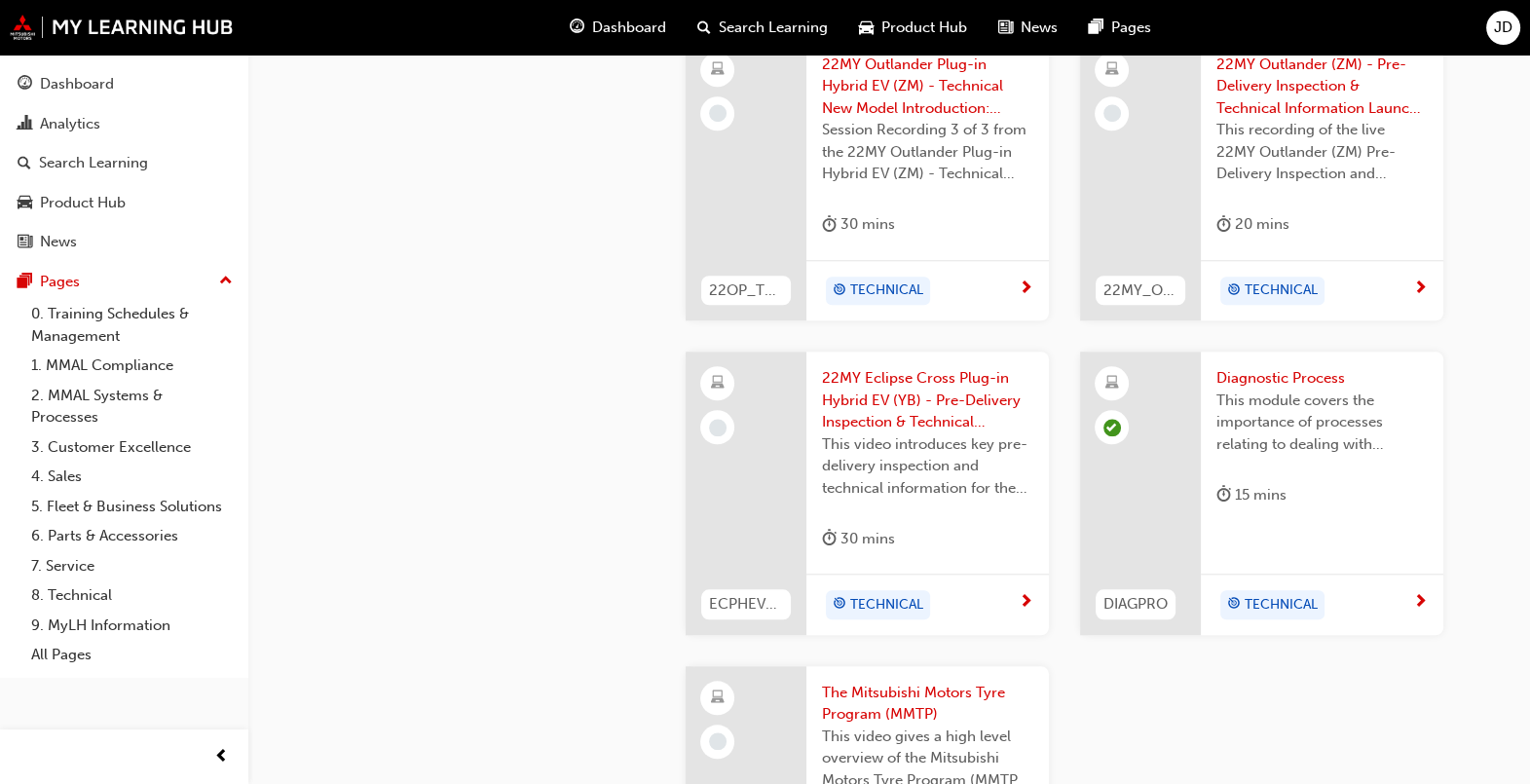 scroll, scrollTop: 2539, scrollLeft: 0, axis: vertical 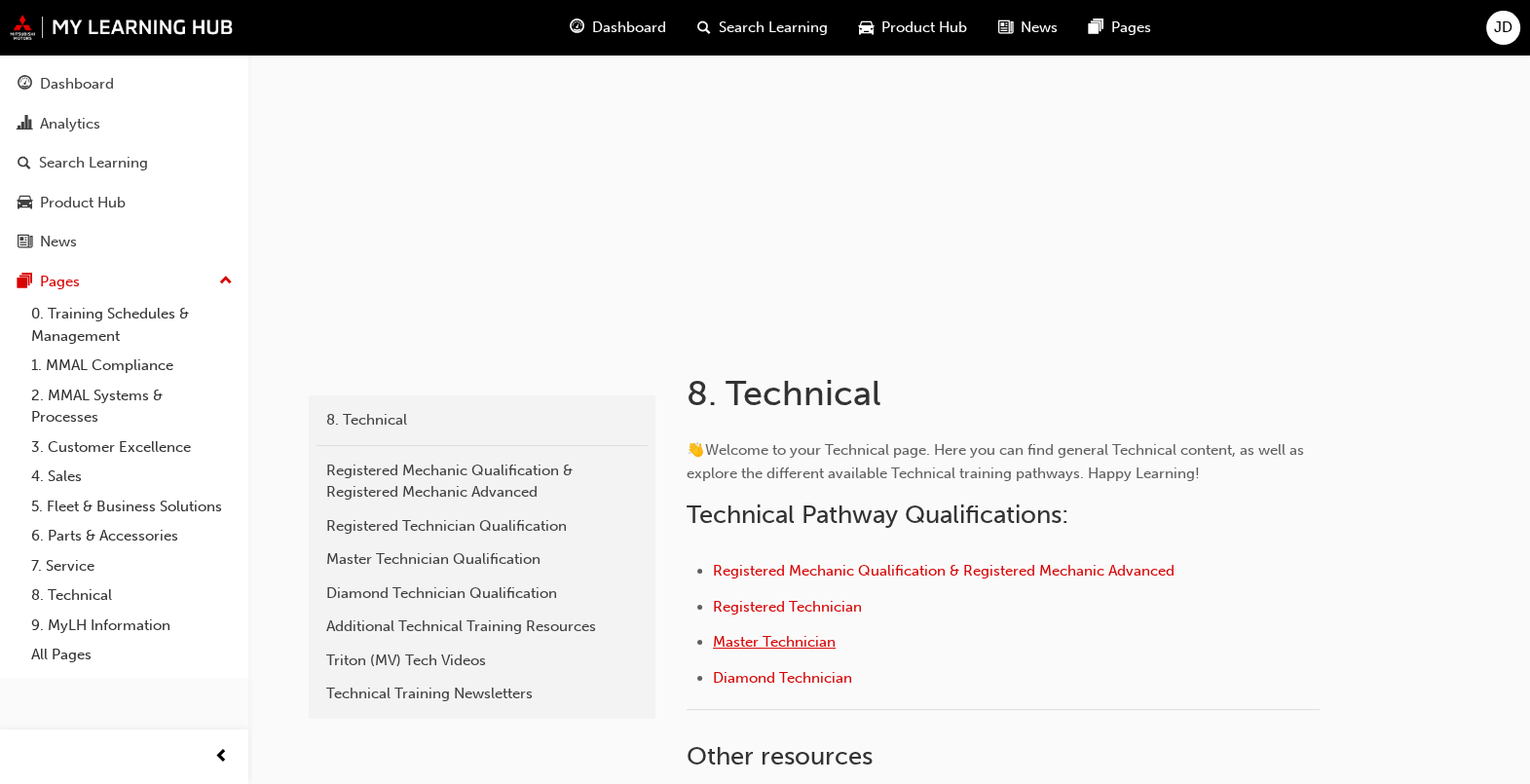 click on "Master Technician" at bounding box center [774, 642] 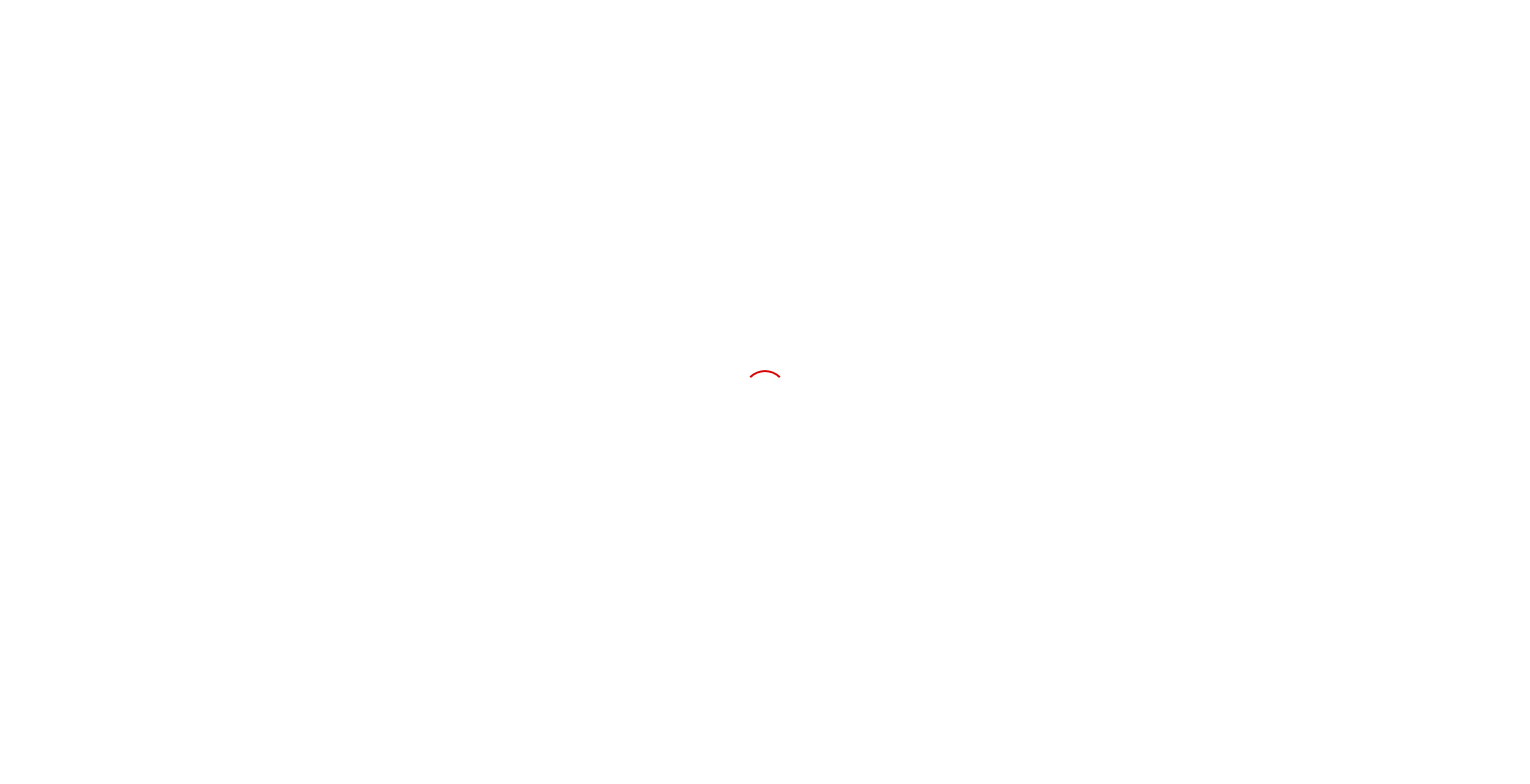 scroll, scrollTop: 0, scrollLeft: 0, axis: both 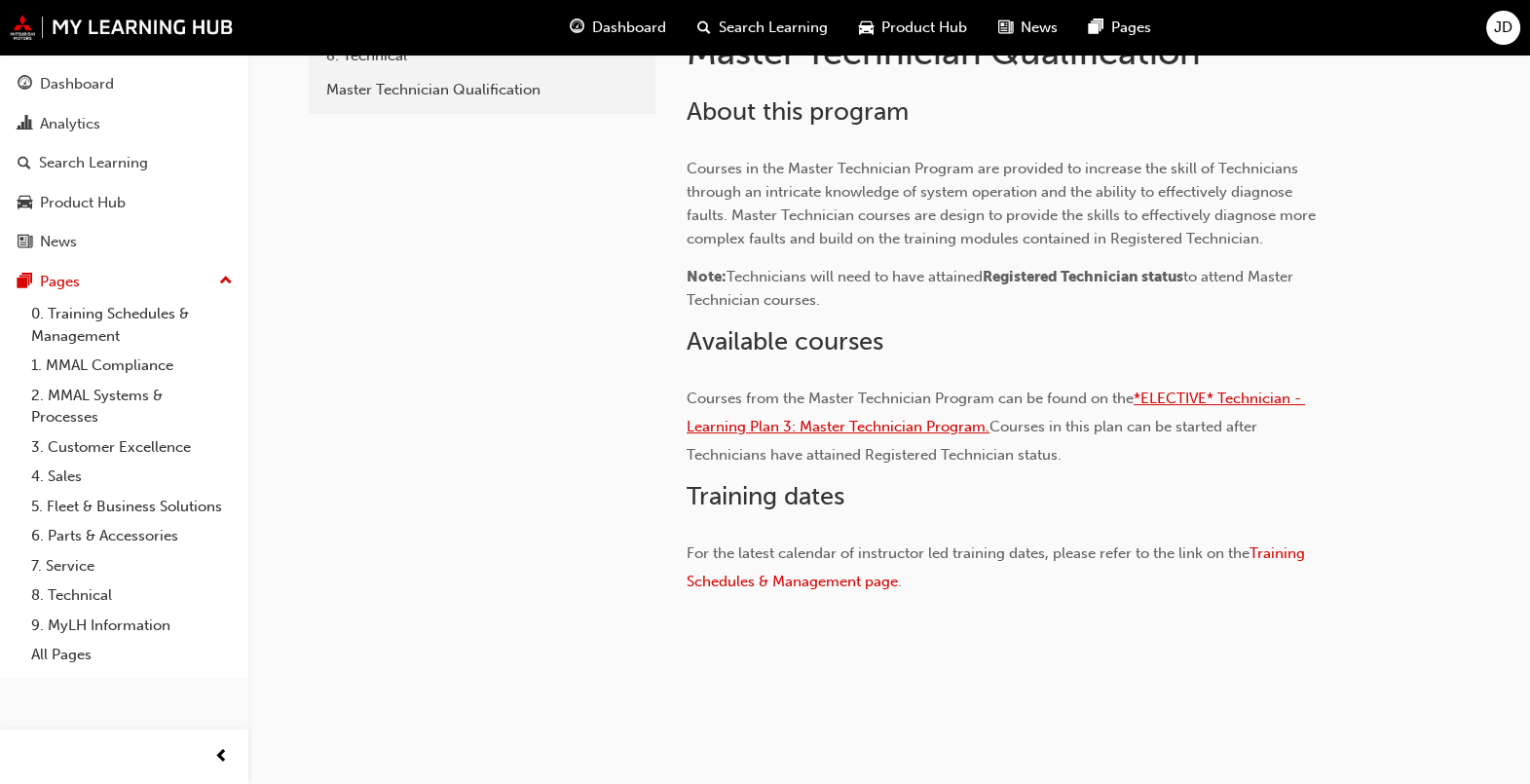 click on "*ELECTIVE* Technician - Learning Plan 3: Master Technician Program." at bounding box center [995, 412] 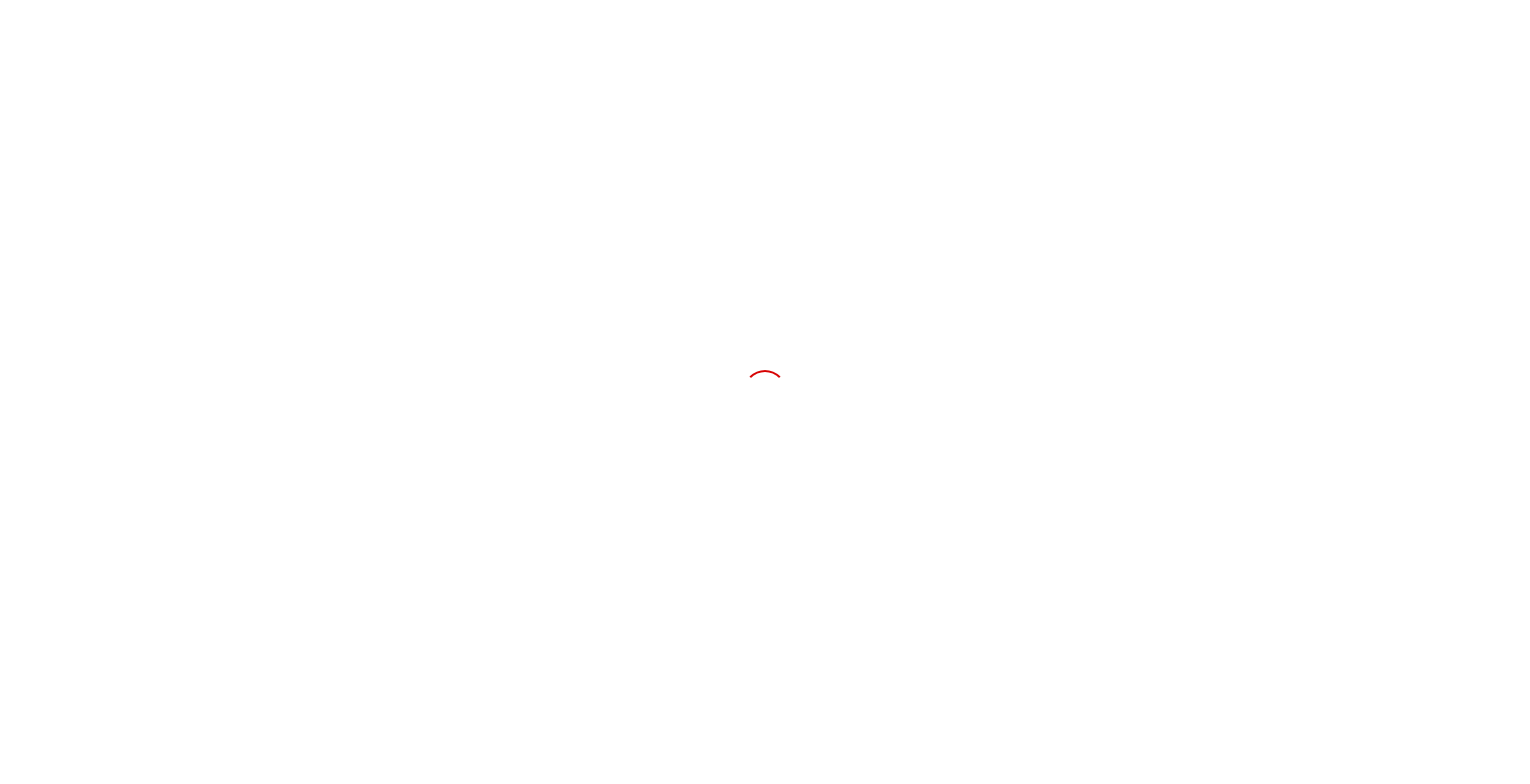 scroll, scrollTop: 0, scrollLeft: 0, axis: both 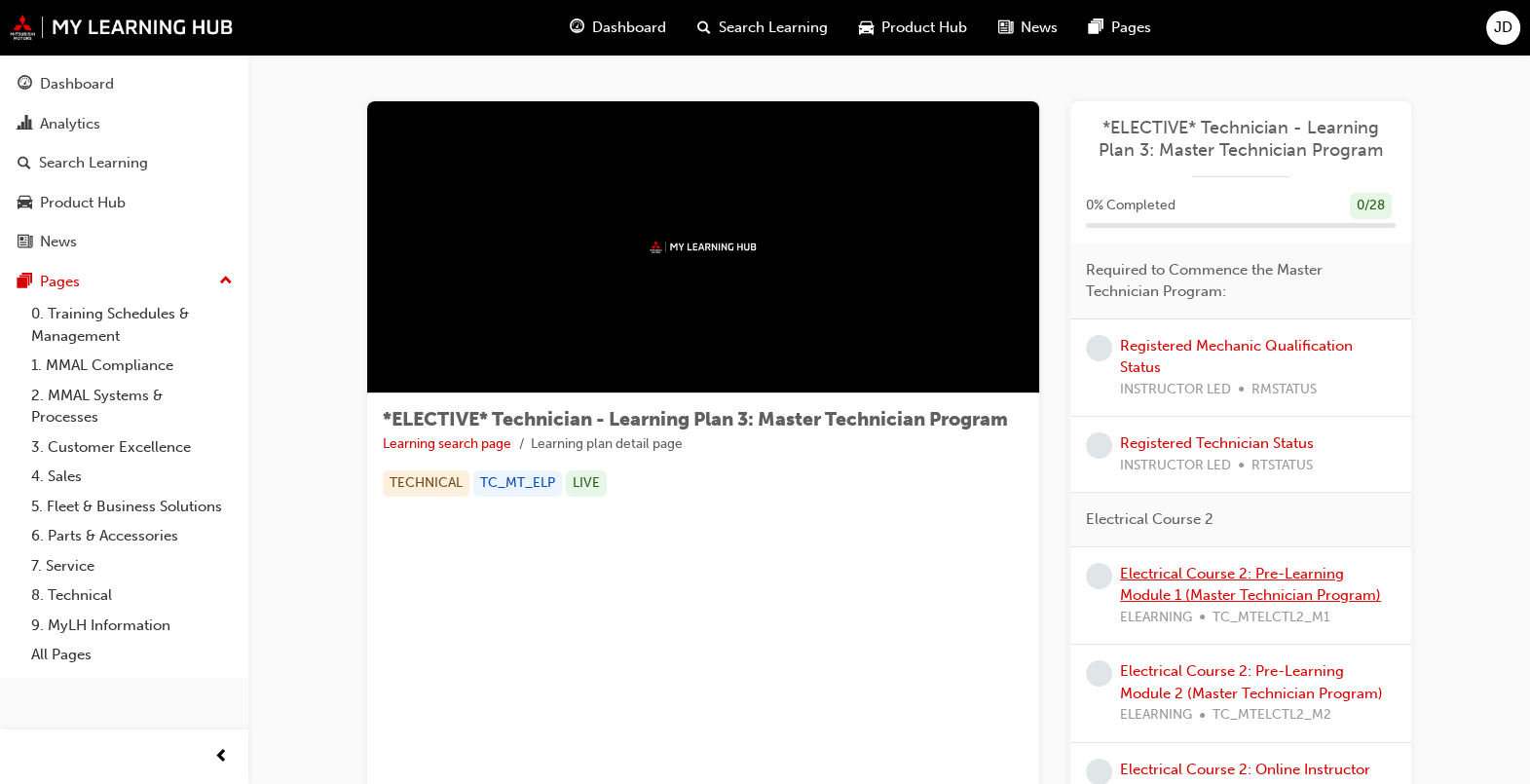 click on "Electrical Course 2: Pre-Learning Module 1 (Master Technician Program)" at bounding box center (1250, 584) 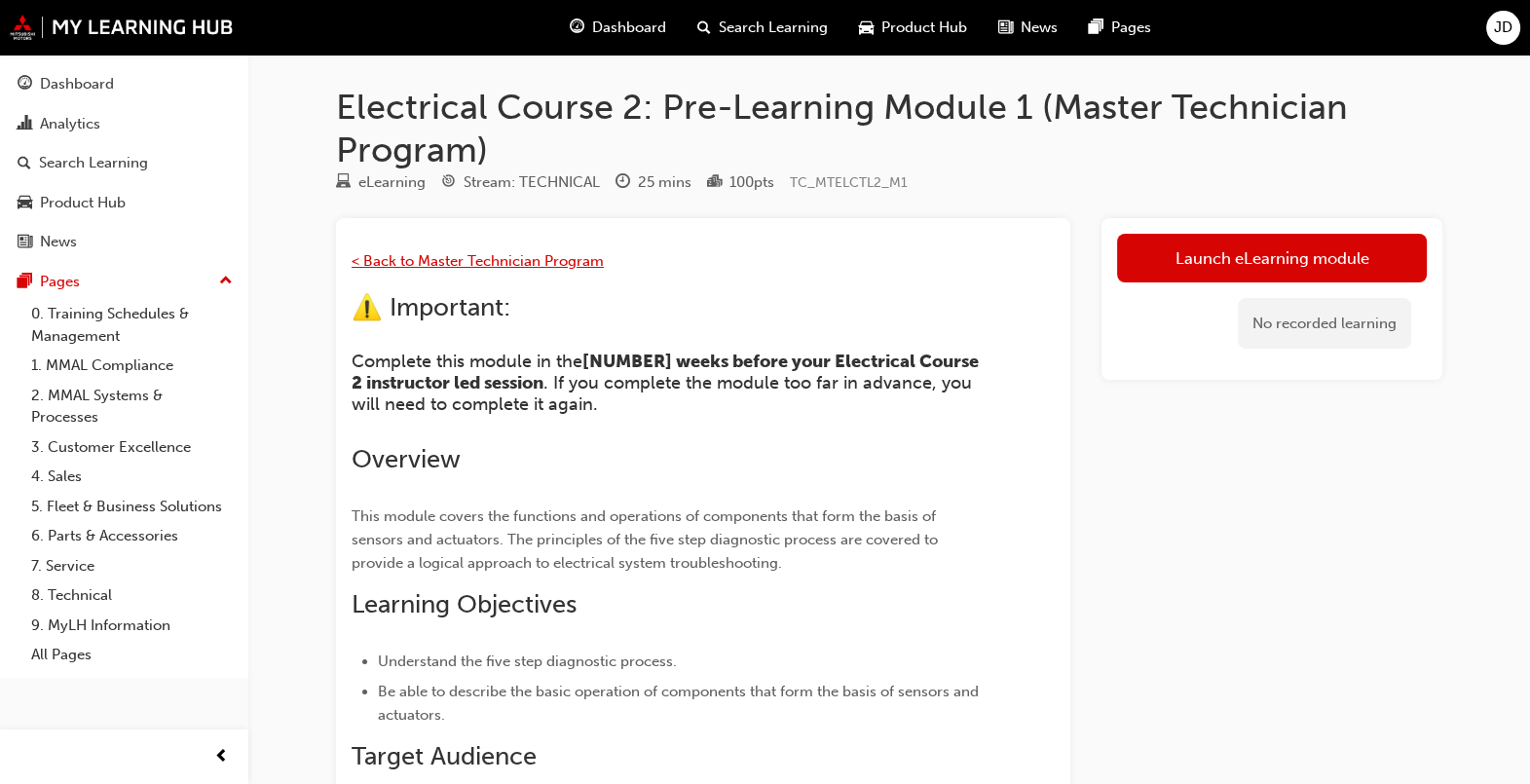 click on "< Back to Master Technician Program" at bounding box center (477, 261) 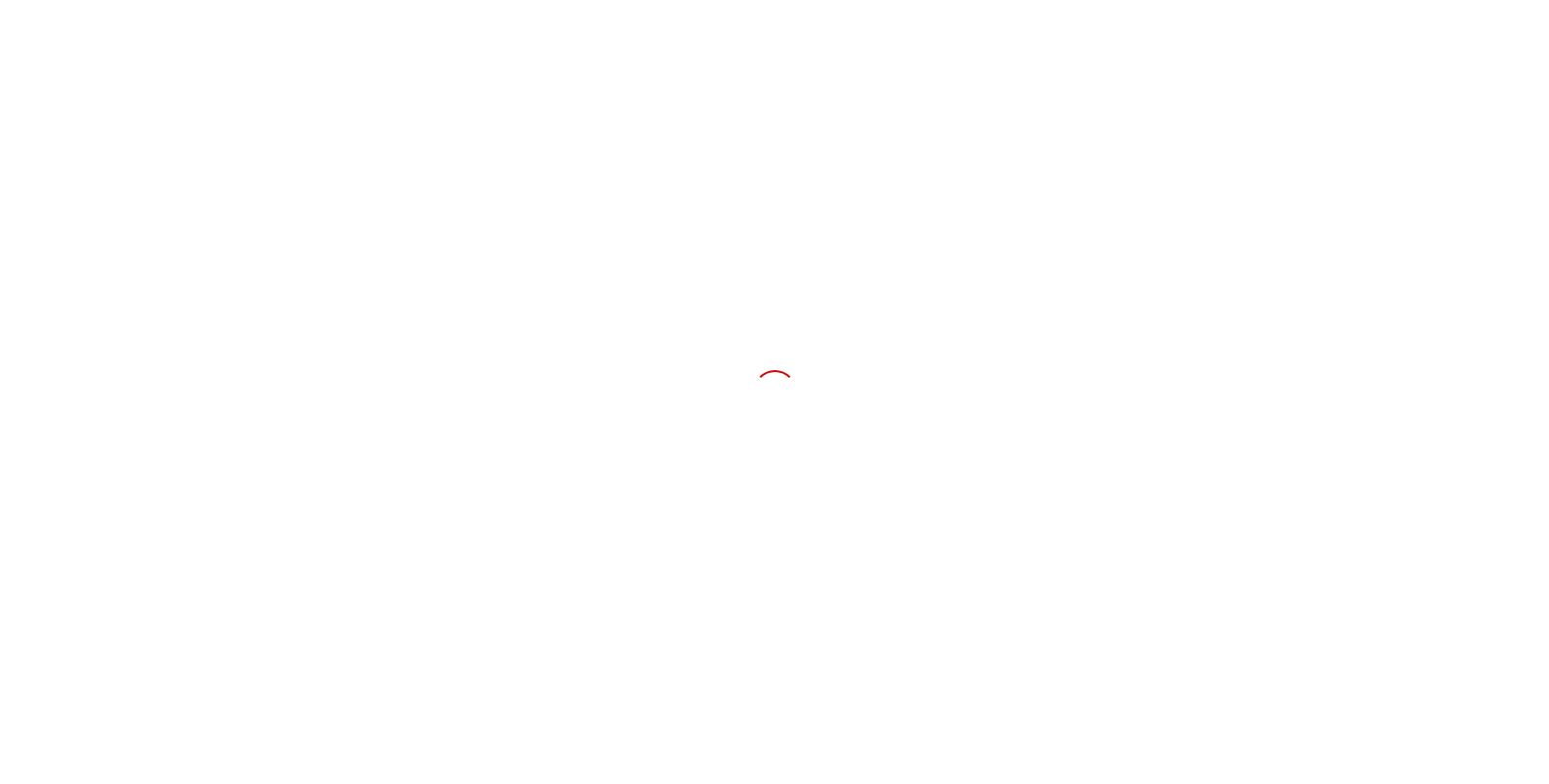 scroll, scrollTop: 0, scrollLeft: 0, axis: both 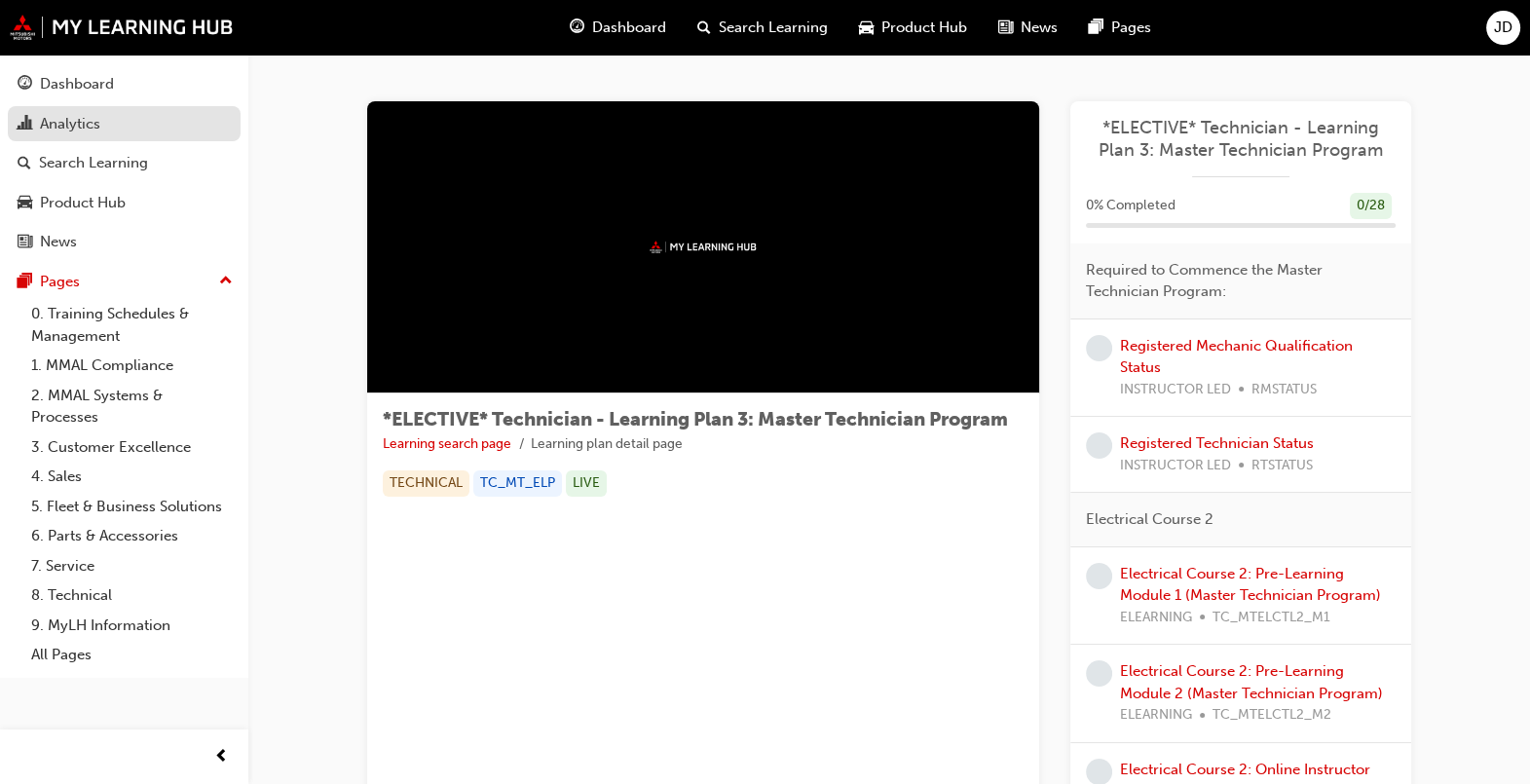 click on "Analytics" at bounding box center [124, 124] 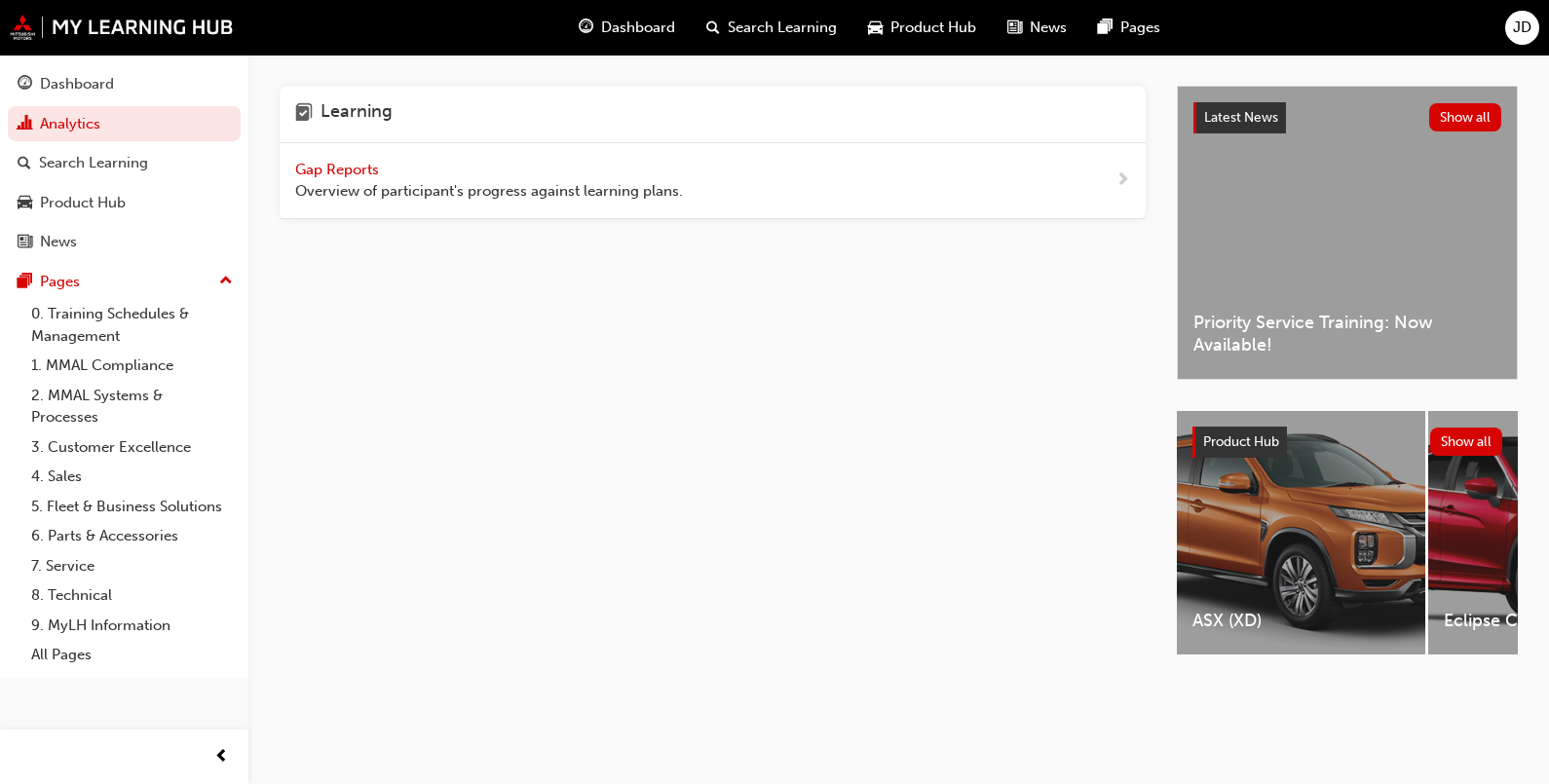 click on "Gap Reports   Overview of participant's progress against learning plans." at bounding box center (489, 180) 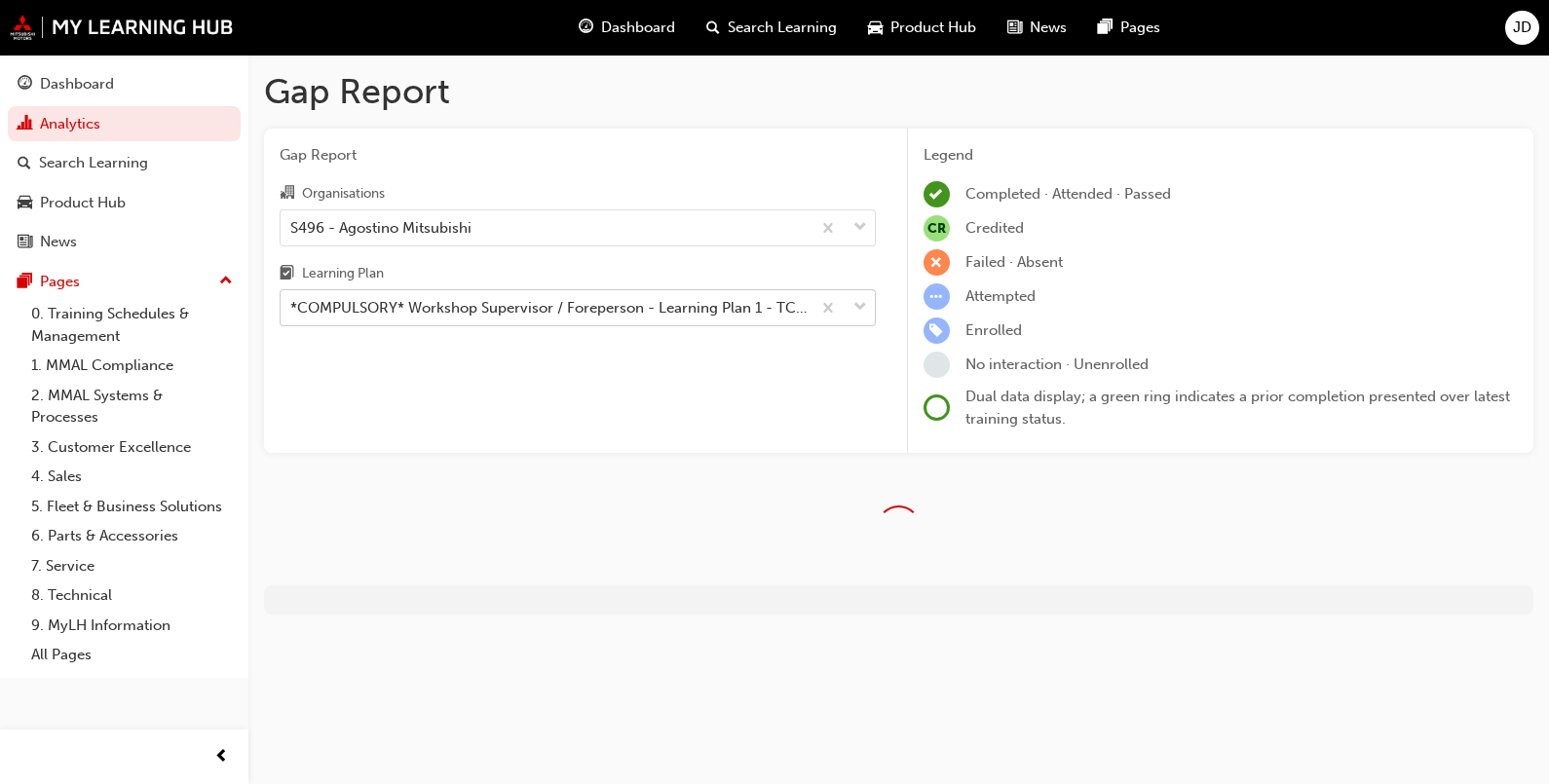 click on "*COMPULSORY* Workshop Supervisor / Foreperson - Learning Plan 1 - TC_WSF_CLP" at bounding box center (551, 308) 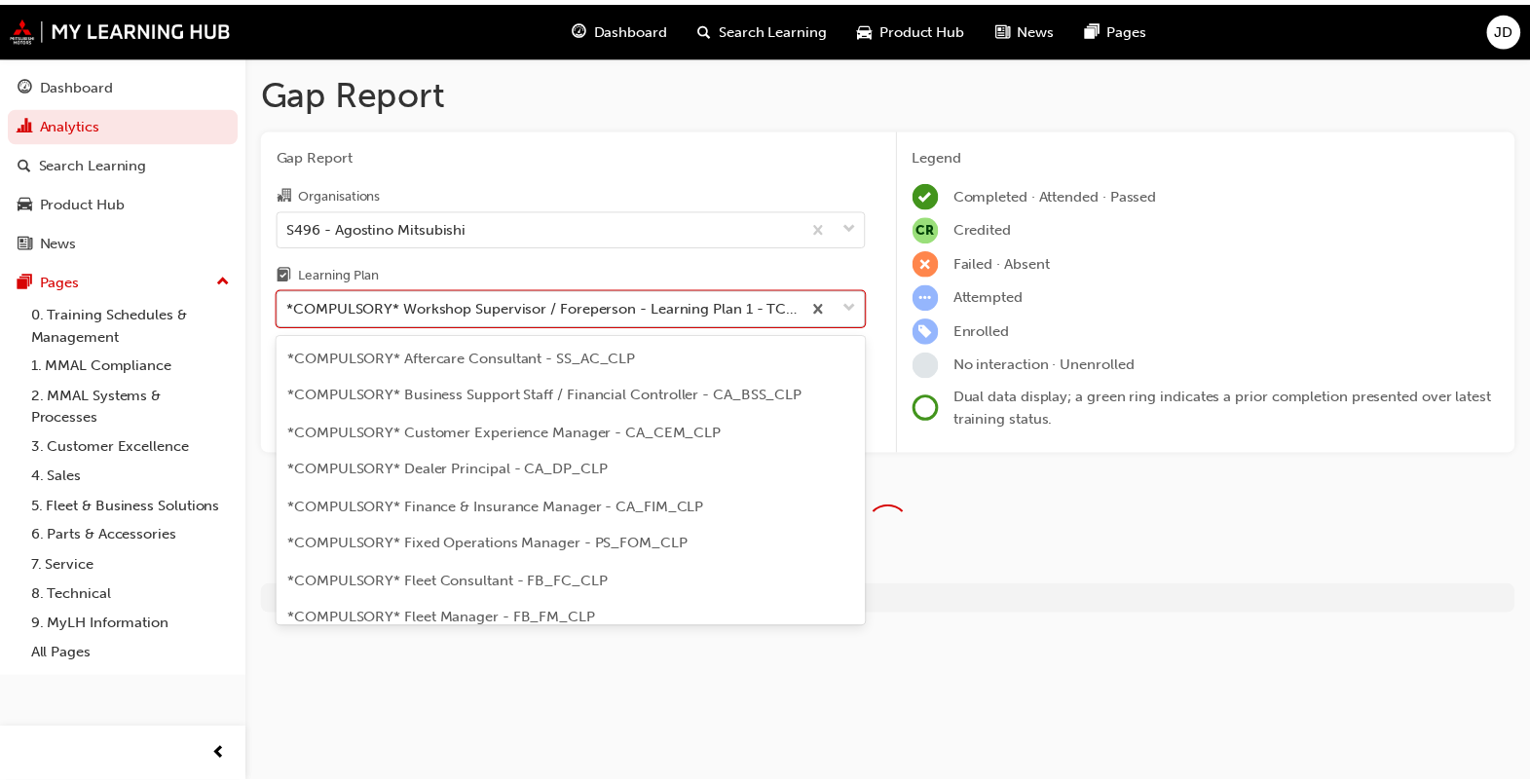 scroll, scrollTop: 653, scrollLeft: 0, axis: vertical 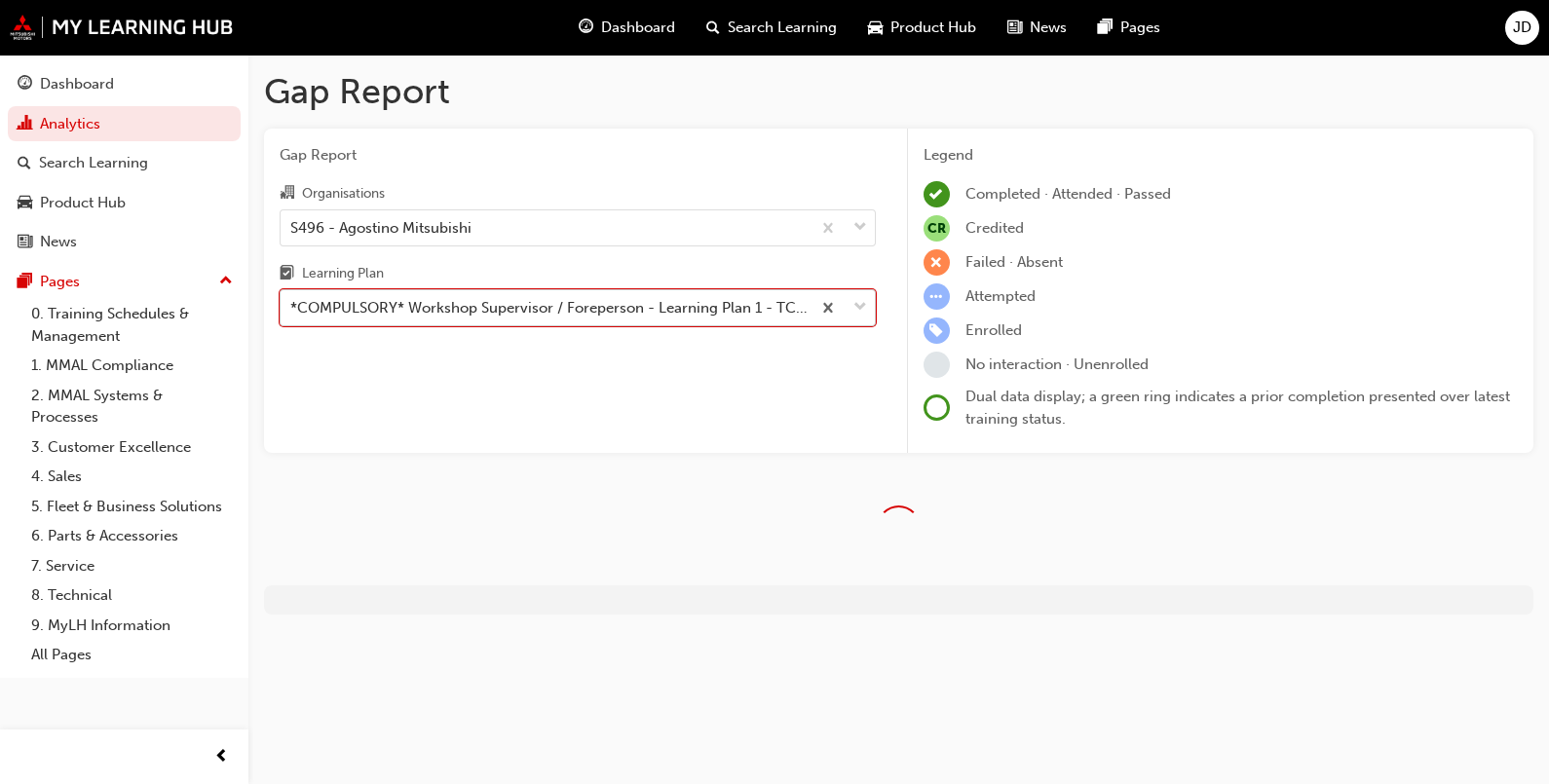 click on "*COMPULSORY* Workshop Supervisor / Foreperson - Learning Plan 1 - TC_WSF_CLP" at bounding box center [551, 308] 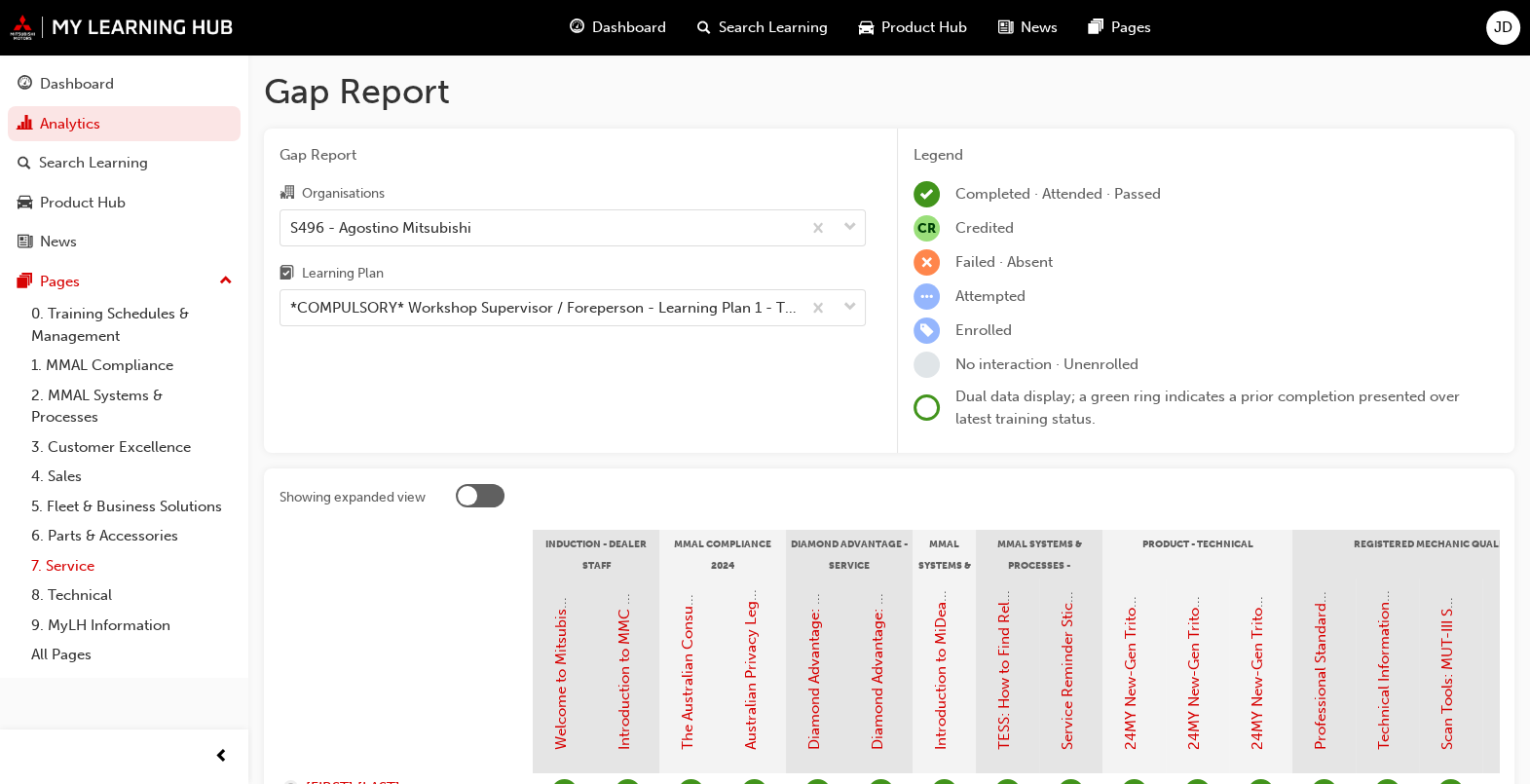click on "7. Service" at bounding box center (131, 566) 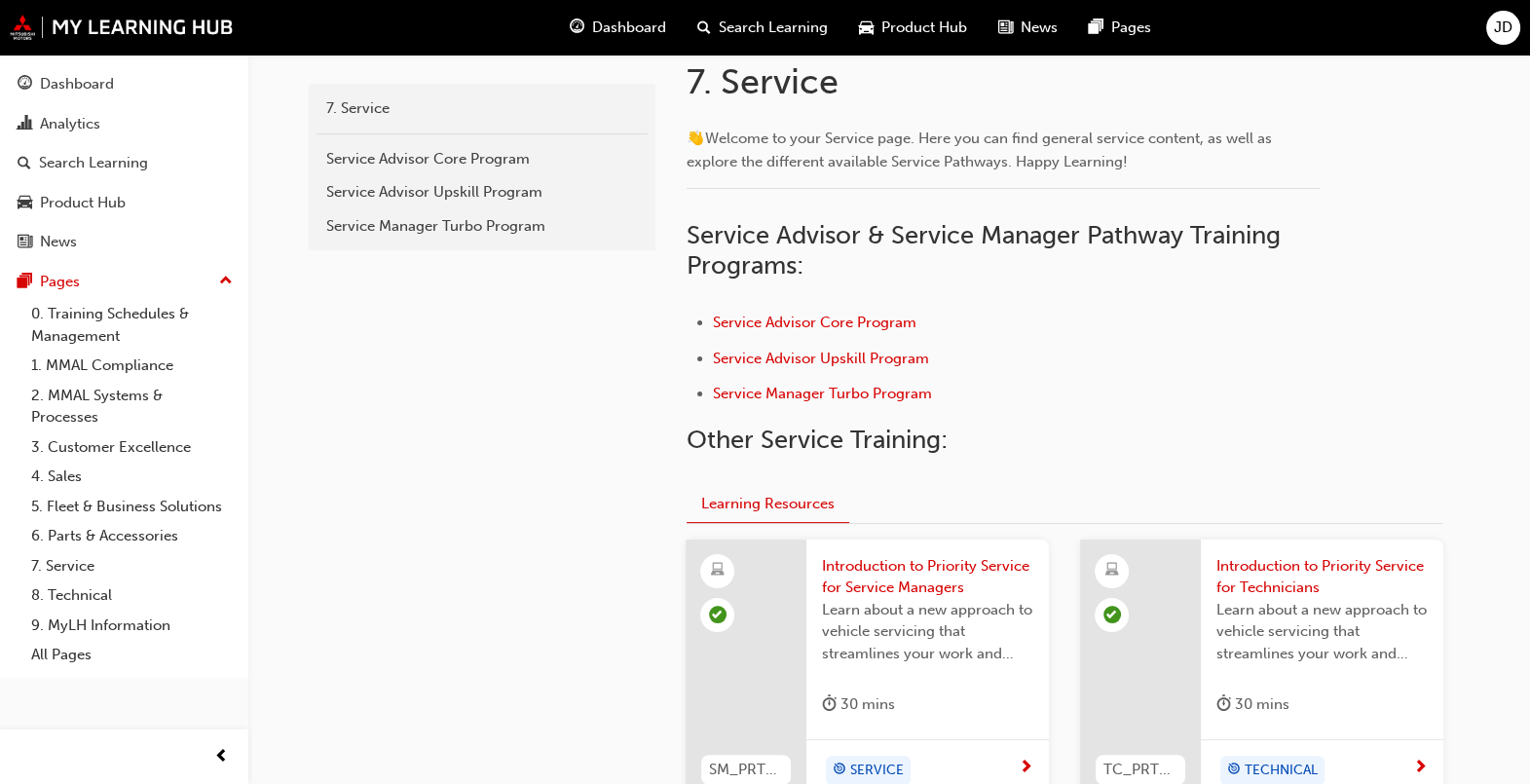 scroll, scrollTop: 476, scrollLeft: 0, axis: vertical 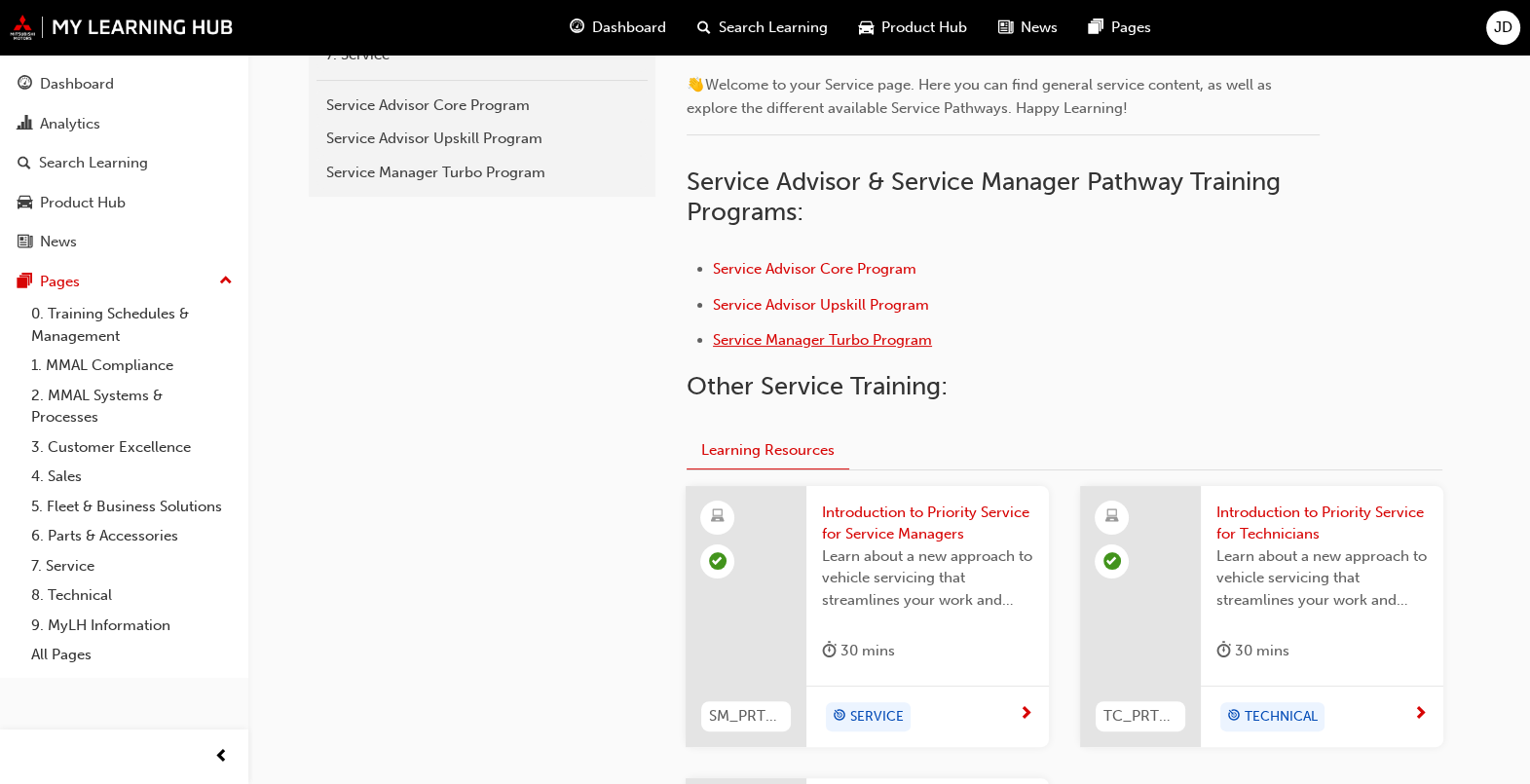 click on "Service Manager Turbo Program" at bounding box center (822, 340) 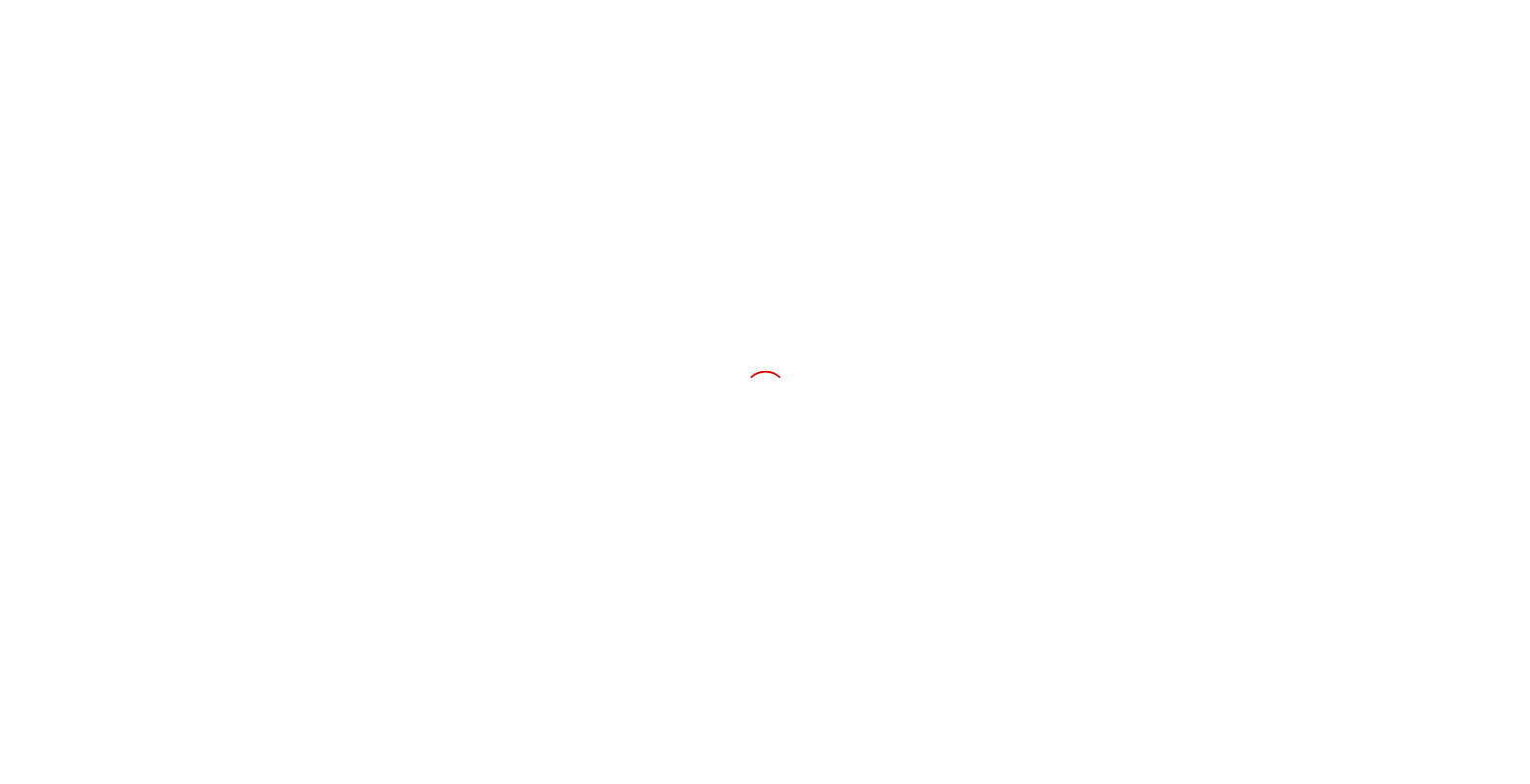 scroll, scrollTop: 0, scrollLeft: 0, axis: both 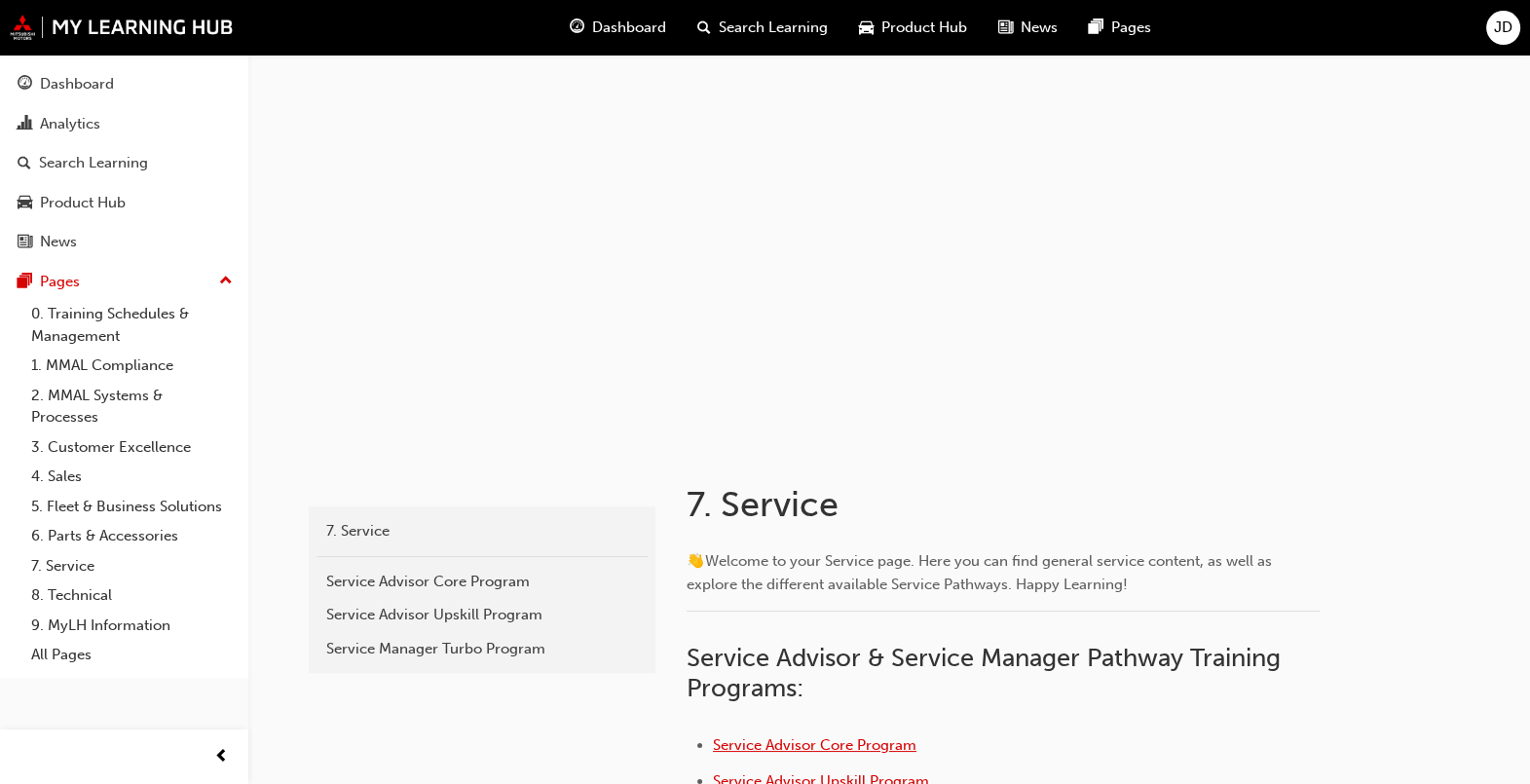 click on "Service Advisor Core Program" at bounding box center (814, 745) 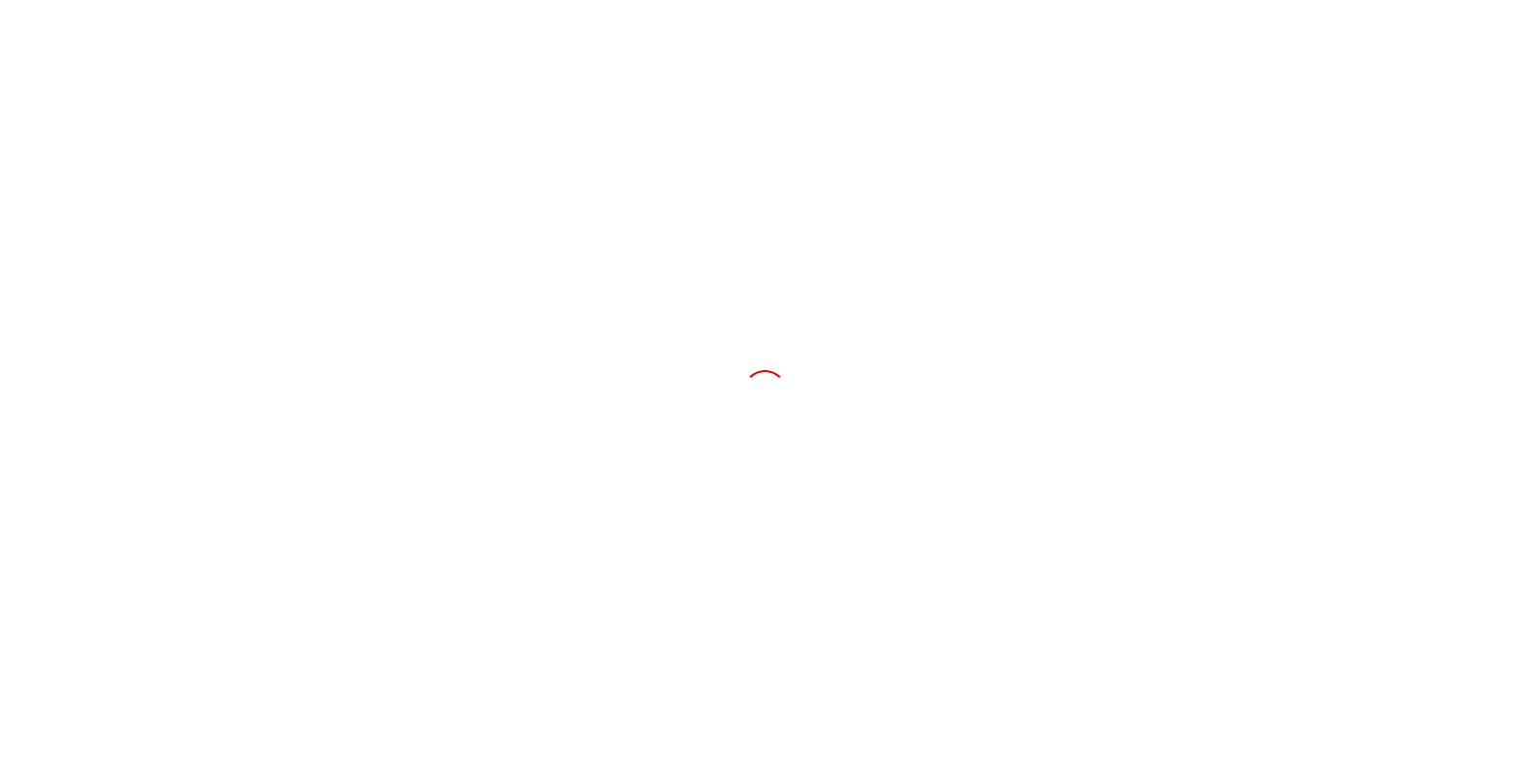 scroll, scrollTop: 0, scrollLeft: 0, axis: both 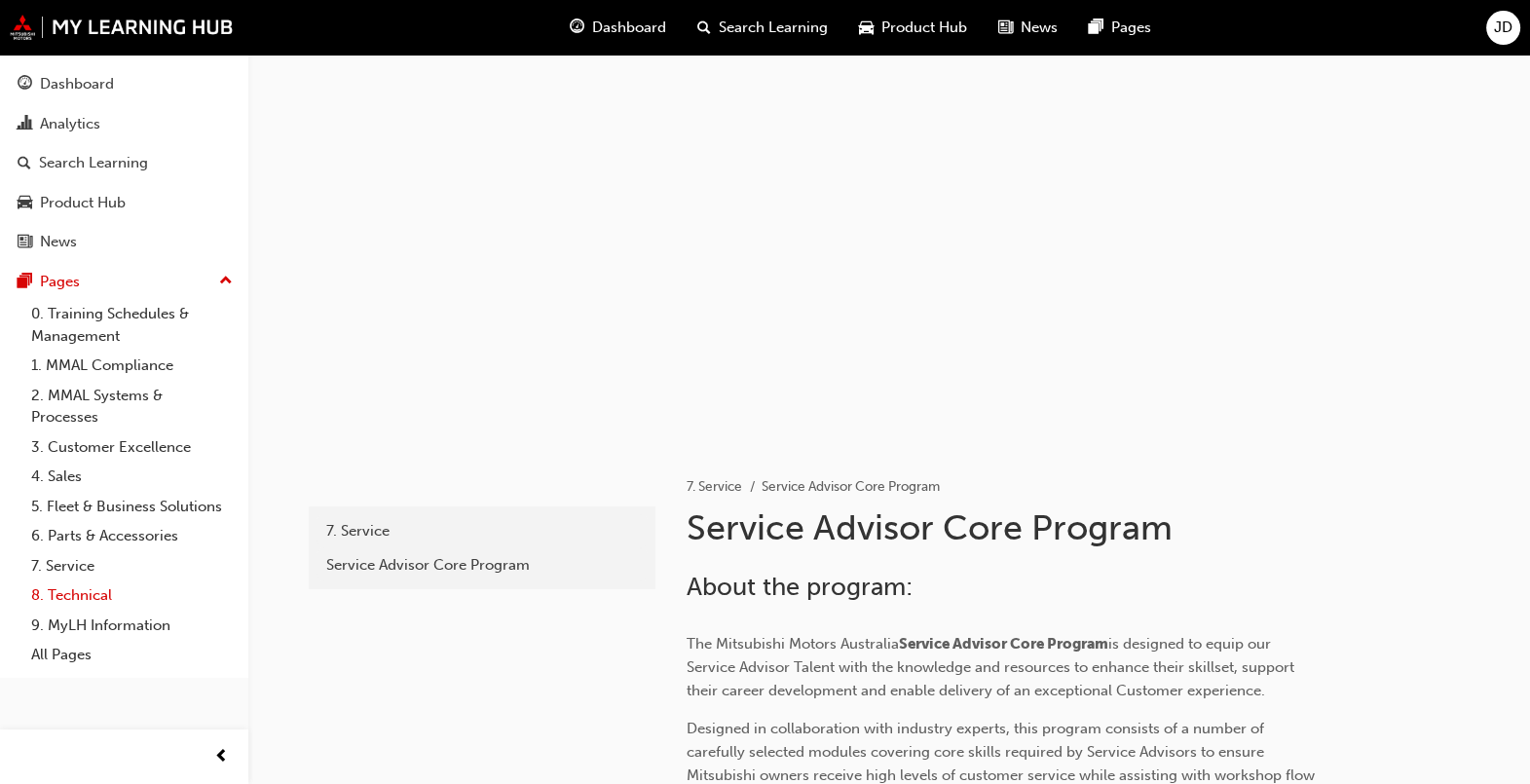 click on "8. Technical" at bounding box center [131, 595] 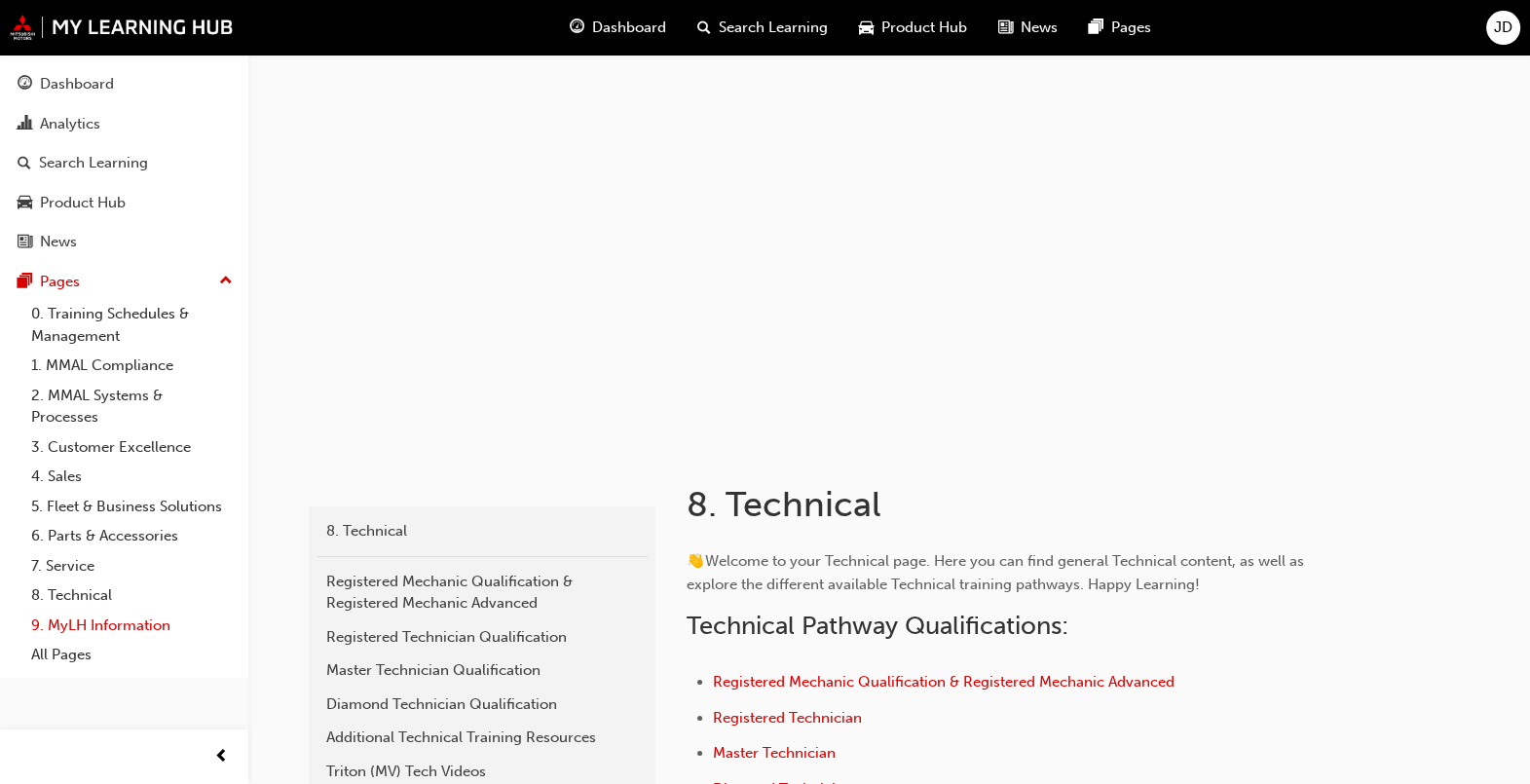 click on "9. MyLH Information" at bounding box center (131, 625) 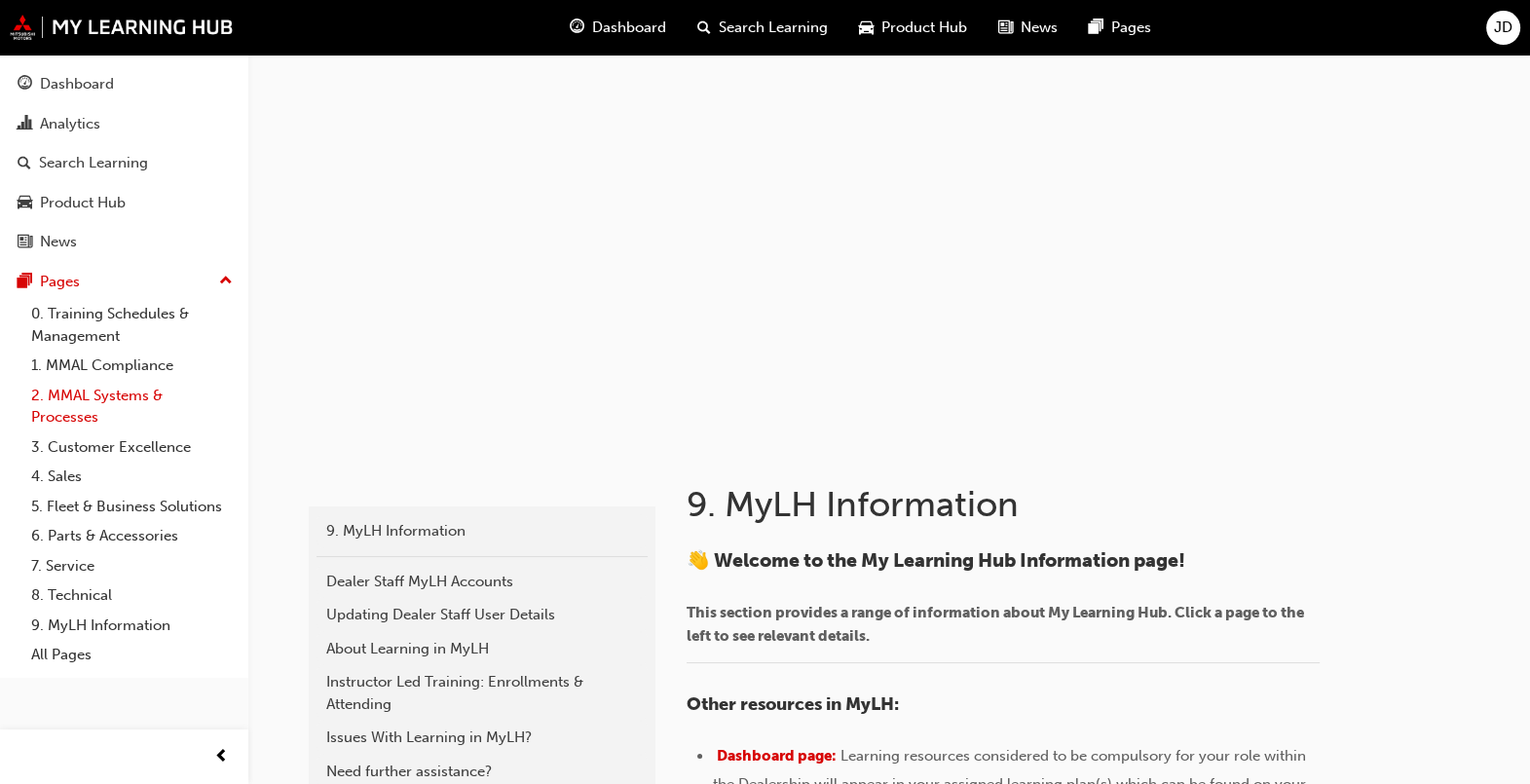 click on "2. MMAL Systems & Processes" at bounding box center (131, 406) 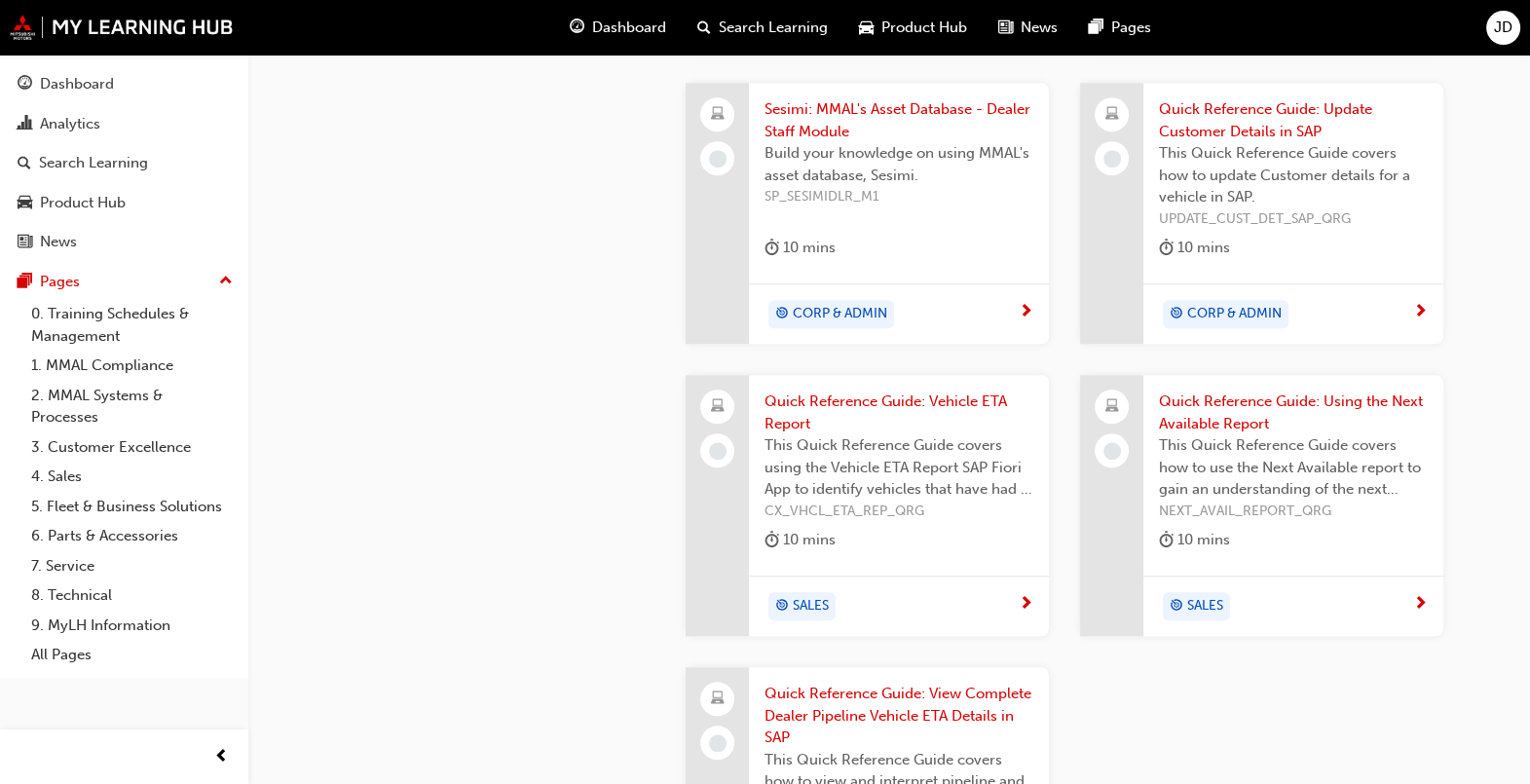 scroll, scrollTop: 2068, scrollLeft: 0, axis: vertical 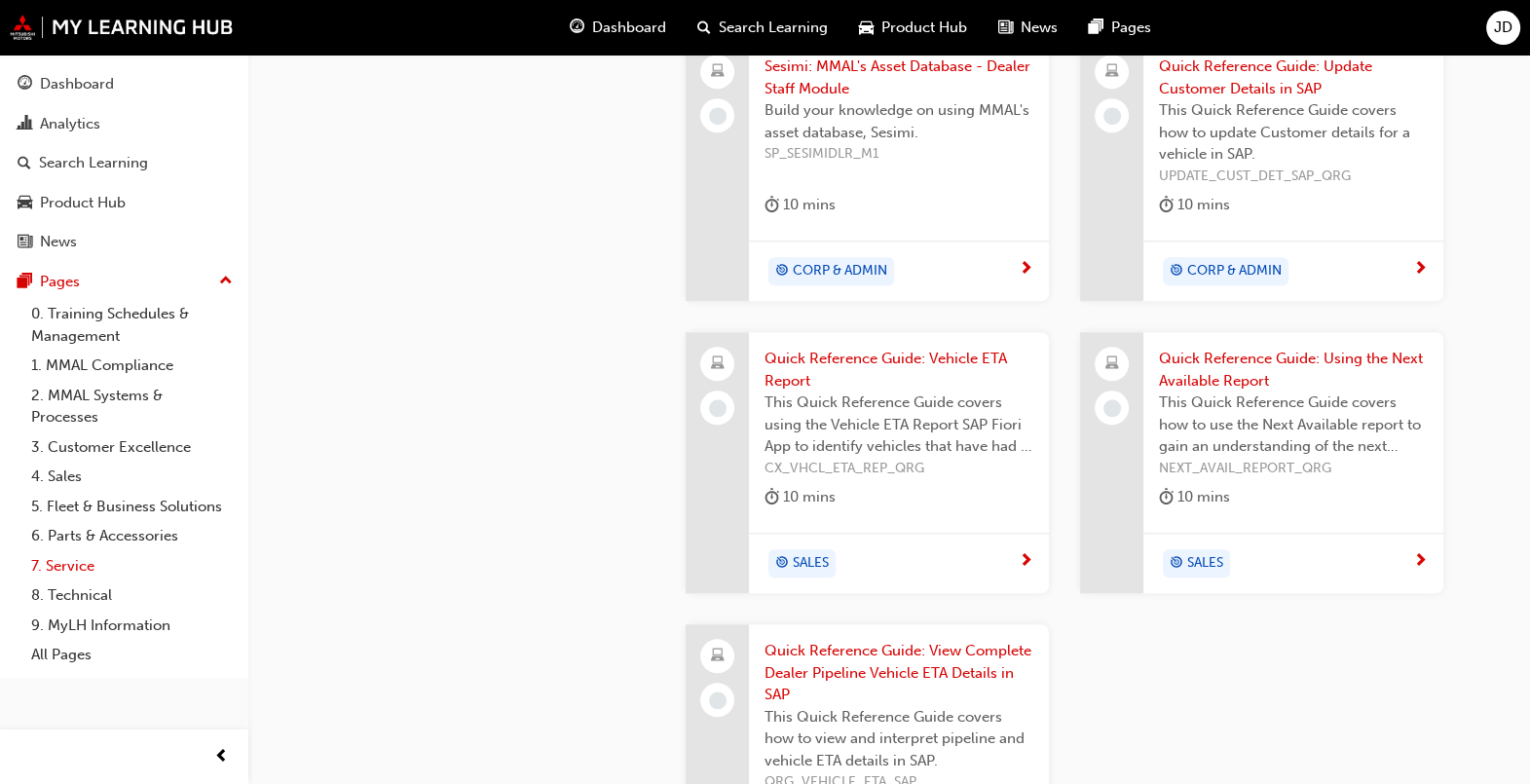 click on "7. Service" at bounding box center [131, 566] 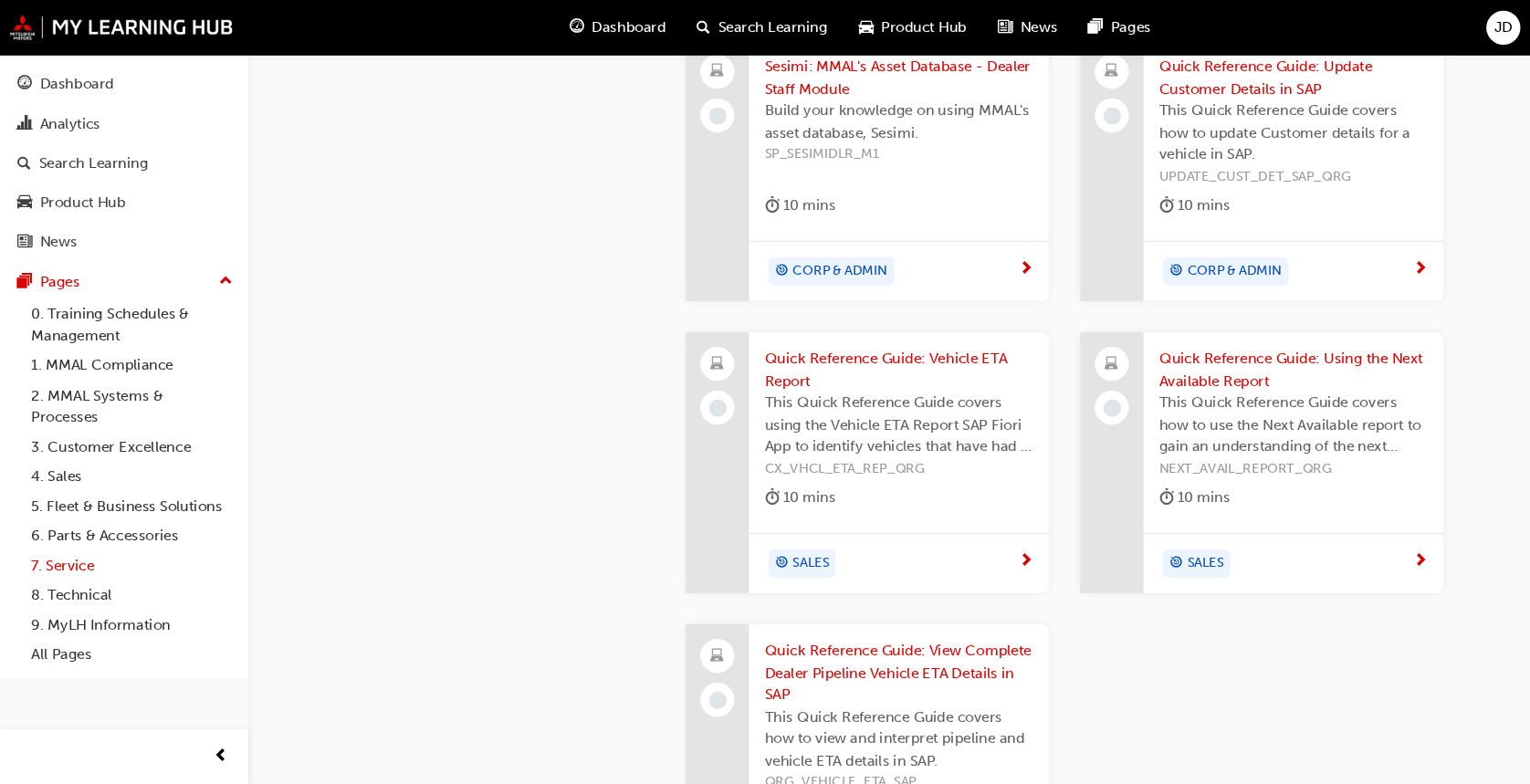 scroll, scrollTop: 0, scrollLeft: 0, axis: both 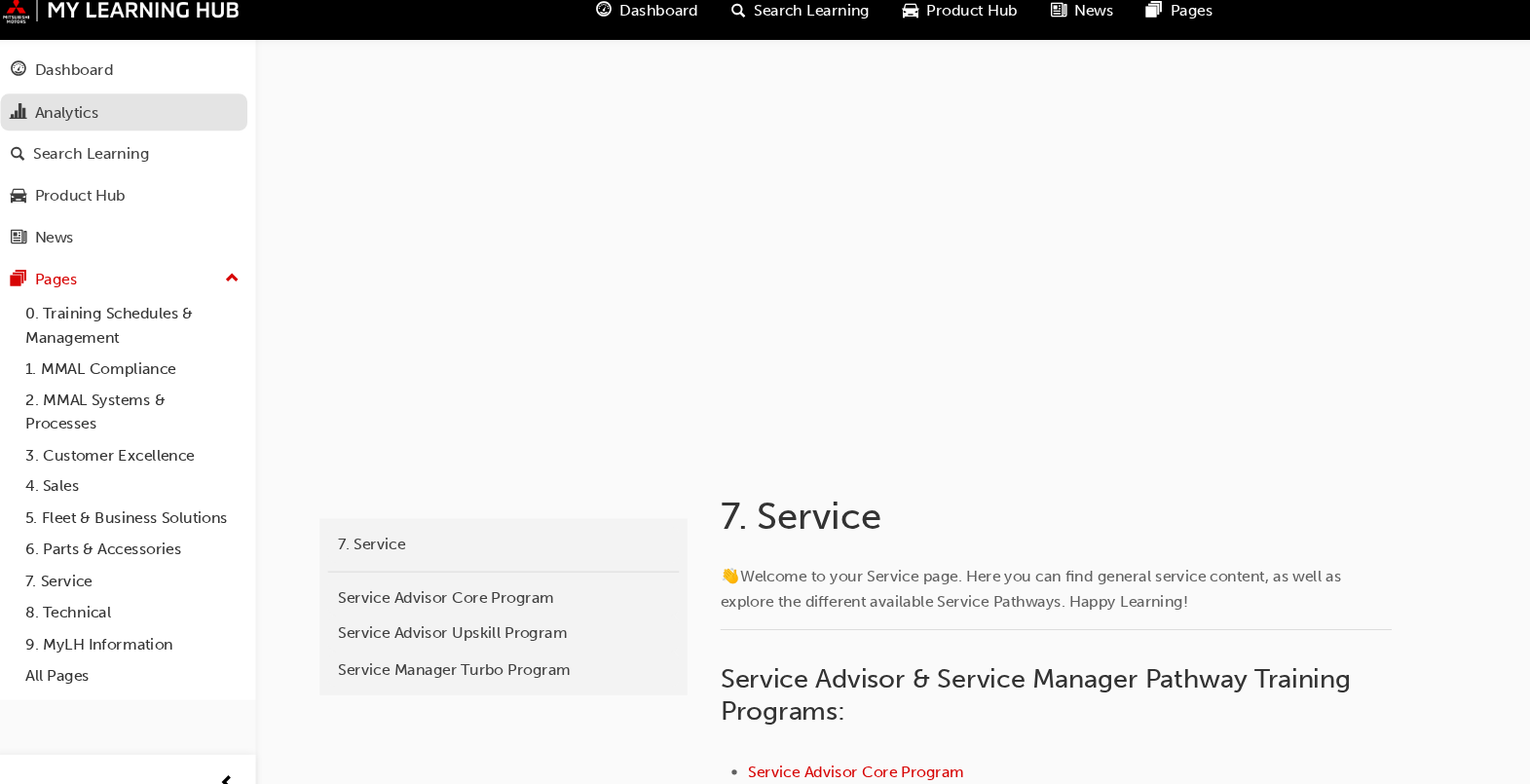 click on "Analytics" at bounding box center (70, 124) 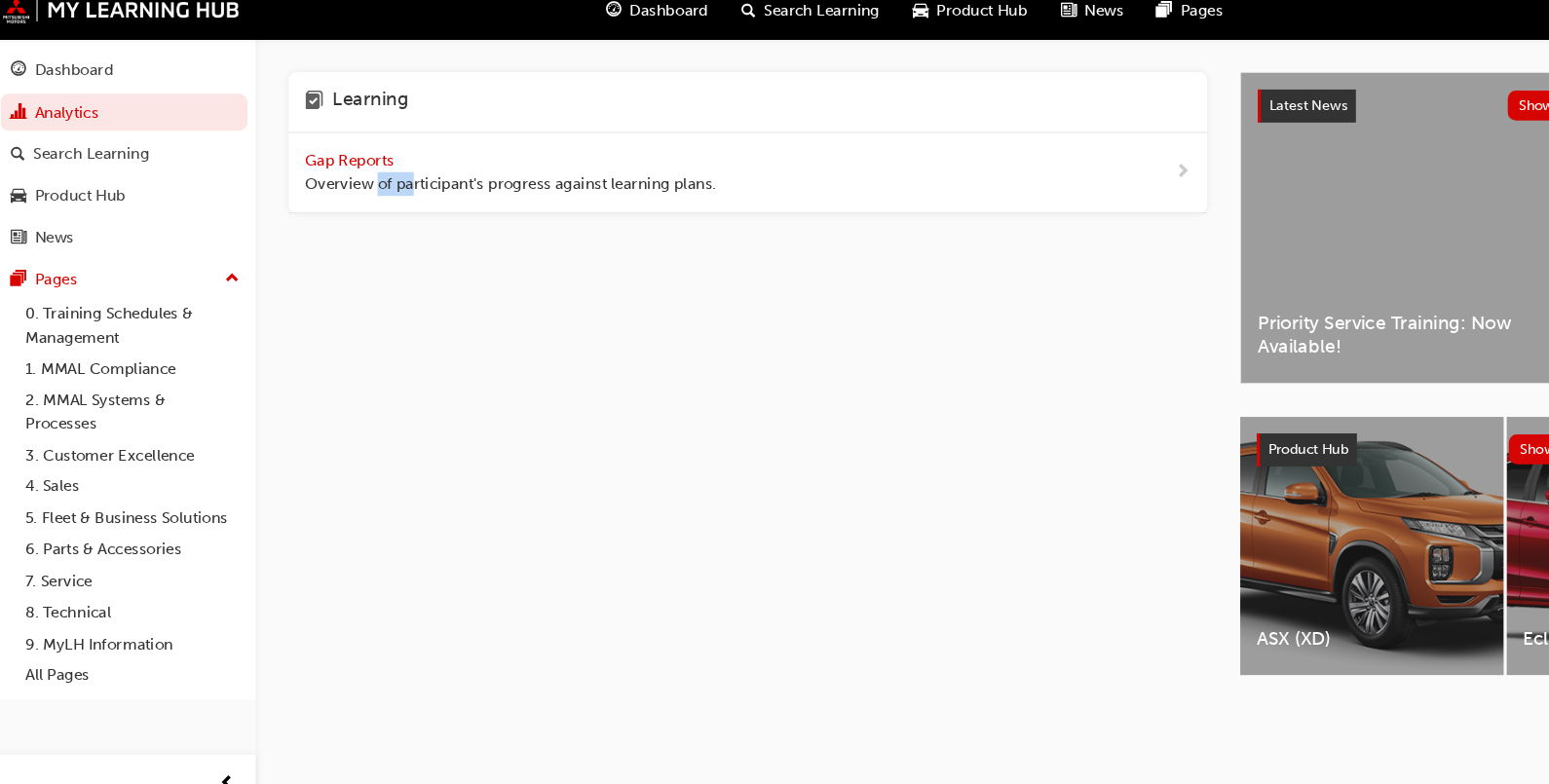 drag, startPoint x: 366, startPoint y: 380, endPoint x: 388, endPoint y: 390, distance: 24.166092 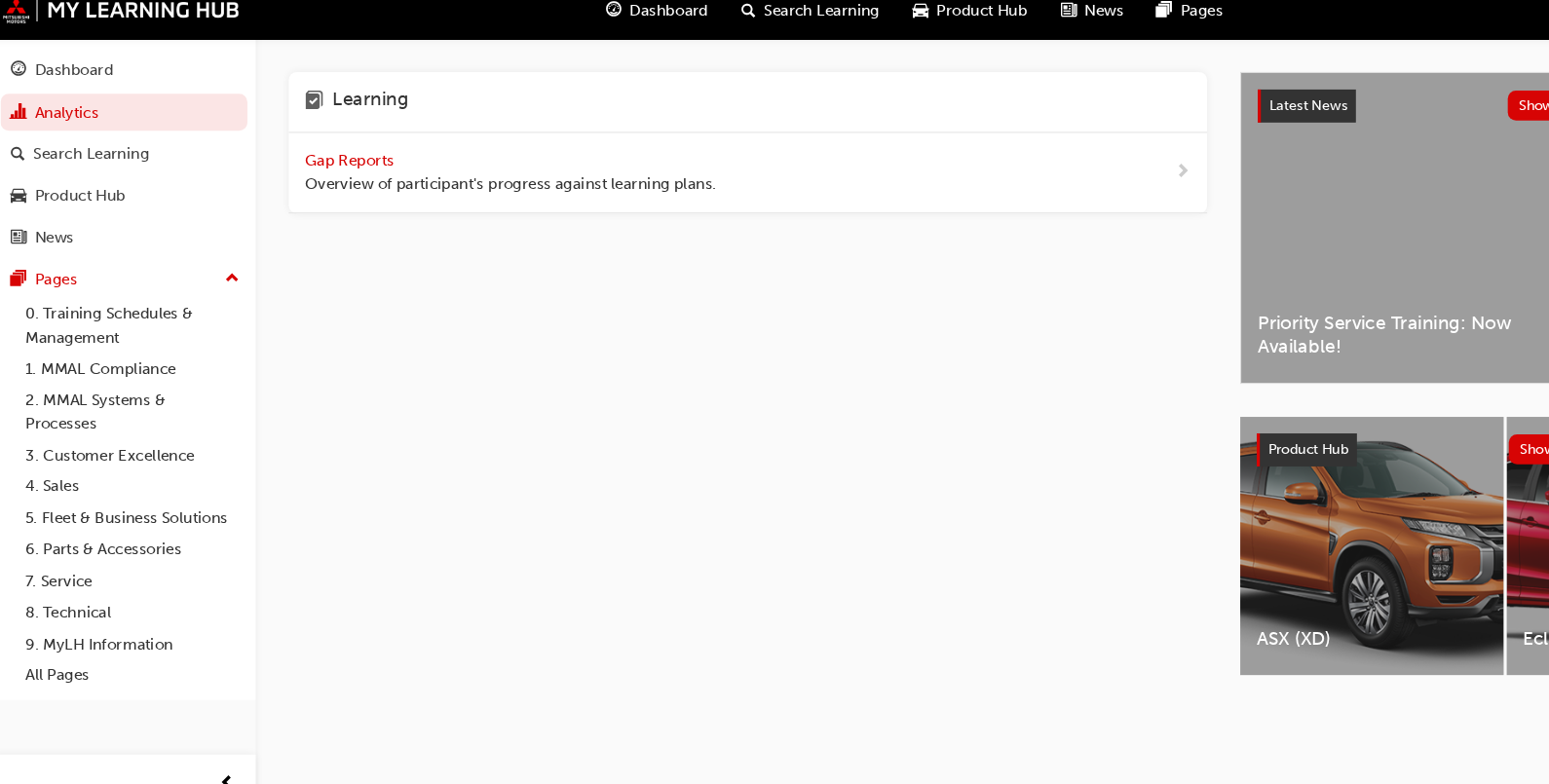 drag, startPoint x: 388, startPoint y: 390, endPoint x: 359, endPoint y: 383, distance: 29.832868 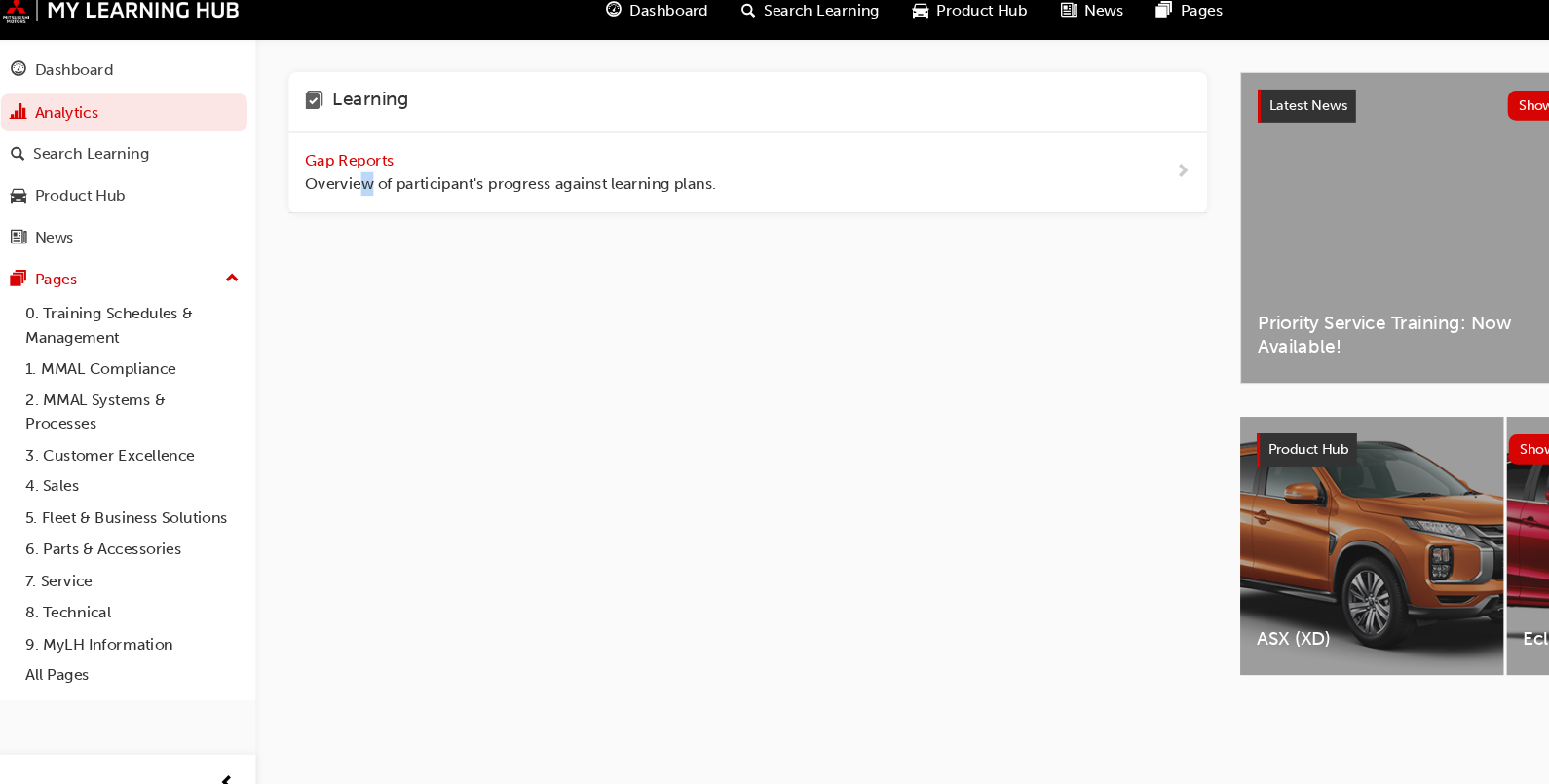 drag, startPoint x: 355, startPoint y: 361, endPoint x: 342, endPoint y: 521, distance: 160.52726 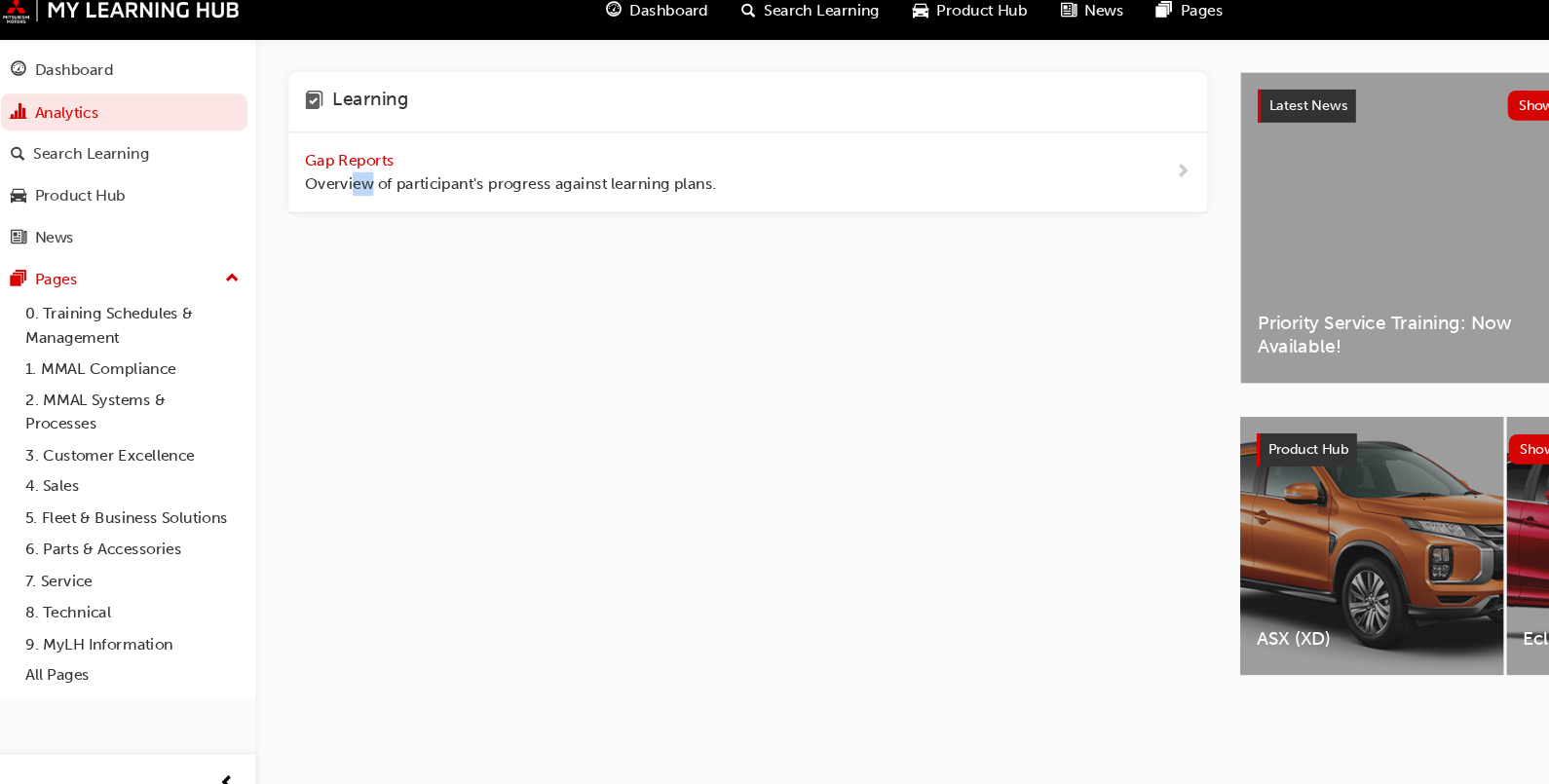 click on "Learning Gap Reports   Overview of participant's progress against learning plans." at bounding box center (728, 388) 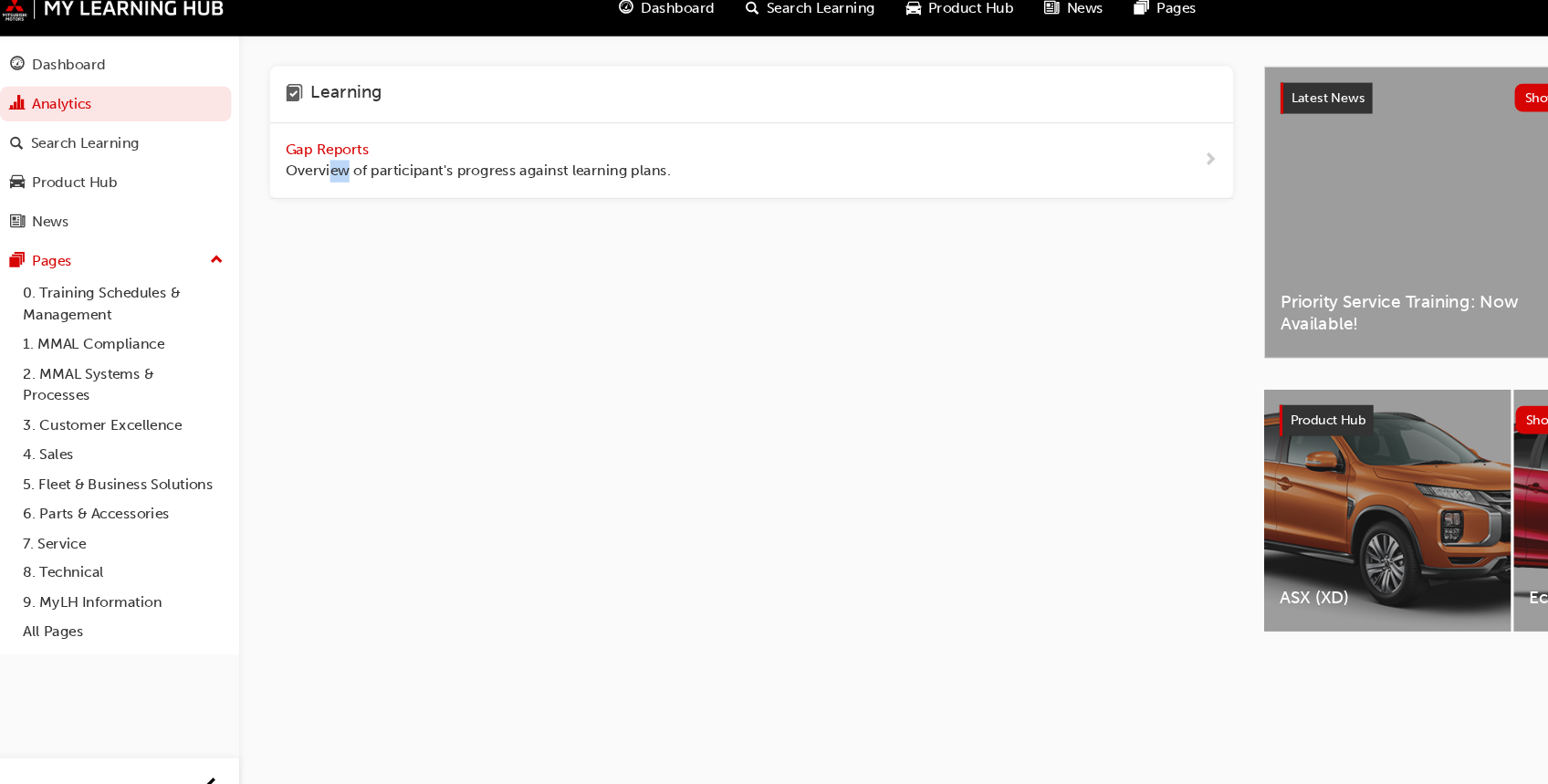 click on "Overview of participant's progress against learning plans." at bounding box center (458, 179) 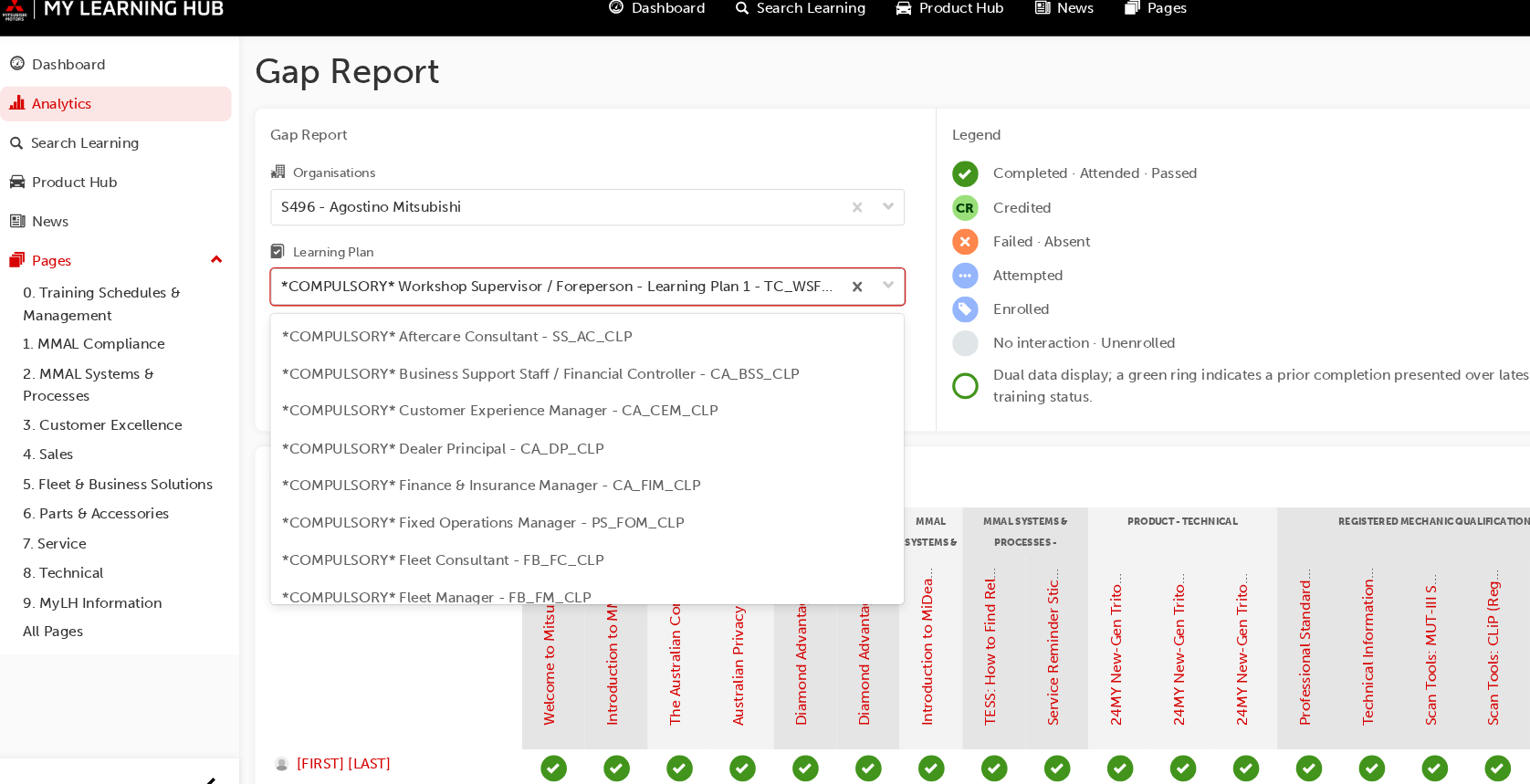 click on "*COMPULSORY* Workshop Supervisor / Foreperson - Learning Plan 1 - TC_WSF_CLP" at bounding box center (530, 288) 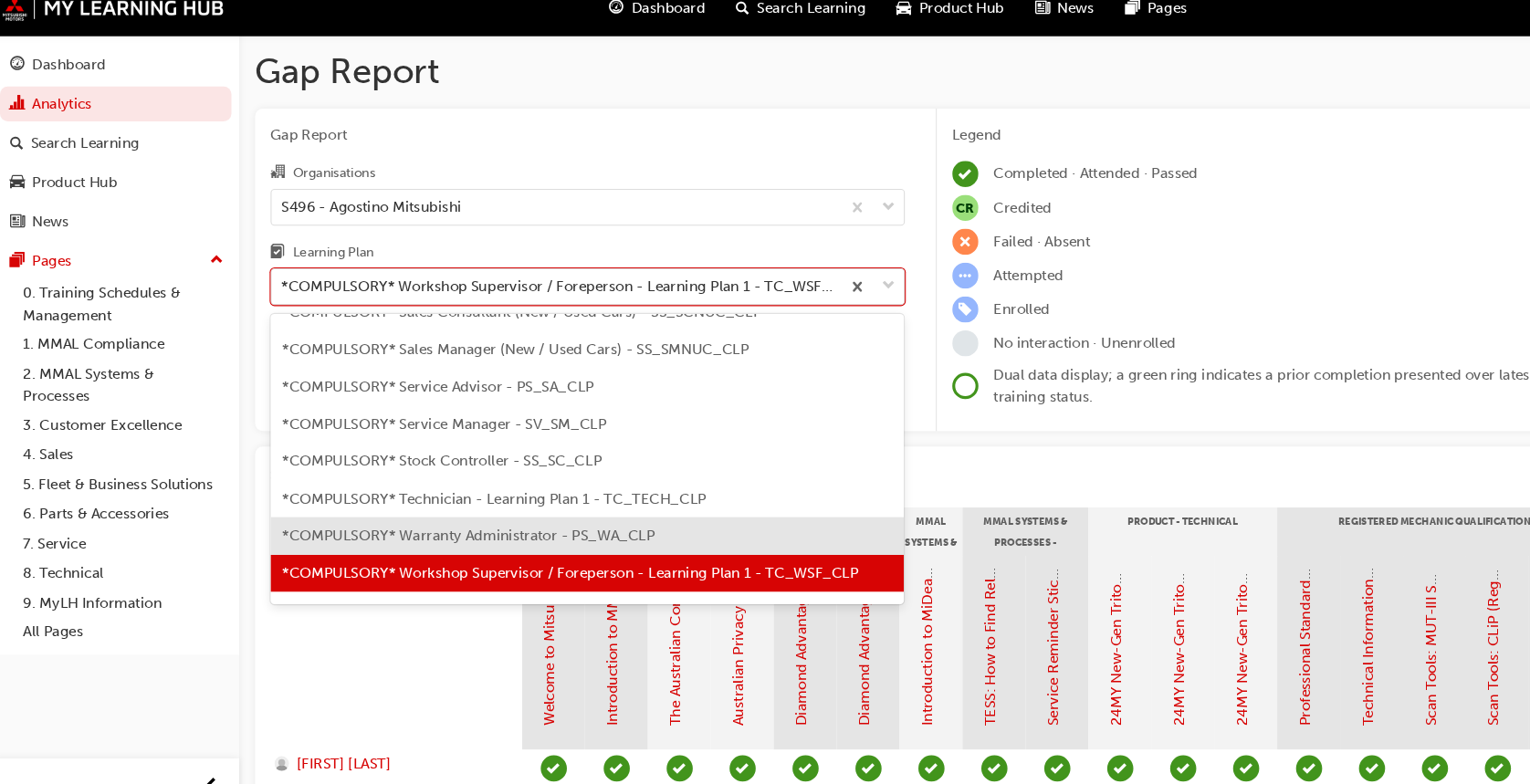 click on "*COMPULSORY* Warranty Administrator - PS_WA_CLP" at bounding box center (561, 523) 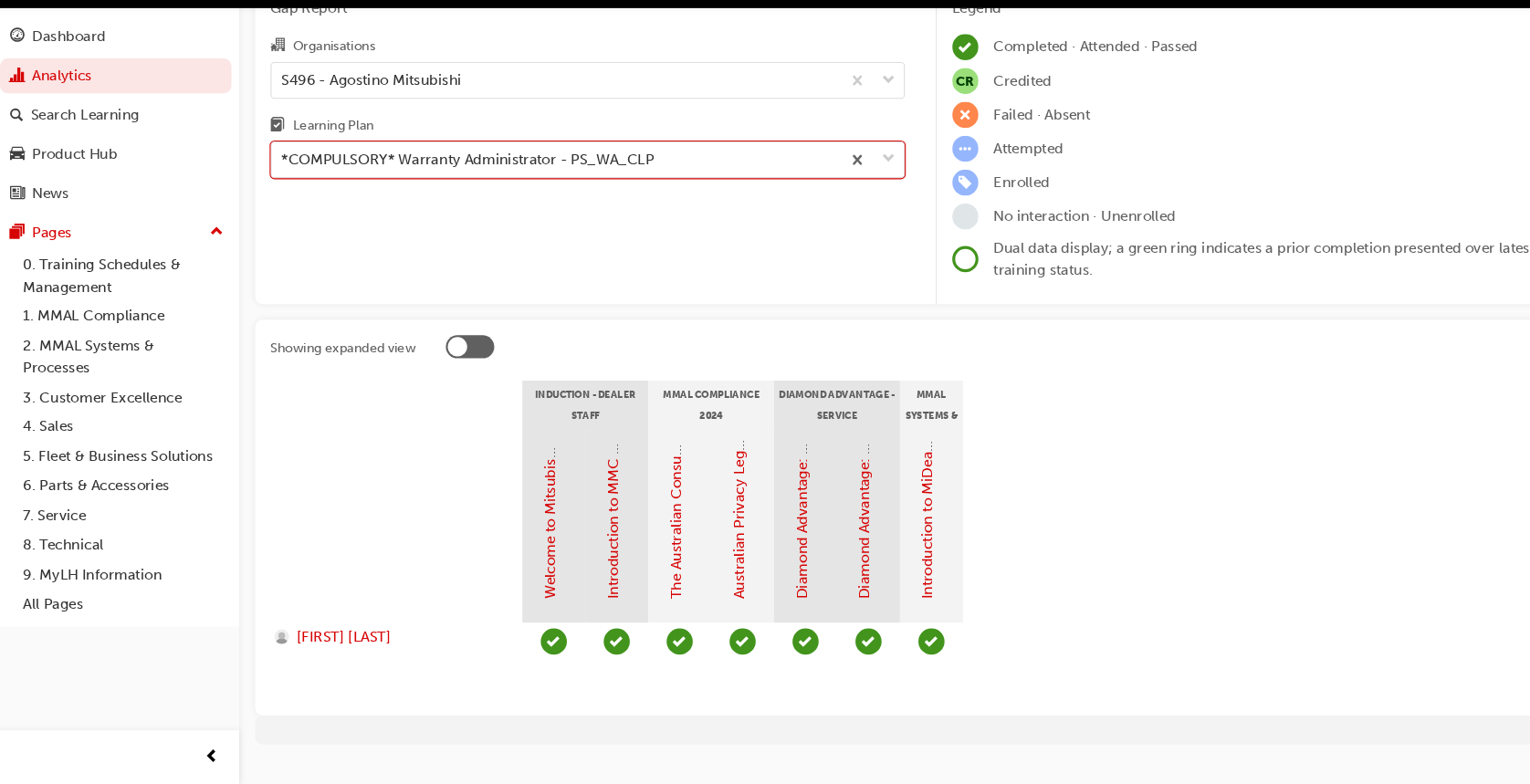 scroll, scrollTop: 131, scrollLeft: 0, axis: vertical 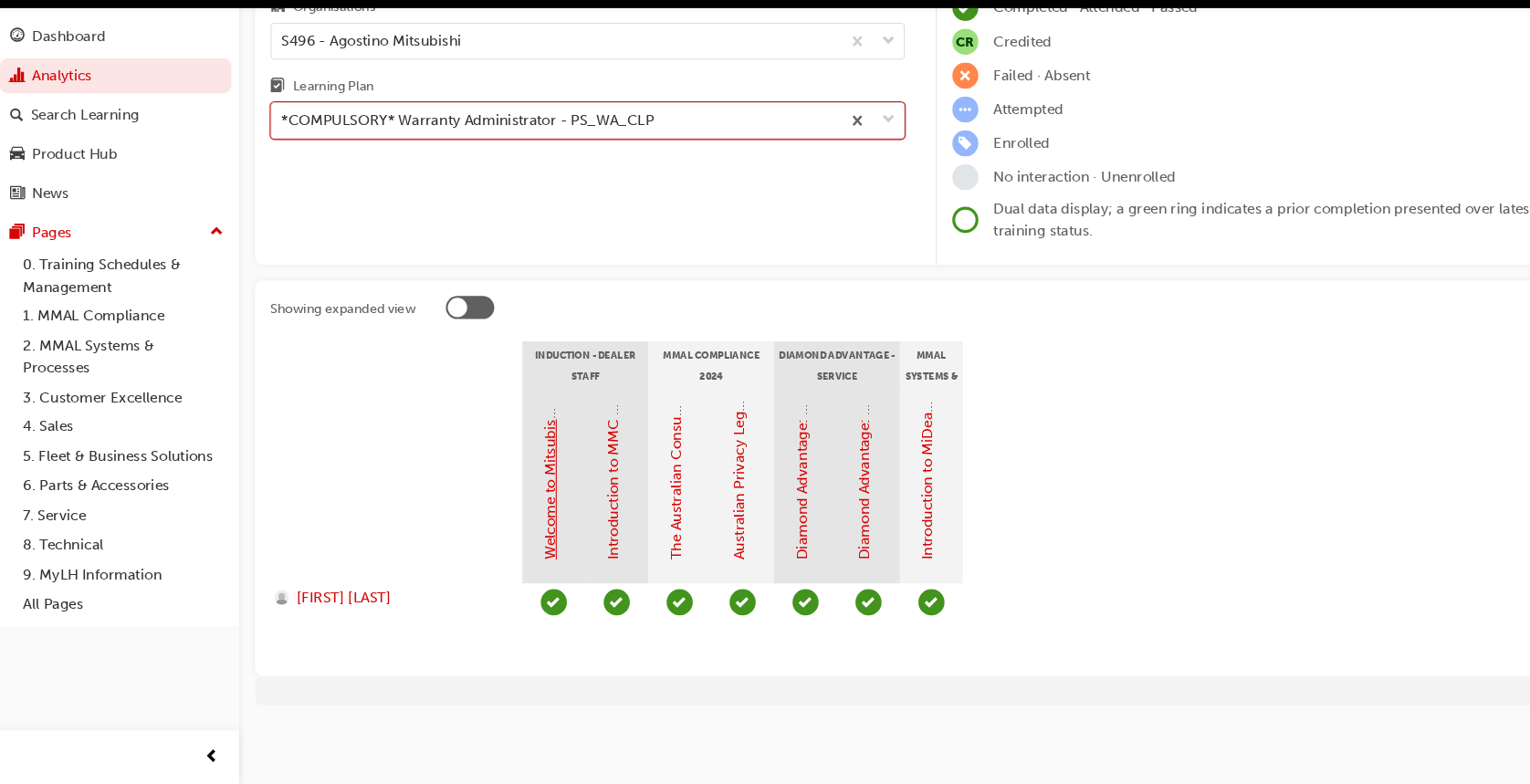 click on "Welcome to Mitsubishi Motors Australia - Video (Dealer Induction)" at bounding box center [526, 363] 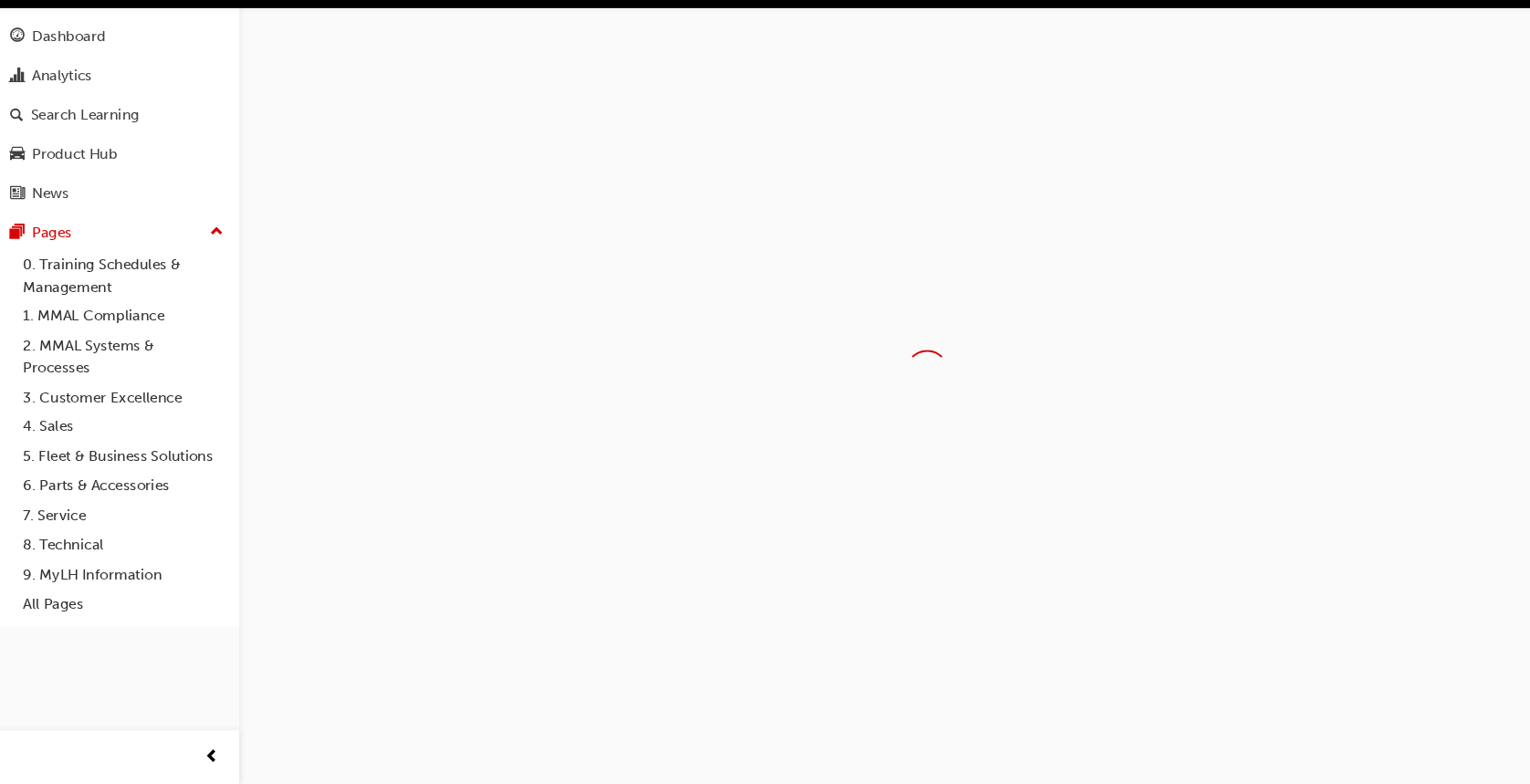 scroll, scrollTop: 131, scrollLeft: 0, axis: vertical 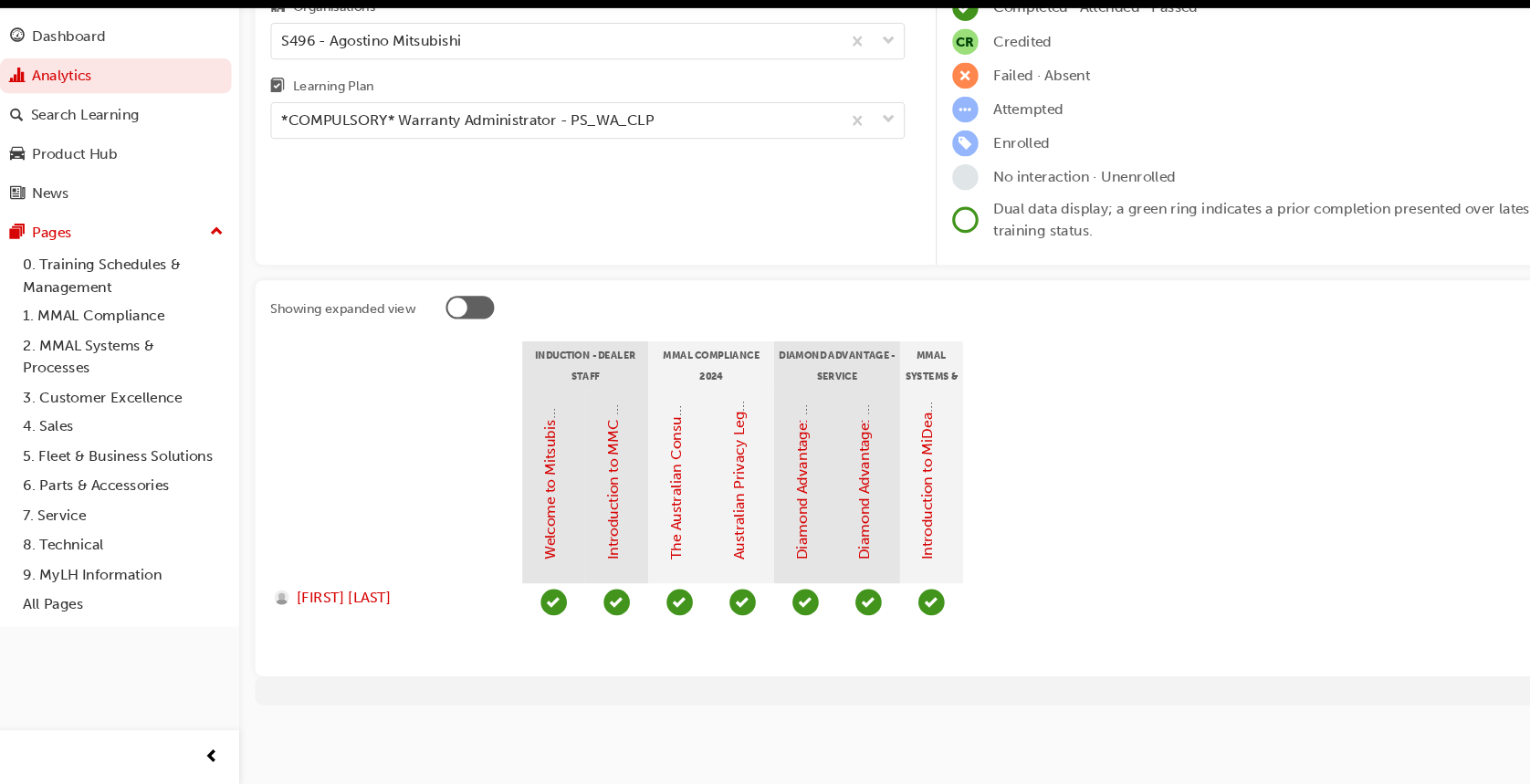 click on "Introduction to MMC & MMAL Brand and Heritage (Dealer Induction)" at bounding box center [585, 497] 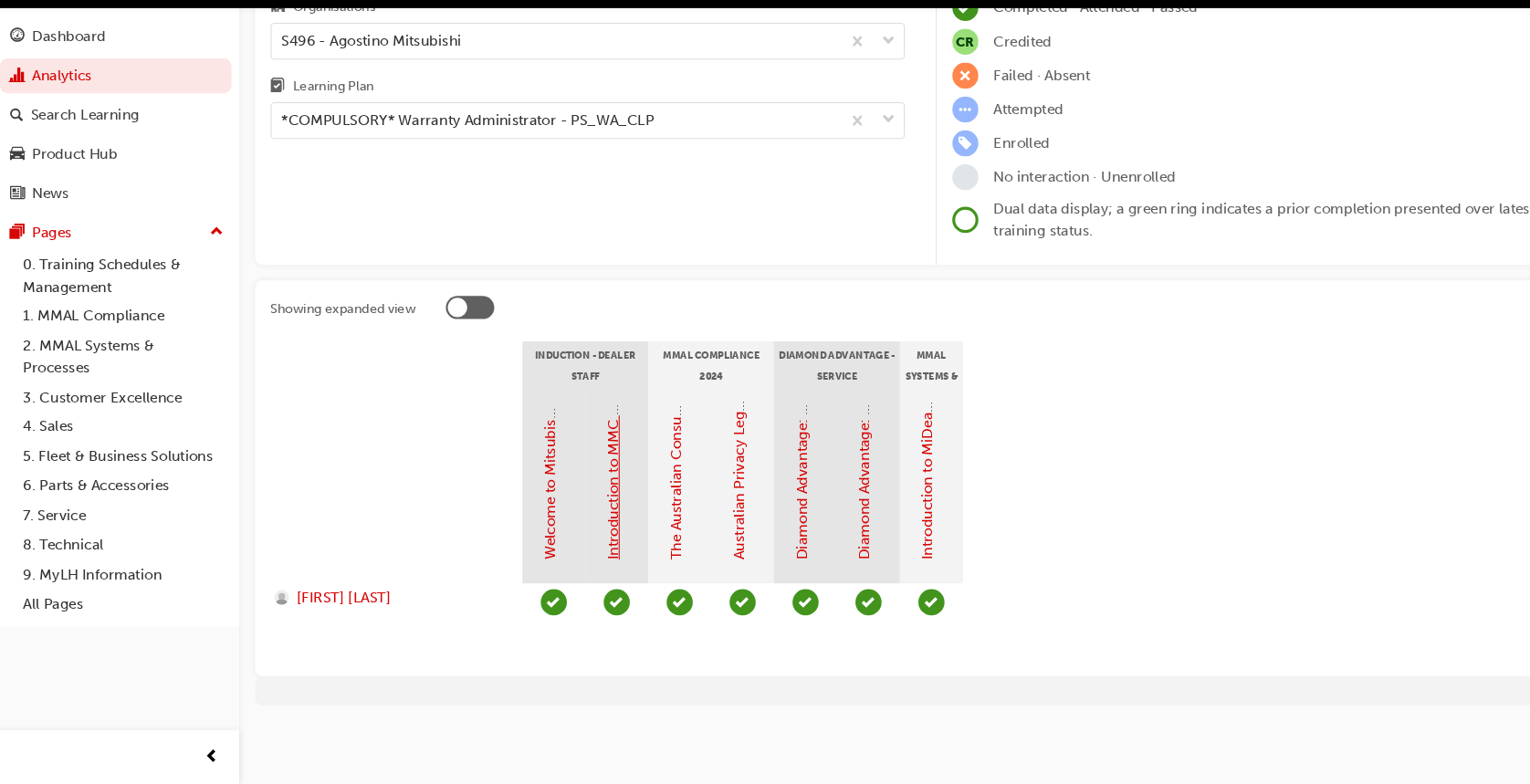 click on "Introduction to MMC & MMAL Brand and Heritage (Dealer Induction)" at bounding box center (585, 356) 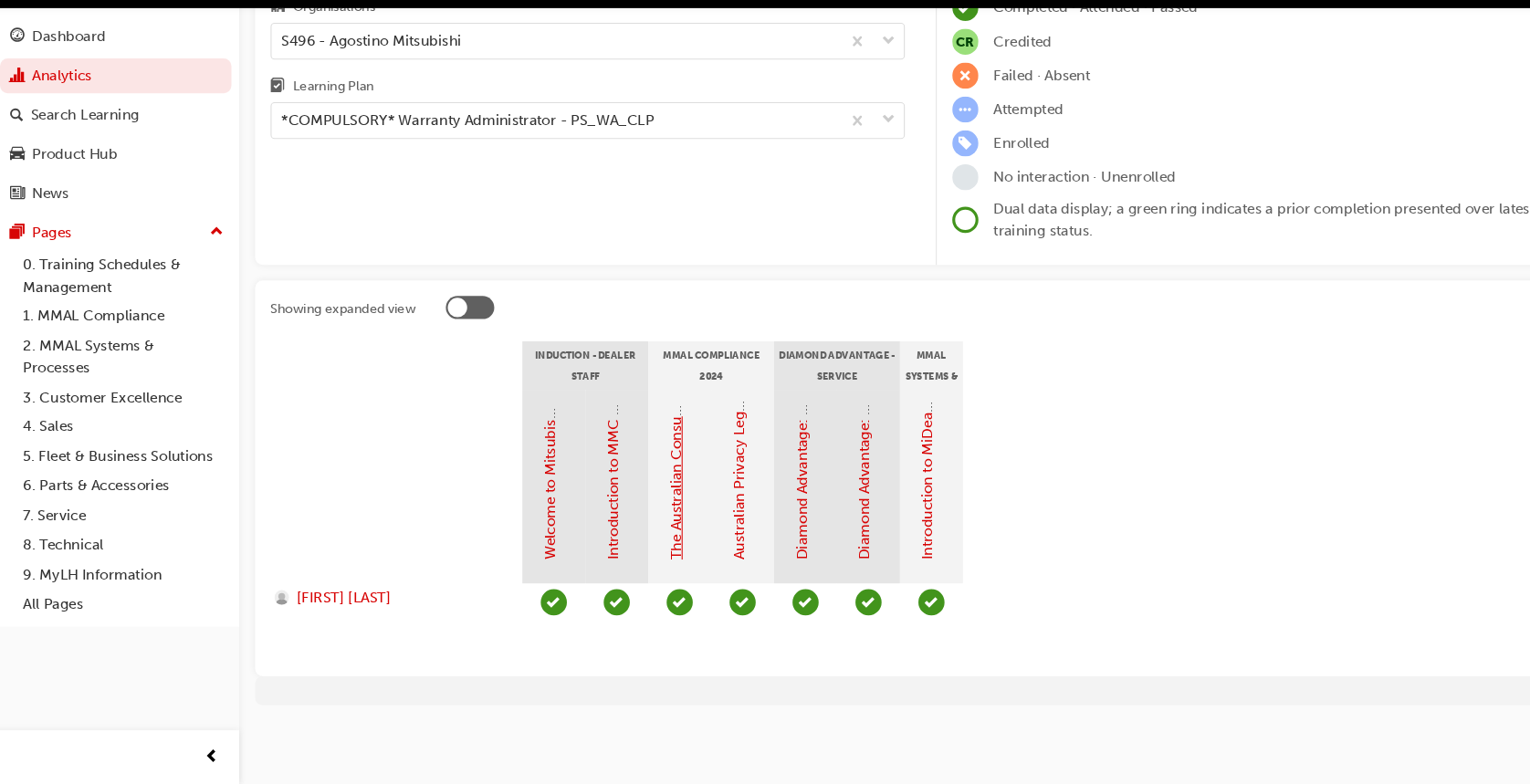 click on "The Australian Consumer Law (MMAL Compliance - 2024)" at bounding box center [644, 388] 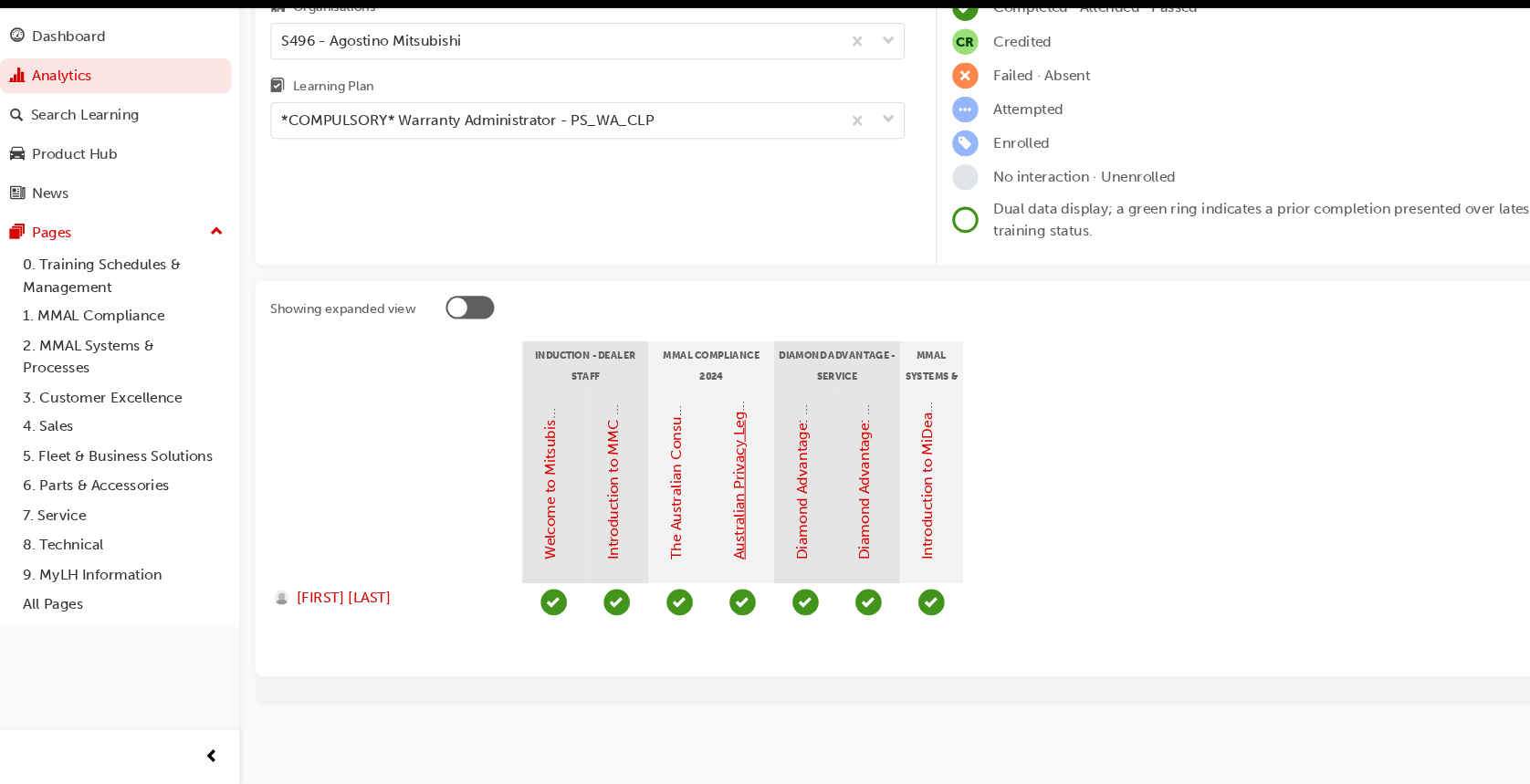 click on "Australian Privacy Legislation (MMAL Compliance - 2024)" at bounding box center (704, 390) 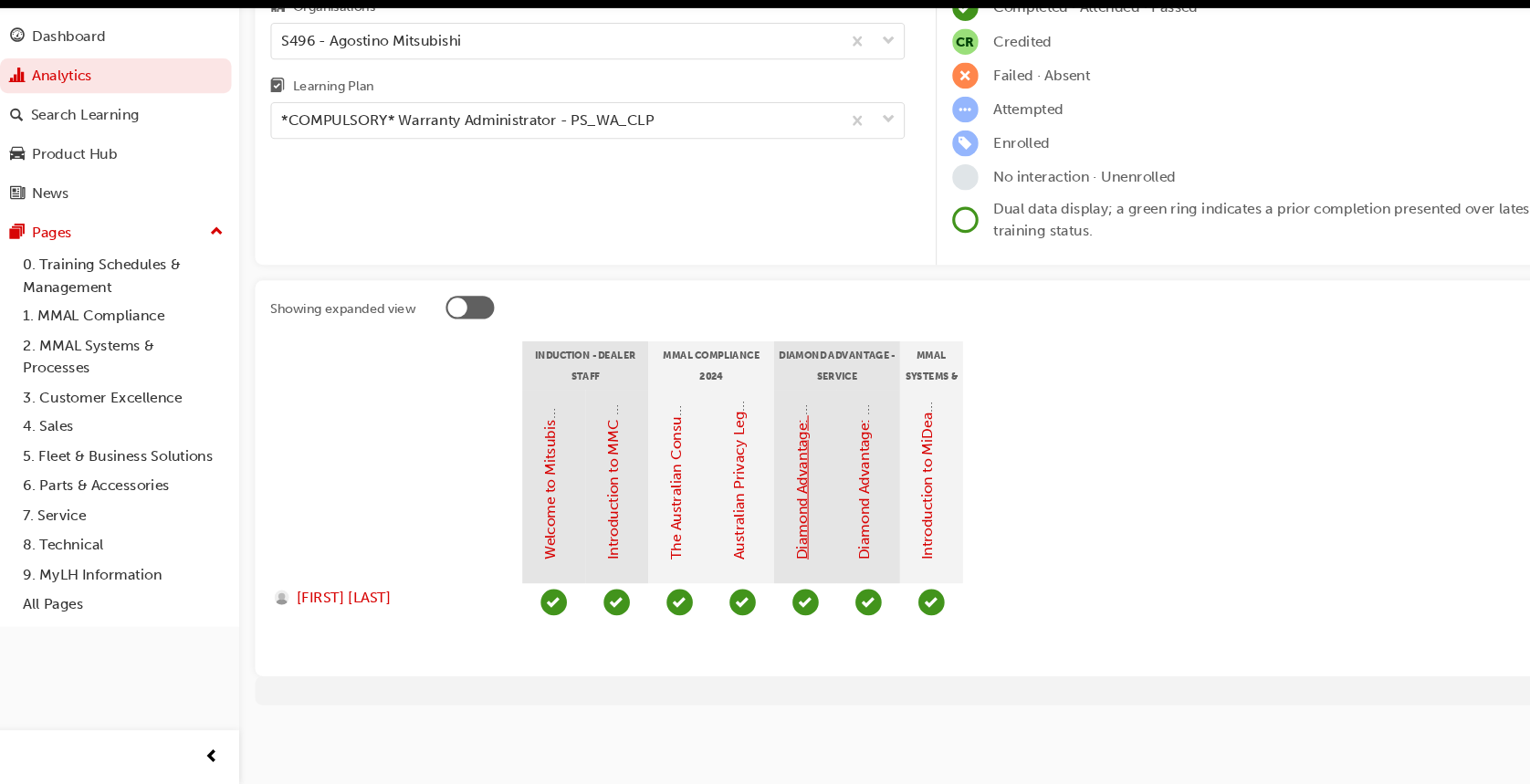 click on "Diamond Advantage: Fundamentals" at bounding box center (763, 459) 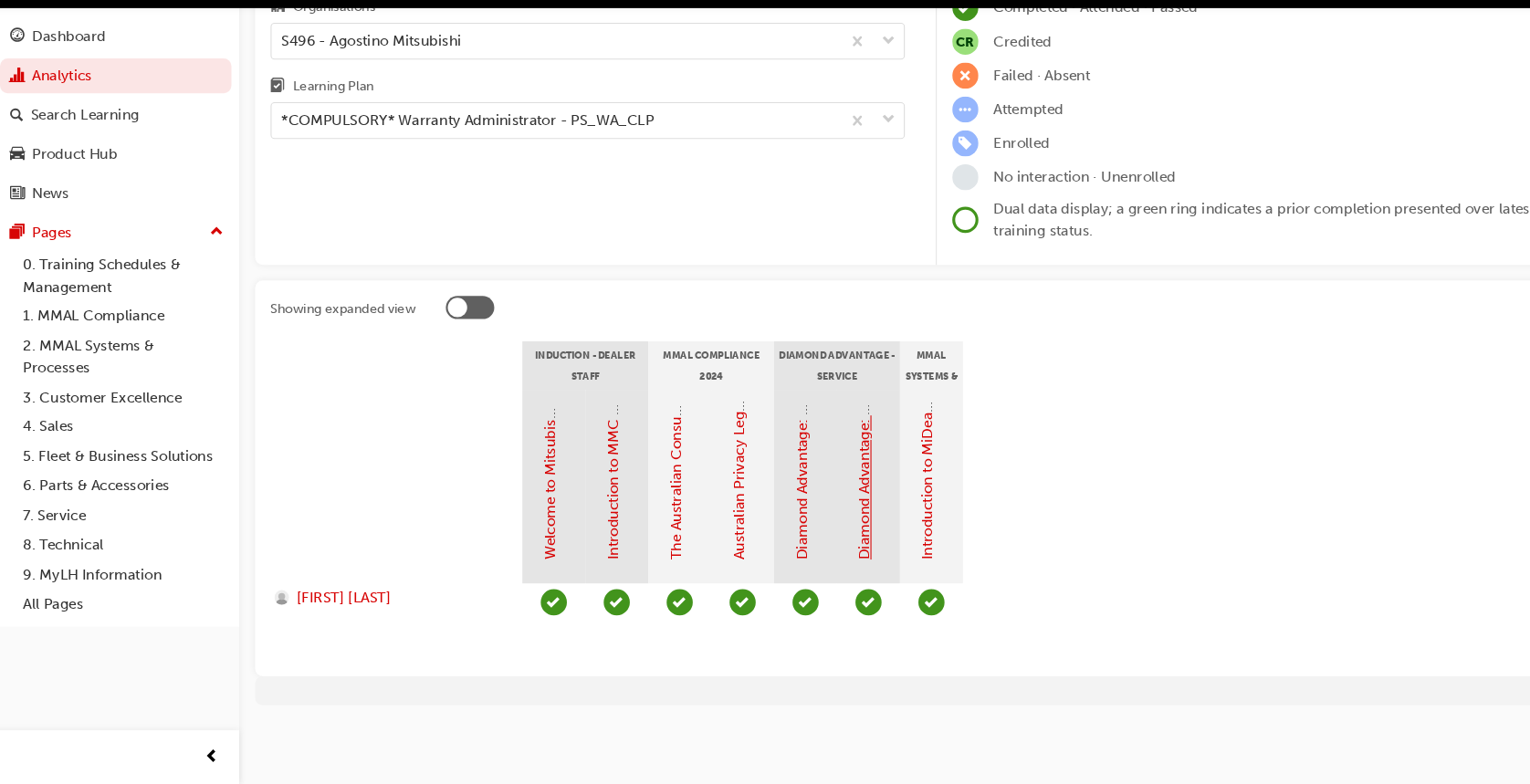 click on "Diamond Advantage: Service Training" at bounding box center (823, 454) 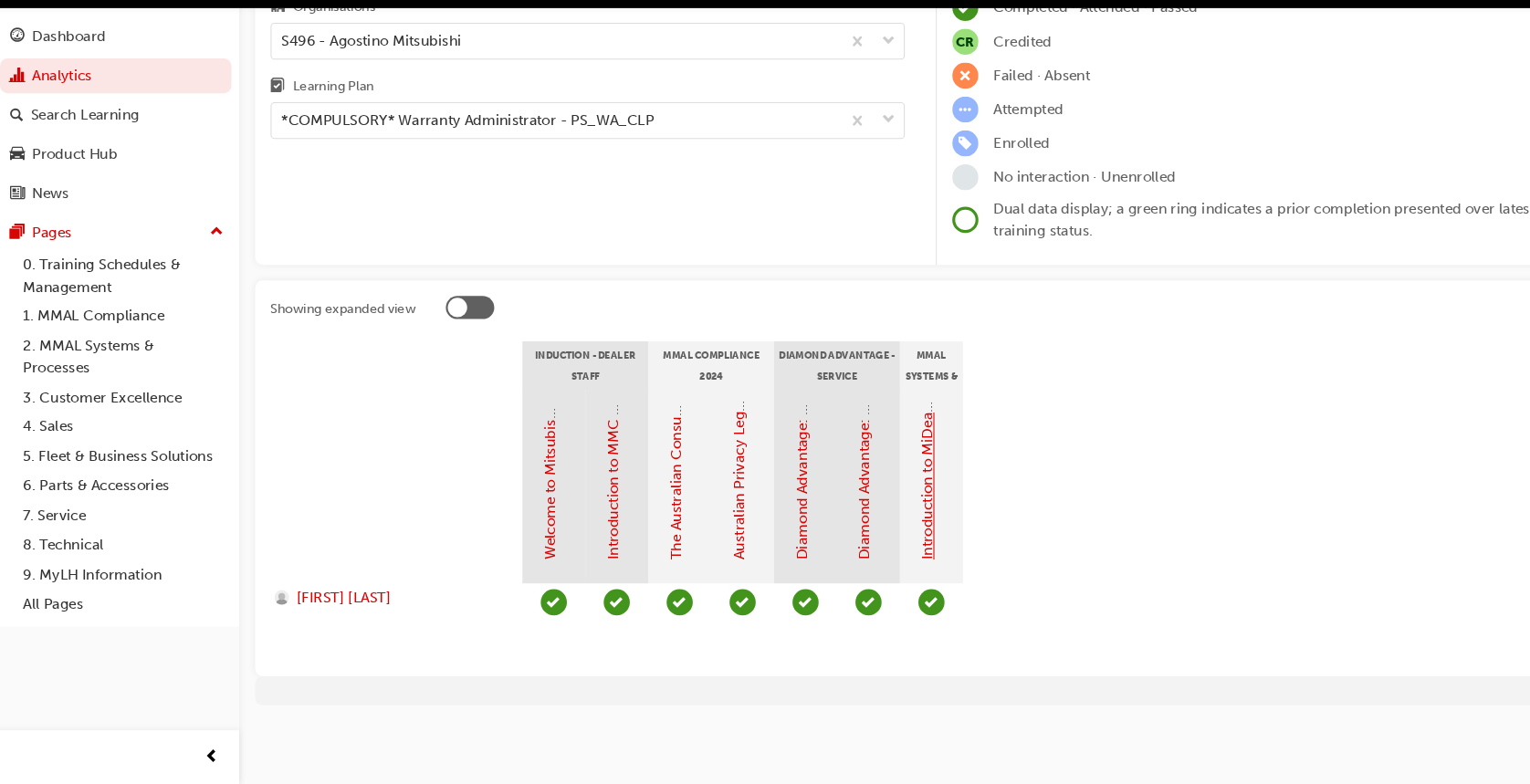 click on "Introduction to MiDealerAssist" at bounding box center (882, 476) 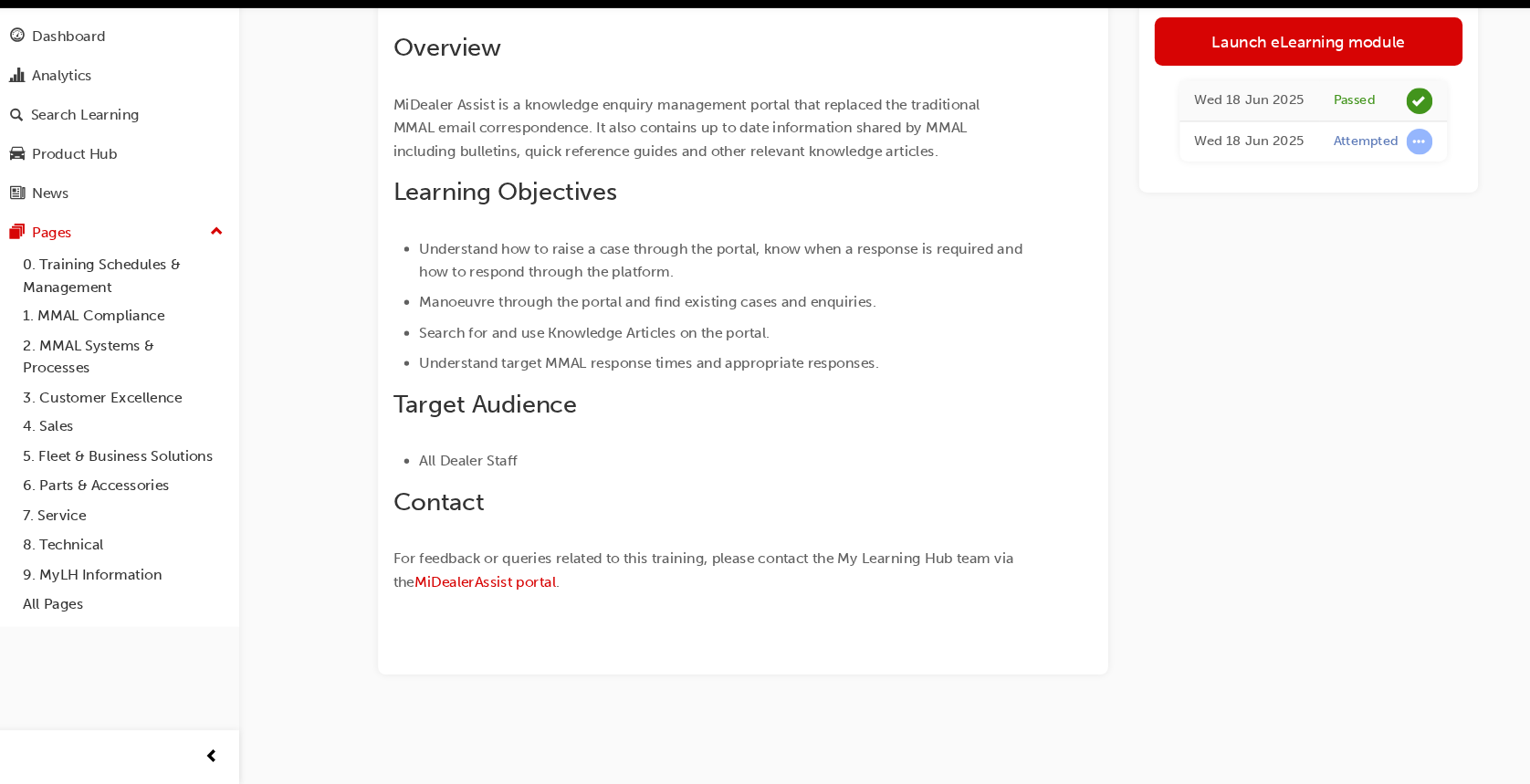 scroll, scrollTop: 0, scrollLeft: 0, axis: both 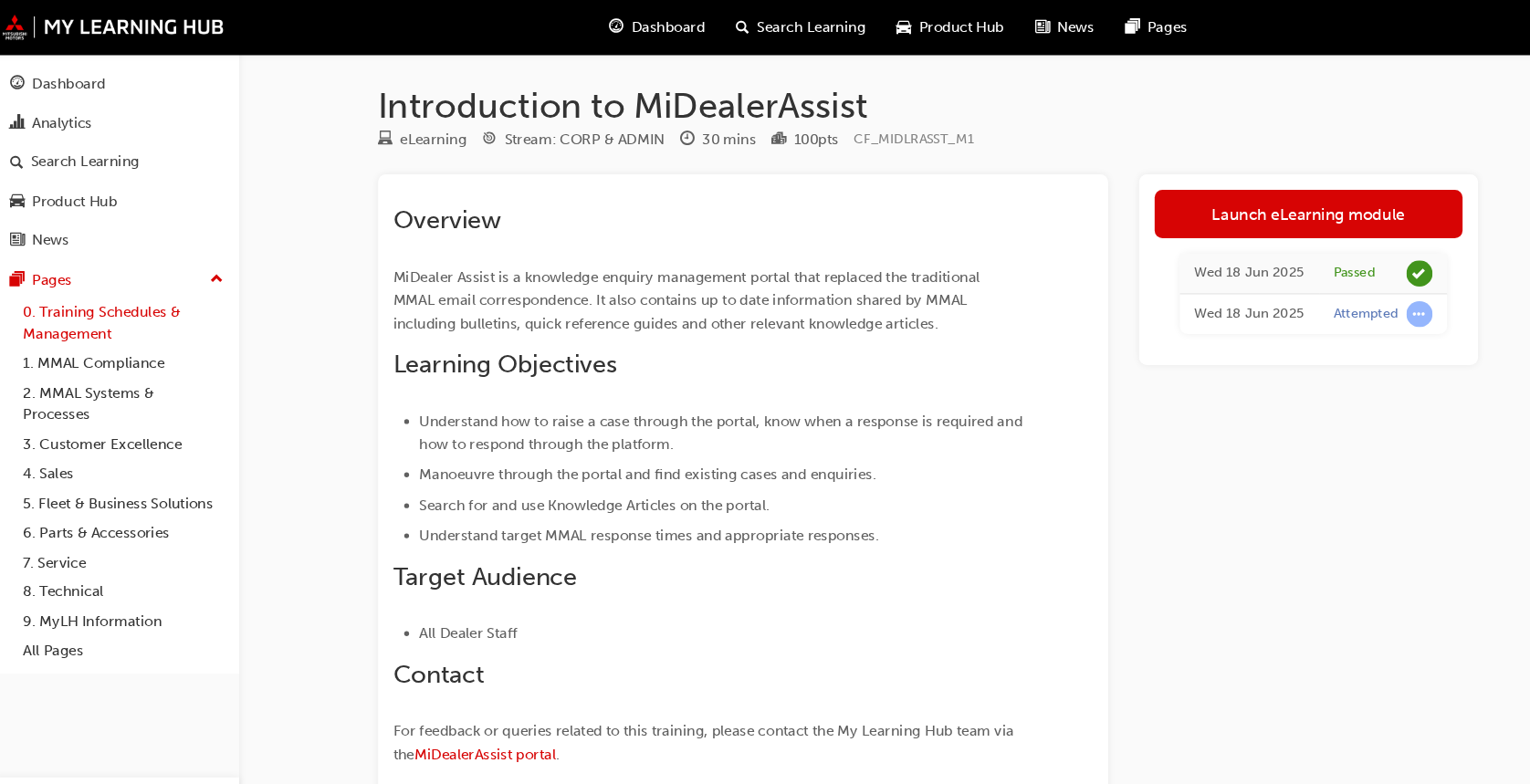 click on "0. Training Schedules & Management" at bounding box center (123, 304) 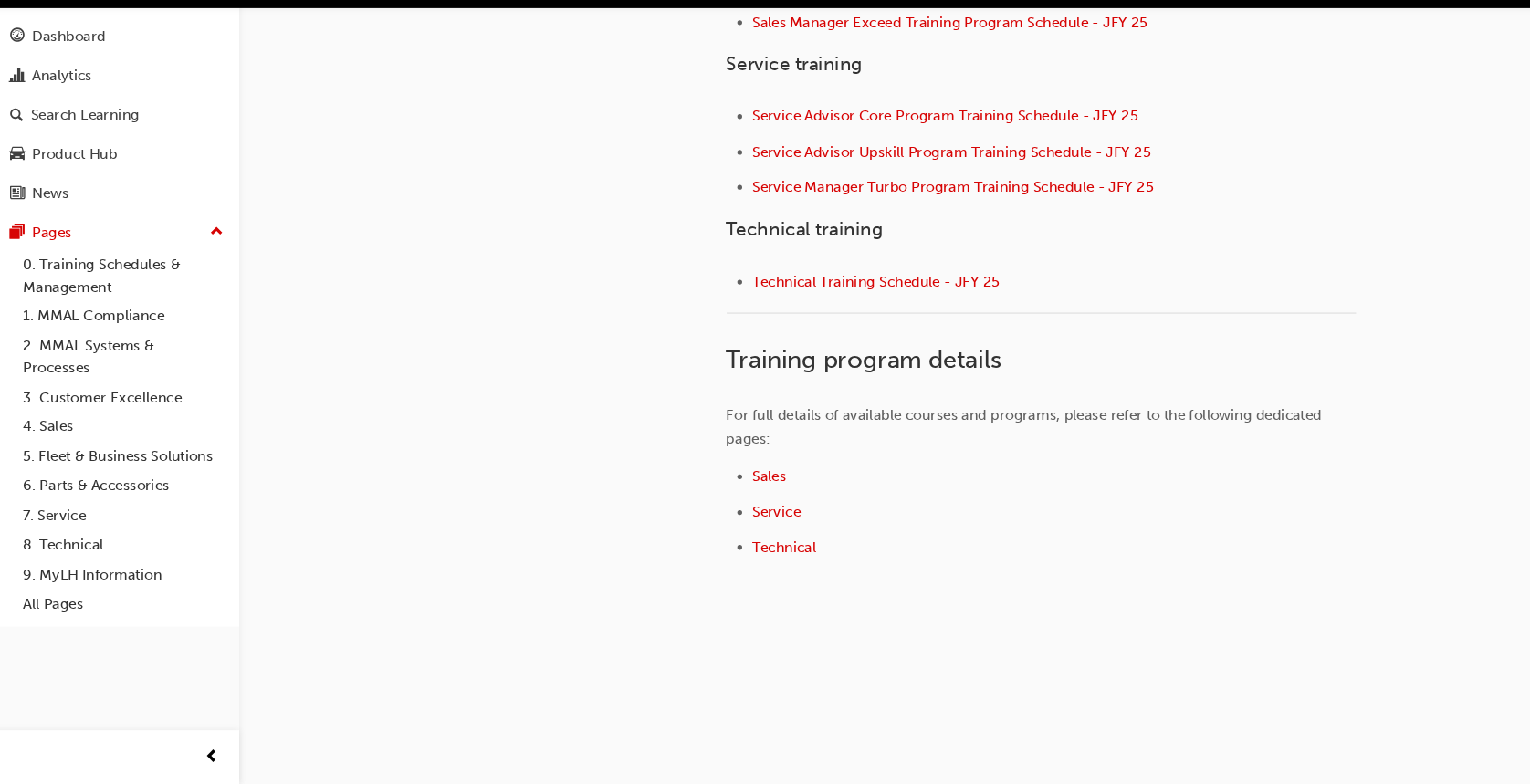 scroll, scrollTop: 863, scrollLeft: 0, axis: vertical 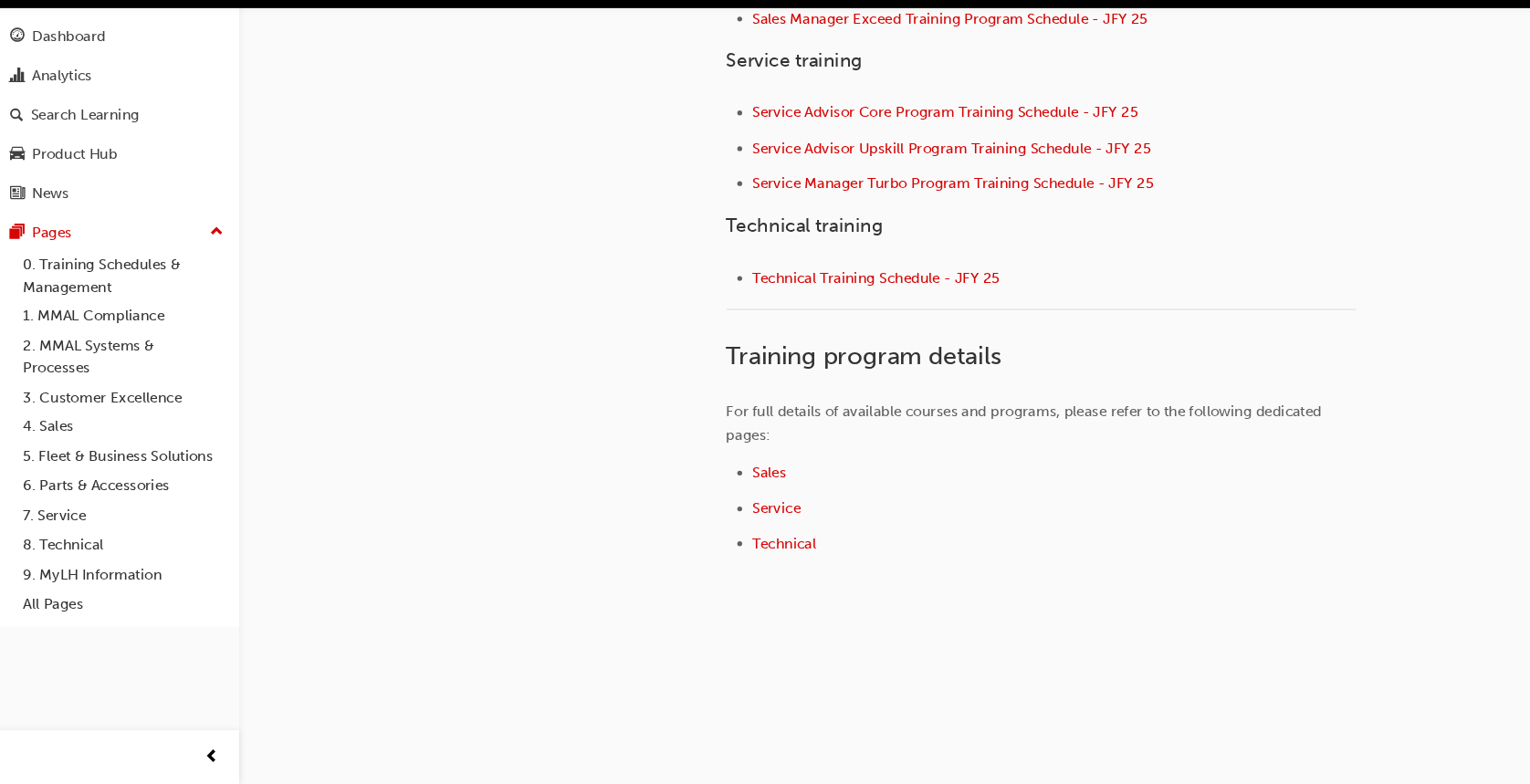click on "Service" at bounding box center (1001, 526) 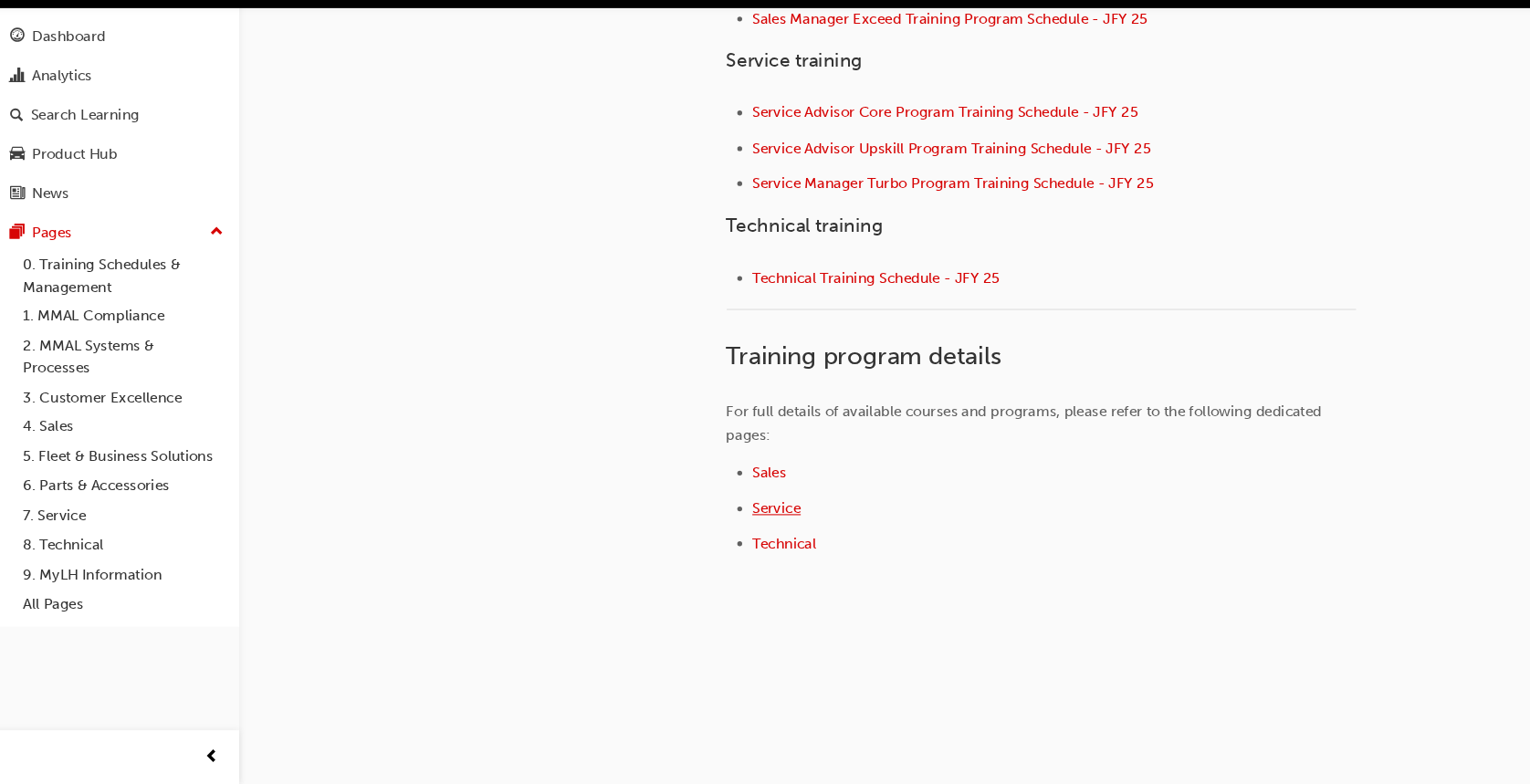 click on "Service" at bounding box center [739, 524] 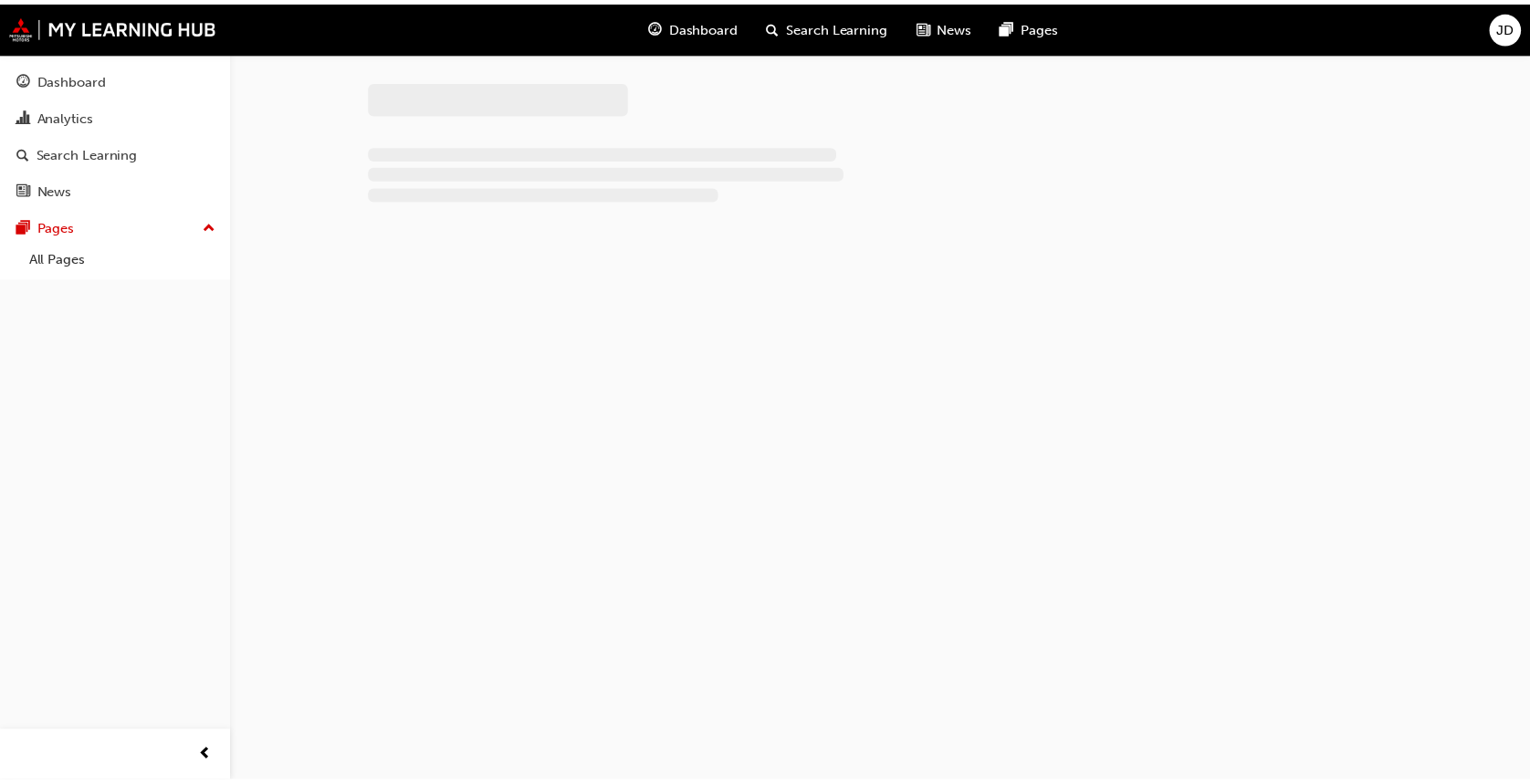 scroll, scrollTop: 0, scrollLeft: 0, axis: both 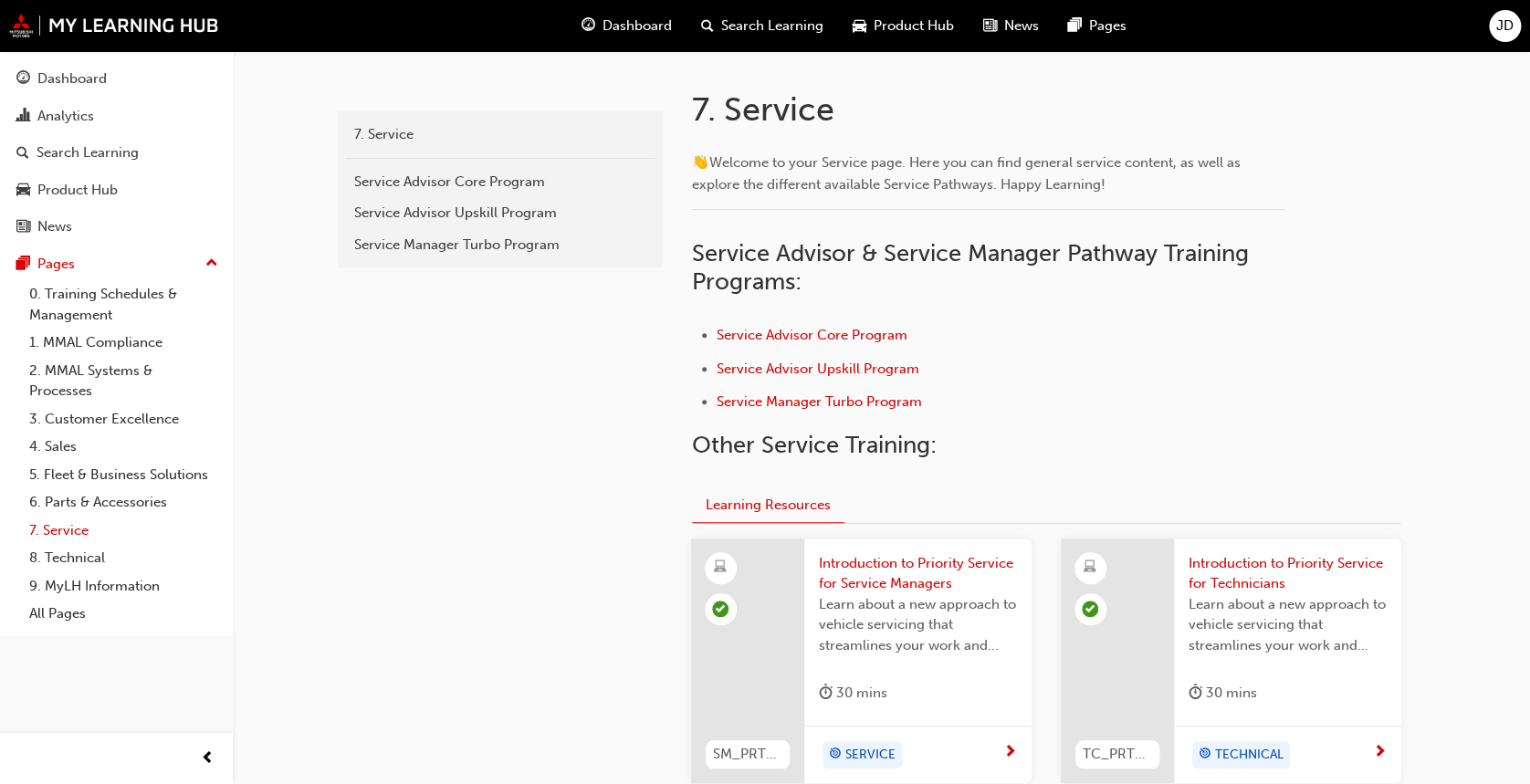 click on "7. Service" at bounding box center (123, 530) 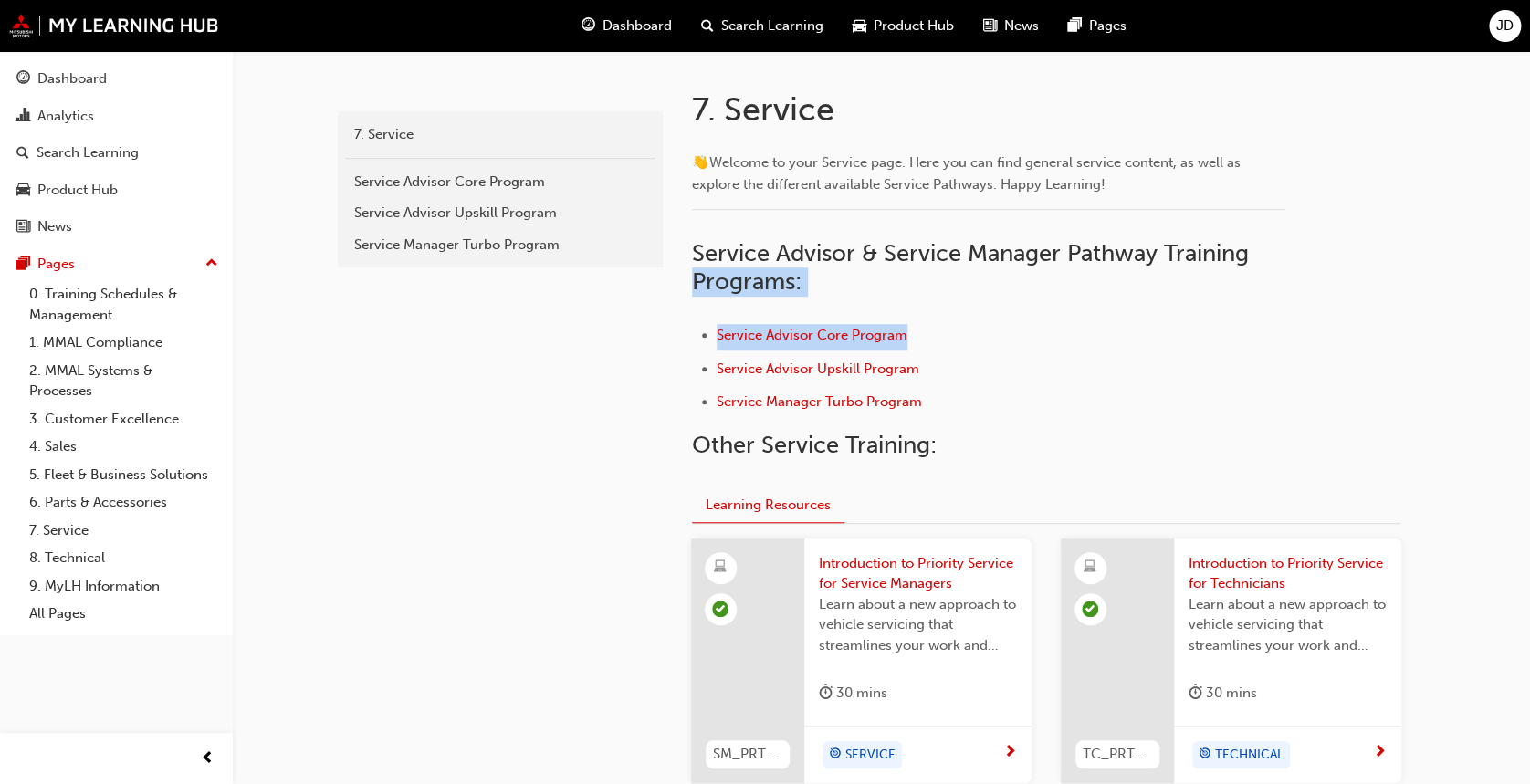 drag, startPoint x: 1526, startPoint y: 263, endPoint x: 1520, endPoint y: 310, distance: 47.38143 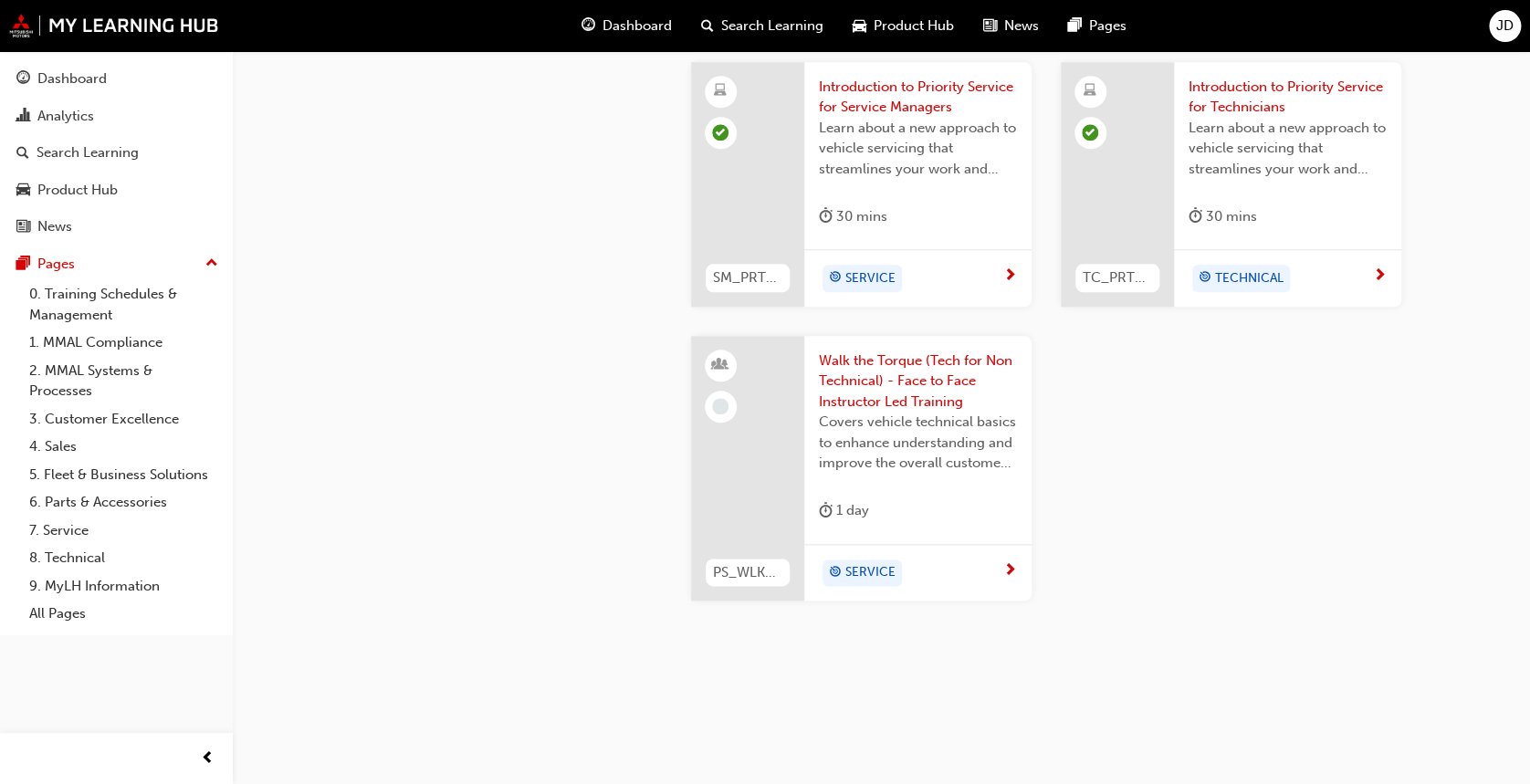 scroll, scrollTop: 844, scrollLeft: 0, axis: vertical 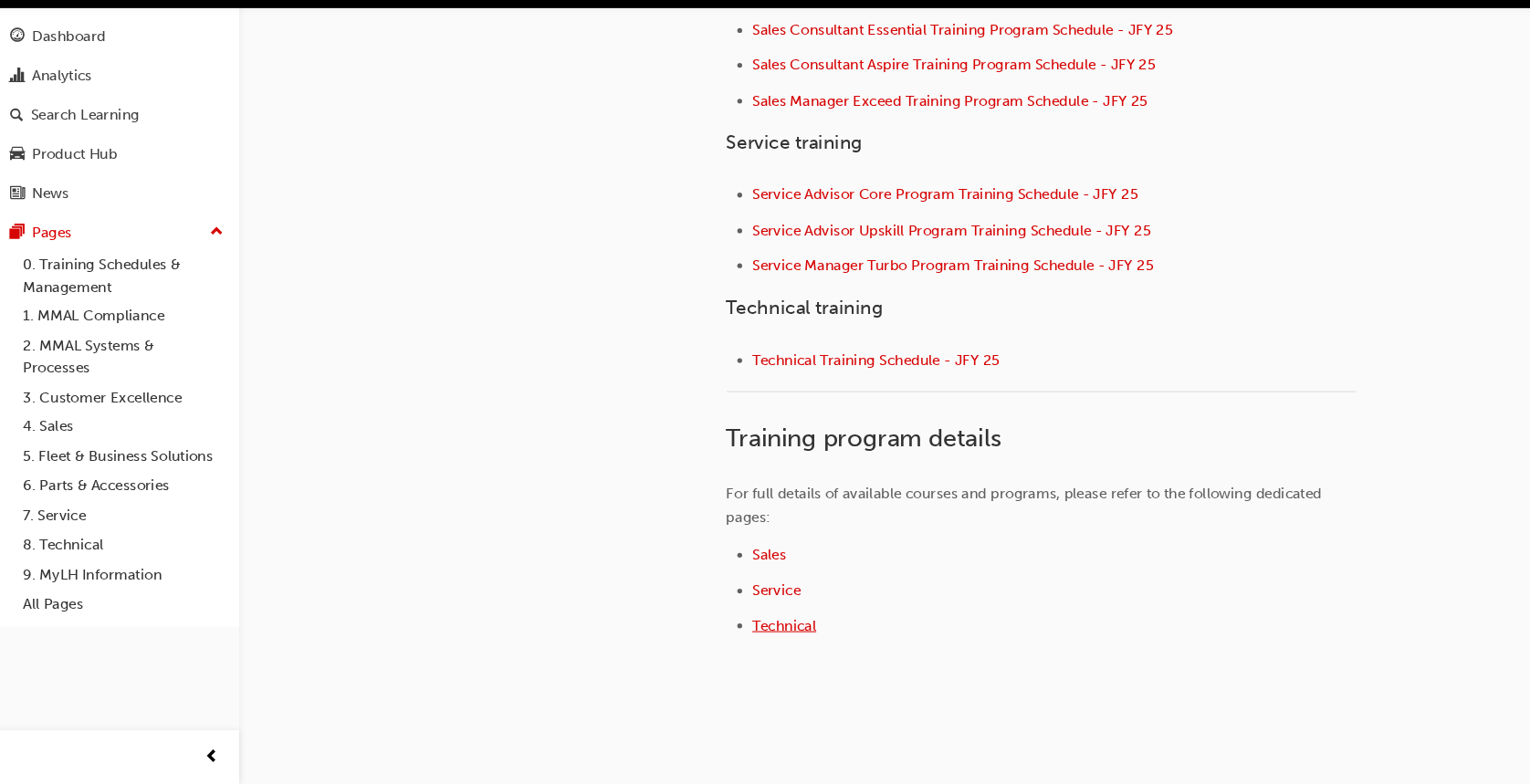 click on "Technical" at bounding box center (747, 634) 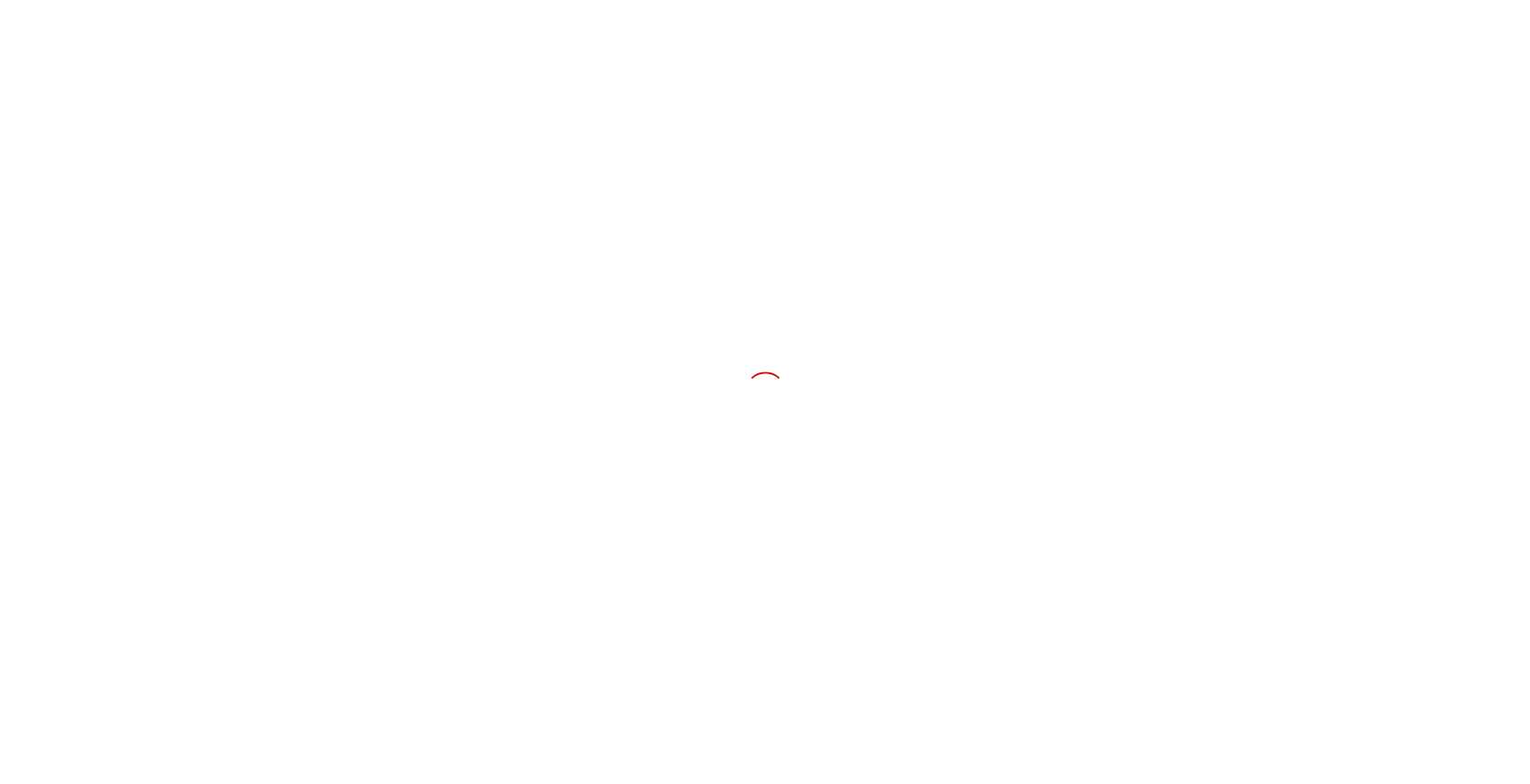 scroll, scrollTop: 0, scrollLeft: 0, axis: both 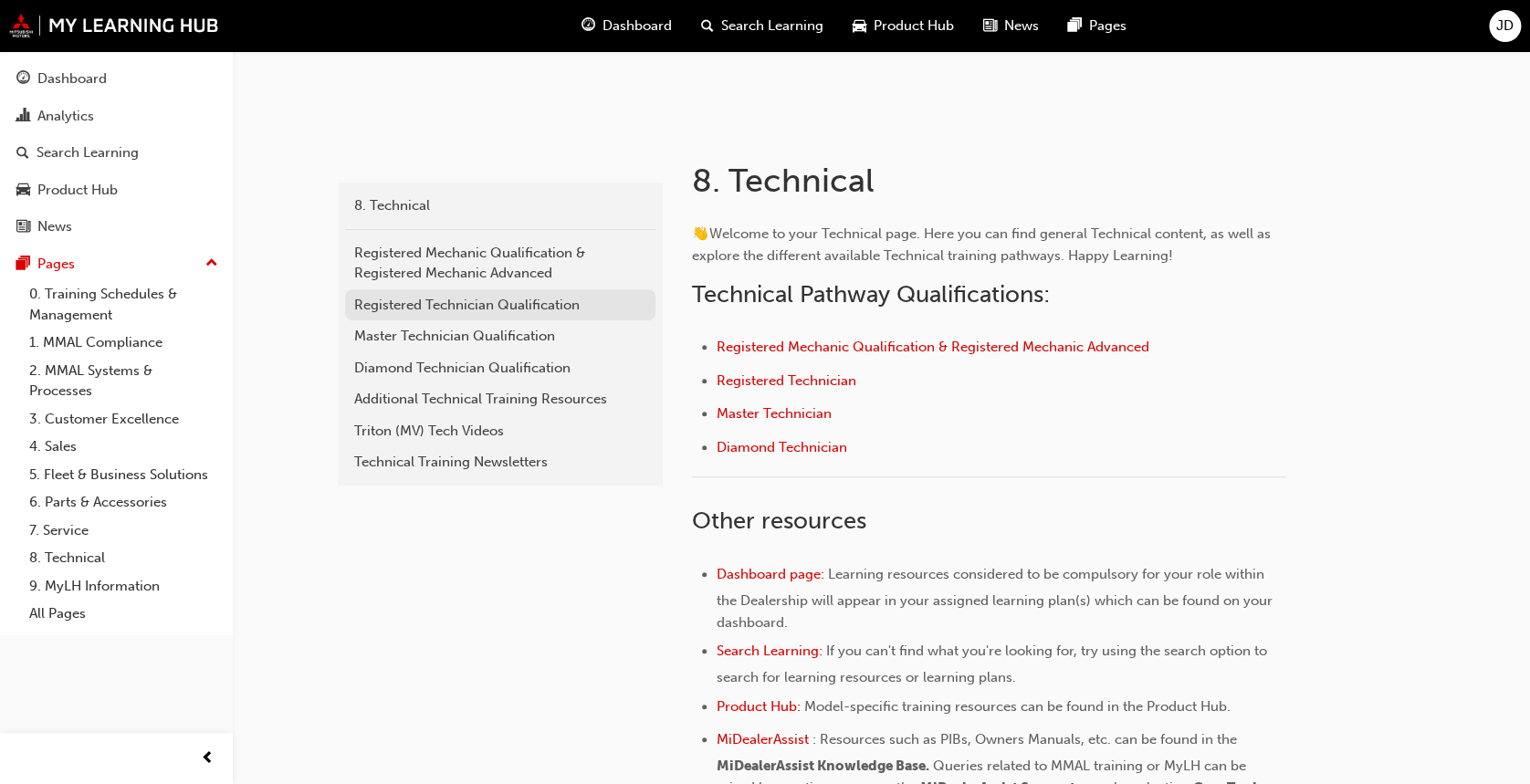click on "Registered Technician Qualification" at bounding box center [500, 305] 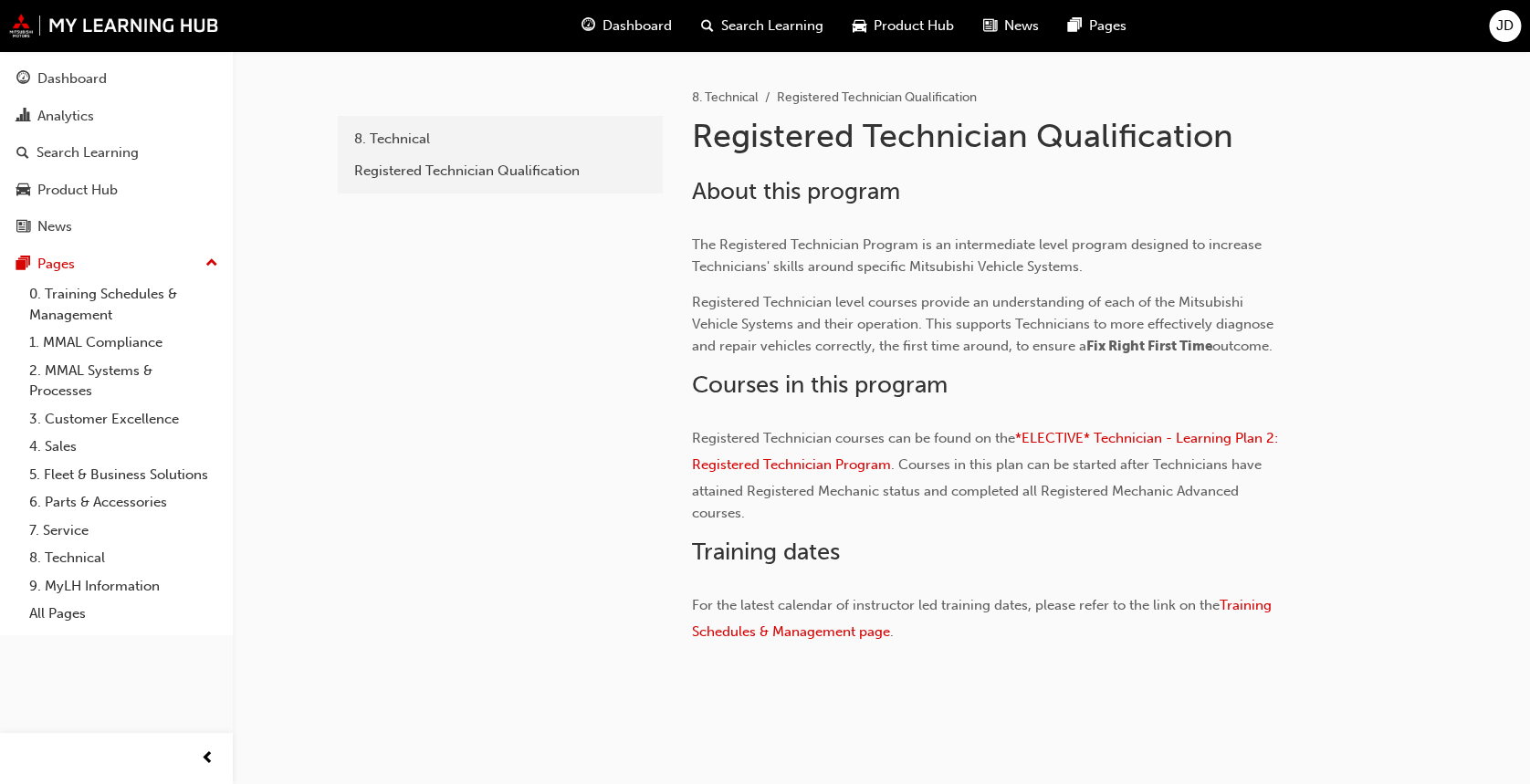 scroll, scrollTop: 399, scrollLeft: 0, axis: vertical 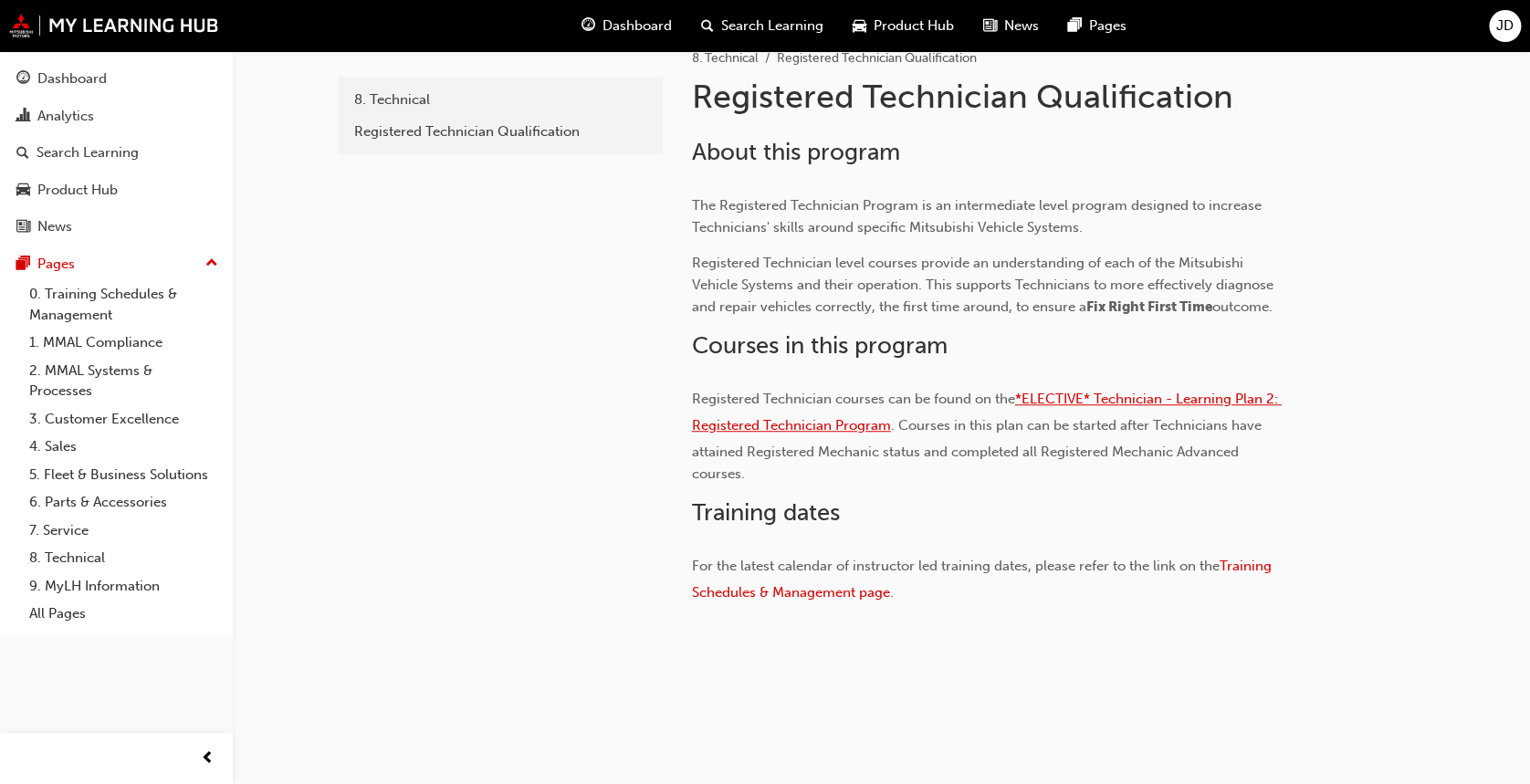 click on "*ELECTIVE* Technician - Learning Plan 2: Registered Technician Program" at bounding box center (987, 412) 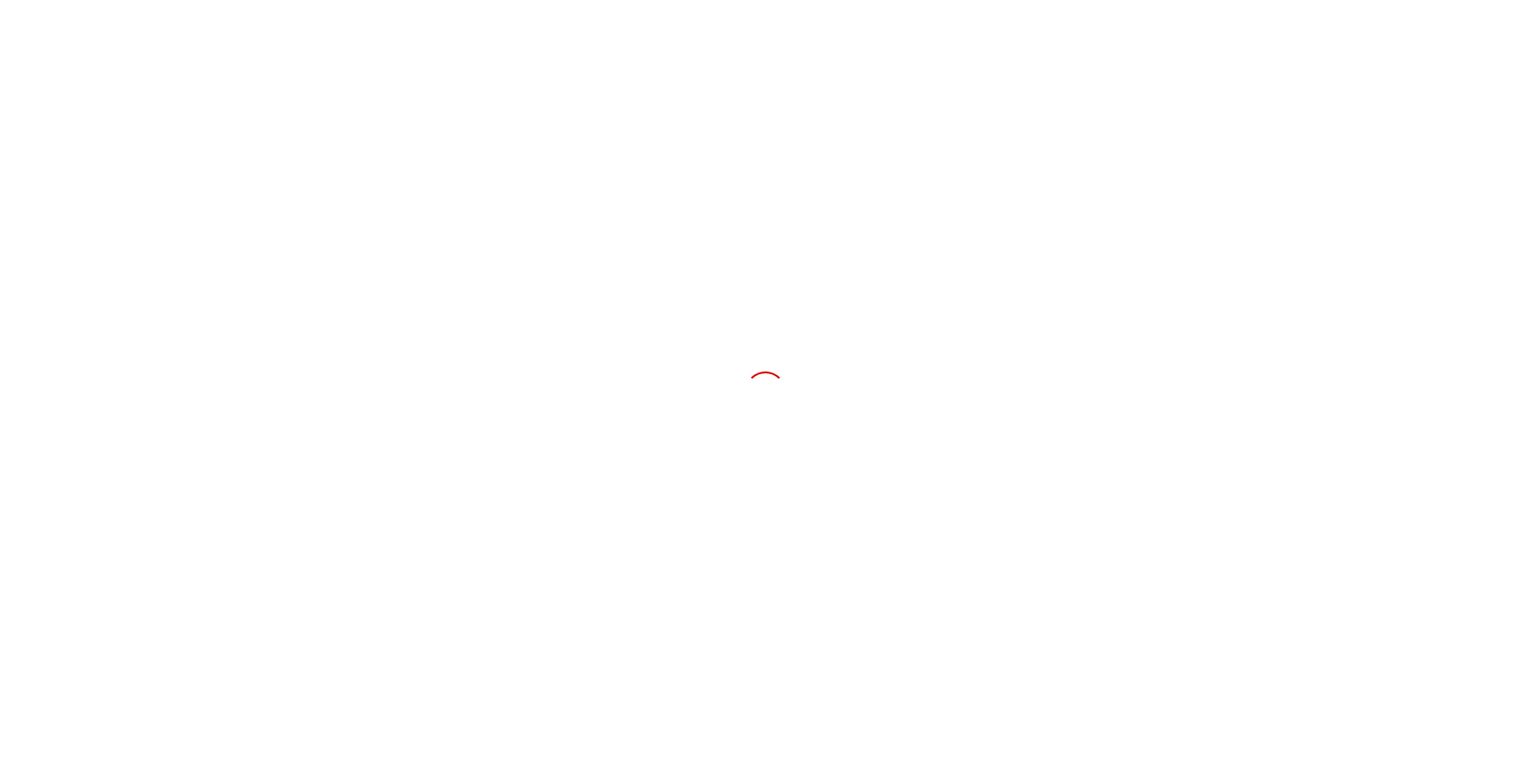 scroll, scrollTop: 0, scrollLeft: 0, axis: both 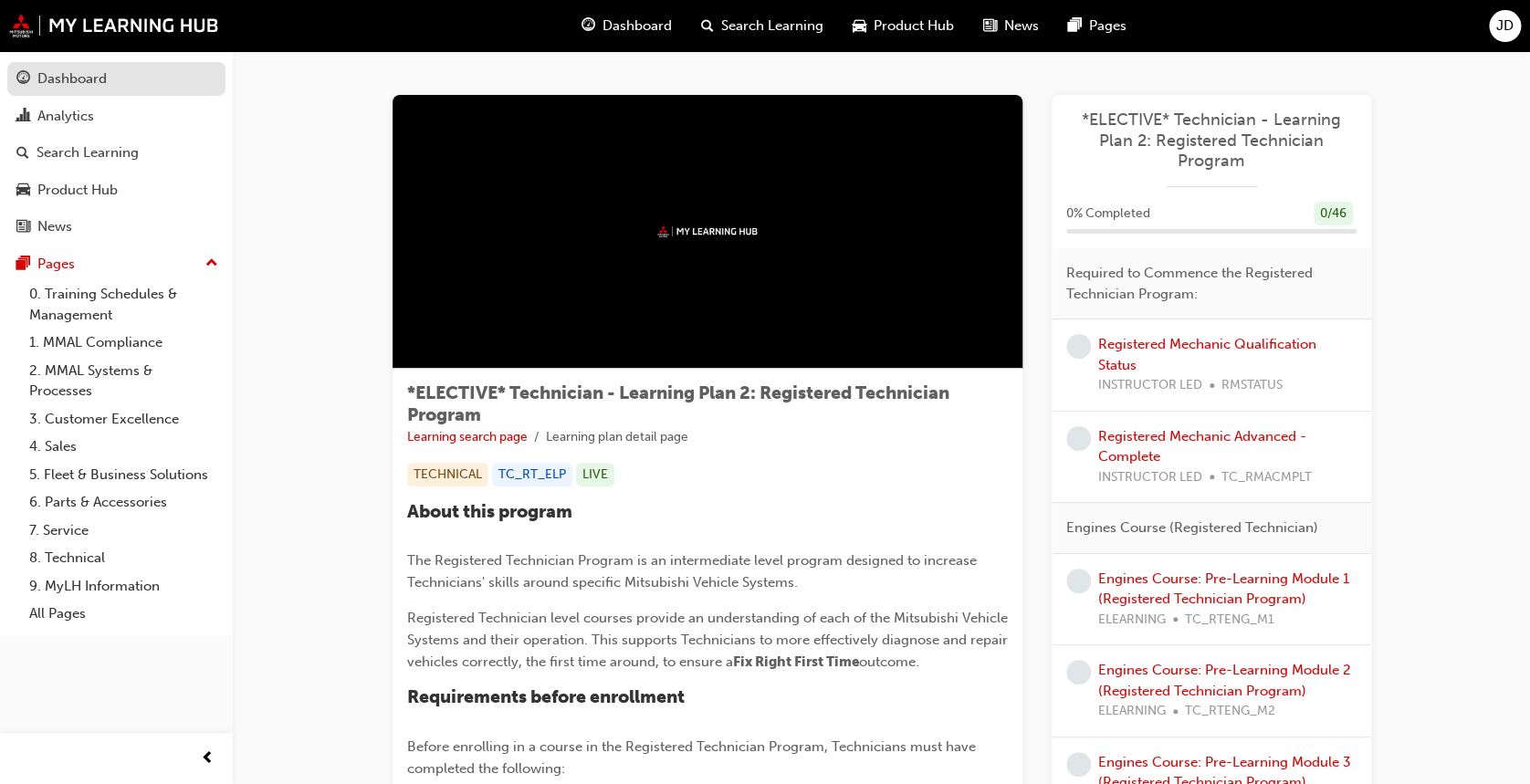 click on "Dashboard" at bounding box center (72, 78) 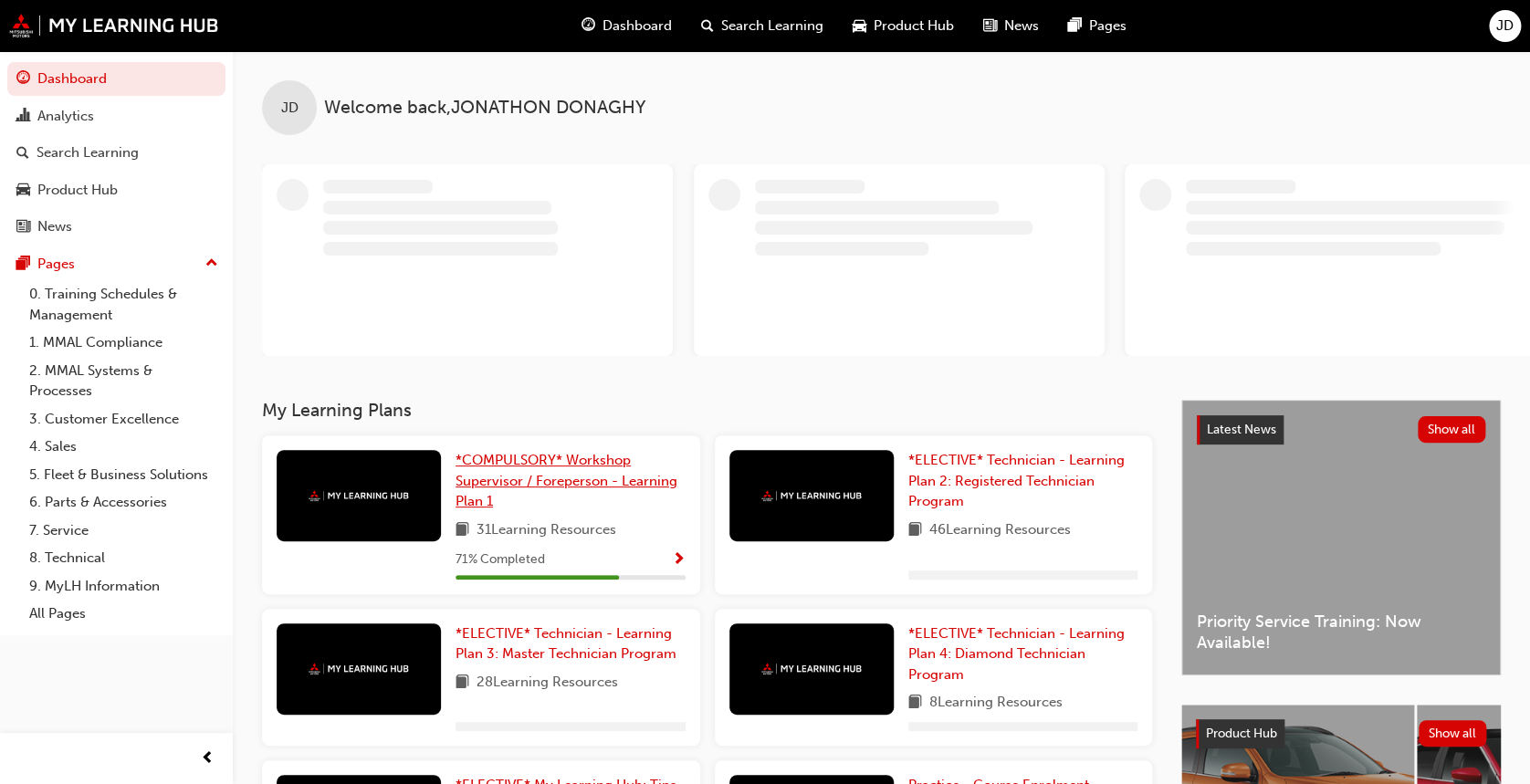 click on "*COMPULSORY* Workshop Supervisor / Foreperson - Learning Plan 1" at bounding box center (566, 480) 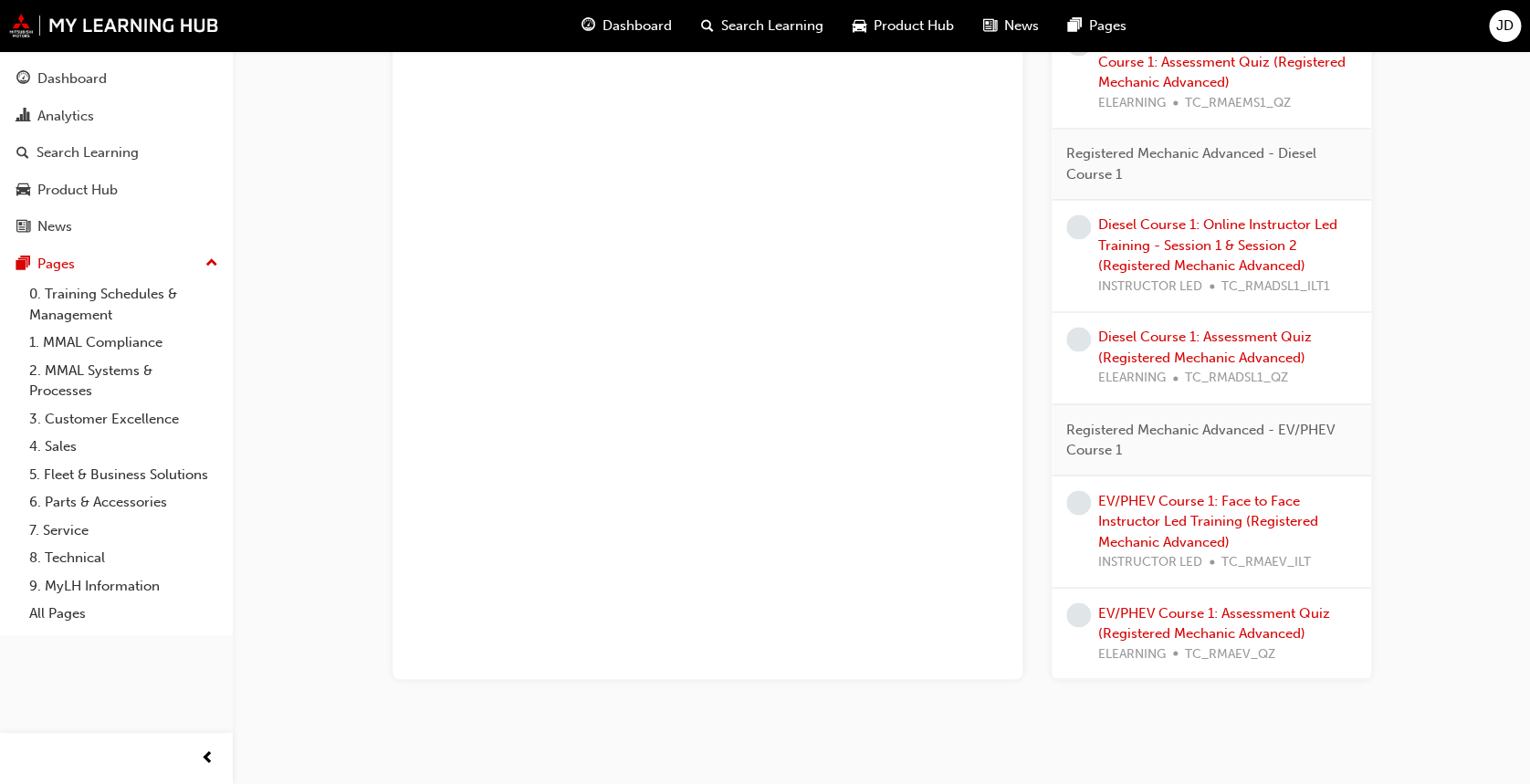 scroll, scrollTop: 1346, scrollLeft: 0, axis: vertical 